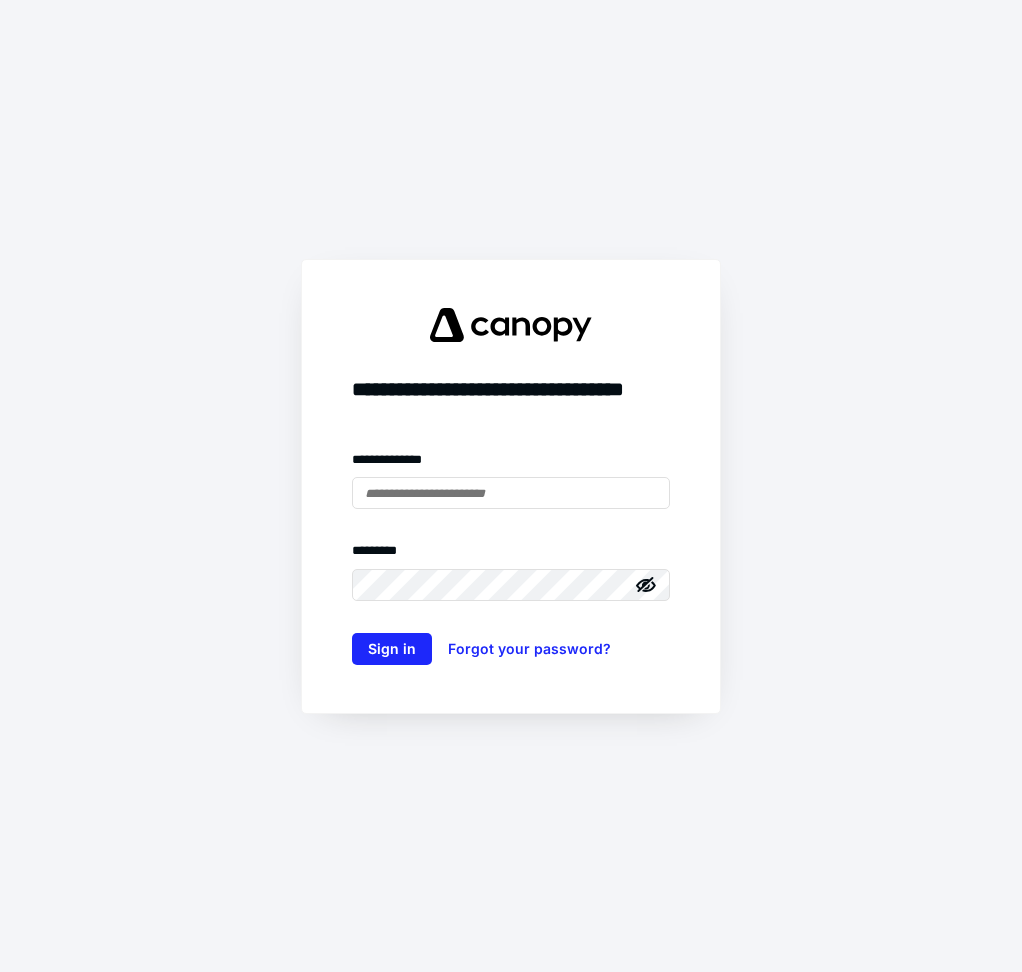scroll, scrollTop: 0, scrollLeft: 0, axis: both 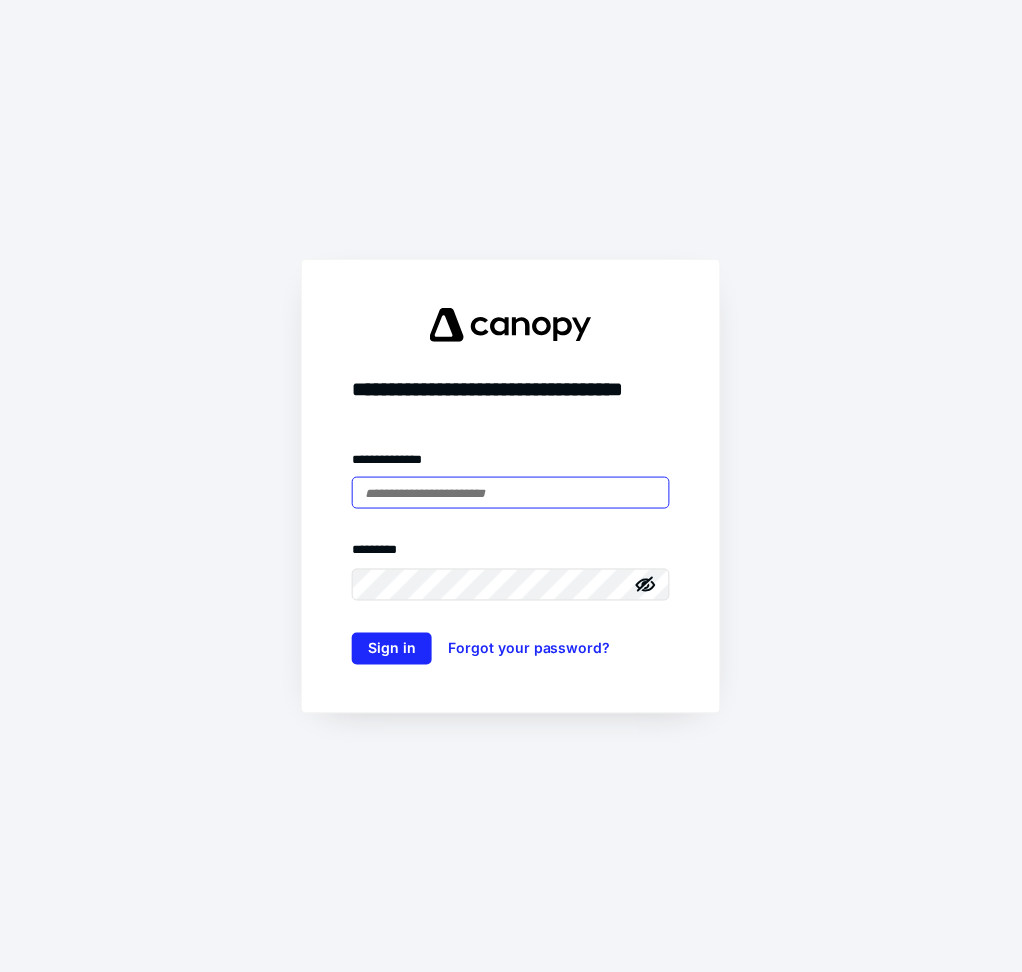 type on "**********" 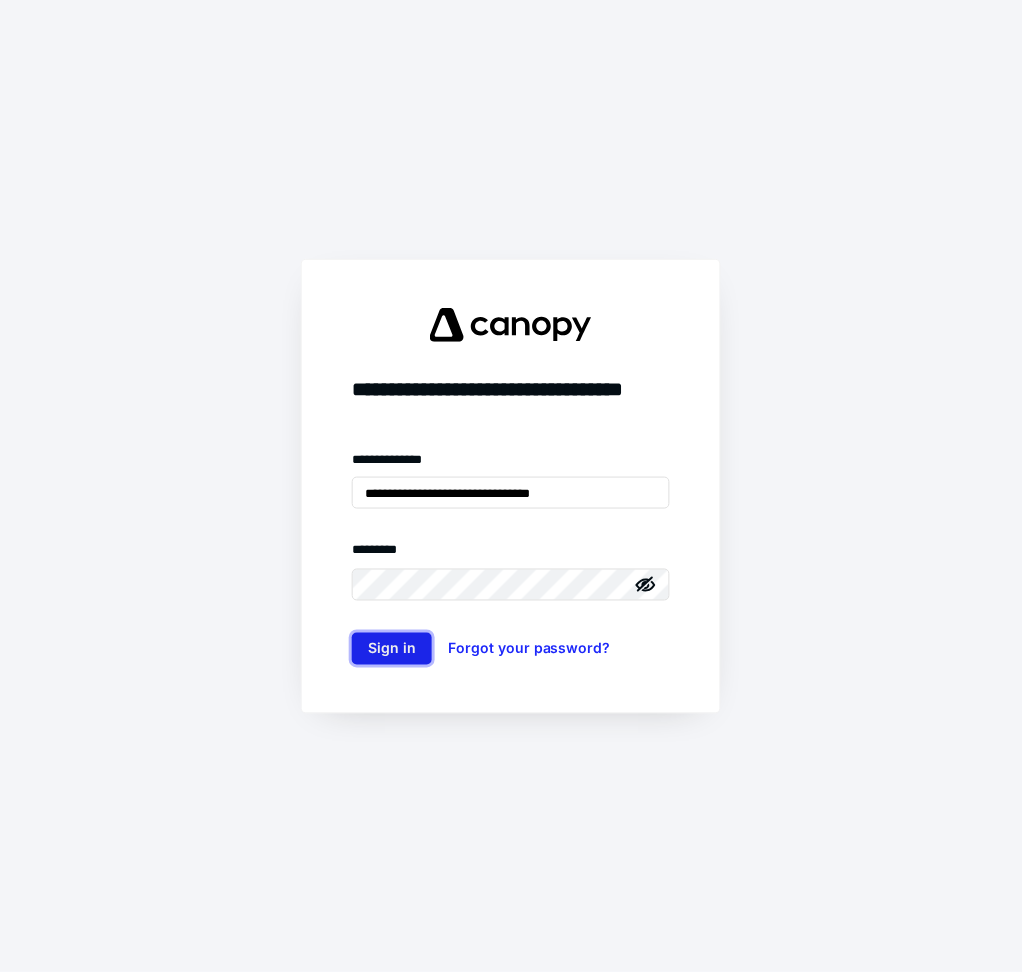 click on "Sign in" at bounding box center [392, 649] 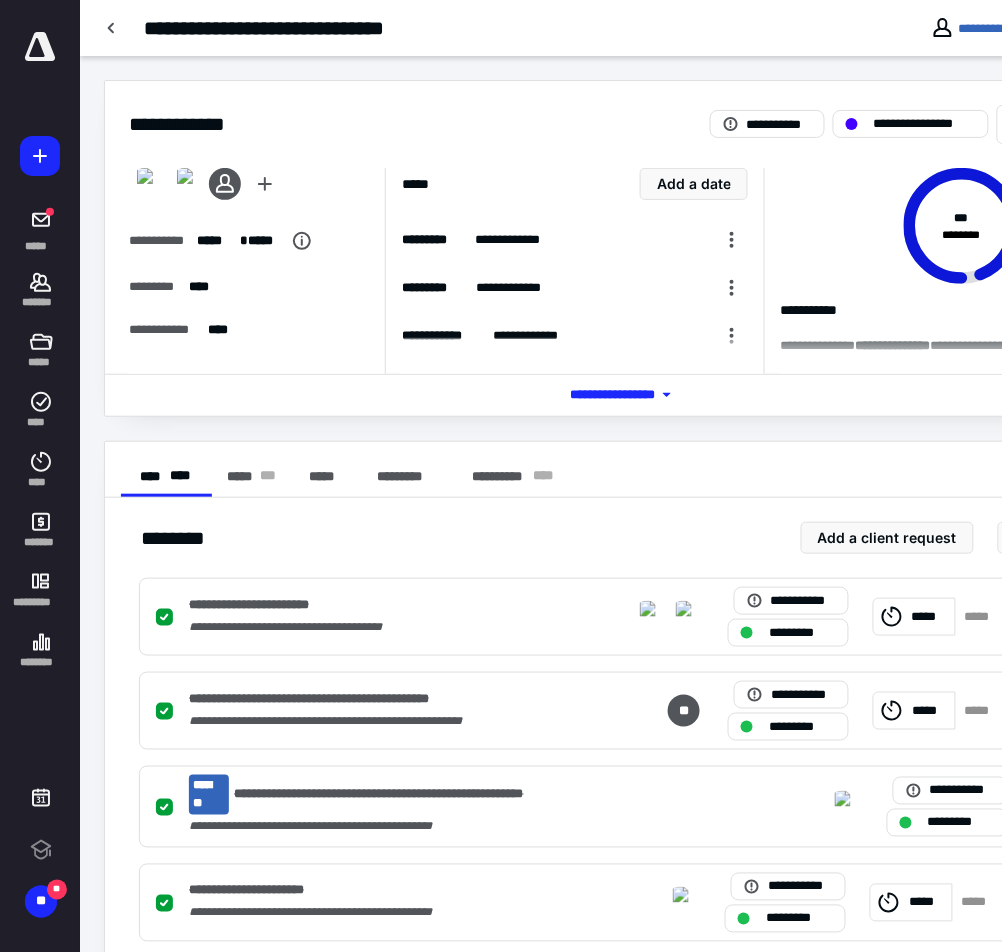 scroll, scrollTop: 0, scrollLeft: 0, axis: both 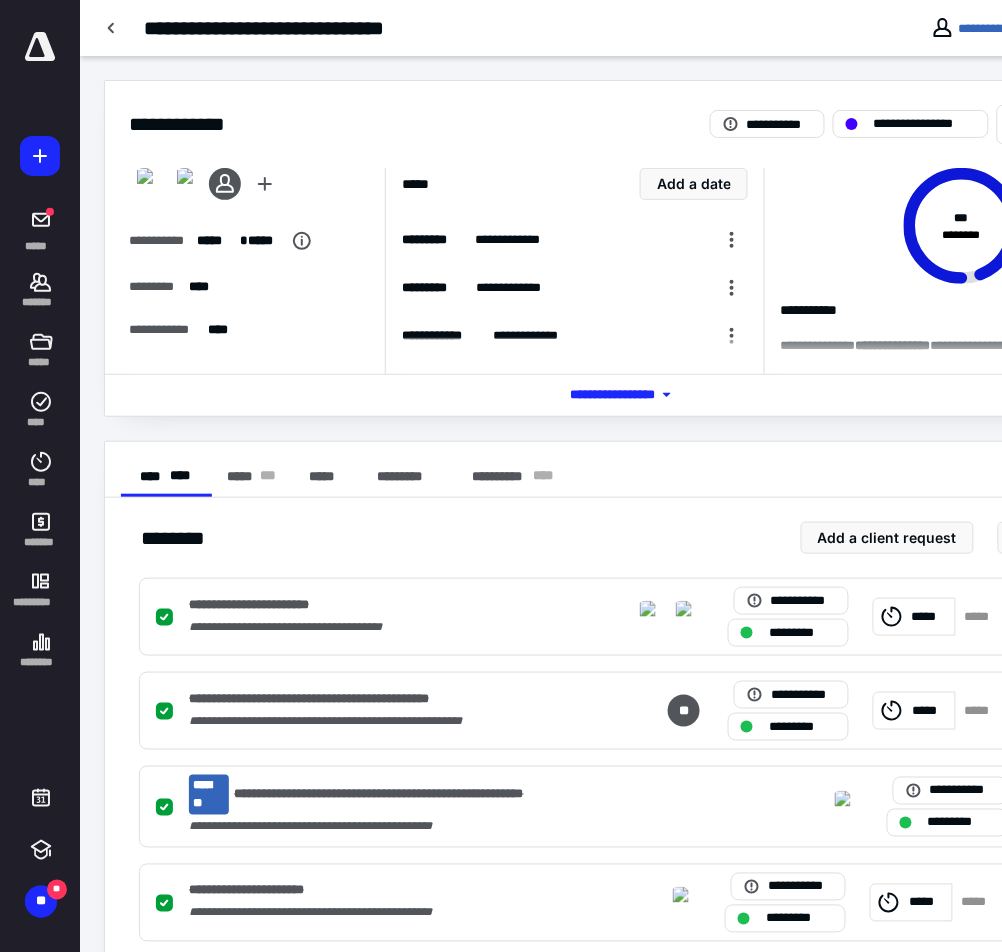 click on "**********" at bounding box center (636, 470) 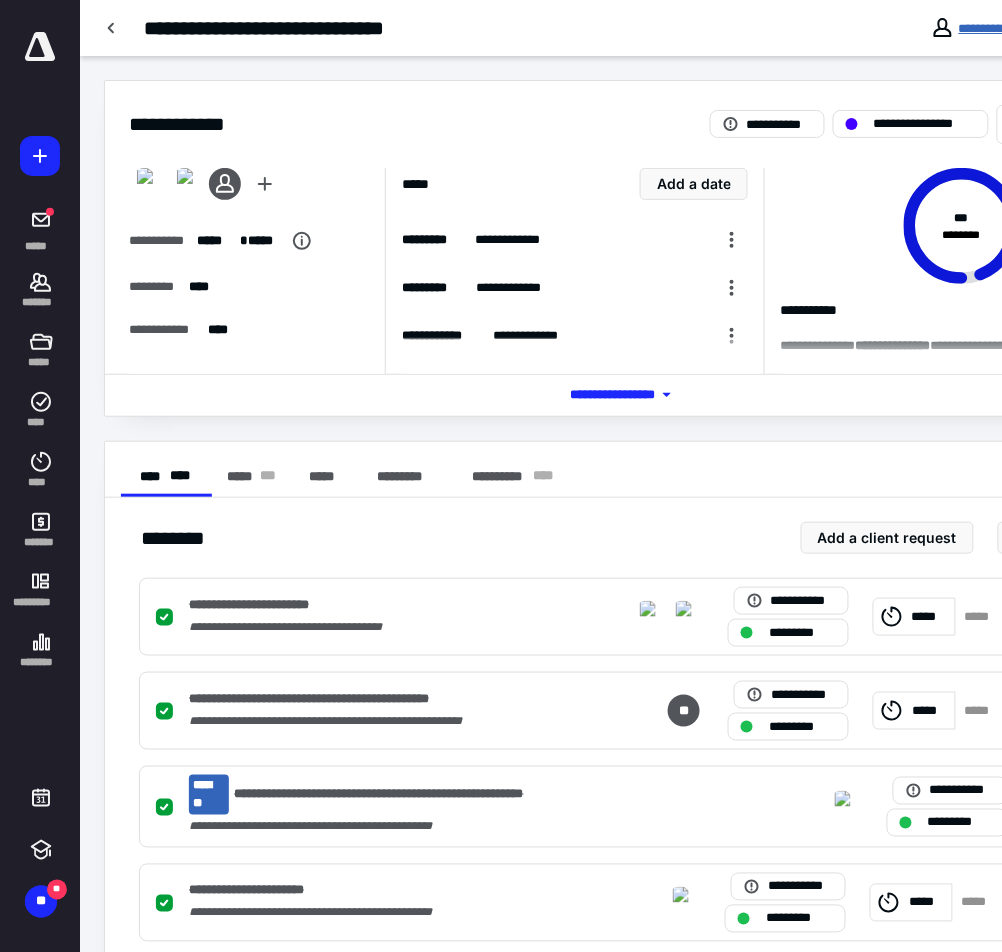 click on "**********" at bounding box center [991, 28] 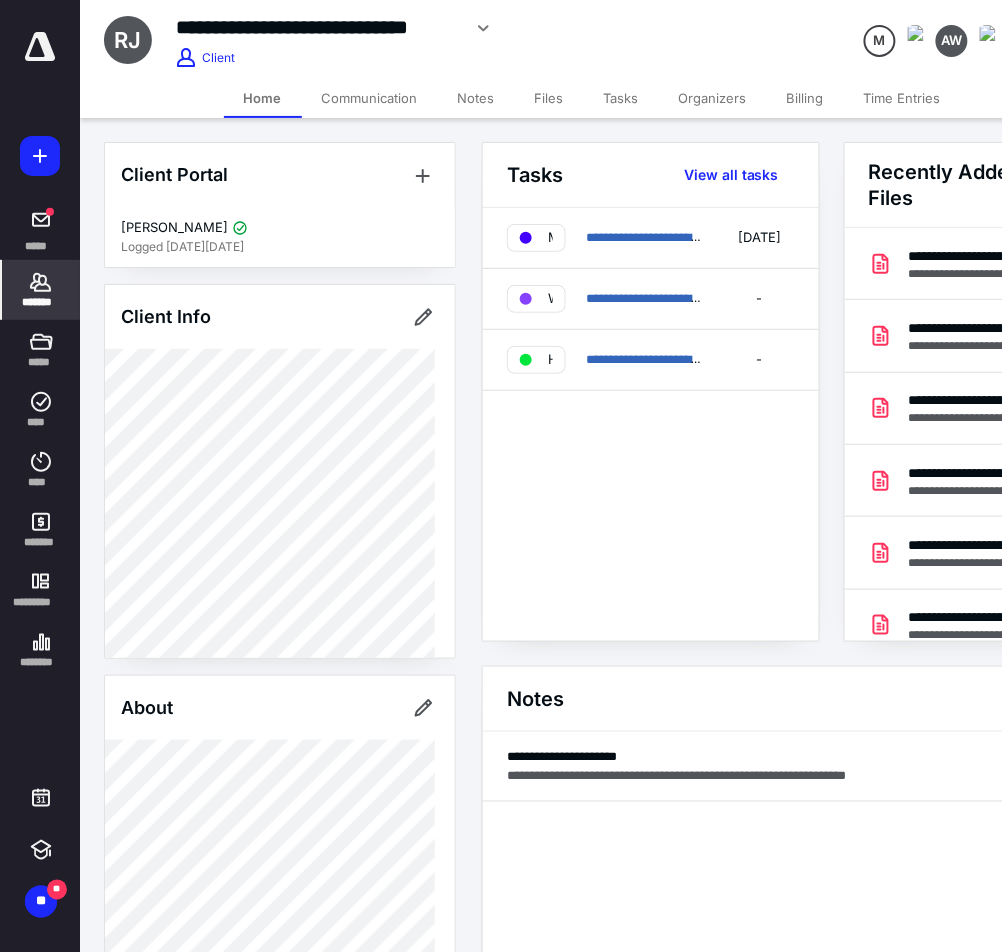 click on "Files" at bounding box center (549, 98) 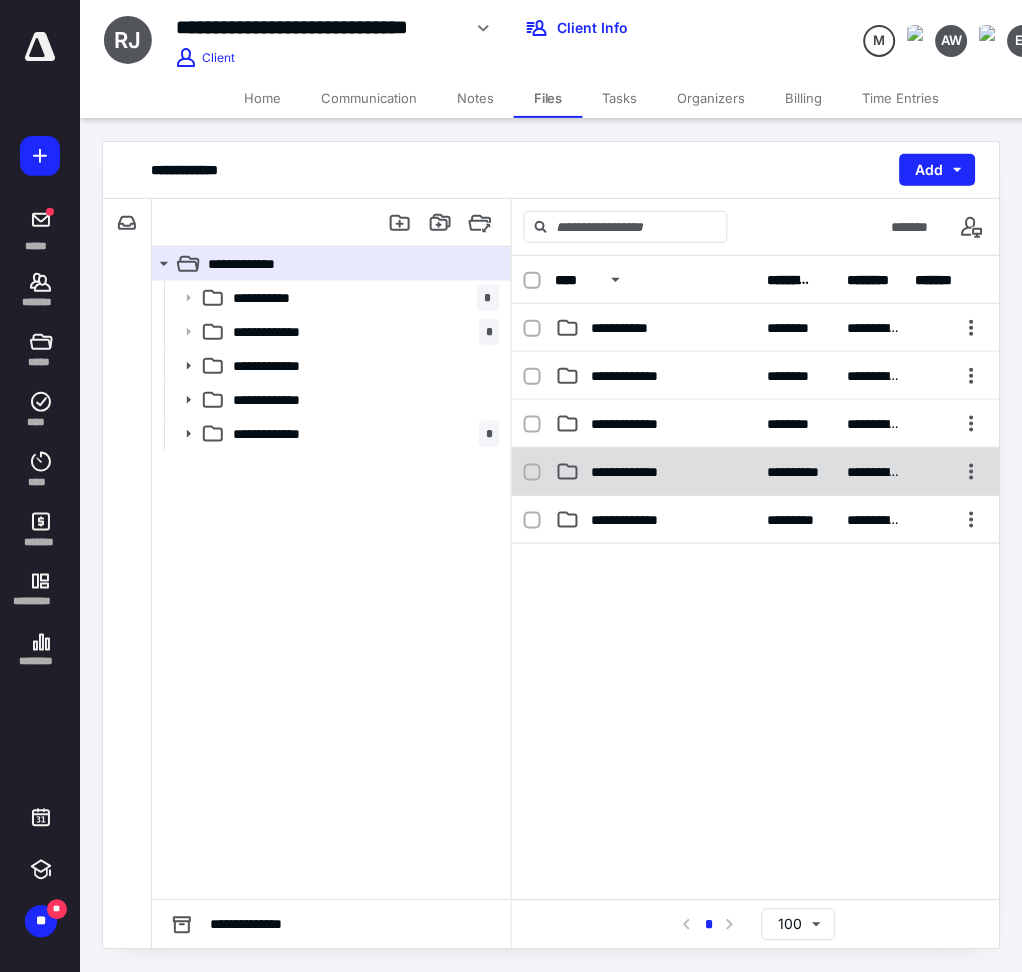 click on "**********" at bounding box center [640, 472] 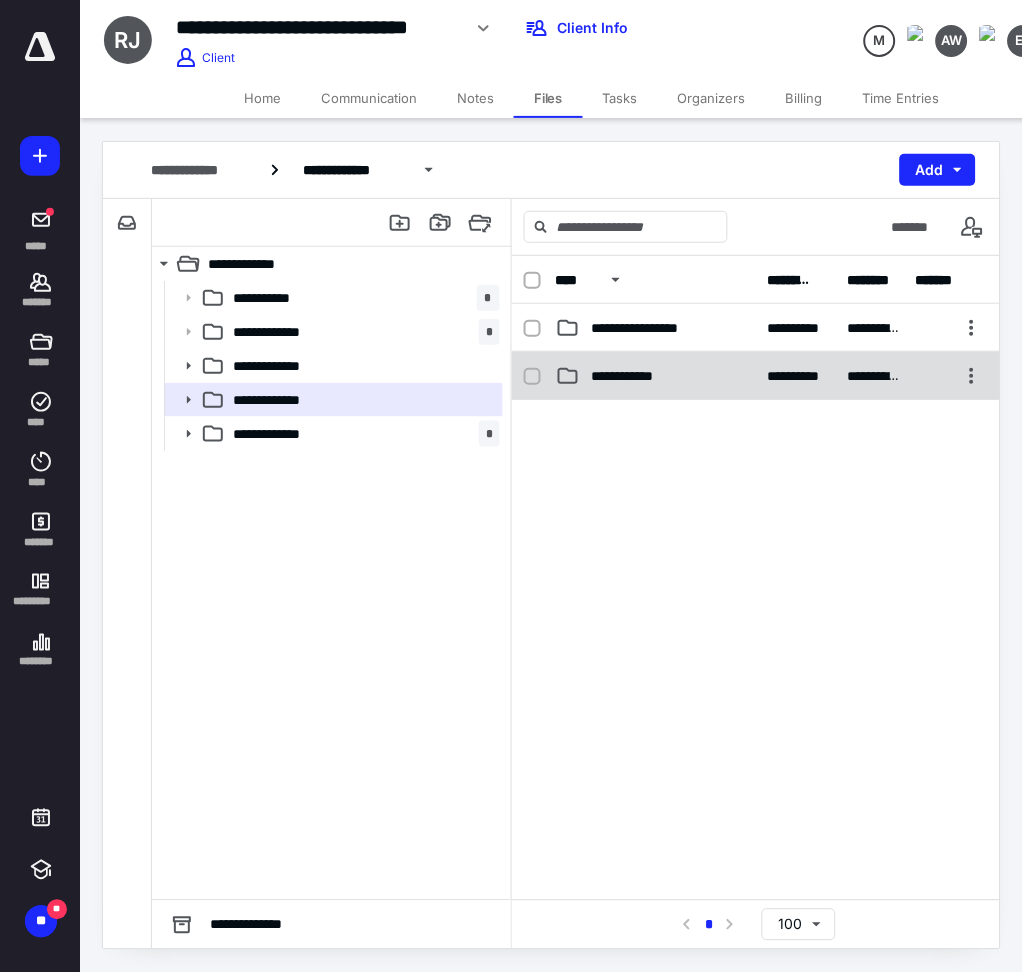 click on "**********" at bounding box center (656, 376) 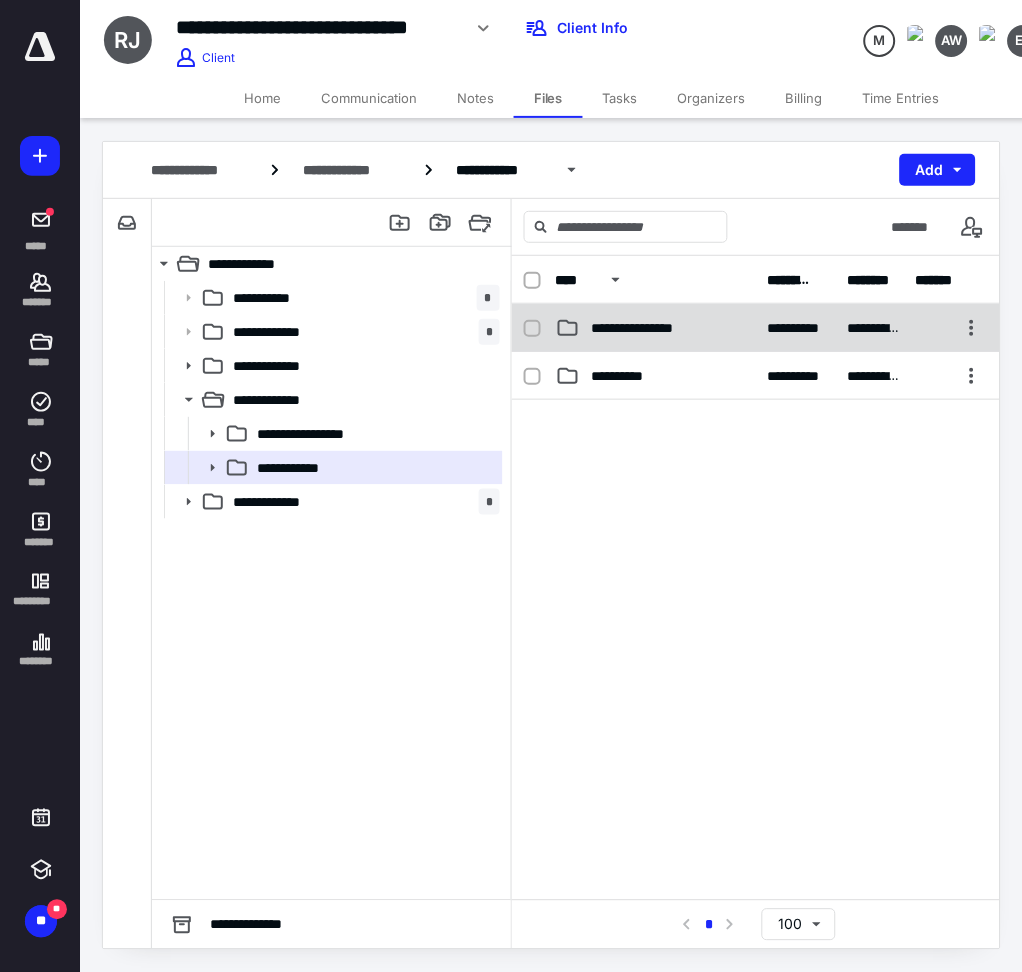 click on "**********" at bounding box center [655, 328] 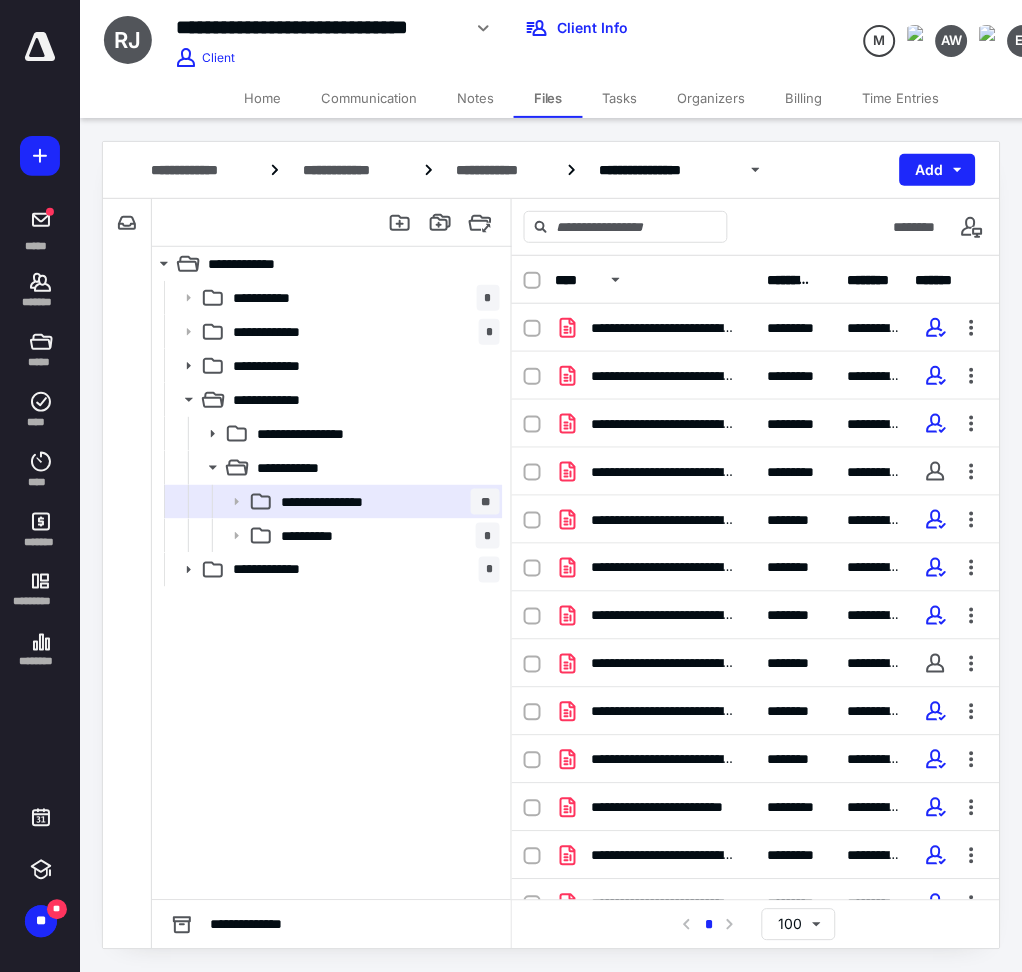 click on "**********" at bounding box center [551, 170] 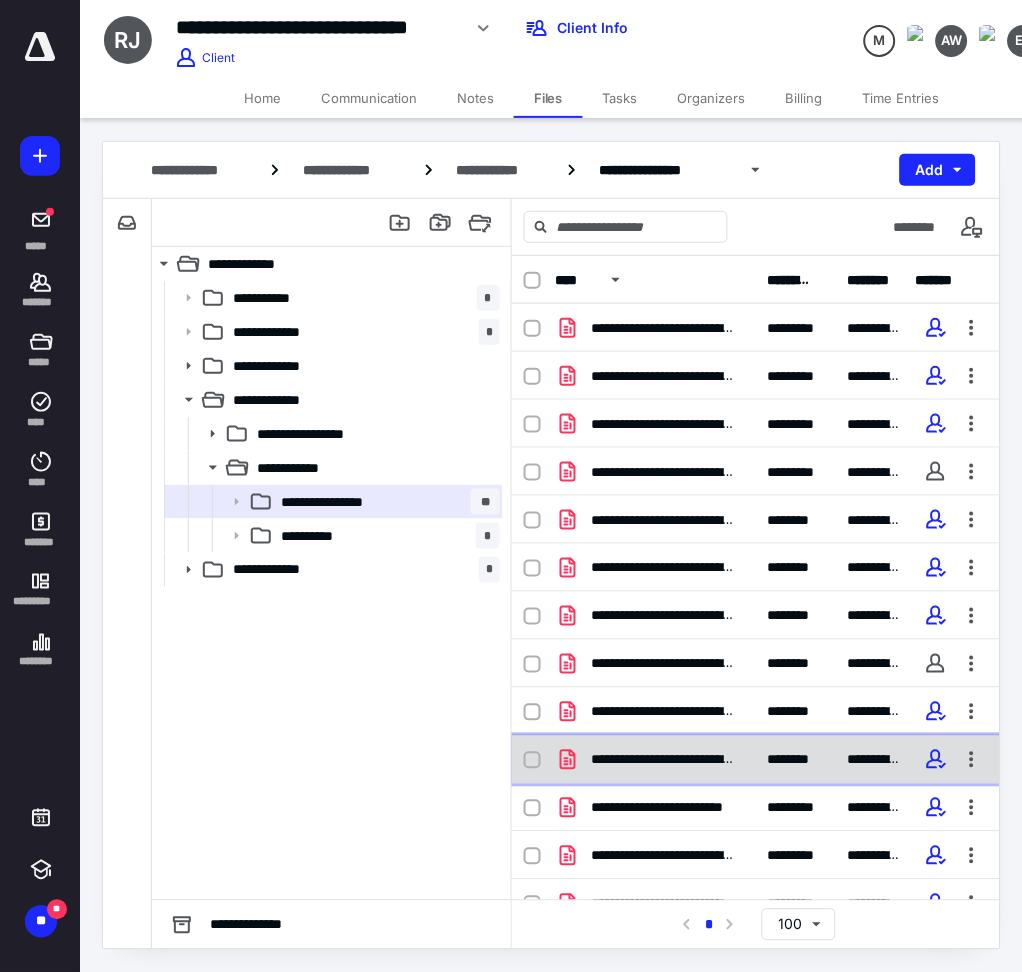 click 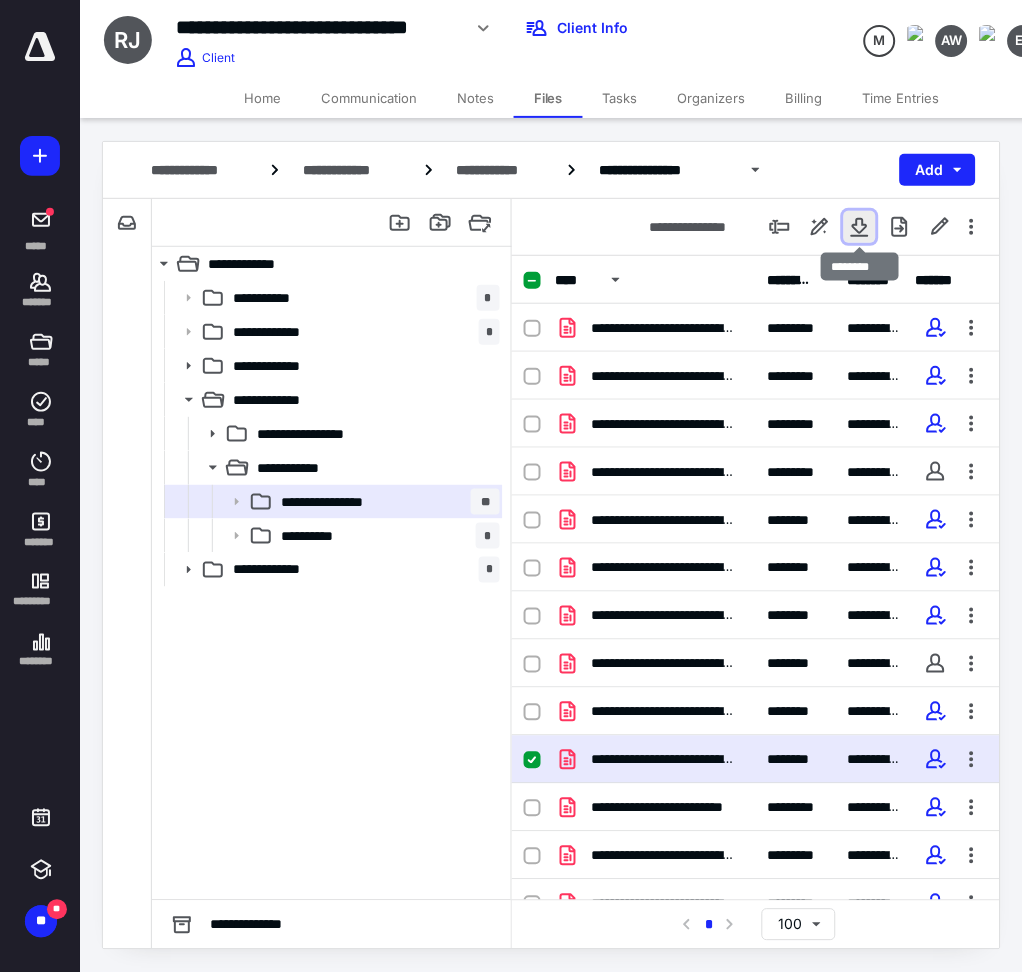 click at bounding box center [860, 227] 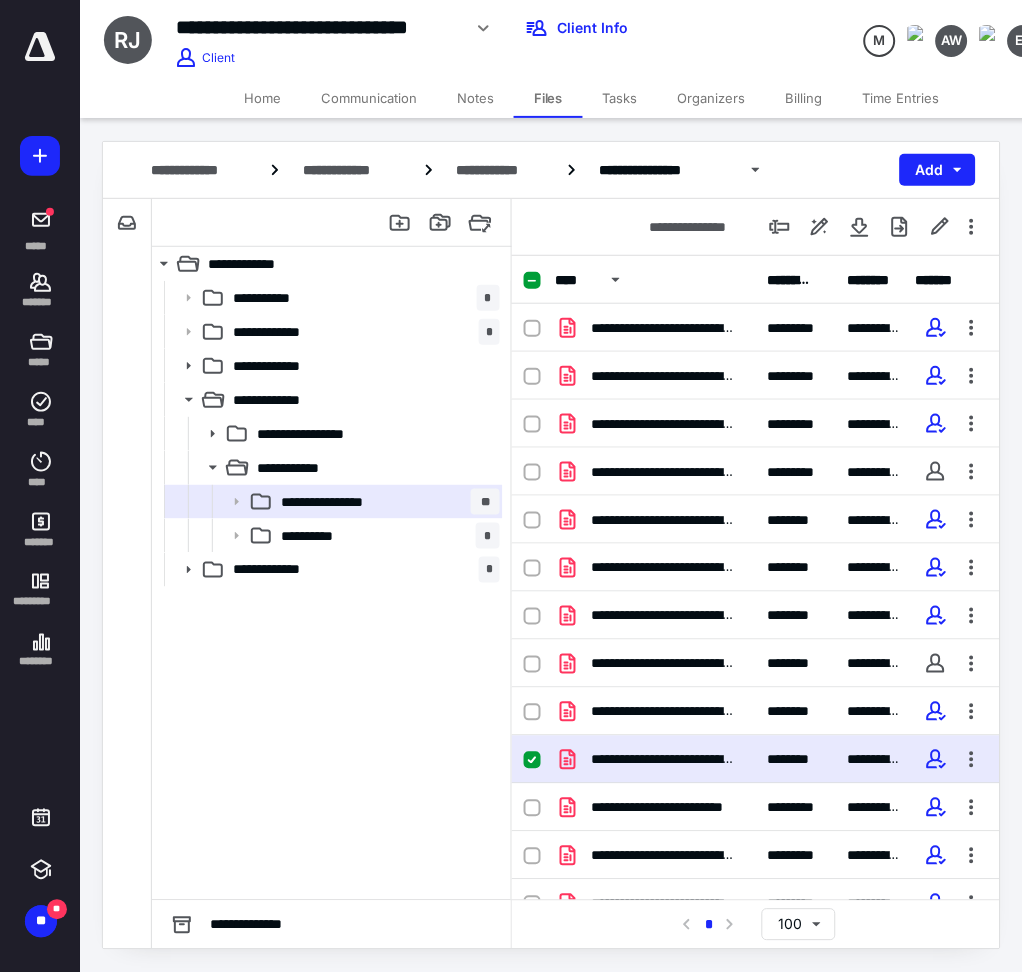 click on "Tasks" at bounding box center [620, 98] 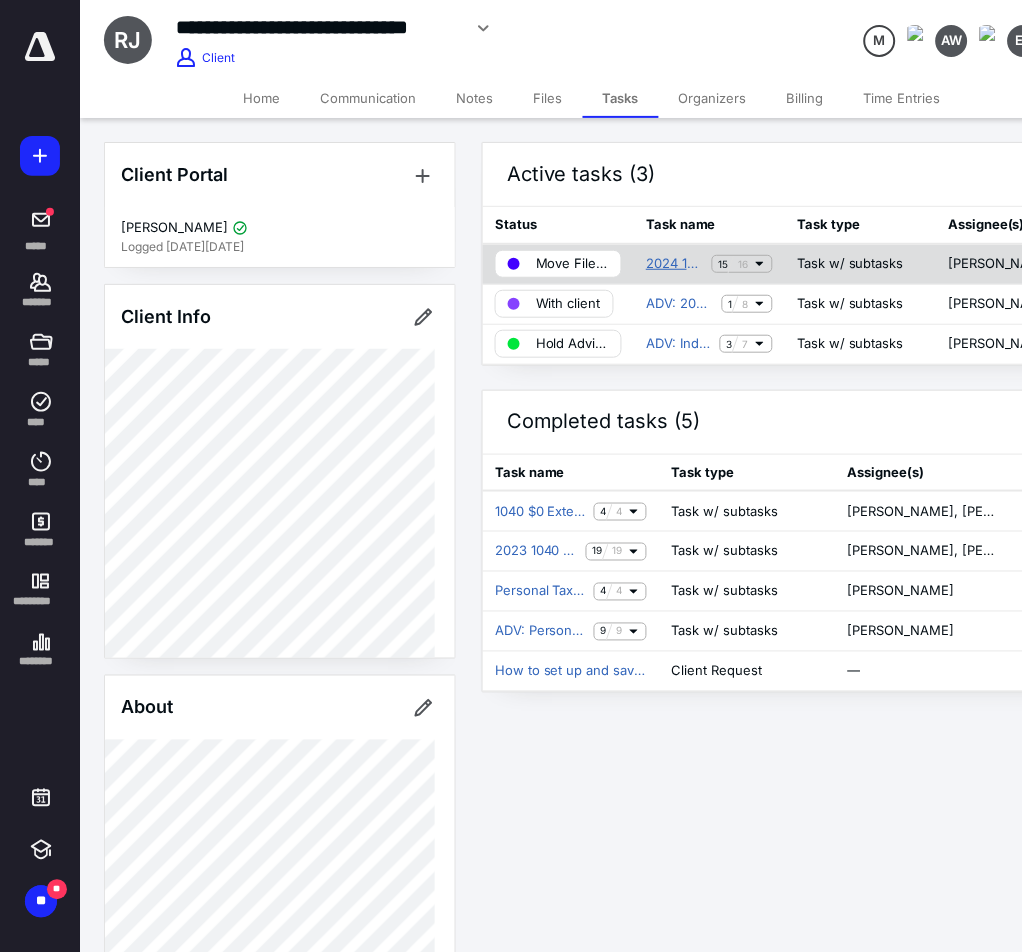 click on "2024 1040 Return [PERSON_NAME]" at bounding box center [675, 264] 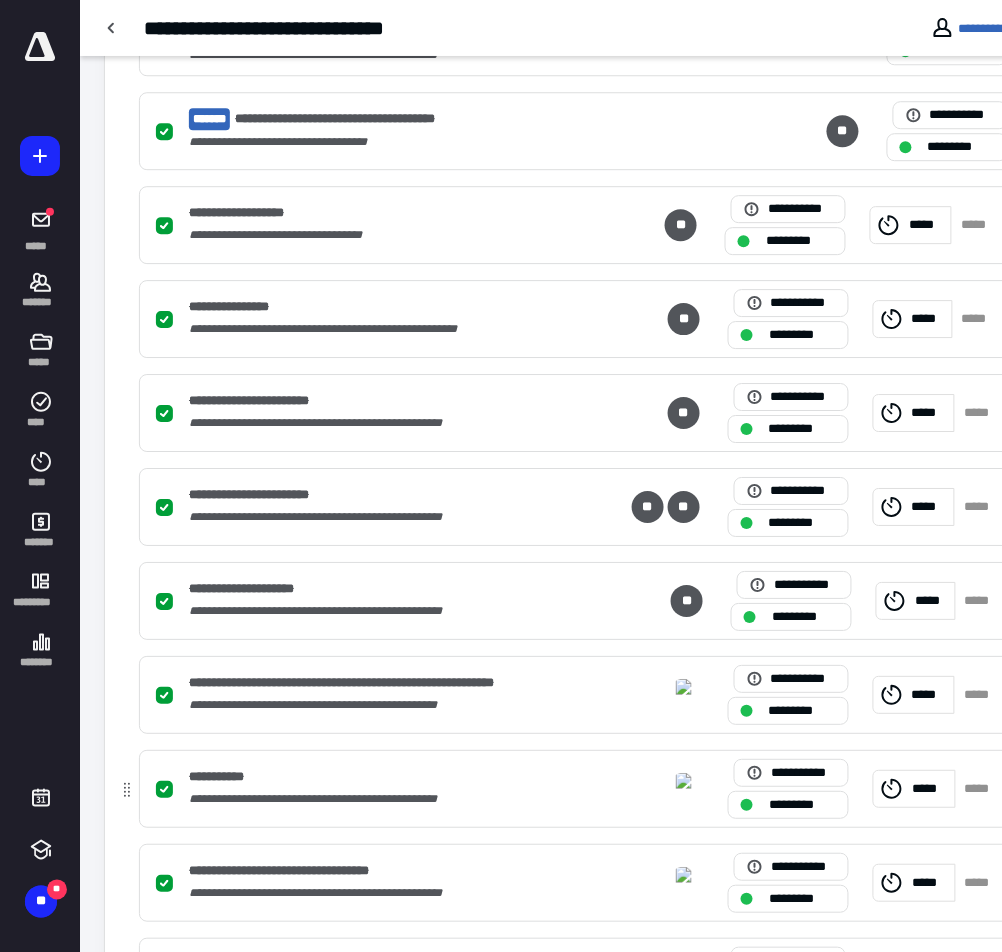 scroll, scrollTop: 1164, scrollLeft: 0, axis: vertical 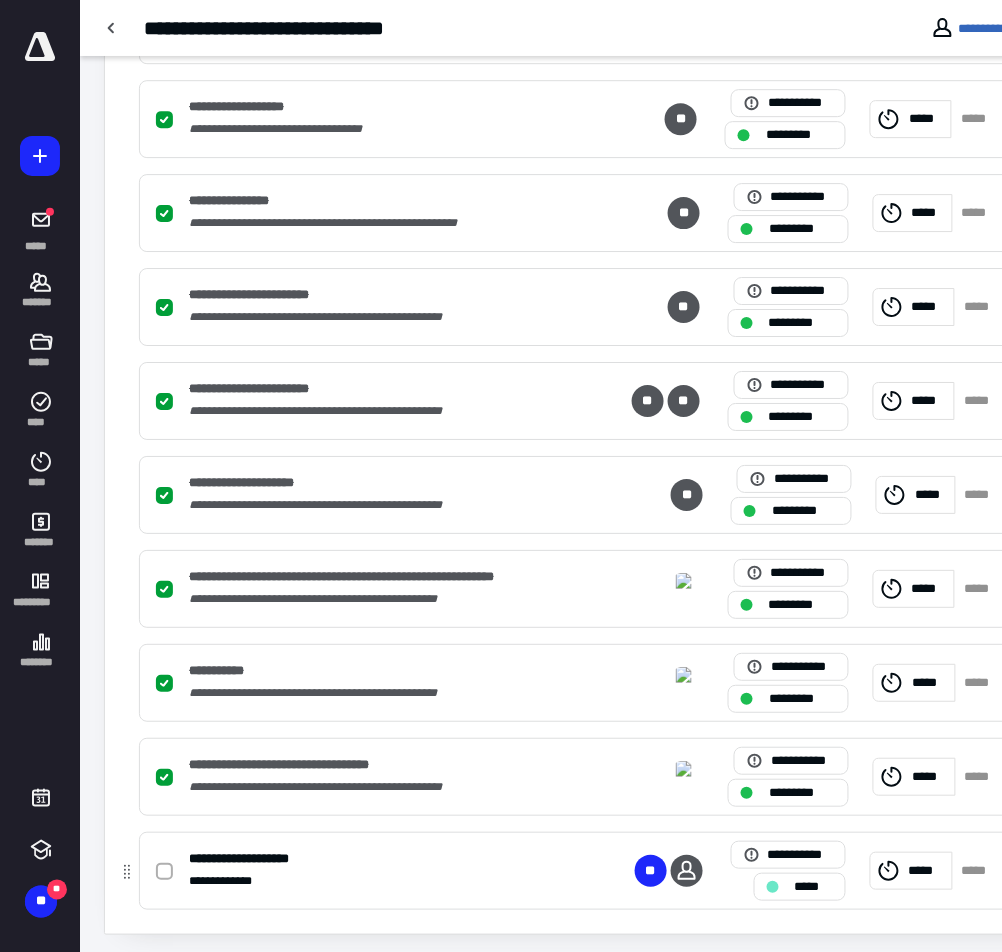 click on "*****" at bounding box center (927, 871) 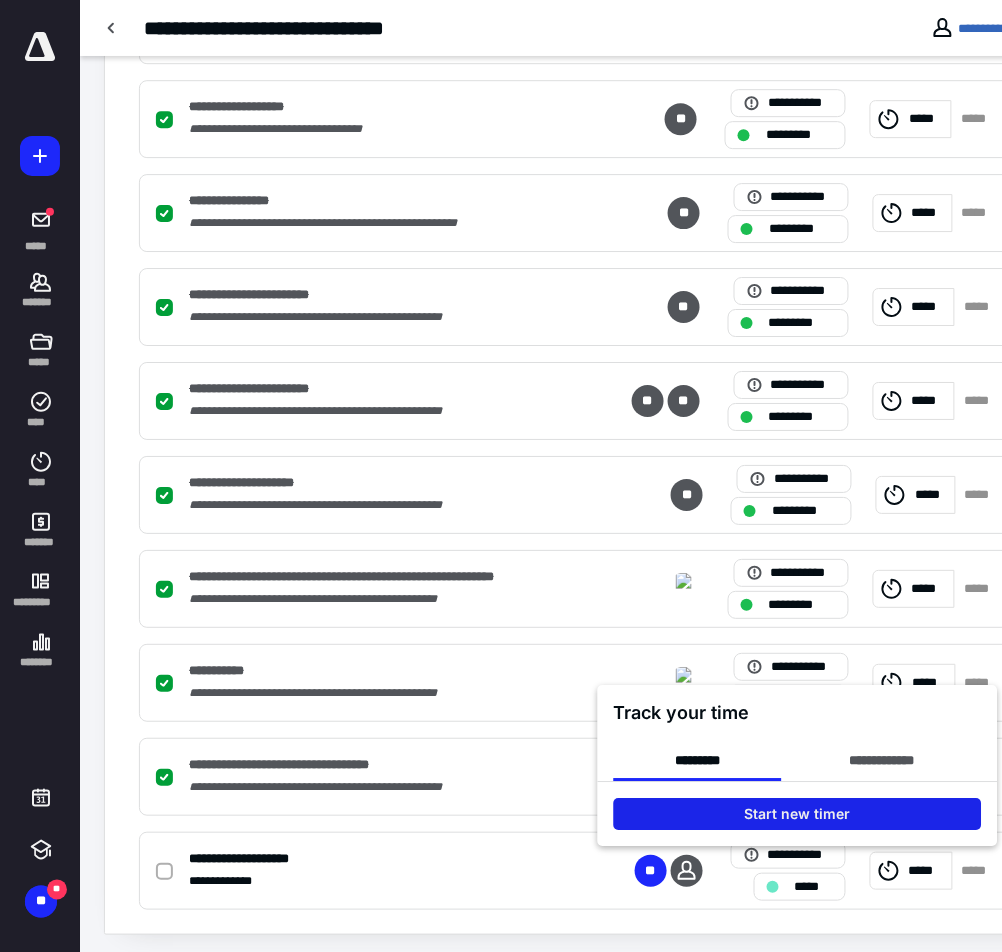 click on "Start new timer" at bounding box center [797, 815] 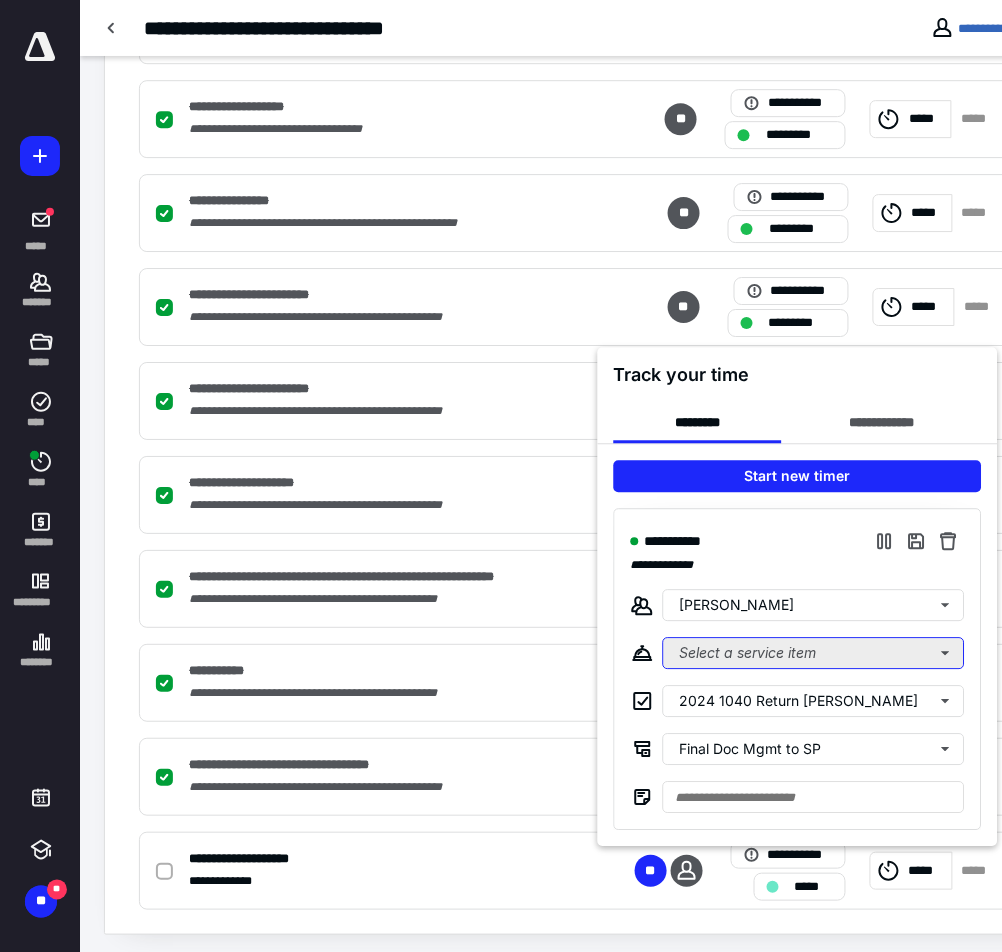 click on "Select a service item" at bounding box center [813, 654] 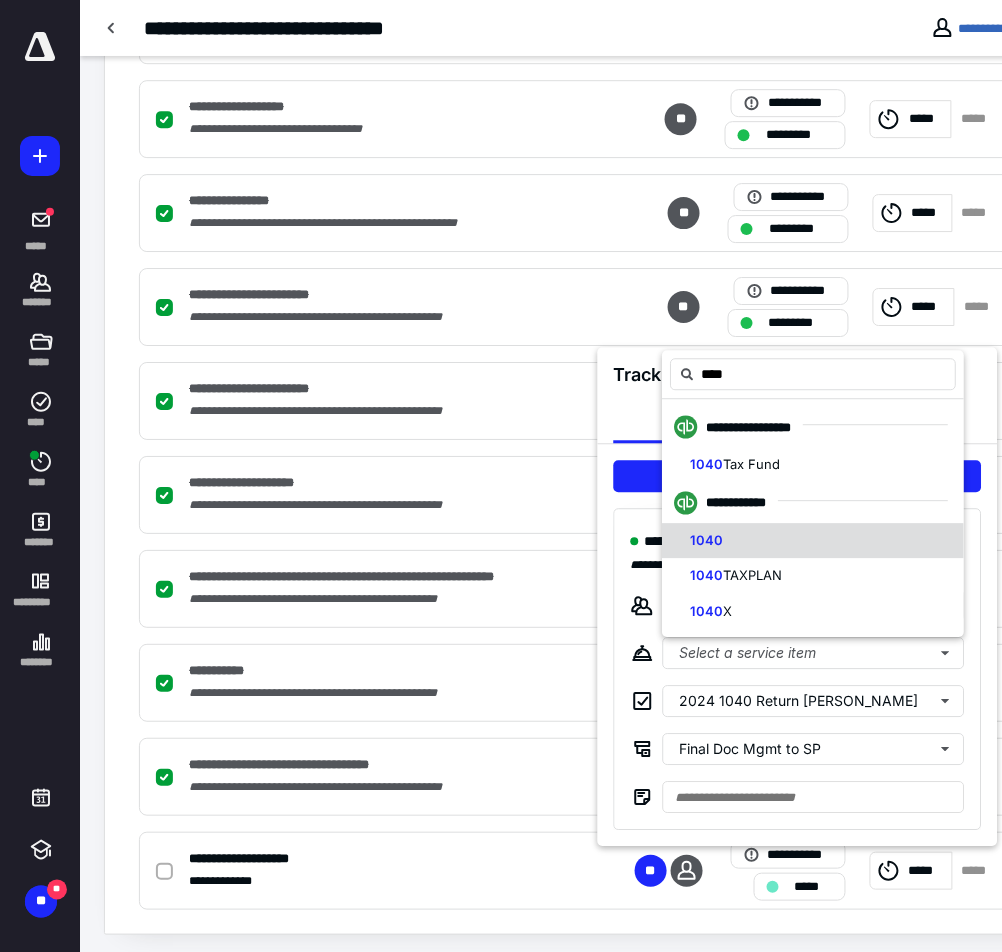 click on "1040" at bounding box center (813, 541) 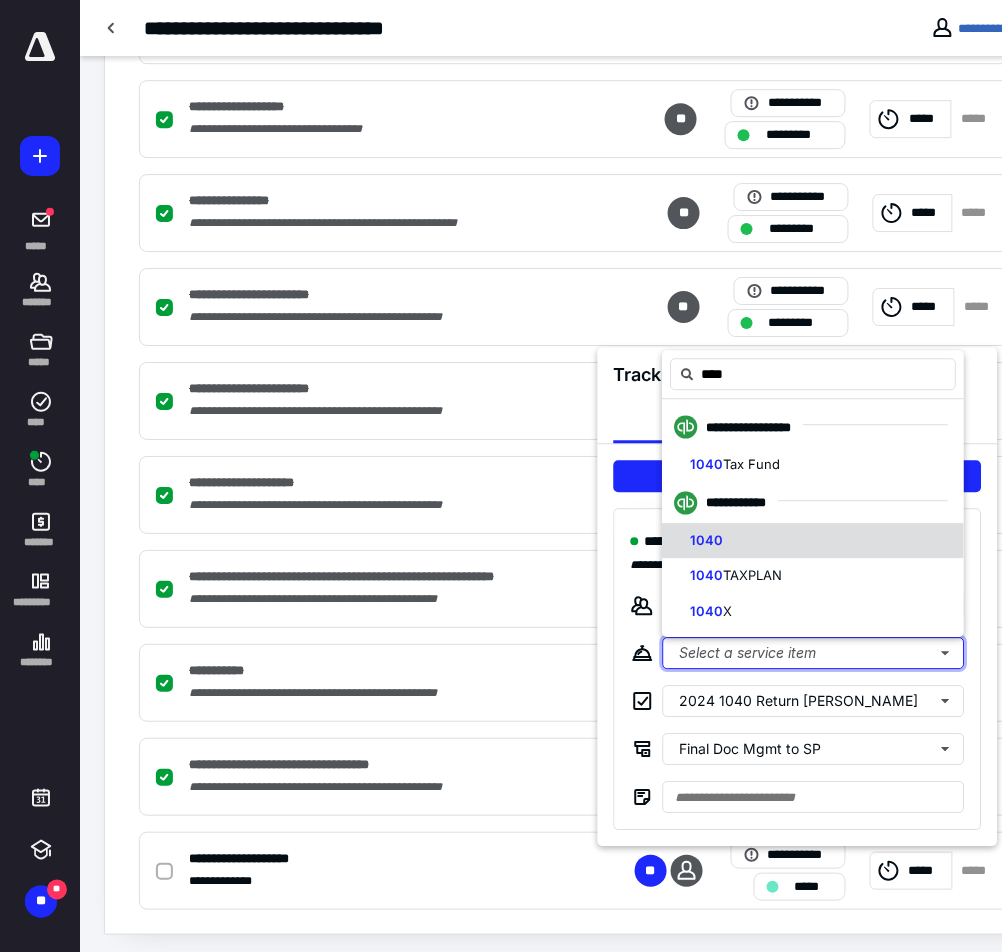 type 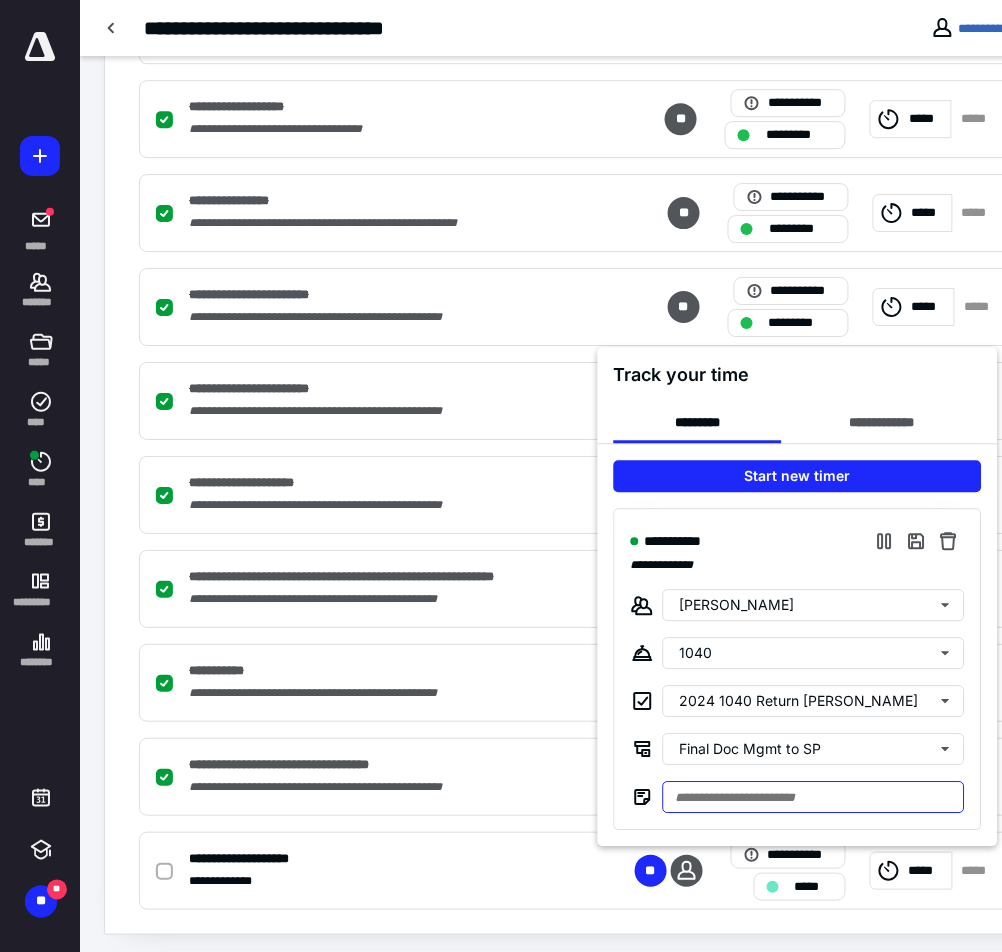 click at bounding box center (813, 798) 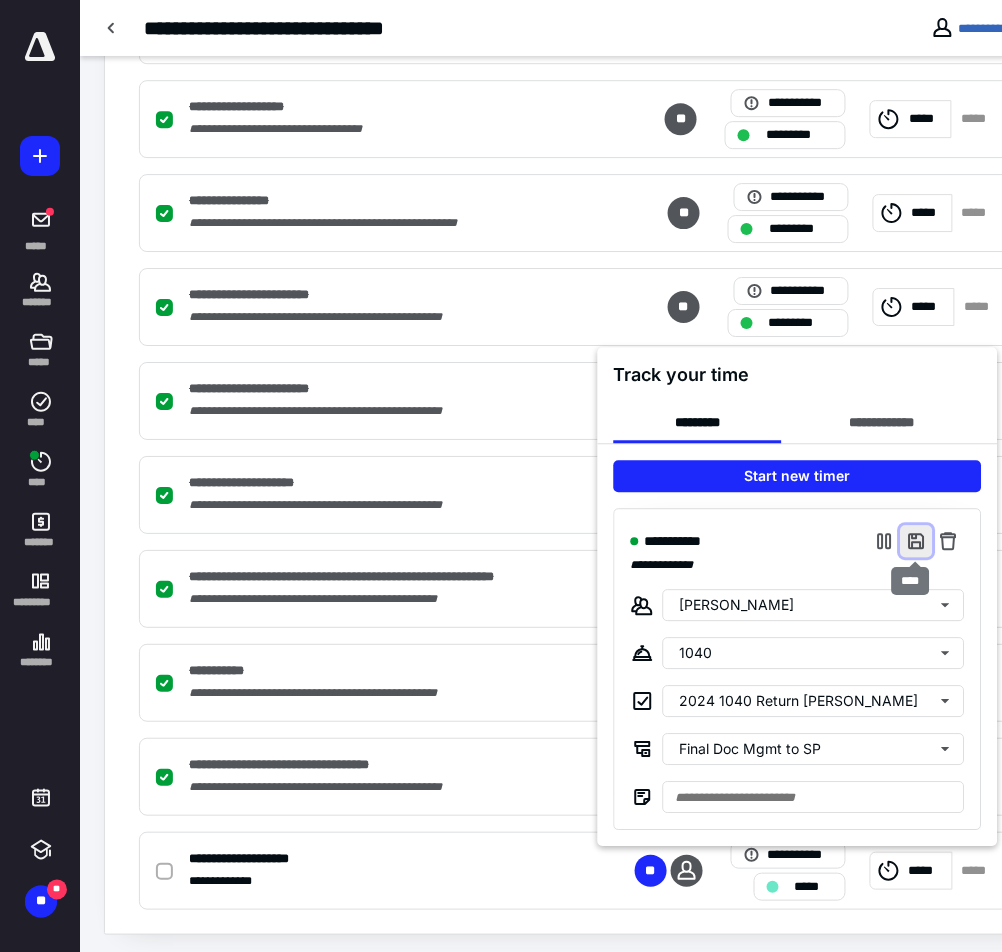 click at bounding box center (916, 542) 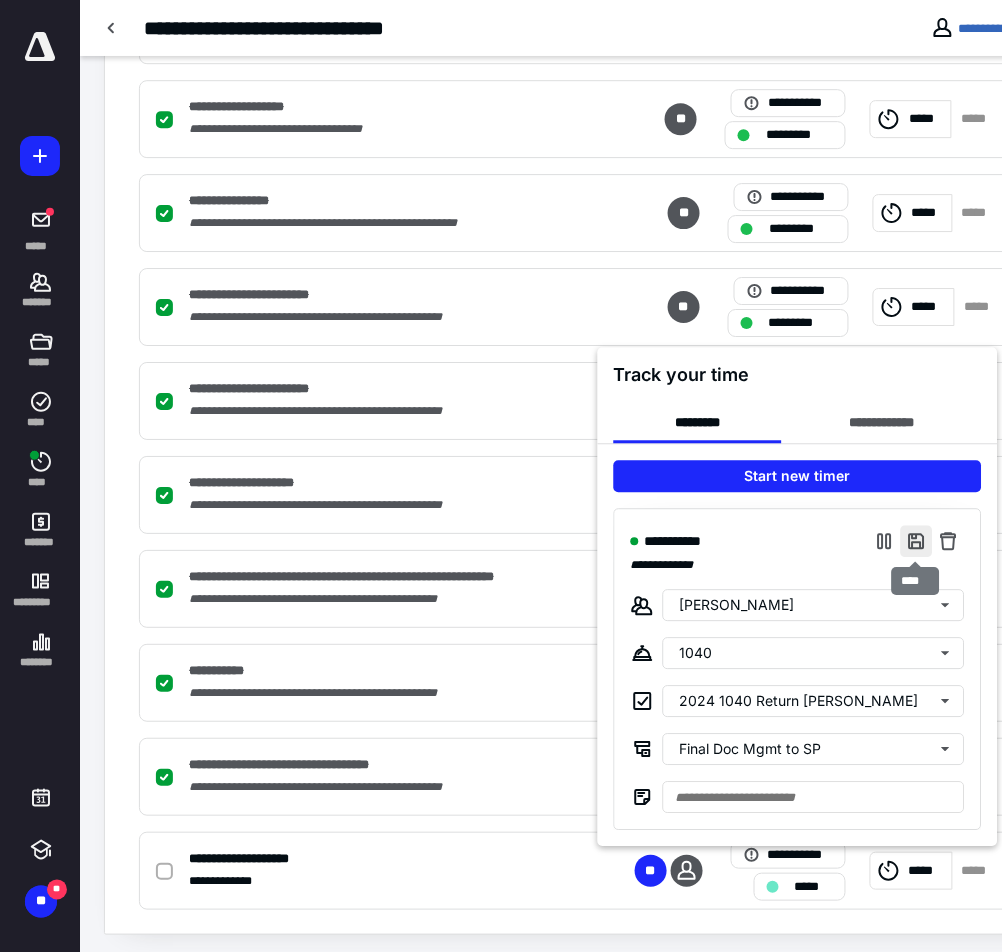 scroll, scrollTop: 1144, scrollLeft: 0, axis: vertical 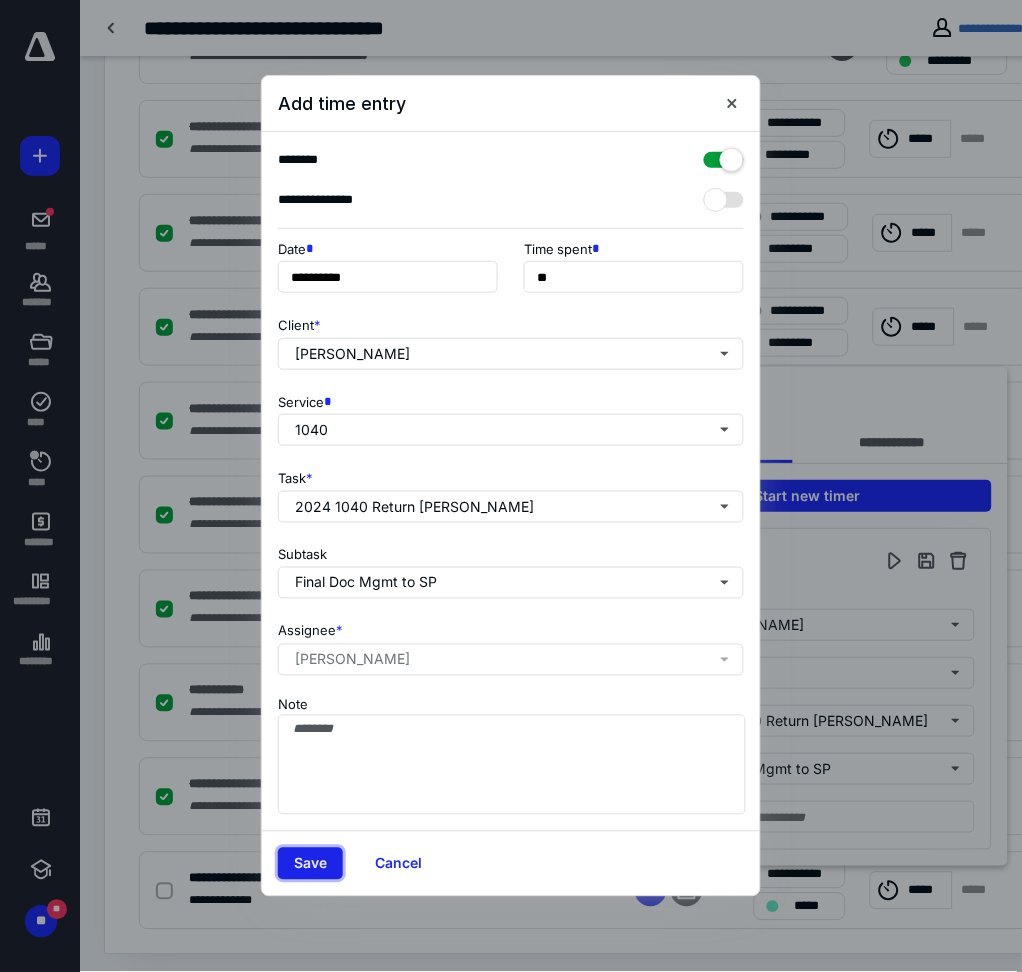click on "Save" at bounding box center [310, 864] 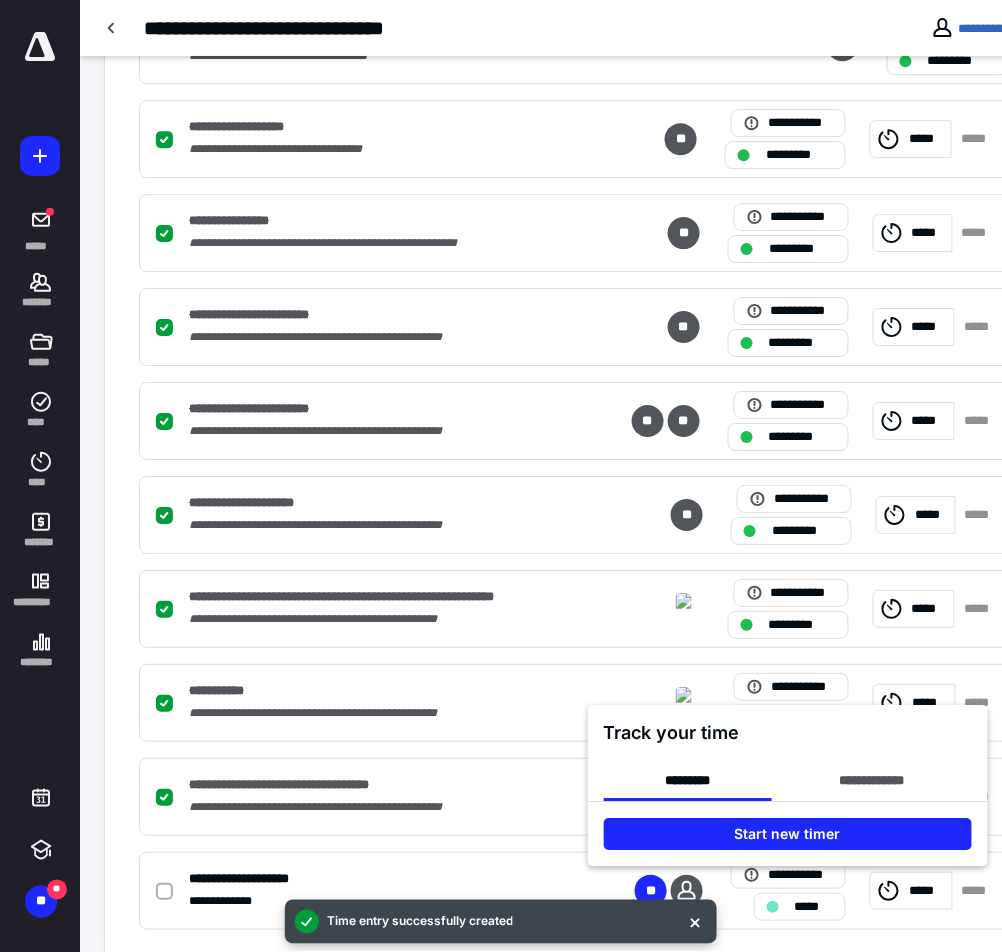 click at bounding box center [501, 476] 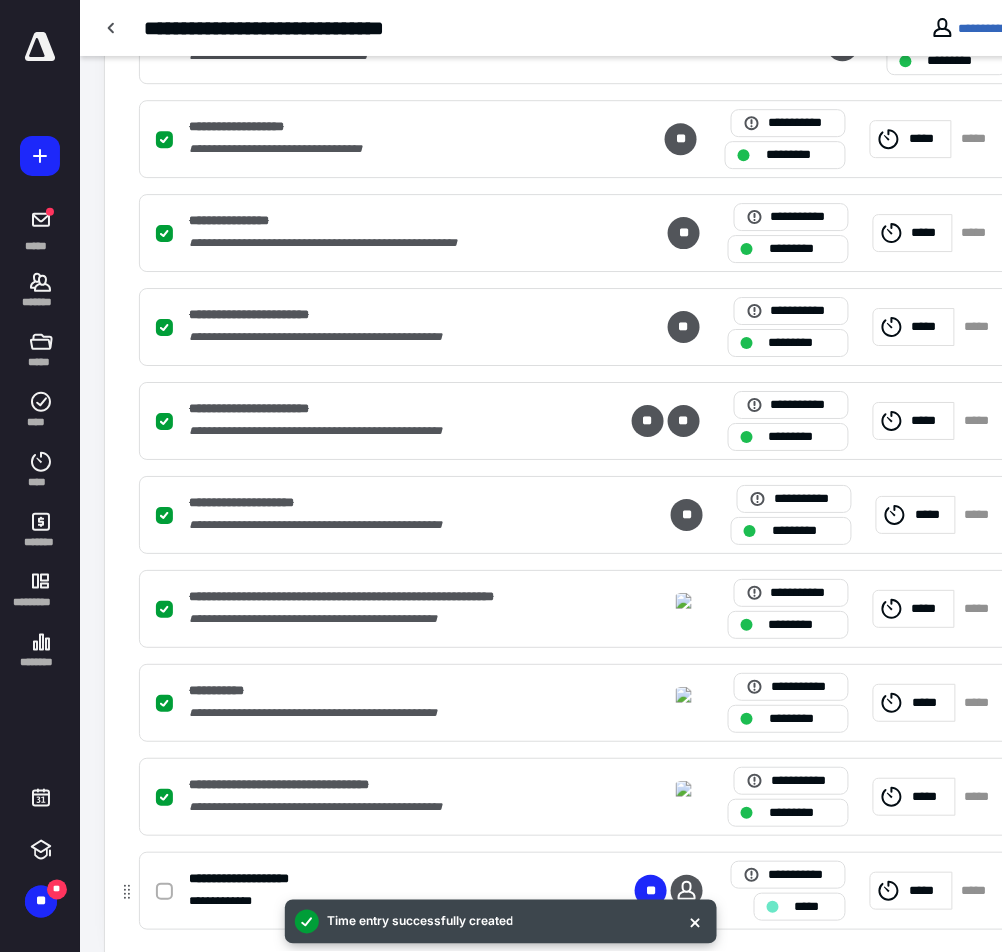click at bounding box center (168, 891) 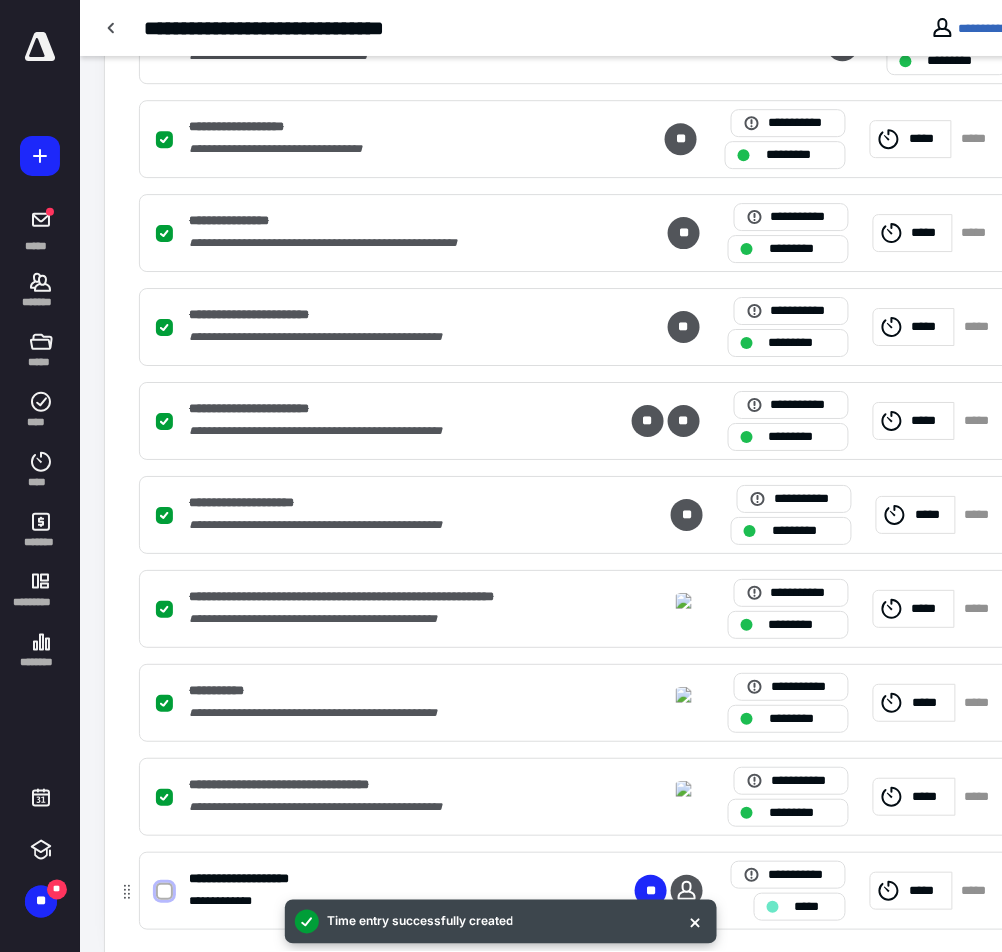 click at bounding box center (164, 892) 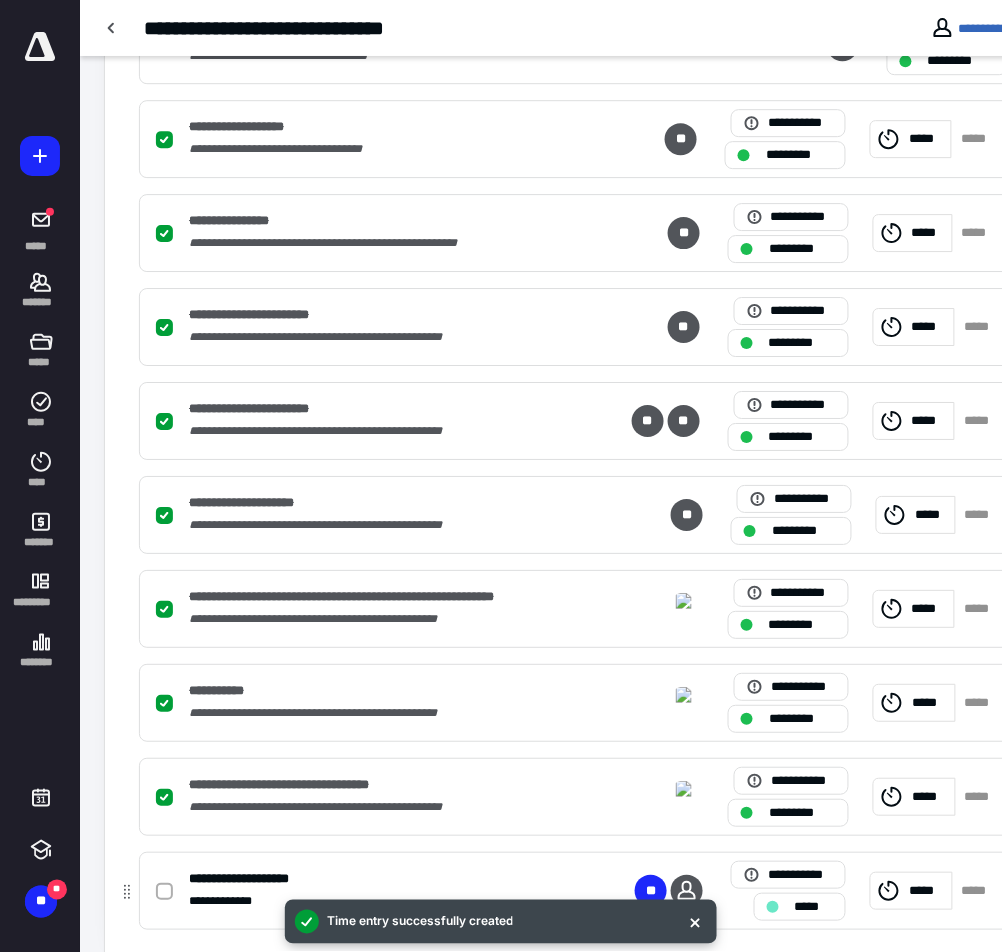 checkbox on "true" 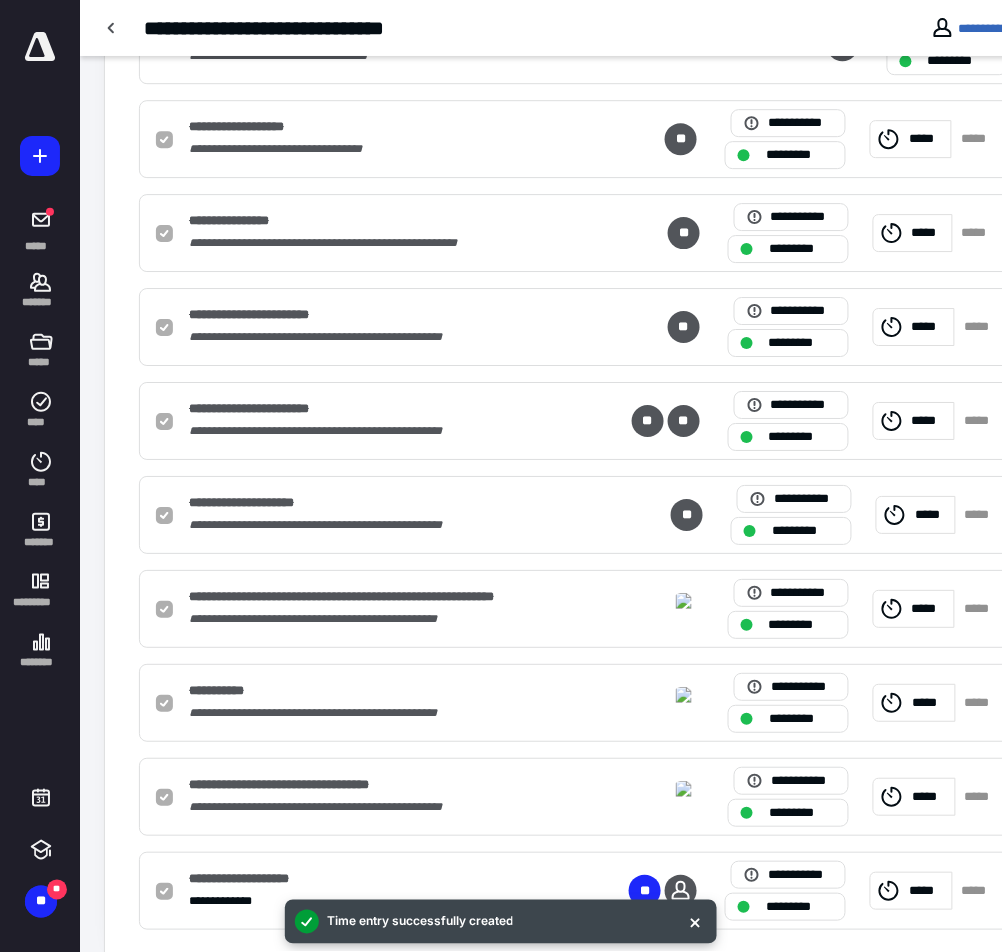 click on "**********" at bounding box center [636, 154] 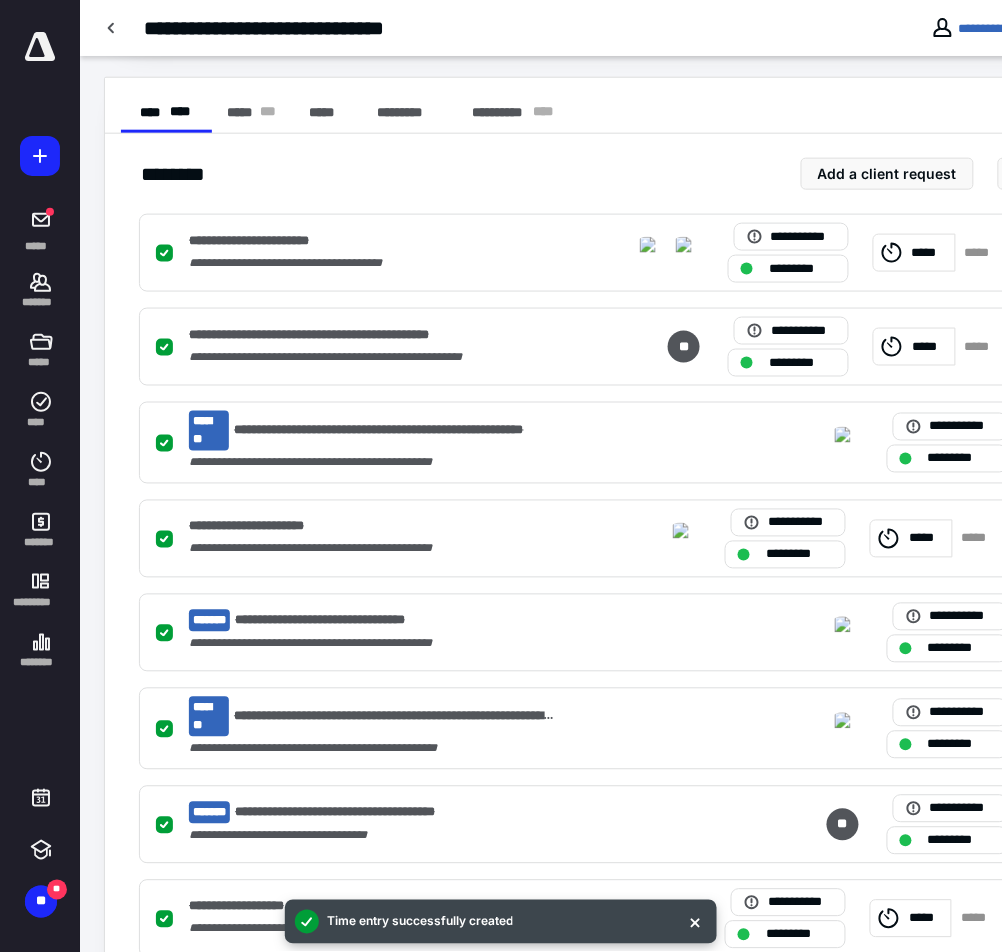 scroll, scrollTop: 0, scrollLeft: 0, axis: both 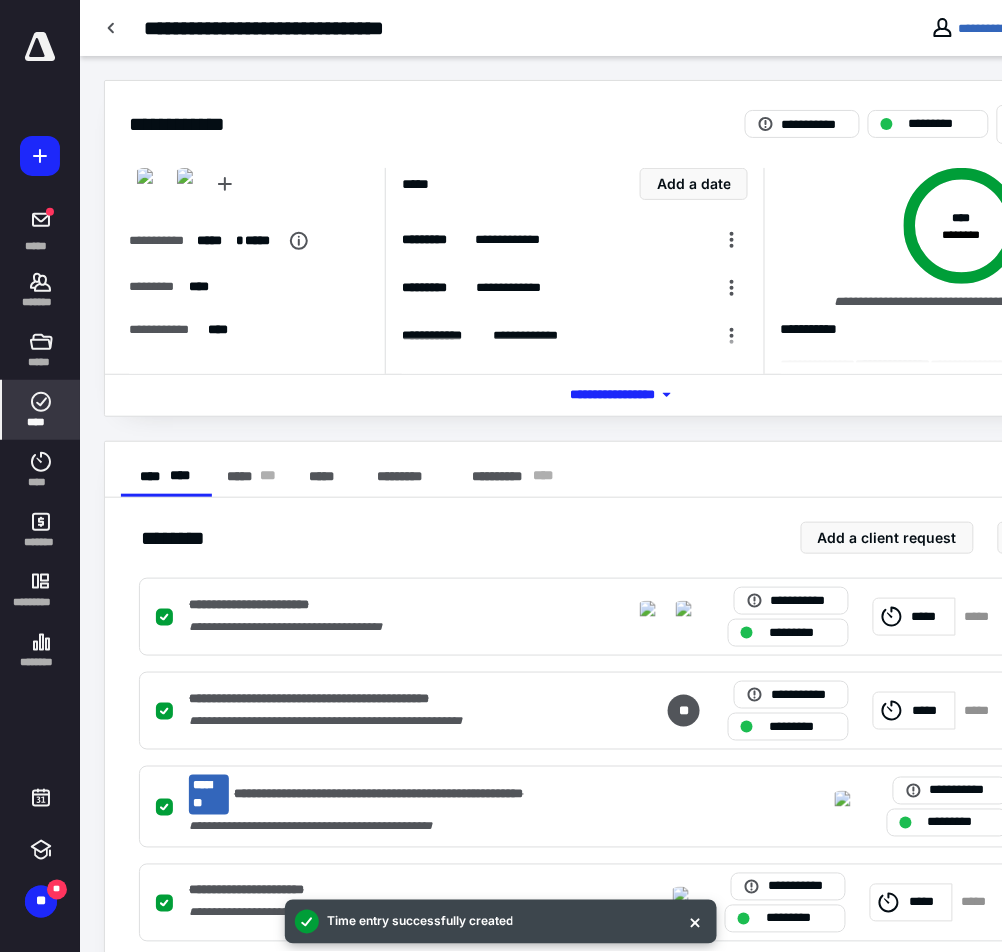 click 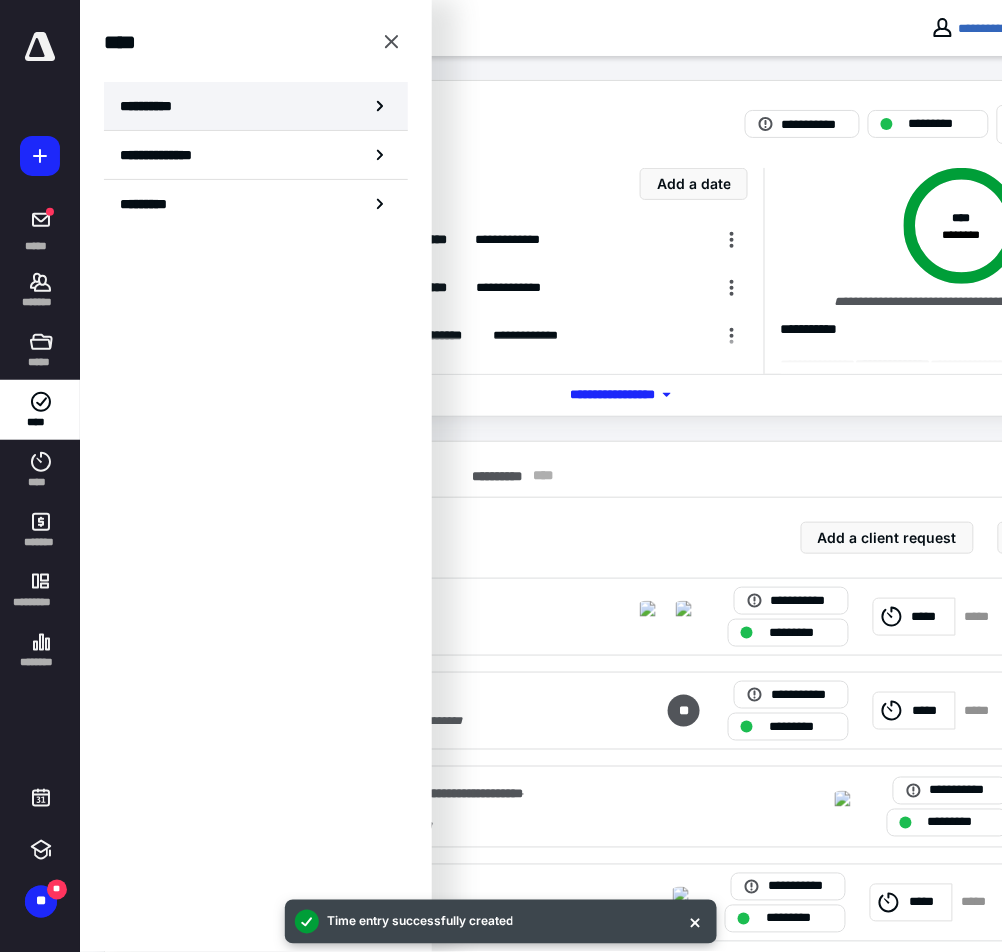 click on "**********" at bounding box center [256, 106] 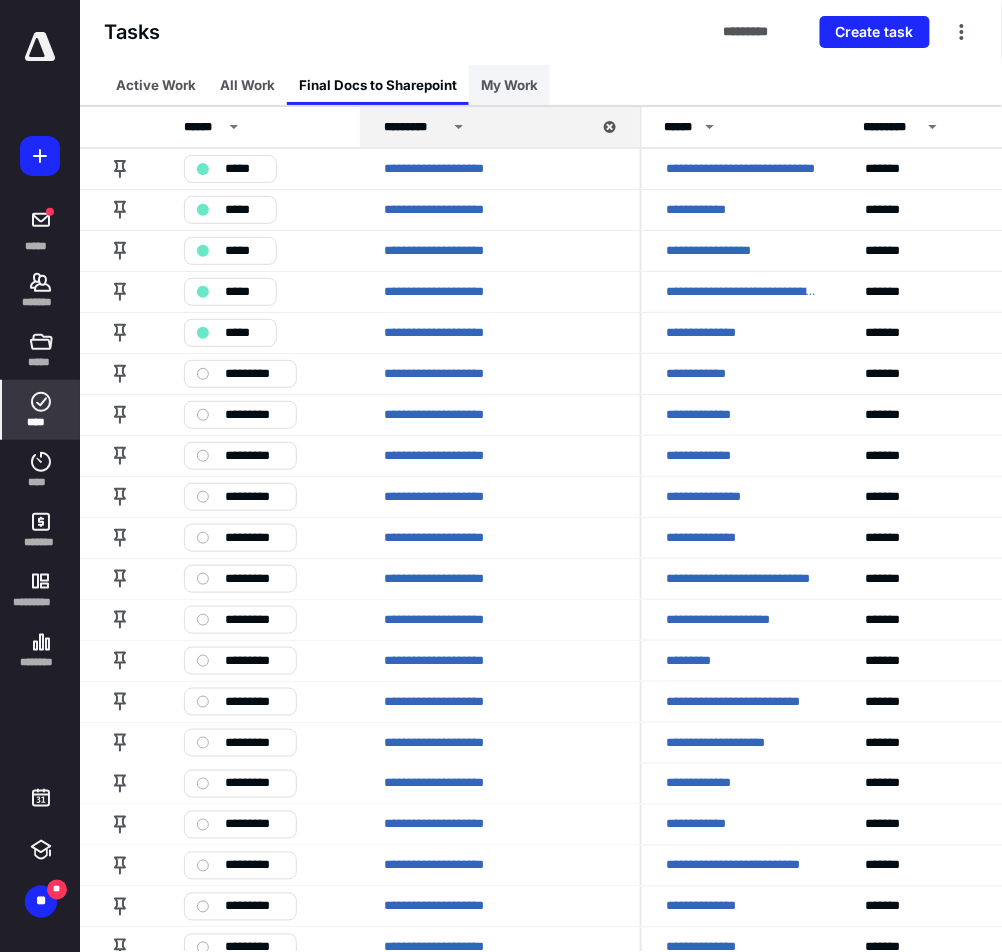 click on "My Work" at bounding box center (509, 85) 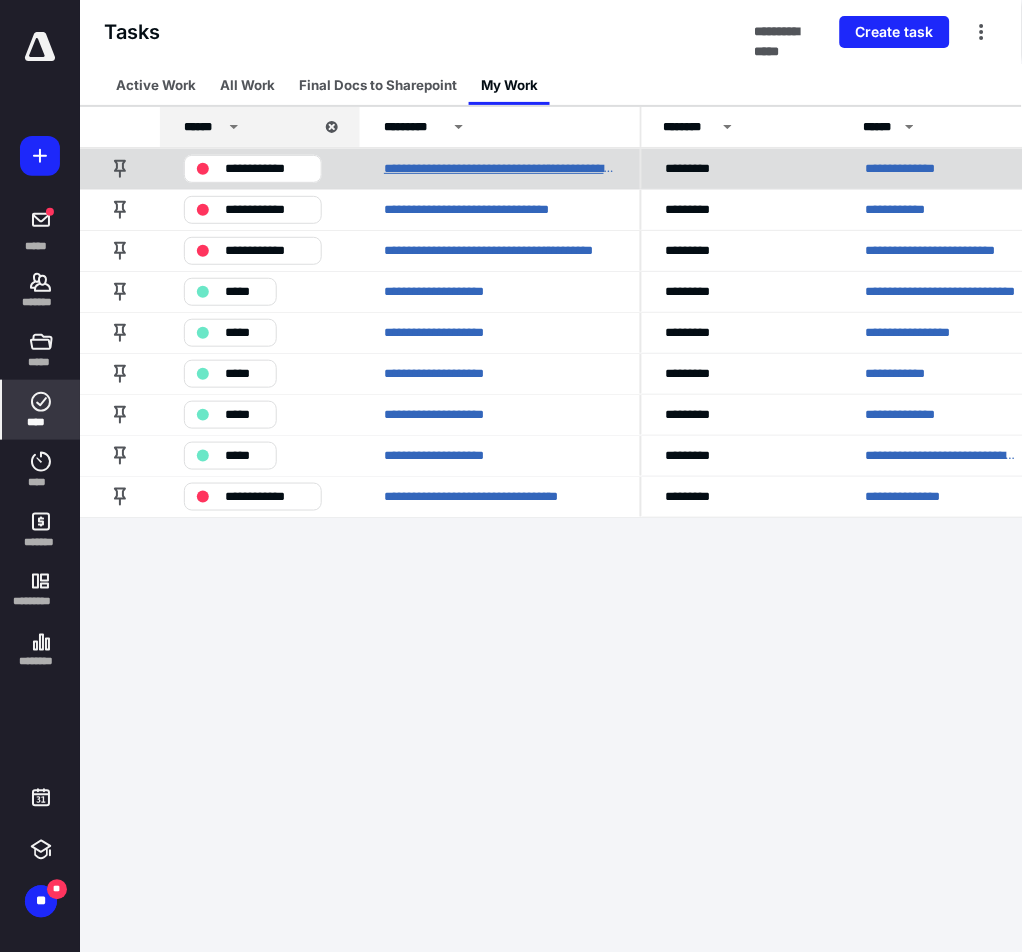 click on "**********" at bounding box center (500, 169) 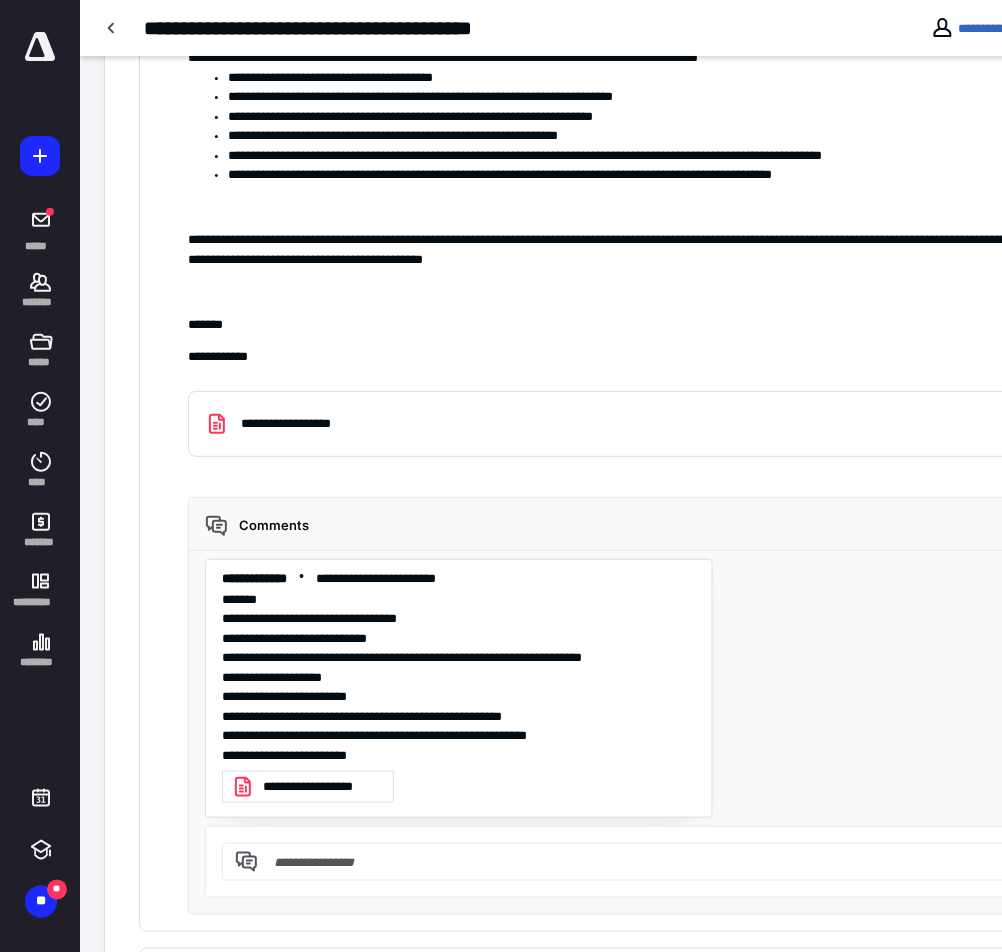 scroll, scrollTop: 1333, scrollLeft: 0, axis: vertical 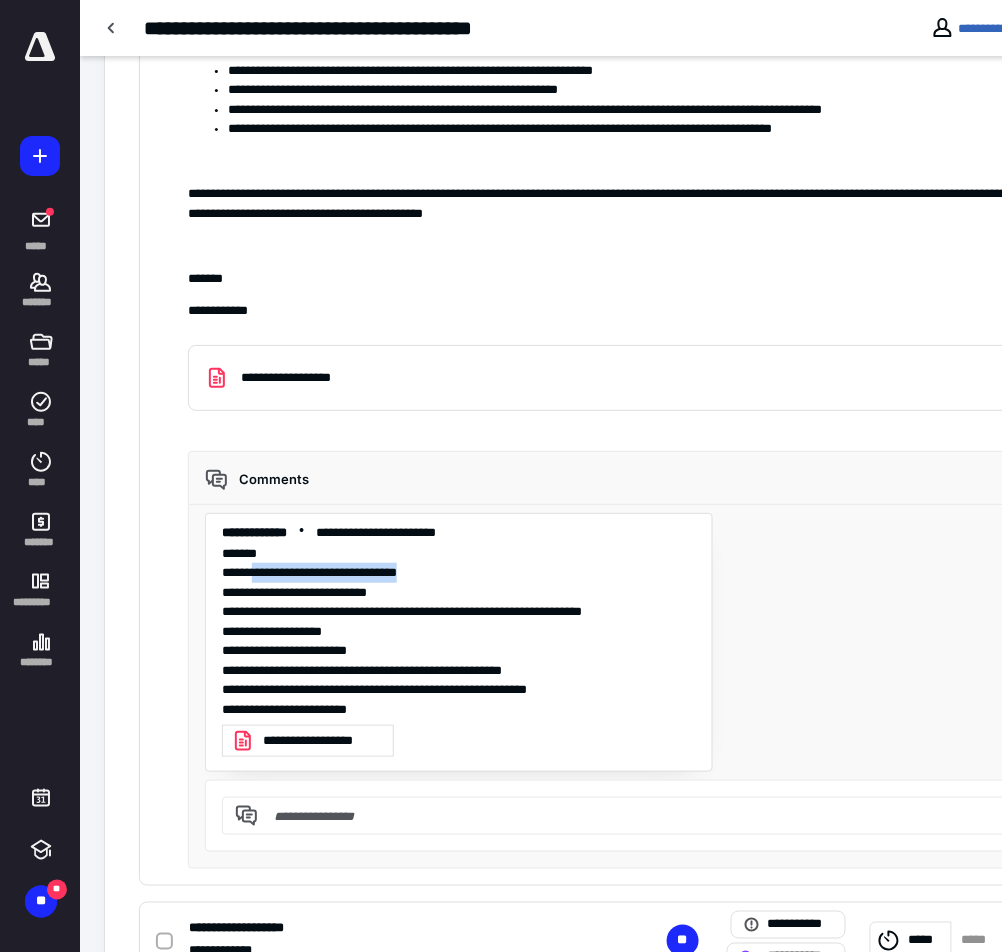 drag, startPoint x: 268, startPoint y: 572, endPoint x: 459, endPoint y: 572, distance: 191 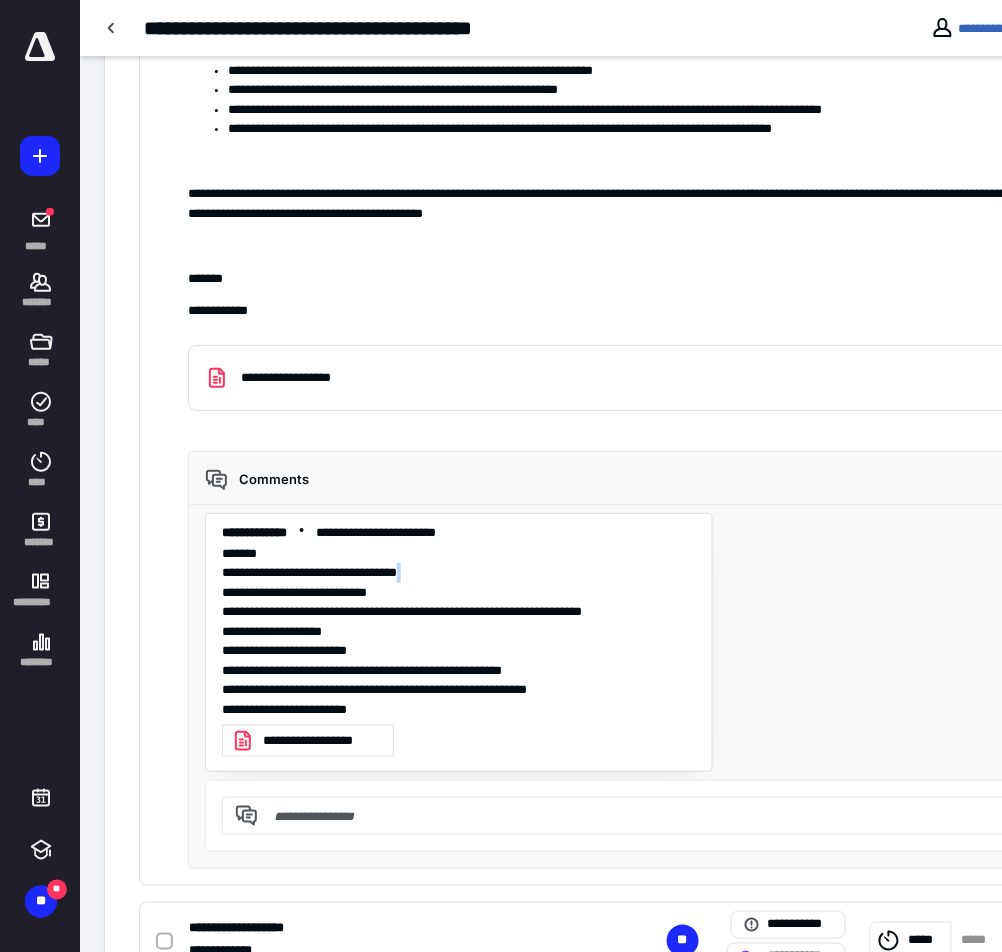 click on "**********" at bounding box center [459, 632] 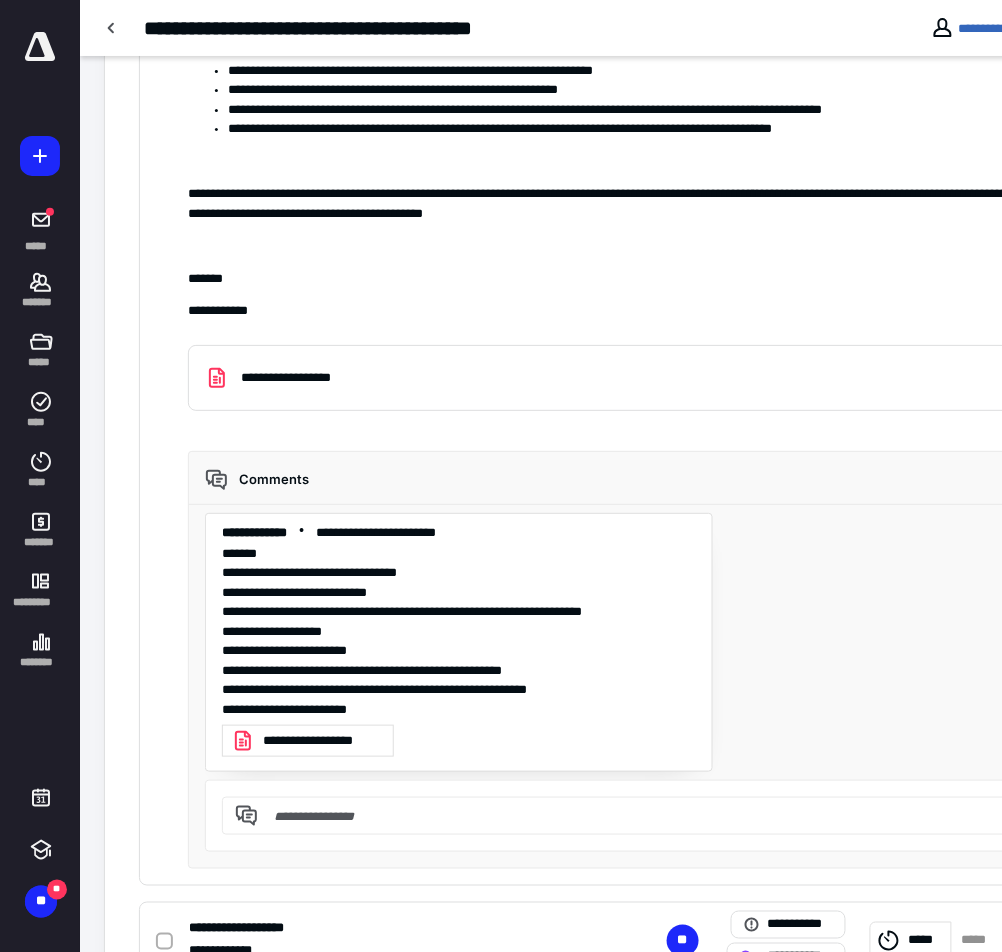 click on "**********" at bounding box center [459, 632] 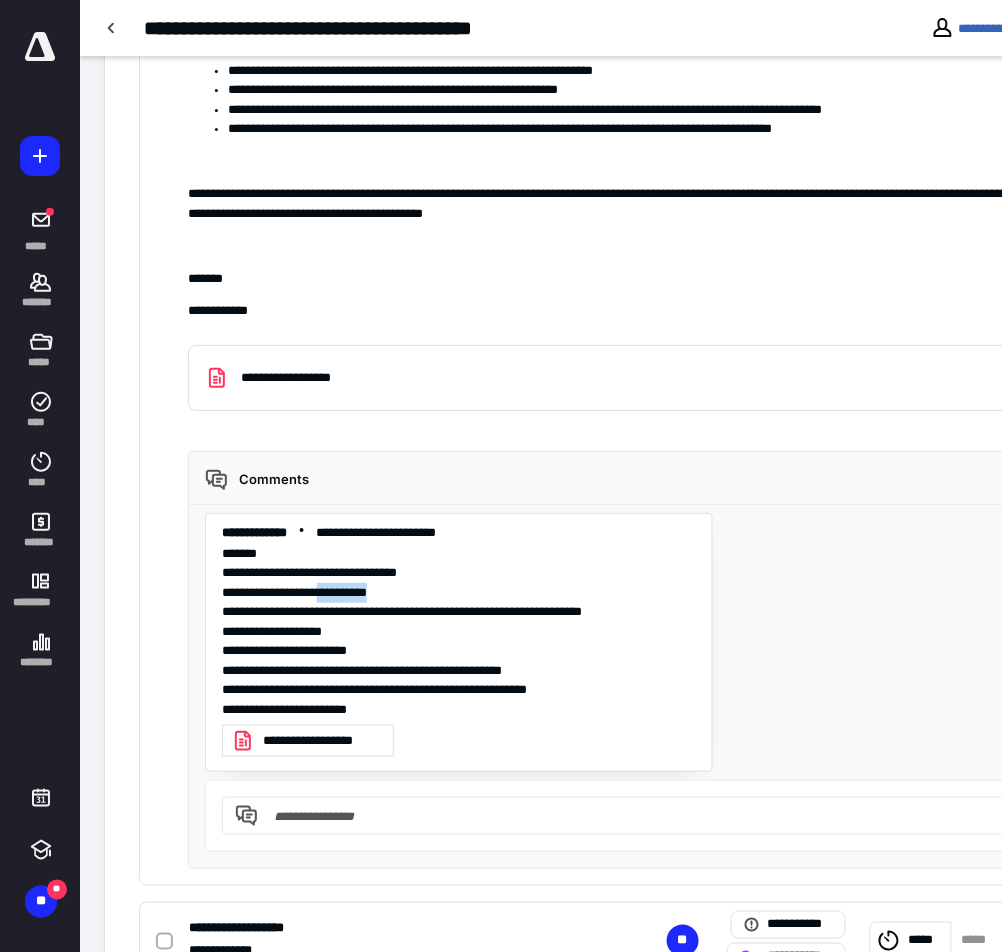 drag, startPoint x: 341, startPoint y: 585, endPoint x: 402, endPoint y: 593, distance: 61.522354 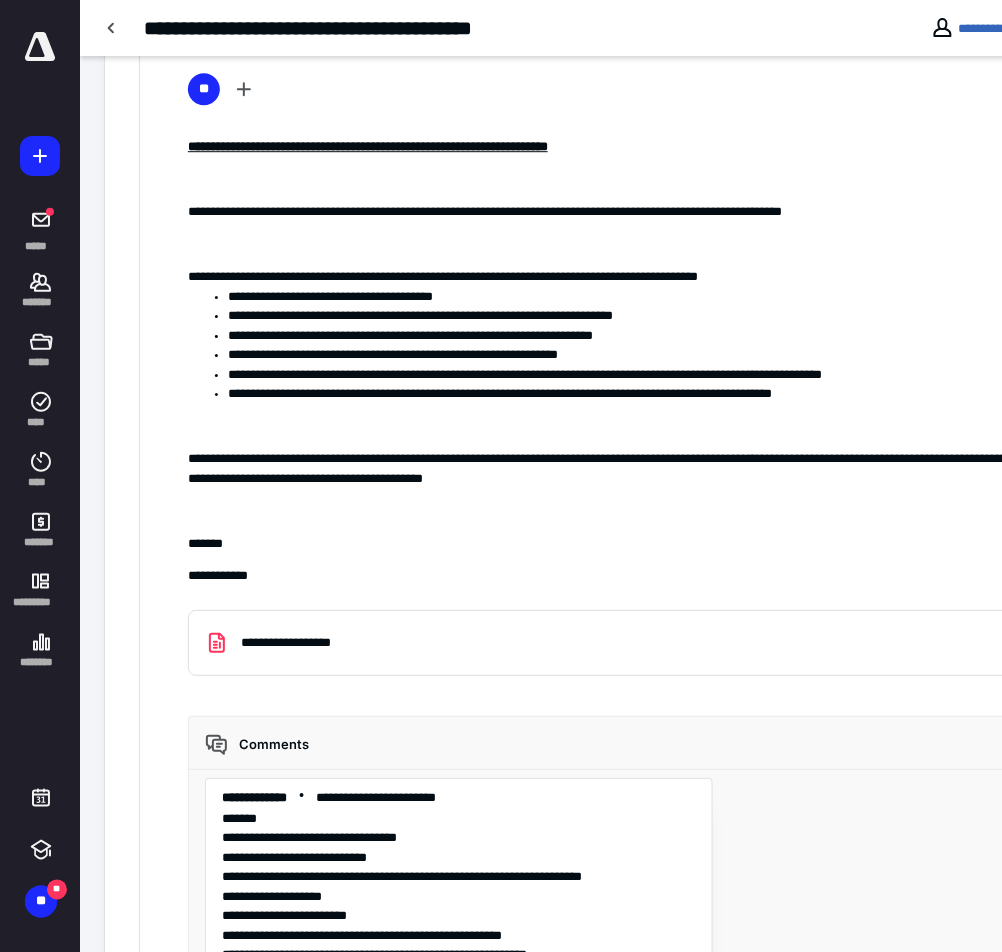 scroll, scrollTop: 1066, scrollLeft: 0, axis: vertical 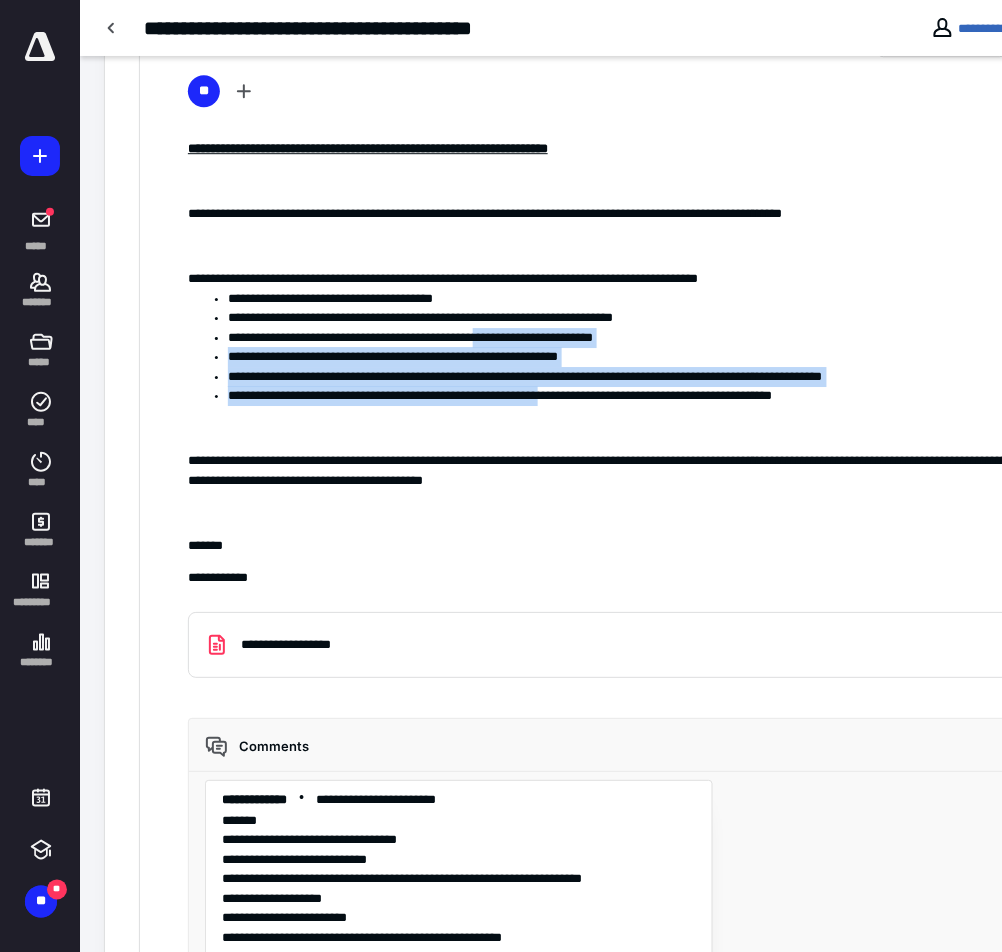 drag, startPoint x: 621, startPoint y: 391, endPoint x: 537, endPoint y: 335, distance: 100.95544 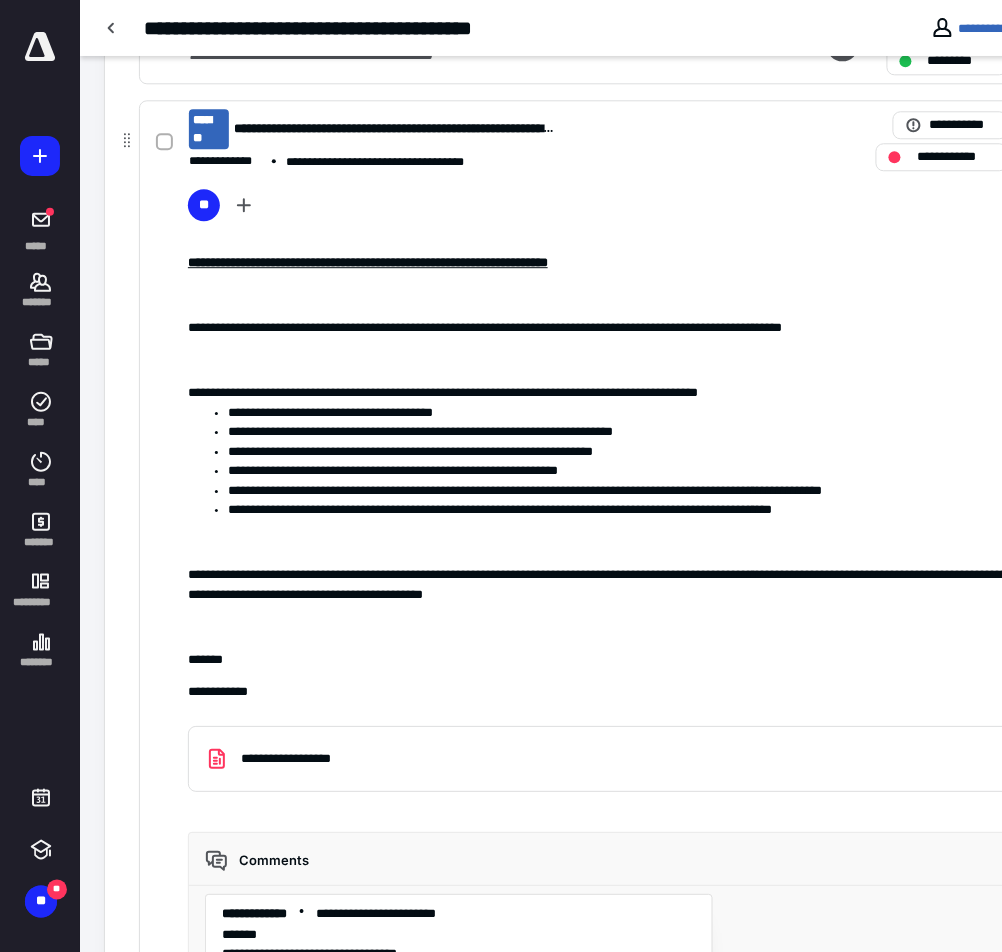 scroll, scrollTop: 800, scrollLeft: 0, axis: vertical 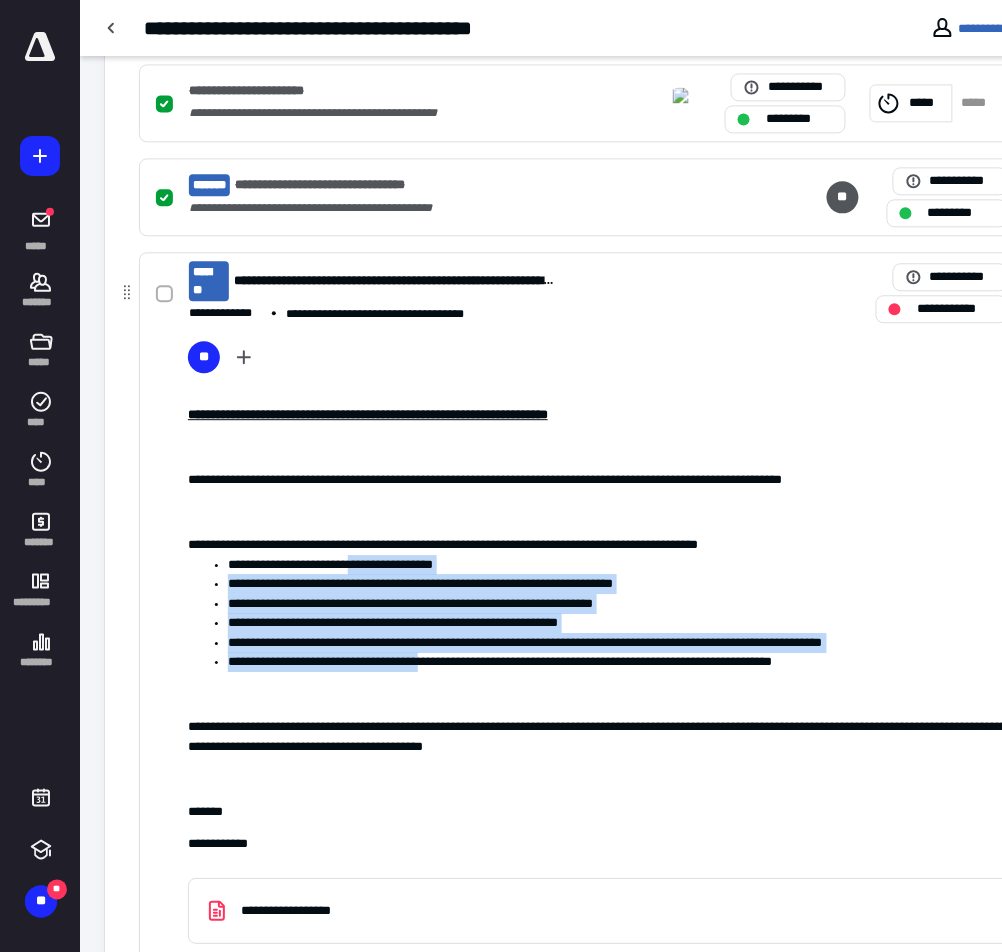 drag, startPoint x: 449, startPoint y: 627, endPoint x: 388, endPoint y: 565, distance: 86.977005 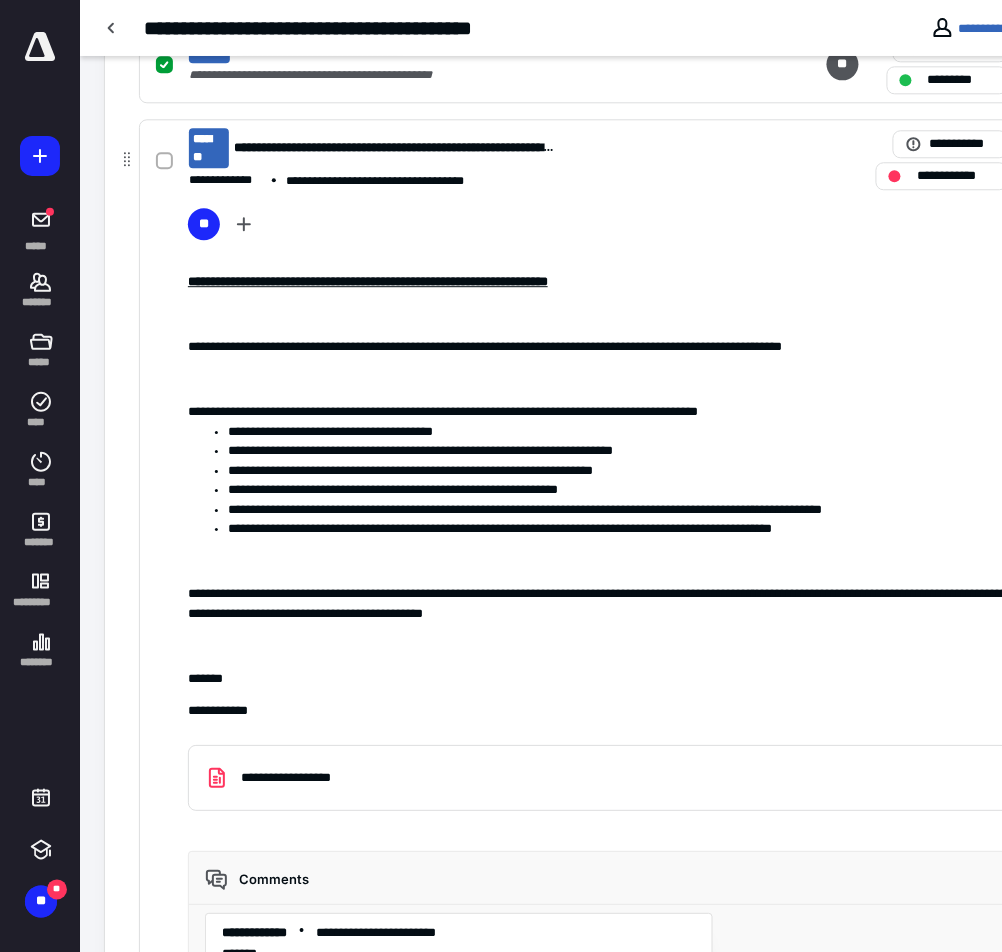 scroll, scrollTop: 800, scrollLeft: 0, axis: vertical 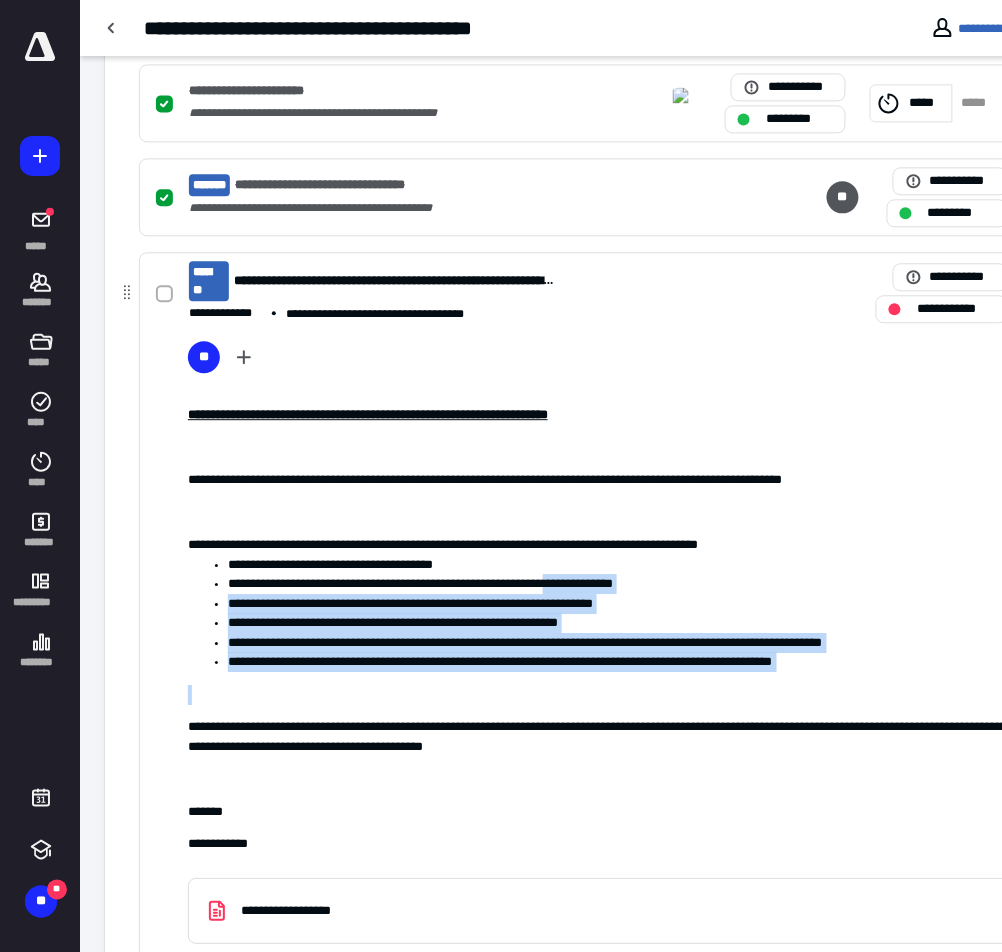 drag, startPoint x: 774, startPoint y: 680, endPoint x: 635, endPoint y: 575, distance: 174.20103 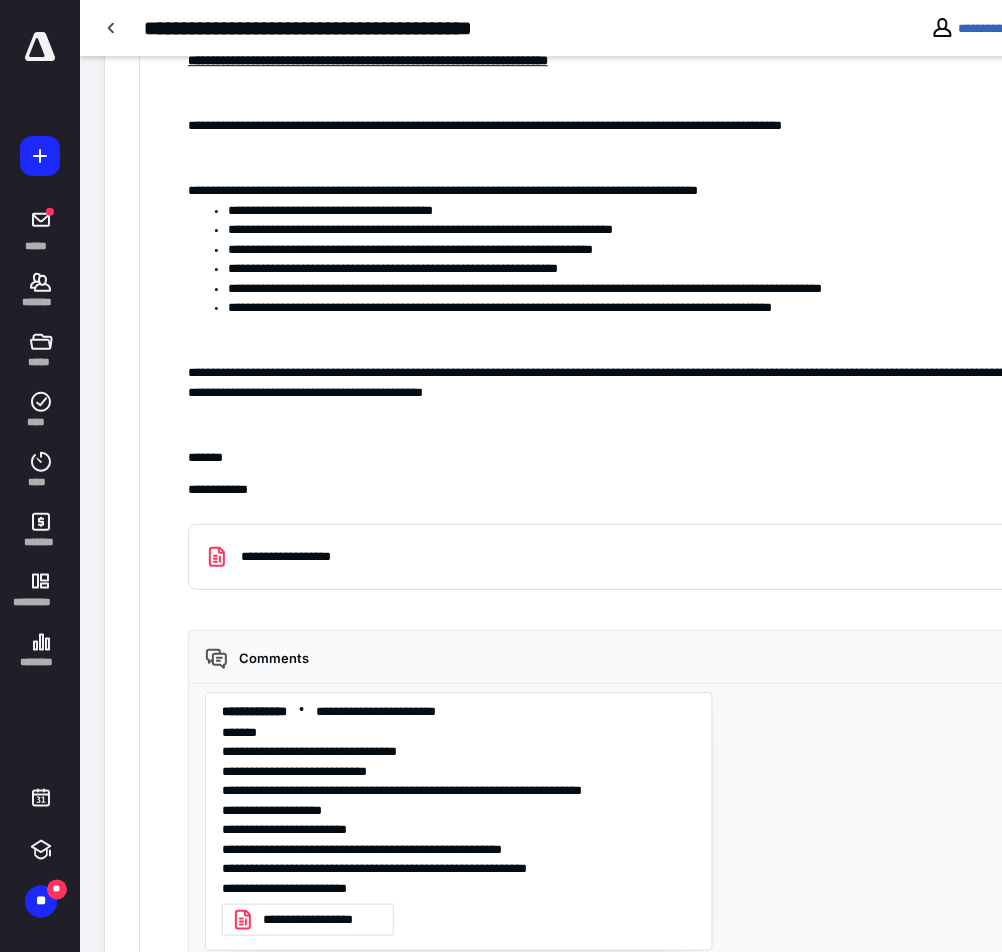 scroll, scrollTop: 1333, scrollLeft: 0, axis: vertical 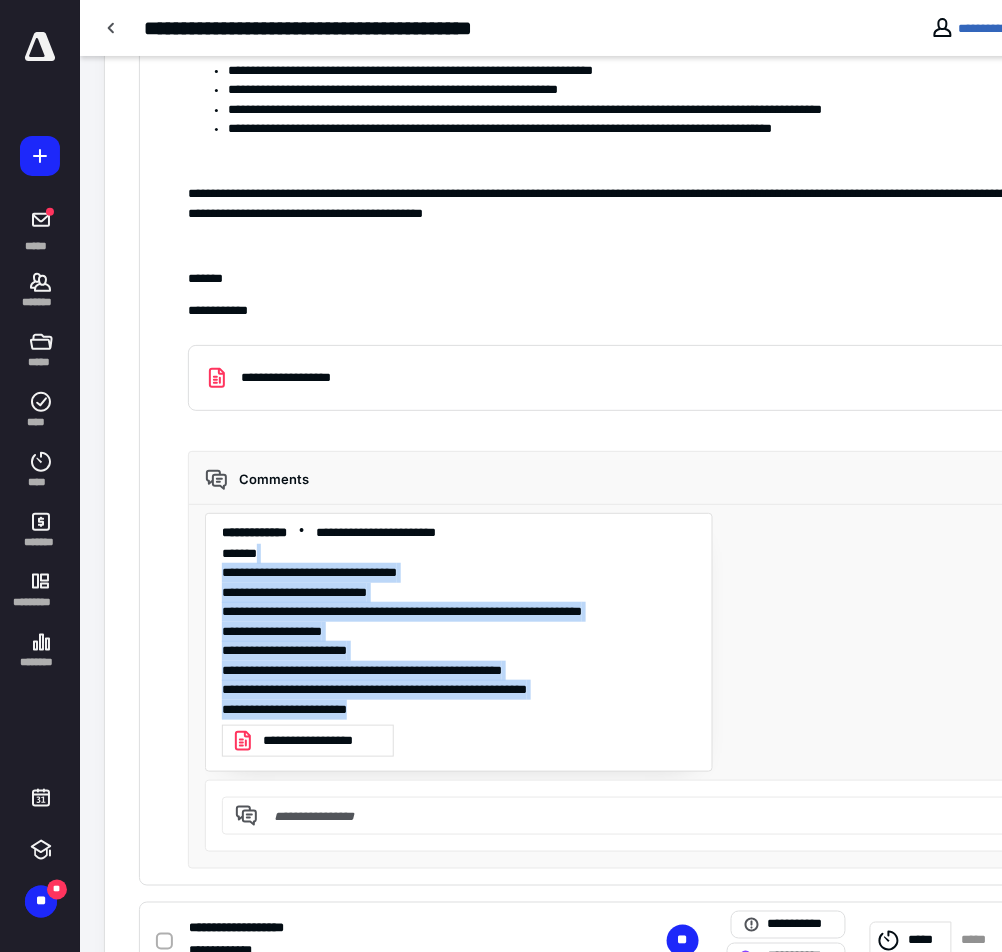 drag, startPoint x: 494, startPoint y: 705, endPoint x: 490, endPoint y: 546, distance: 159.05031 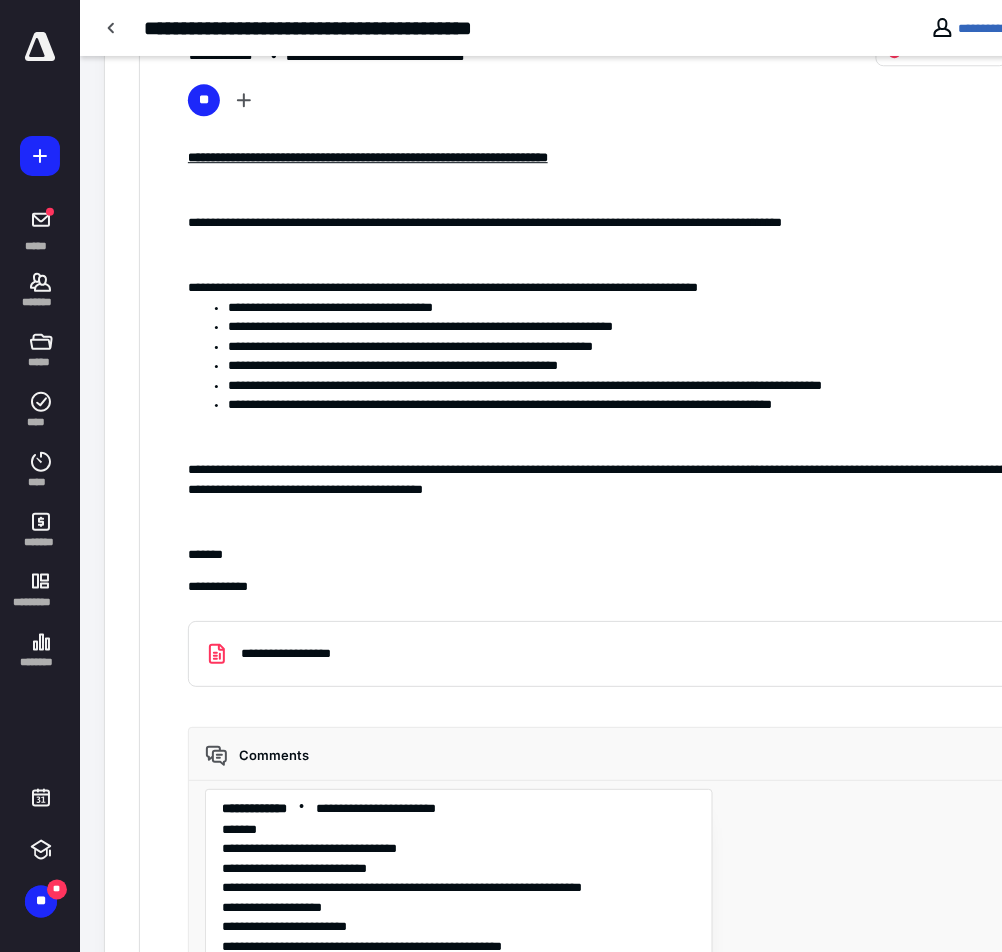 scroll, scrollTop: 666, scrollLeft: 0, axis: vertical 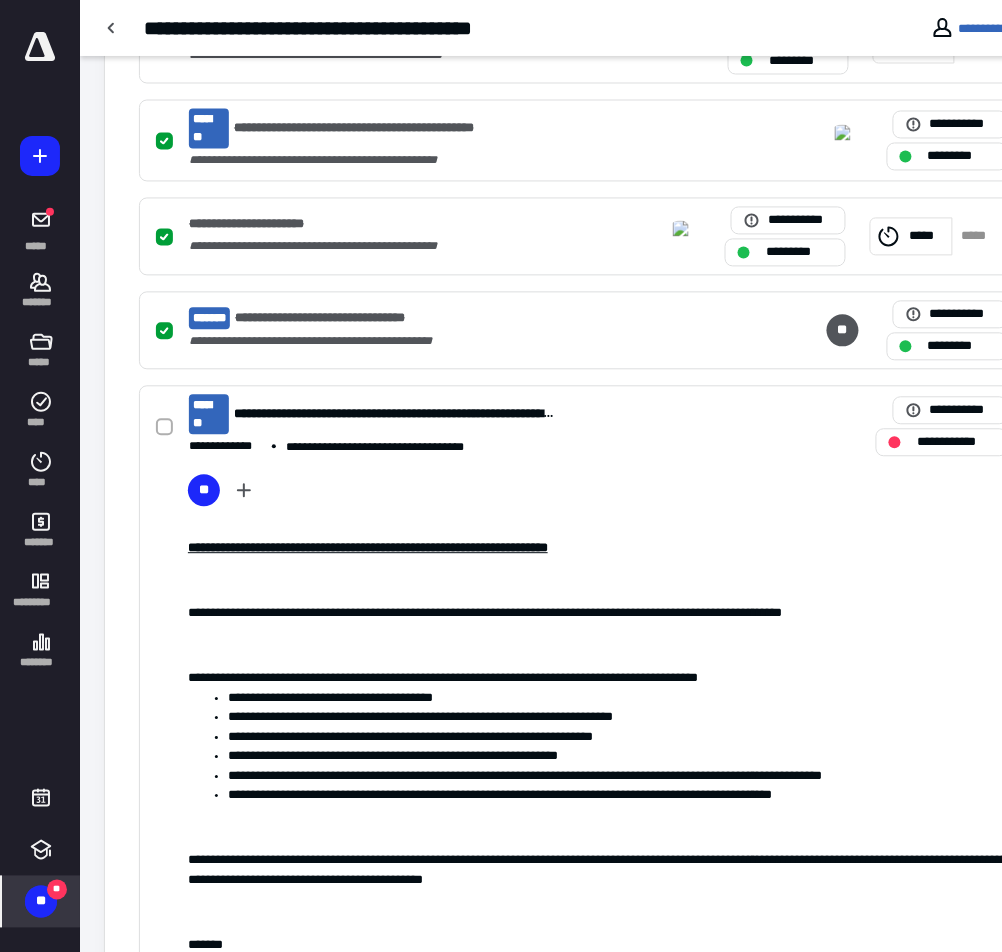 click on "**" at bounding box center [57, 890] 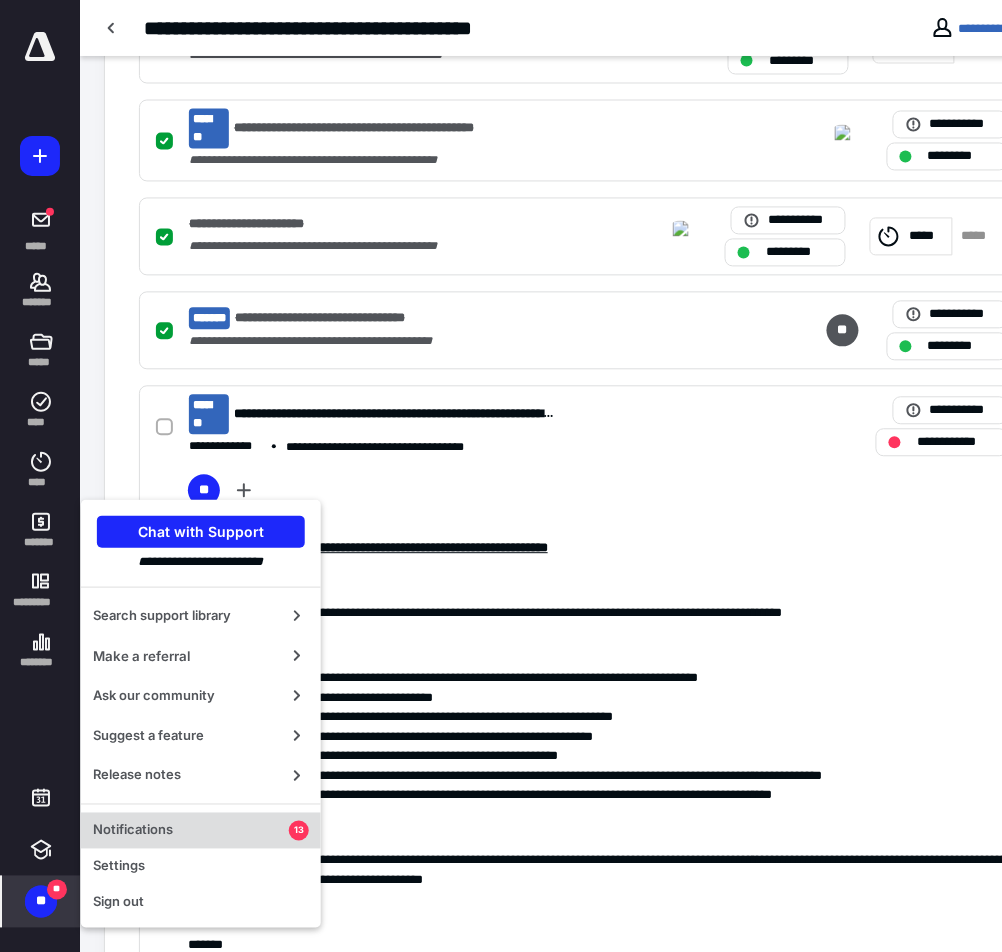 click on "Notifications" at bounding box center [191, 831] 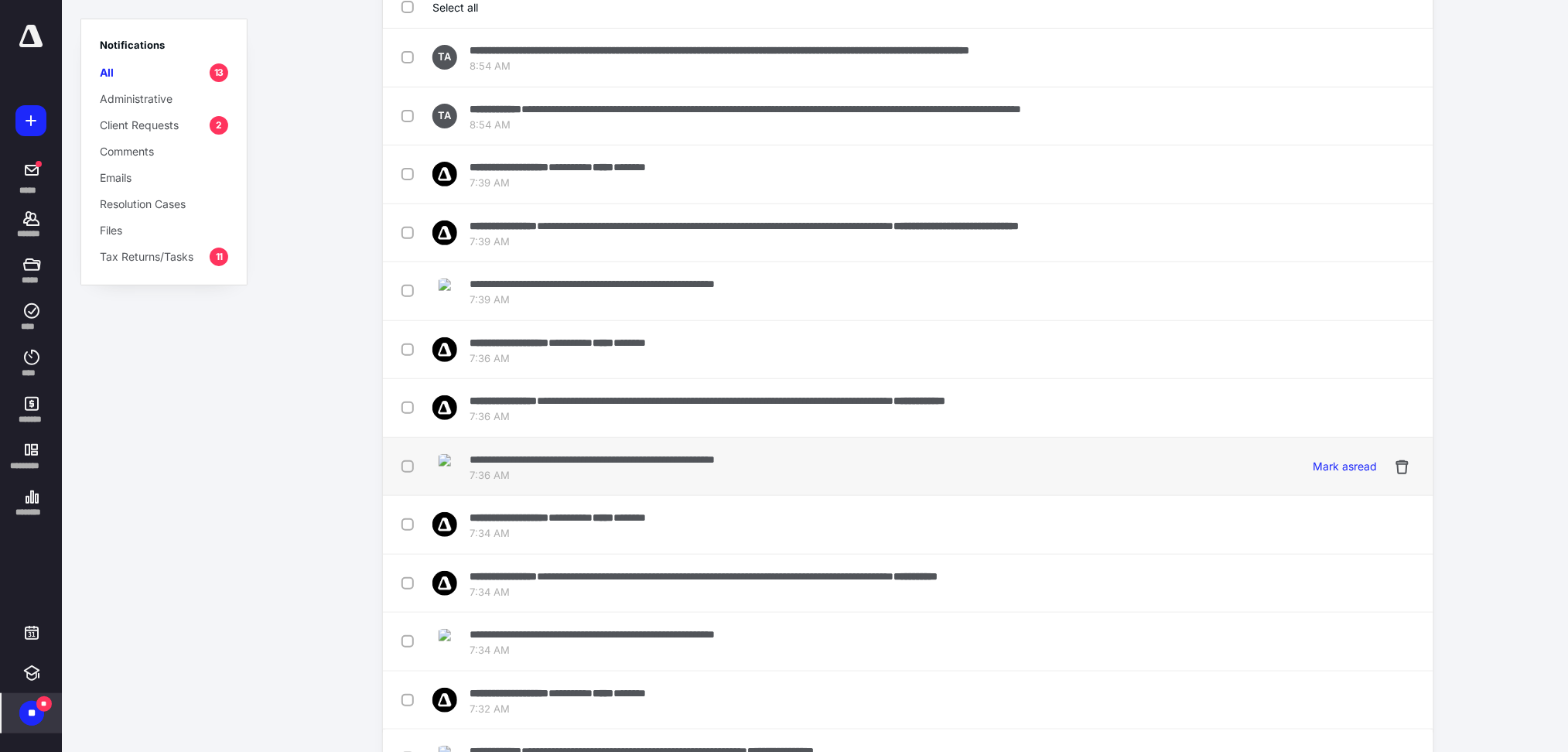 scroll, scrollTop: 149, scrollLeft: 0, axis: vertical 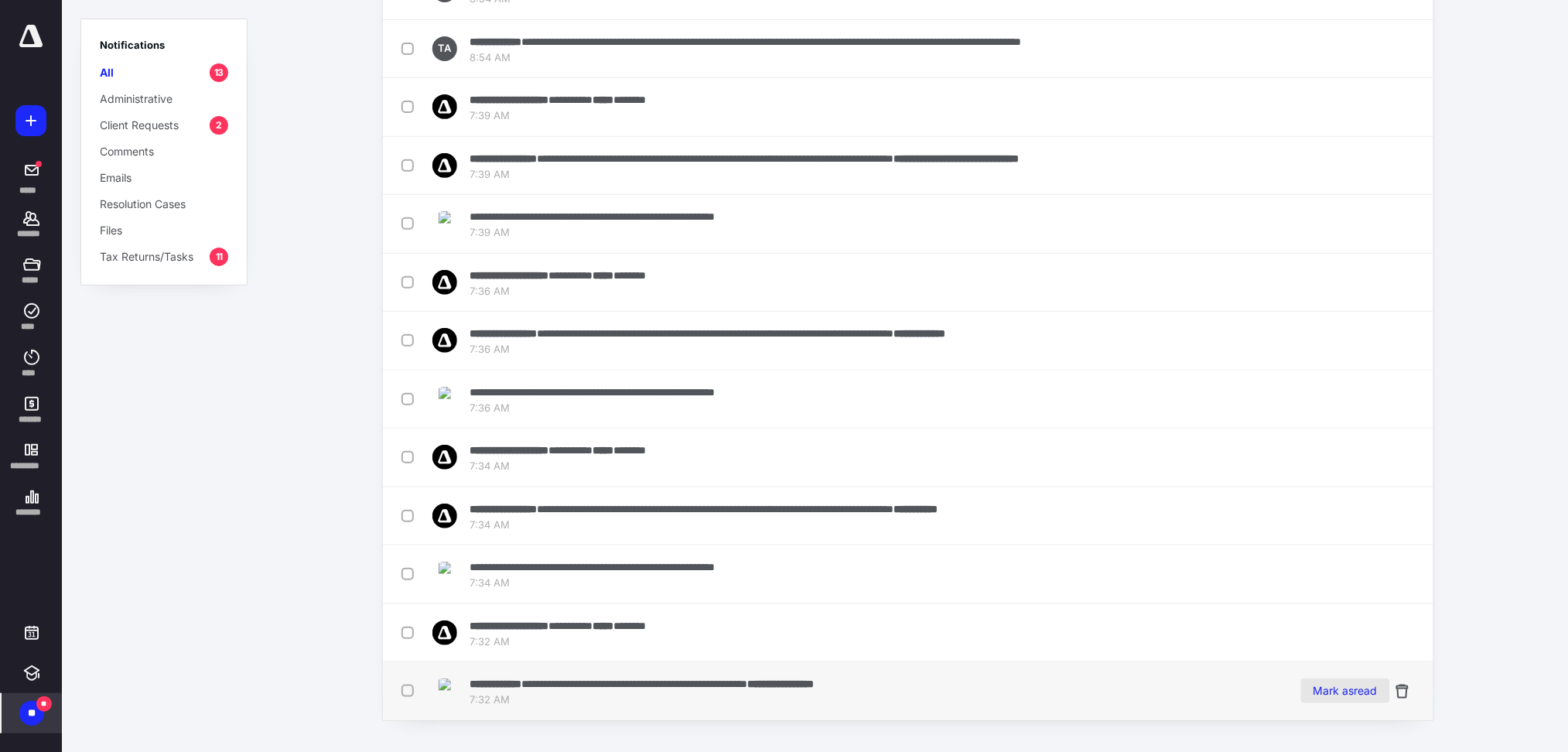 click on "Mark as  read" at bounding box center (1345, 691) 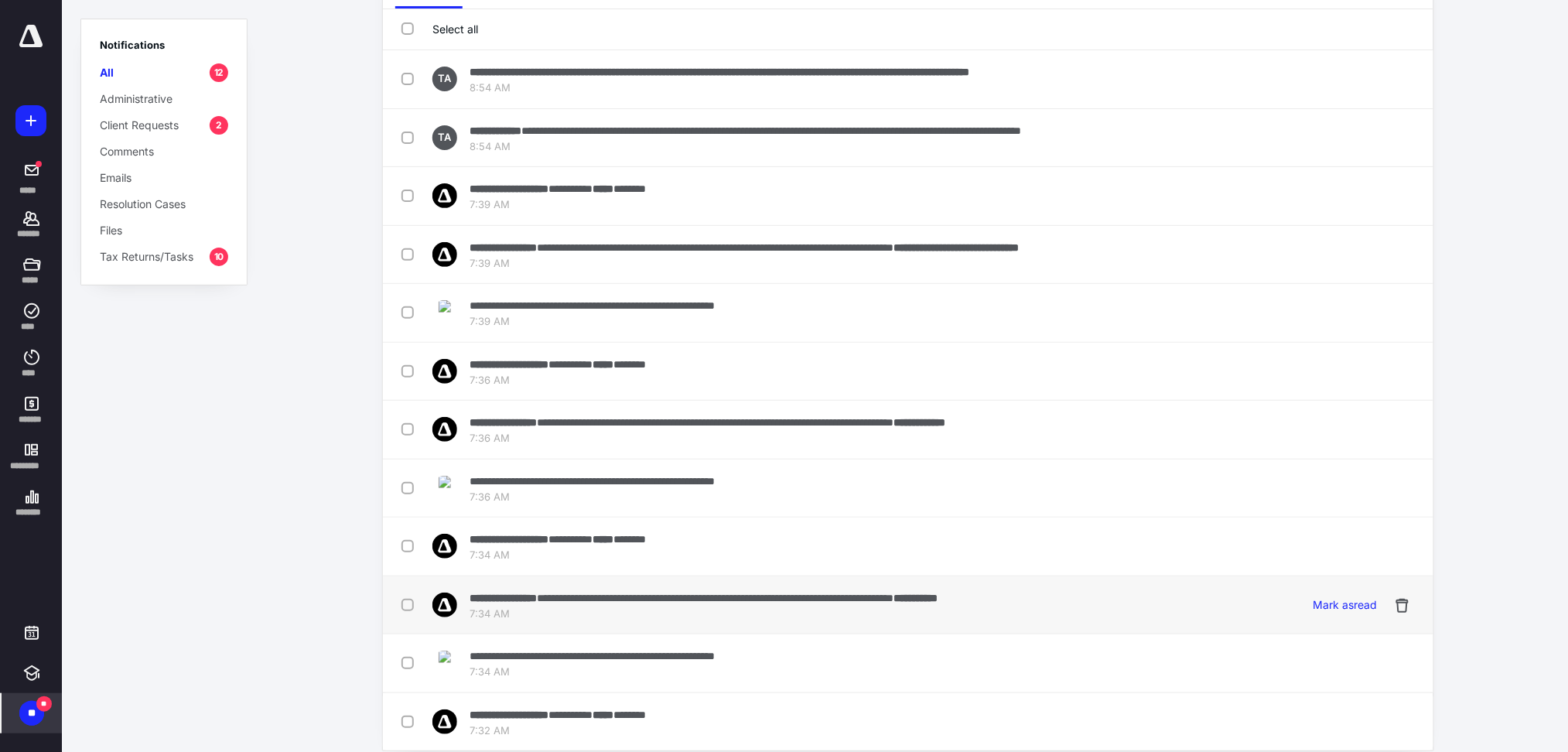 scroll, scrollTop: 92, scrollLeft: 0, axis: vertical 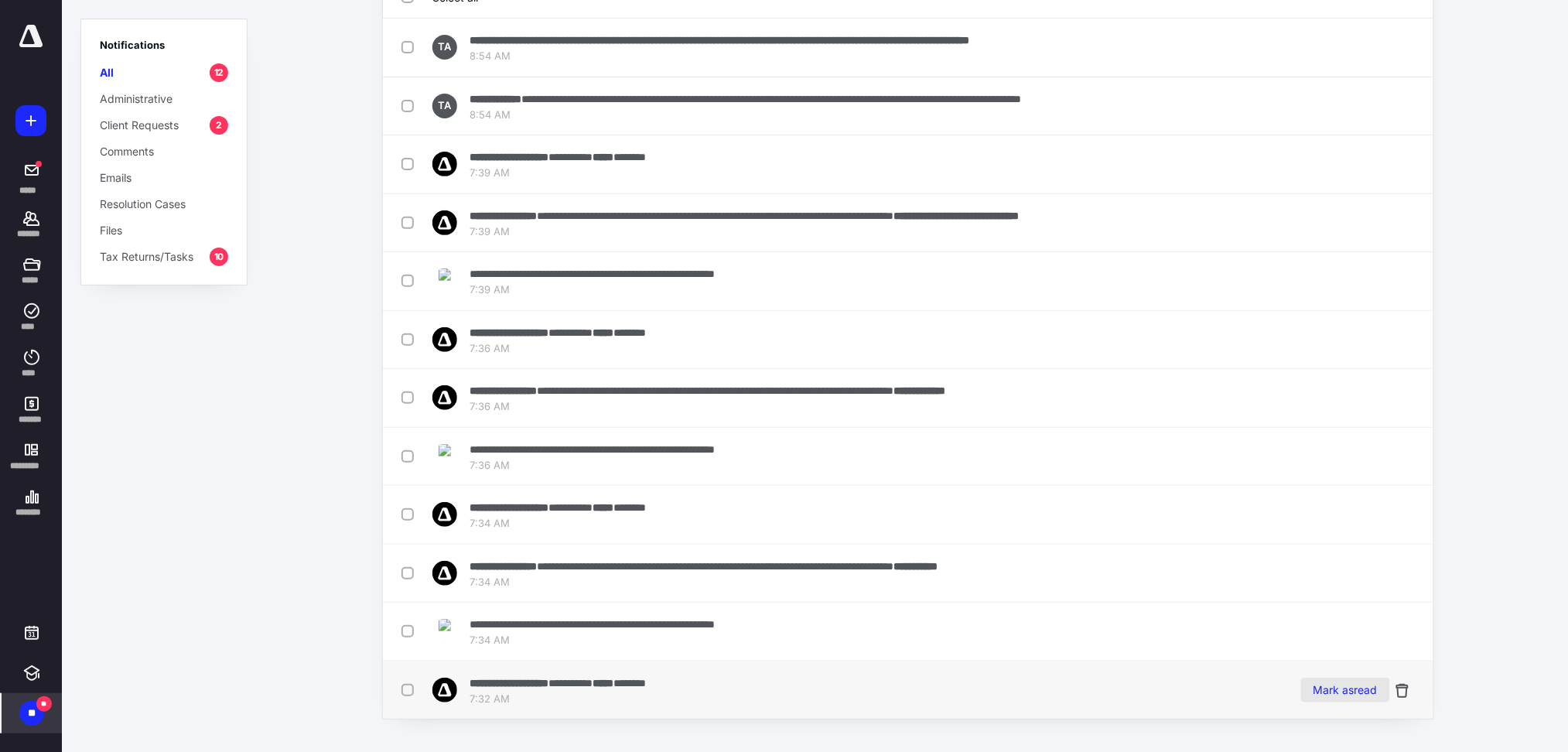 click on "Mark as  read" at bounding box center [1345, 690] 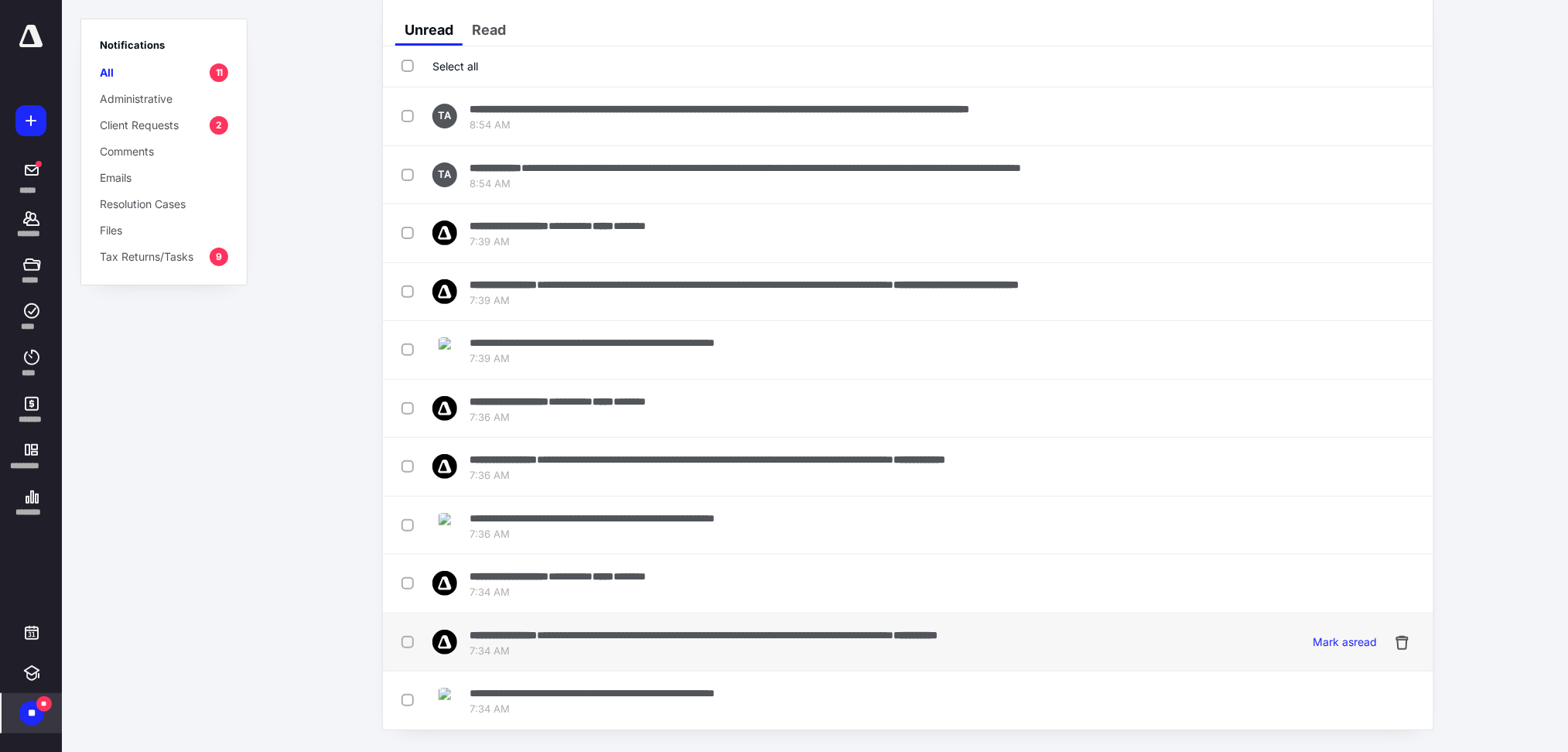 scroll, scrollTop: 35, scrollLeft: 0, axis: vertical 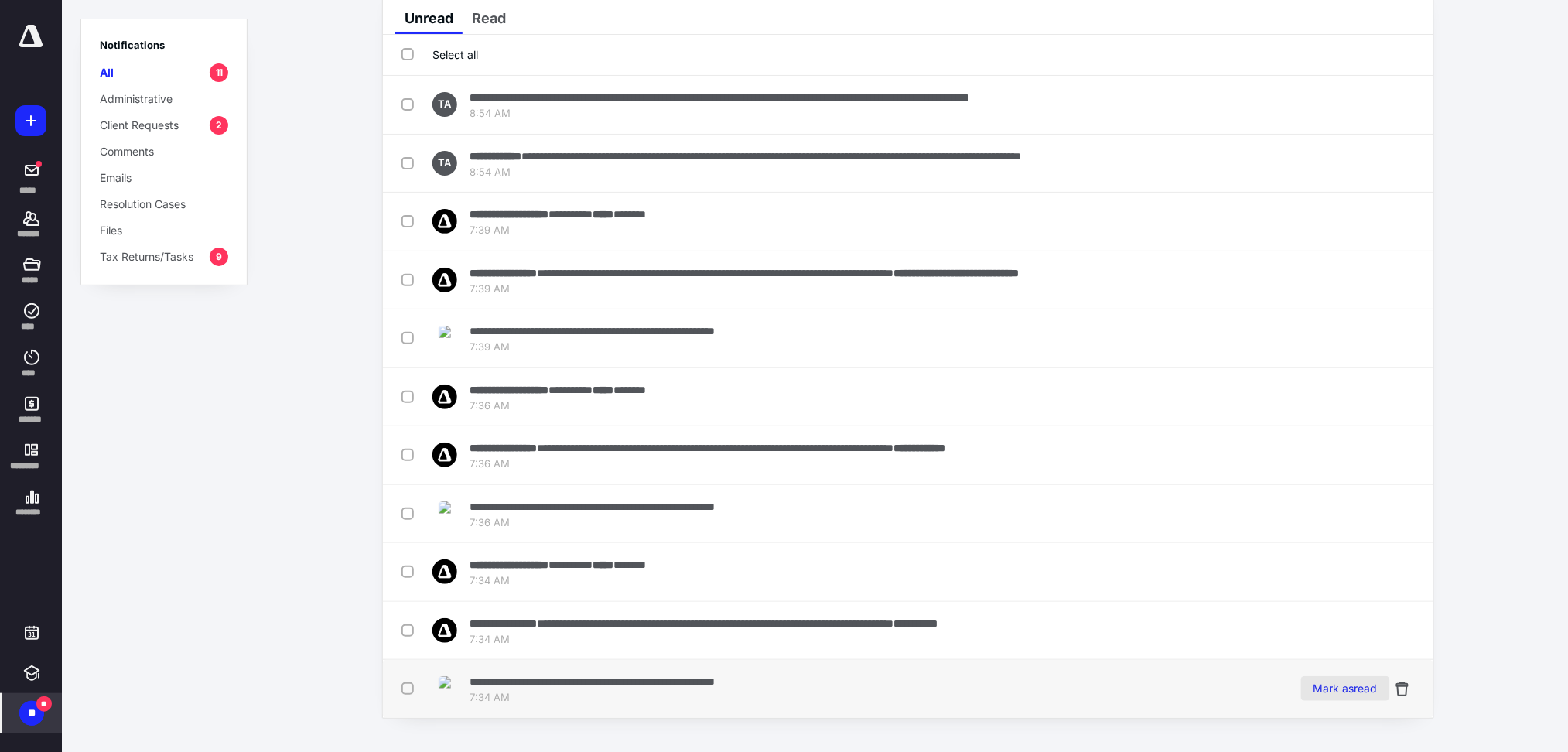 click on "Mark as  read" at bounding box center (1345, 689) 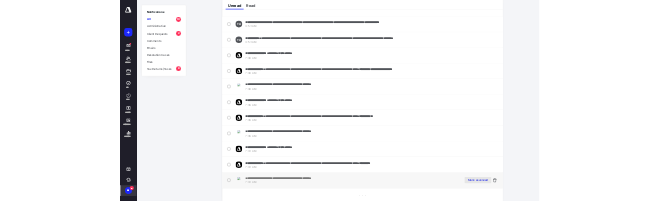 scroll, scrollTop: 0, scrollLeft: 0, axis: both 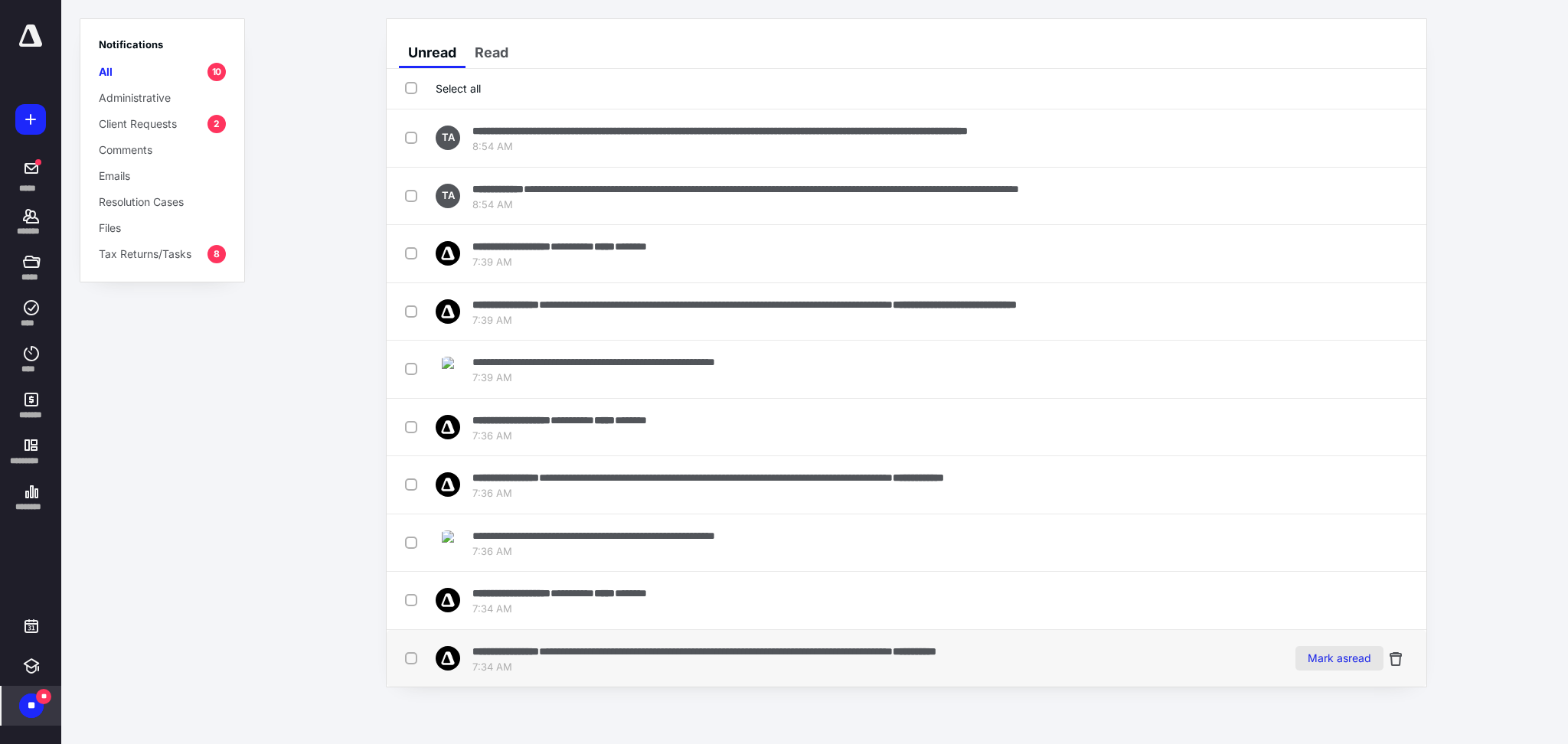 click on "Mark as  read" at bounding box center (1339, 658) 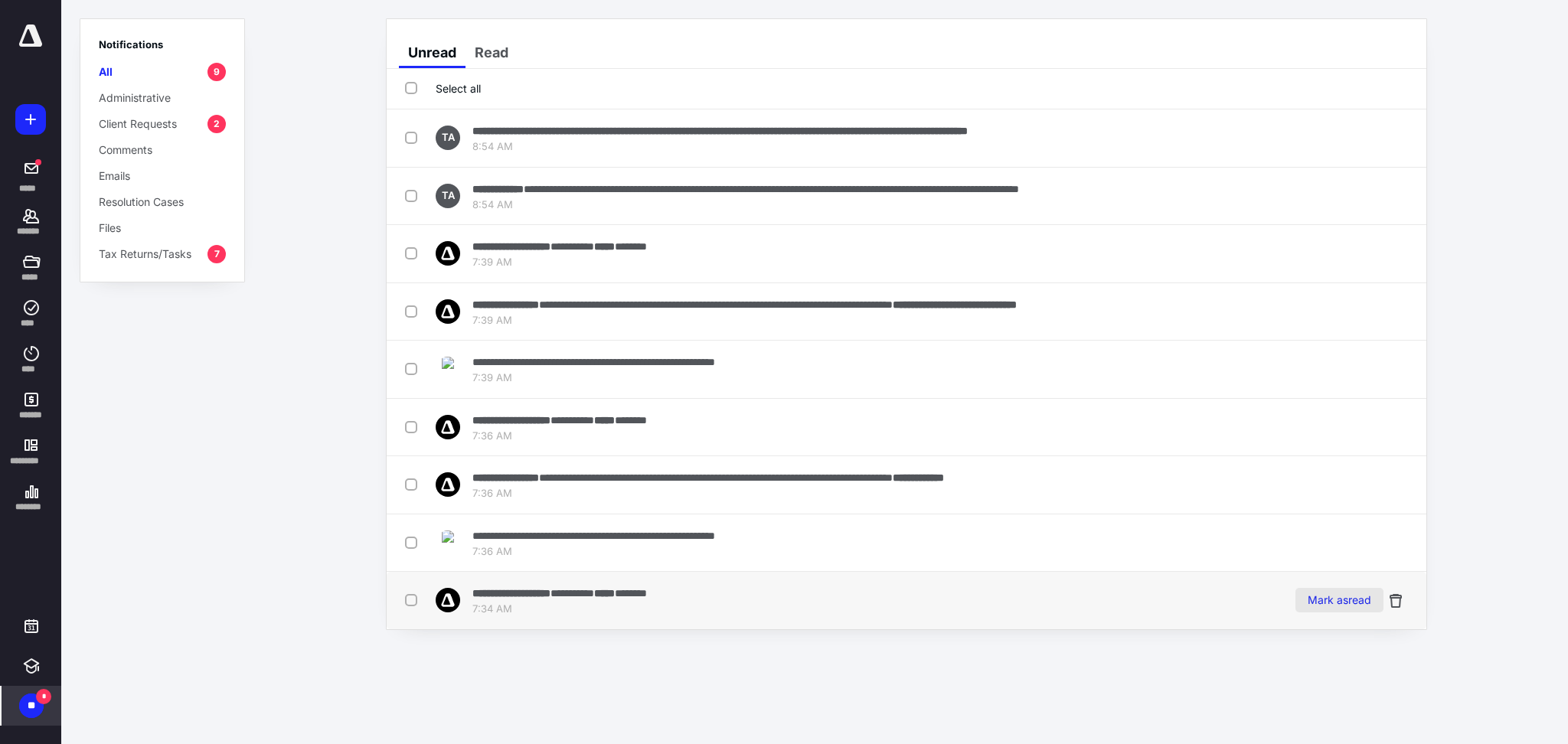 click on "Mark as  read" at bounding box center (1339, 600) 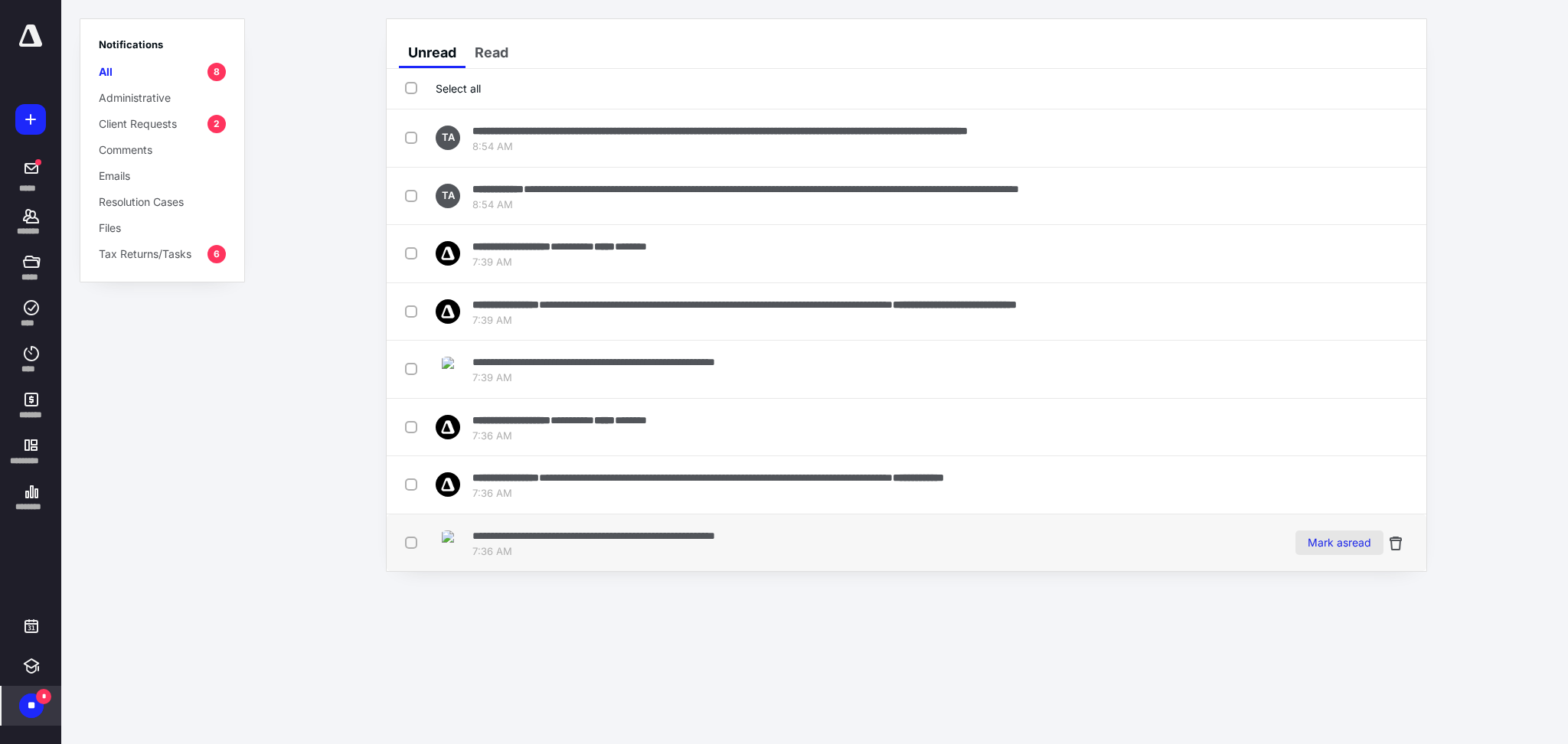 click on "Mark as  read" at bounding box center [1339, 543] 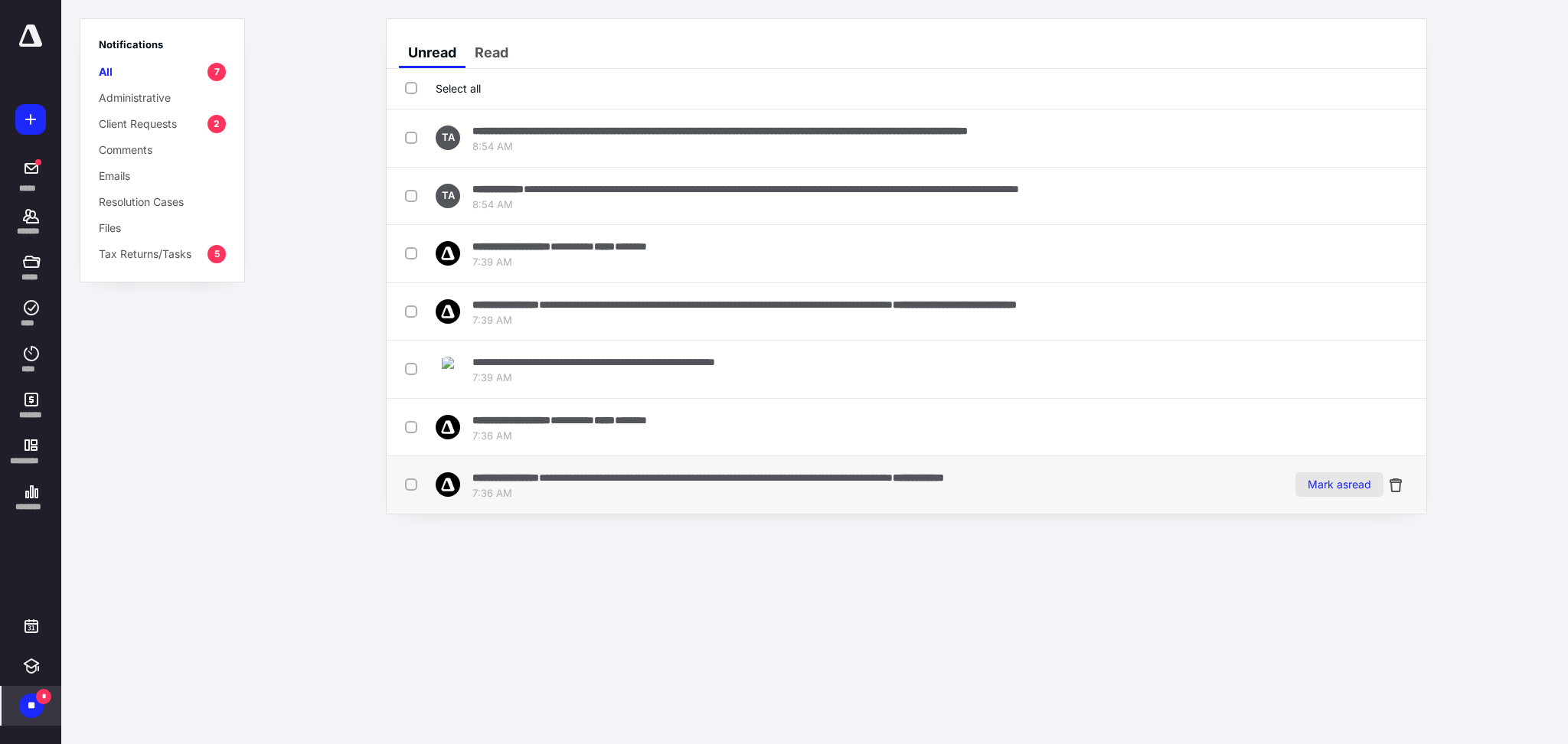 click on "Mark as  read" at bounding box center [1339, 485] 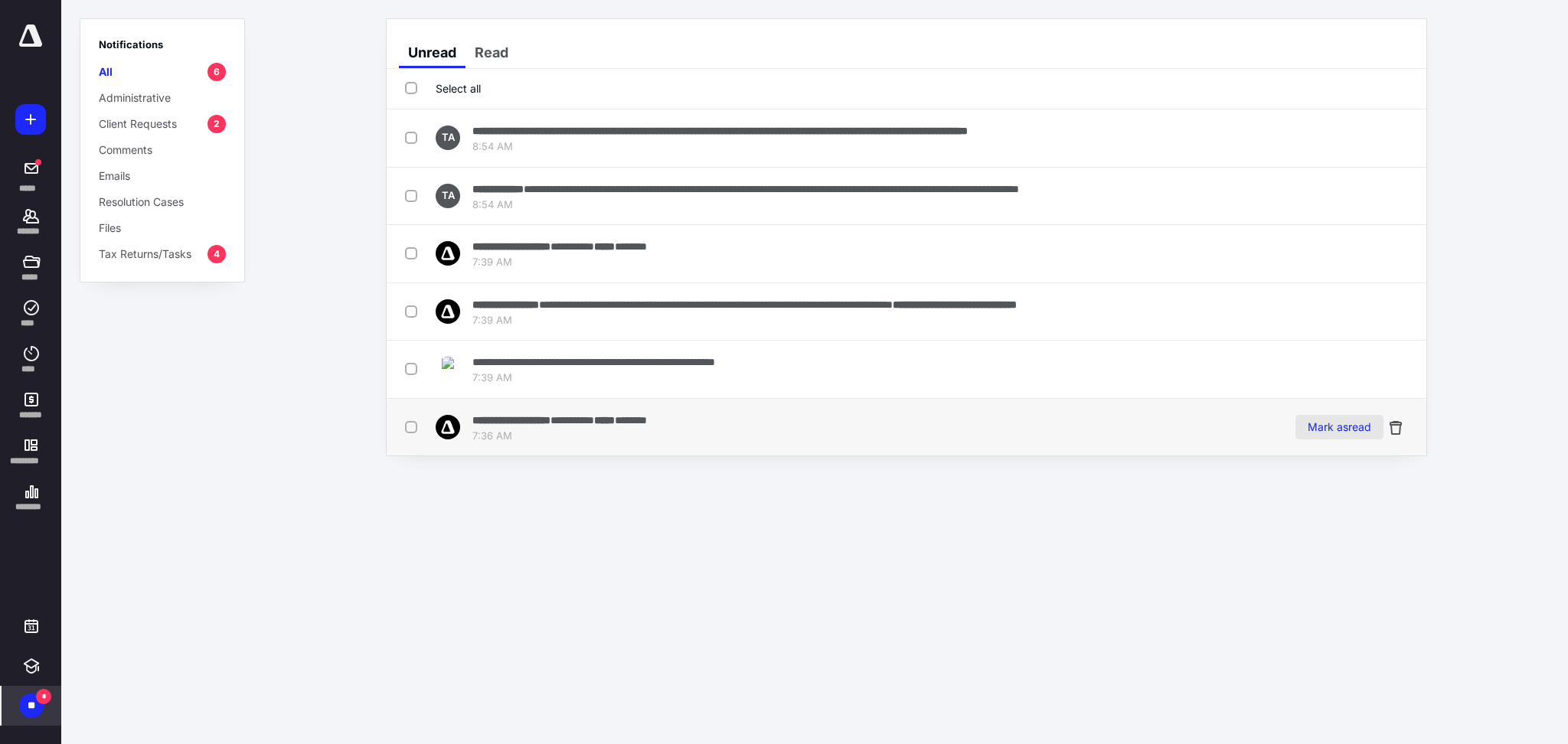 click on "Mark as  read" at bounding box center [1339, 427] 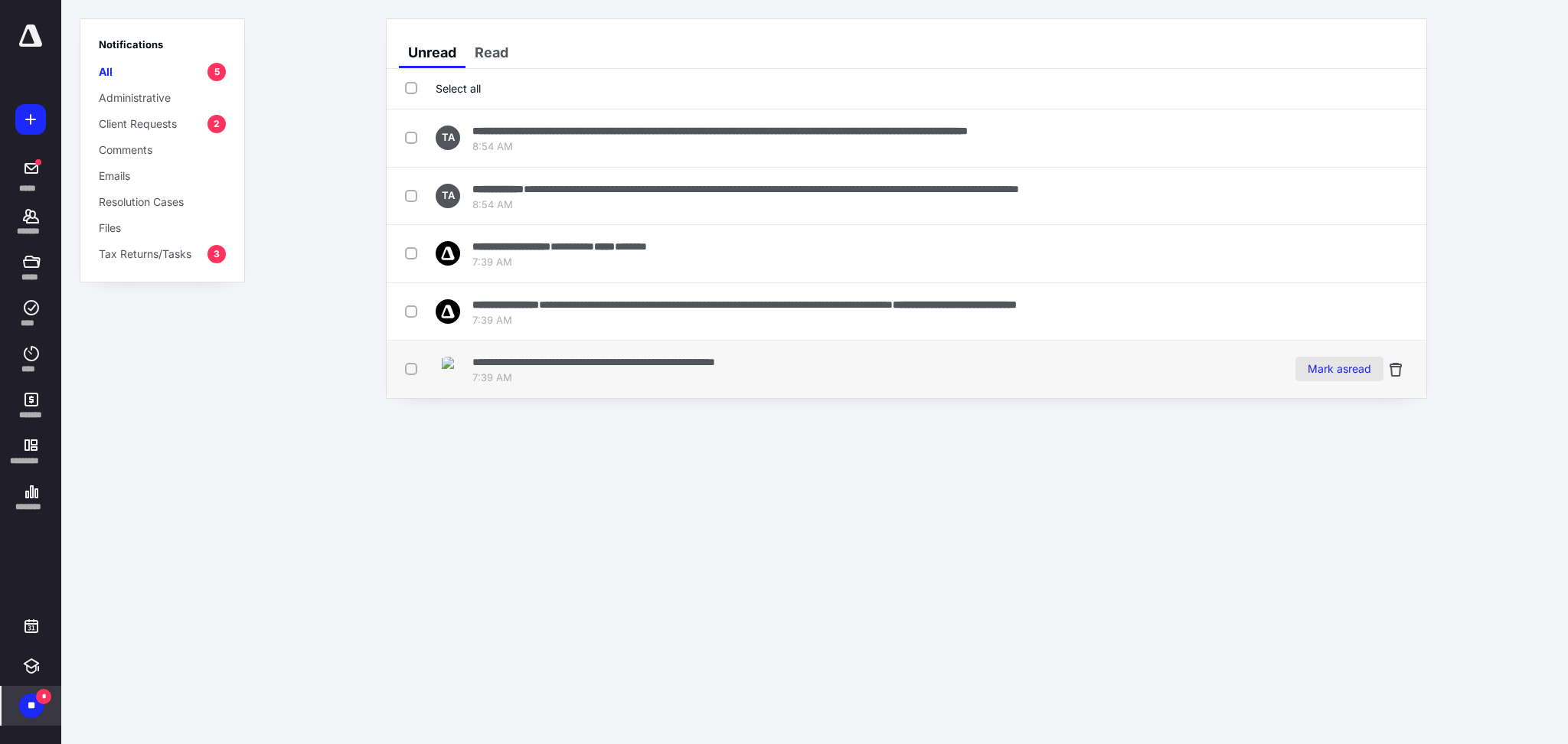 click on "Mark as  read" at bounding box center [1339, 369] 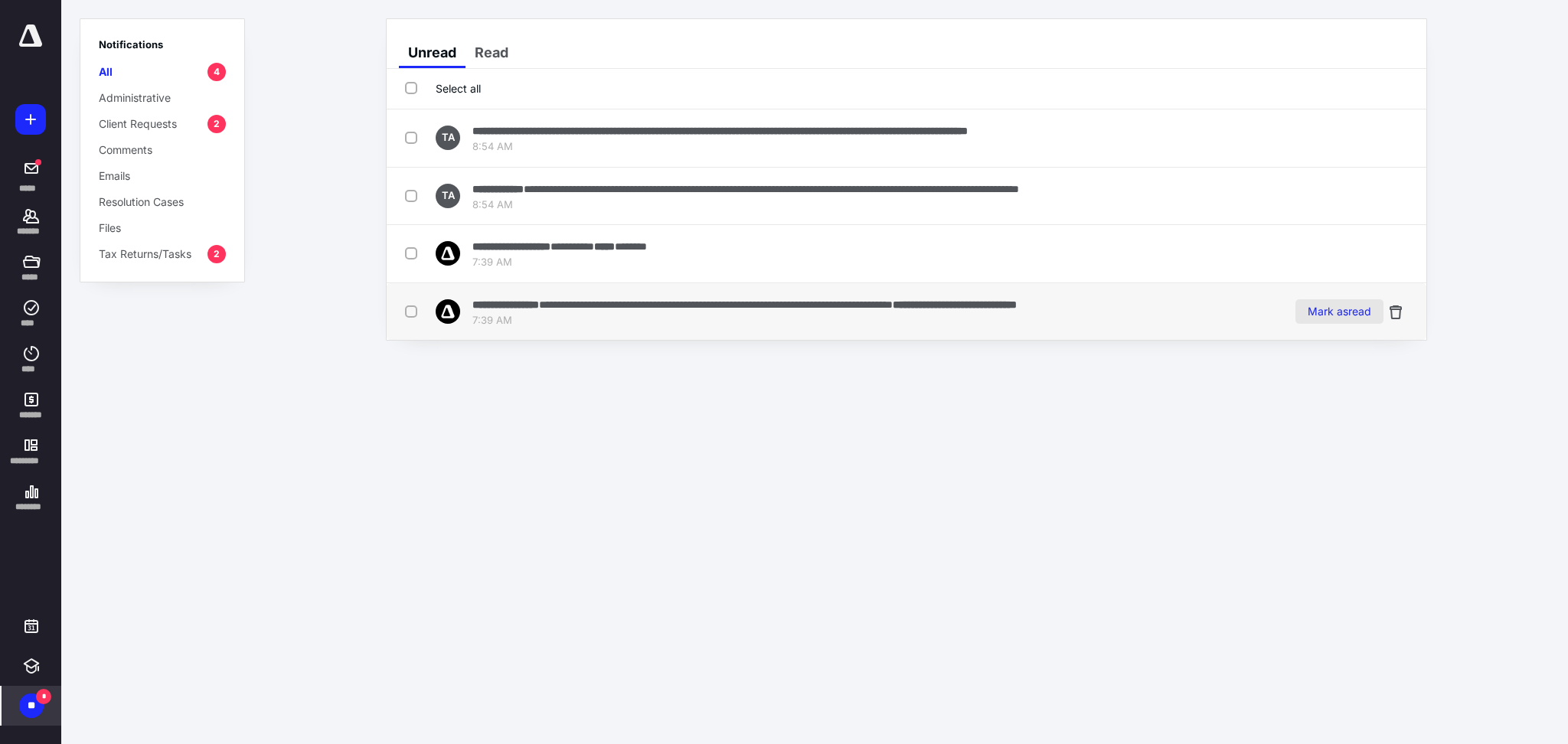 click on "Mark as  read" at bounding box center [1339, 312] 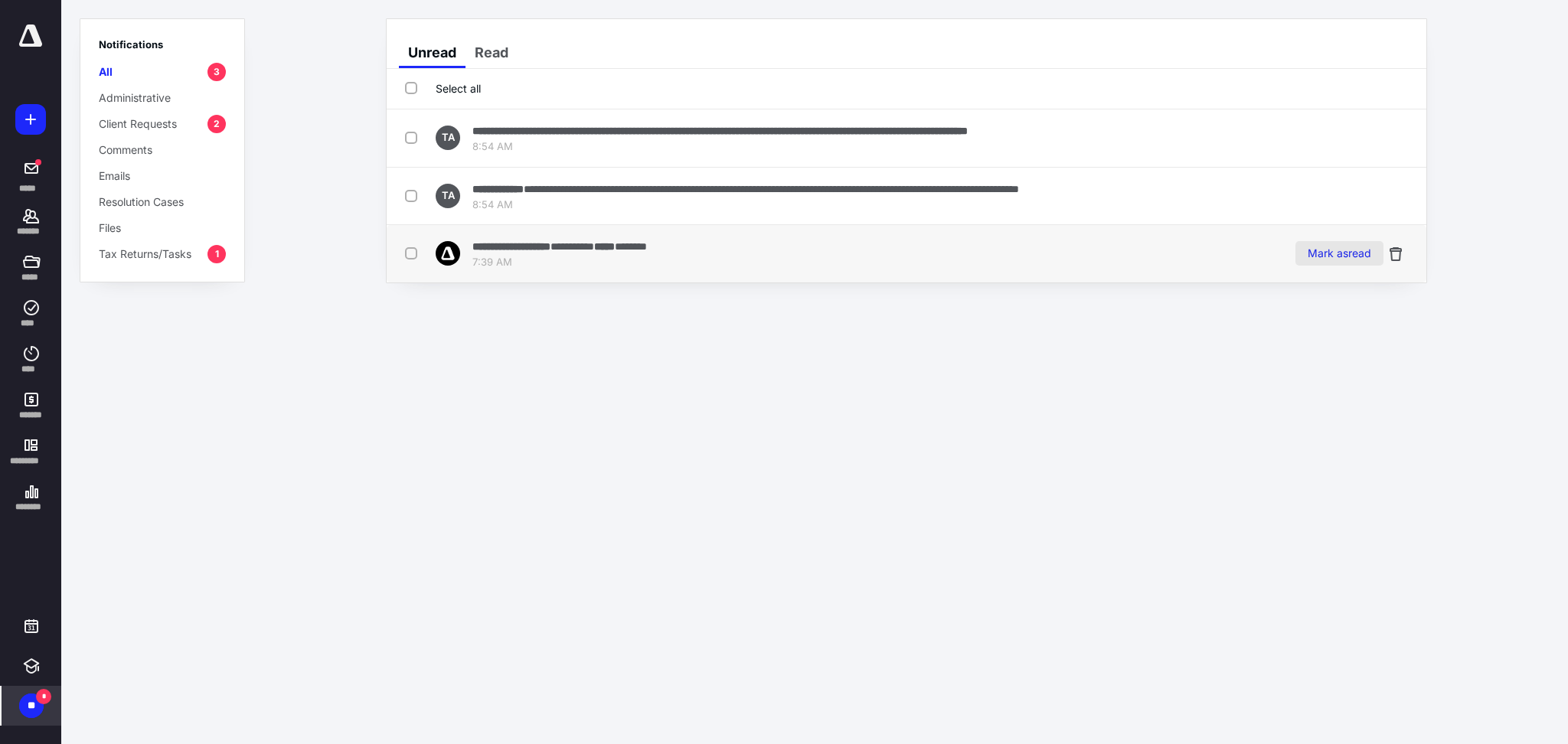 click on "Mark as  read" at bounding box center [1339, 253] 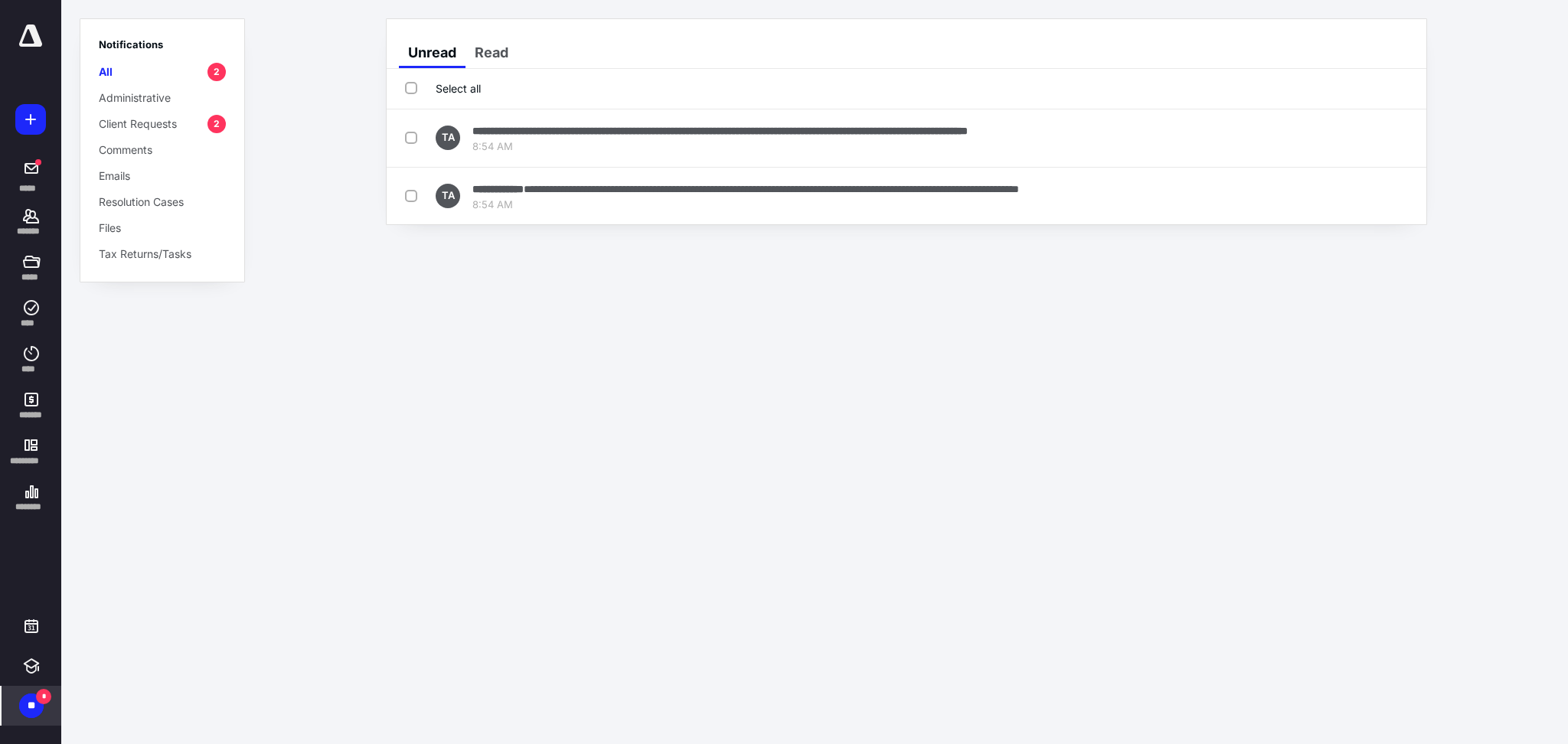 drag, startPoint x: 743, startPoint y: 386, endPoint x: 752, endPoint y: 256, distance: 130.3112 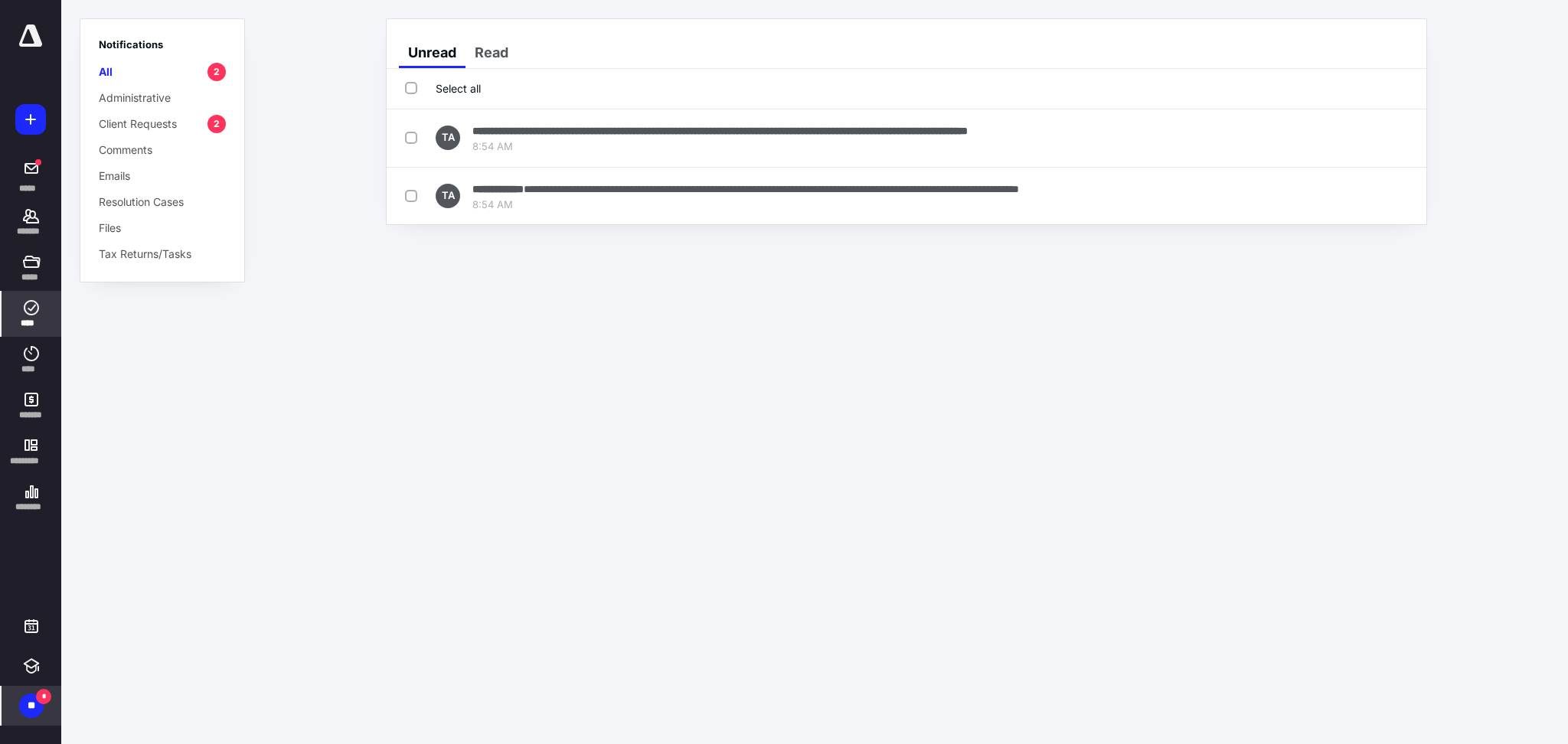 click 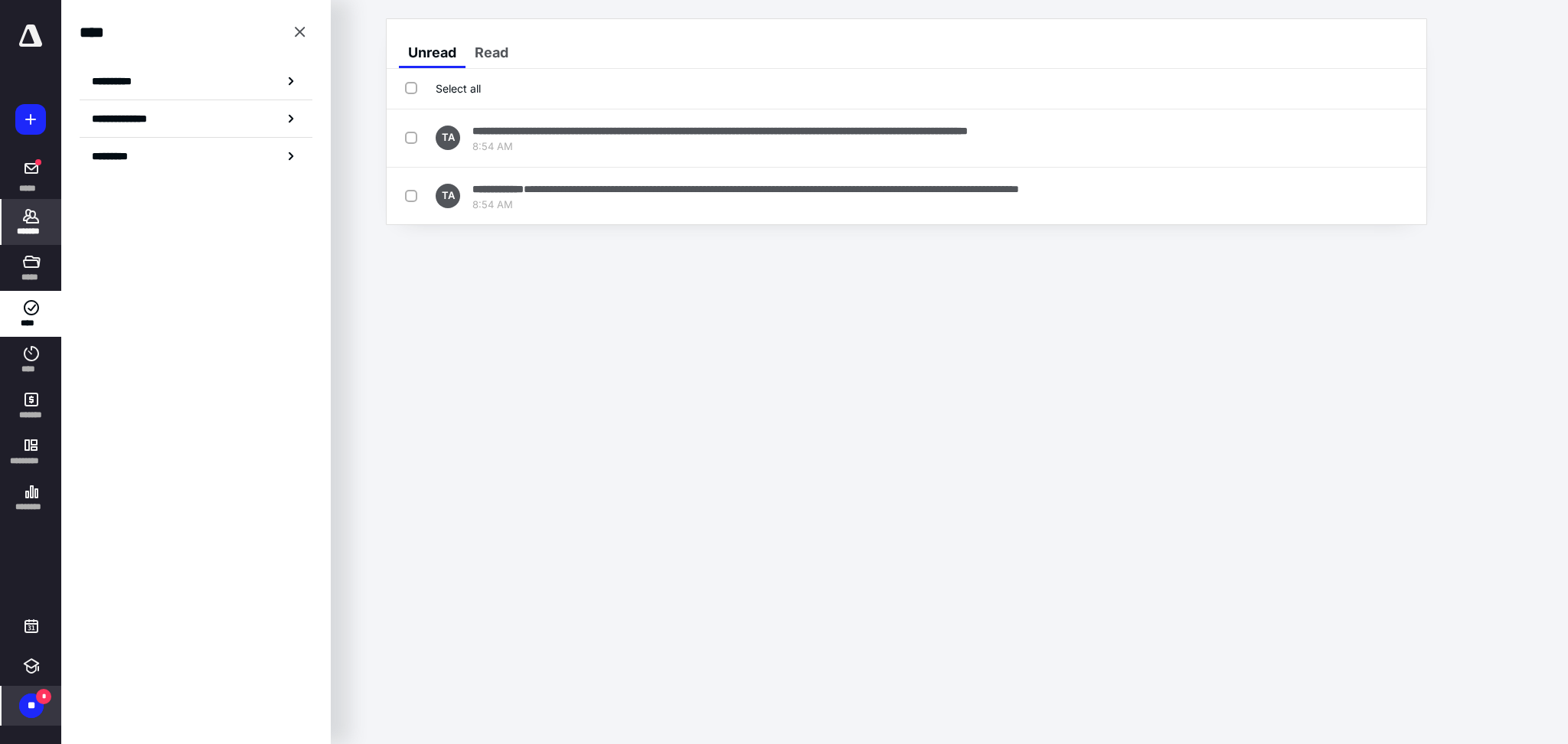 click on "*******" at bounding box center [31, 231] 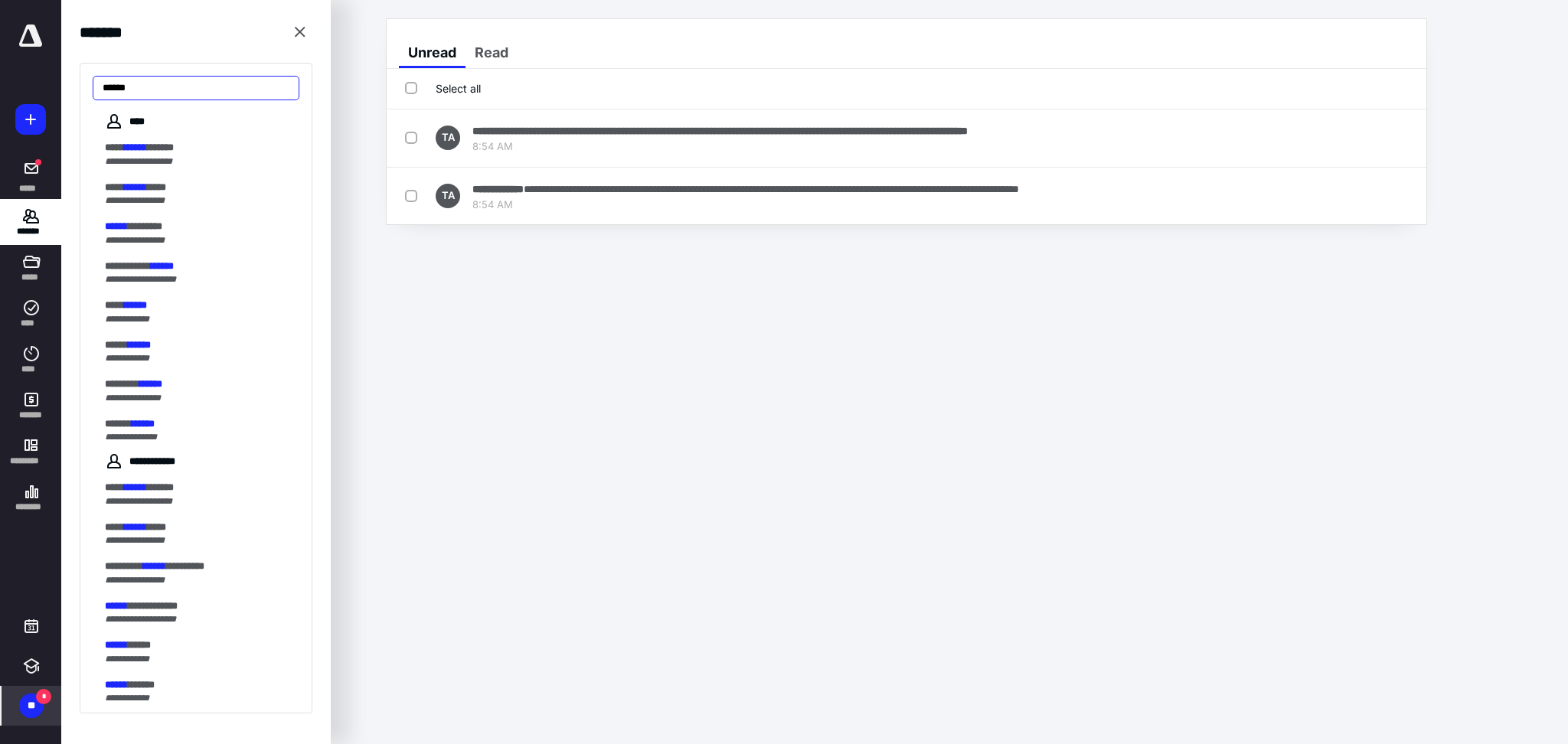 click on "******" at bounding box center [196, 88] 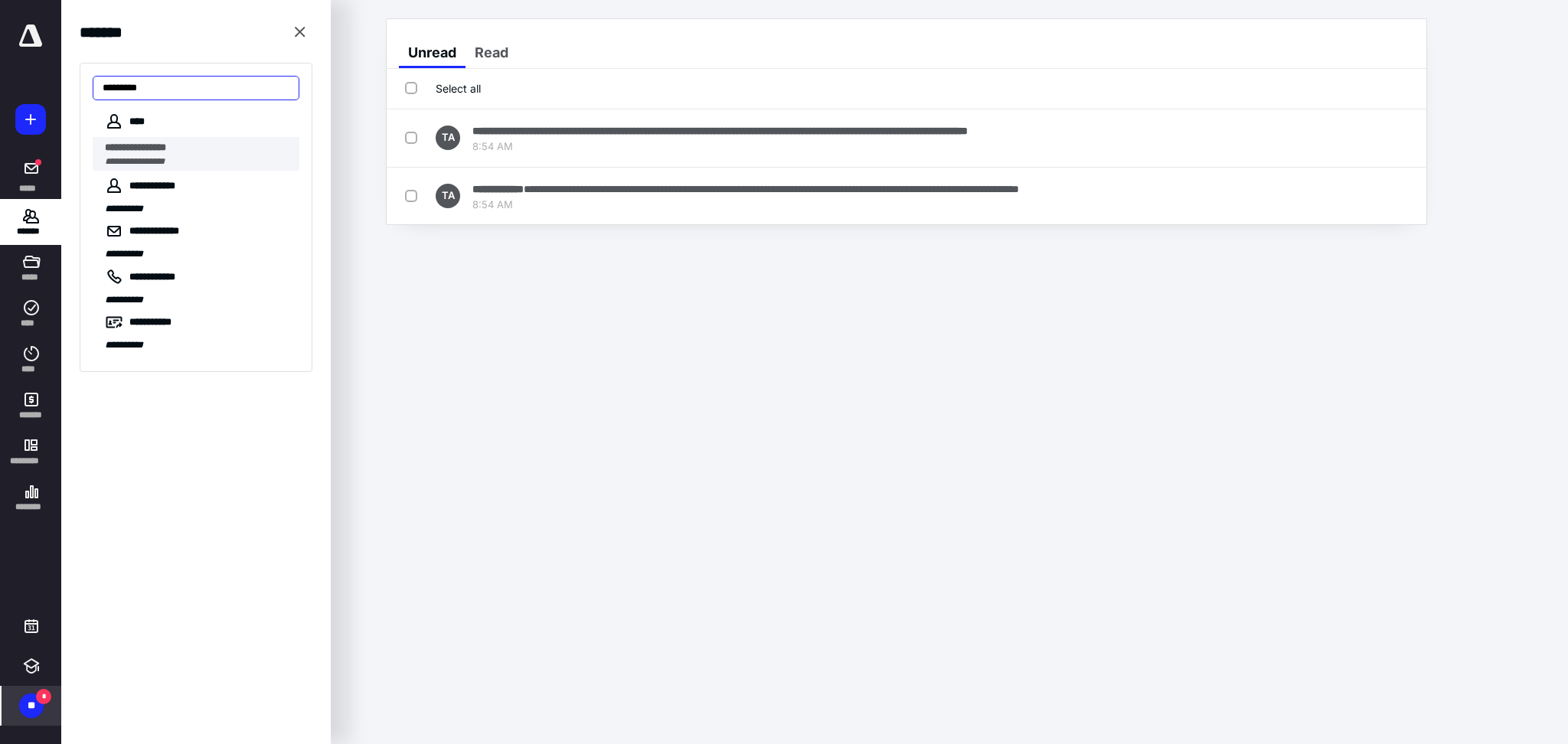 type on "*********" 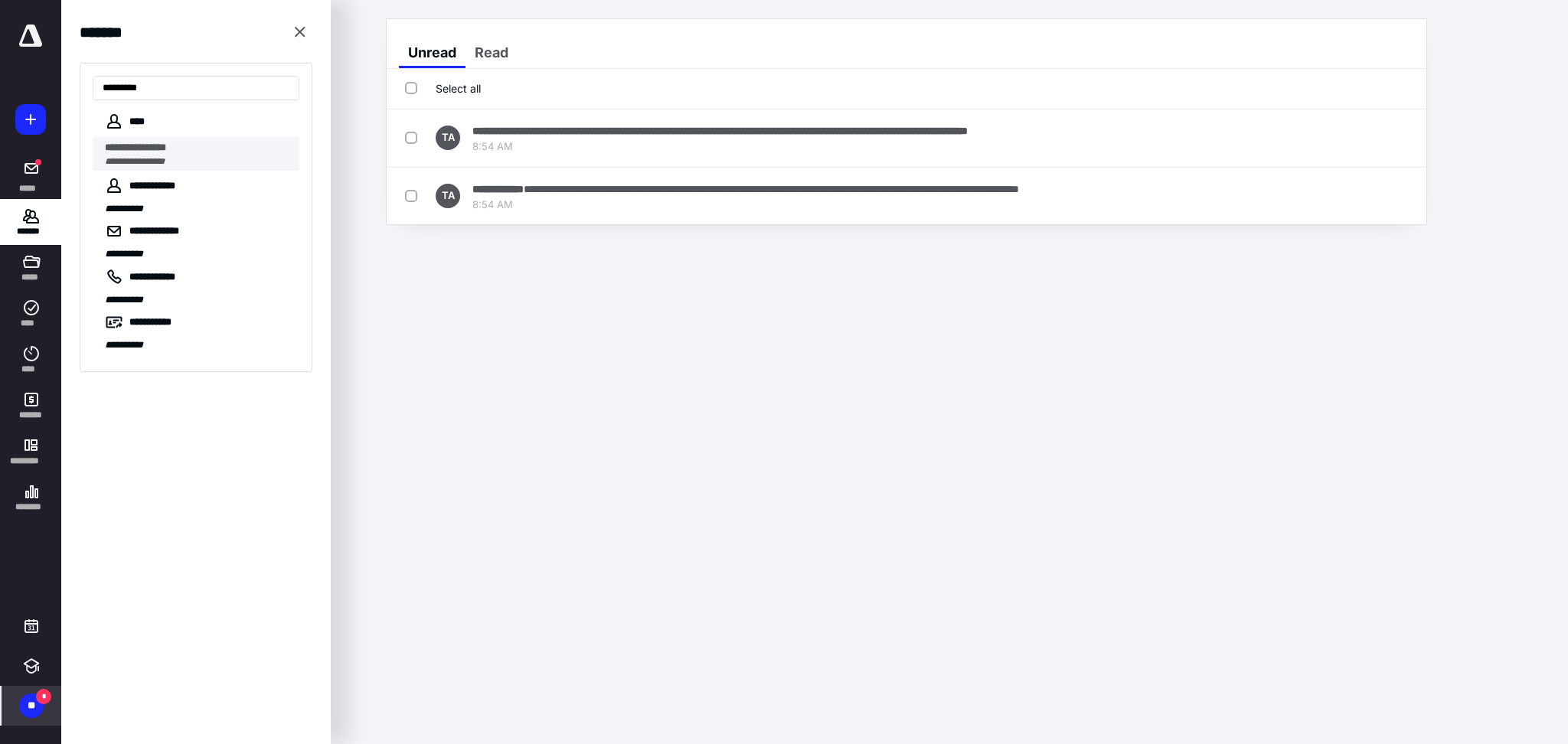 click on "**********" at bounding box center [136, 147] 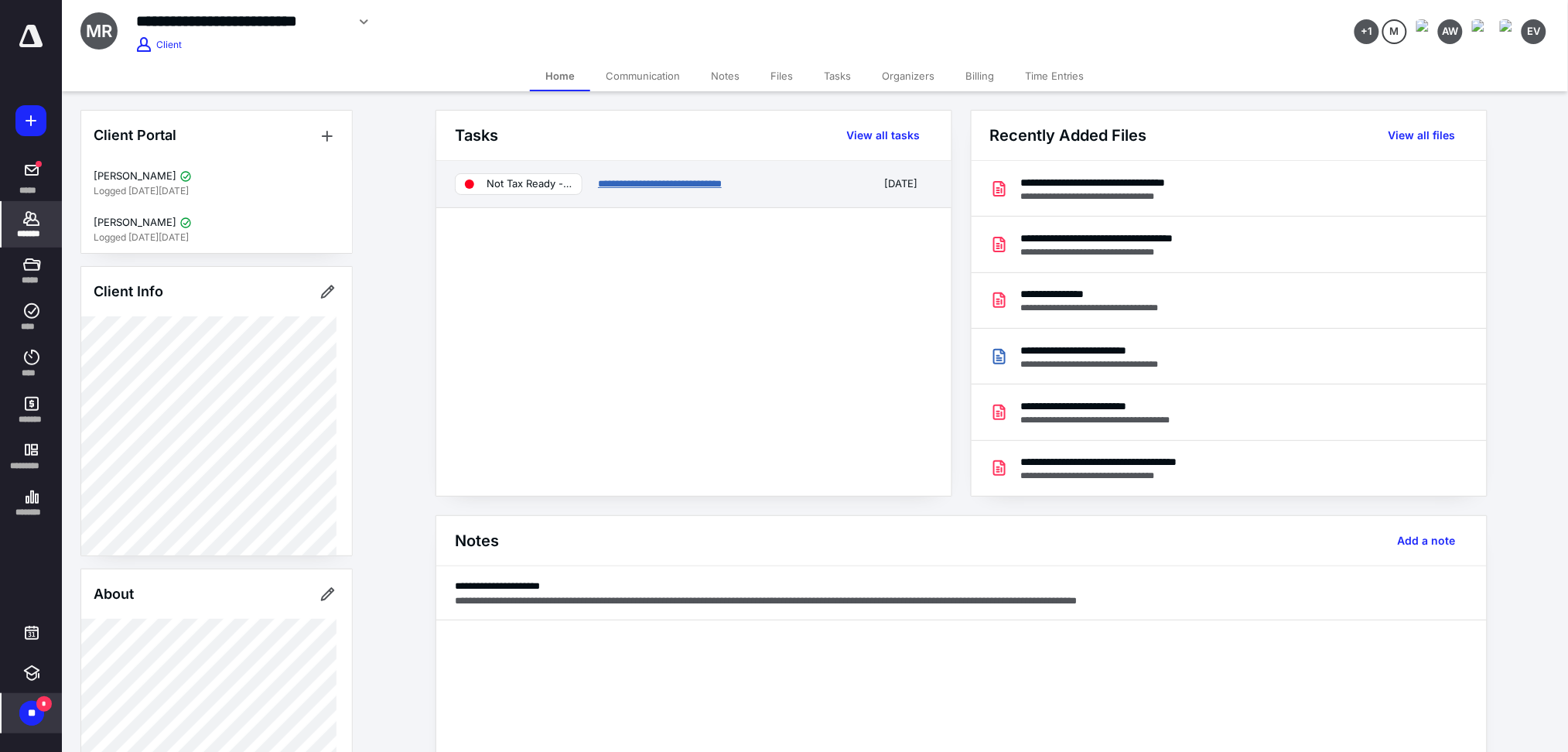 click on "**********" at bounding box center (660, 183) 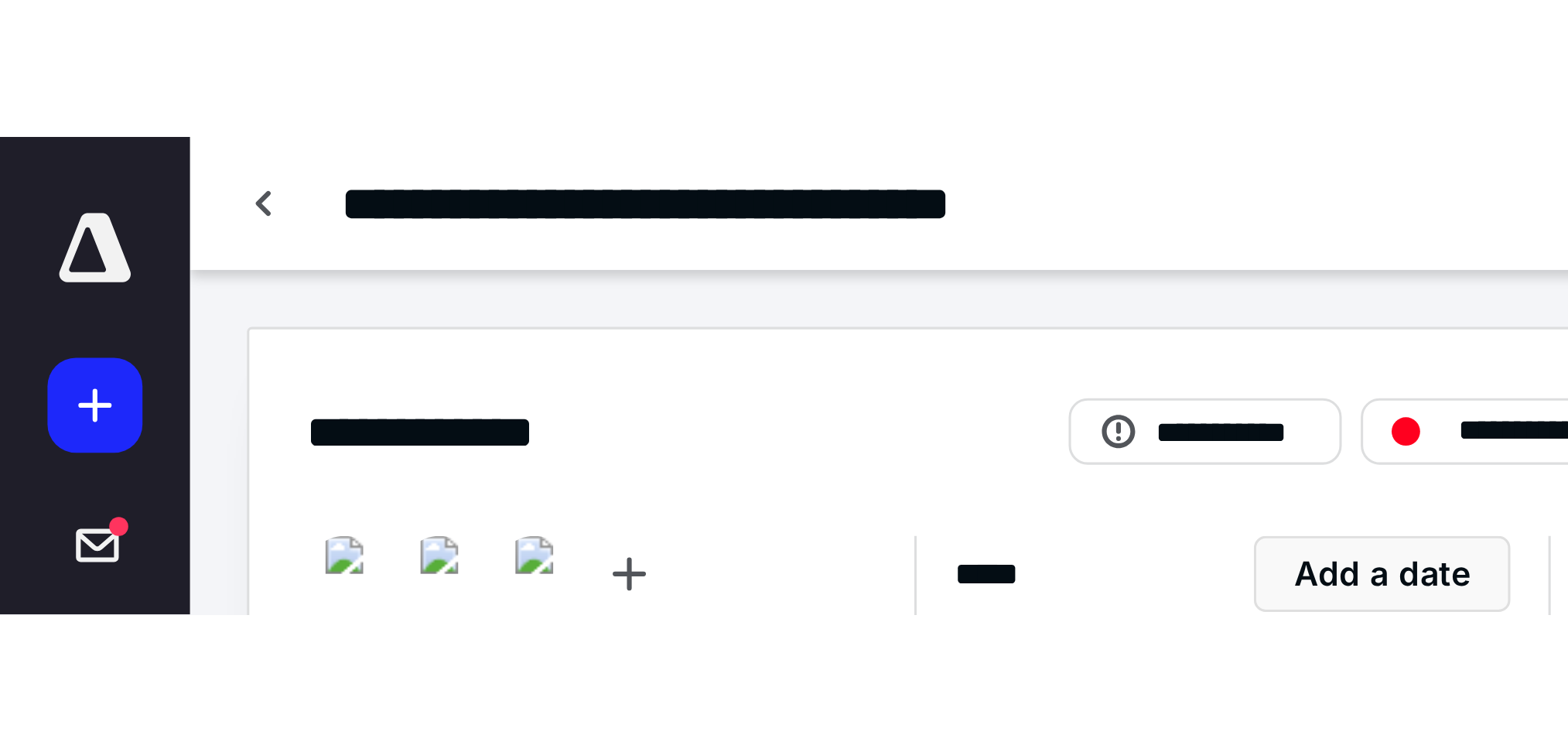 scroll, scrollTop: 735, scrollLeft: 0, axis: vertical 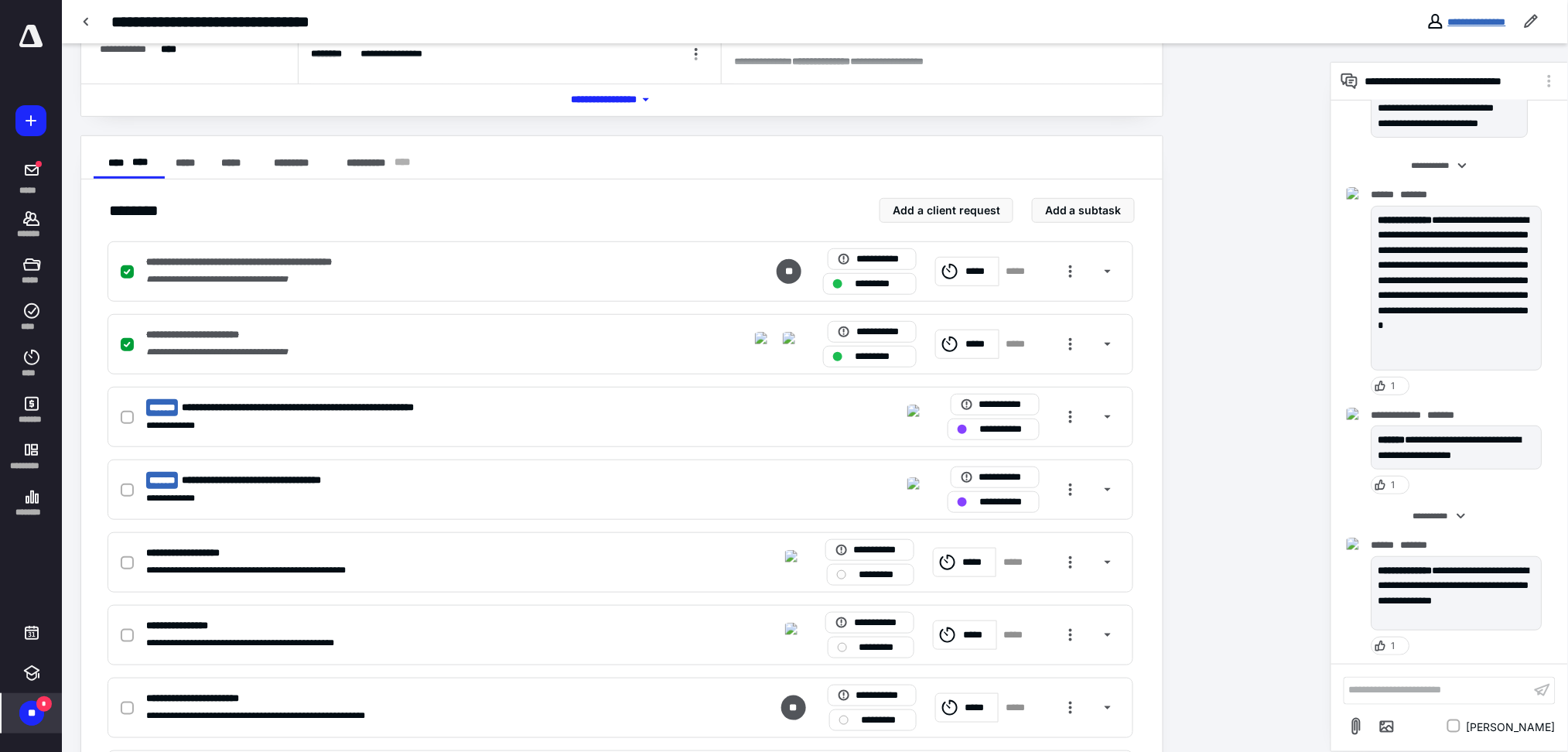 click on "**********" at bounding box center (1477, 22) 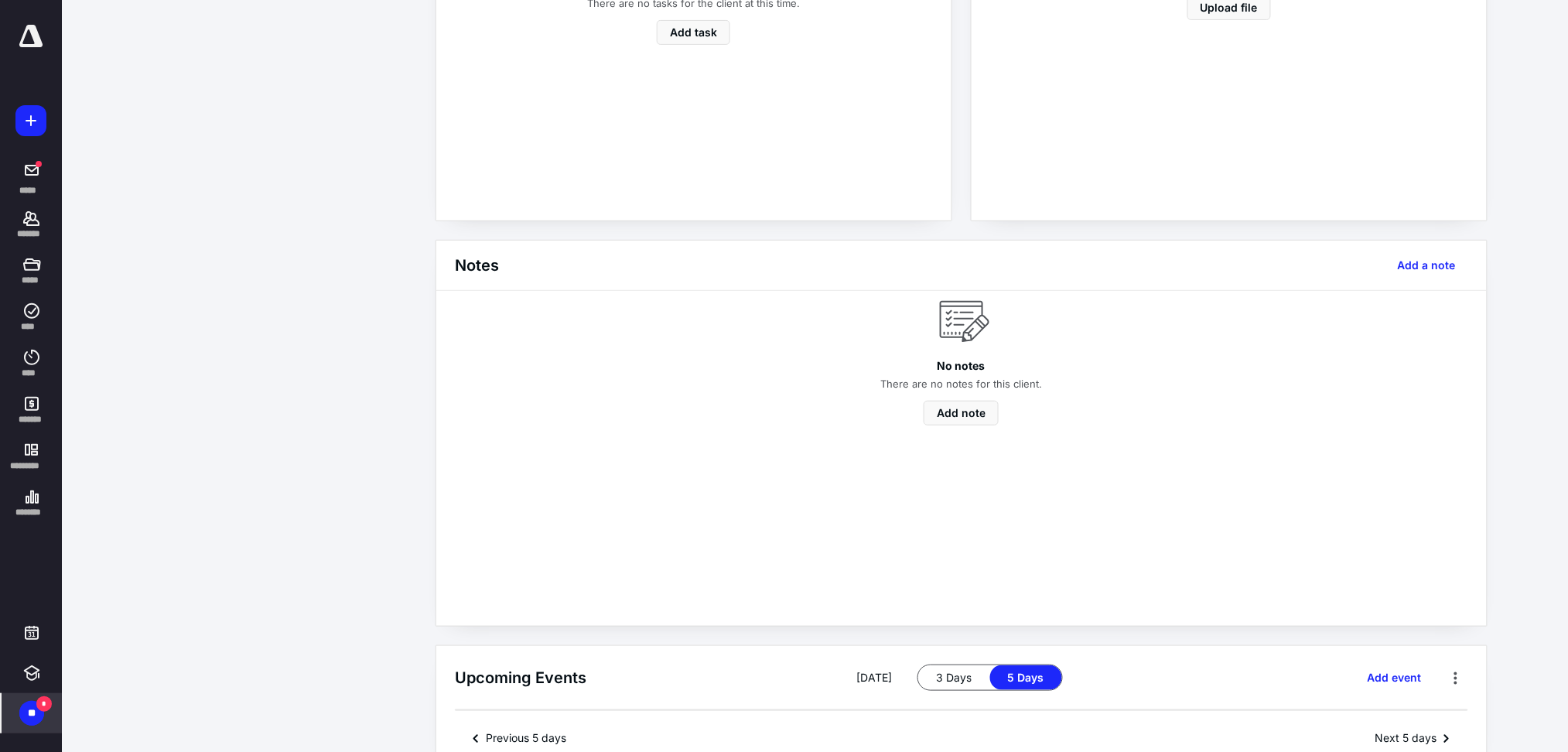 scroll, scrollTop: 0, scrollLeft: 0, axis: both 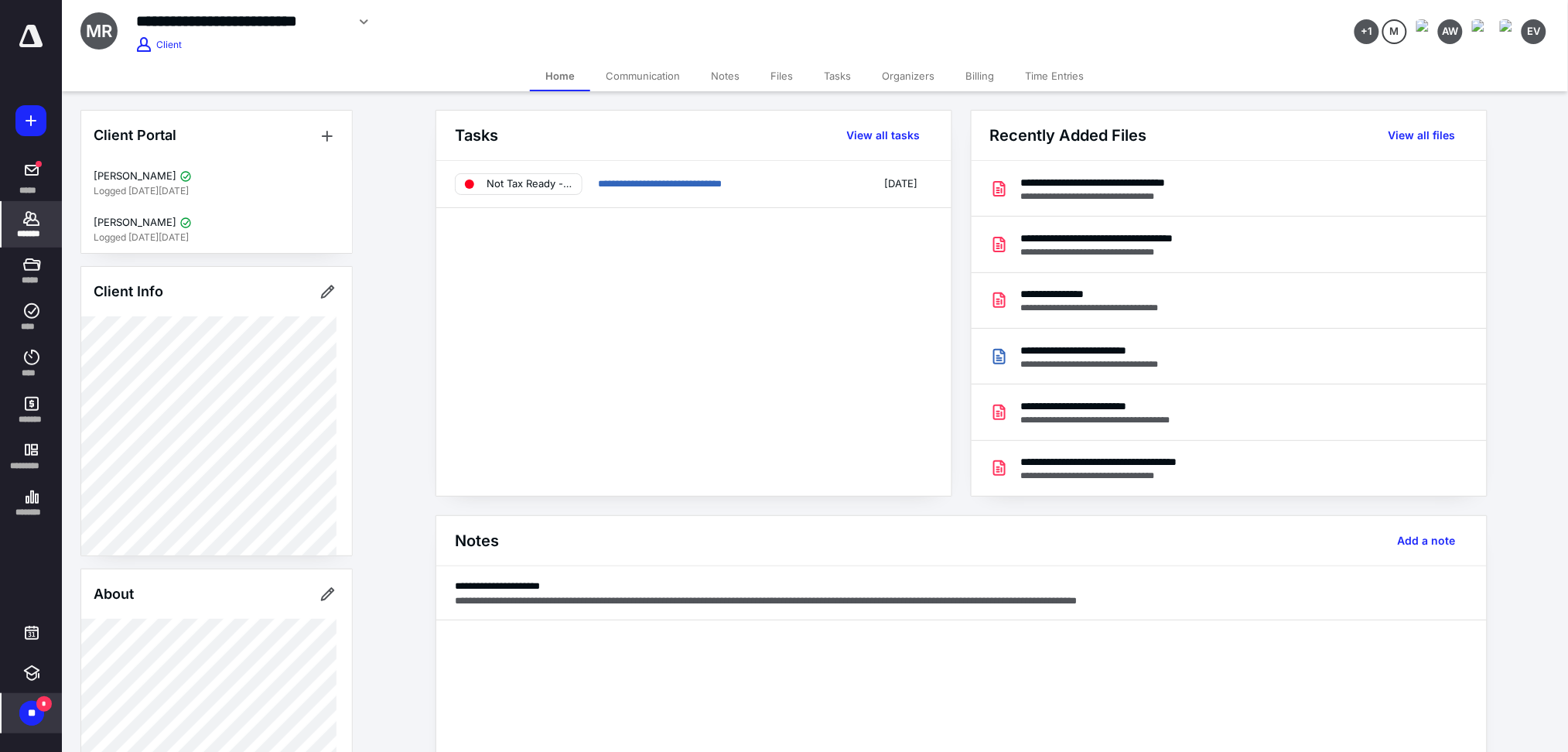 click on "Organizers" at bounding box center (908, 76) 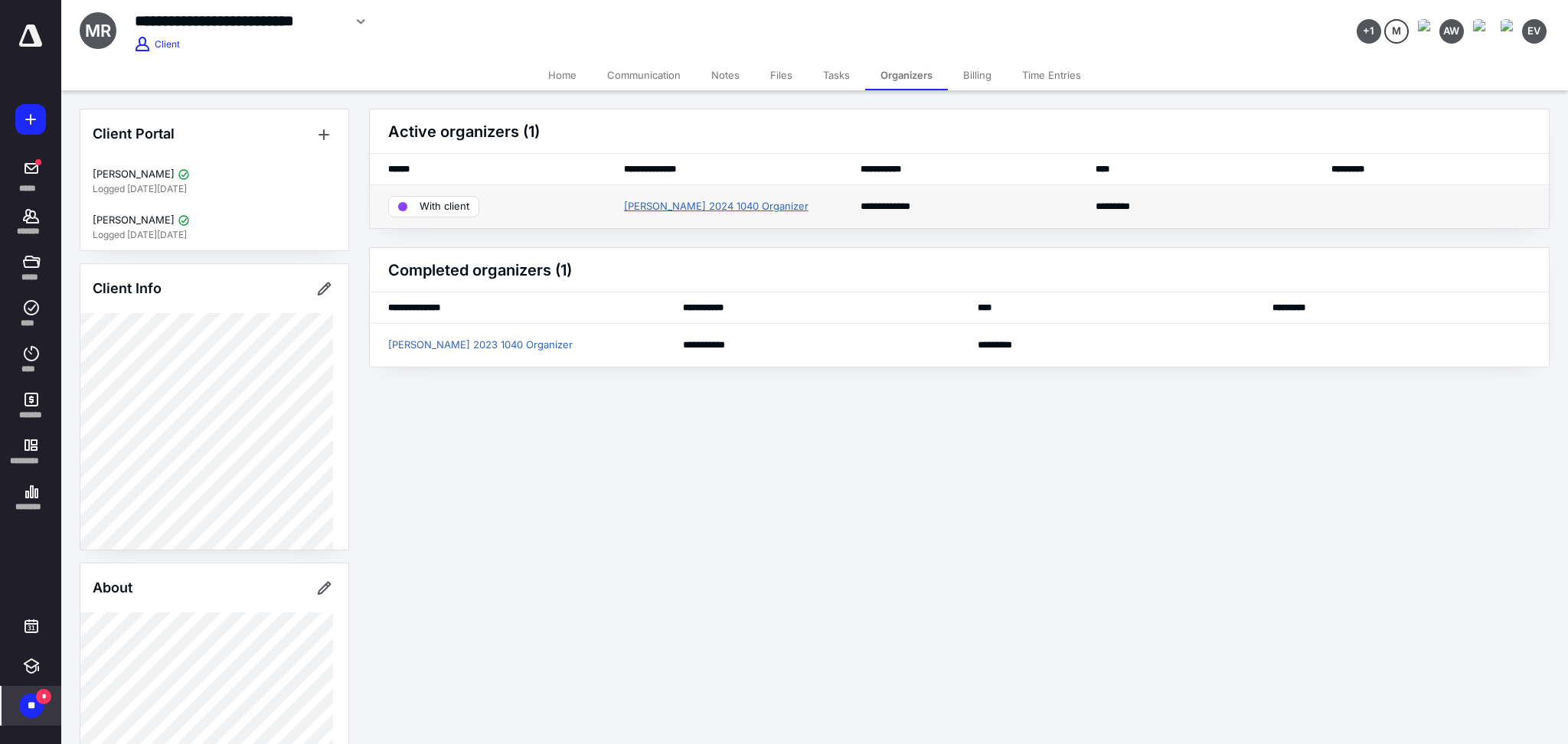 click on "[PERSON_NAME] 2024 1040 Organizer" at bounding box center (716, 207) 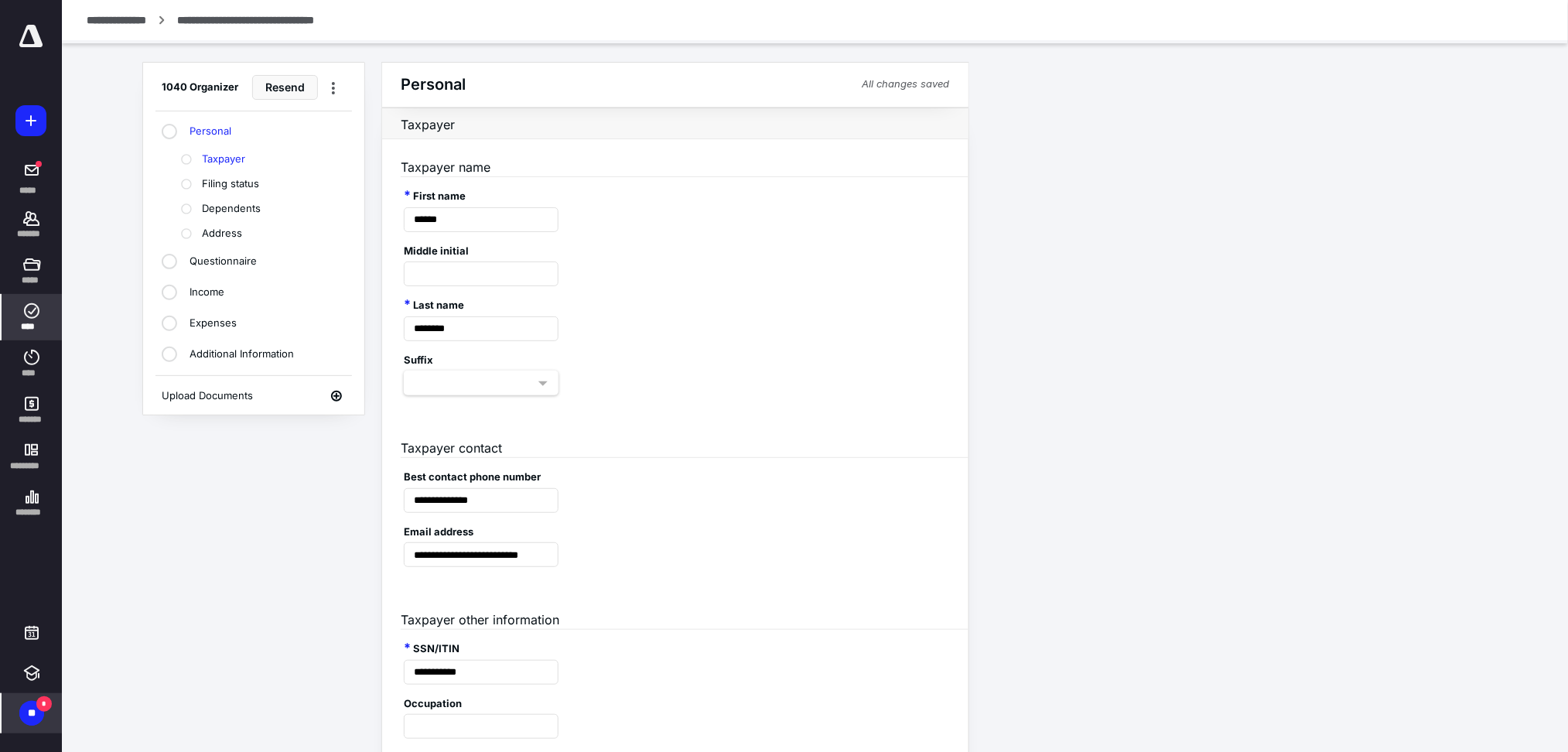 click on "Personal" at bounding box center [433, 84] 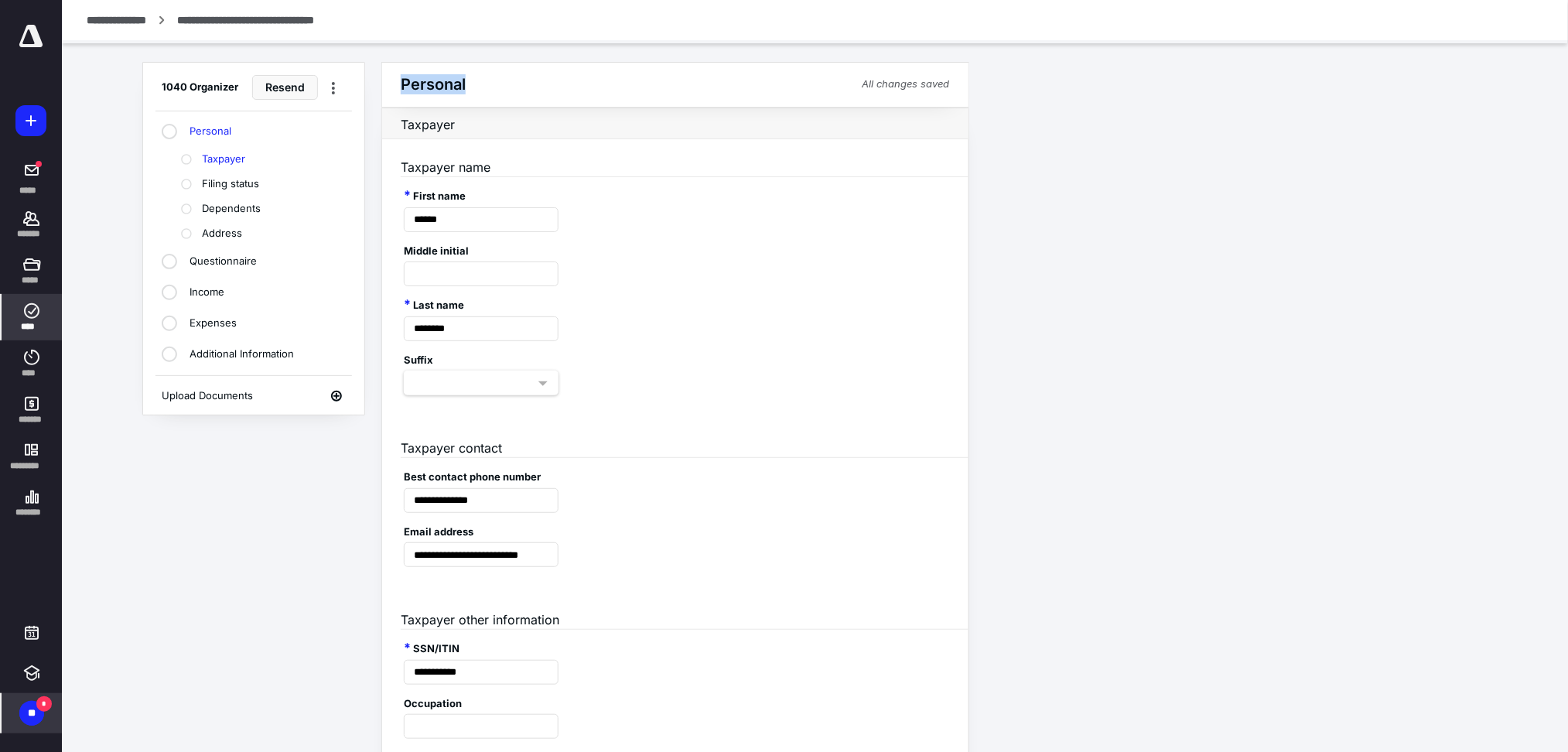click on "Personal" at bounding box center [433, 84] 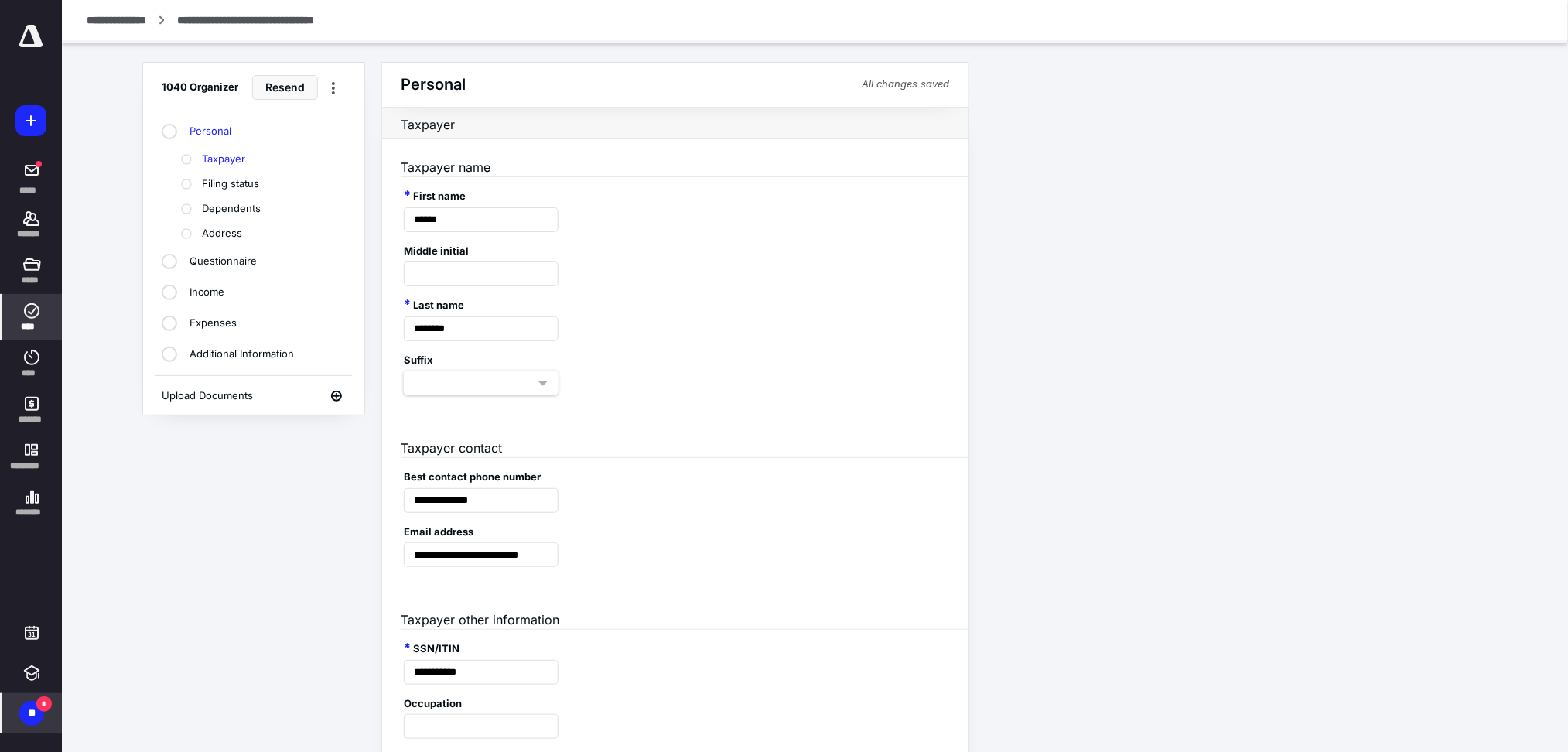 click on "**********" at bounding box center (815, 733) 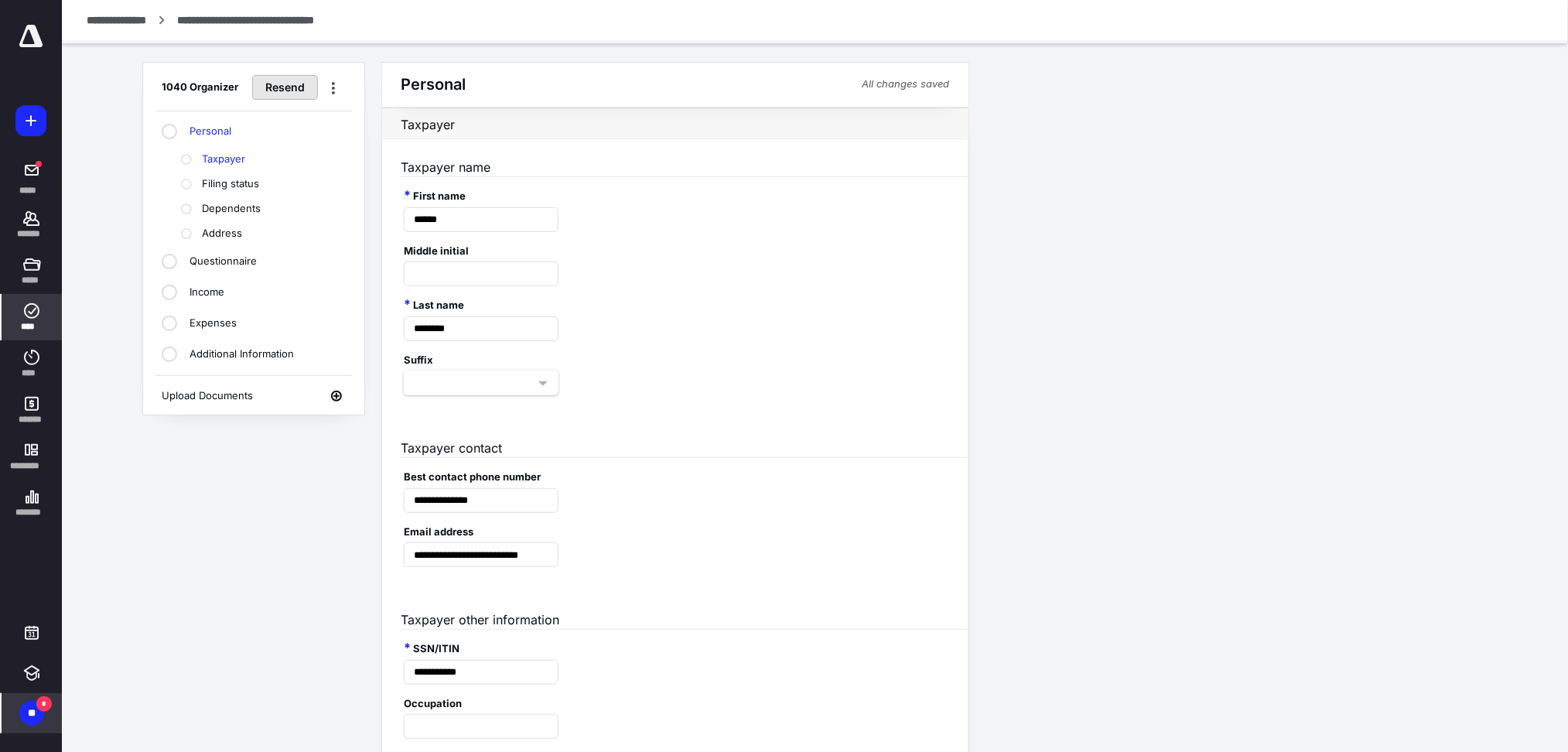 click on "Resend" at bounding box center (285, 87) 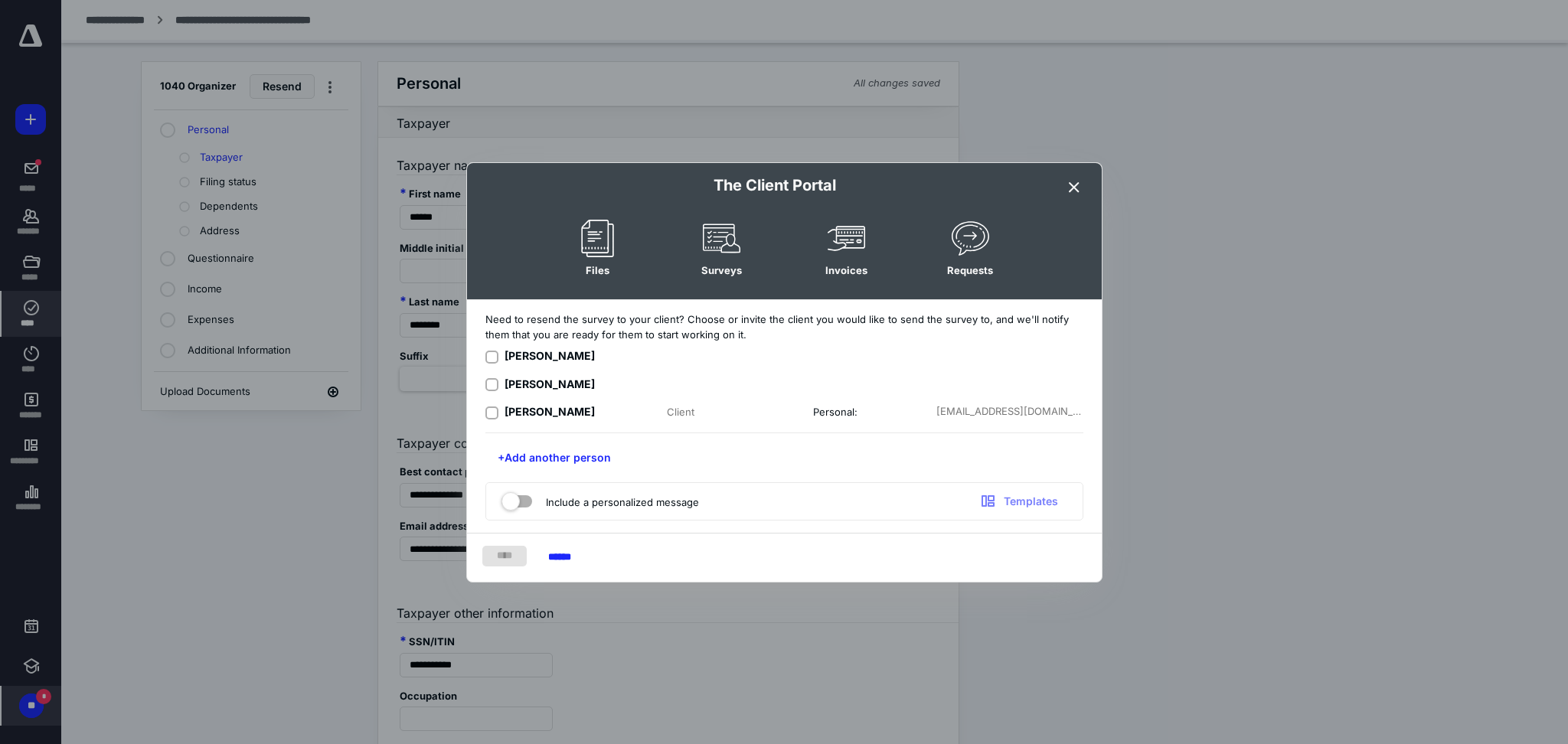 click at bounding box center [492, 413] 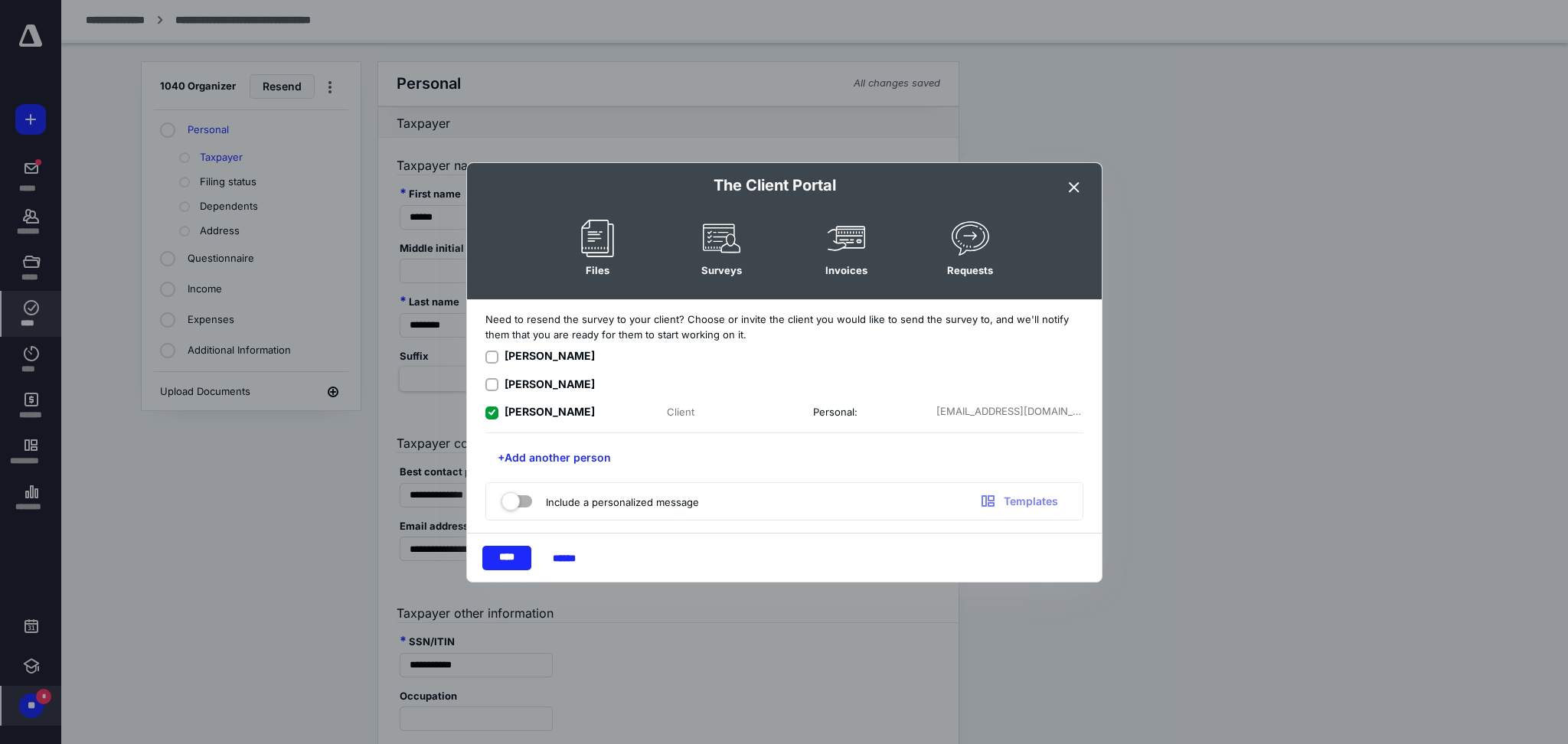 click at bounding box center (492, 385) 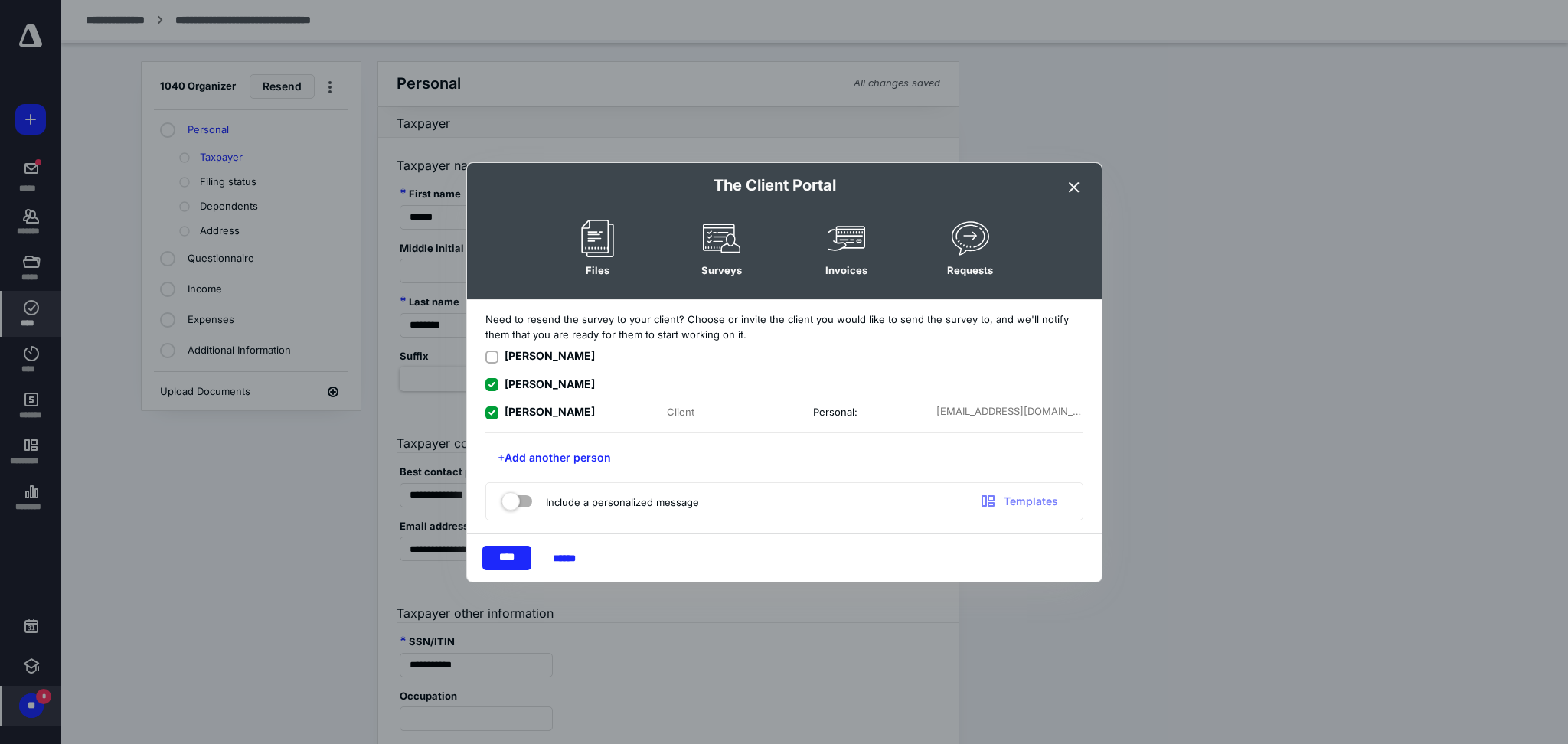 click 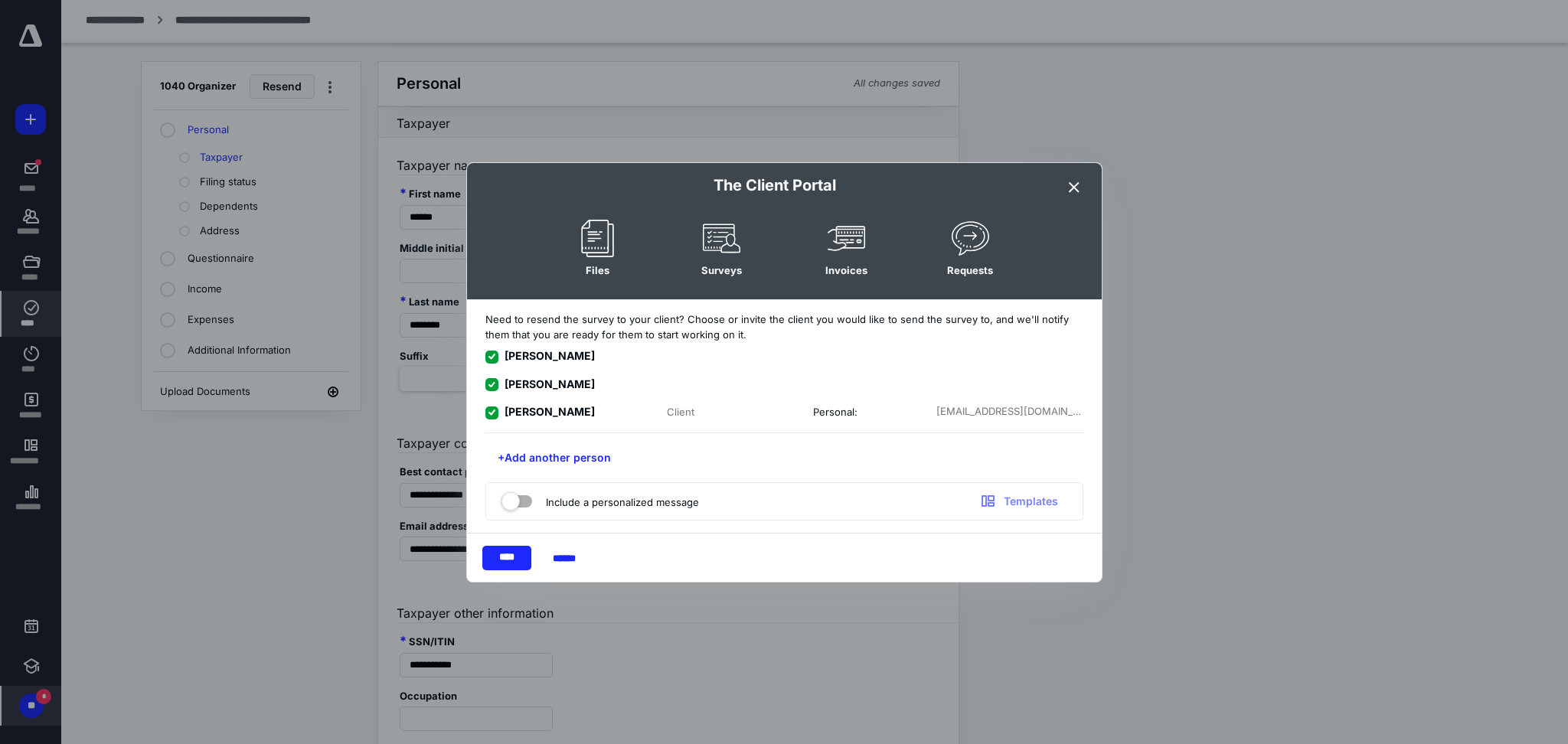 click at bounding box center [517, 498] 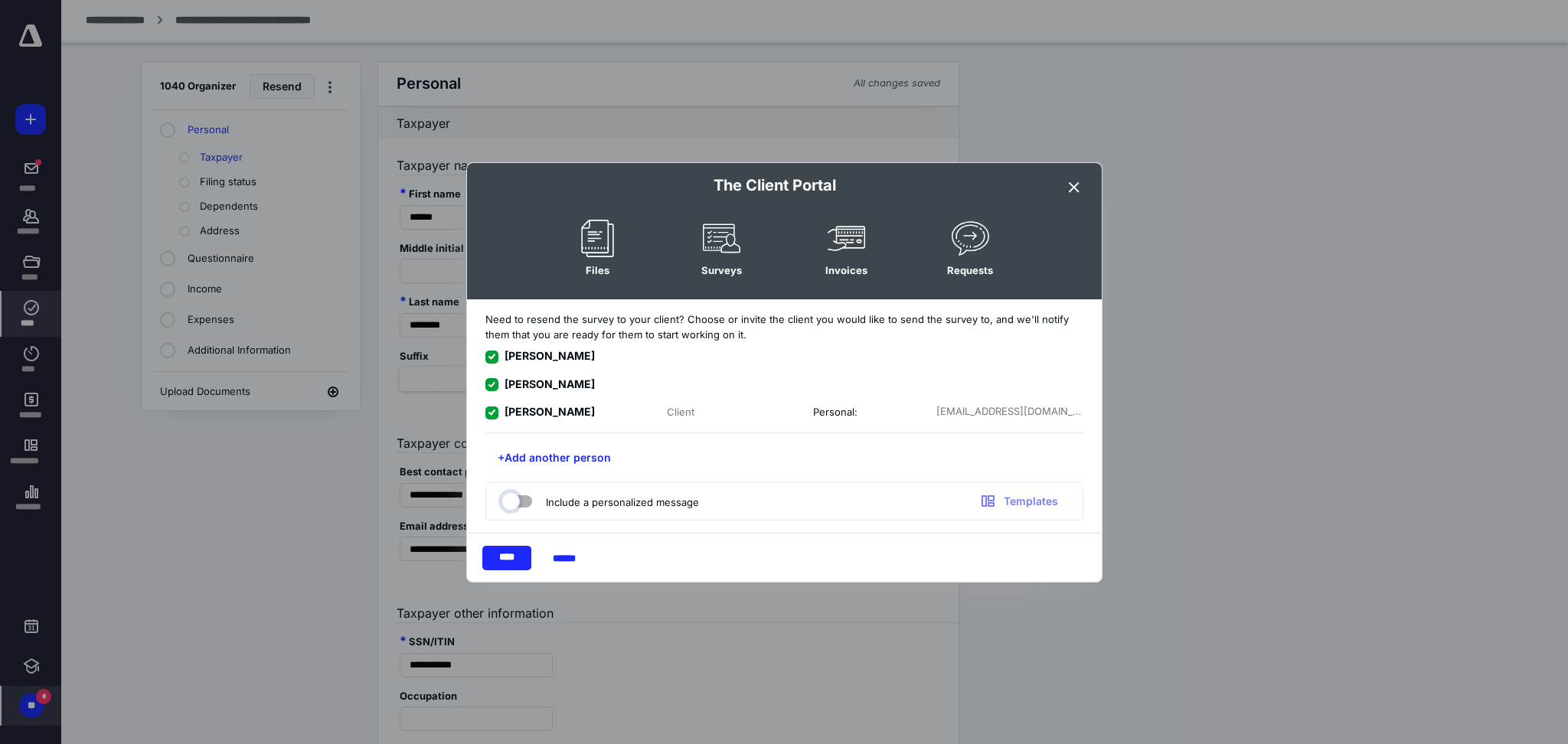 click at bounding box center (509, 499) 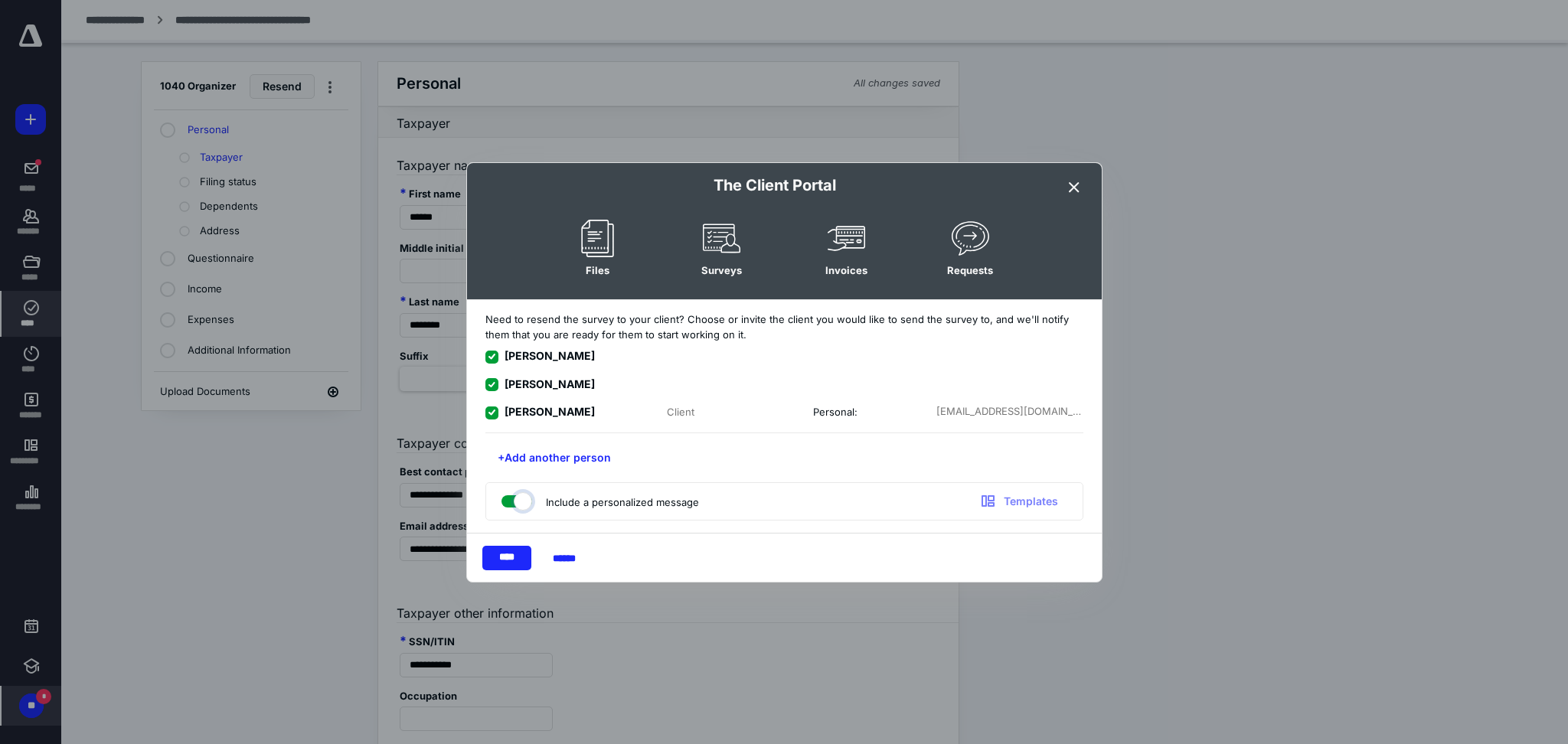 checkbox on "true" 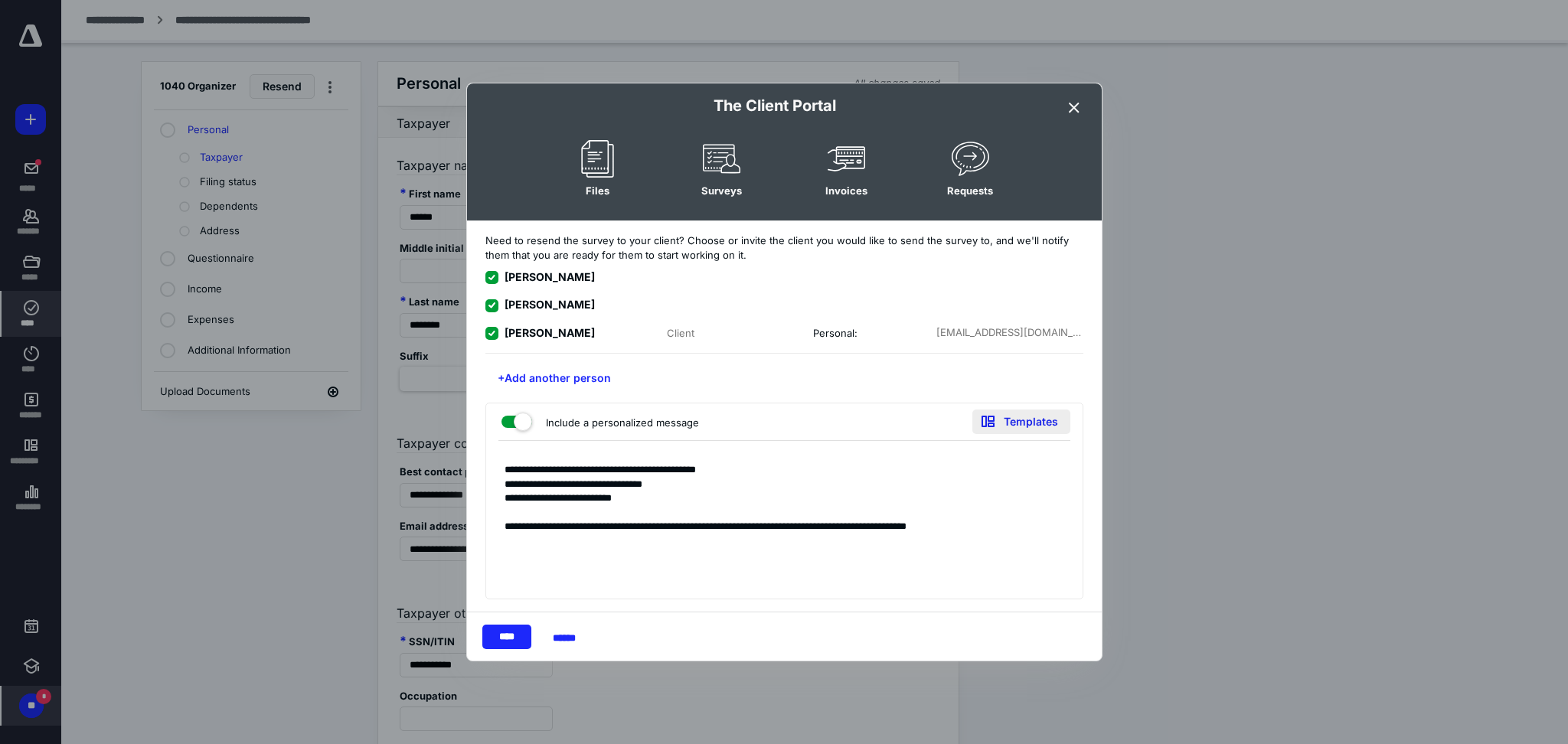 click on "Templates" at bounding box center (1021, 422) 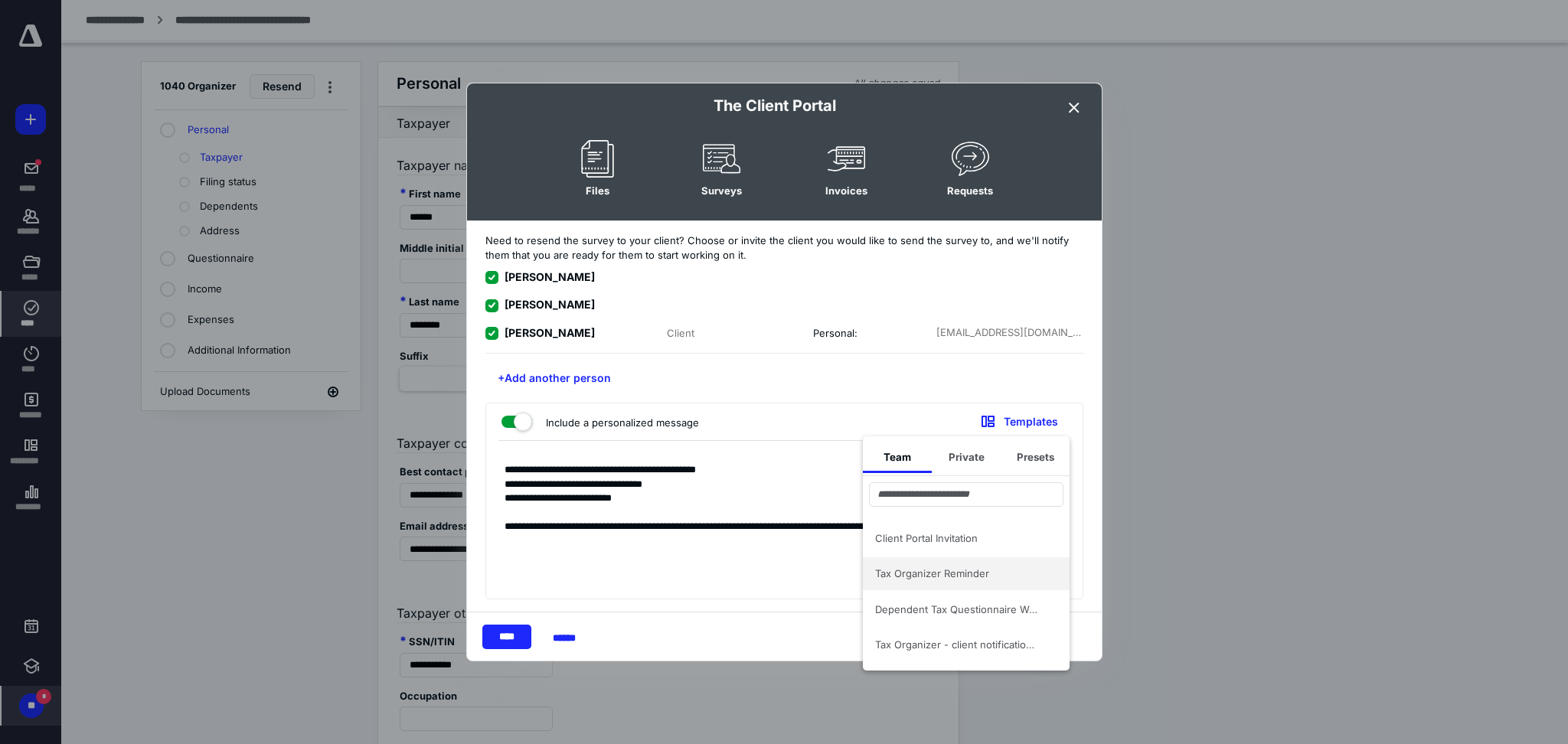 click on "Tax Organizer Reminder" at bounding box center [957, 573] 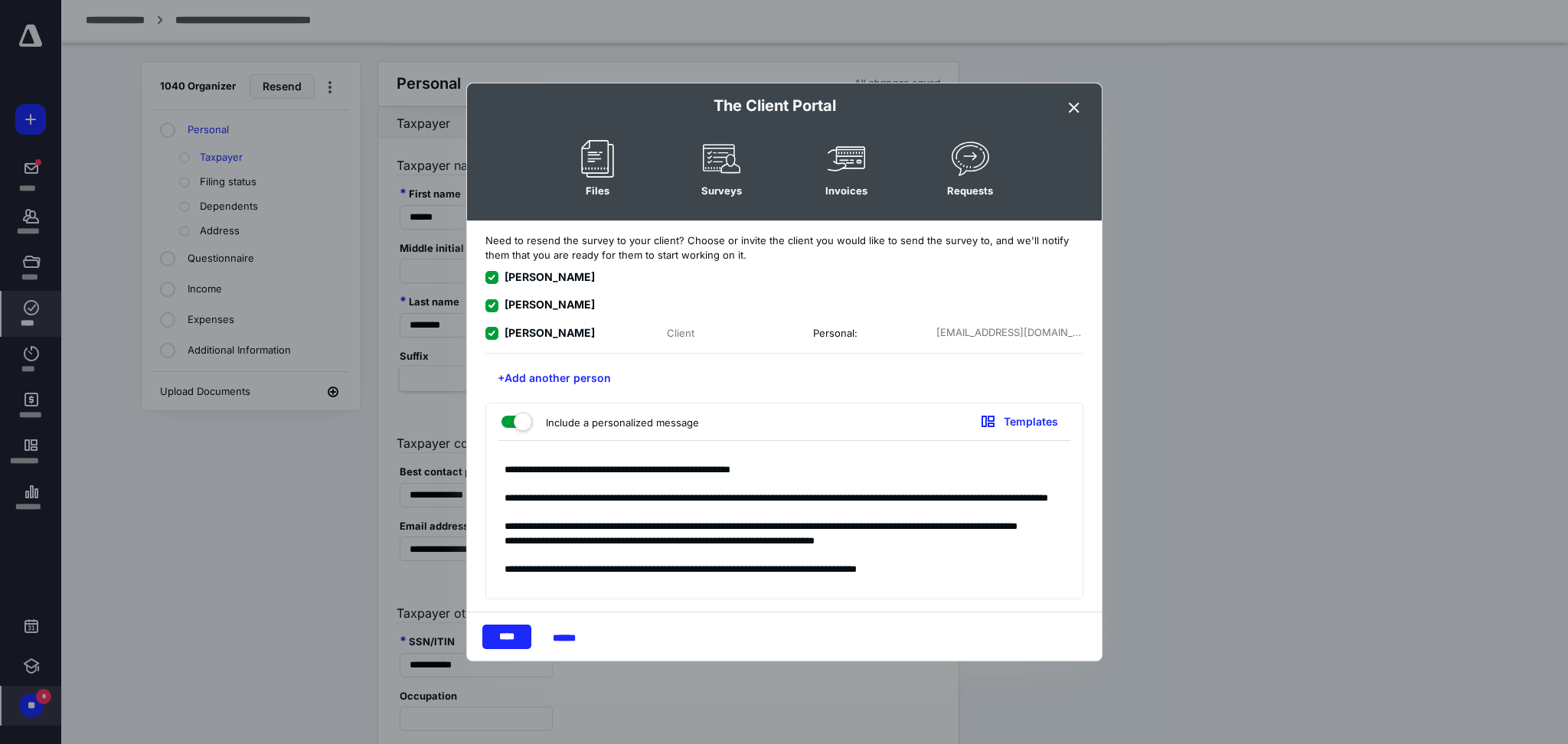 click on "**********" at bounding box center [784, 524] 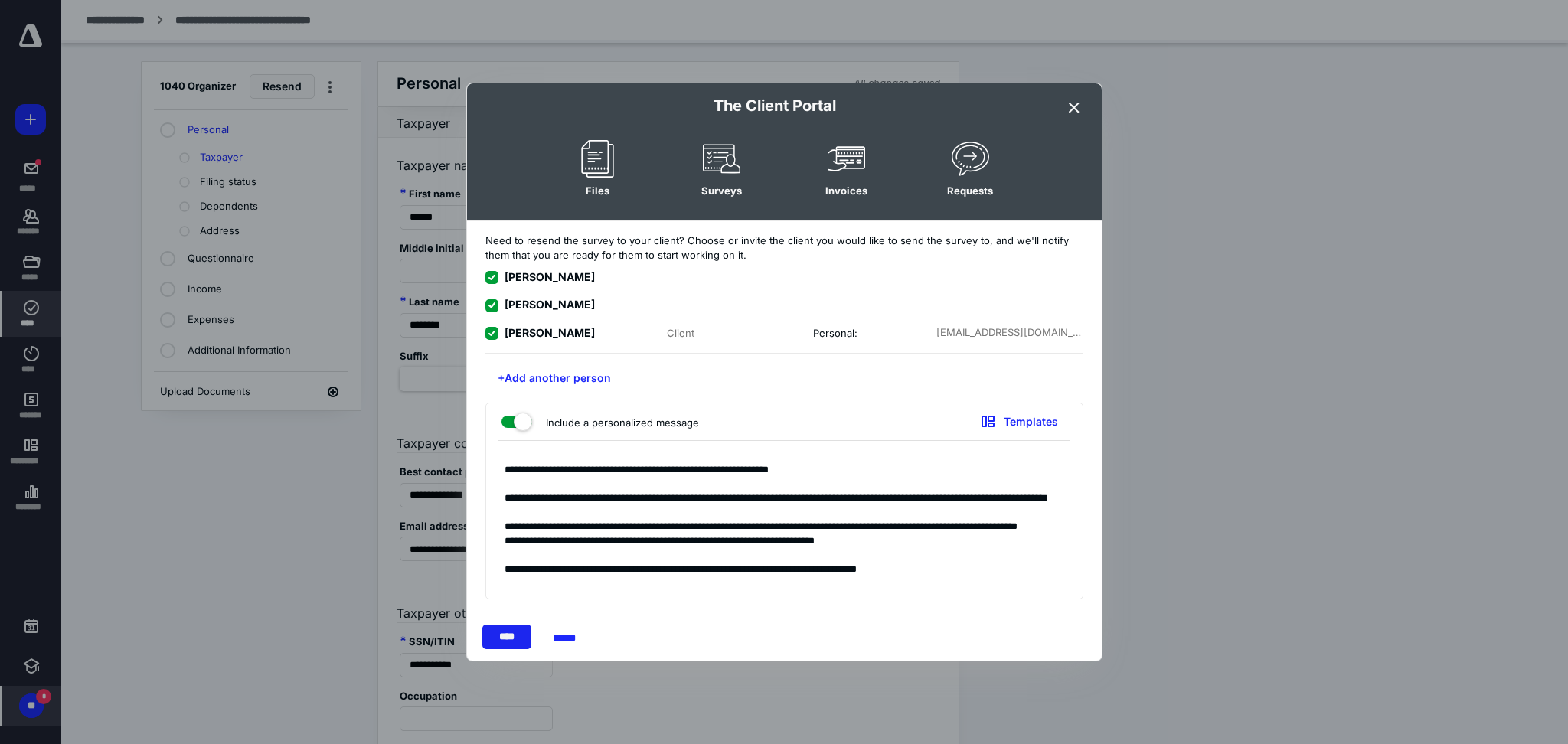 type on "**********" 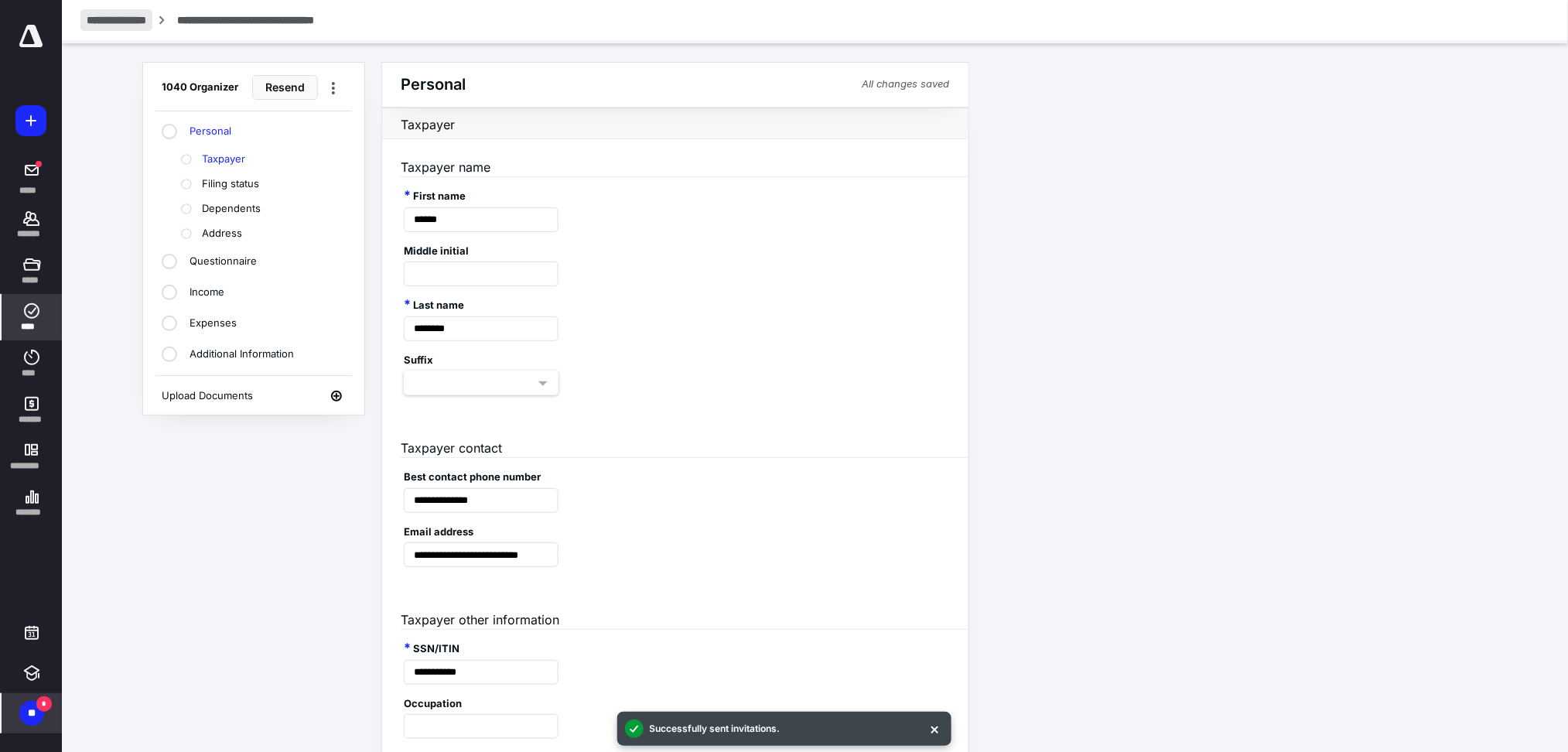 click on "**********" at bounding box center [116, 20] 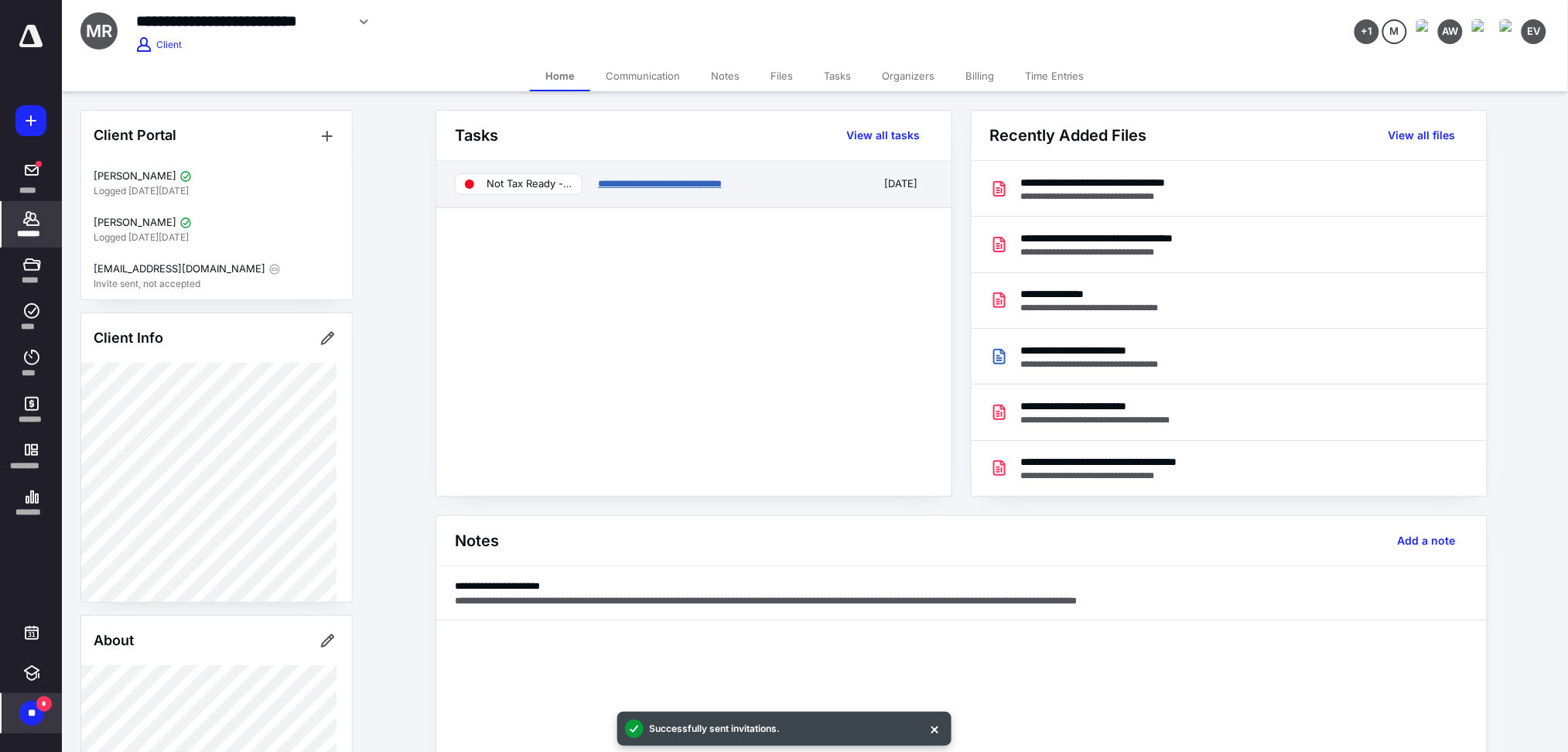 click on "**********" at bounding box center [660, 183] 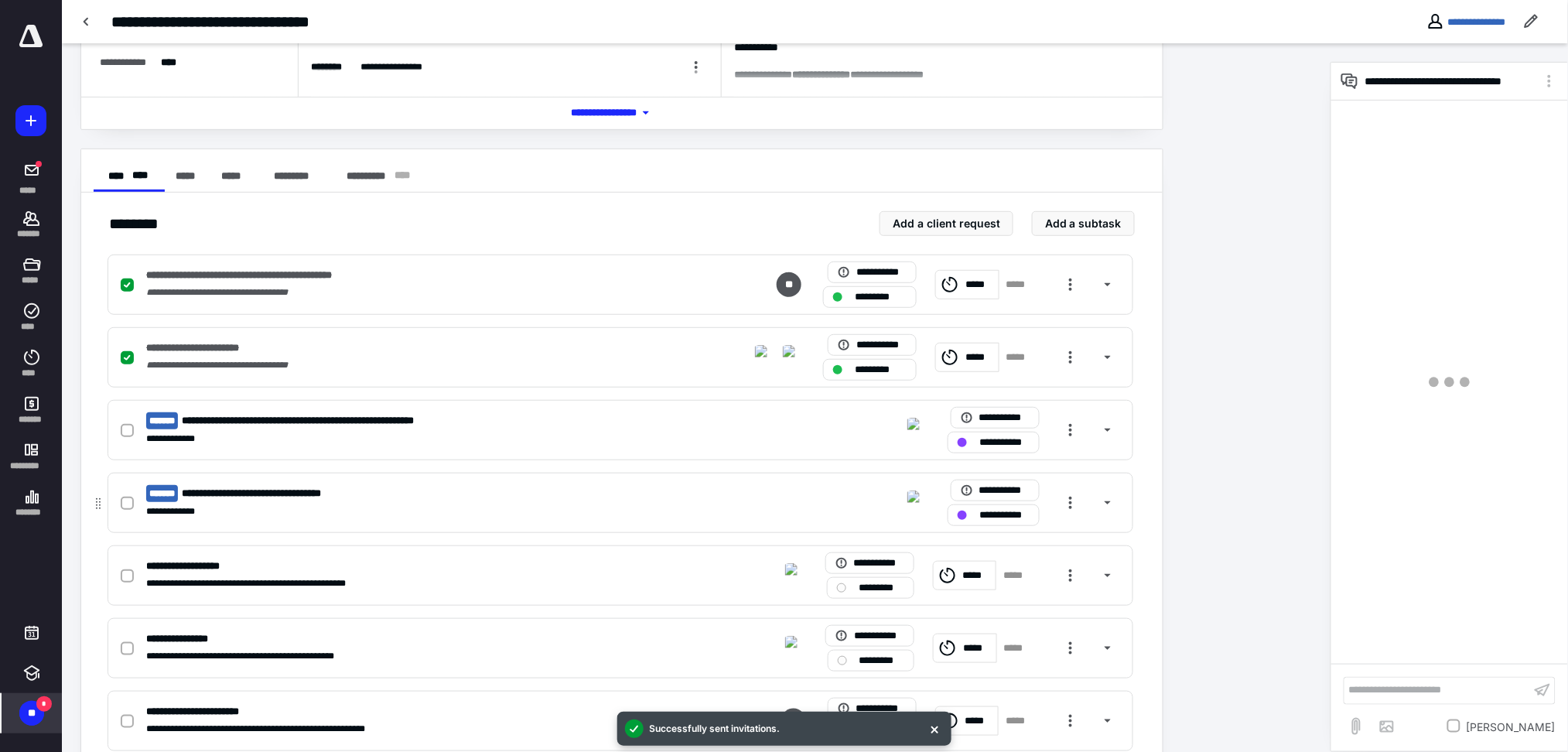 scroll, scrollTop: 309, scrollLeft: 0, axis: vertical 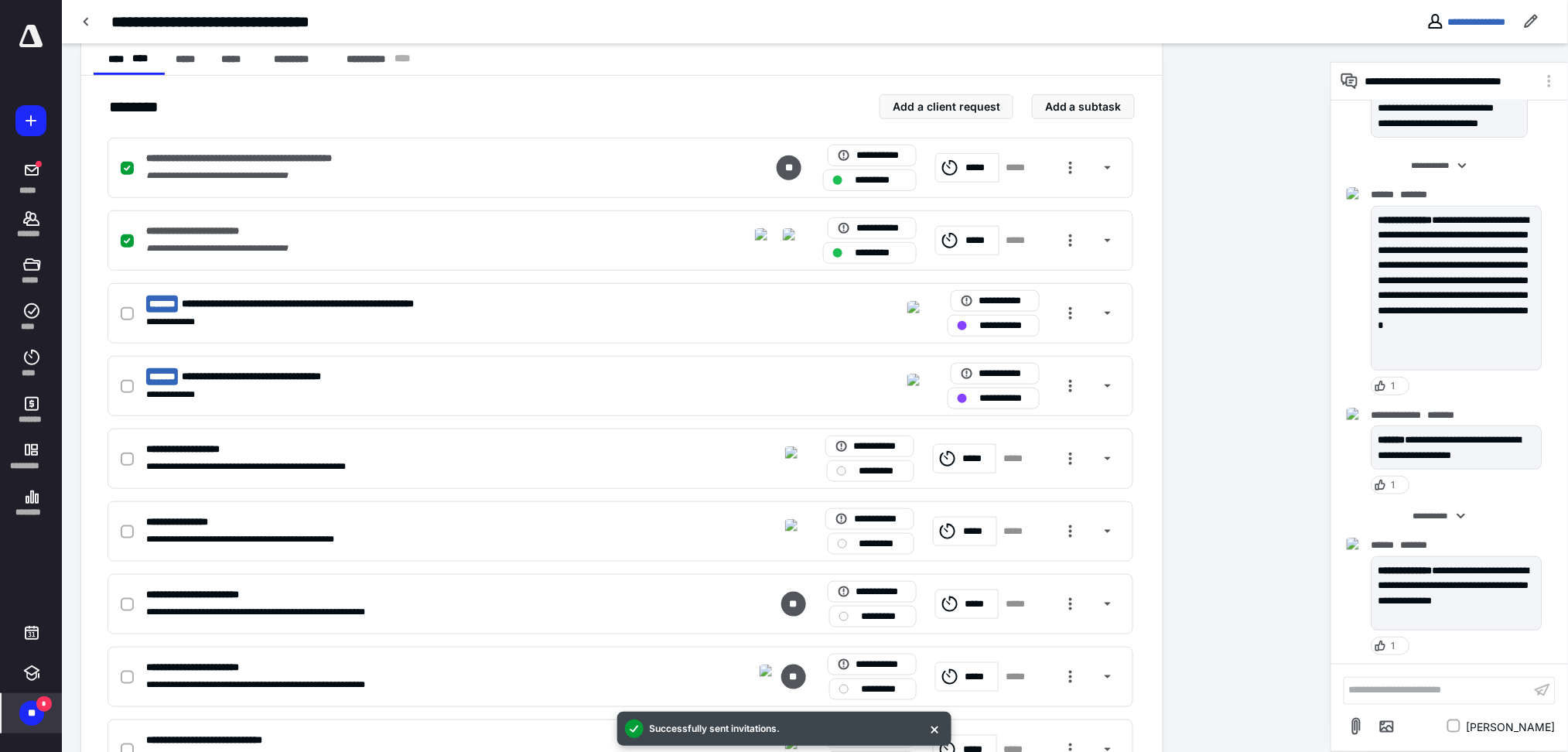 click on "**********" at bounding box center [696, 457] 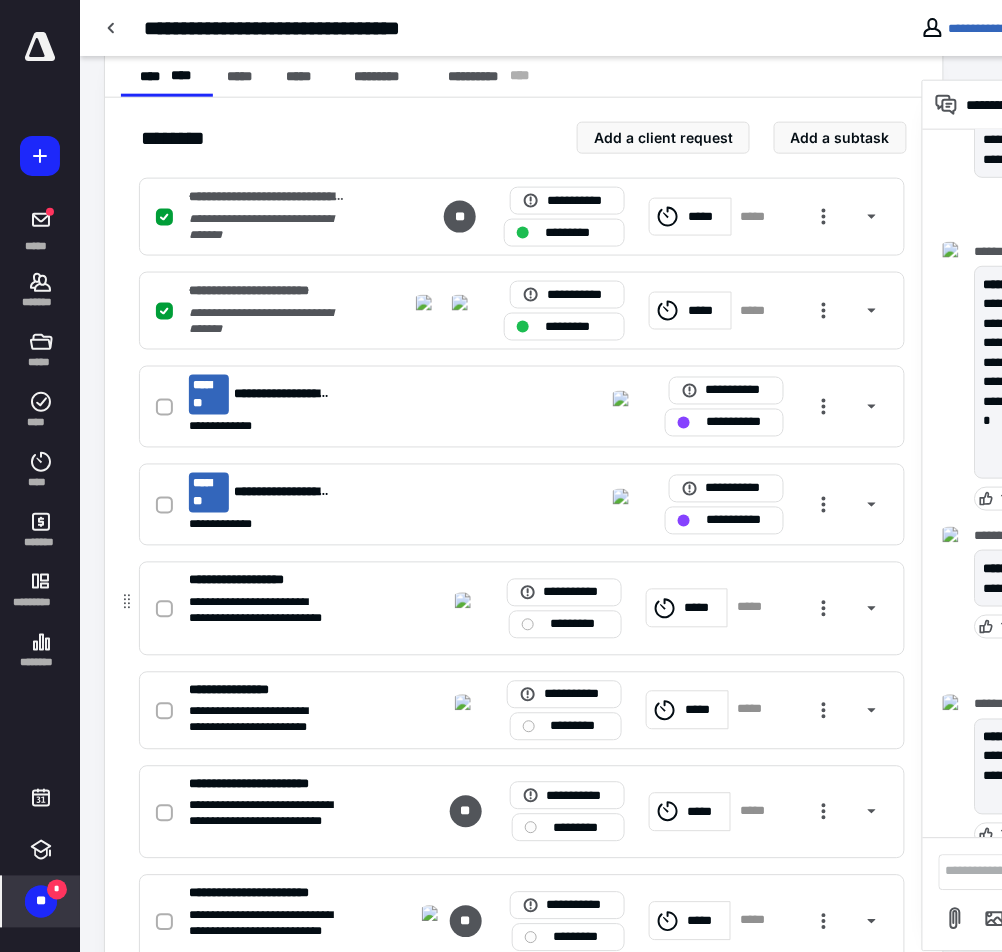 click on "**********" at bounding box center (522, 609) 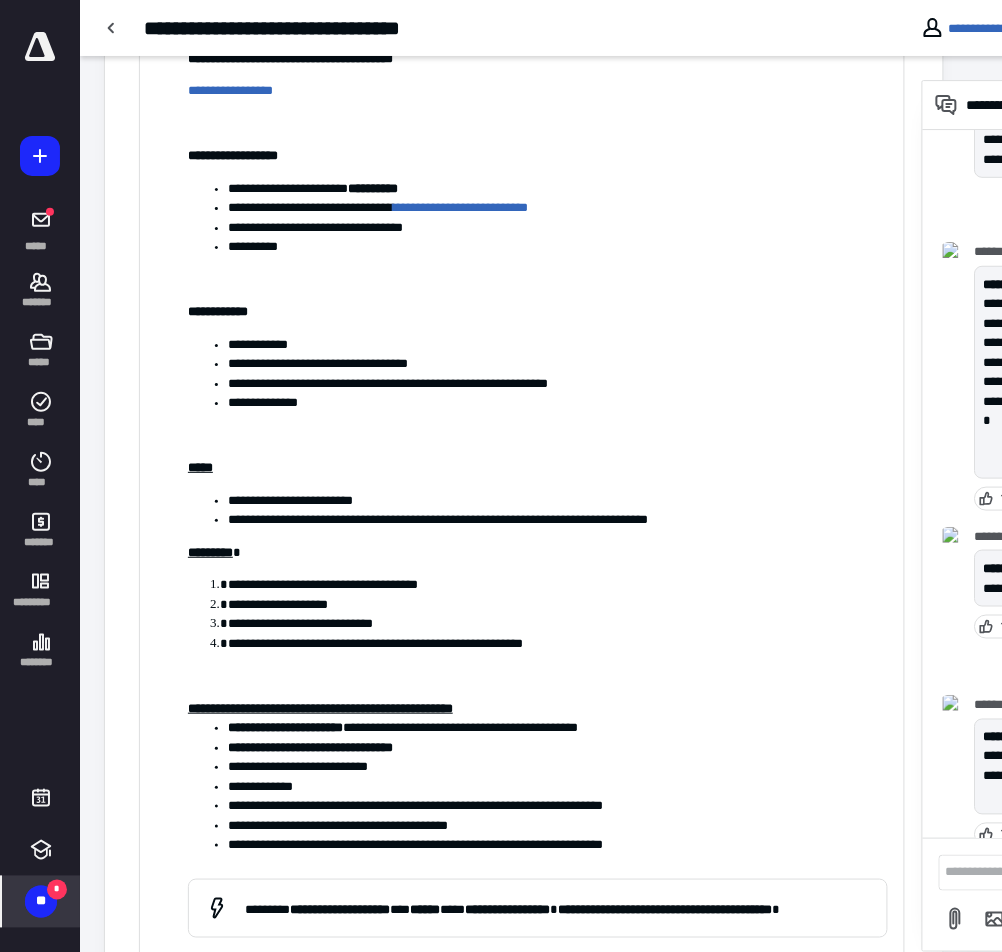 scroll, scrollTop: 1866, scrollLeft: 0, axis: vertical 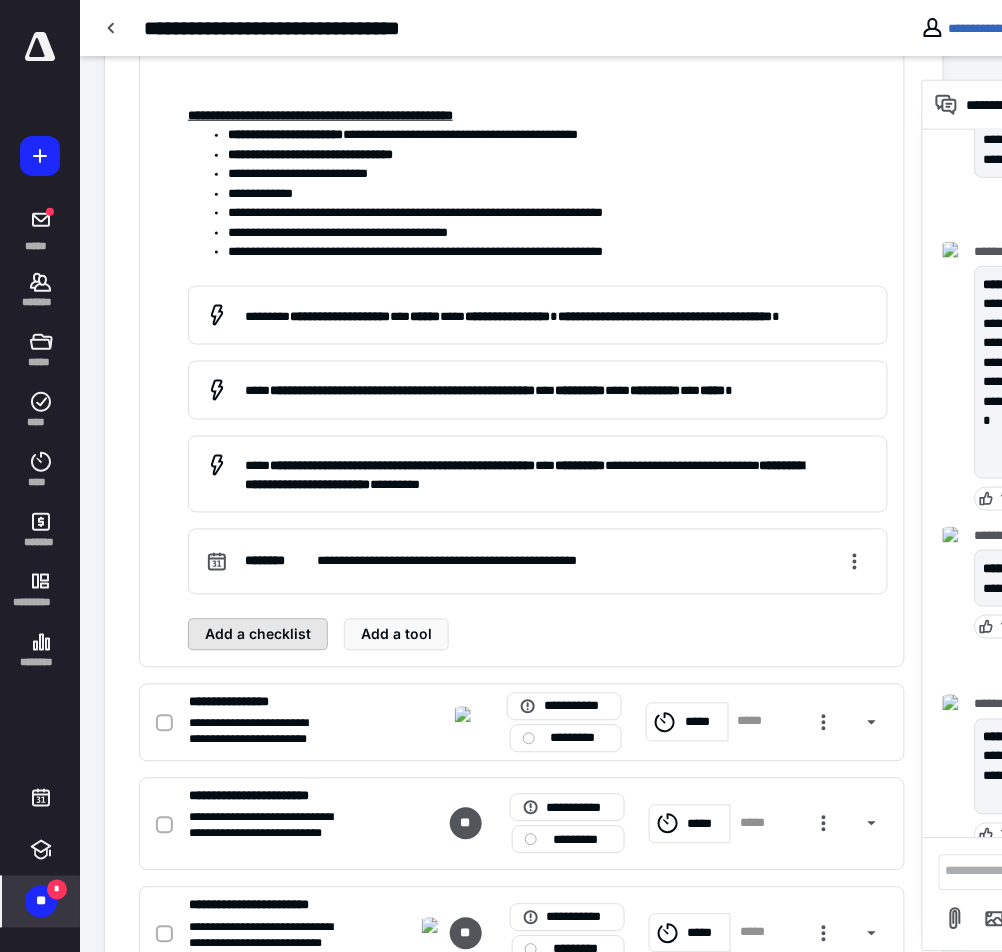 click on "Add a checklist" at bounding box center [258, 635] 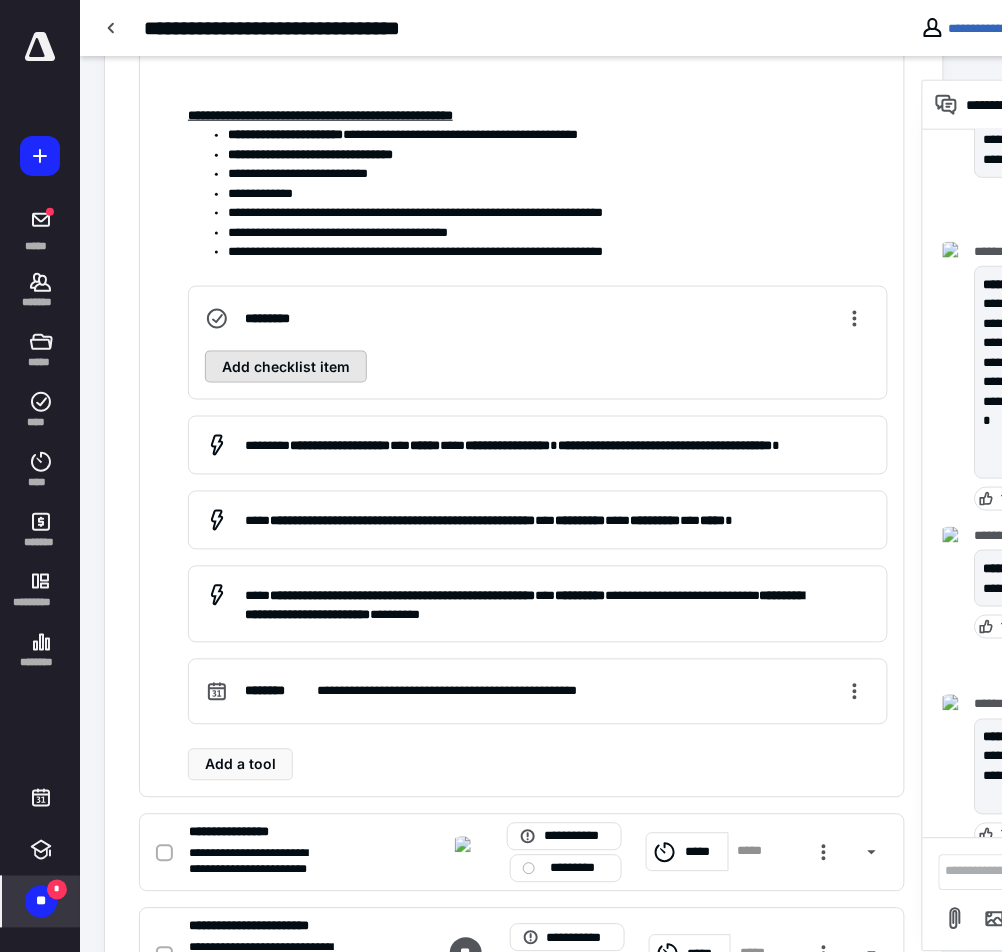 click on "Add checklist item" at bounding box center (286, 367) 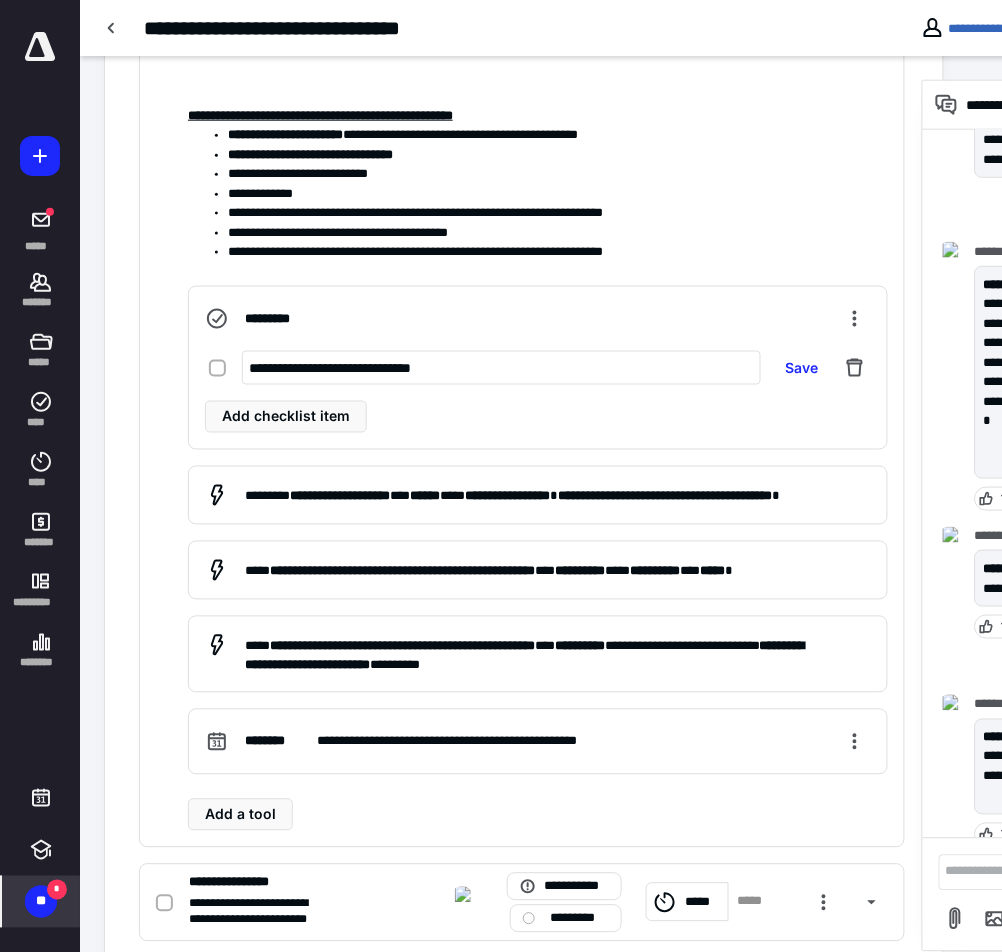 drag, startPoint x: 253, startPoint y: 352, endPoint x: 252, endPoint y: 367, distance: 15.033297 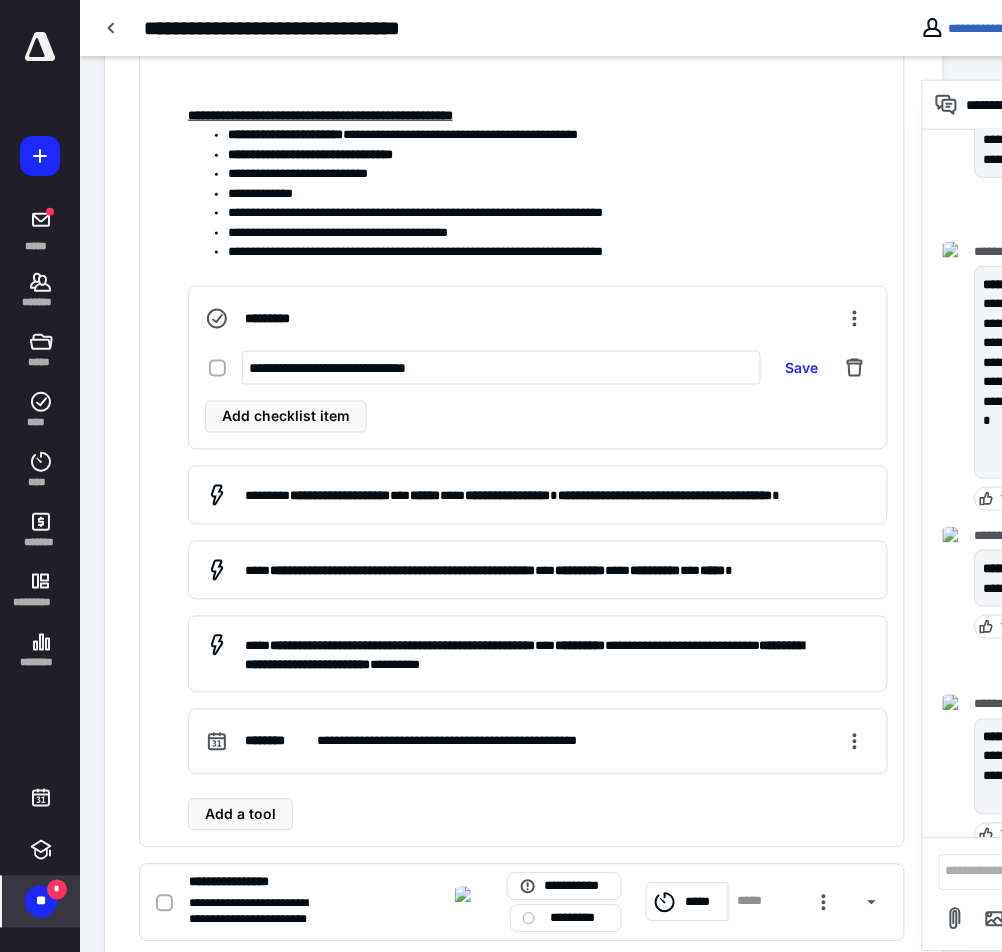 type on "**********" 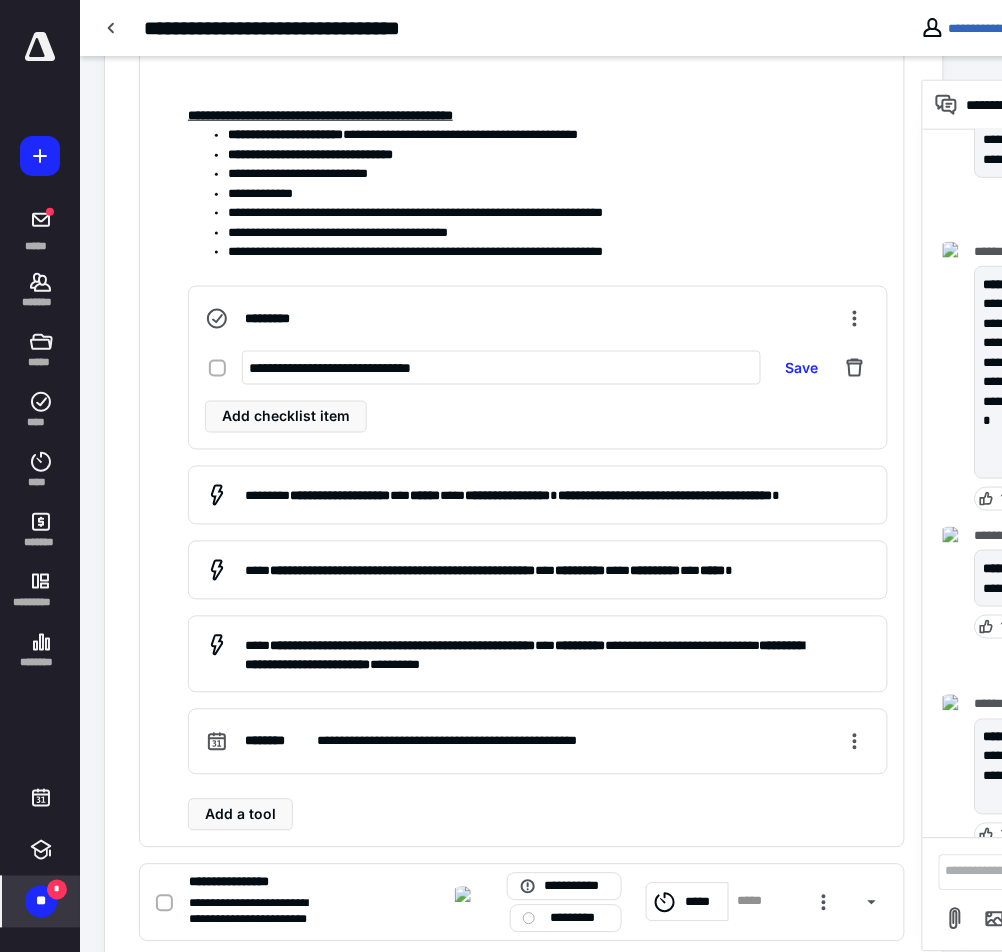 click on "**********" at bounding box center [558, 155] 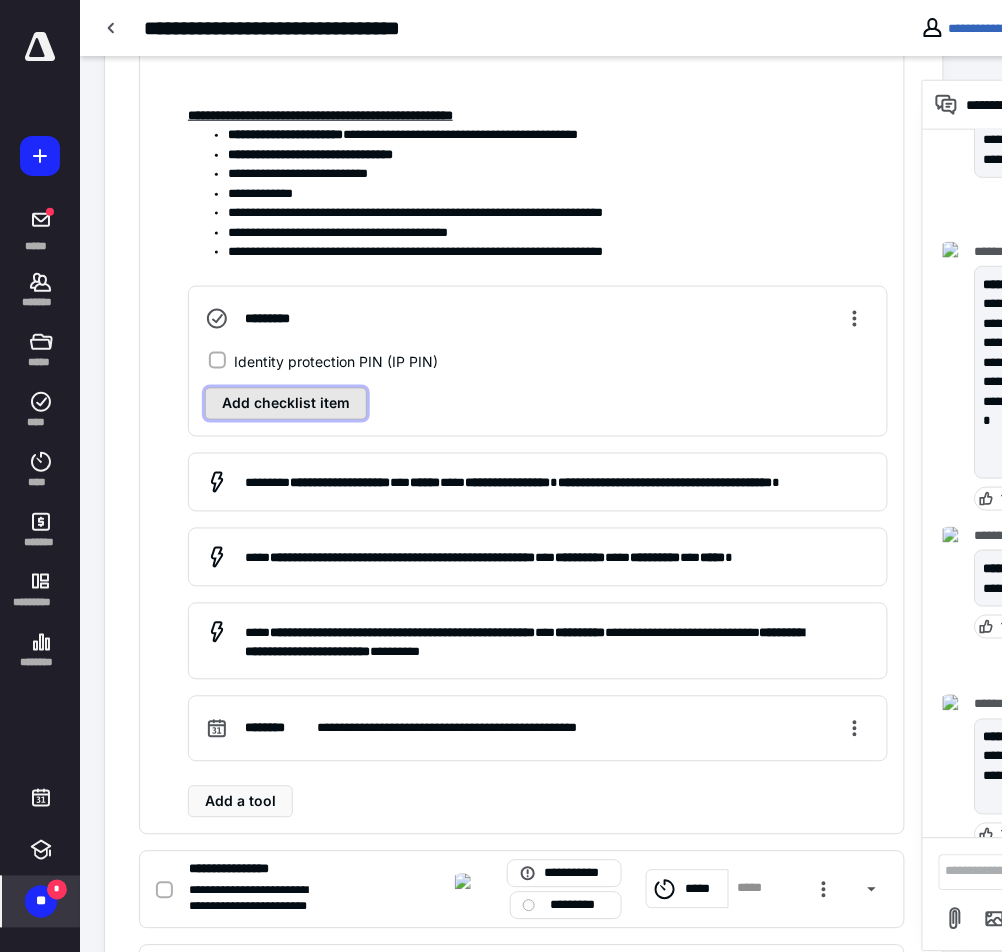 click on "Add checklist item" at bounding box center [286, 404] 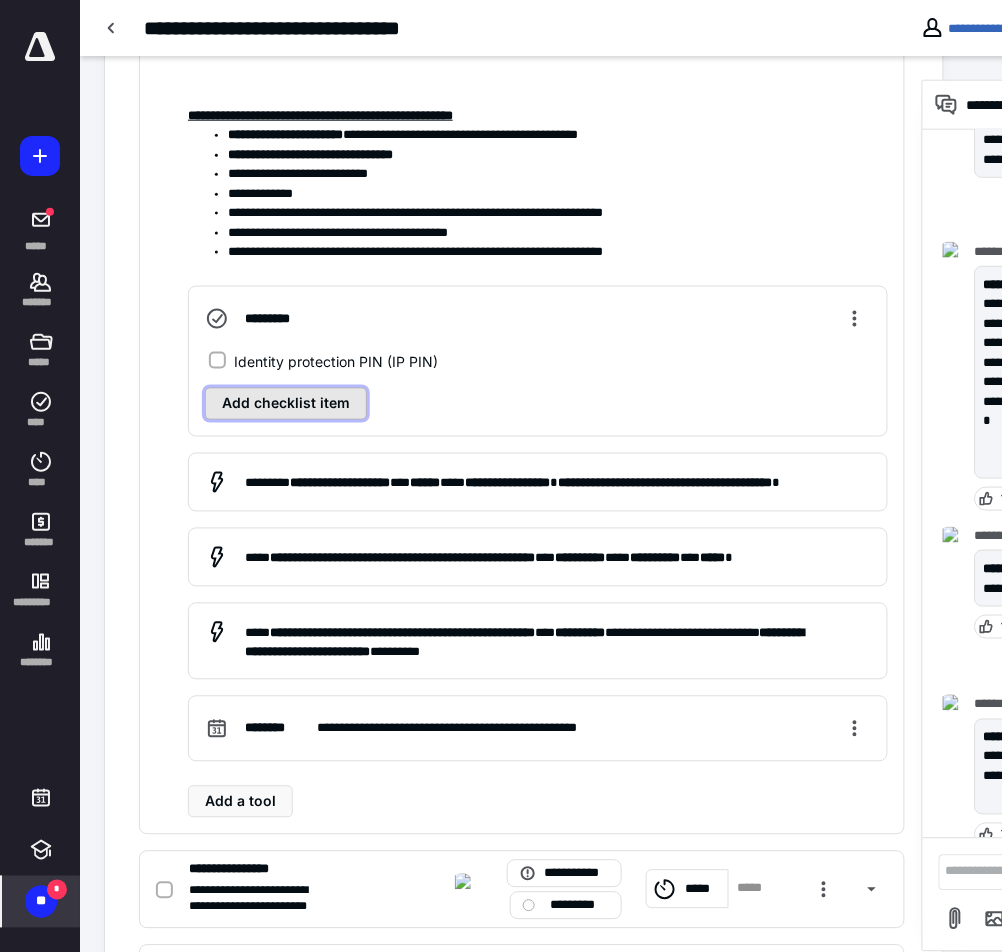 click on "Add checklist item" at bounding box center (286, 404) 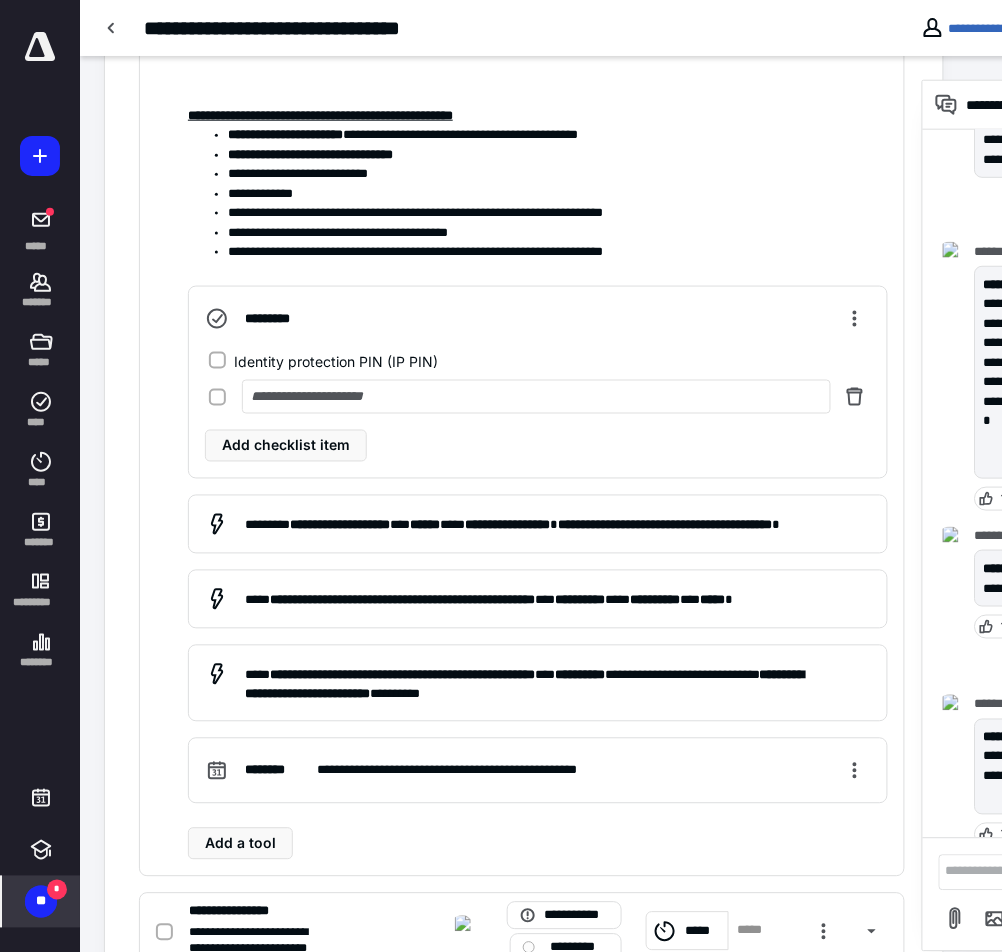 type on "*********" 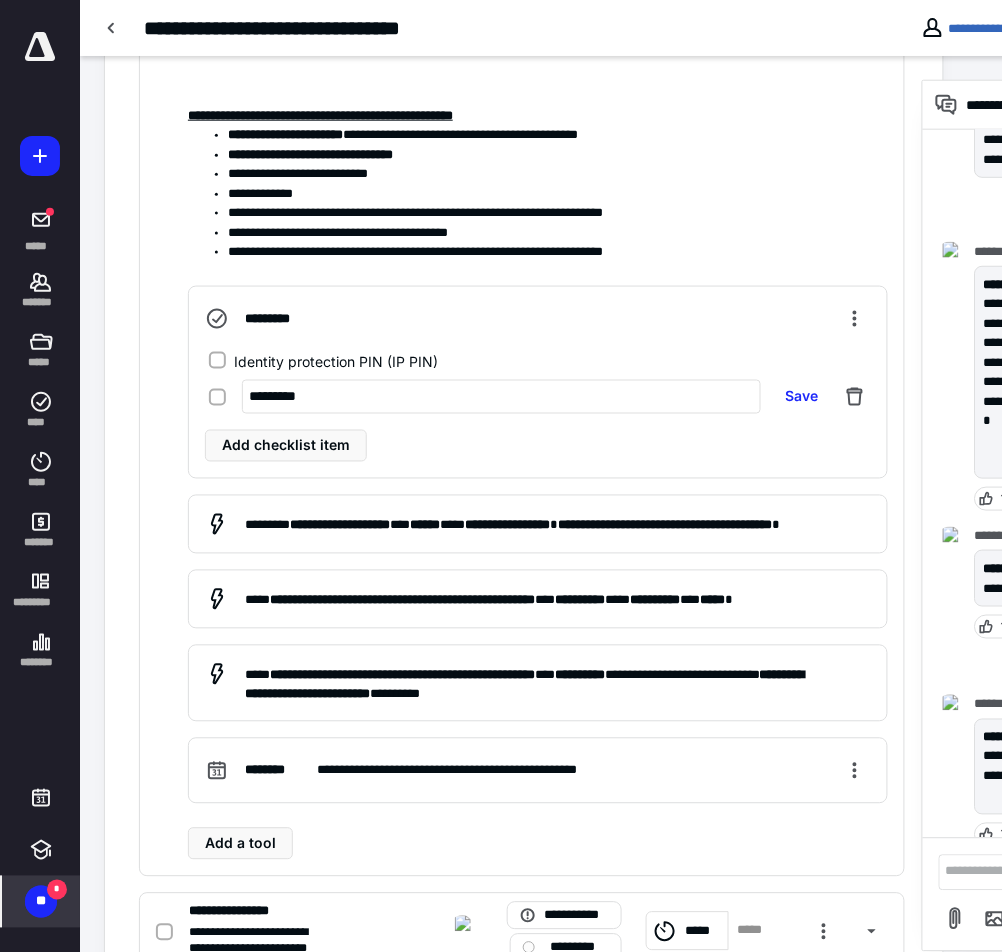 click on "Add checklist item" at bounding box center (538, 446) 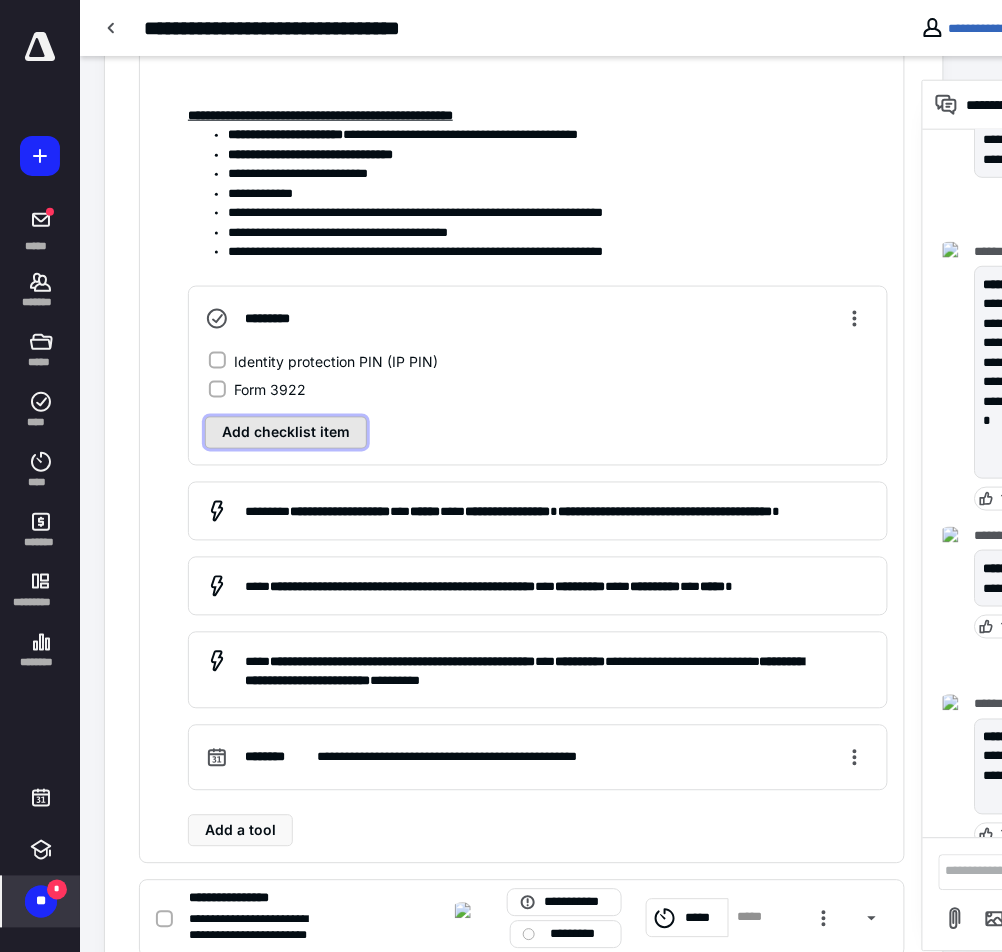 click on "Add checklist item" at bounding box center [286, 433] 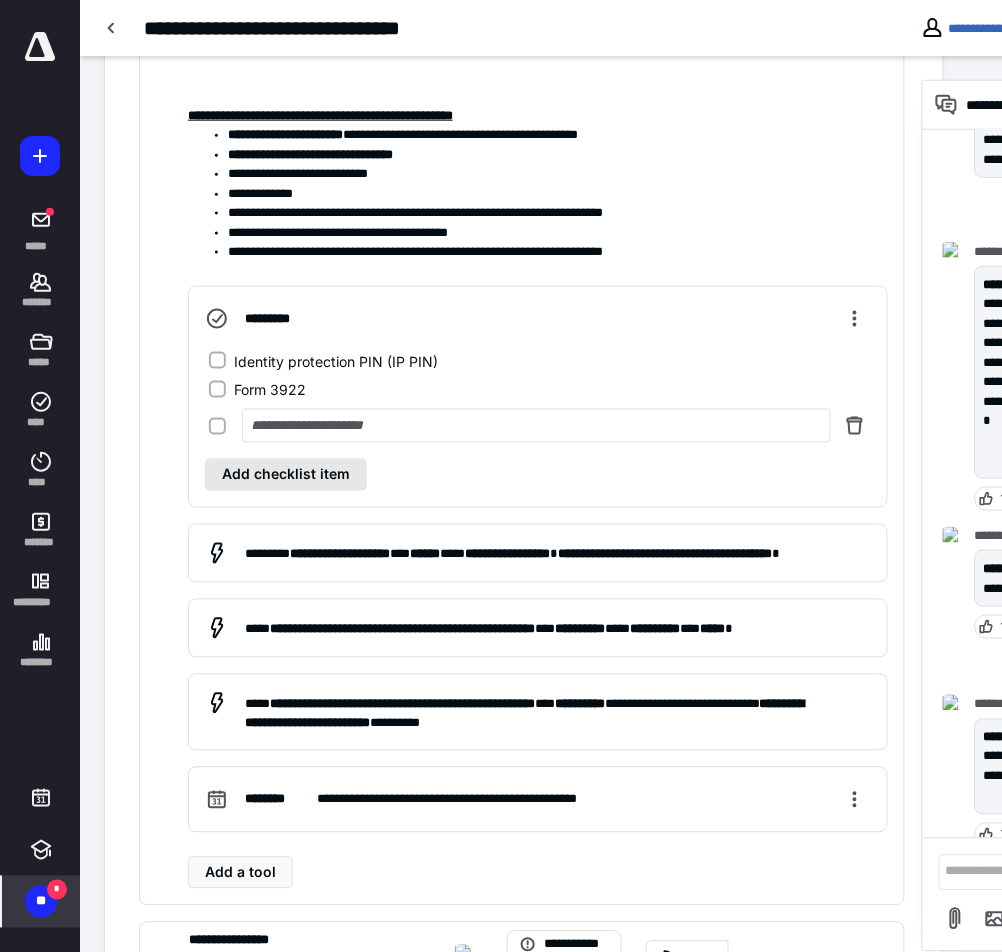 type on "**********" 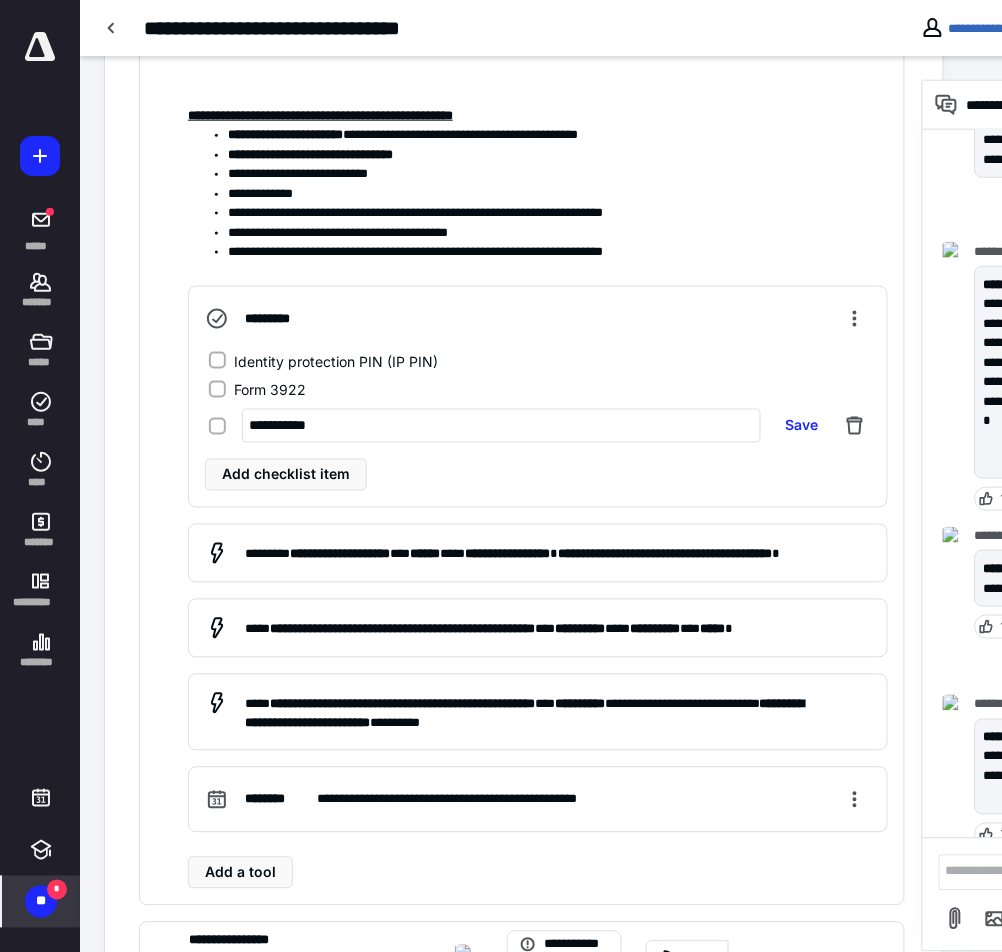 click on "**********" at bounding box center (538, 397) 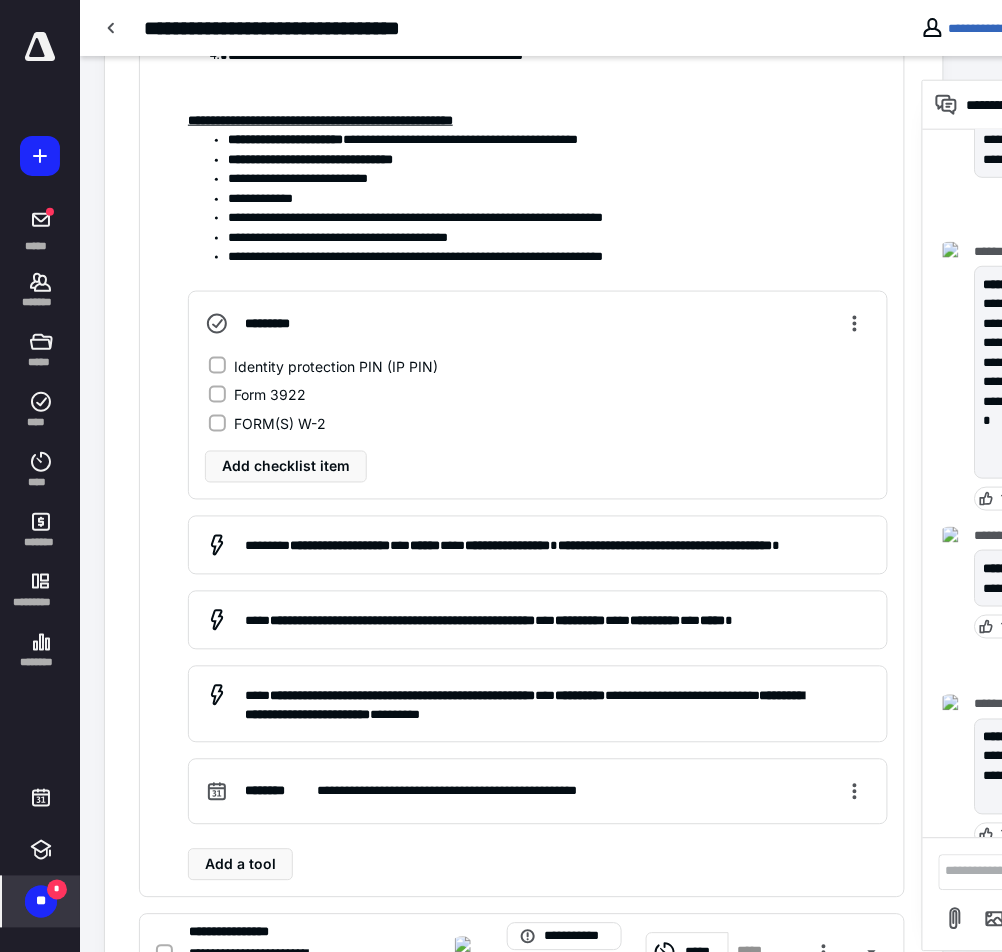scroll, scrollTop: 1866, scrollLeft: 0, axis: vertical 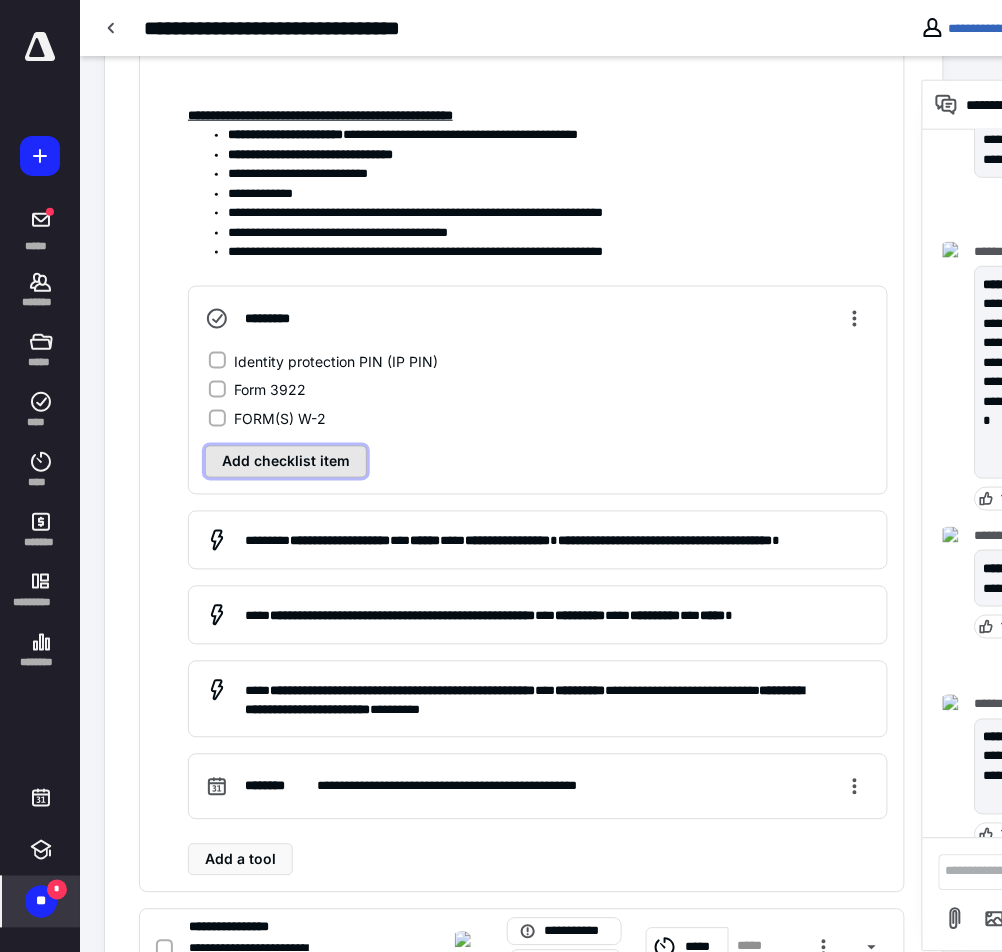 click on "Add checklist item" at bounding box center [286, 462] 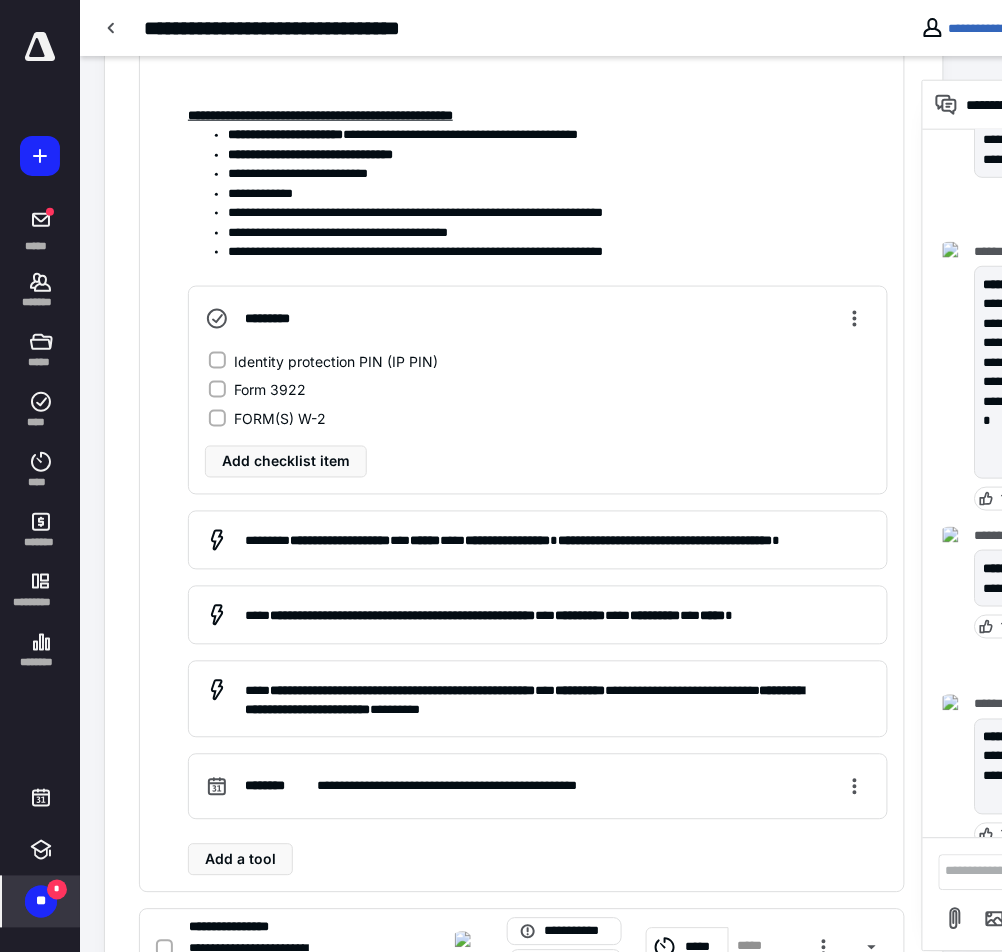 click on "FORM(S) W-2" at bounding box center [280, 419] 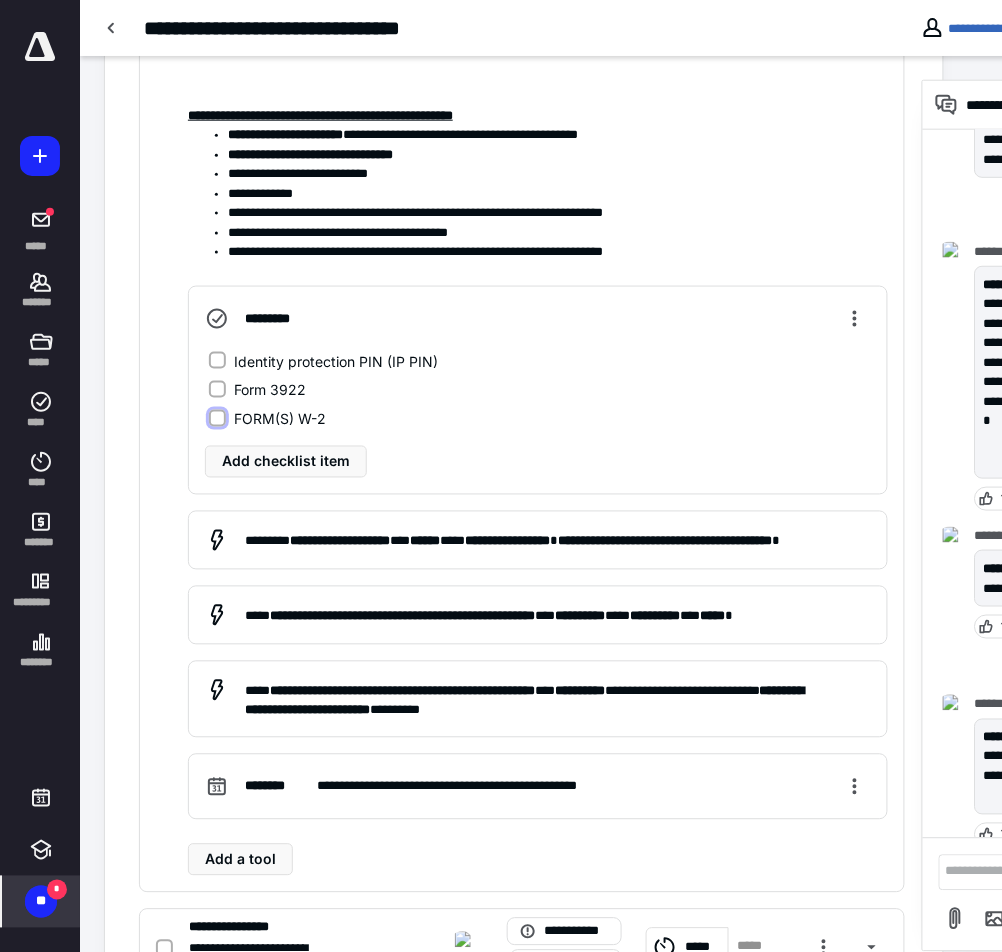 click on "FORM(S) W-2" at bounding box center [217, 419] 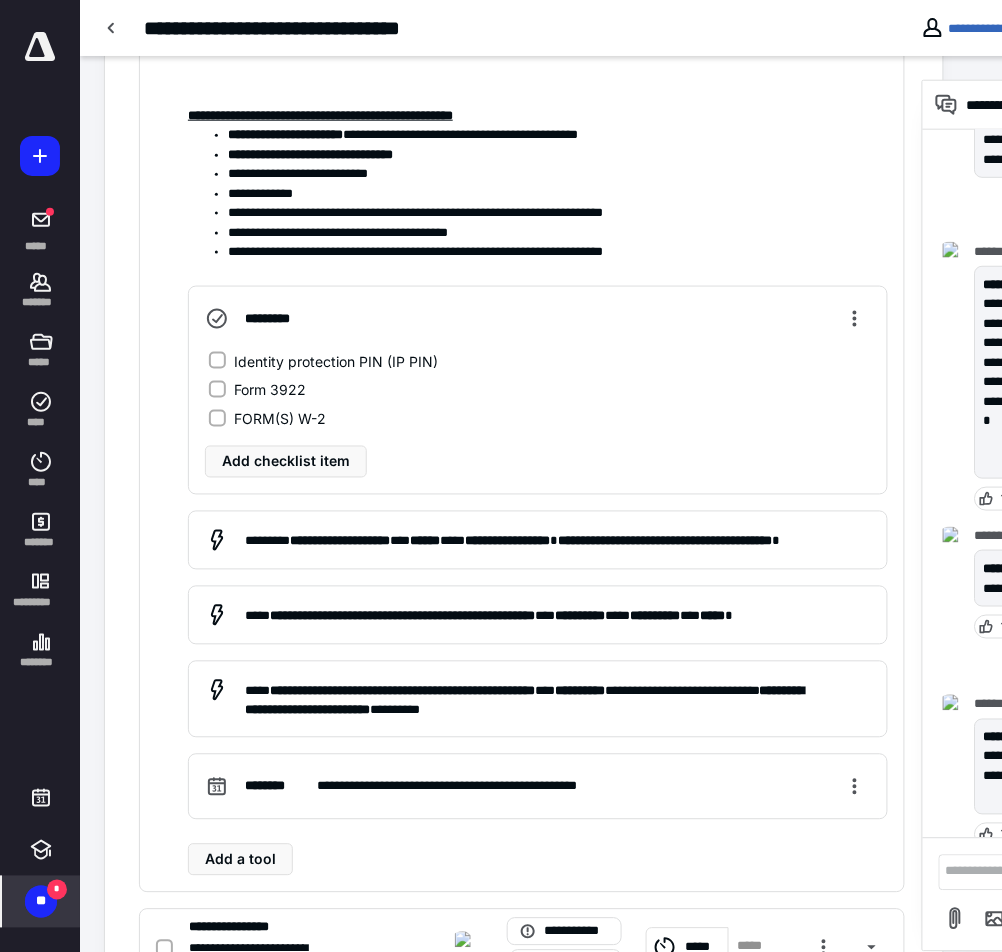 click on "FORM(S) W-2" at bounding box center [280, 419] 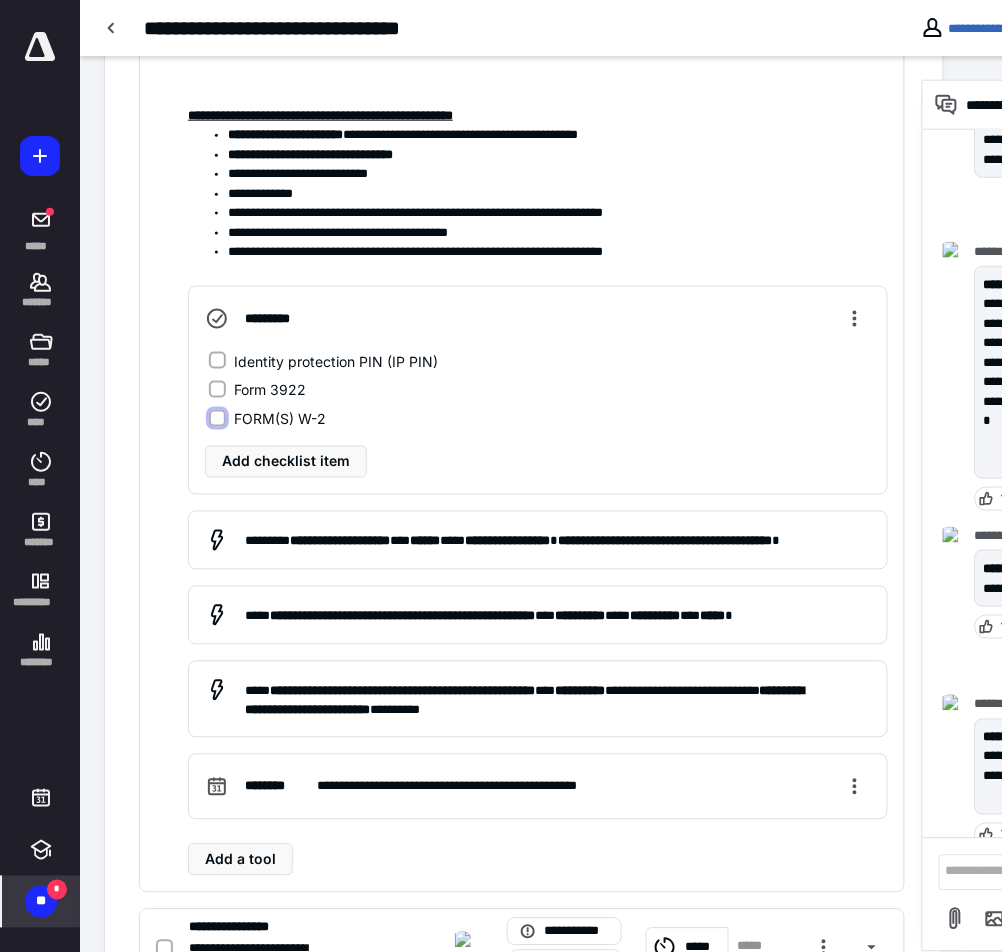 click on "FORM(S) W-2" at bounding box center (217, 419) 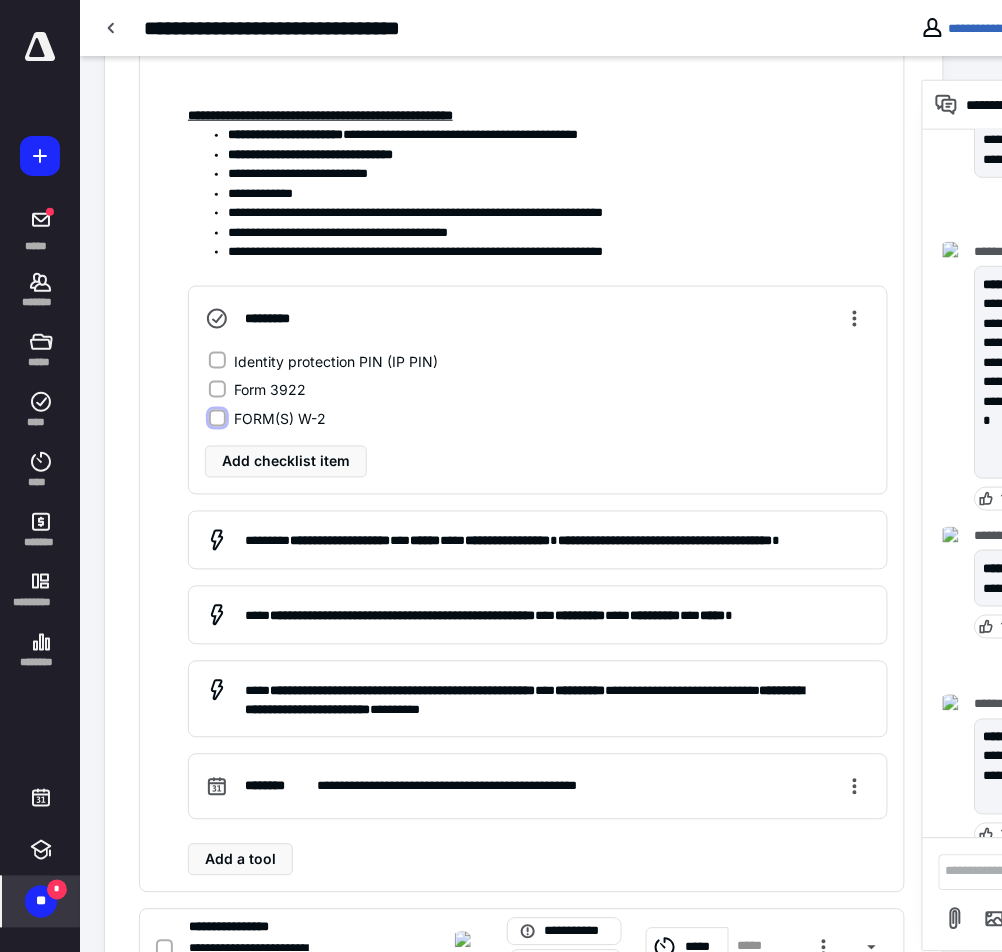 checkbox on "false" 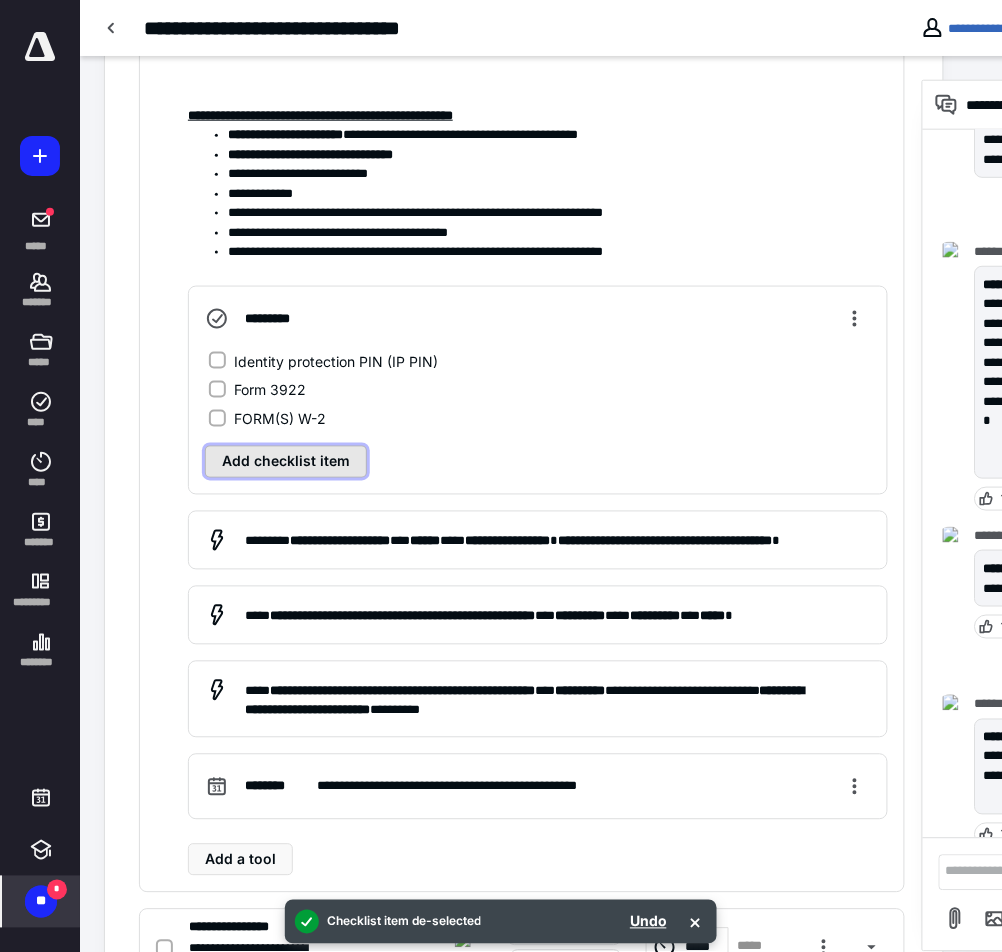click on "Add checklist item" at bounding box center [286, 462] 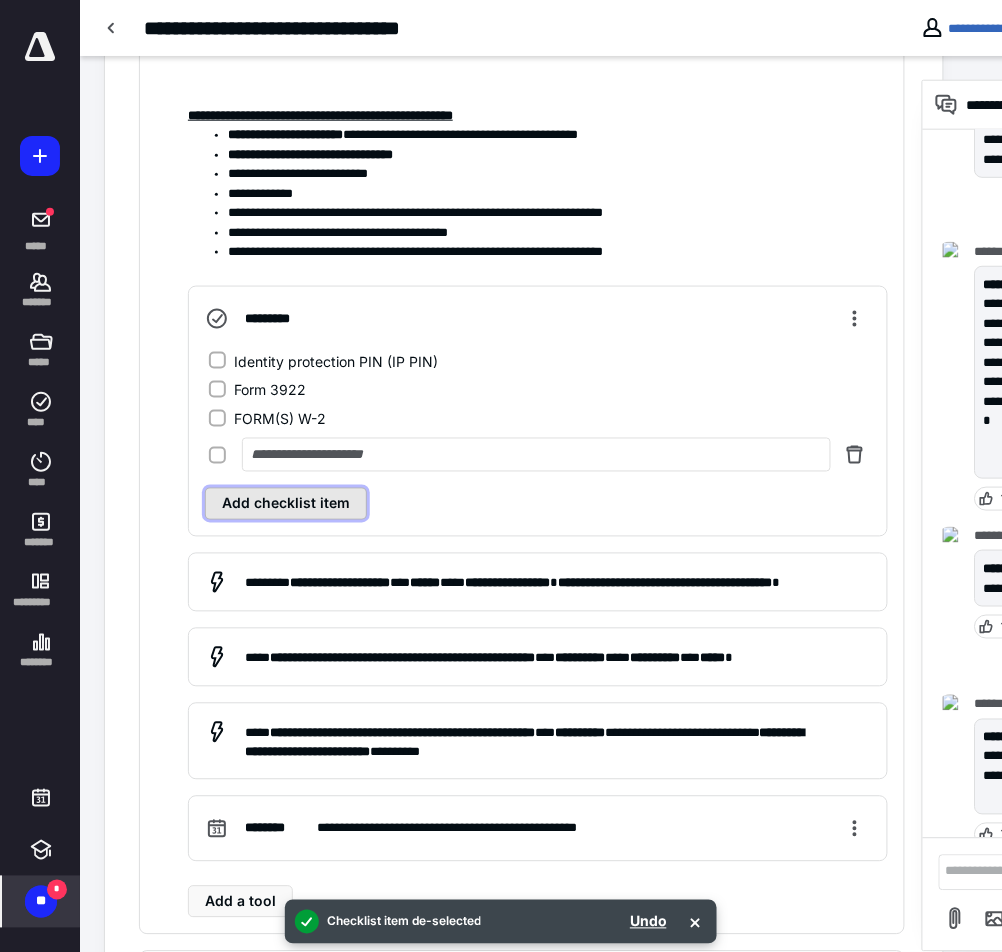 type 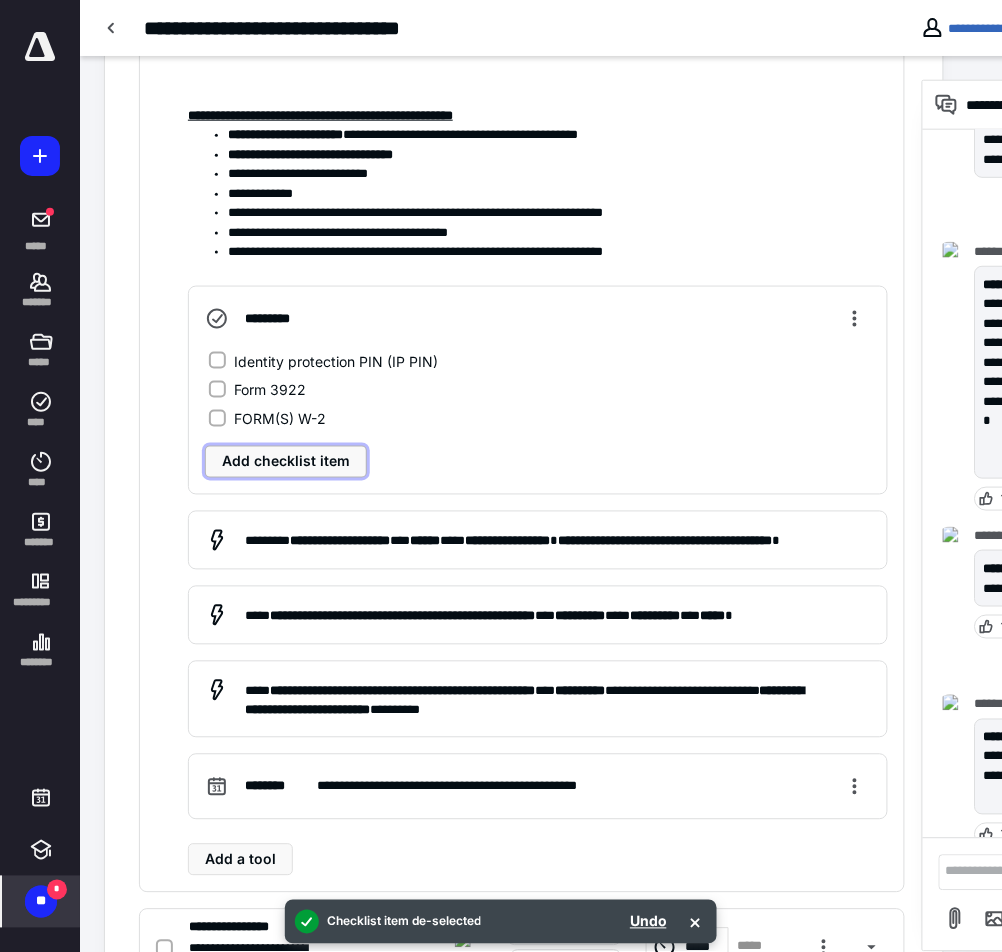 drag, startPoint x: 336, startPoint y: 480, endPoint x: 348, endPoint y: 482, distance: 12.165525 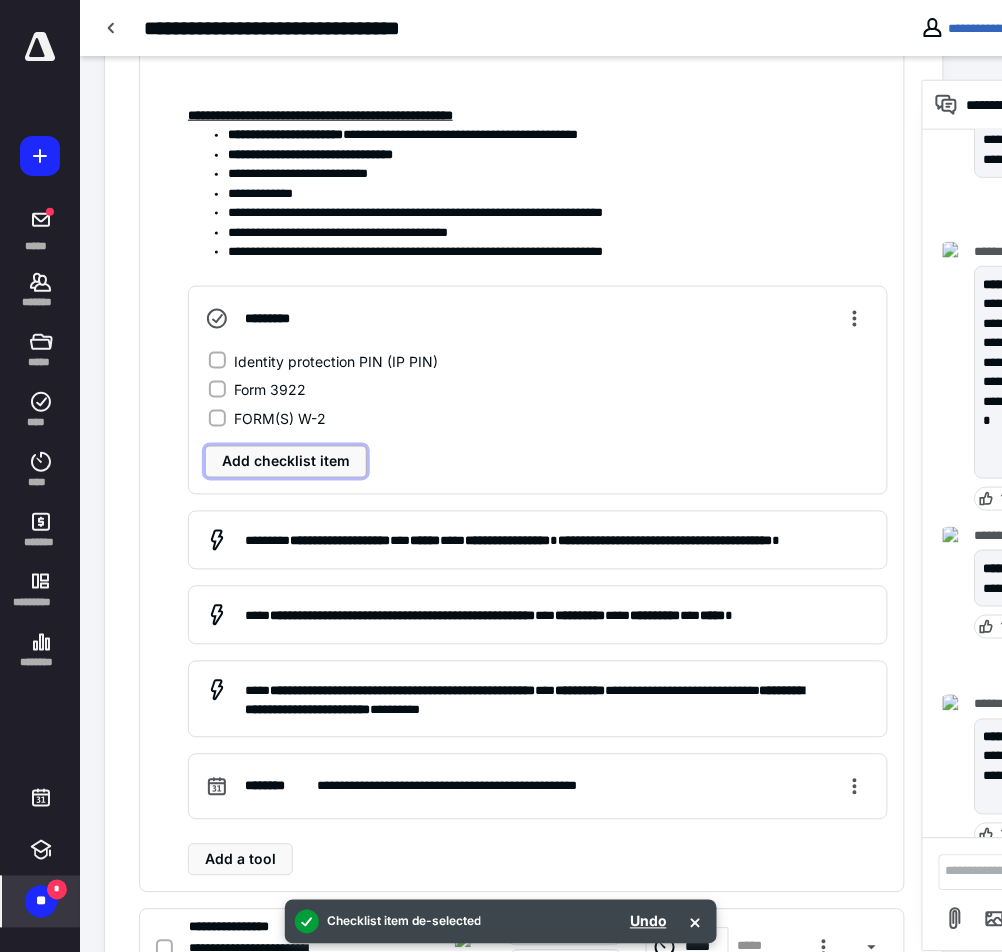 click on "********* Identity protection PIN (IP PIN) Form 3922 FORM(S) W-2 Add checklist item" at bounding box center [538, 390] 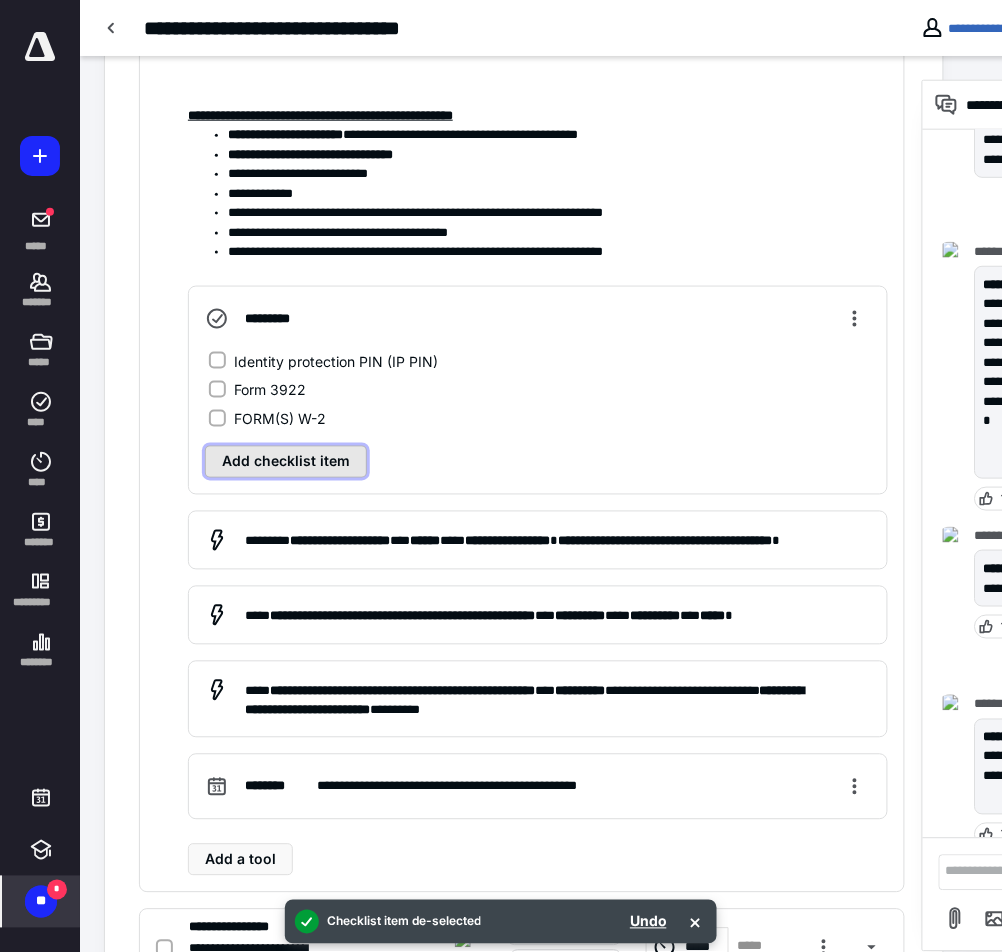 click on "Add checklist item" at bounding box center (286, 462) 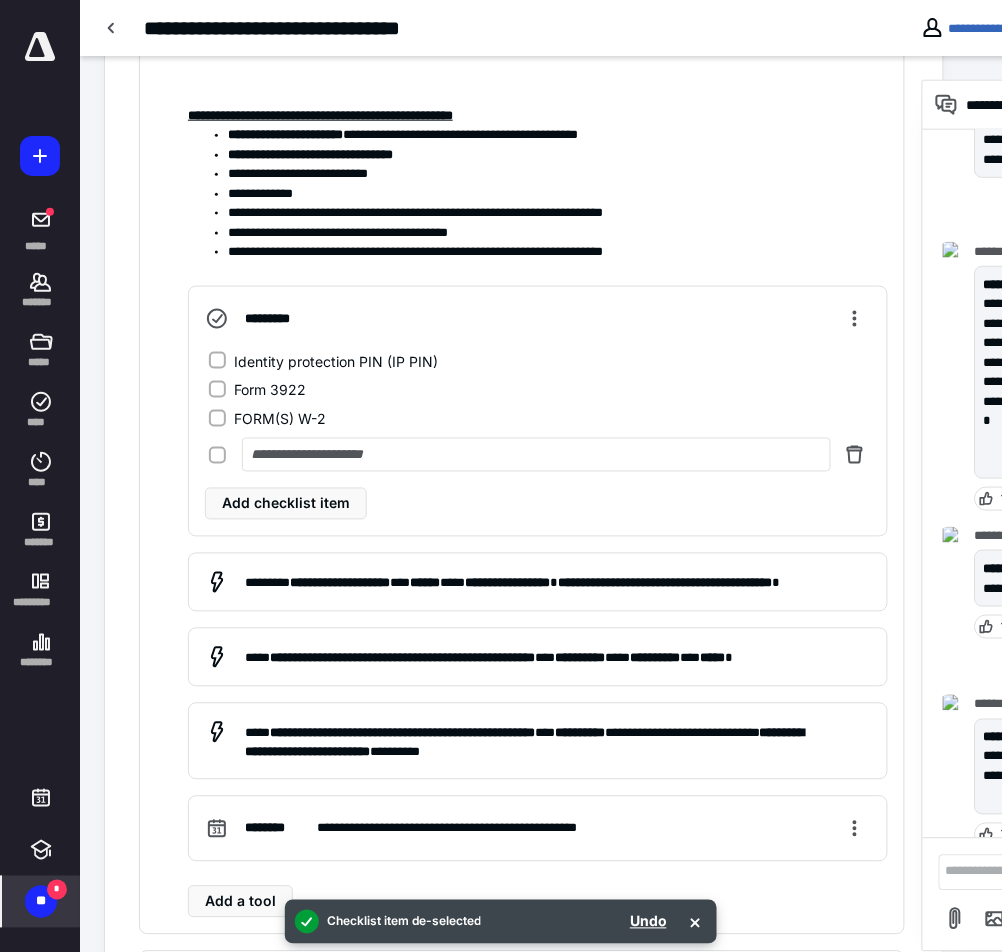 click at bounding box center (536, 455) 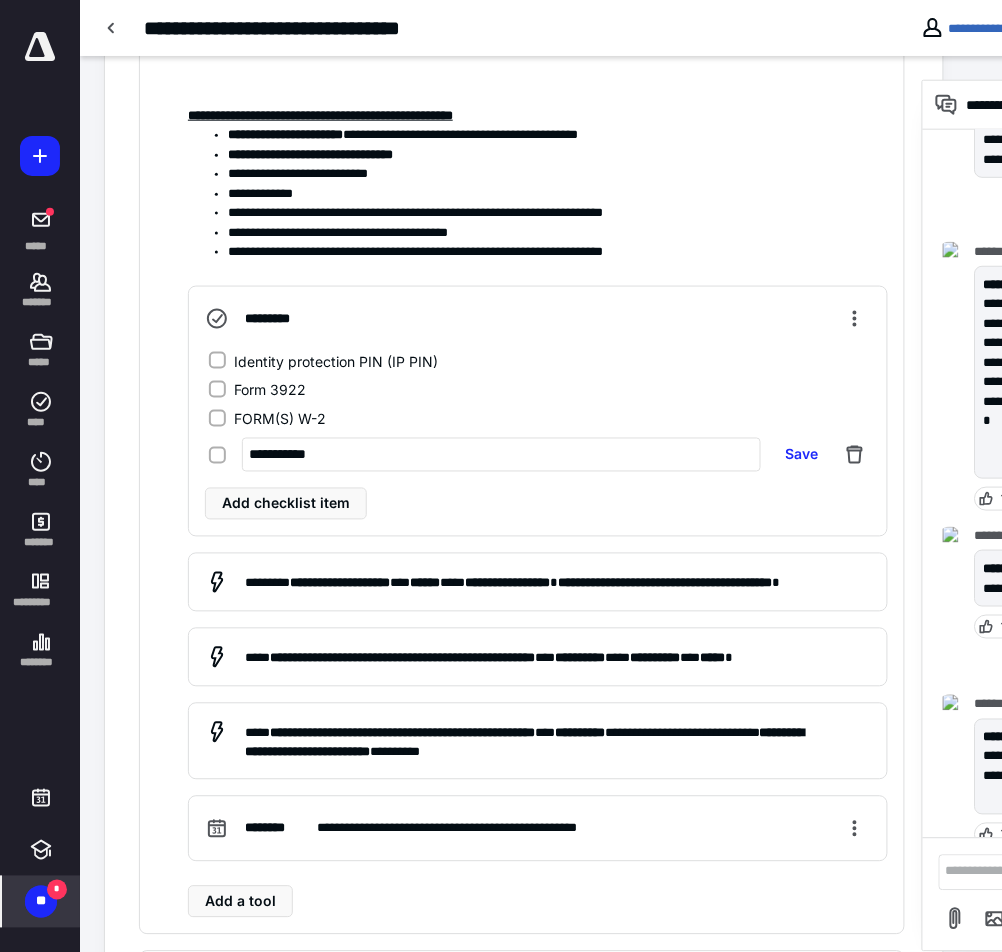 drag, startPoint x: 286, startPoint y: 448, endPoint x: 419, endPoint y: 429, distance: 134.3503 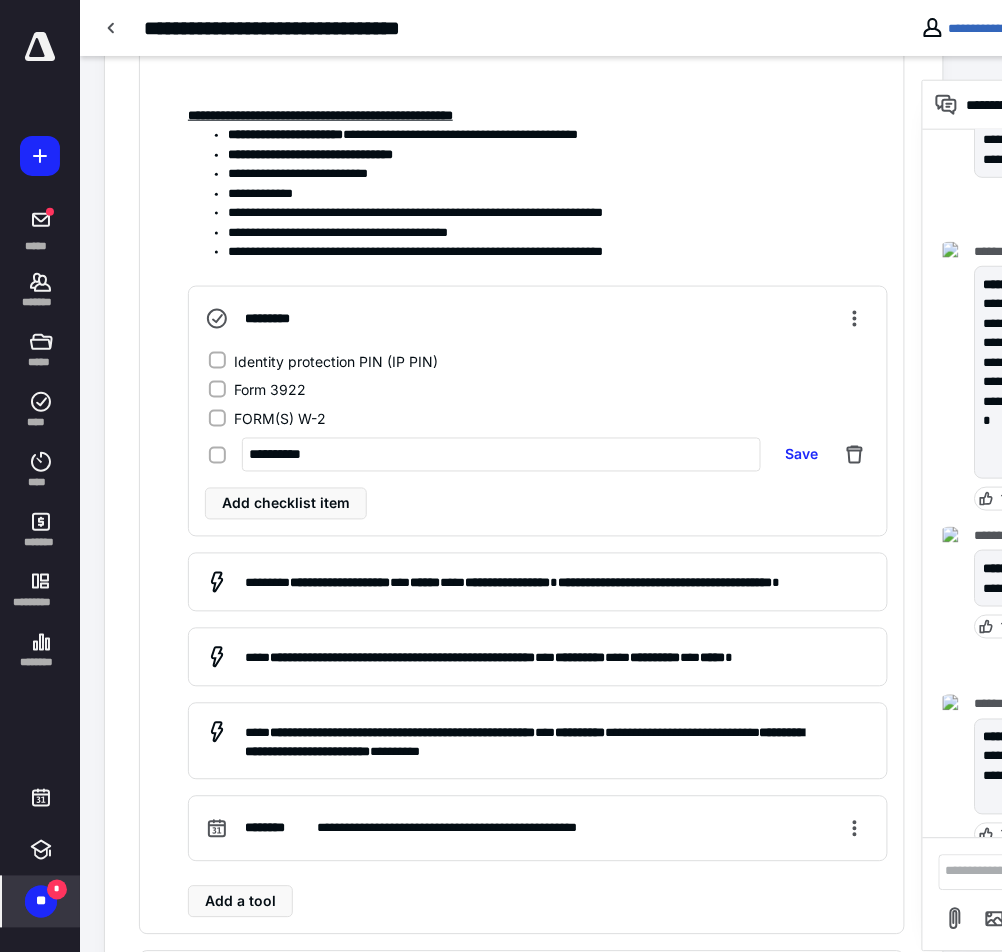 type on "**********" 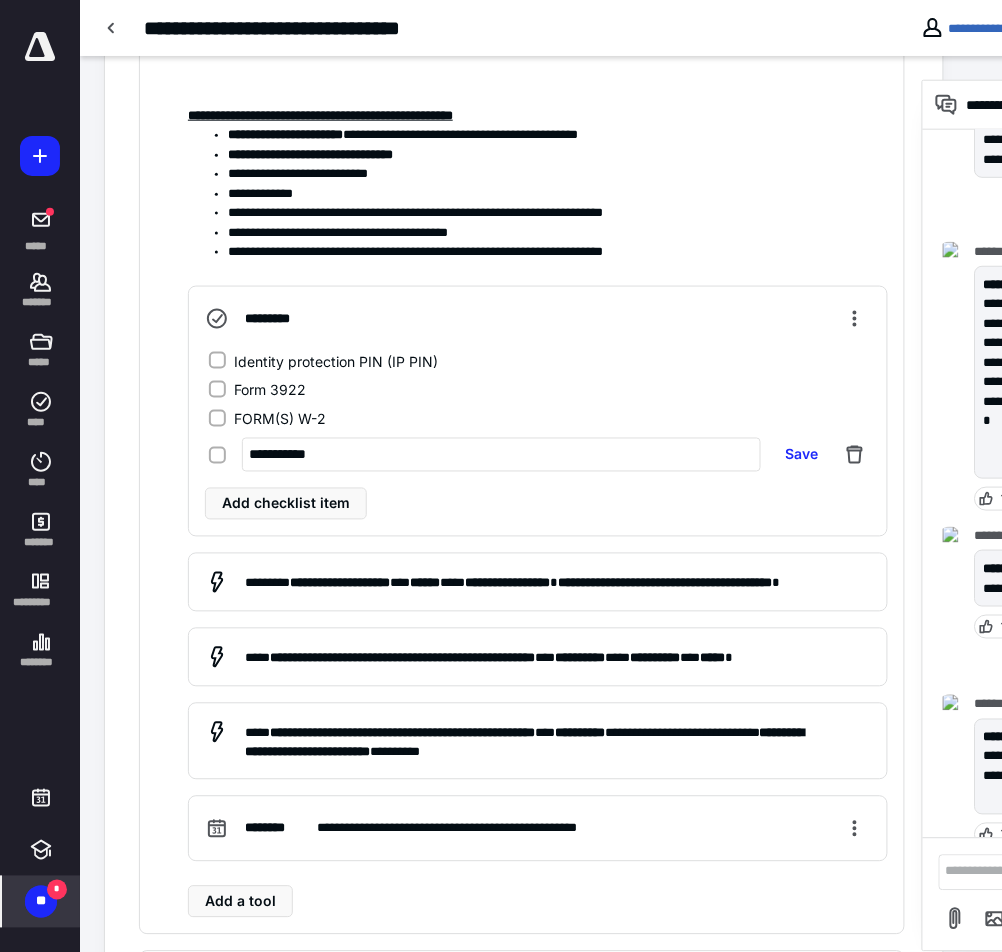 click on "**********" at bounding box center [558, 252] 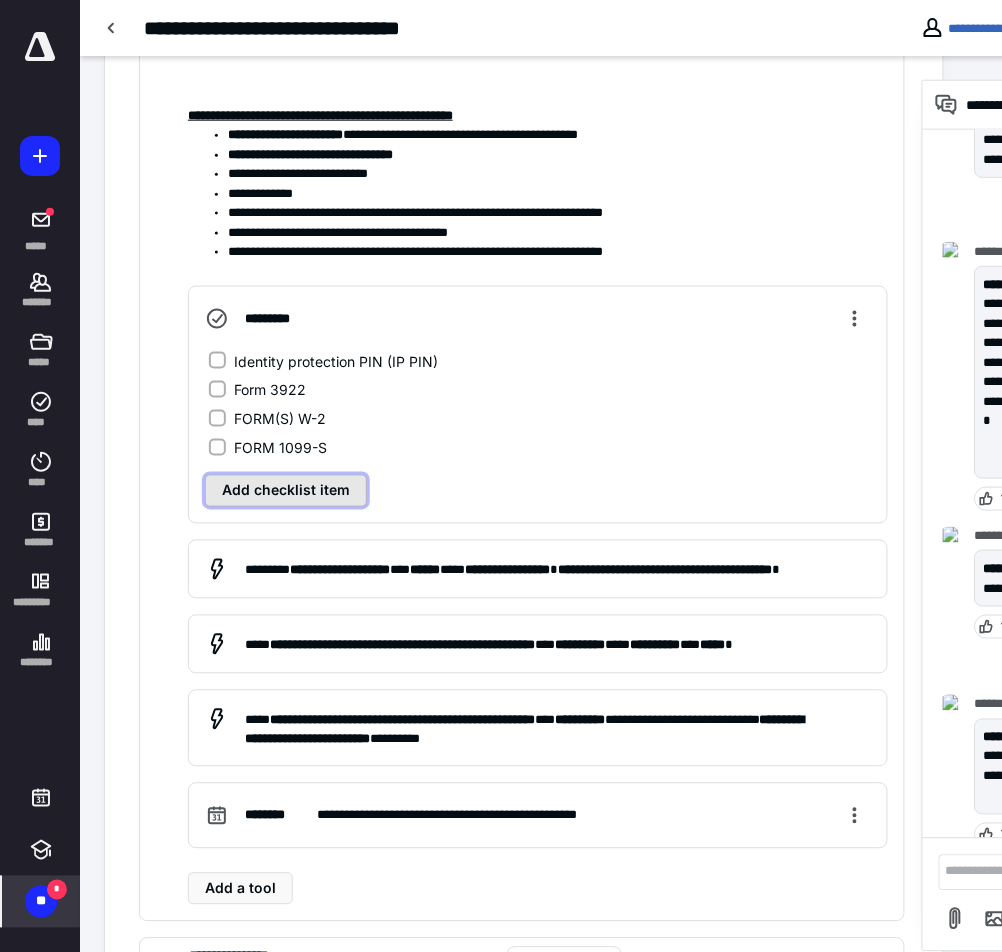 click on "Add checklist item" at bounding box center [286, 491] 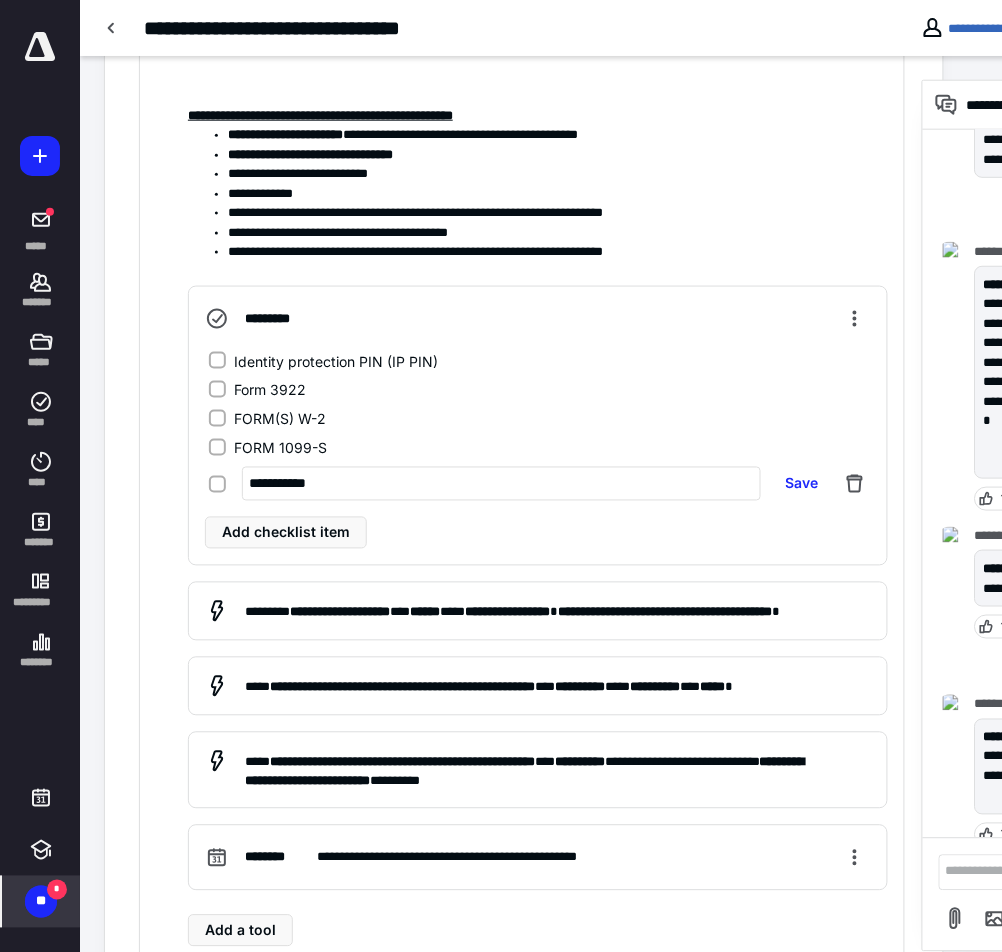 drag, startPoint x: 294, startPoint y: 470, endPoint x: 397, endPoint y: 474, distance: 103.077644 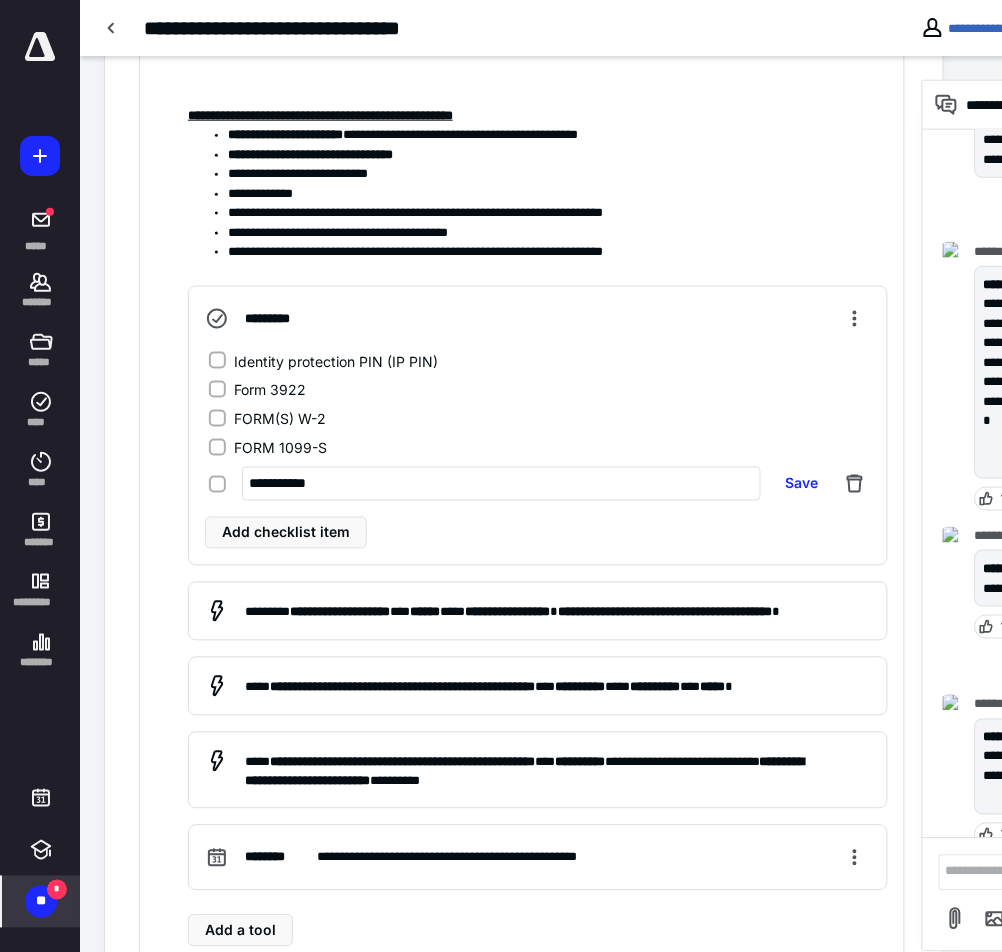 type on "**********" 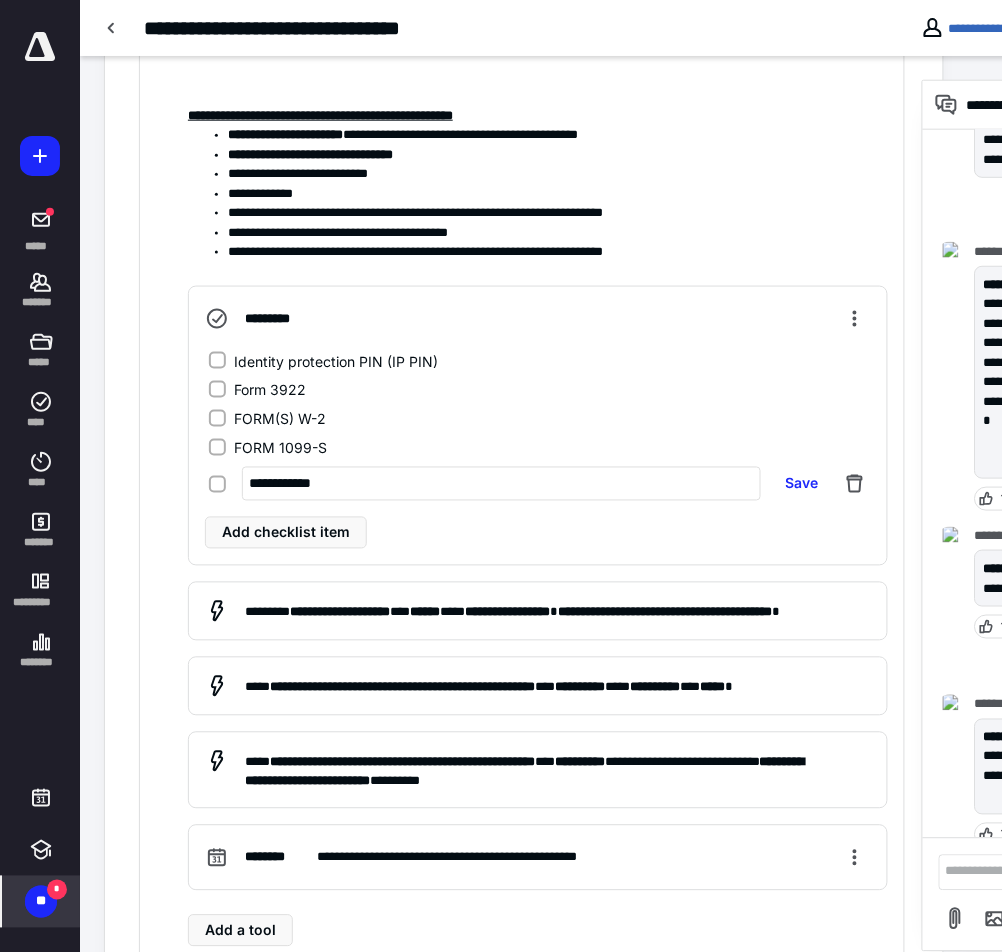 click on "**********" at bounding box center (538, 616) 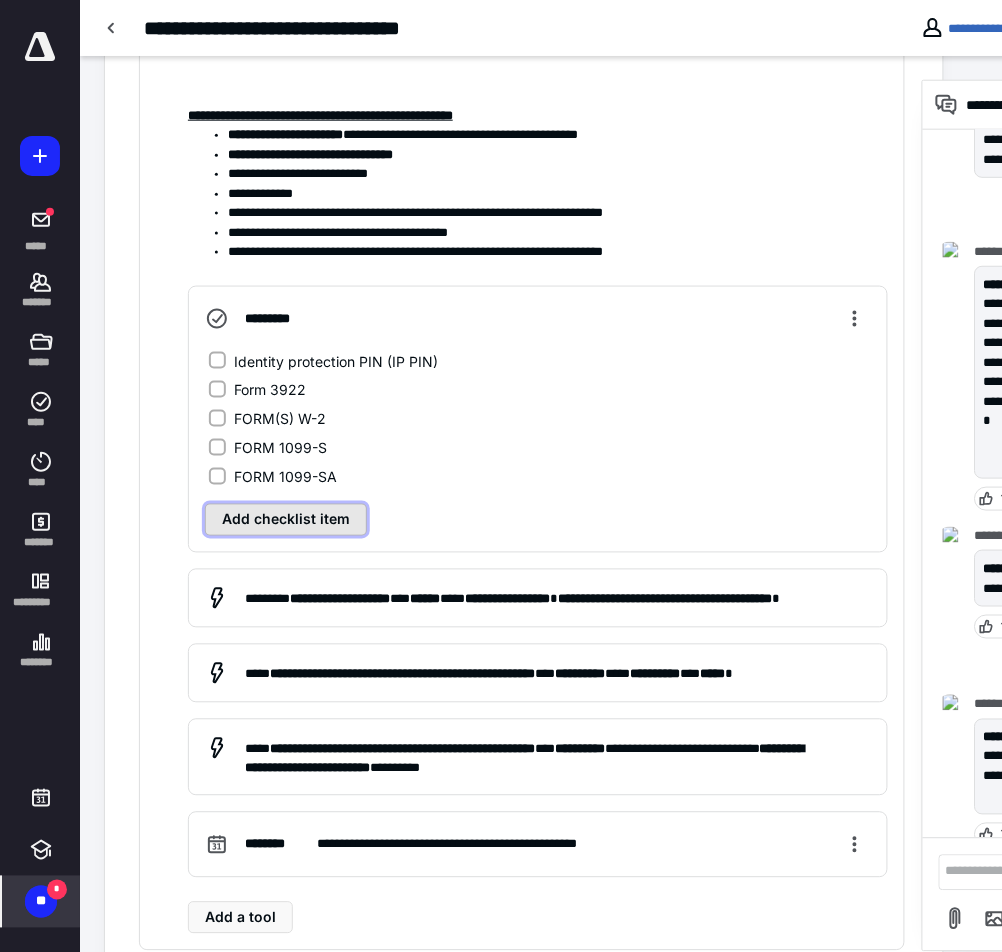 click on "Add checklist item" at bounding box center [286, 520] 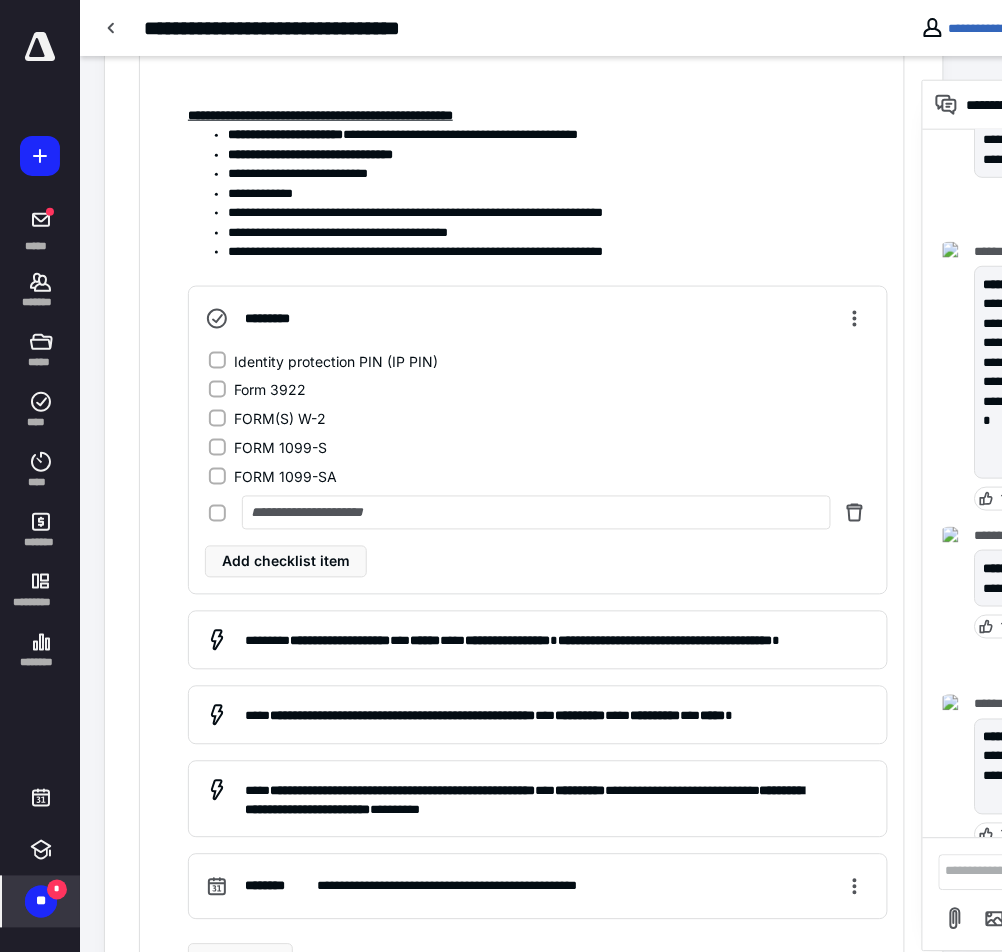 type on "**********" 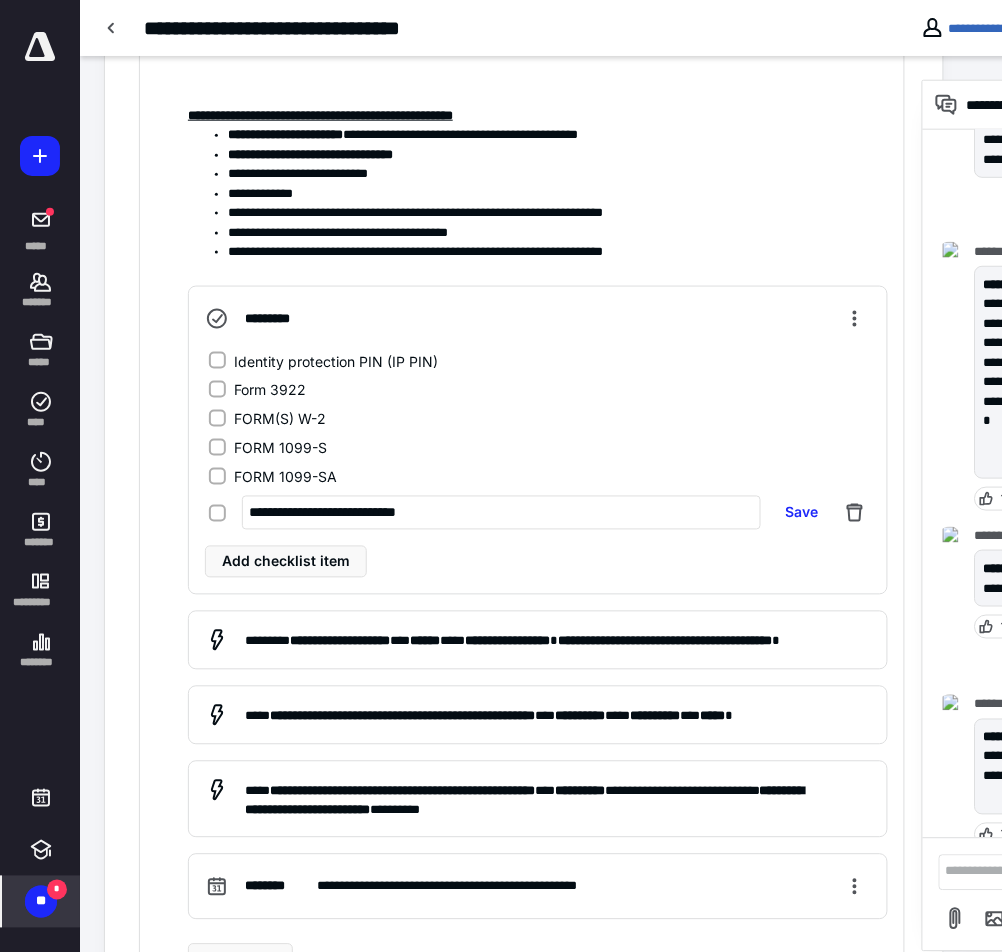 click at bounding box center [127, 44] 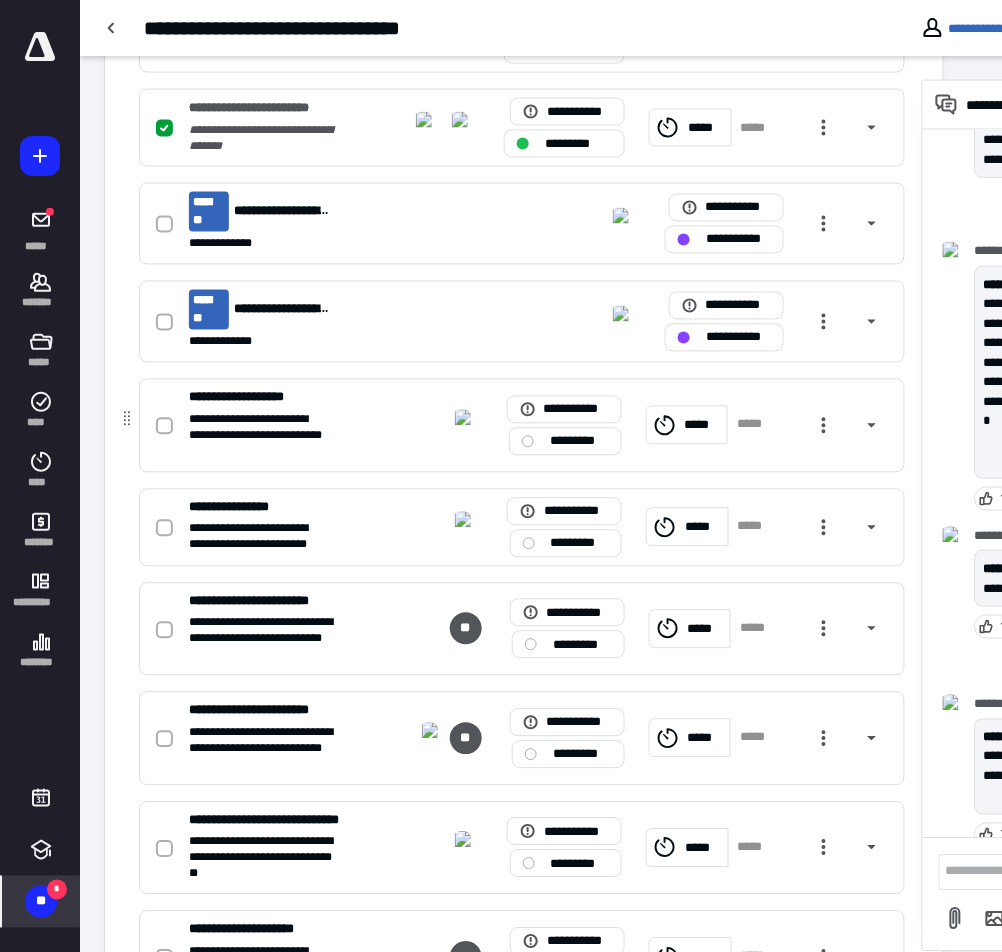 scroll, scrollTop: 450, scrollLeft: 0, axis: vertical 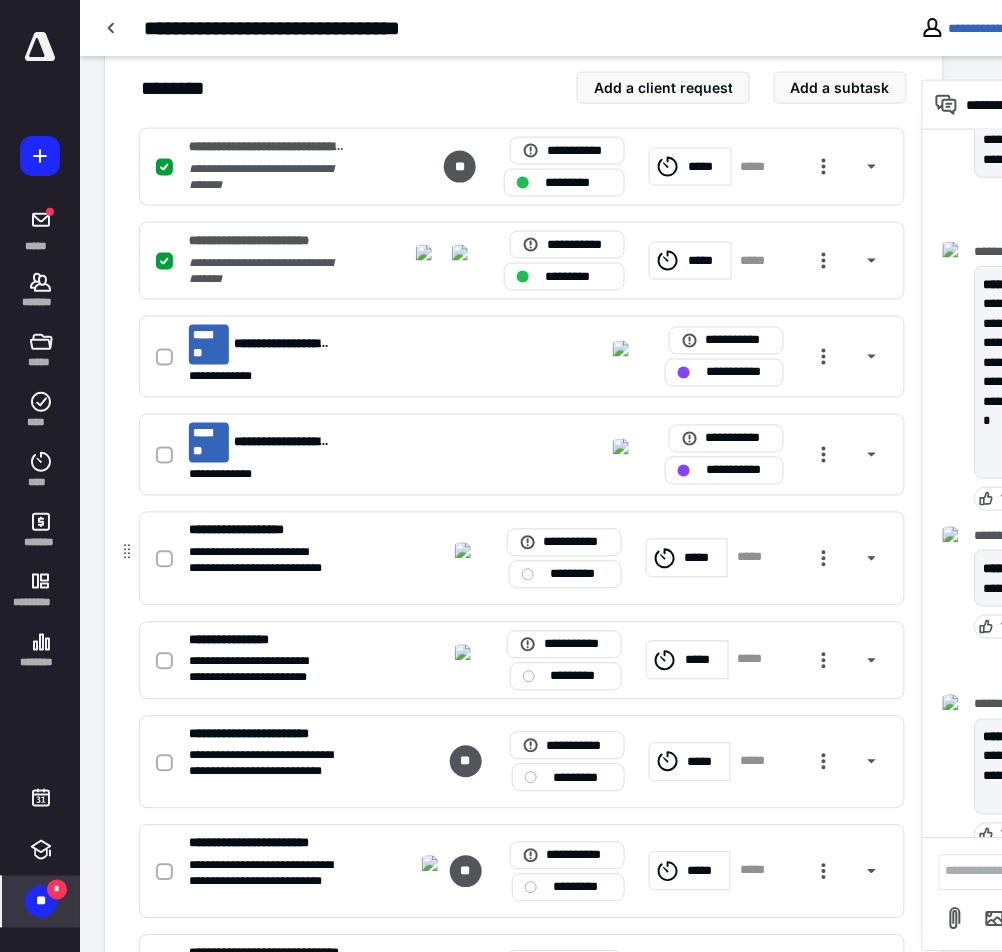 click on "**********" at bounding box center (259, 569) 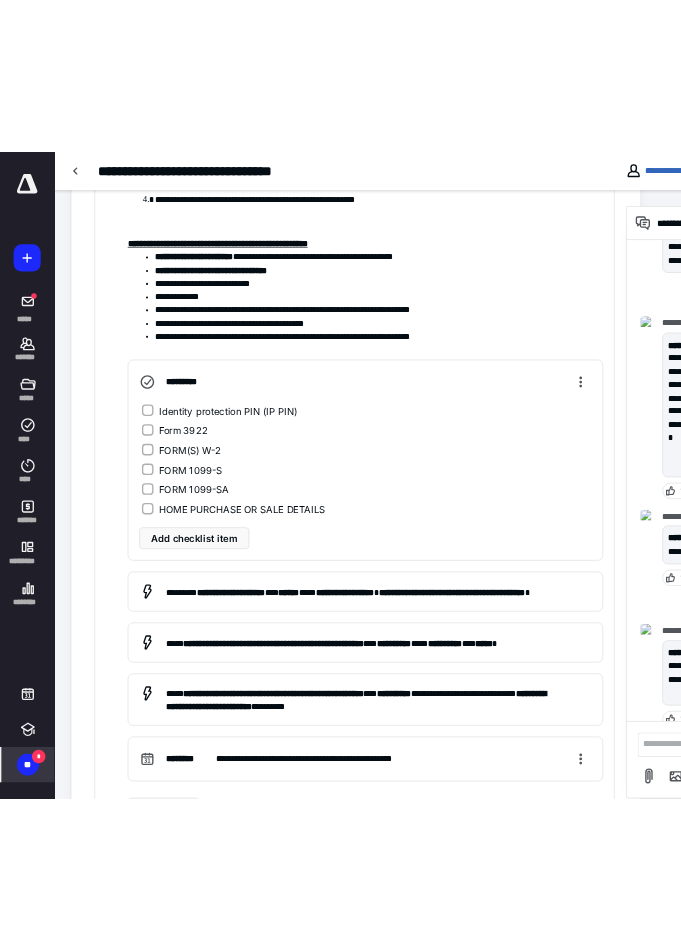 scroll, scrollTop: 1916, scrollLeft: 0, axis: vertical 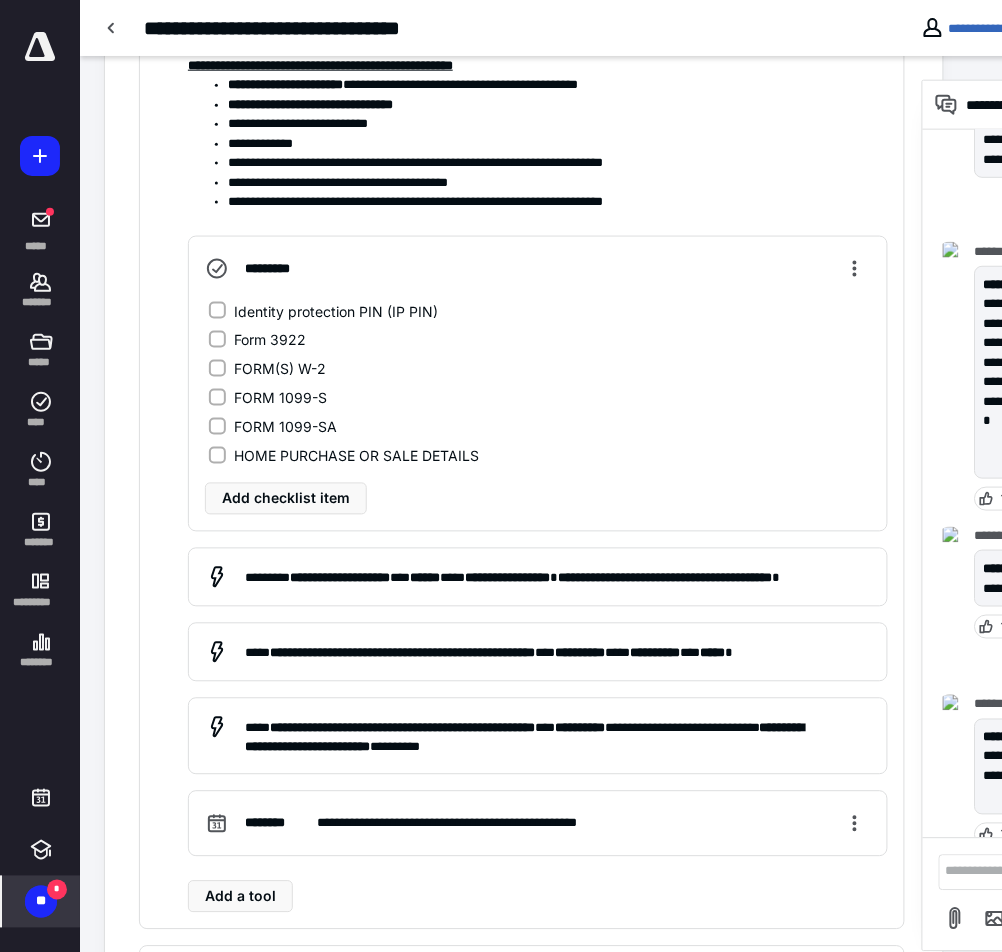 click on "********* Identity protection PIN (IP PIN) Form 3922 FORM(S) W-2 FORM 1099-S FORM 1099-SA HOME PURCHASE OR SALE DETAILS Add checklist item" at bounding box center (538, 384) 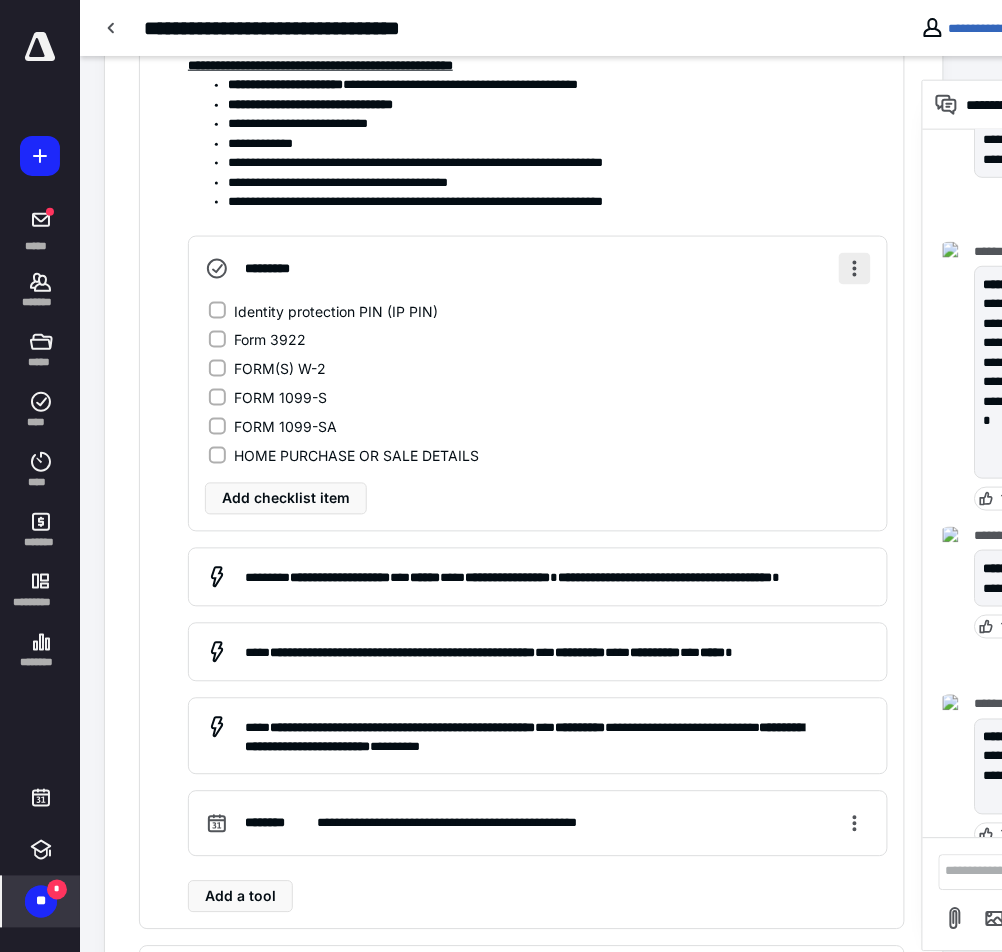 click at bounding box center [855, 269] 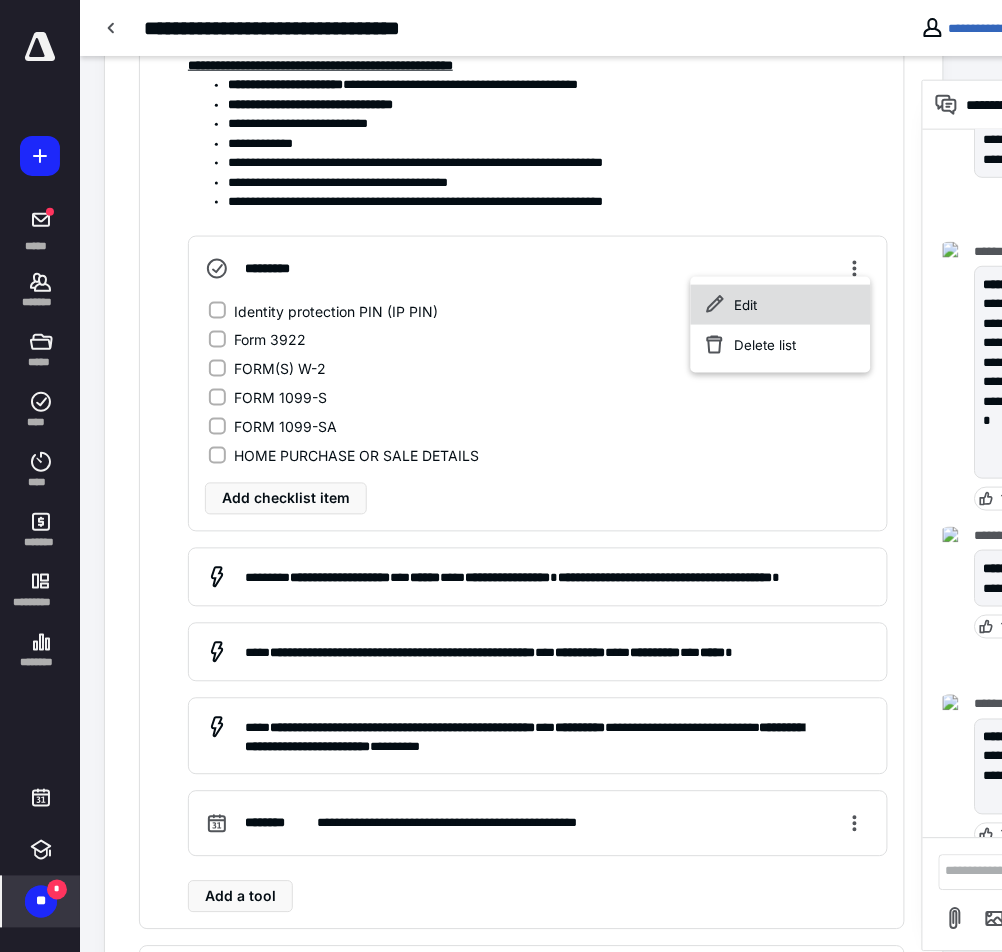 click on "Edit" at bounding box center [780, 305] 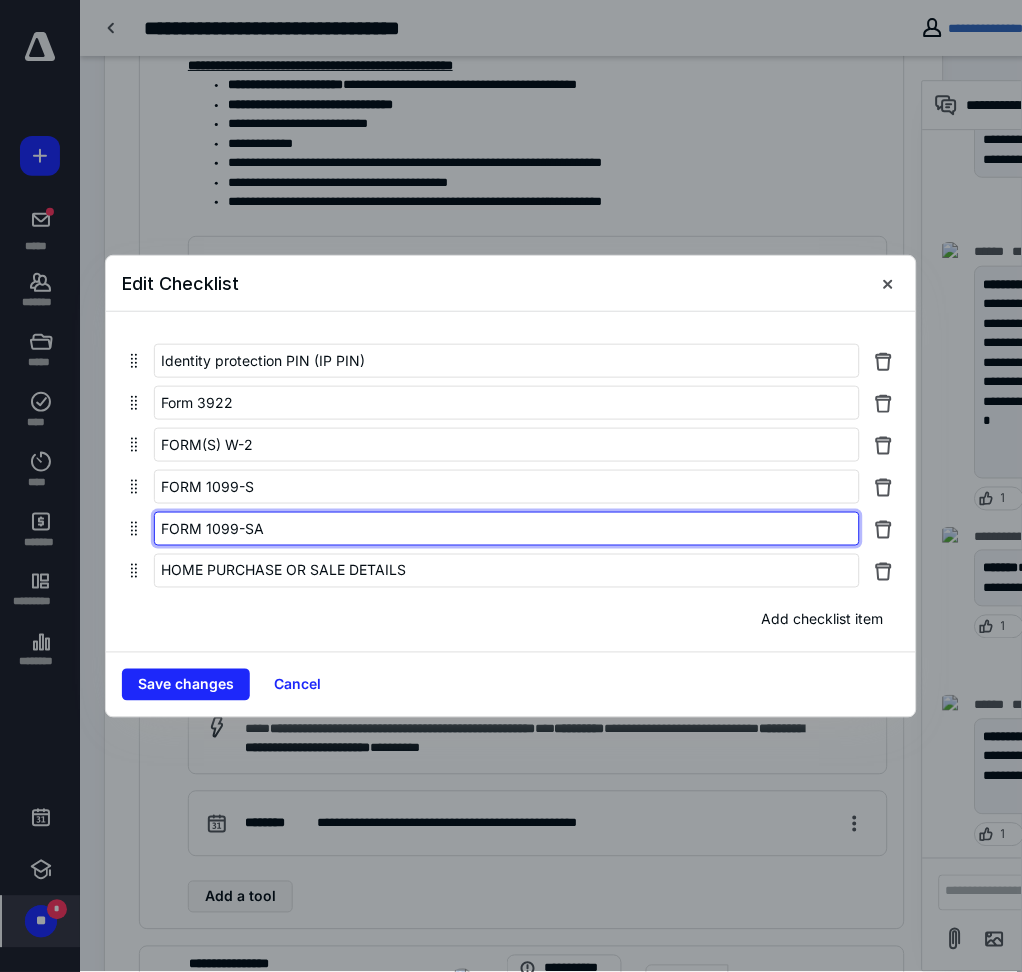 click on "FORM 1099-SA" at bounding box center [507, 529] 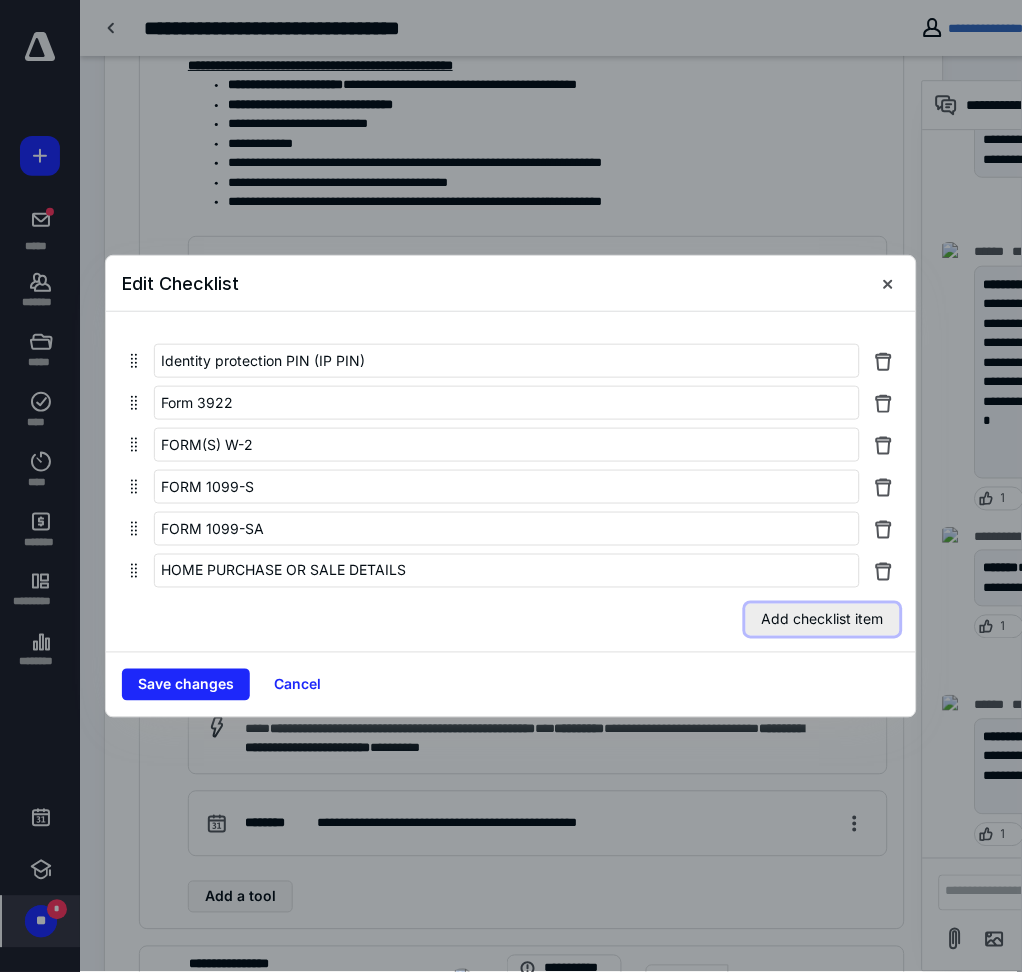 click on "Add checklist item" at bounding box center (823, 620) 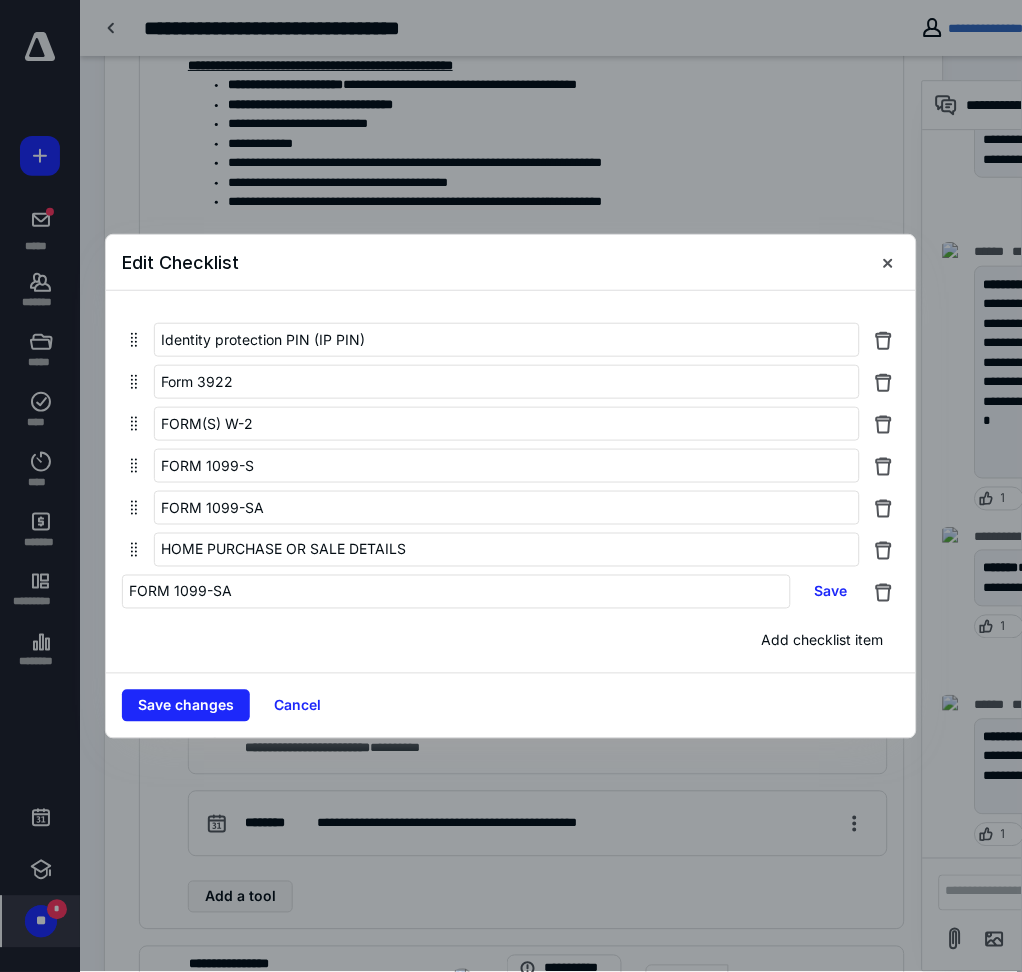 click on "FORM 1099-SA" at bounding box center [456, 592] 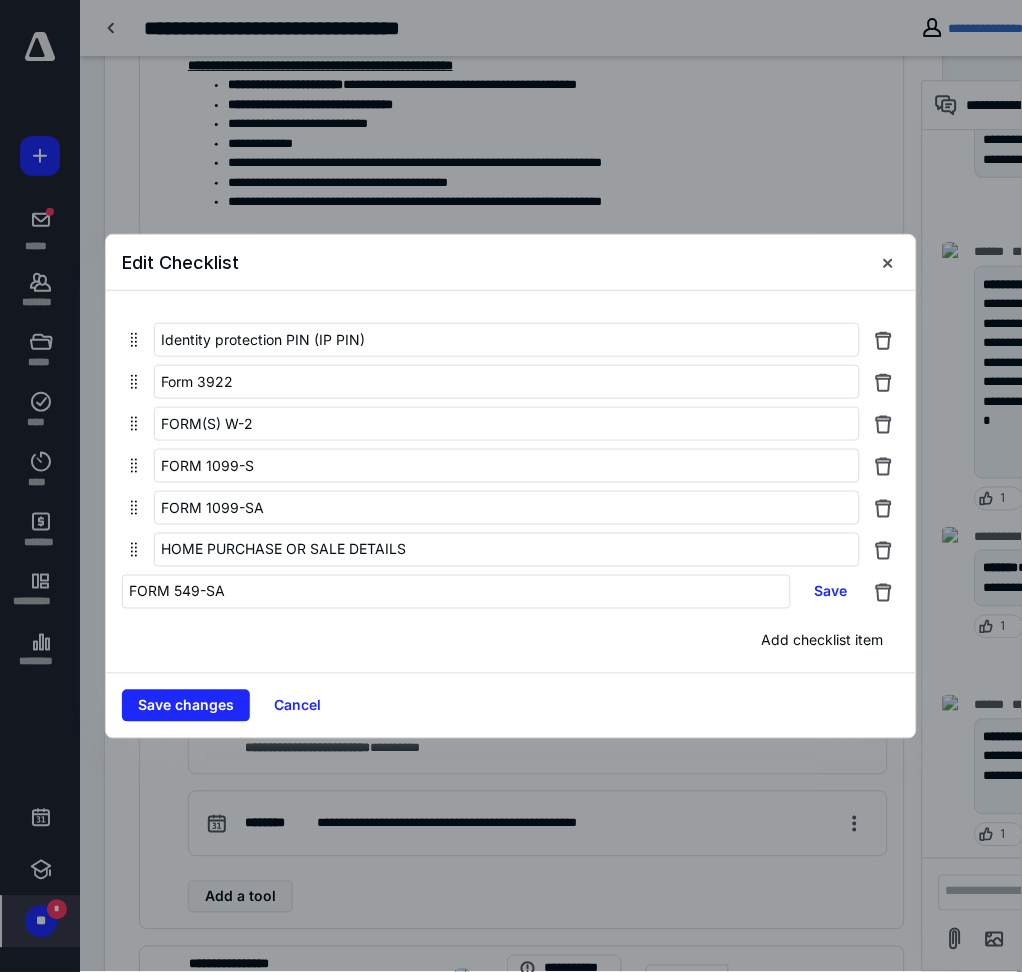type on "FORM 5498-SA" 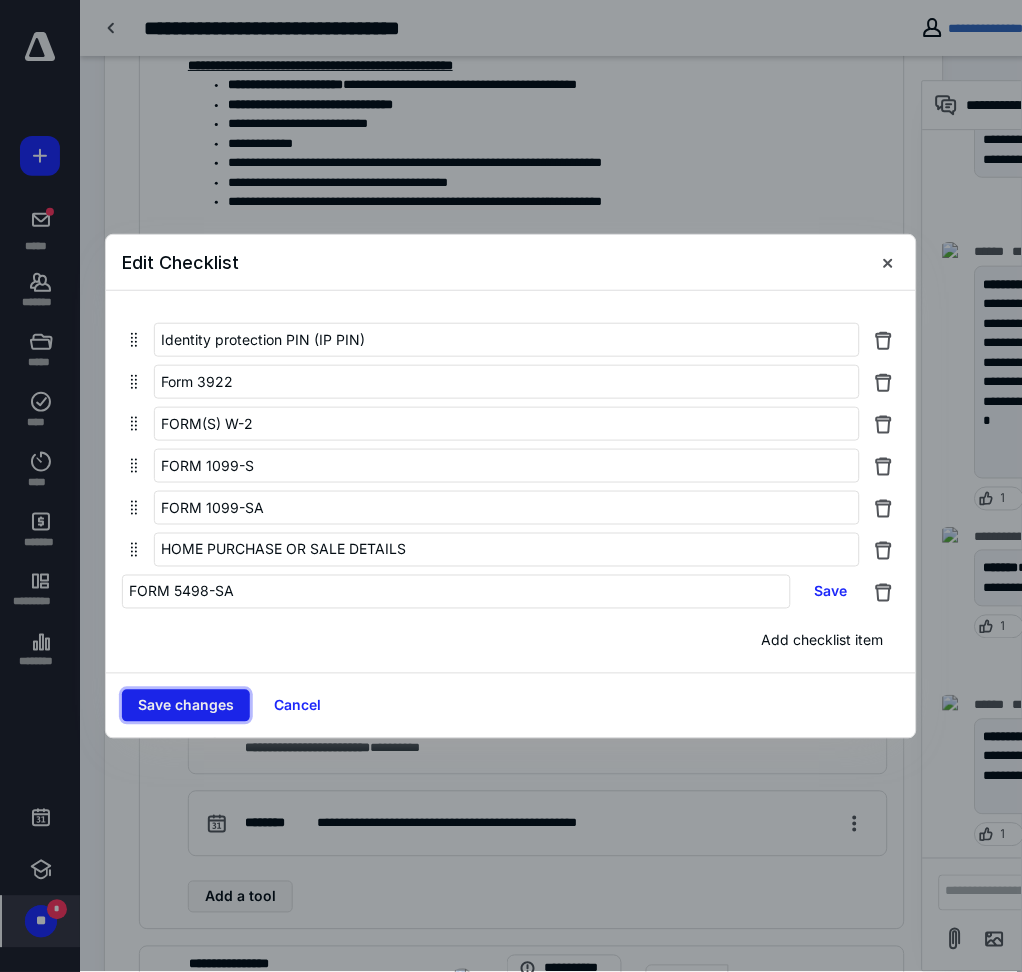 click on "Save changes" at bounding box center [186, 706] 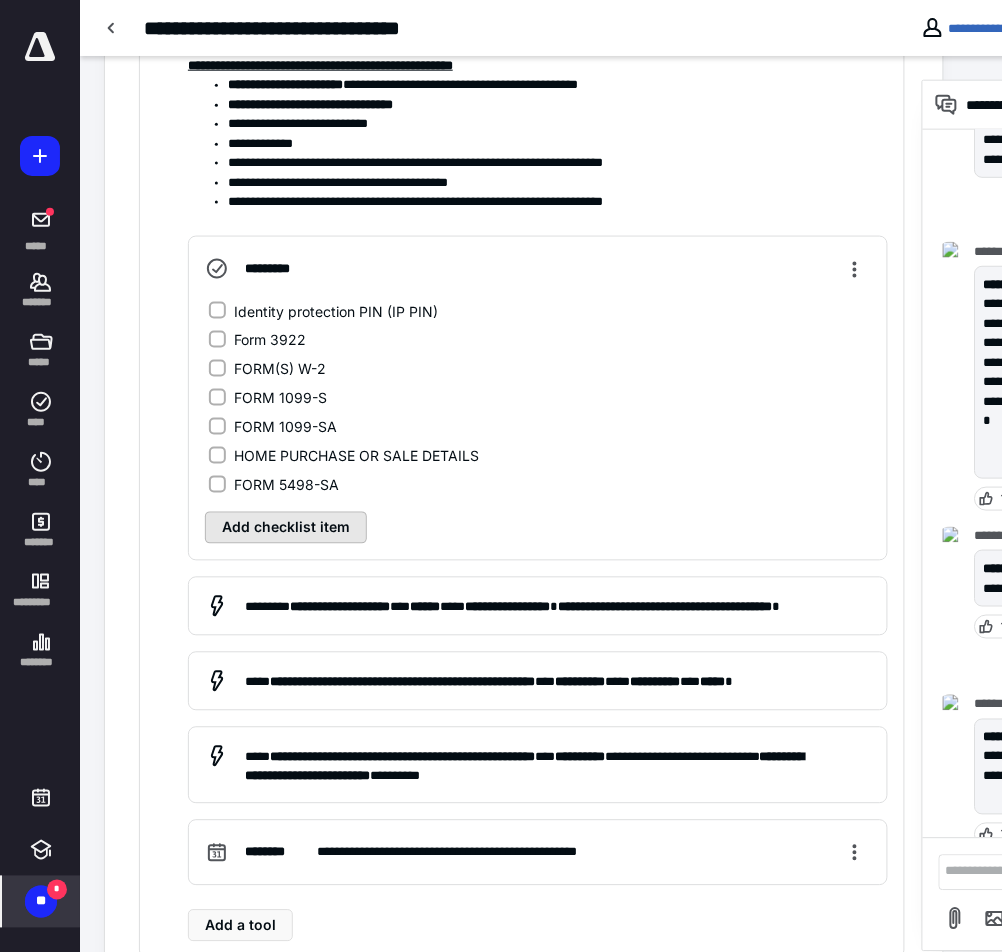 click on "Add checklist item" at bounding box center (286, 528) 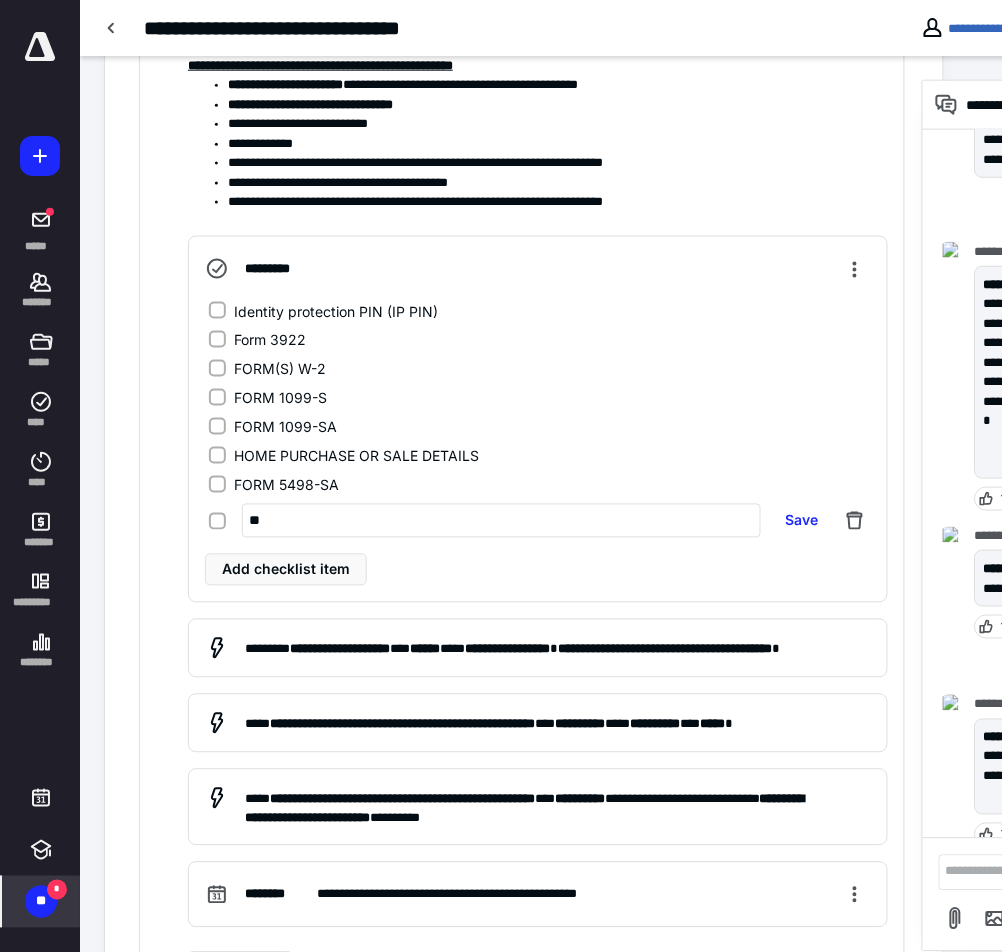type on "*" 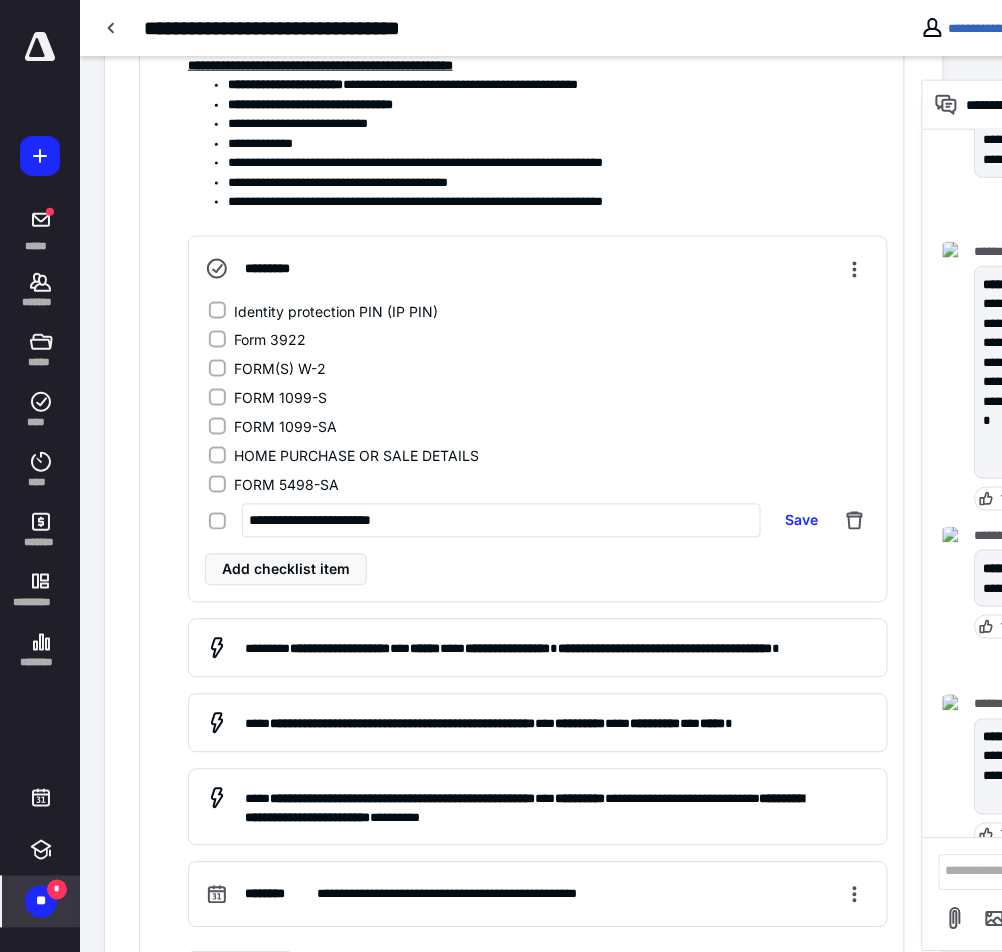 type on "**********" 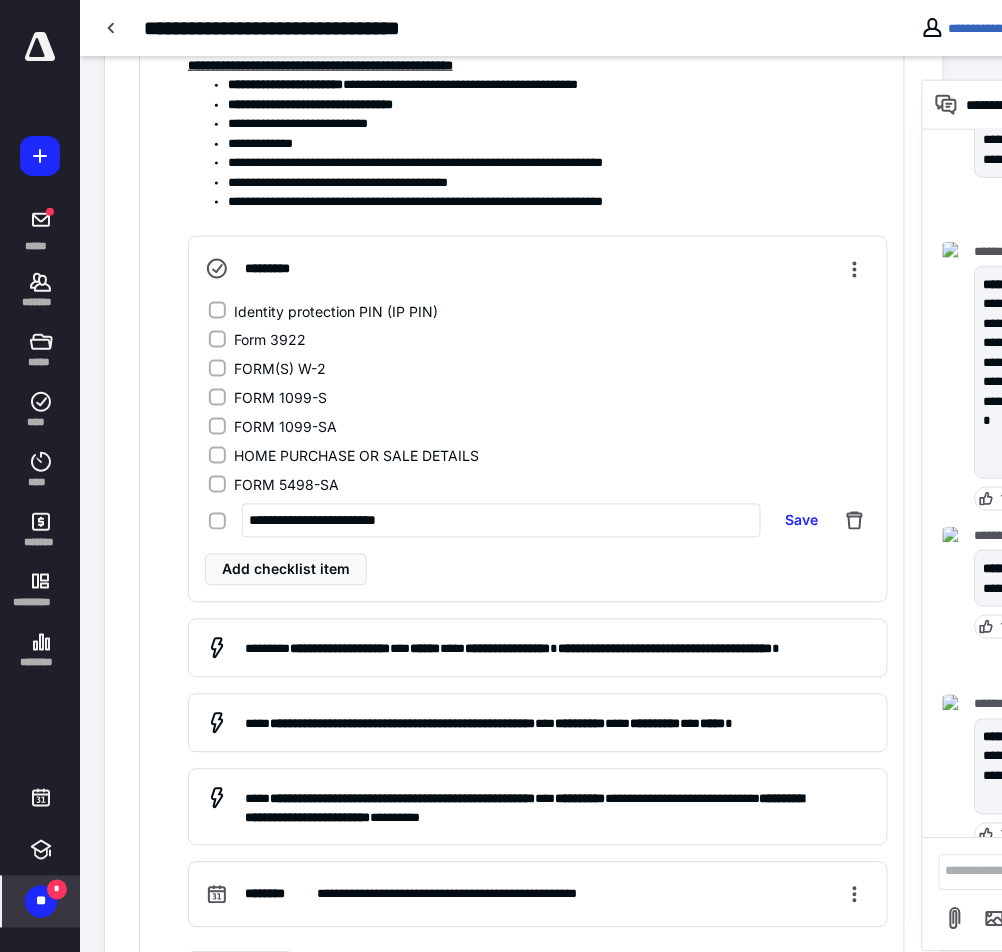 click on "**********" at bounding box center [538, 610] 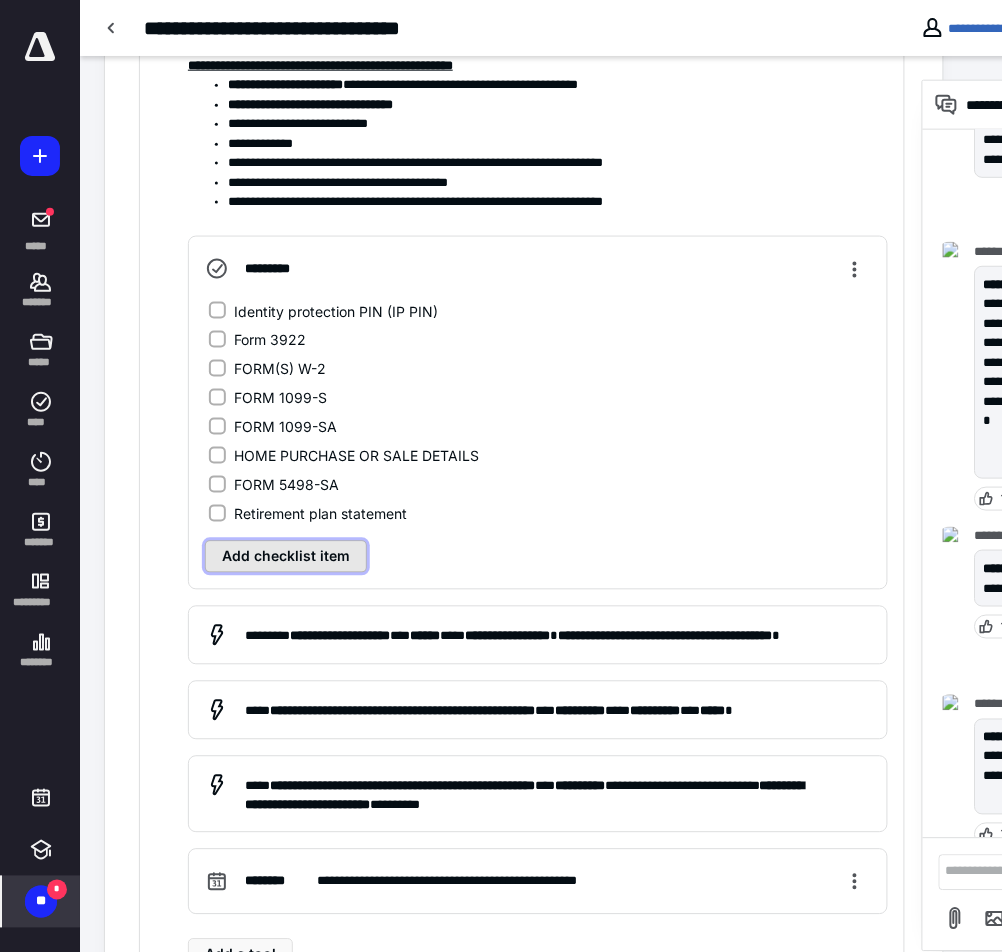 click on "Add checklist item" at bounding box center (286, 557) 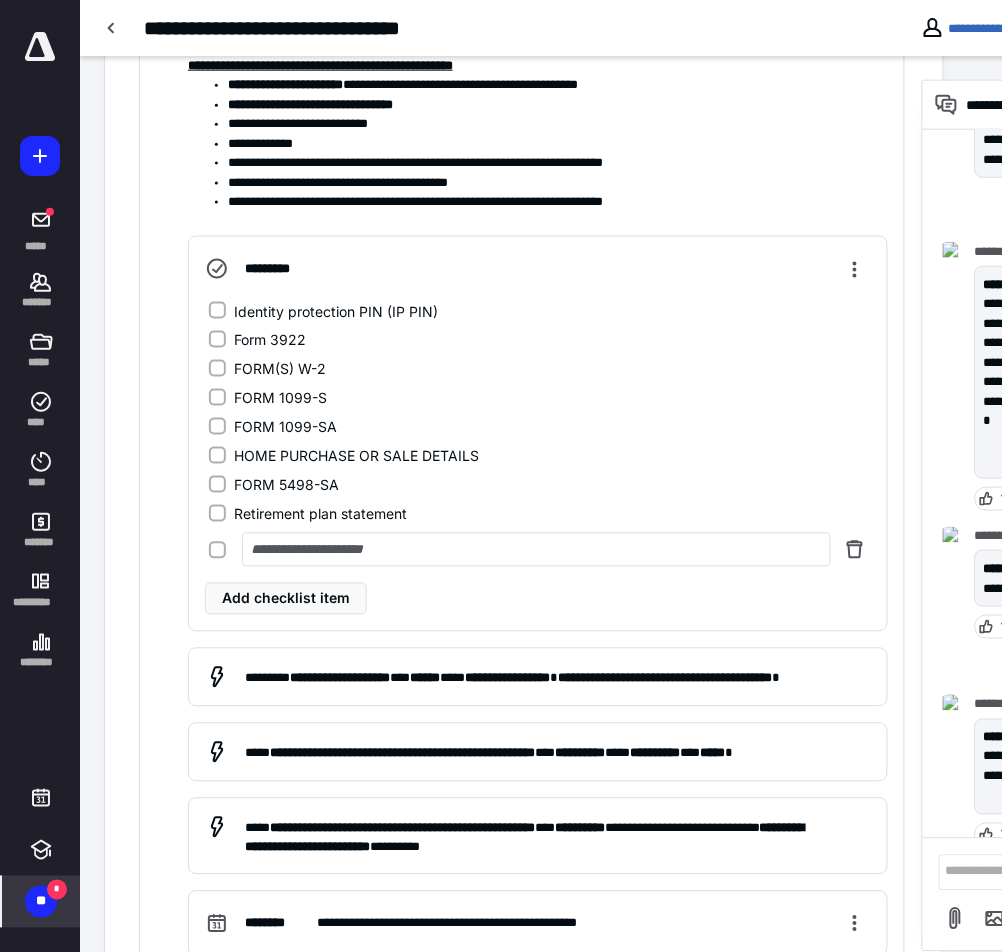 click at bounding box center (536, 550) 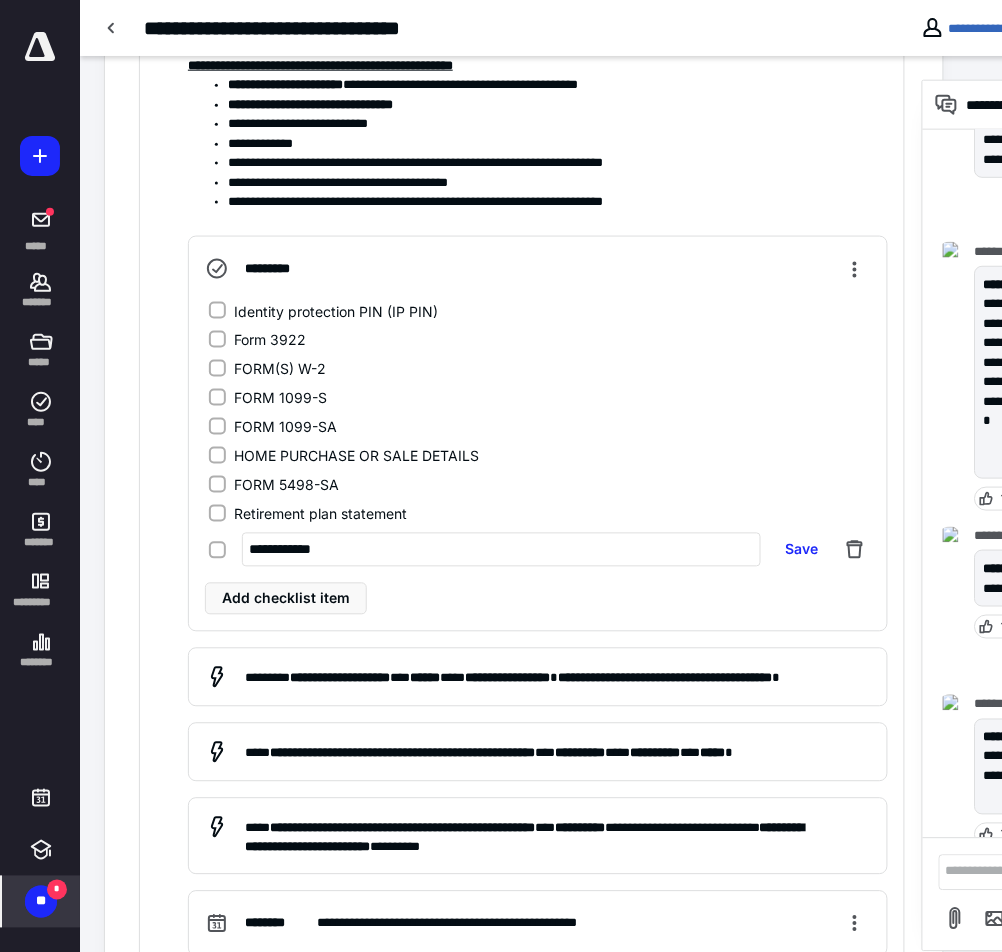 drag, startPoint x: 295, startPoint y: 540, endPoint x: 418, endPoint y: 536, distance: 123.065025 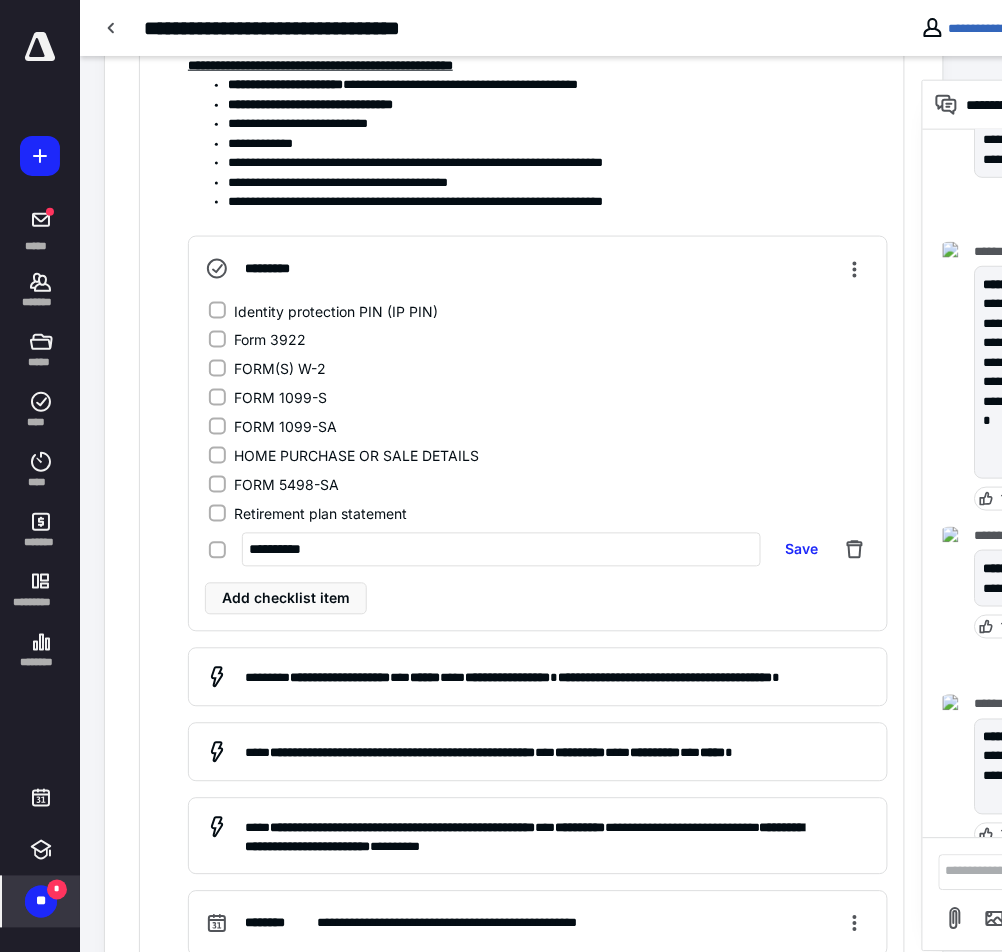 type on "**********" 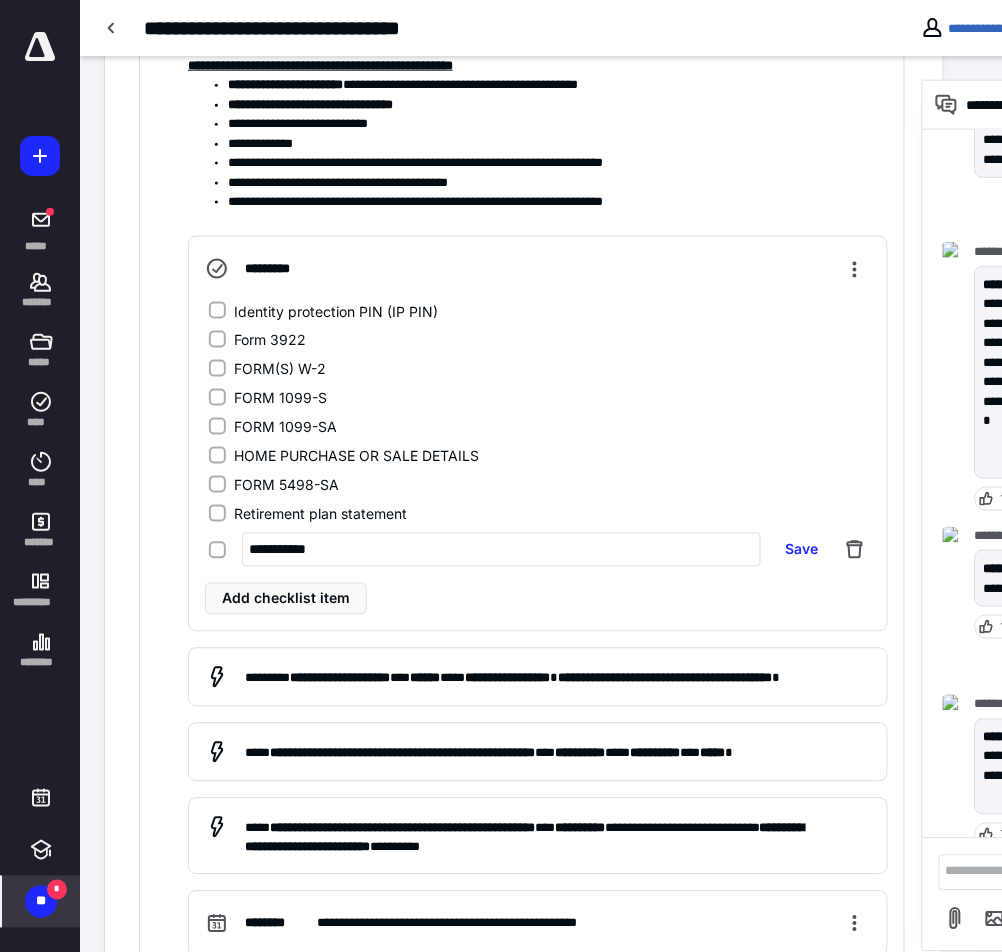 click on "**********" at bounding box center [538, 624] 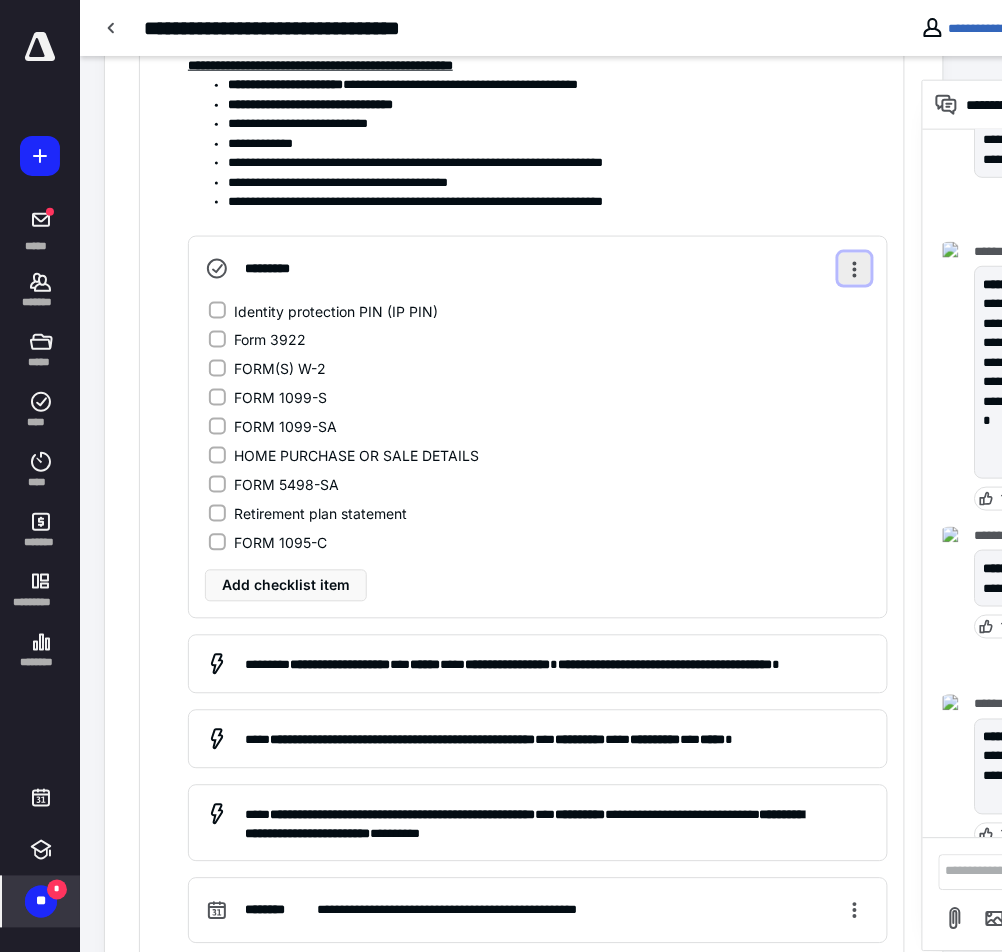 click at bounding box center [855, 269] 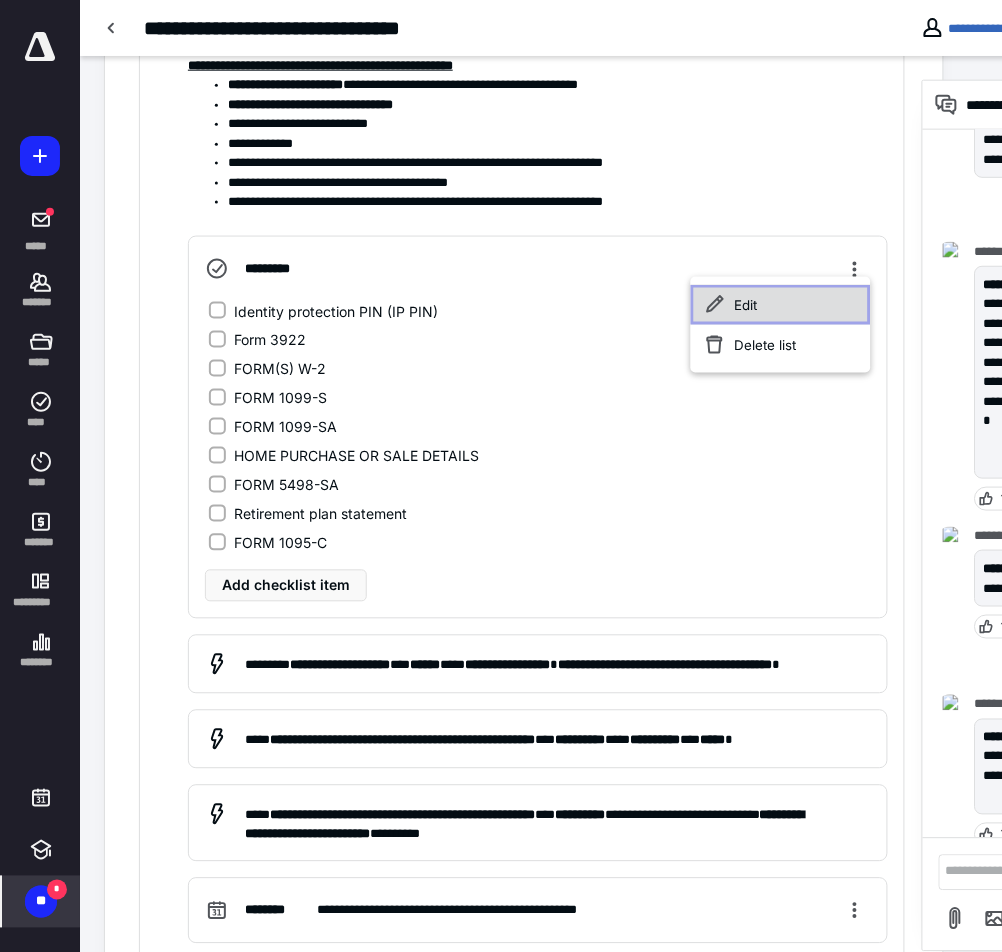 click on "Edit" at bounding box center (780, 305) 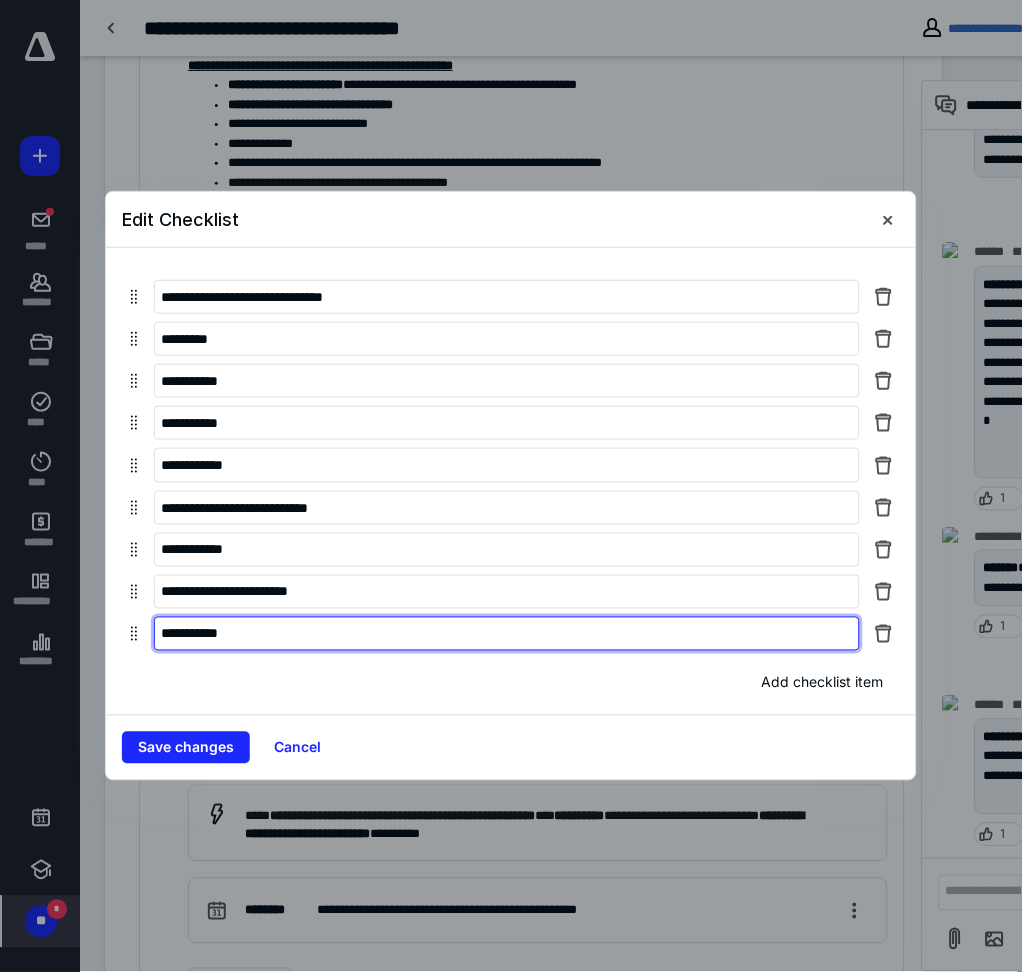 click on "**********" at bounding box center [507, 634] 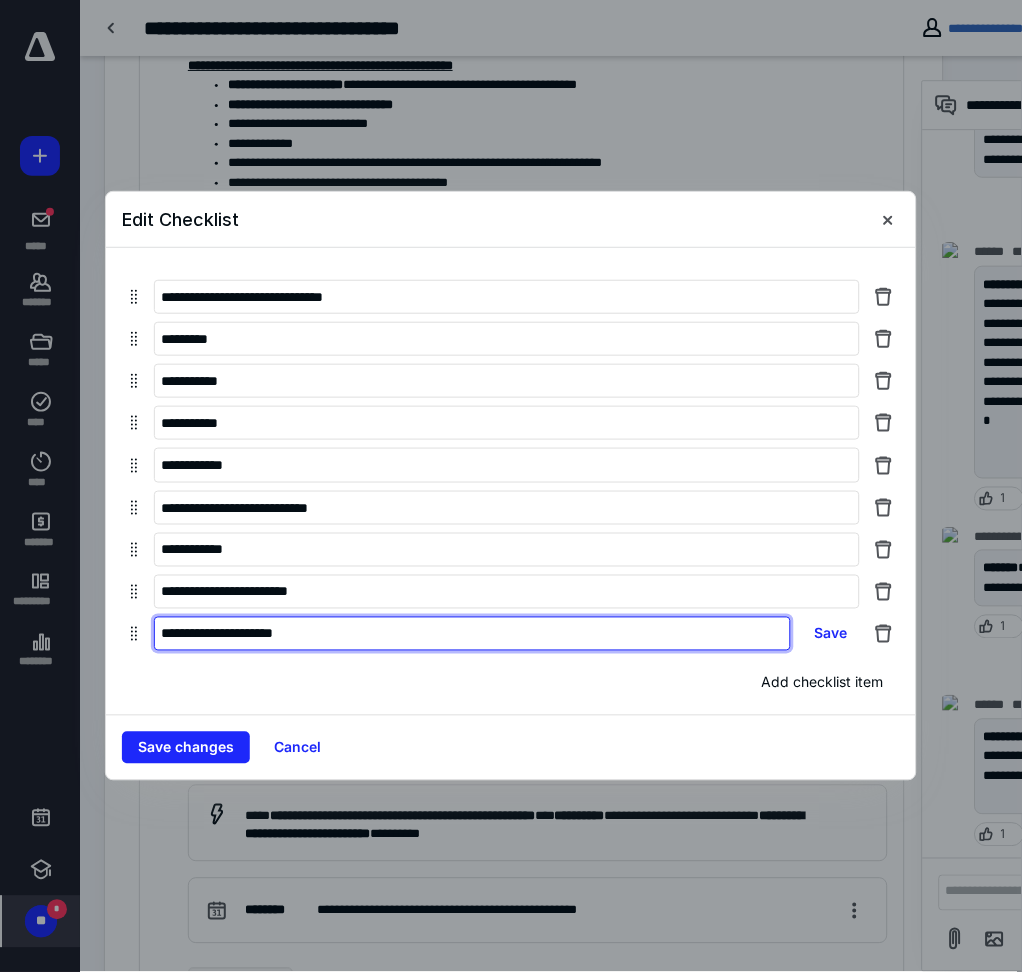 click on "**********" at bounding box center (472, 634) 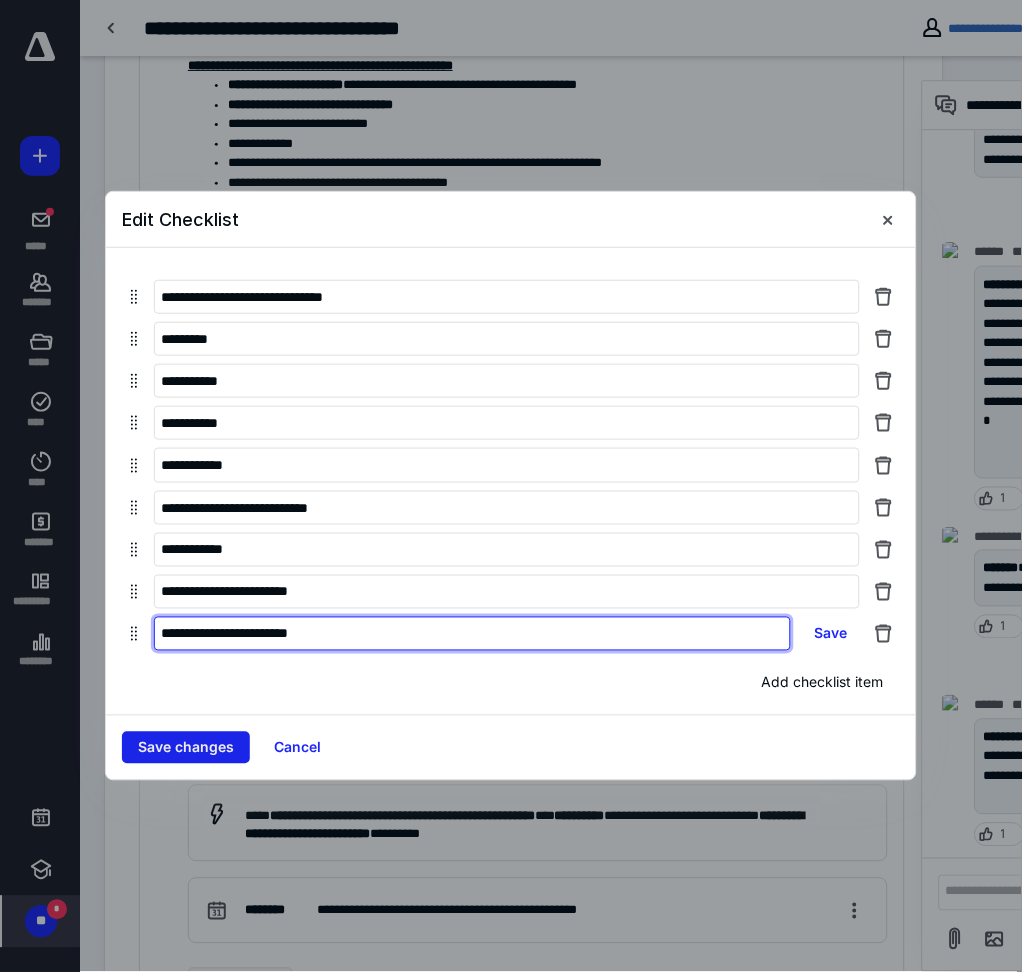 type on "**********" 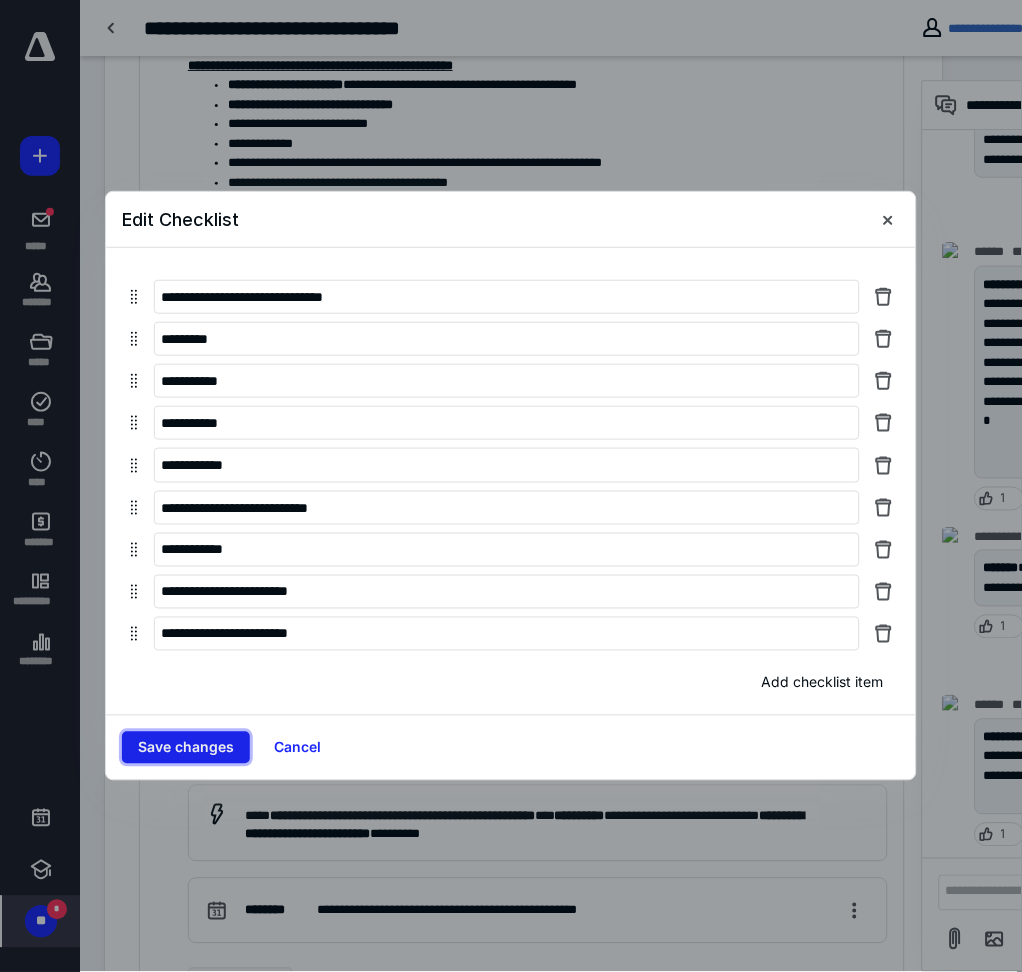 click on "Save changes" at bounding box center (186, 748) 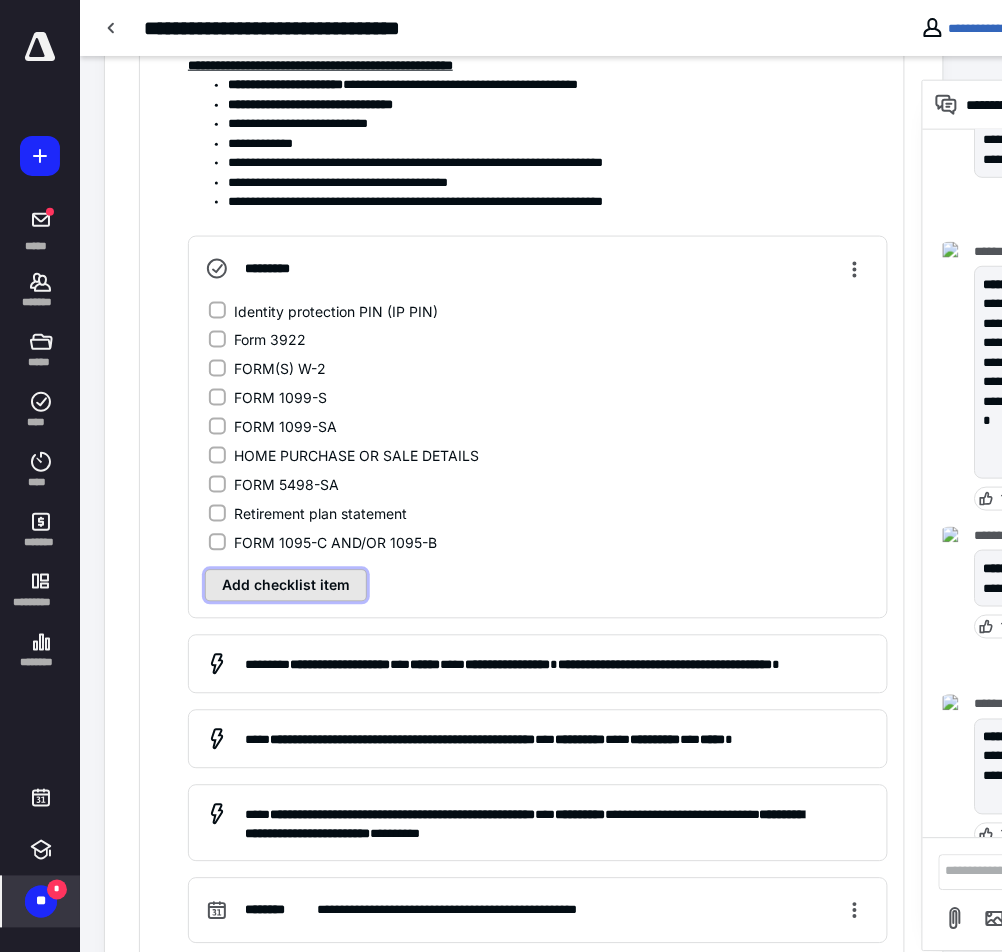 click on "Add checklist item" at bounding box center (286, 586) 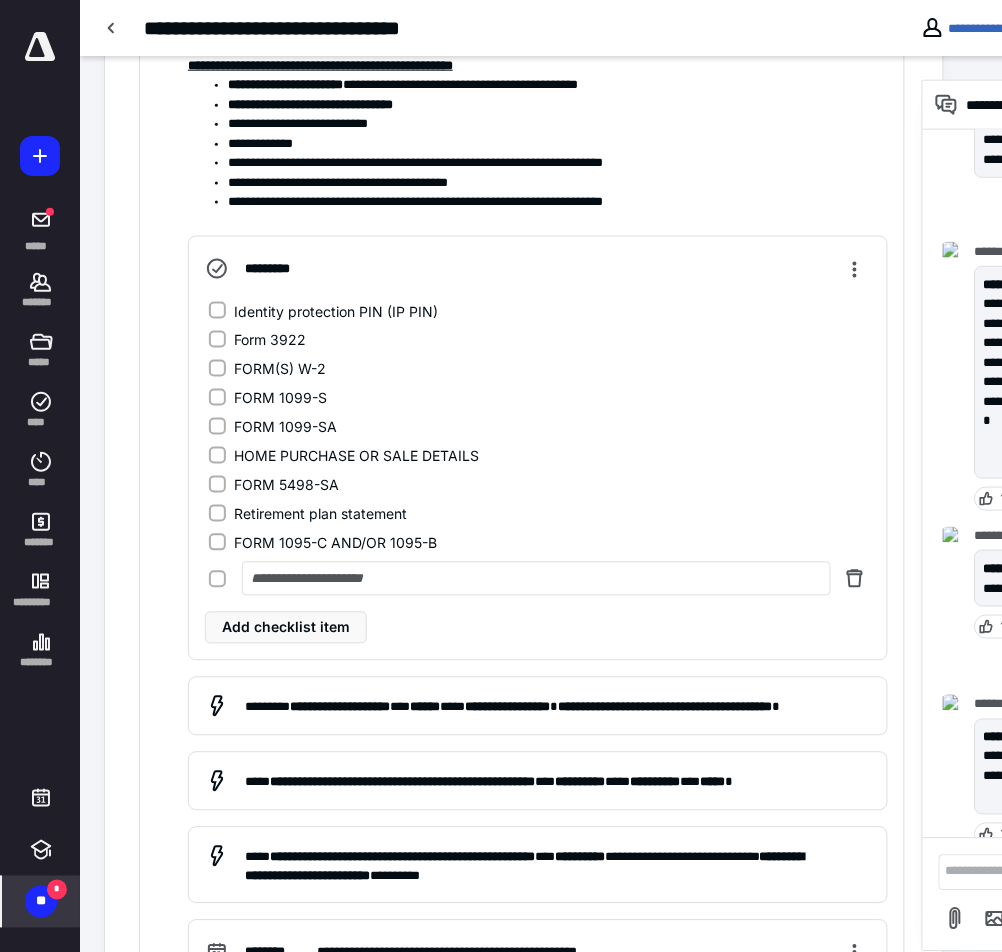 click on "**********" at bounding box center (538, 639) 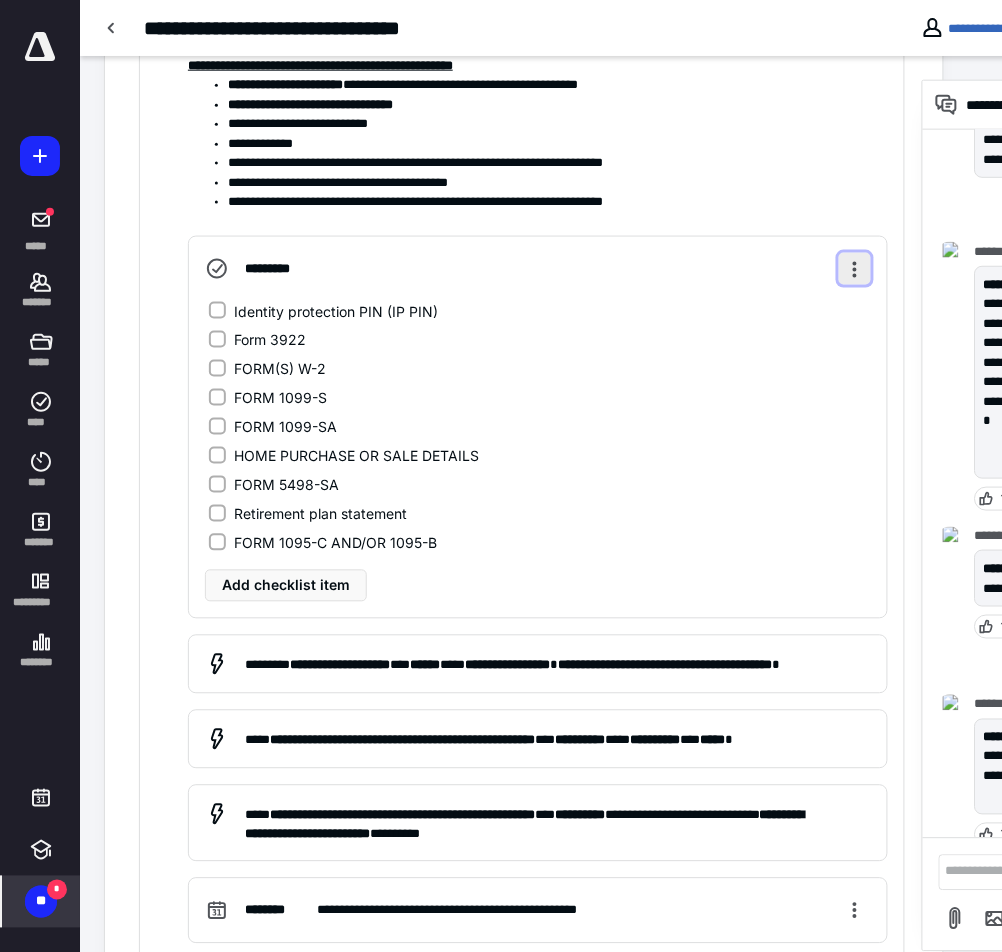 drag, startPoint x: 853, startPoint y: 250, endPoint x: 855, endPoint y: 266, distance: 16.124516 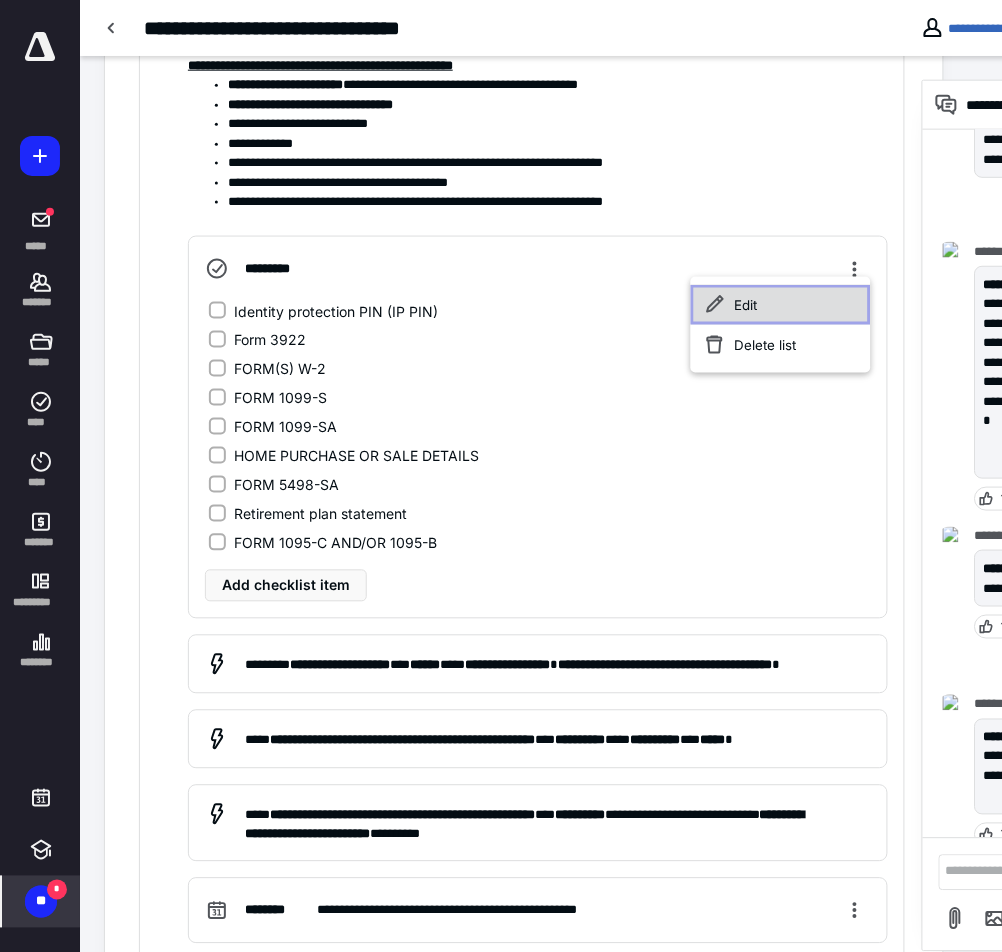 click on "Edit" at bounding box center [780, 305] 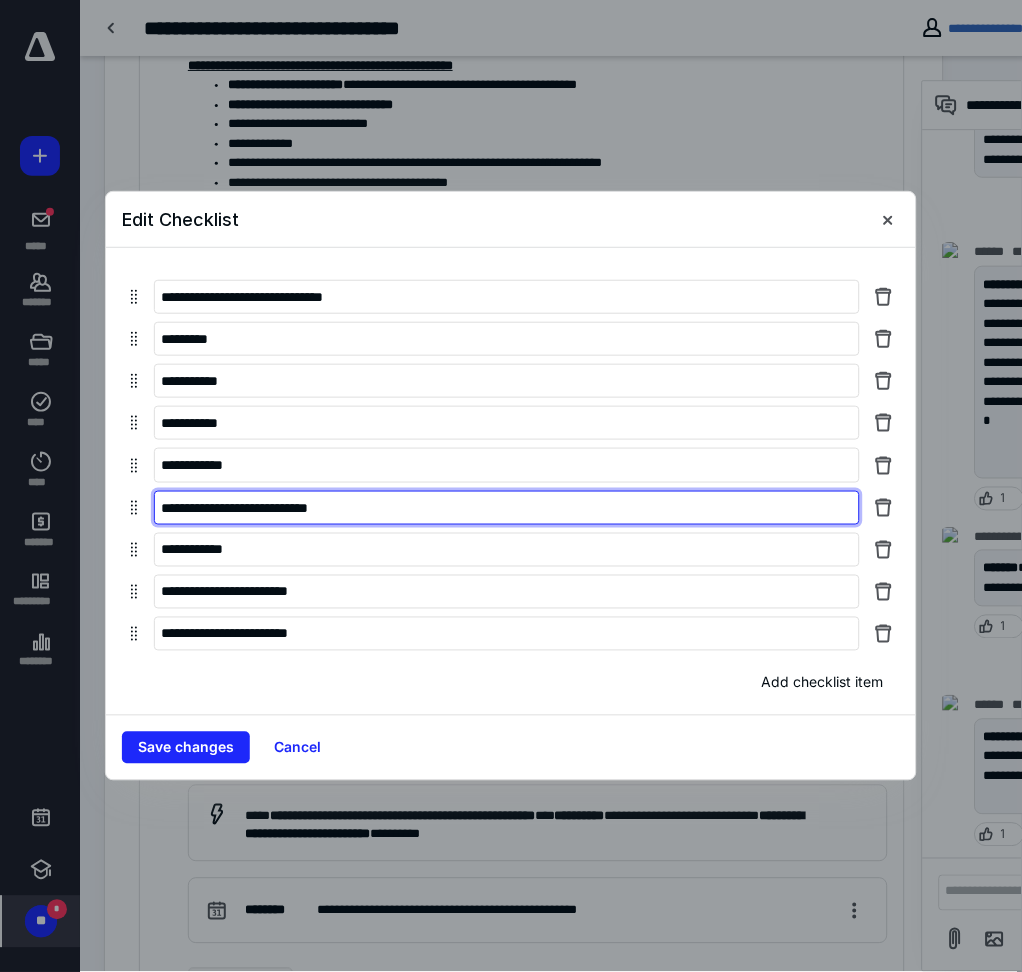drag, startPoint x: 413, startPoint y: 510, endPoint x: 471, endPoint y: 504, distance: 58.30952 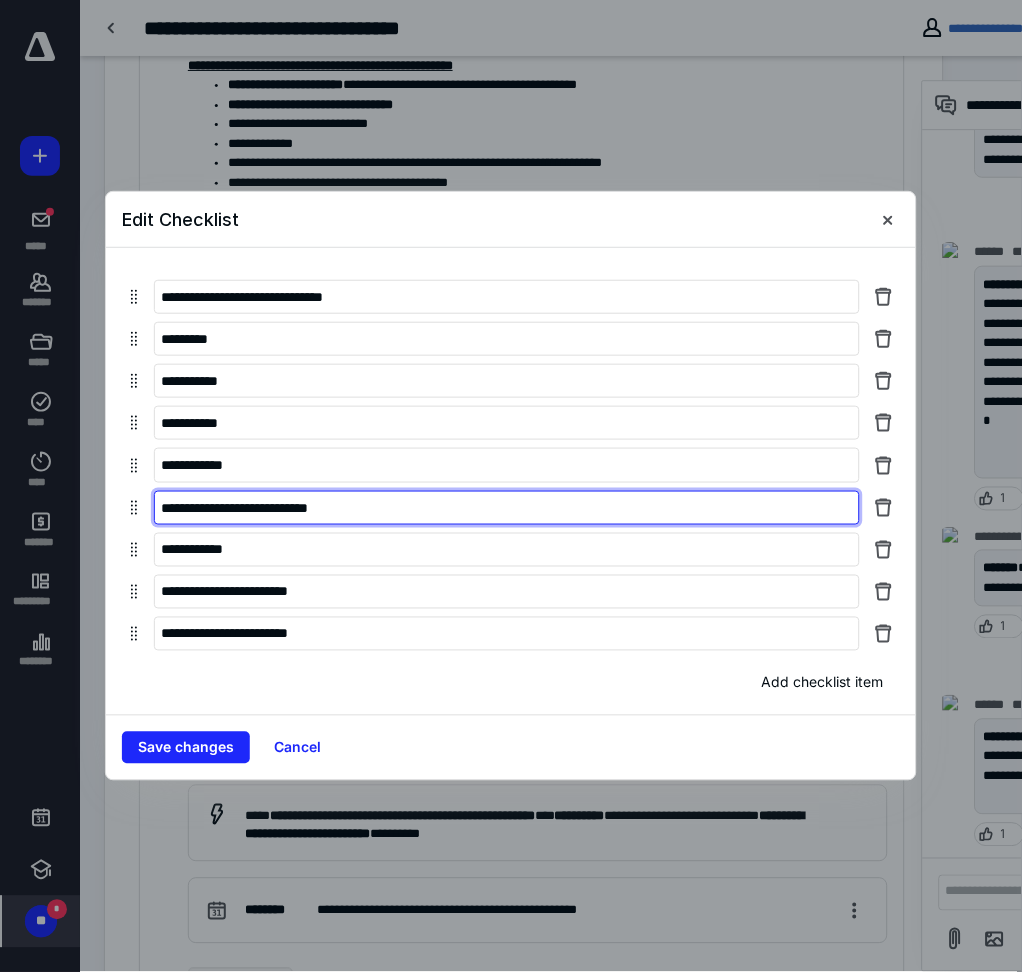 click on "**********" at bounding box center (507, 508) 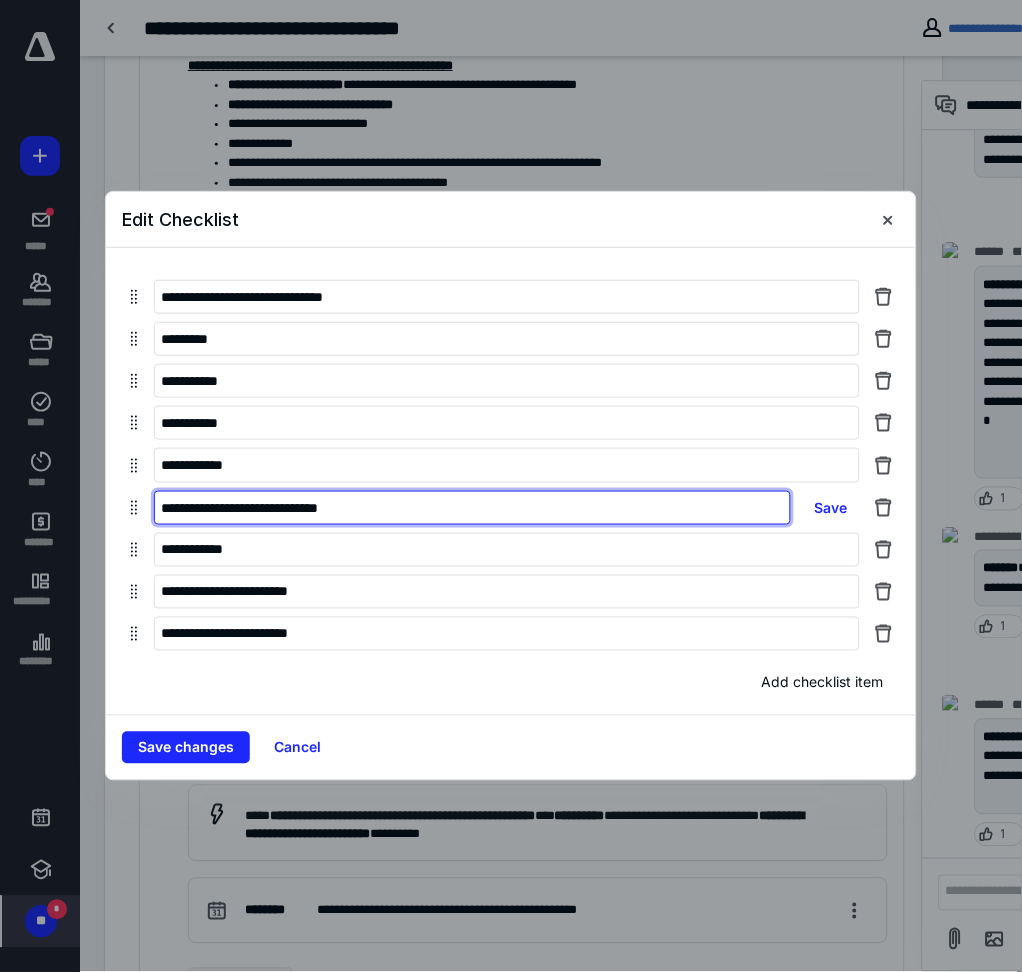 paste on "**********" 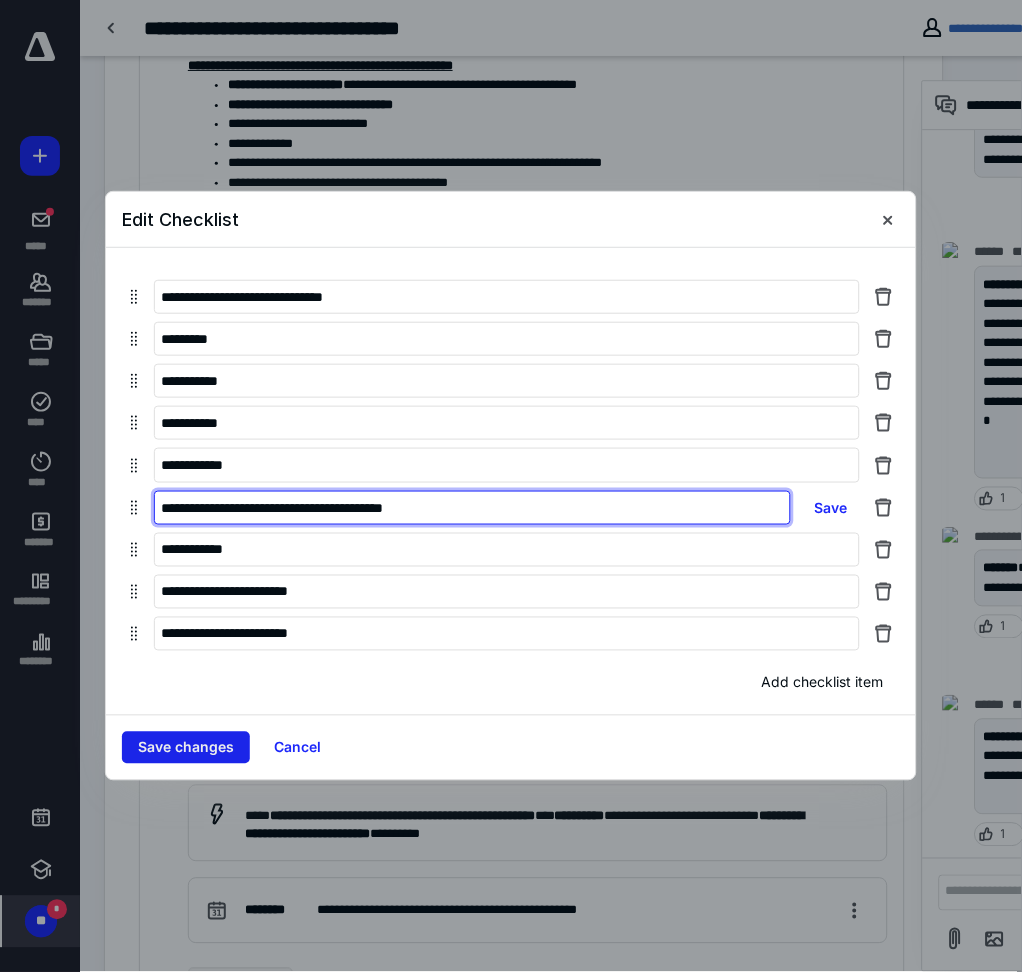 type on "**********" 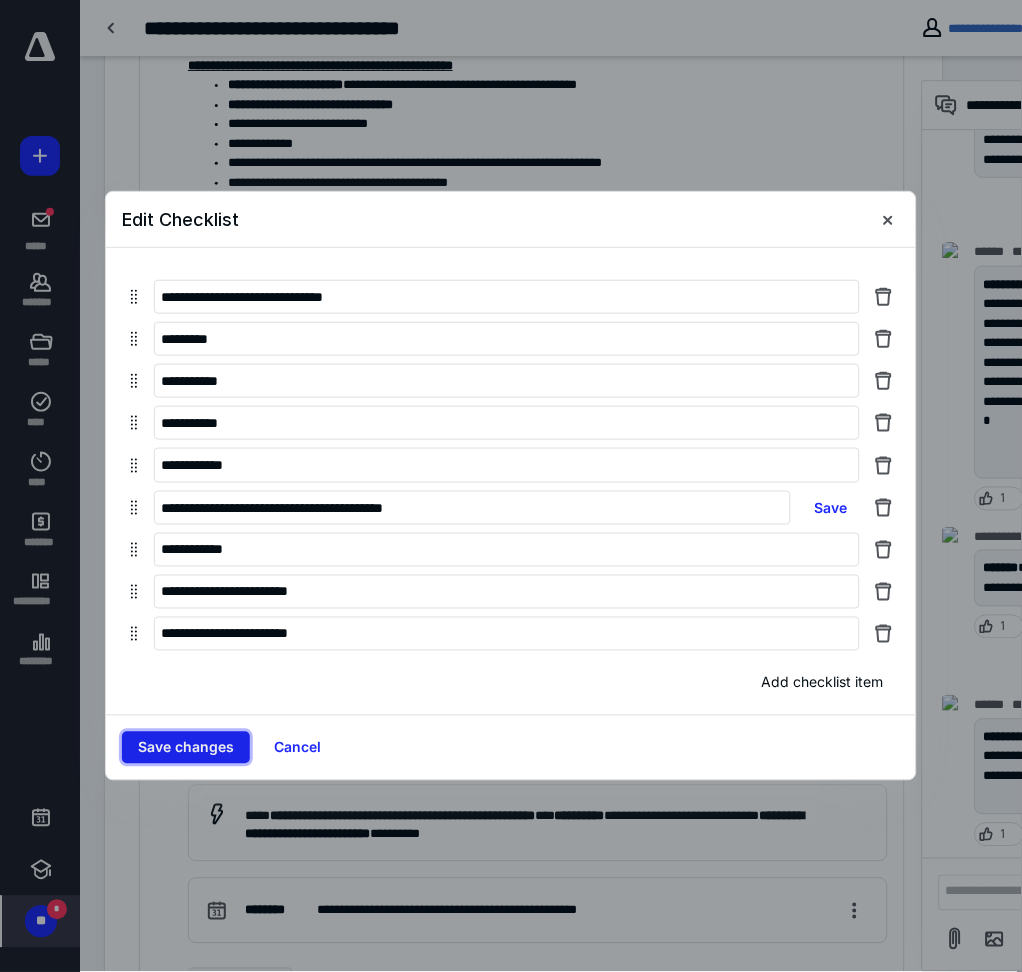 click on "Save changes" at bounding box center [186, 748] 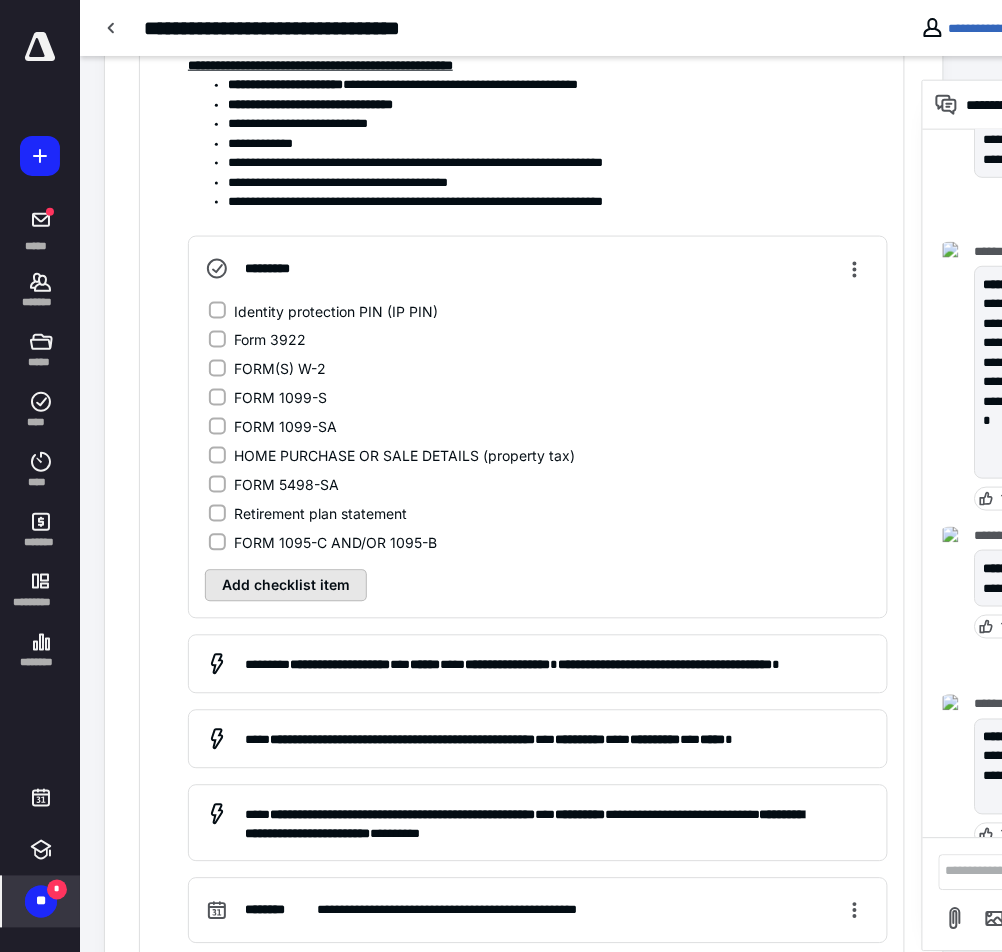 drag, startPoint x: 266, startPoint y: 573, endPoint x: 276, endPoint y: 572, distance: 10.049875 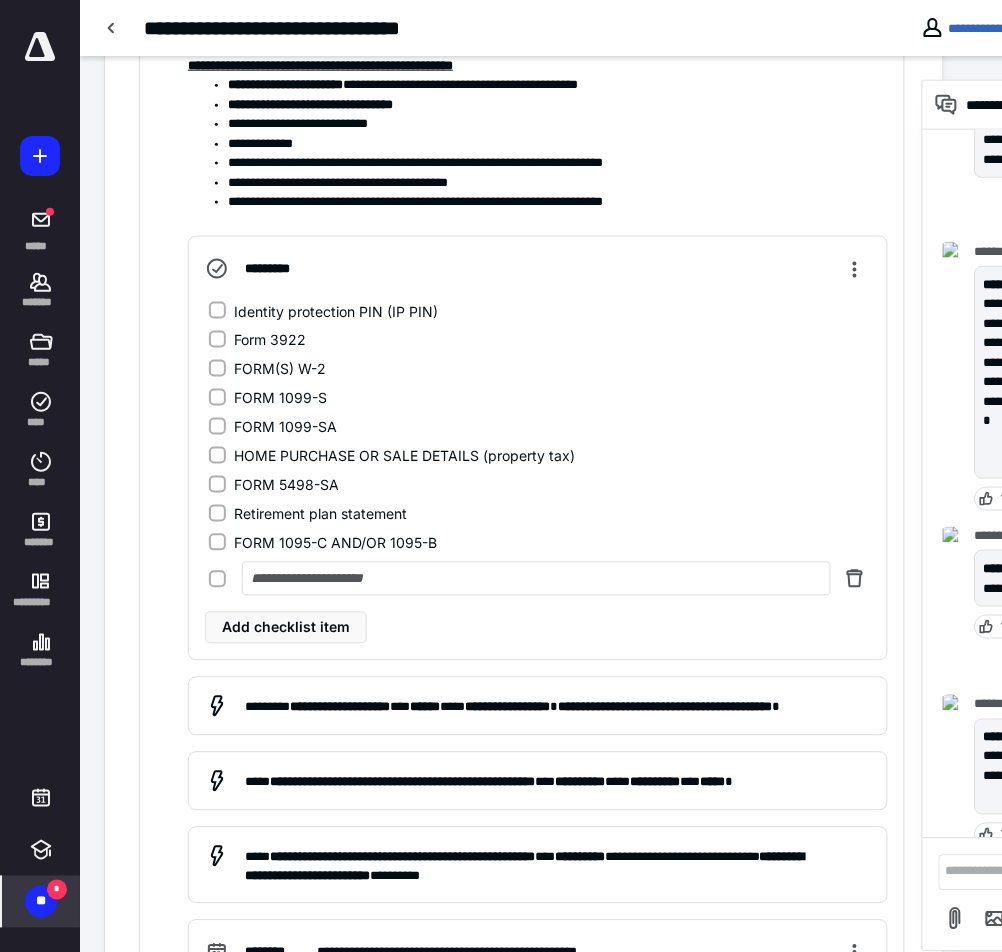 type on "*" 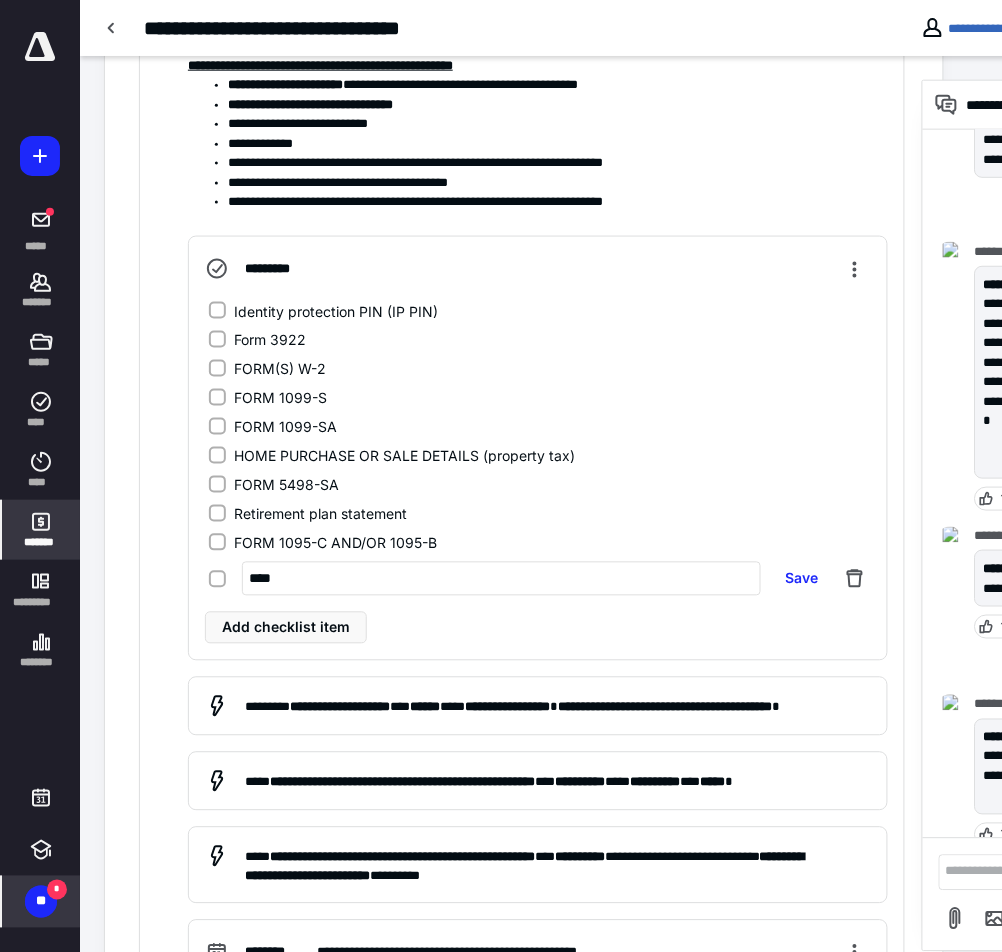 type on "**********" 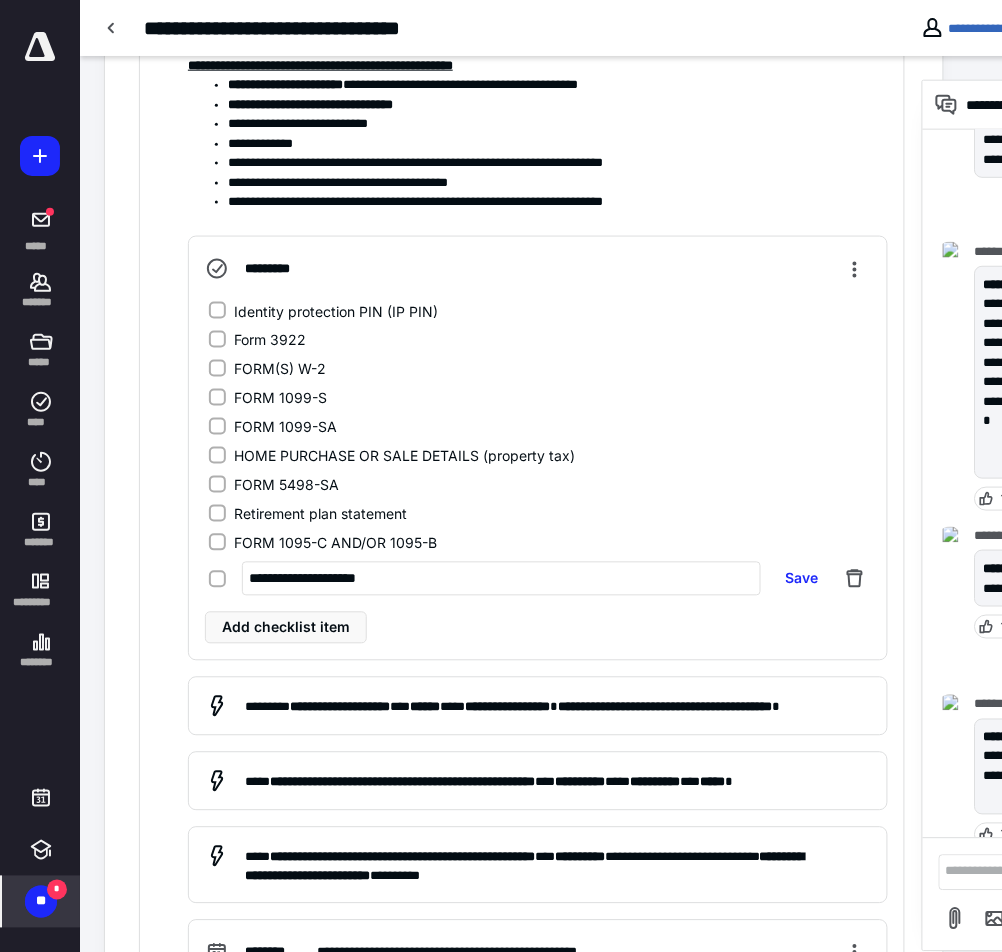 click on "**********" at bounding box center [538, 448] 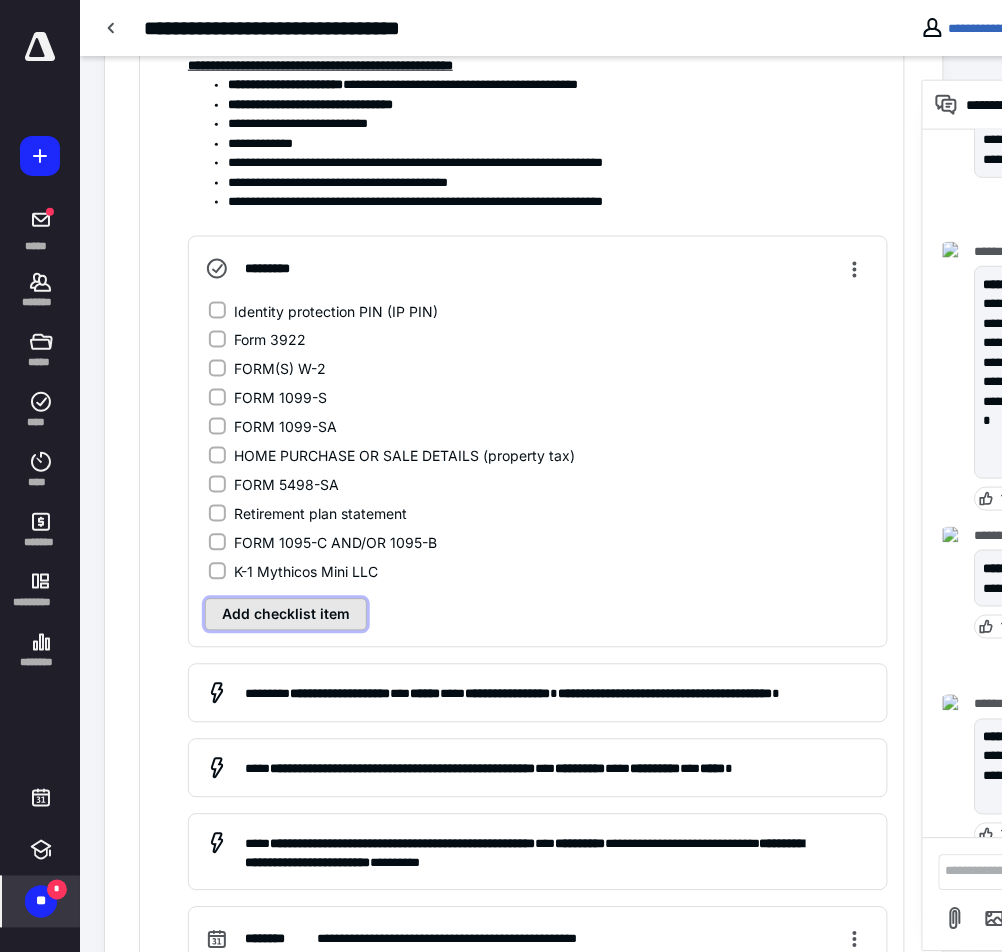 click on "Add checklist item" at bounding box center [286, 615] 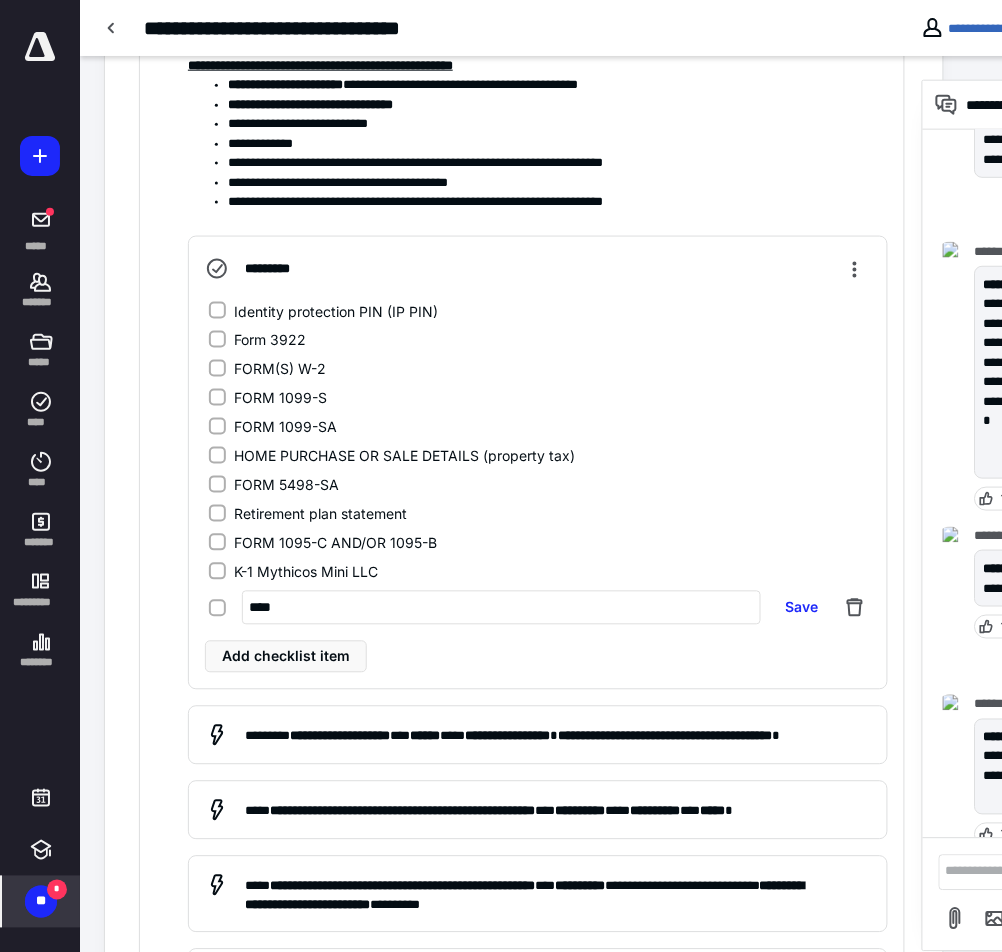 type on "**********" 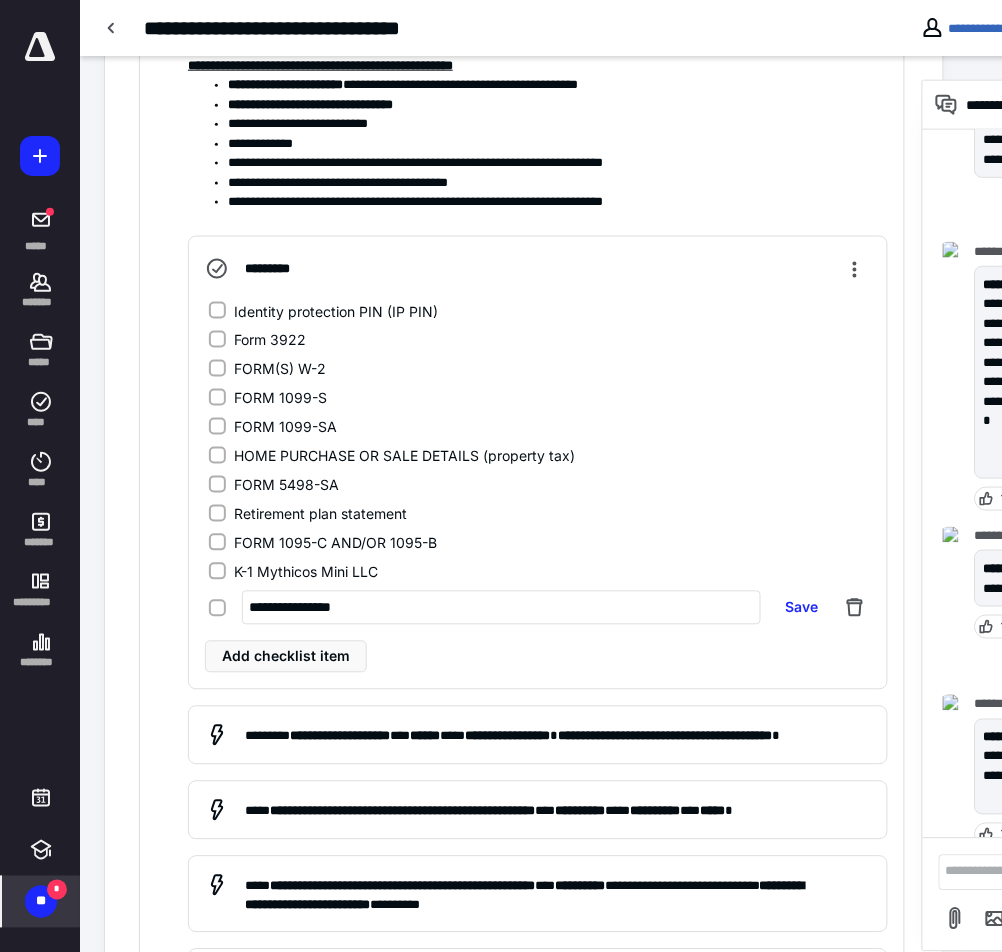 click on "Add checklist item" at bounding box center [538, 657] 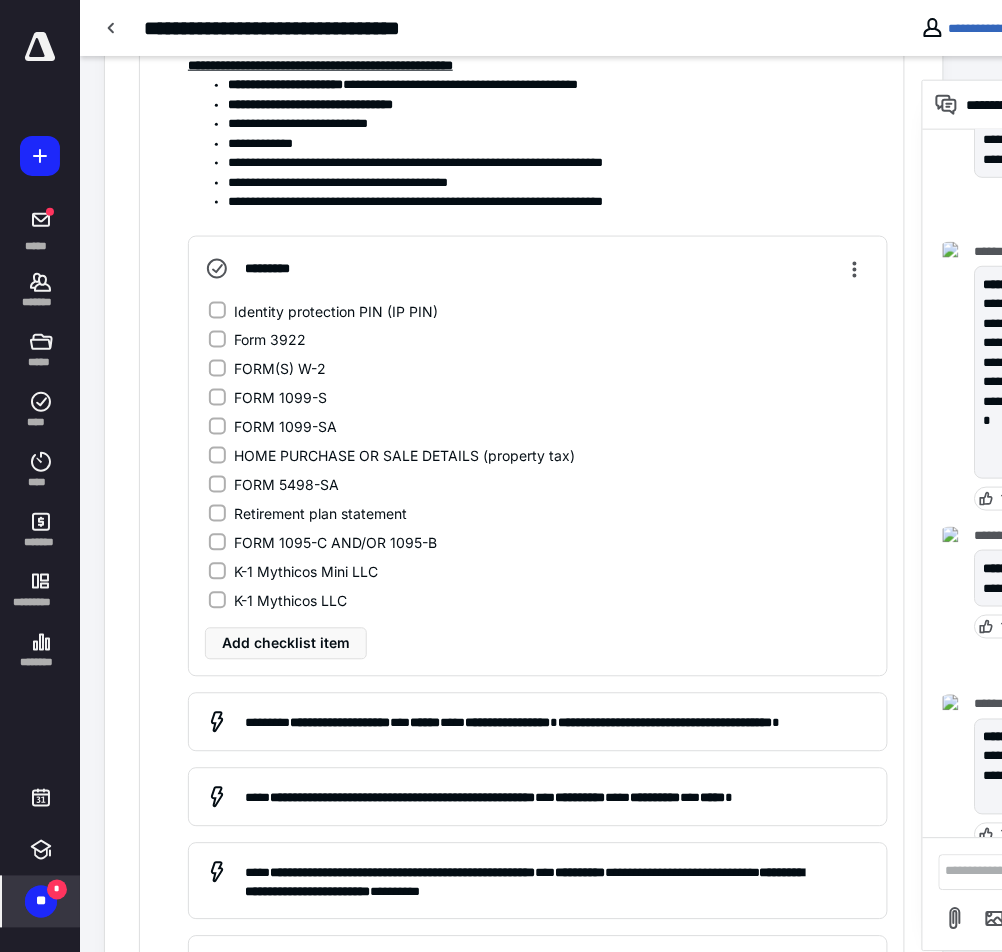 click on "**********" at bounding box center [538, 722] 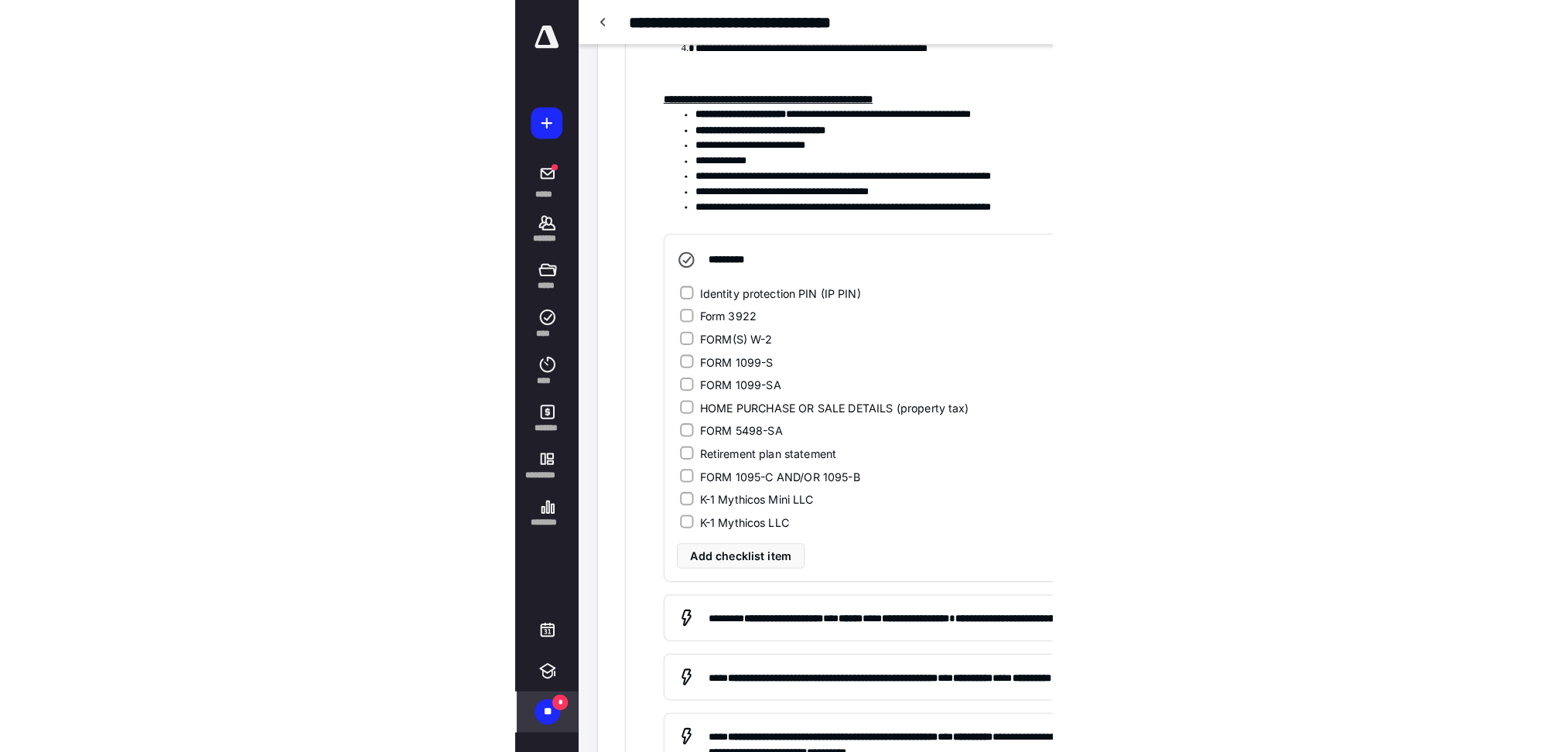 scroll, scrollTop: 1482, scrollLeft: 0, axis: vertical 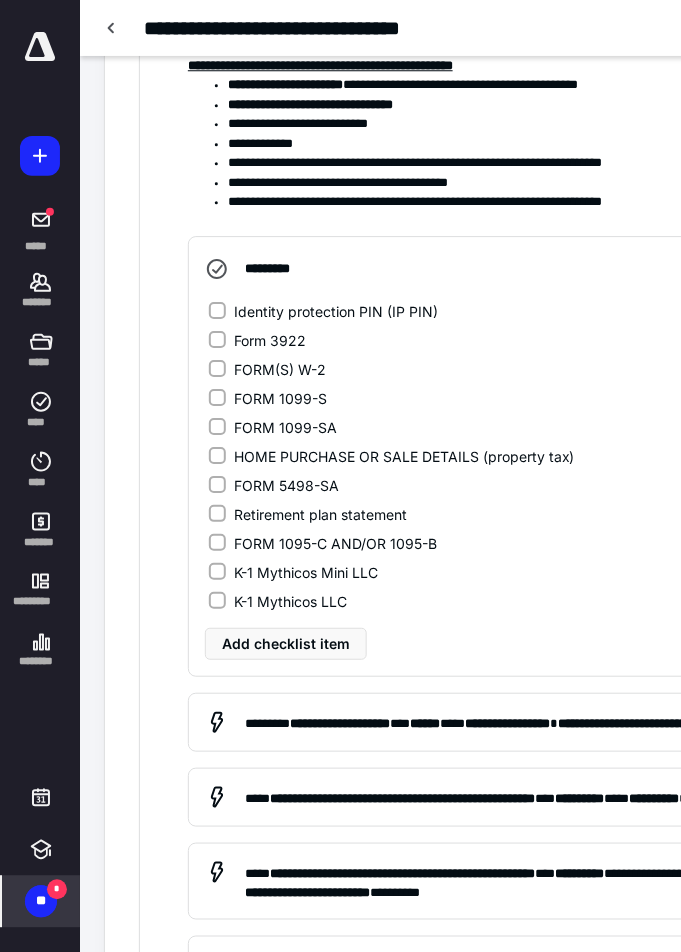click on "**********" at bounding box center [558, 202] 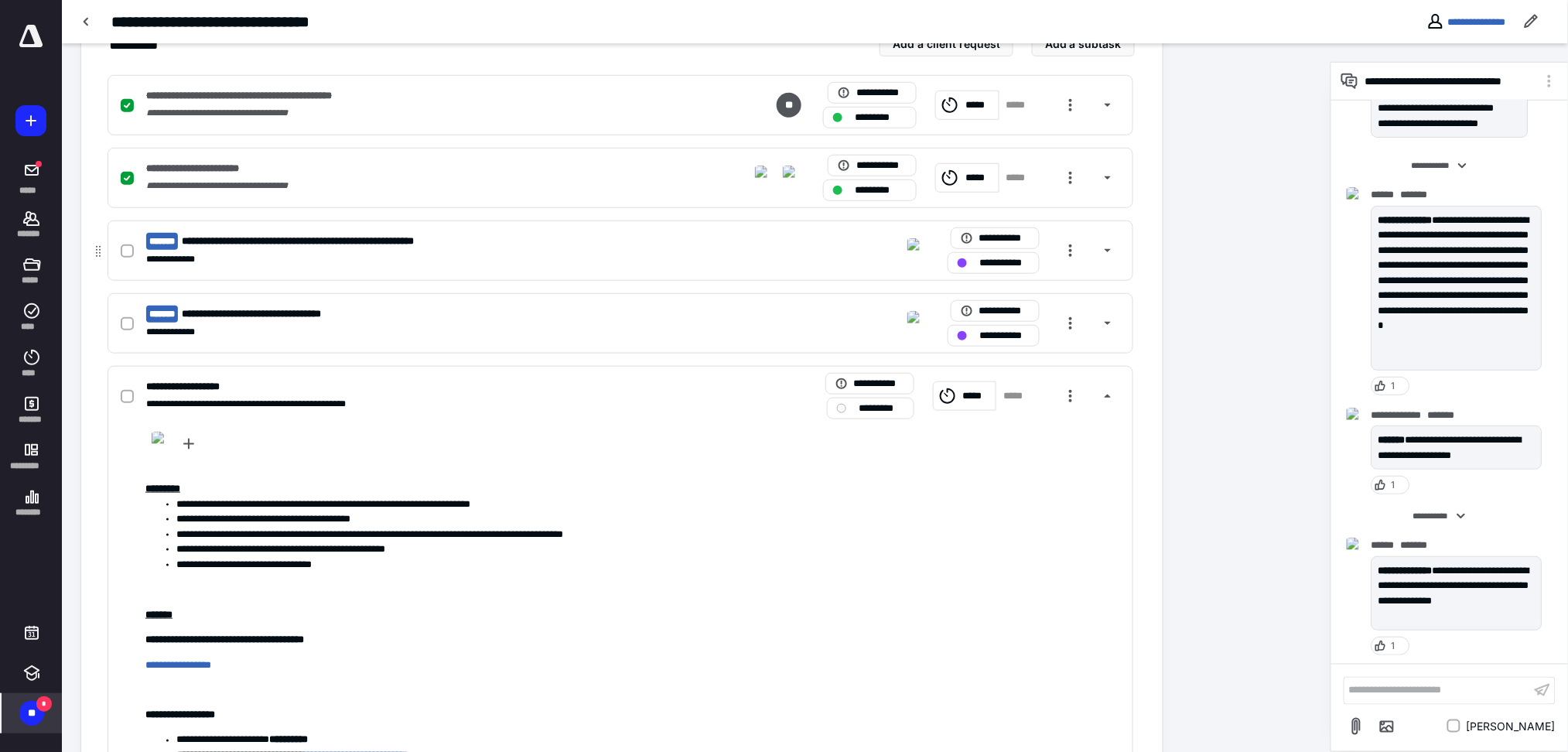 scroll, scrollTop: 348, scrollLeft: 0, axis: vertical 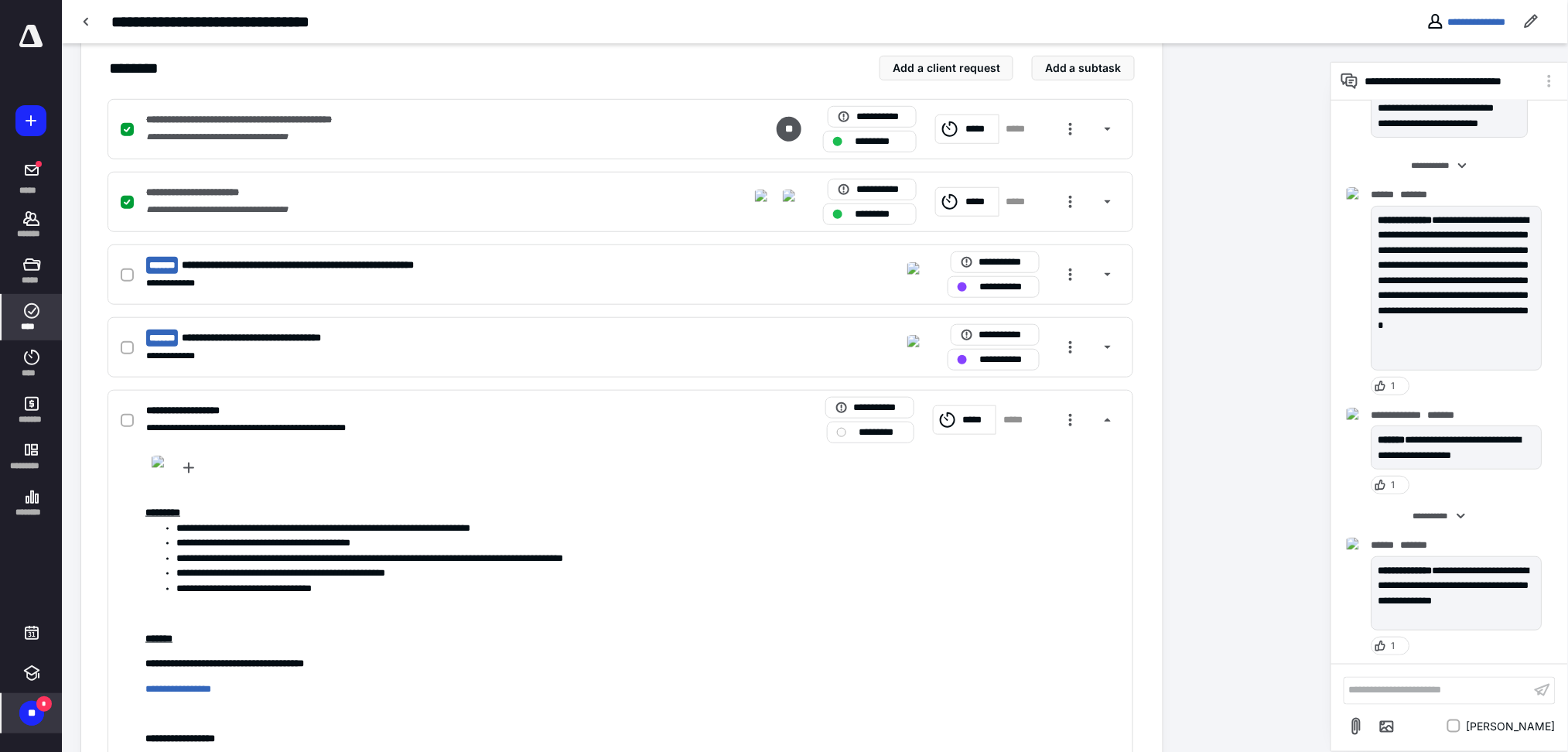 click on "****" at bounding box center (32, 317) 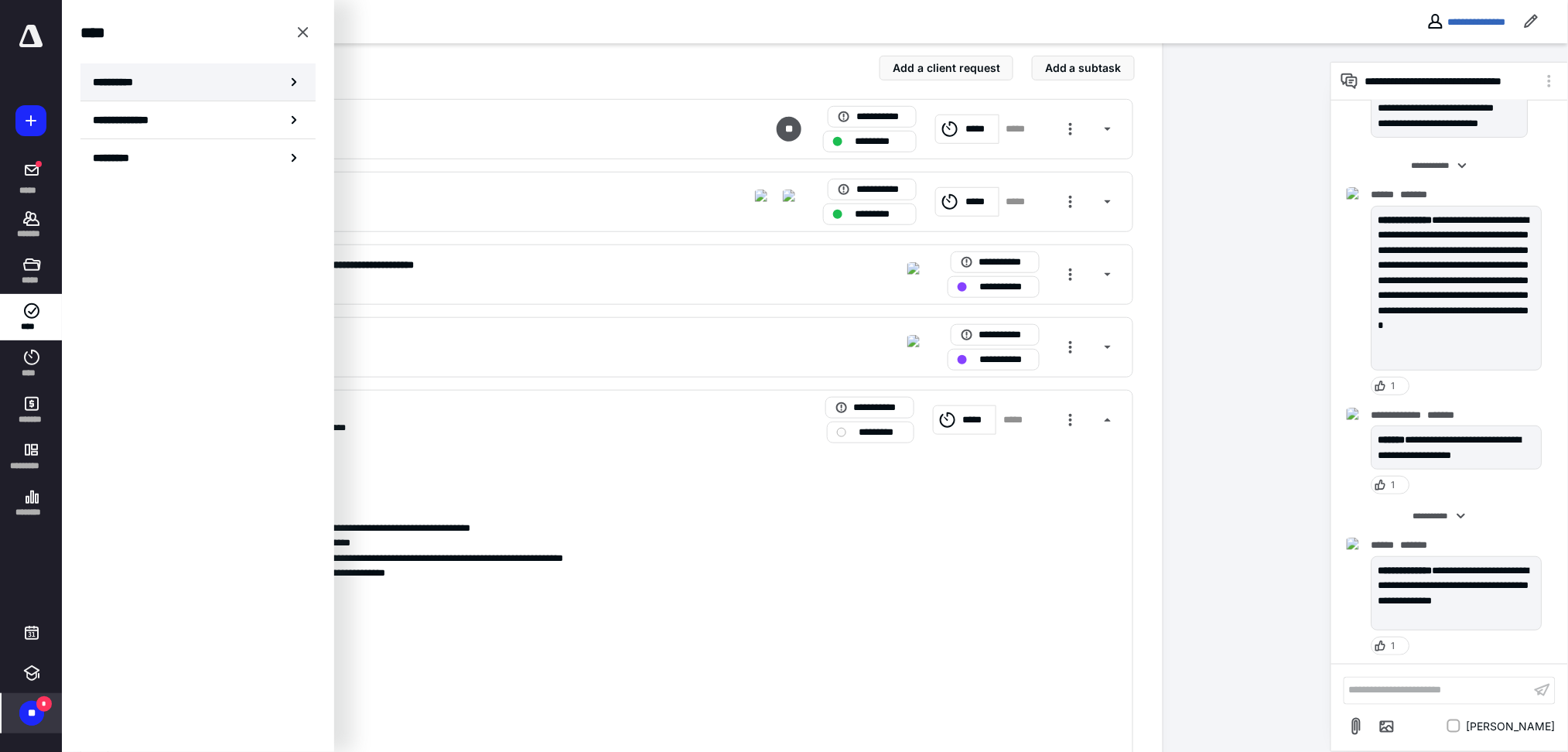 click on "**********" at bounding box center (198, 82) 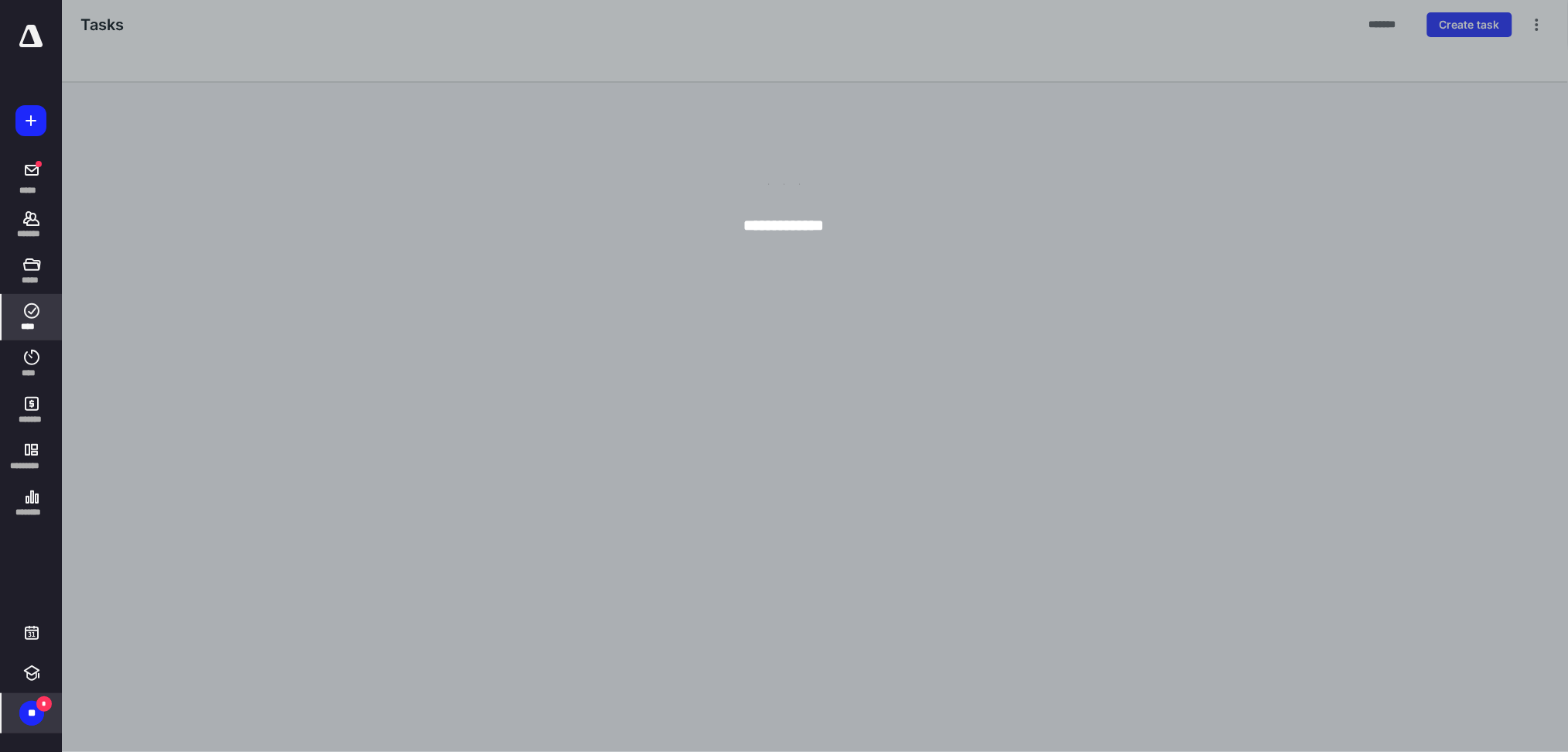 scroll, scrollTop: 0, scrollLeft: 0, axis: both 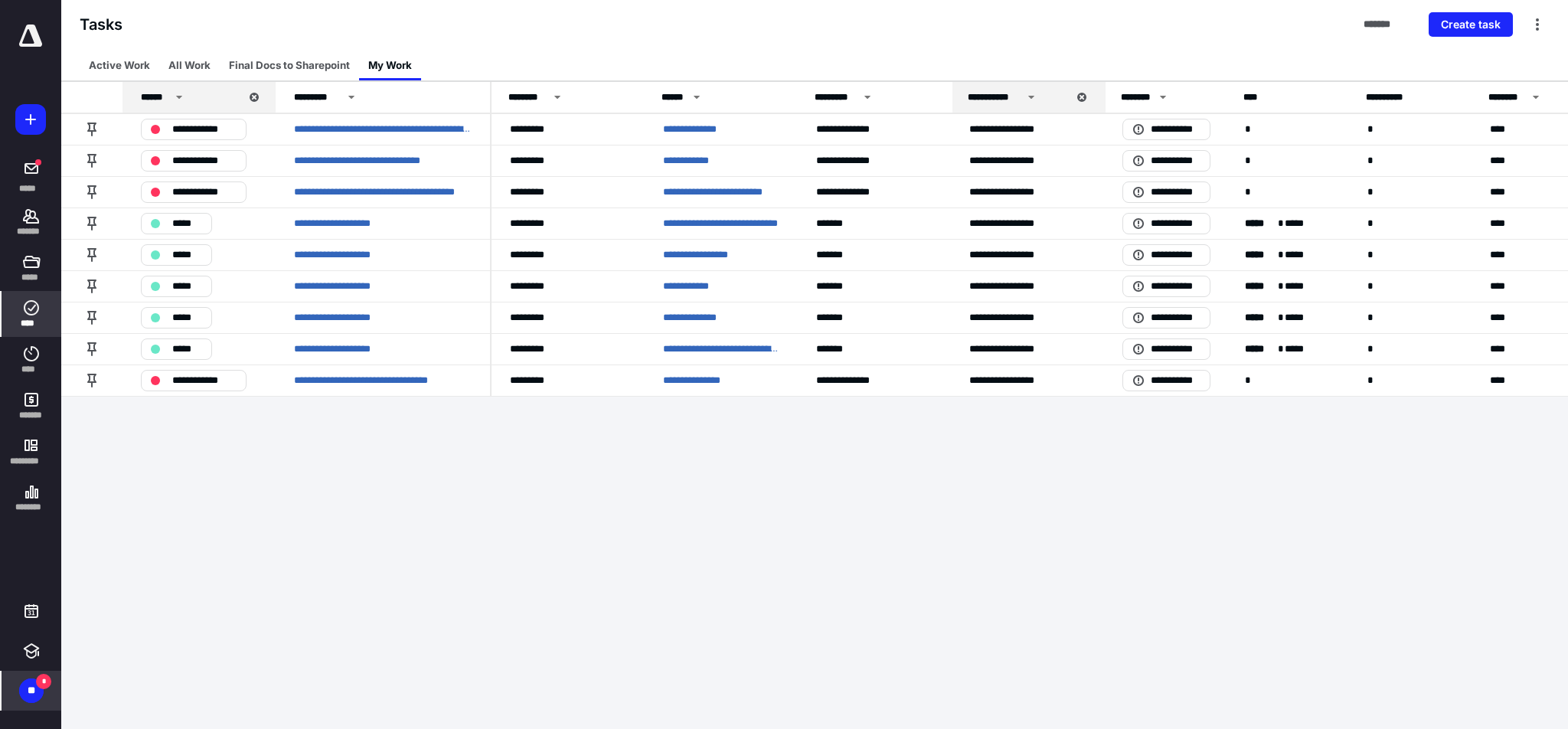 click 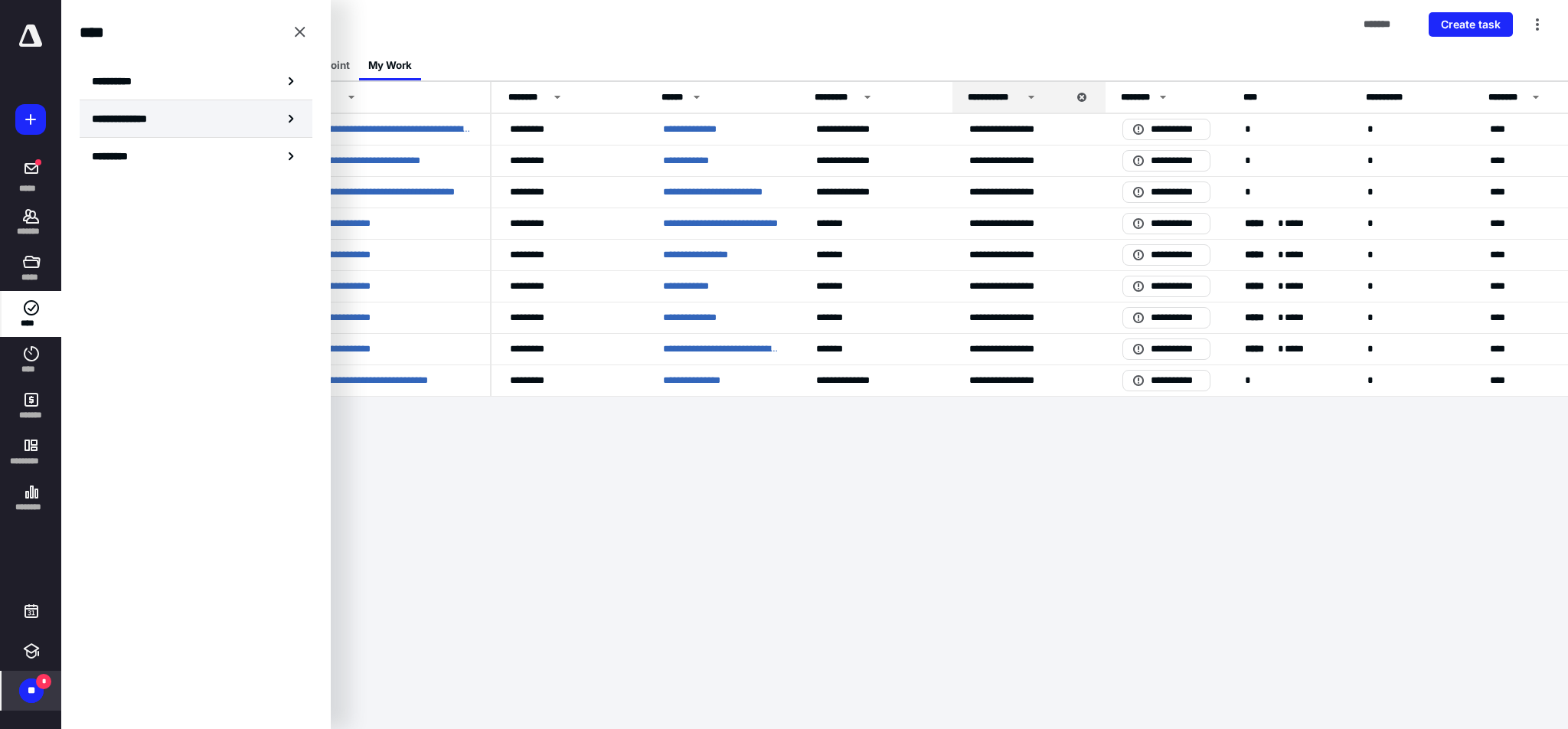 click on "**********" at bounding box center (196, 119) 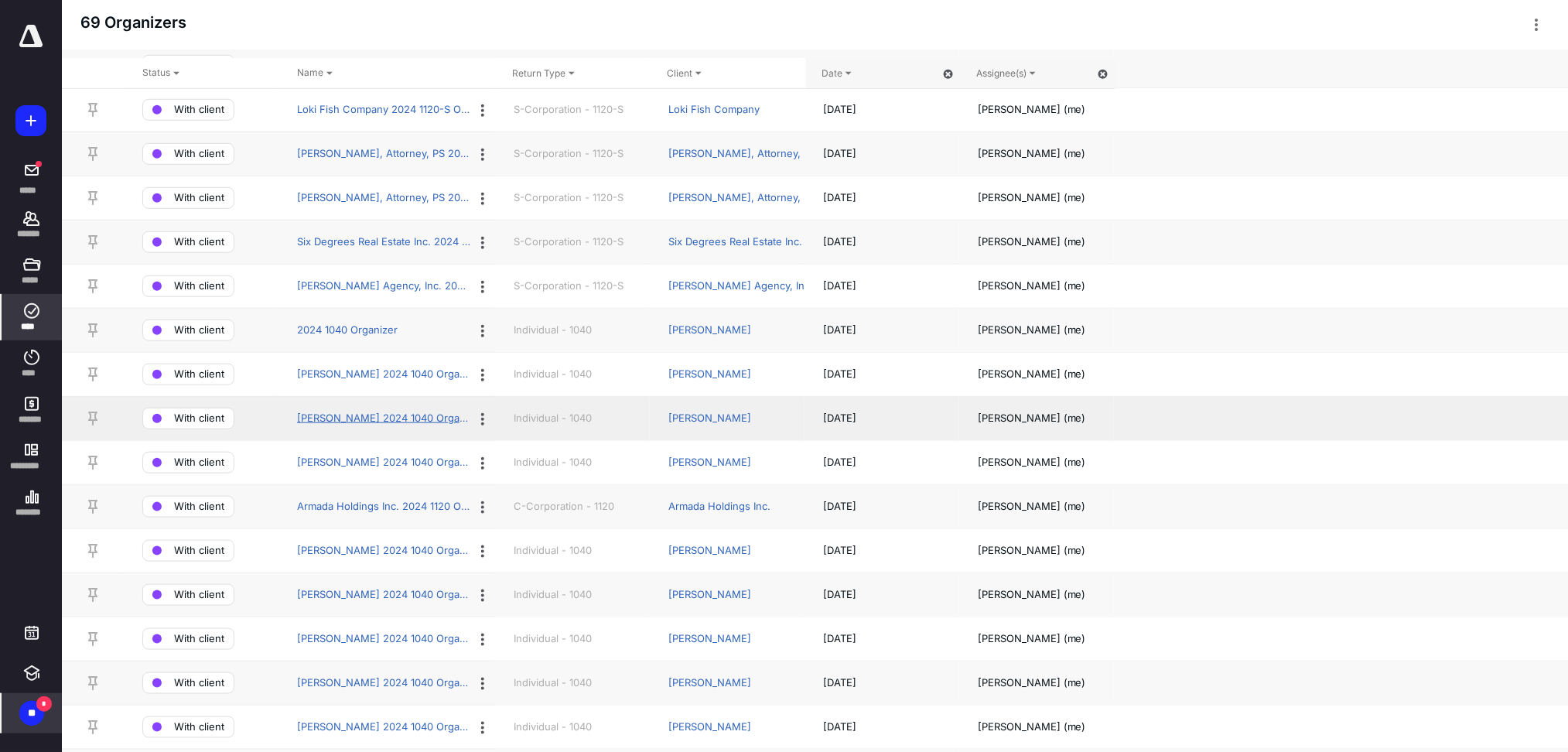 scroll, scrollTop: 309, scrollLeft: 0, axis: vertical 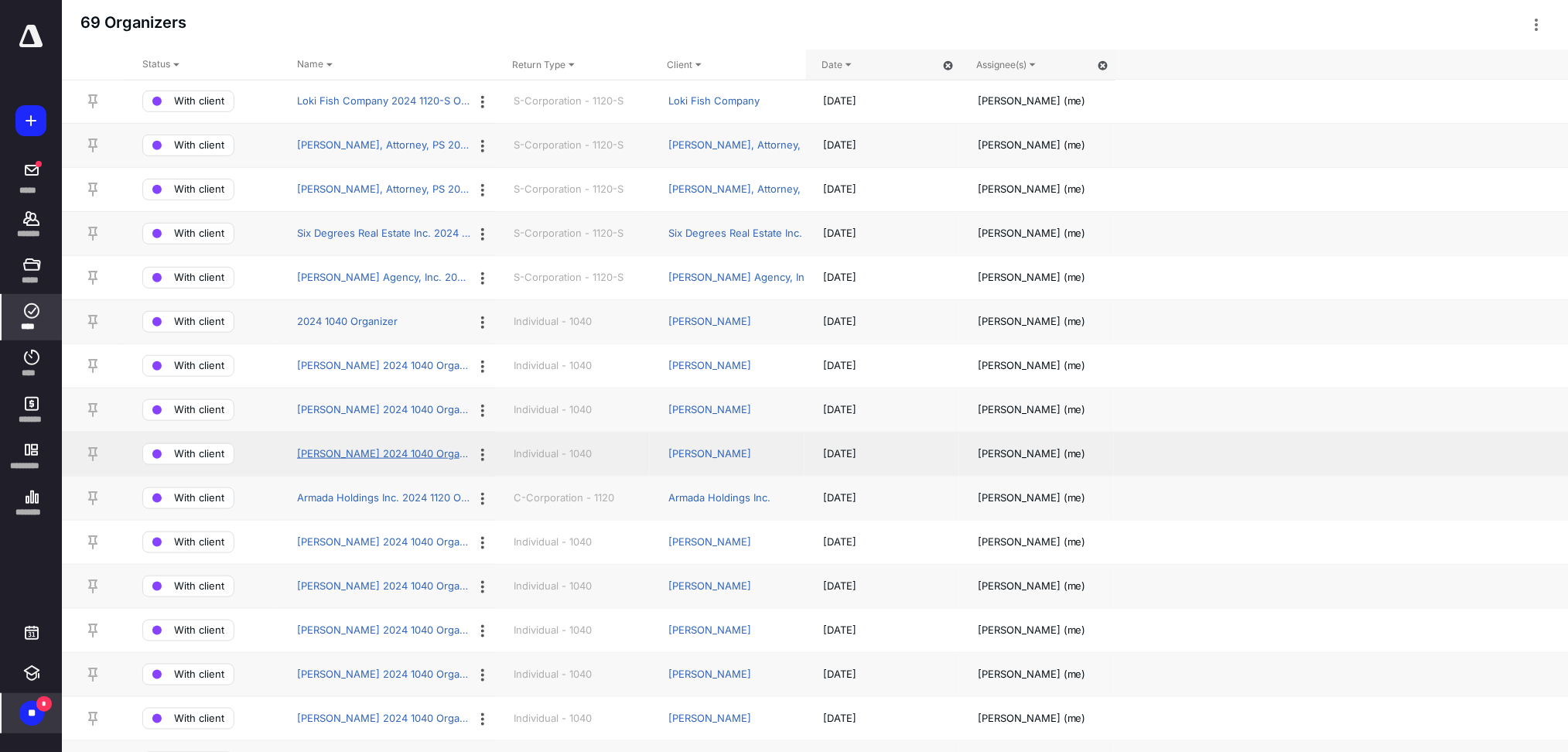 click on "[PERSON_NAME] 2024 1040 Organizer" at bounding box center (384, 454) 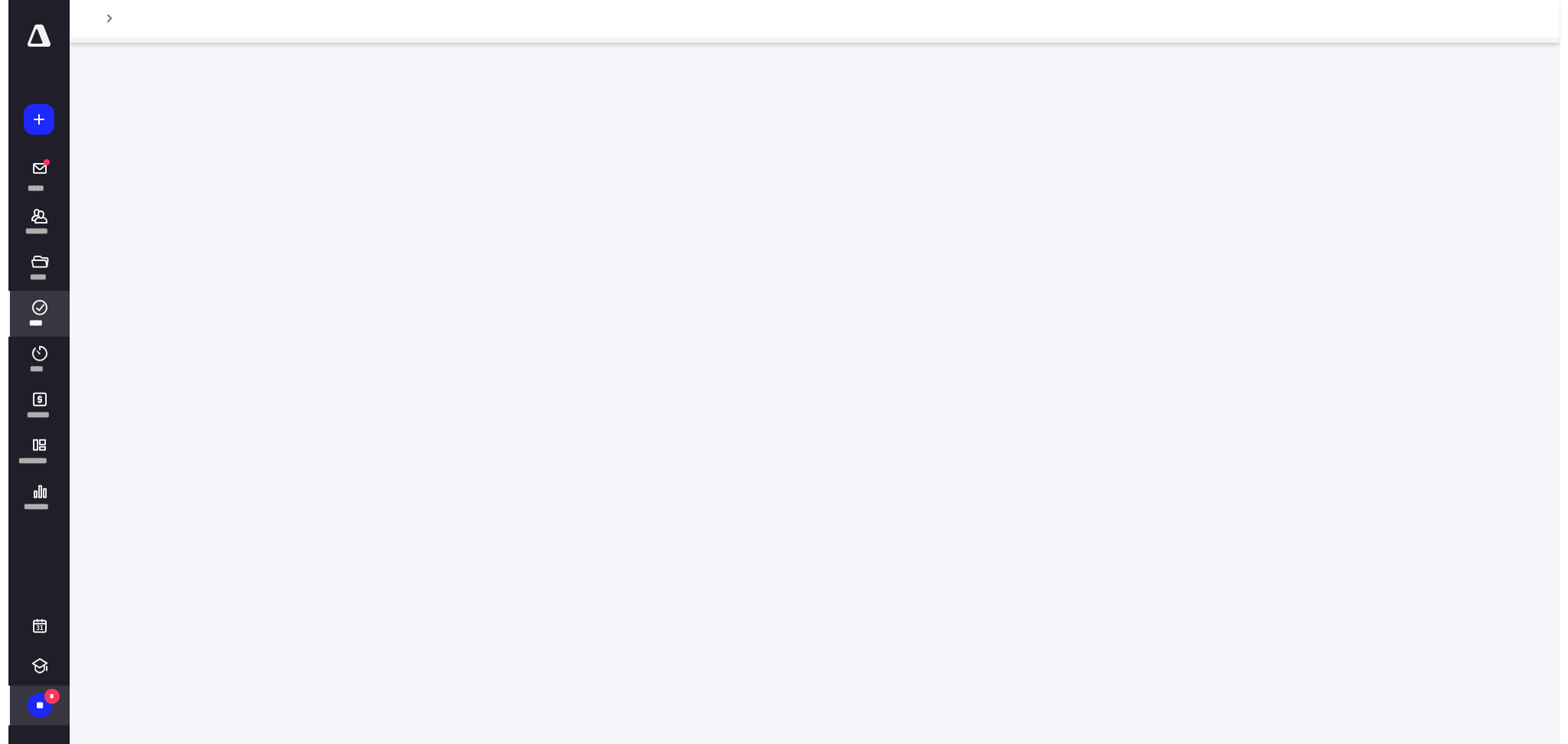 scroll, scrollTop: 0, scrollLeft: 0, axis: both 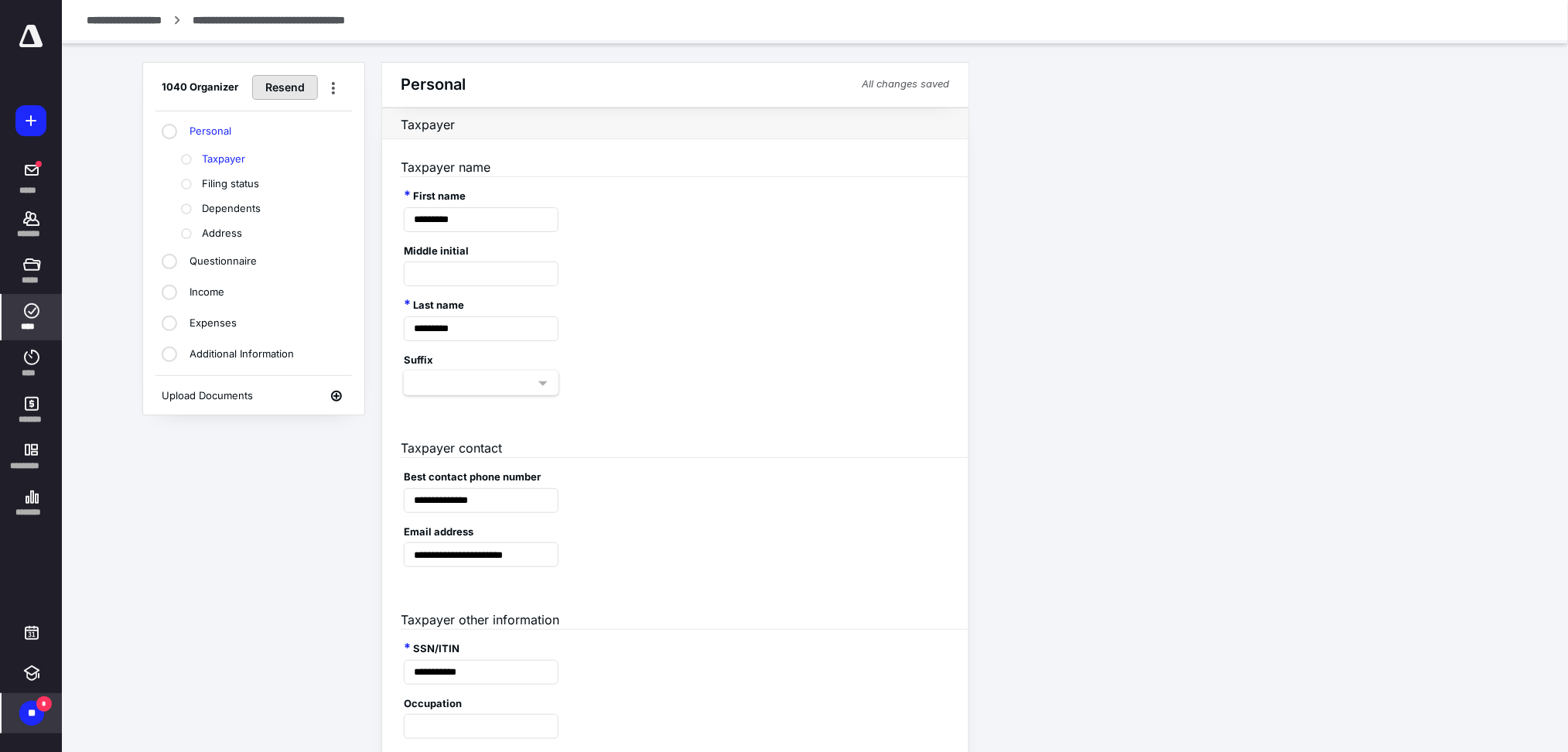 click on "Resend" at bounding box center [285, 87] 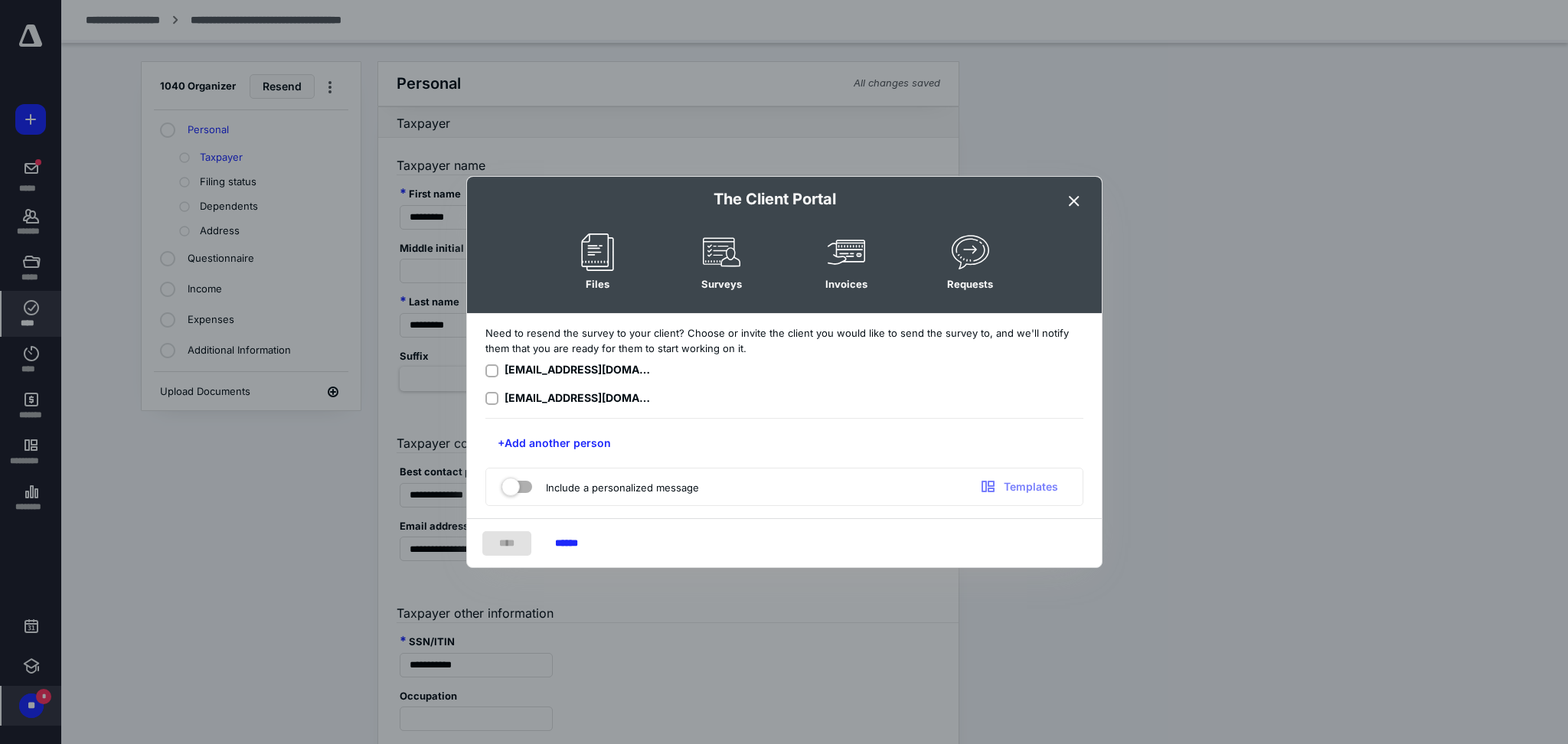 click 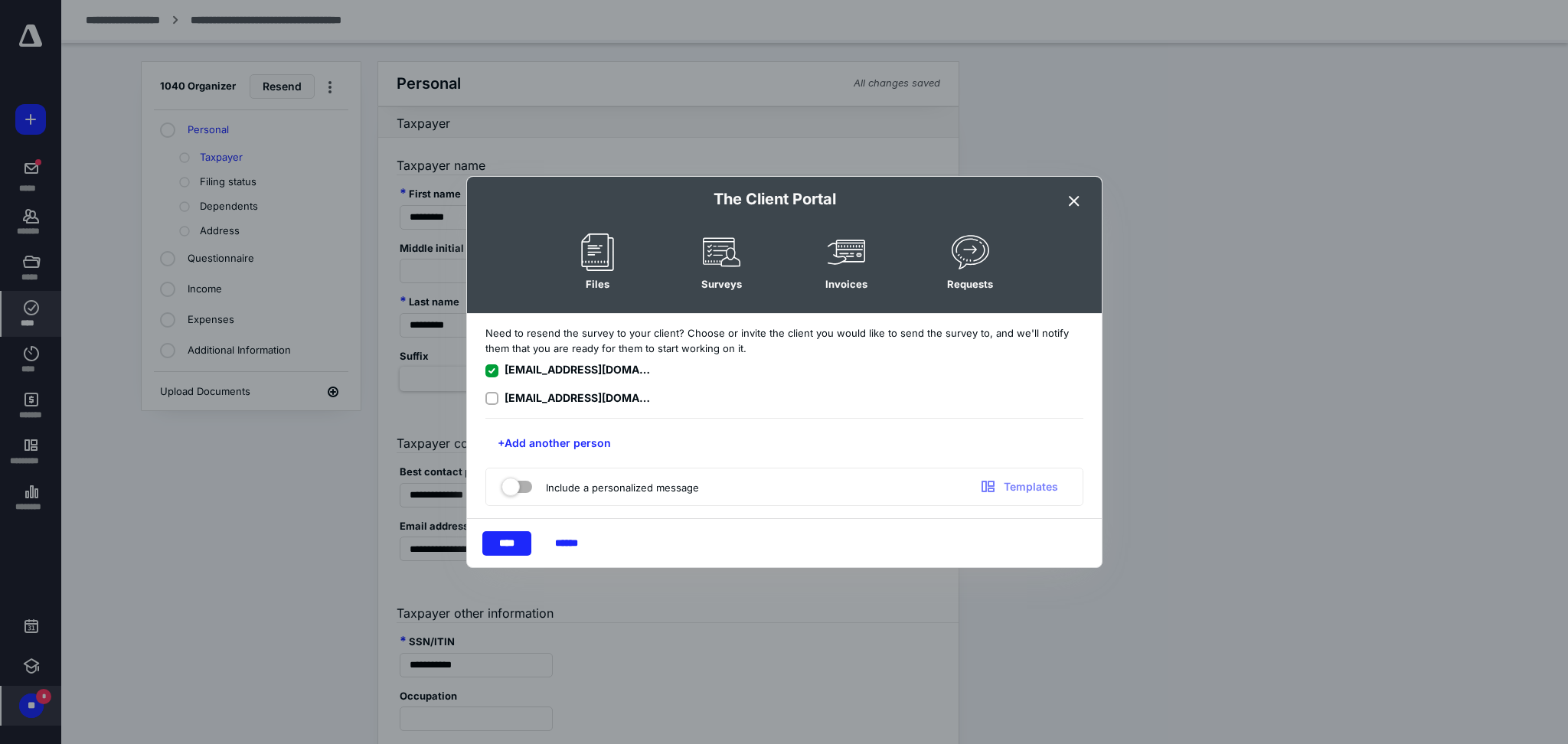 click at bounding box center [492, 399] 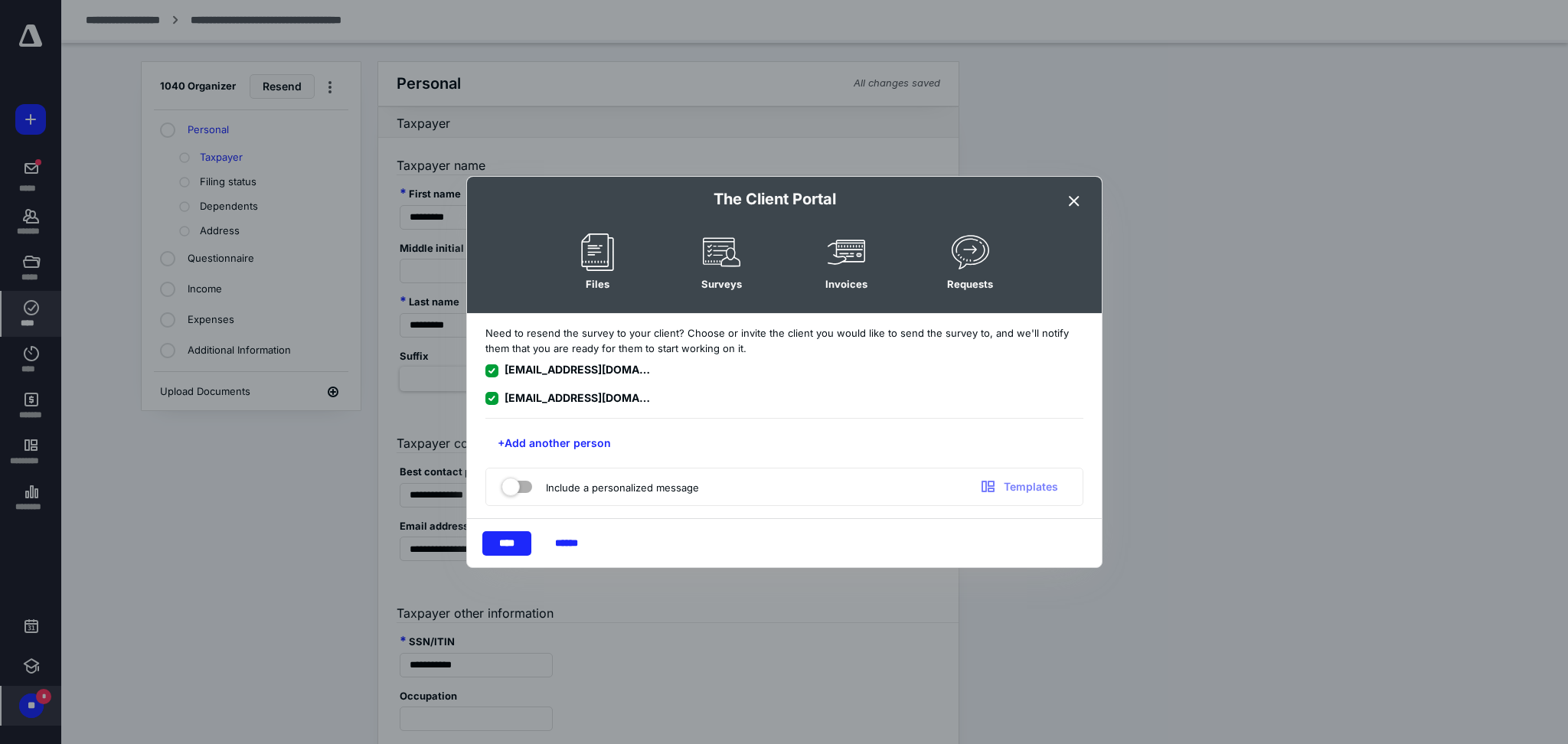click at bounding box center [517, 484] 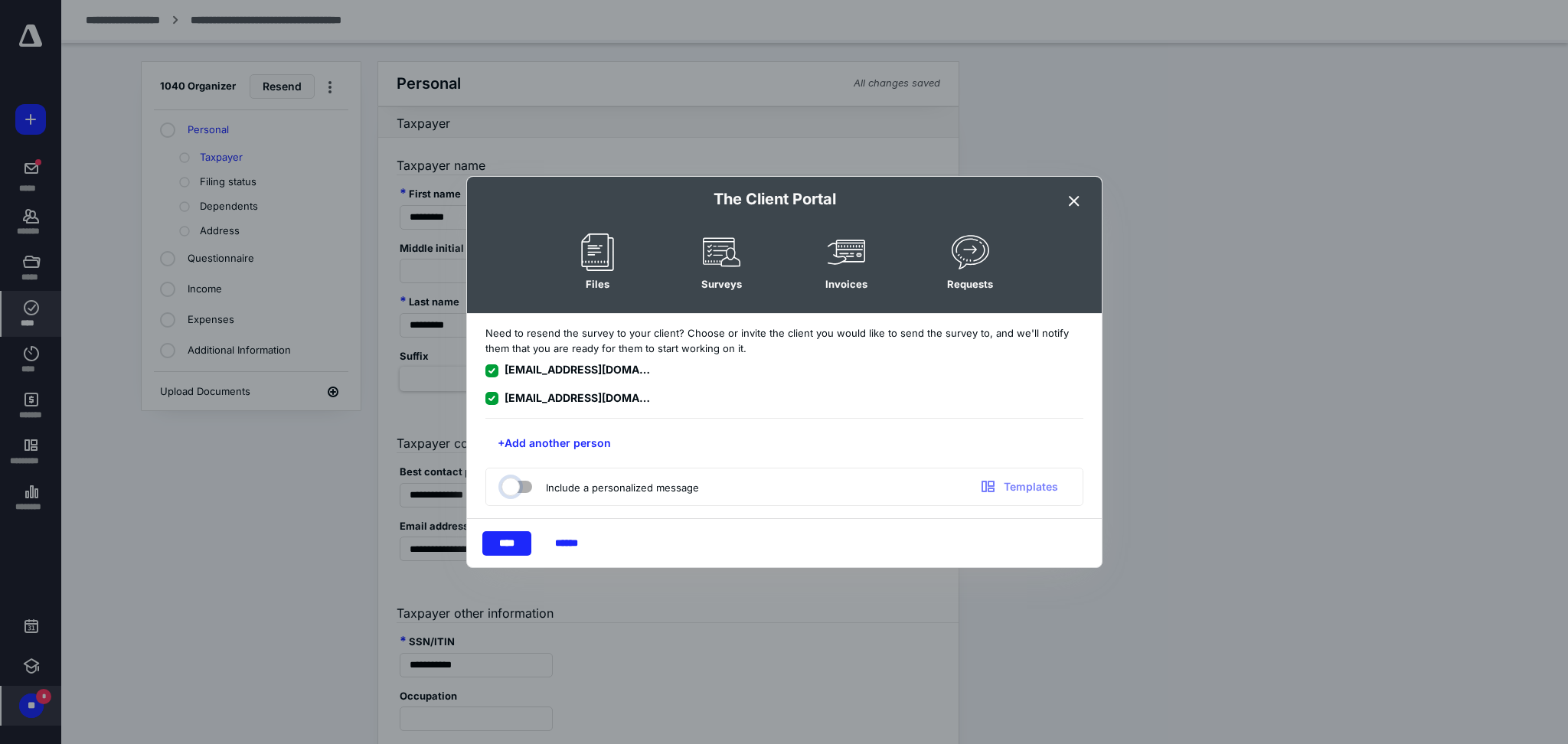 click at bounding box center (509, 485) 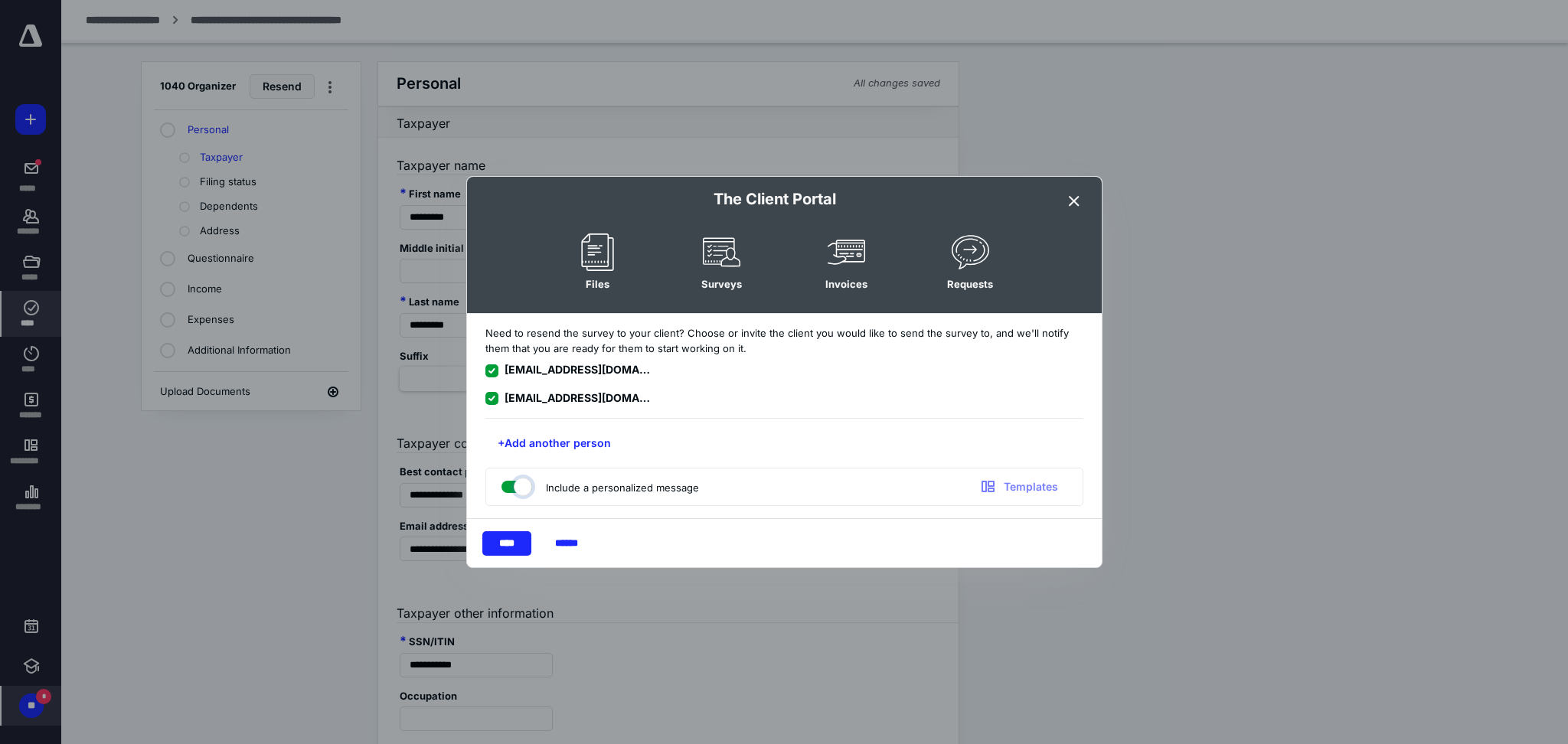 checkbox on "true" 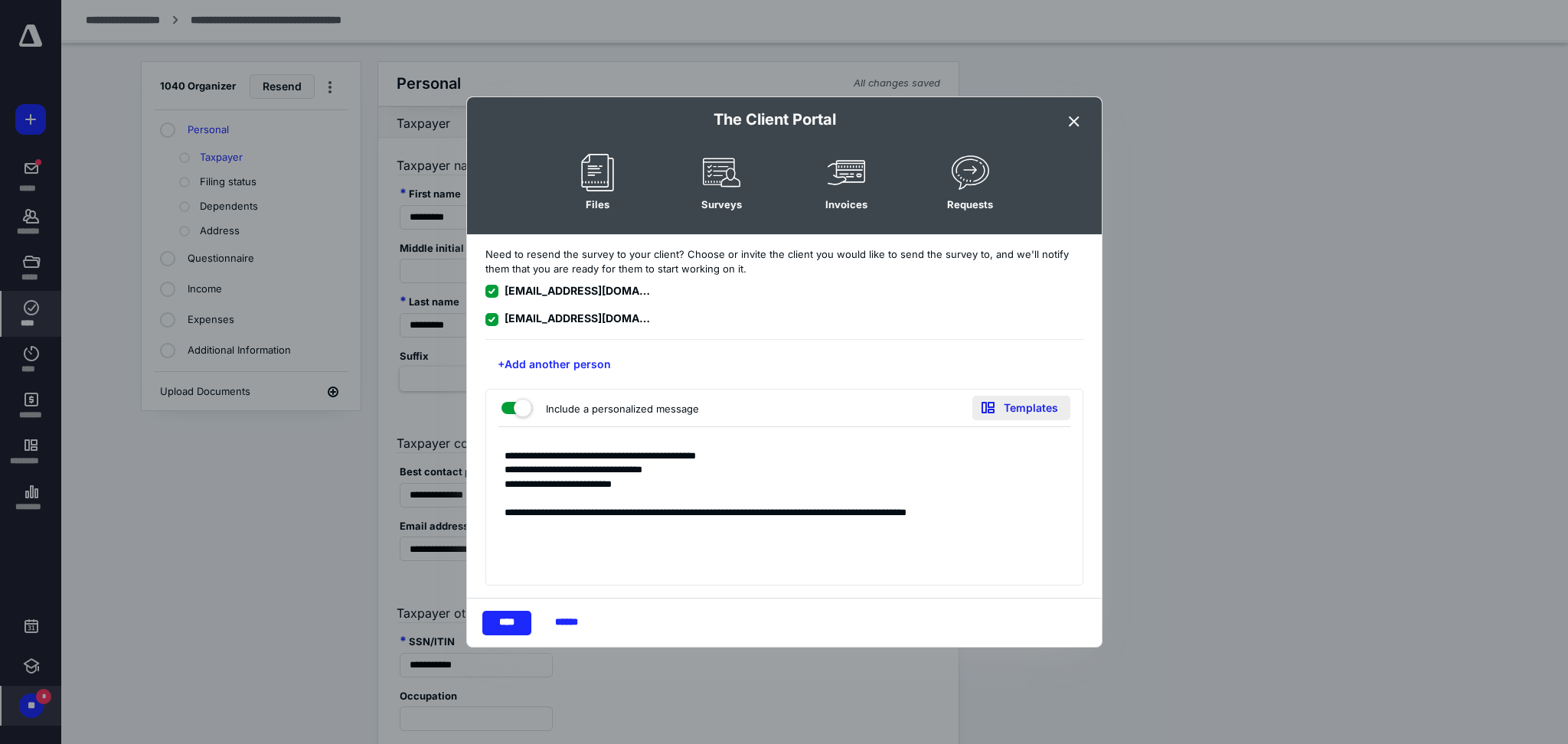 click on "Templates" at bounding box center (1021, 408) 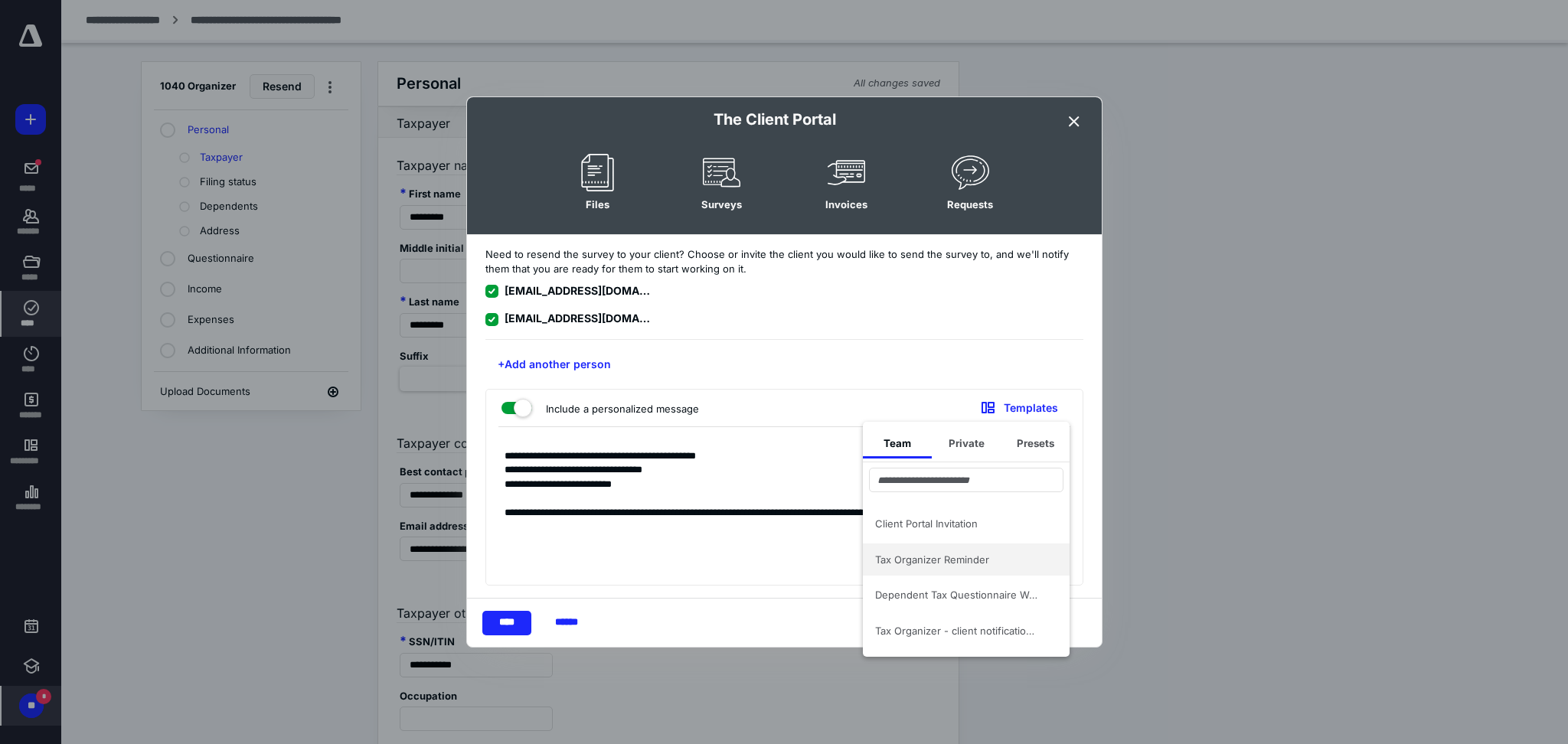 click on "Tax Organizer Reminder" at bounding box center [966, 560] 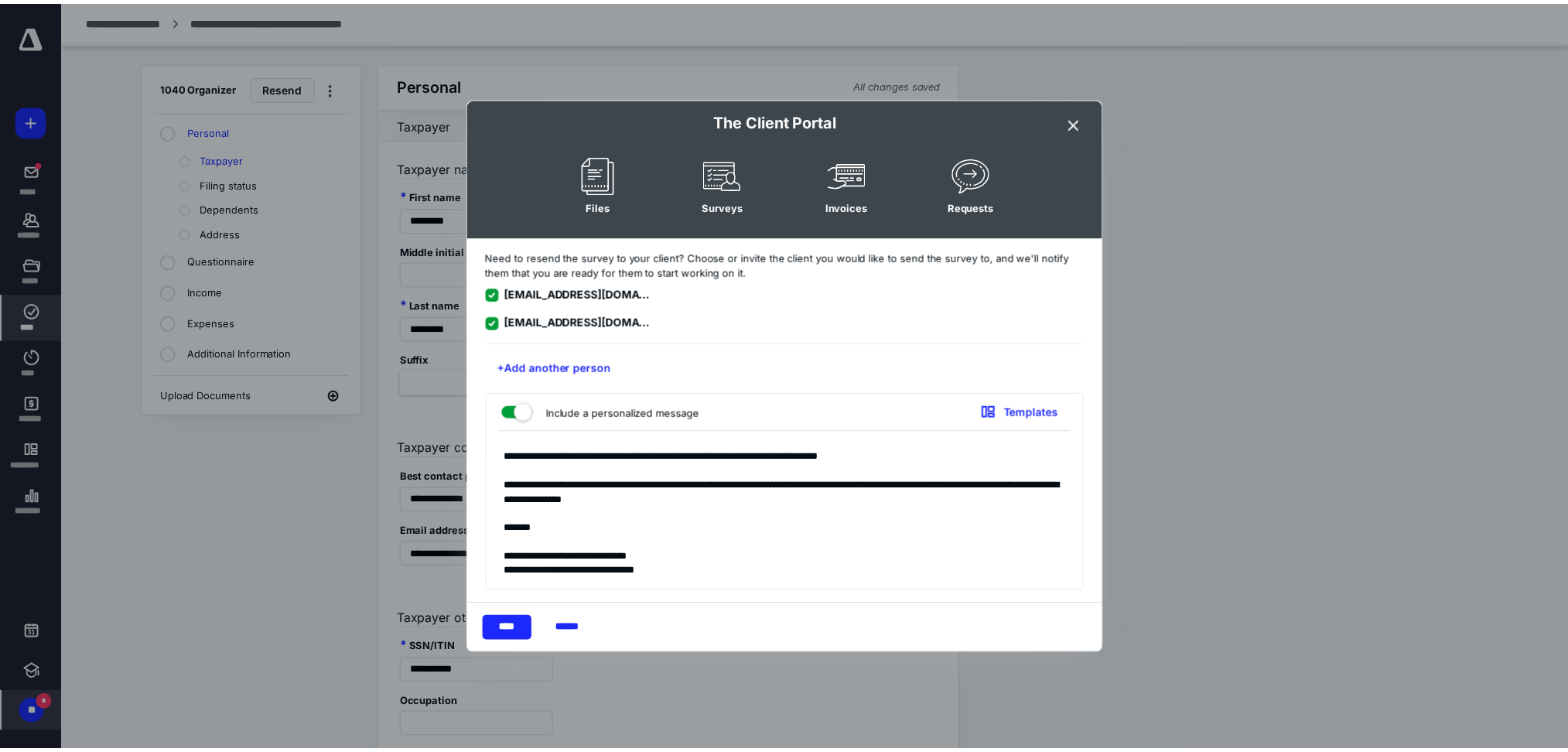 scroll, scrollTop: 0, scrollLeft: 0, axis: both 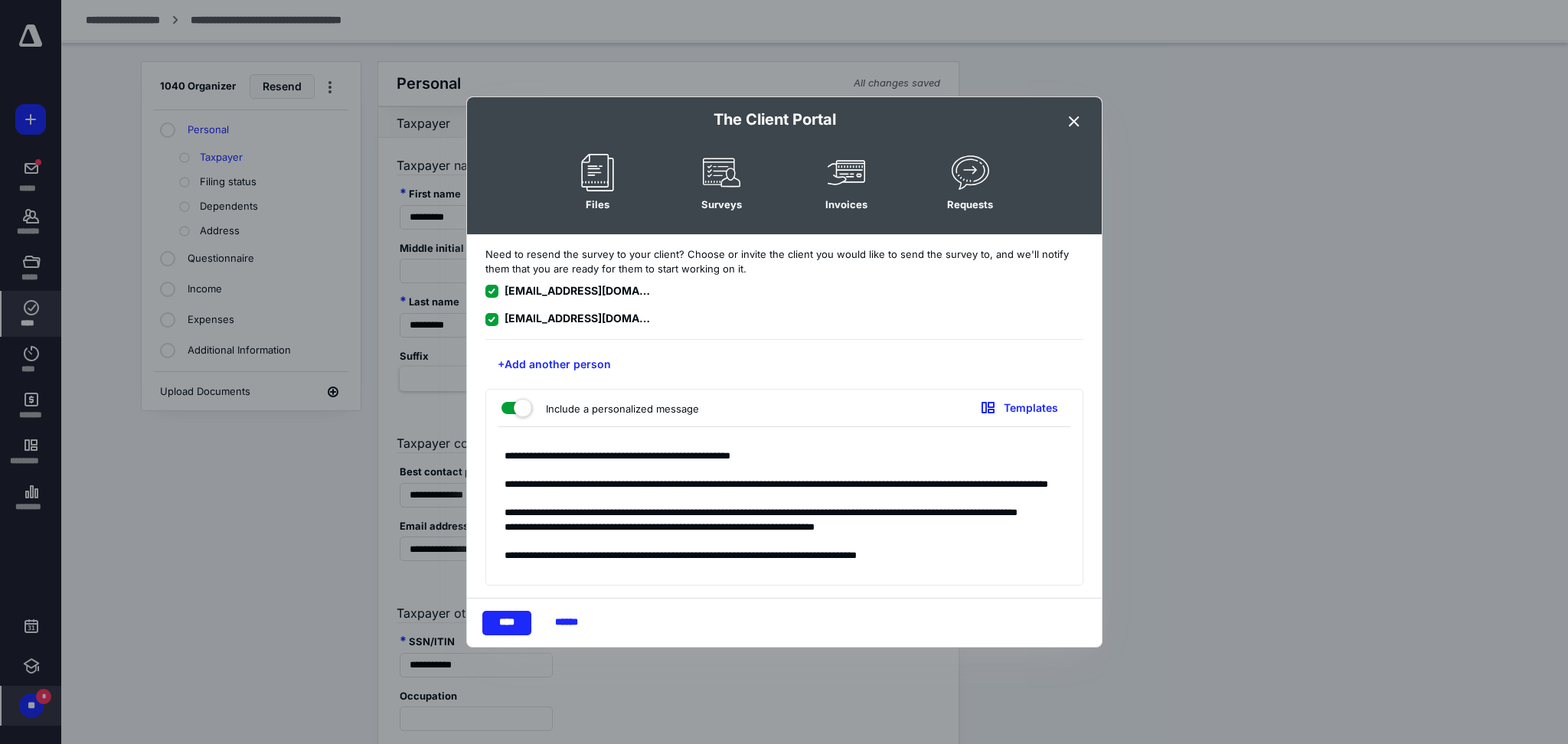 click on "**********" at bounding box center (784, 510) 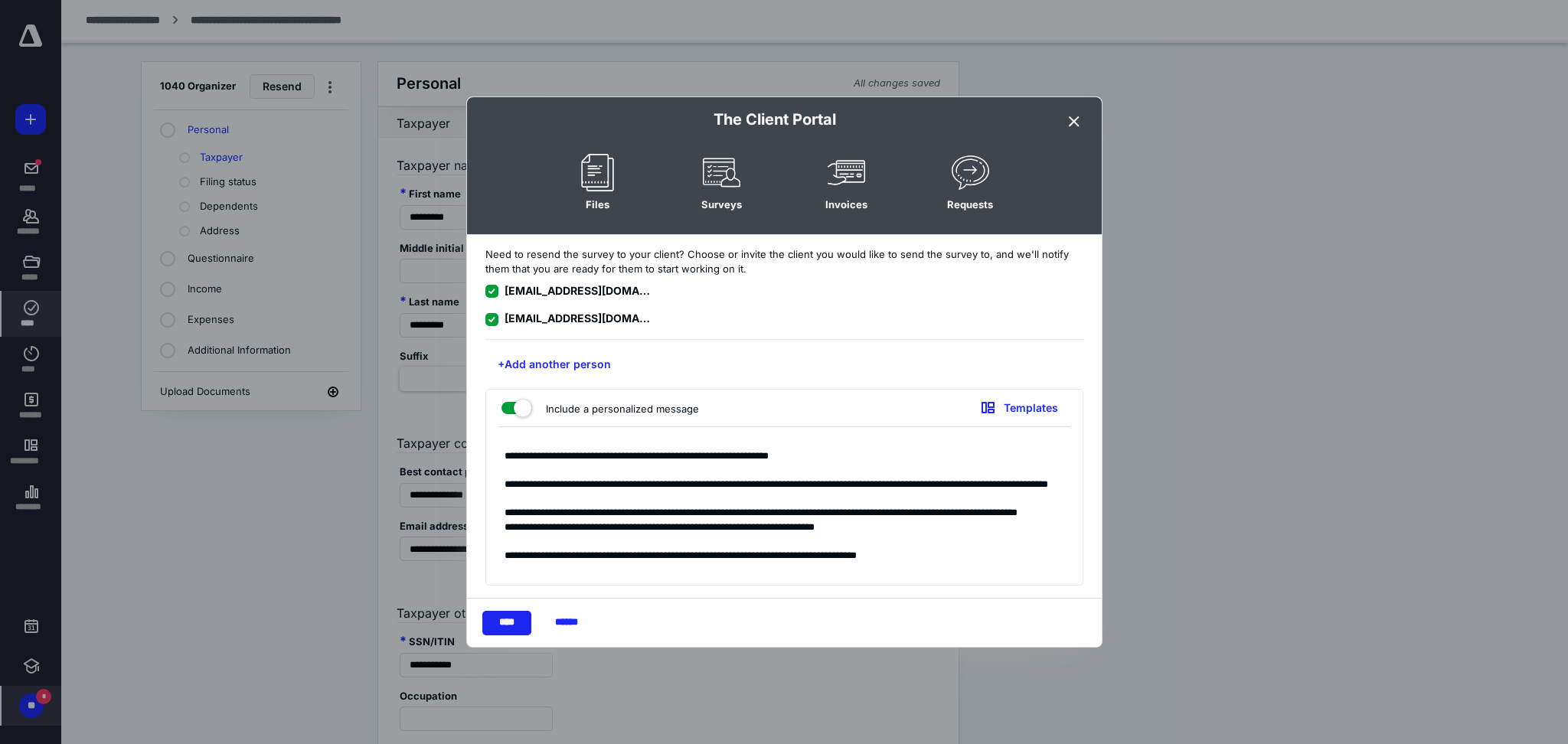 type on "**********" 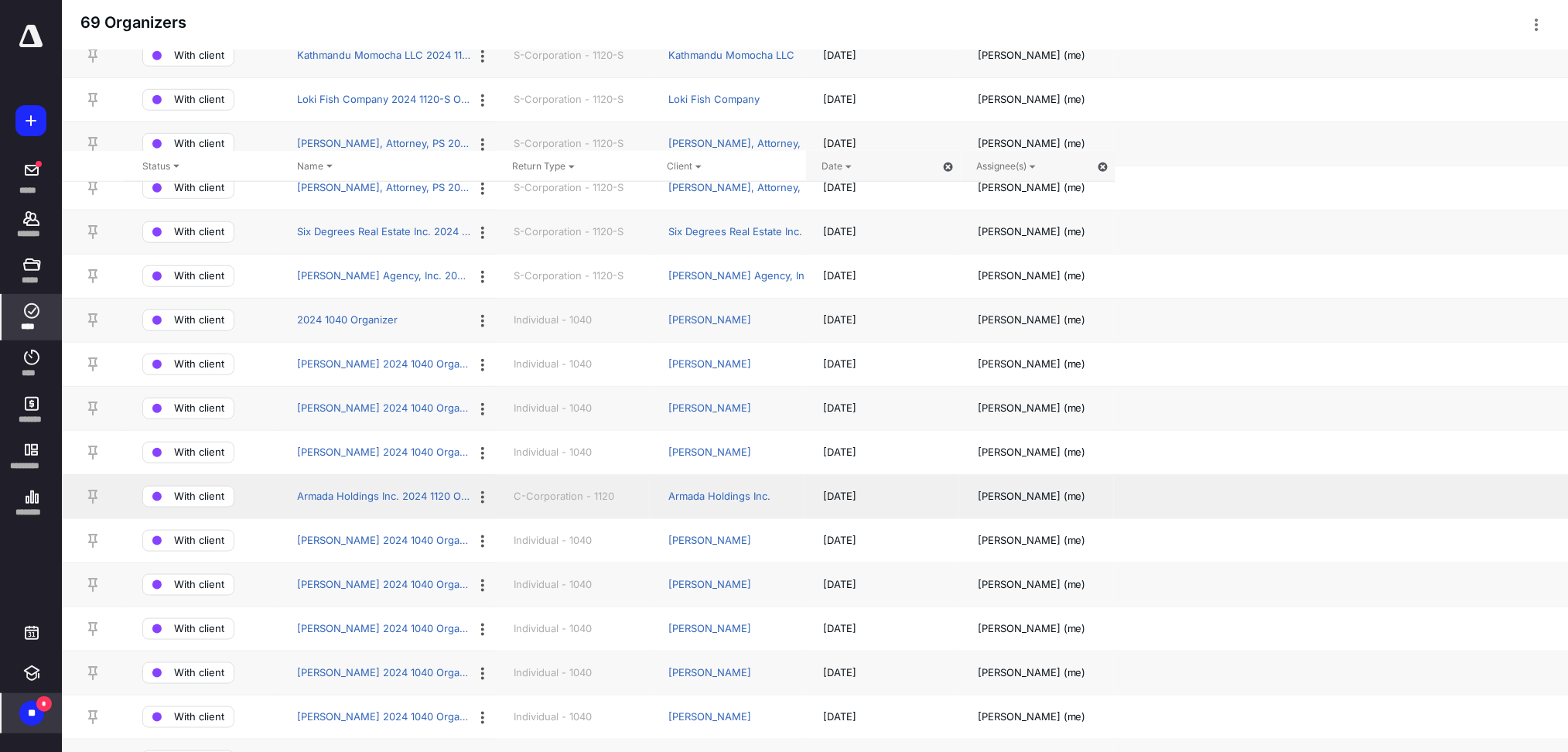 scroll, scrollTop: 412, scrollLeft: 0, axis: vertical 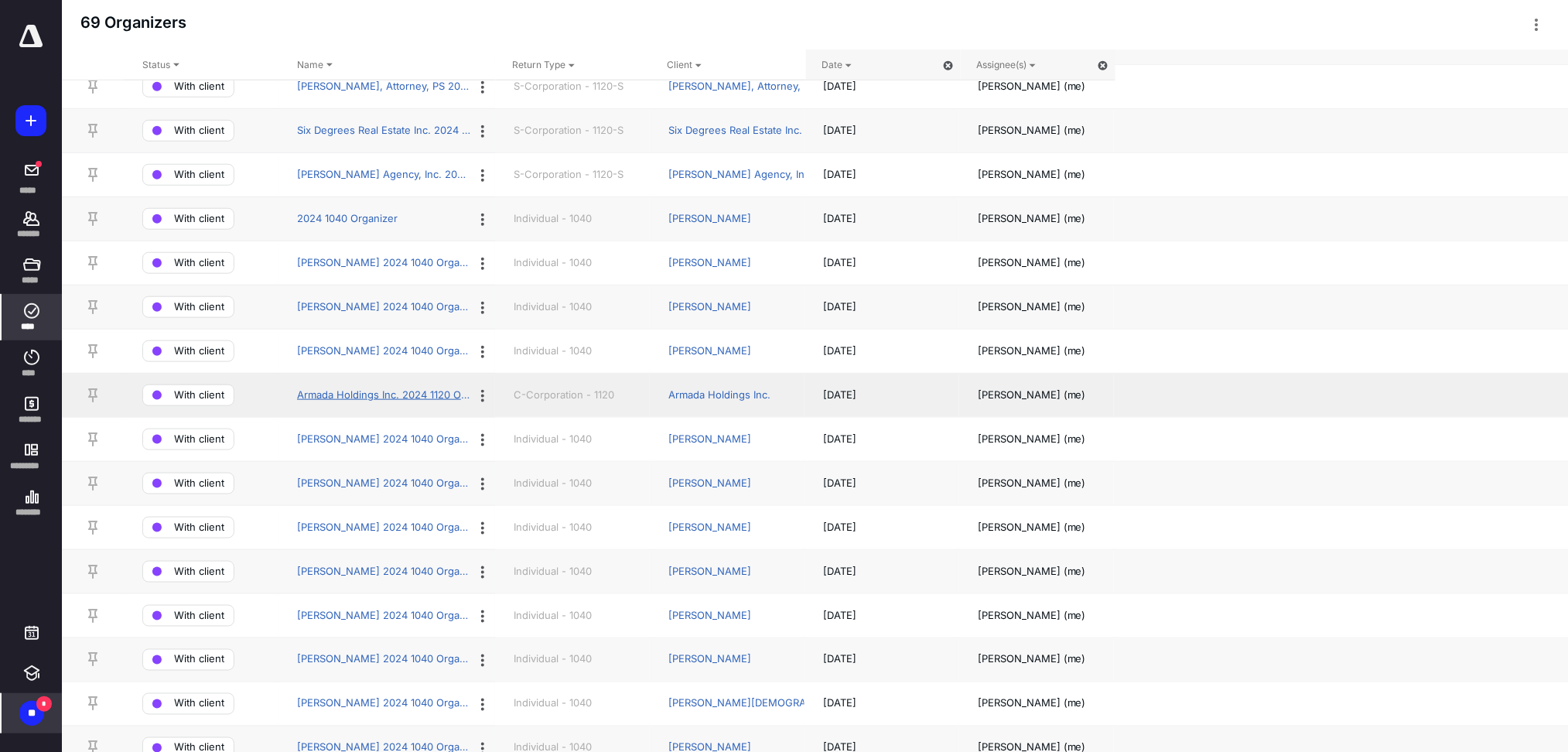click on "Armada Holdings Inc. 2024 1120 Organizer" at bounding box center (384, 395) 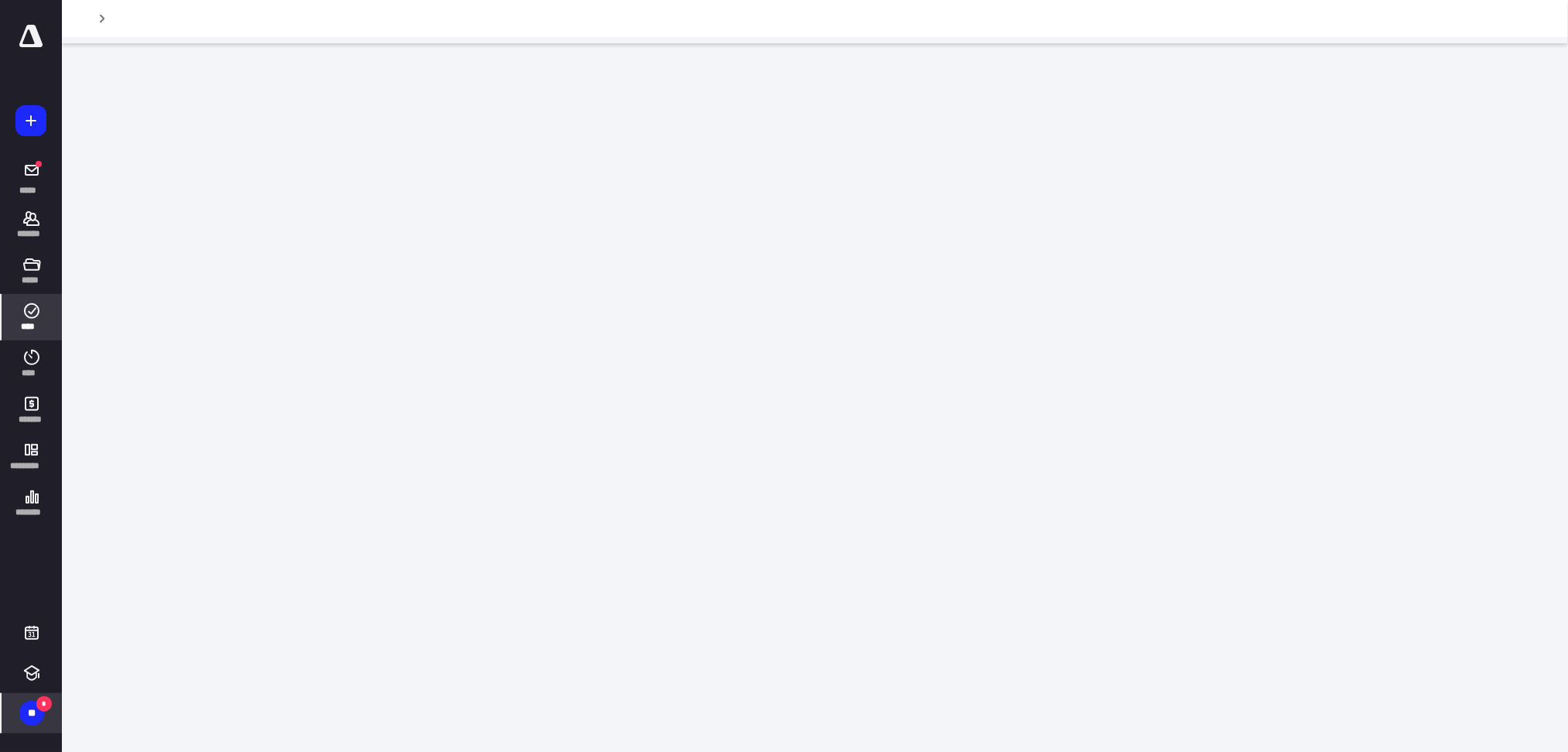 scroll, scrollTop: 0, scrollLeft: 0, axis: both 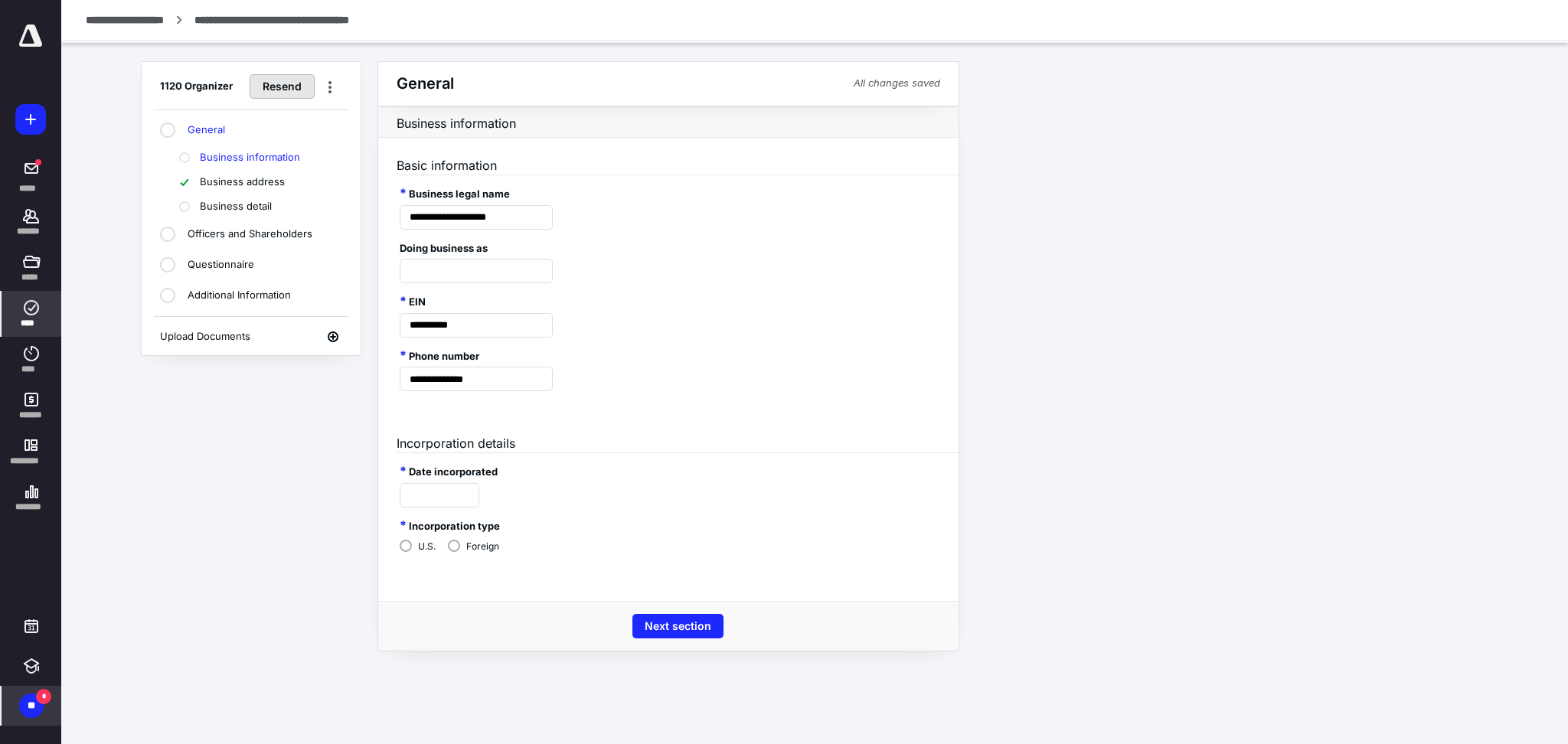 click on "Resend" at bounding box center (282, 86) 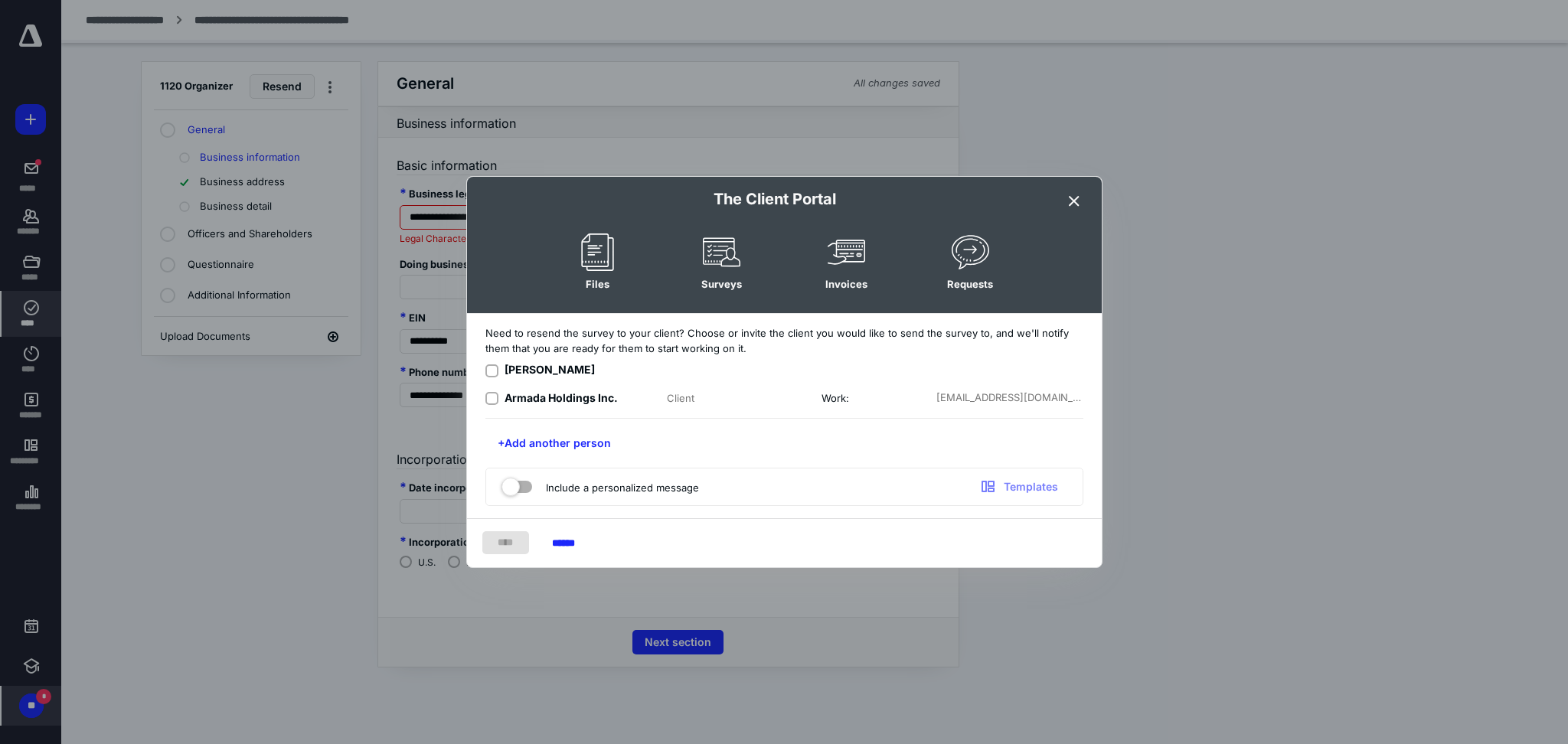 click at bounding box center [492, 370] 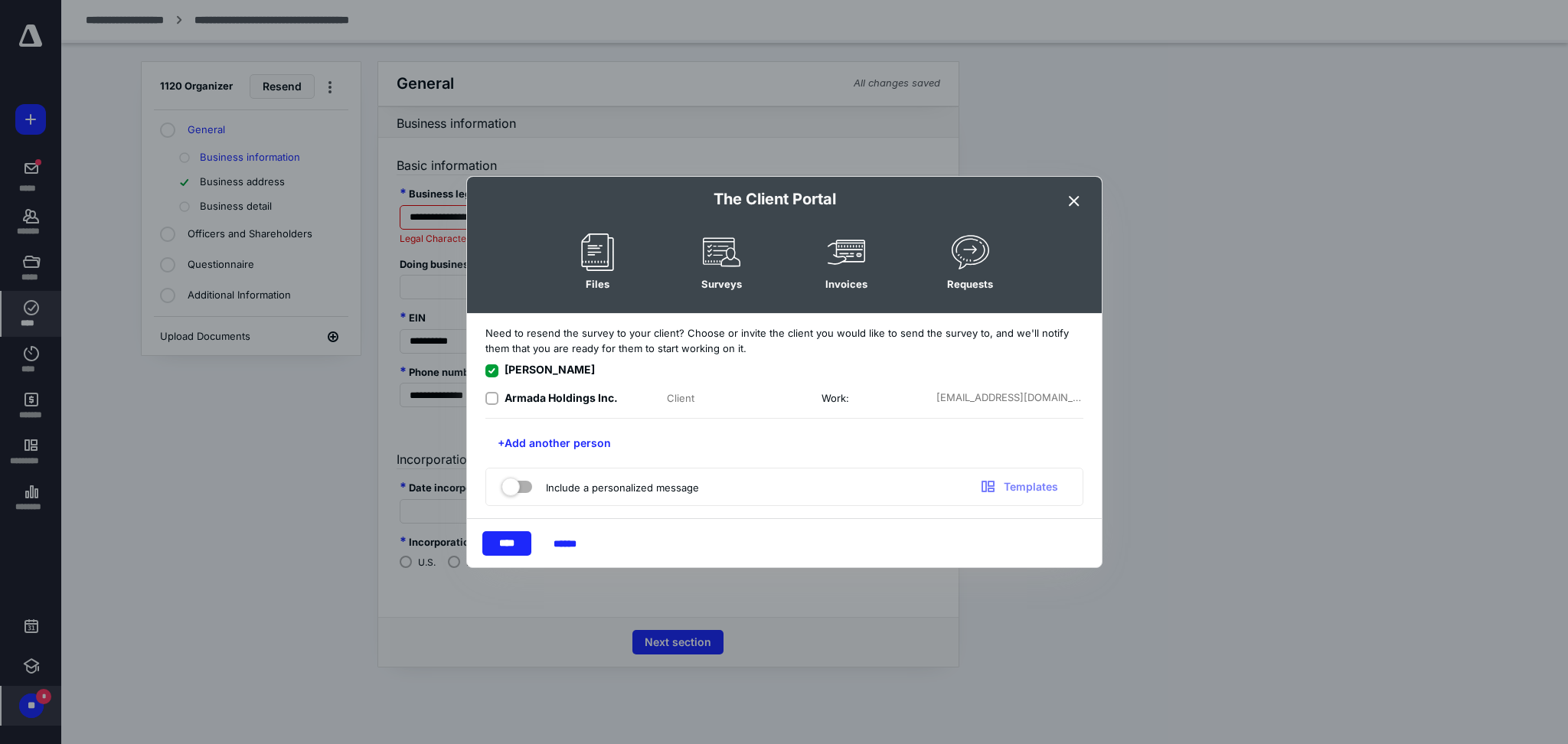 click 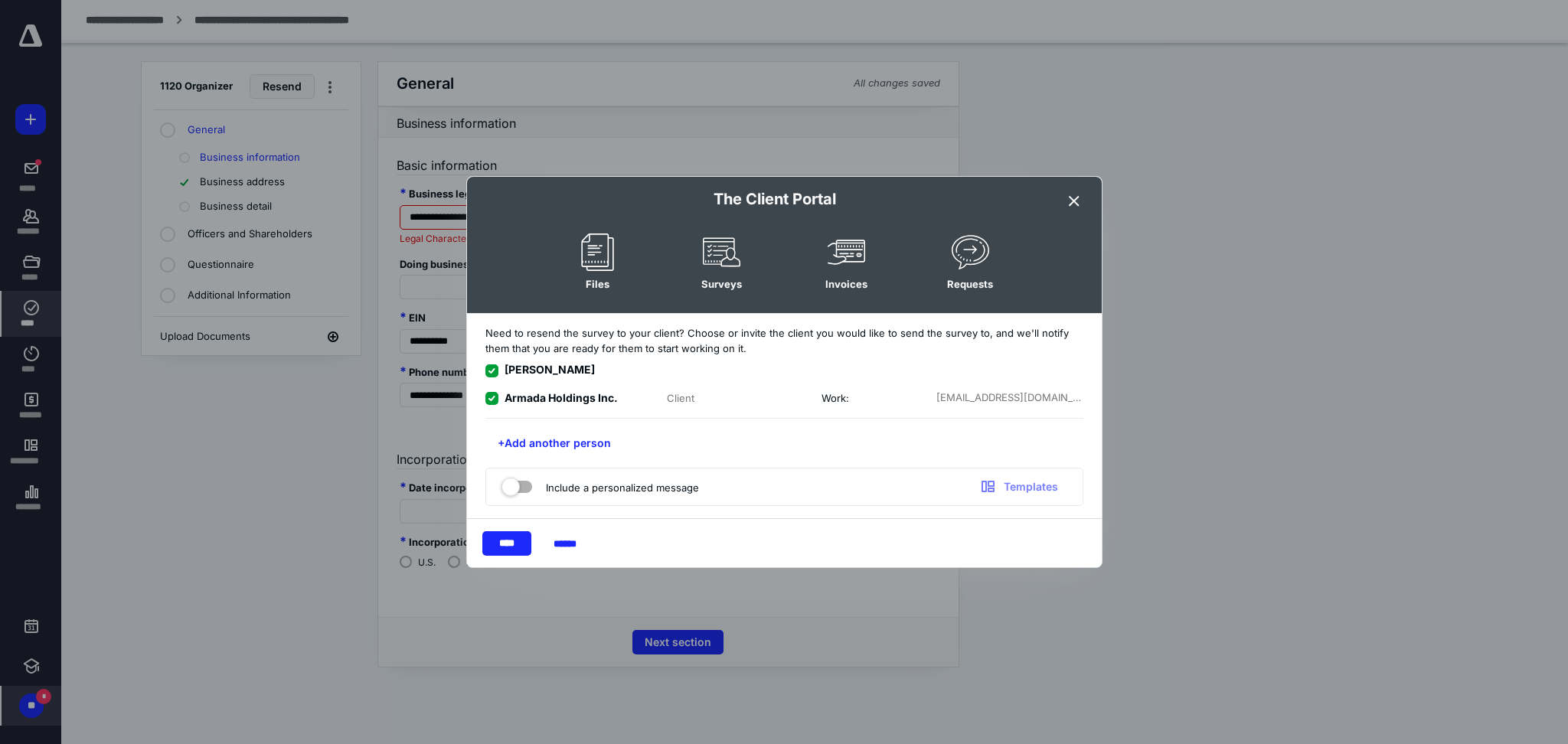 click at bounding box center (517, 484) 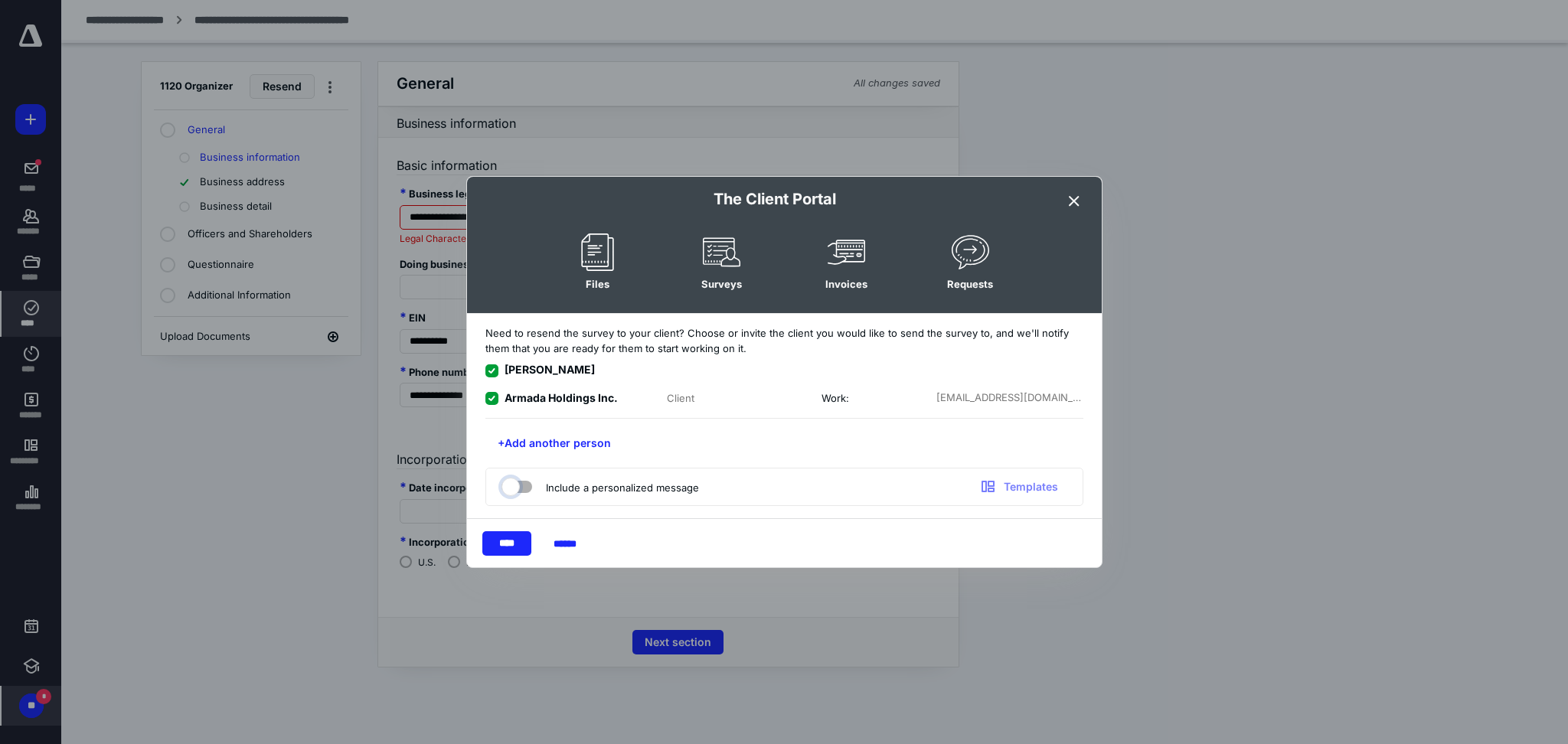 click at bounding box center [509, 485] 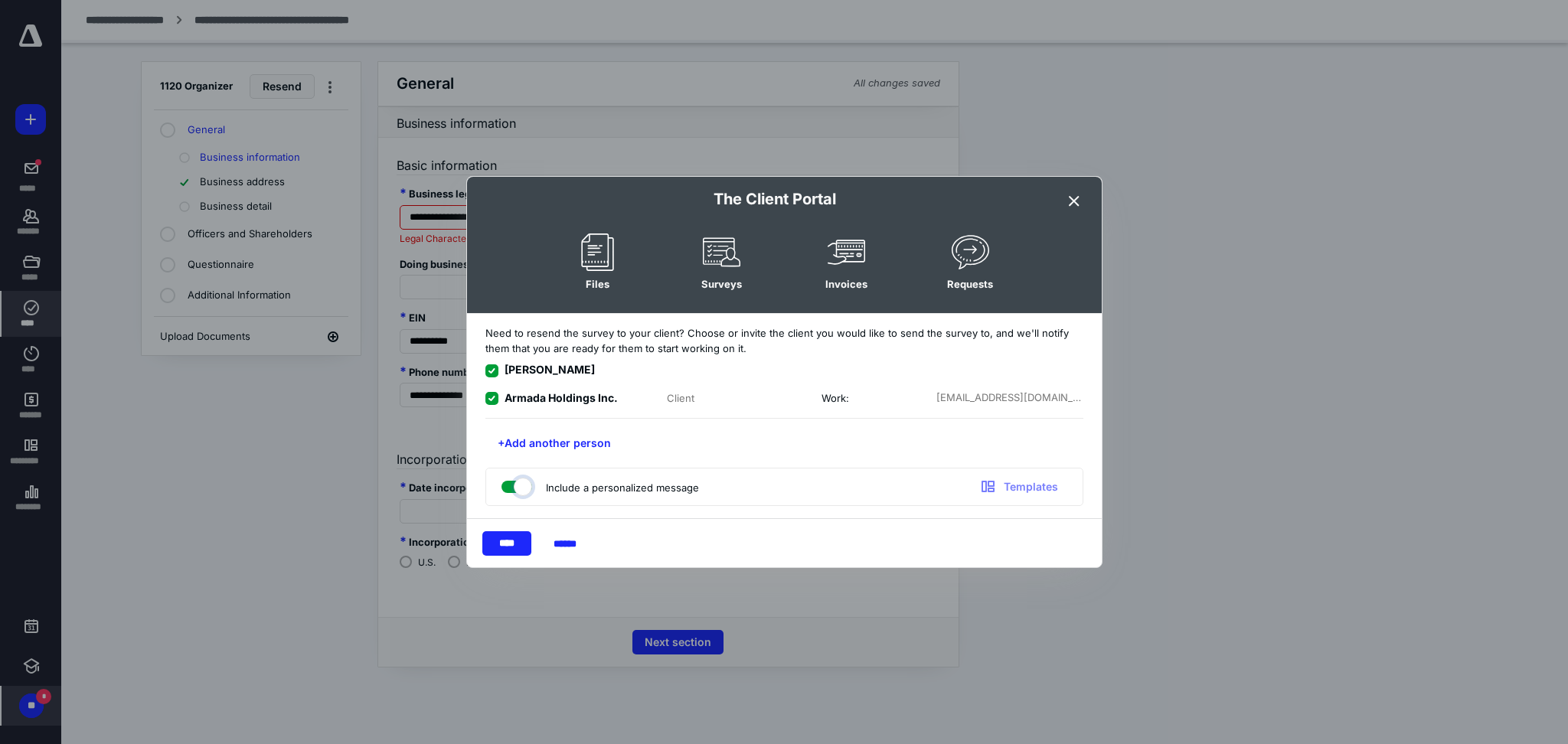 checkbox on "true" 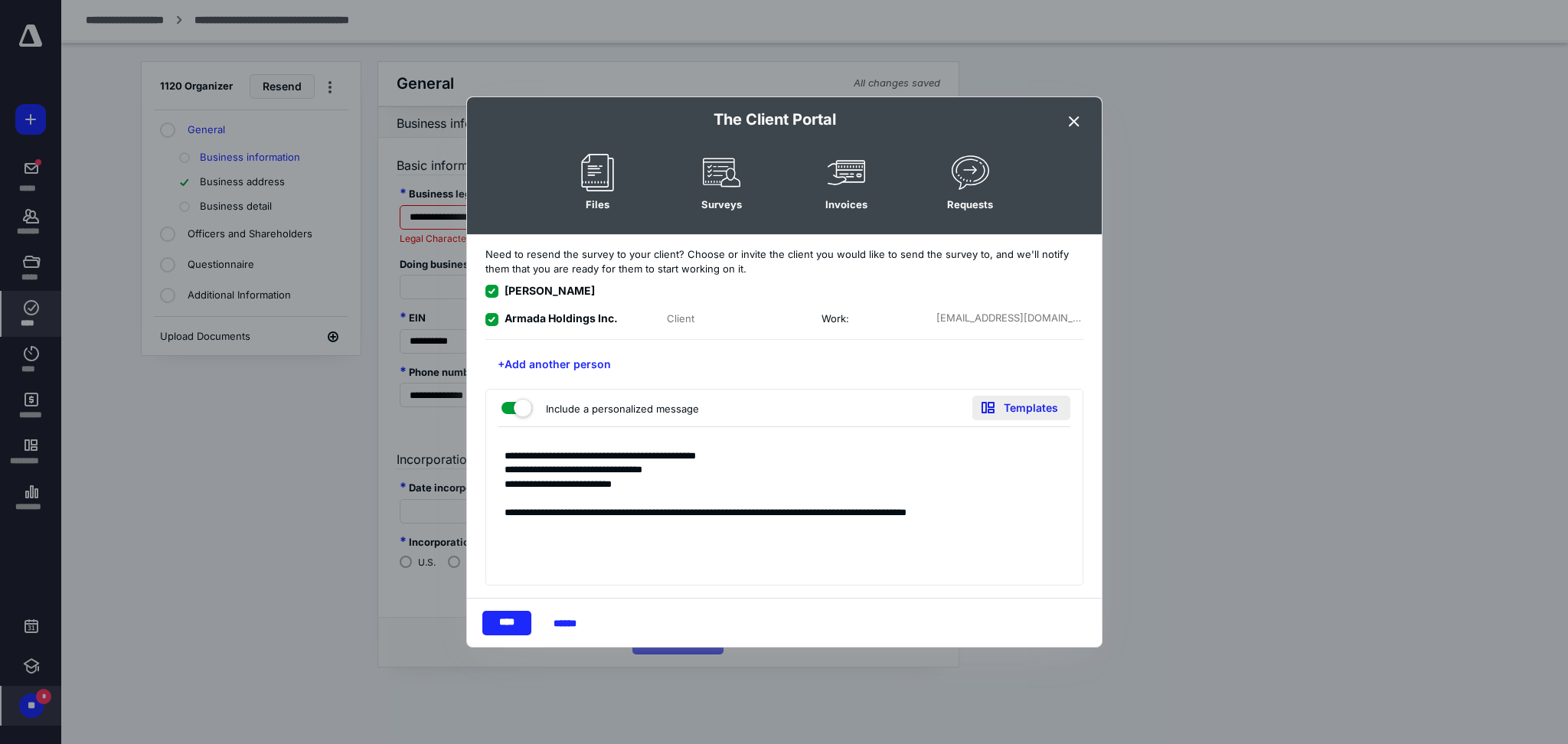 click on "Templates" at bounding box center [1021, 408] 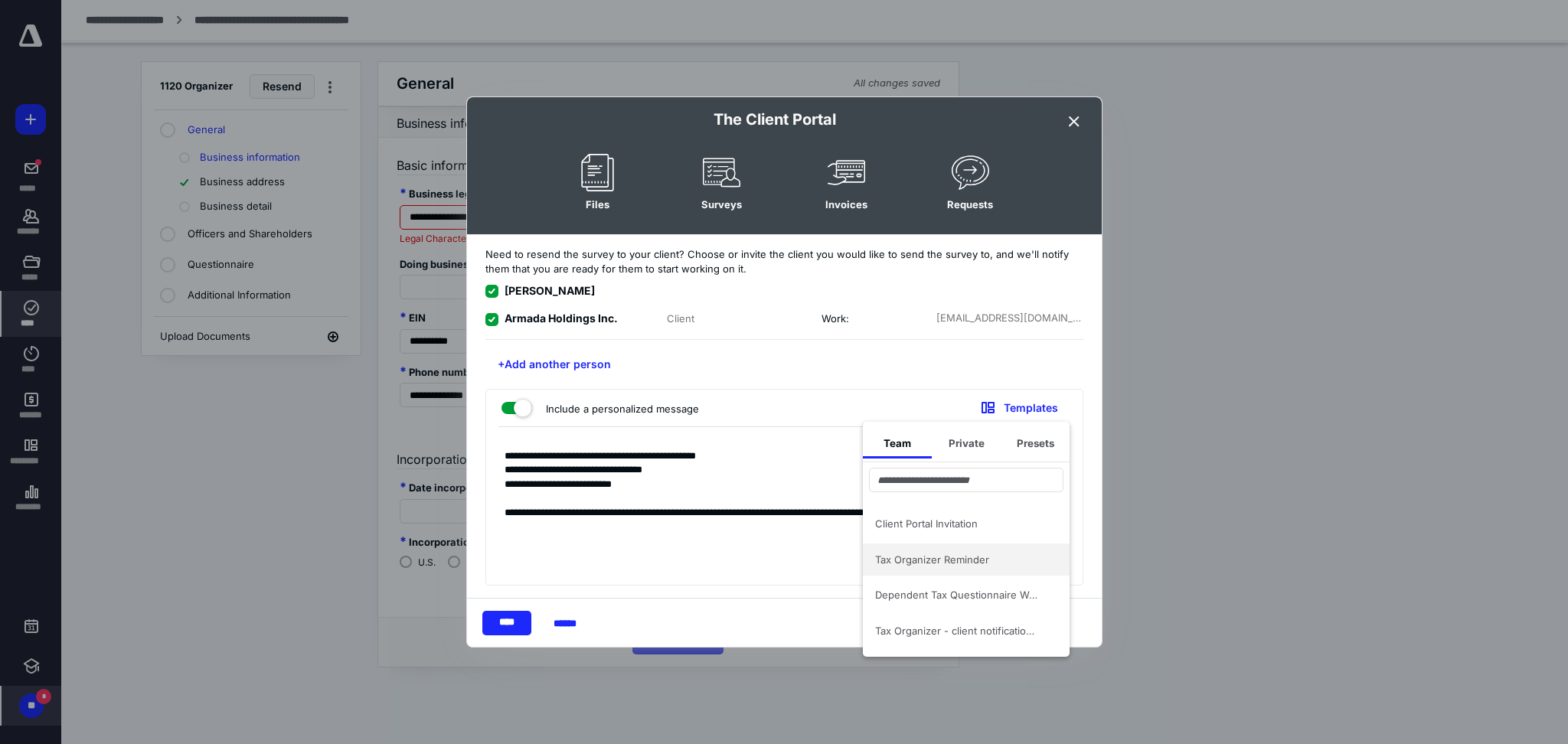 click on "Tax Organizer Reminder" at bounding box center (957, 560) 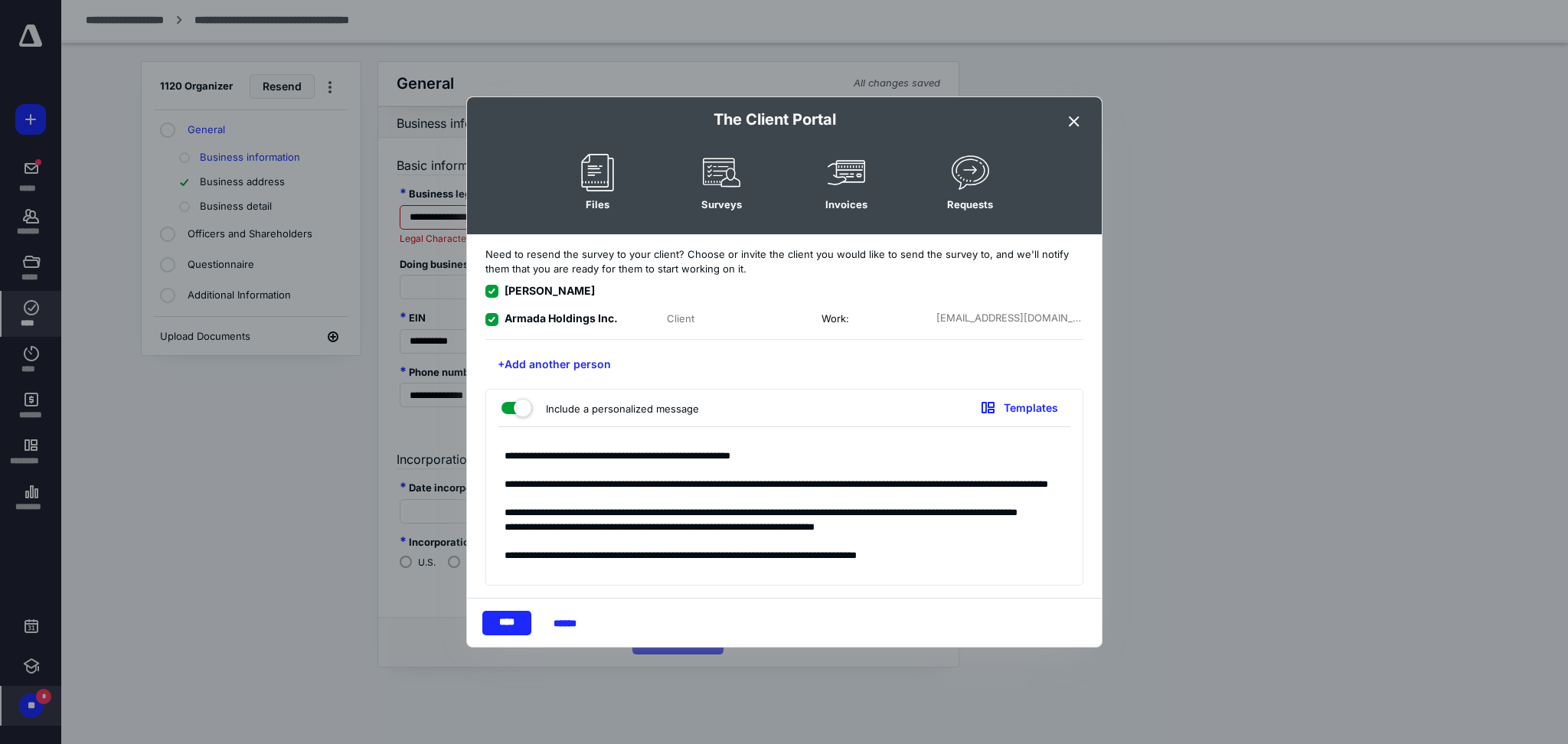 click on "**********" at bounding box center [784, 510] 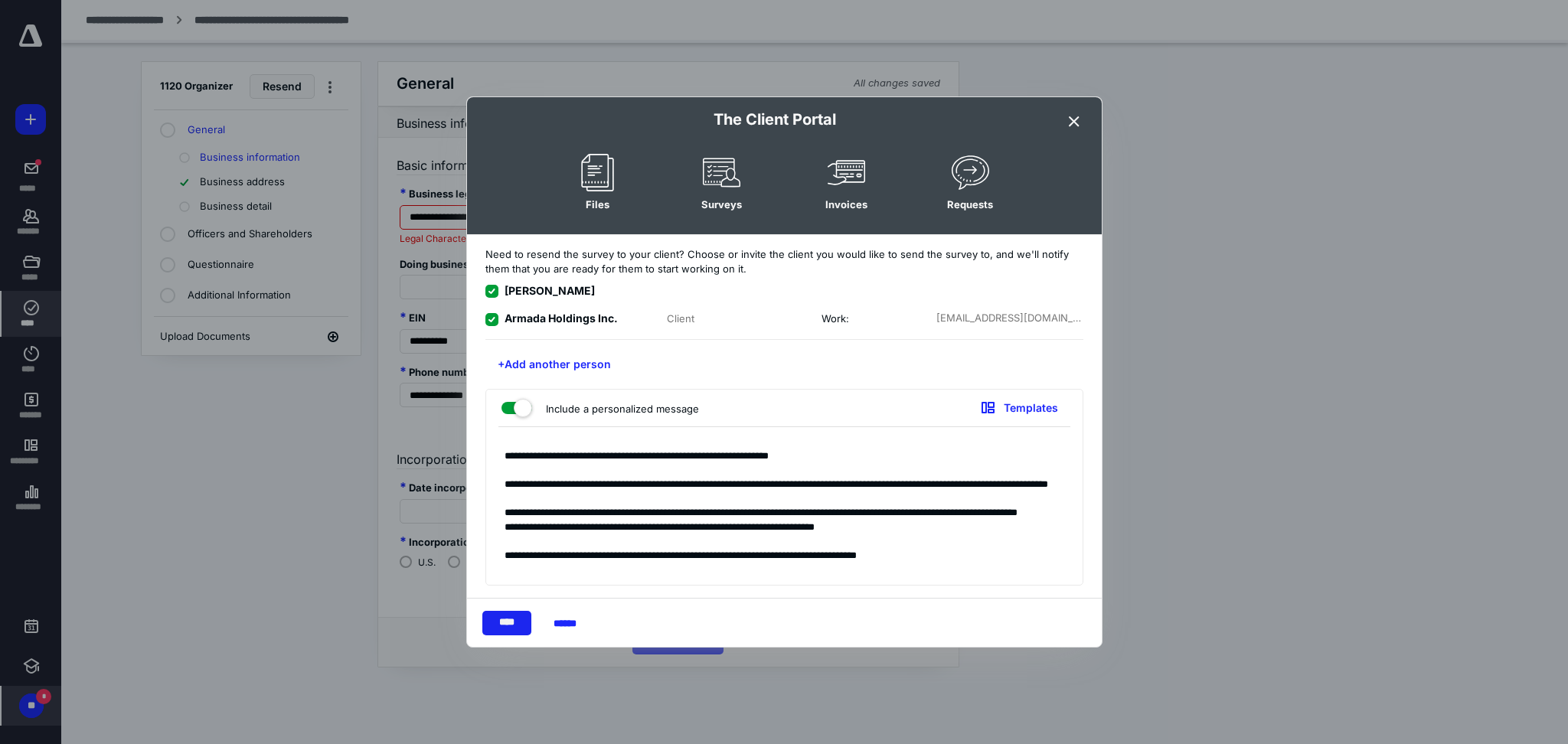 type on "**********" 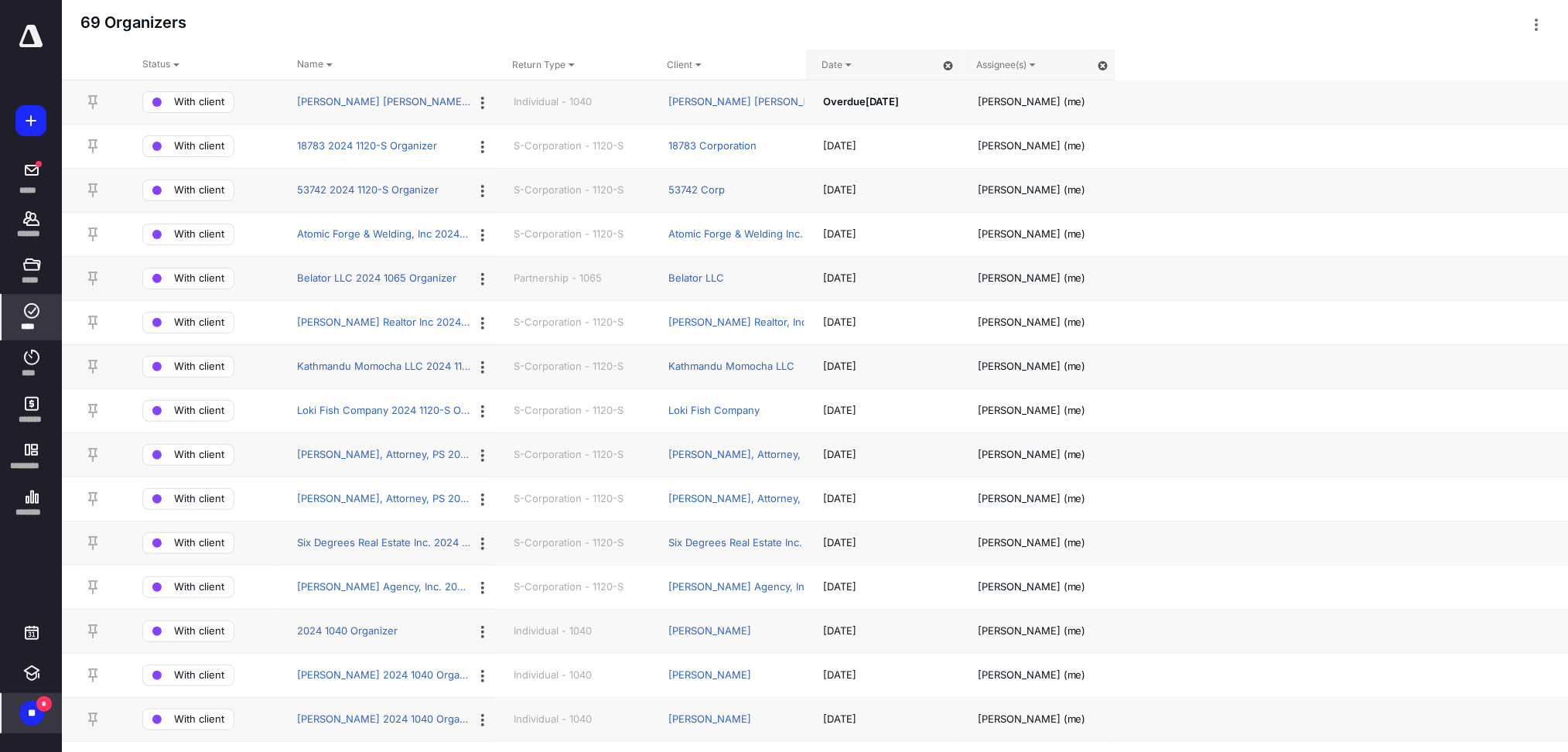 click on "69 Organizers Export Organizer attributes Completed organizers" at bounding box center [815, 25] 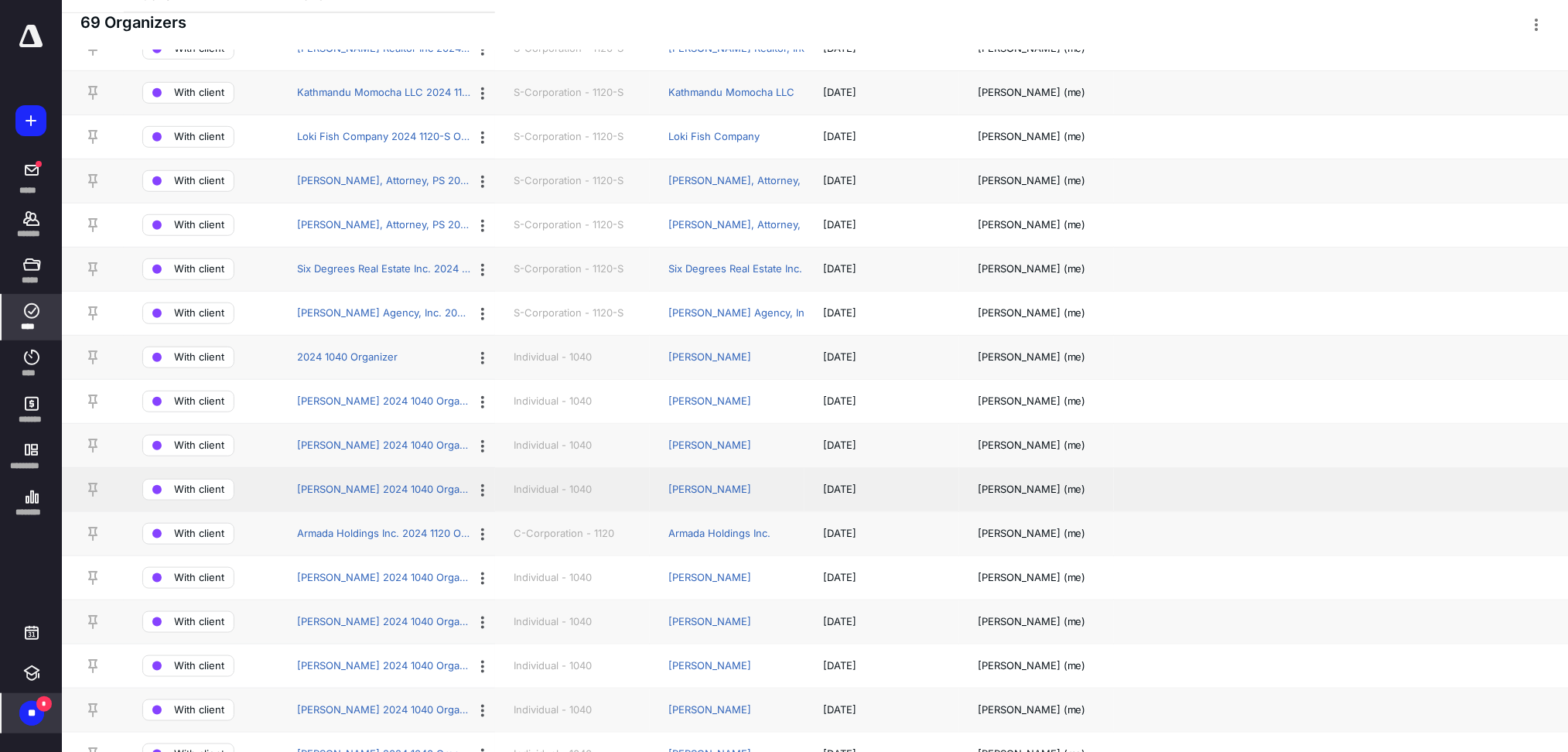 scroll, scrollTop: 309, scrollLeft: 0, axis: vertical 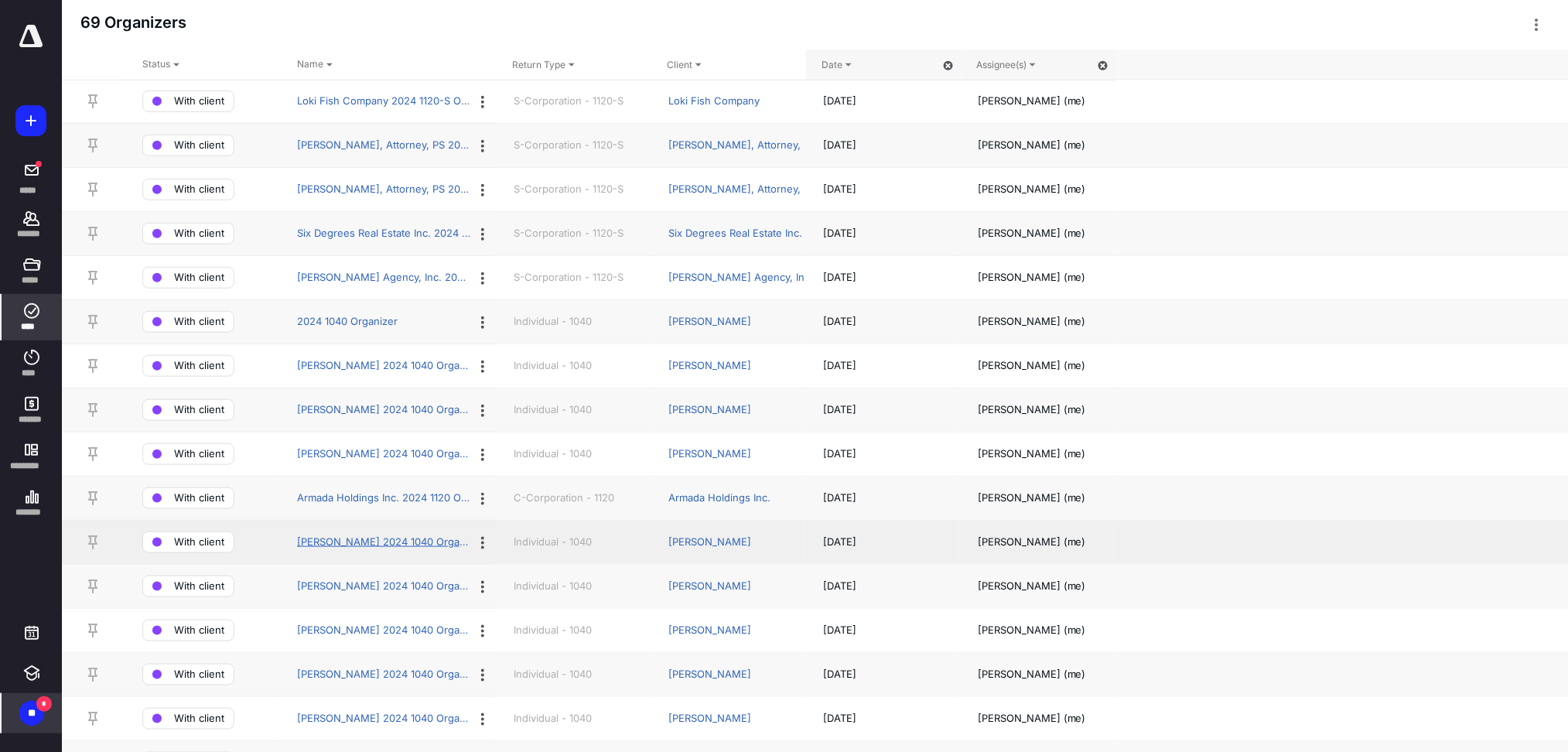 click on "[PERSON_NAME] 2024 1040 Organizer" at bounding box center (384, 542) 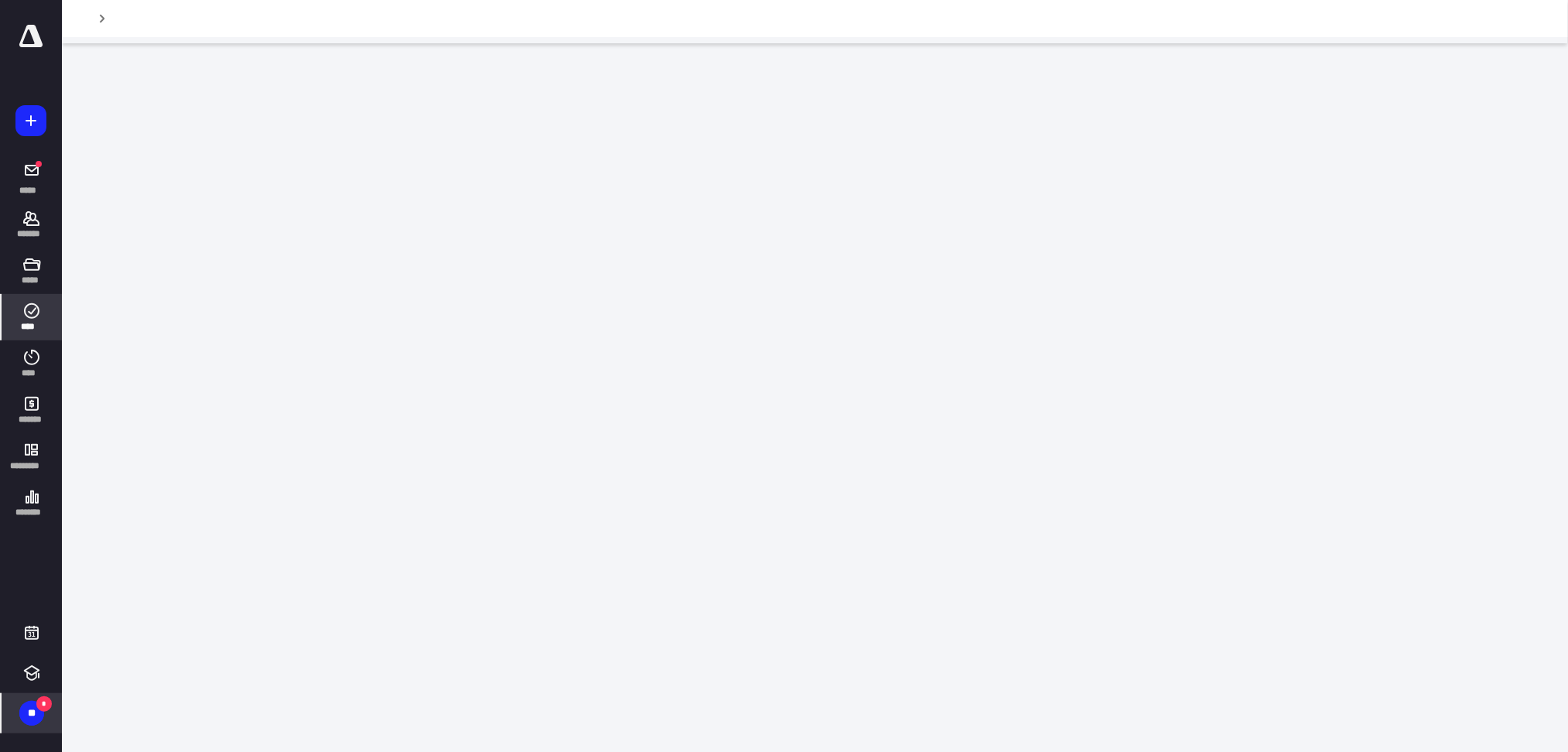 scroll, scrollTop: 0, scrollLeft: 0, axis: both 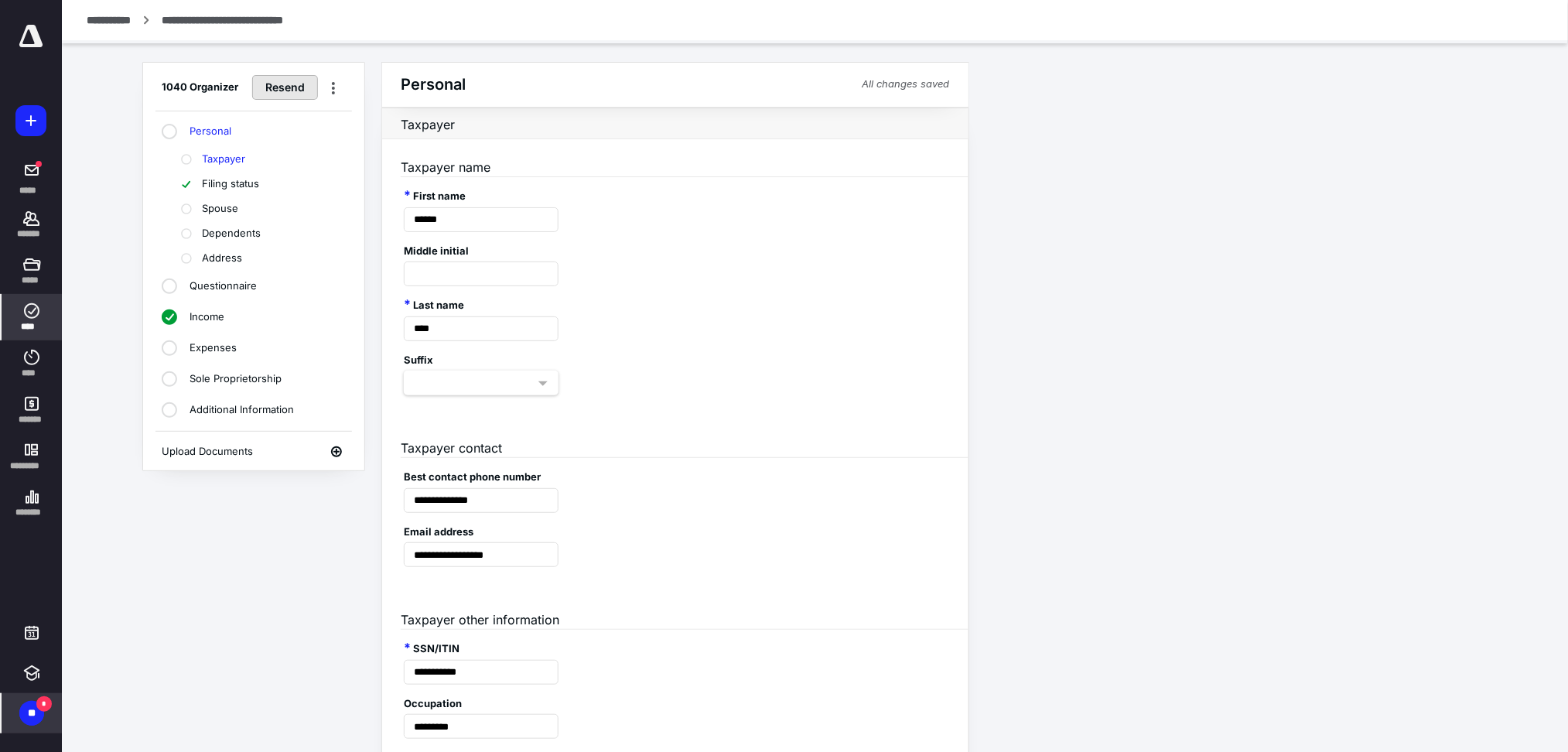 click on "Resend" at bounding box center (285, 87) 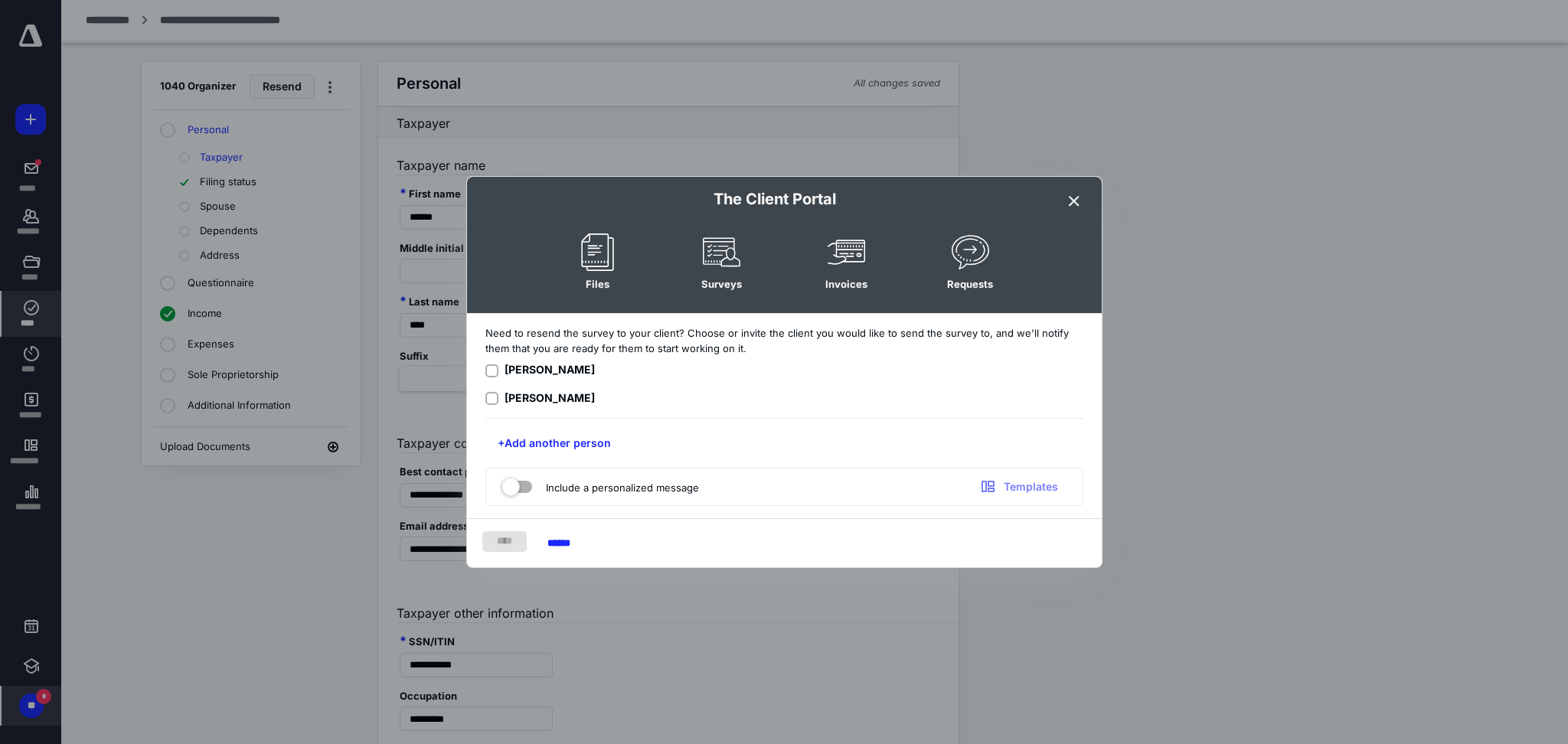 click 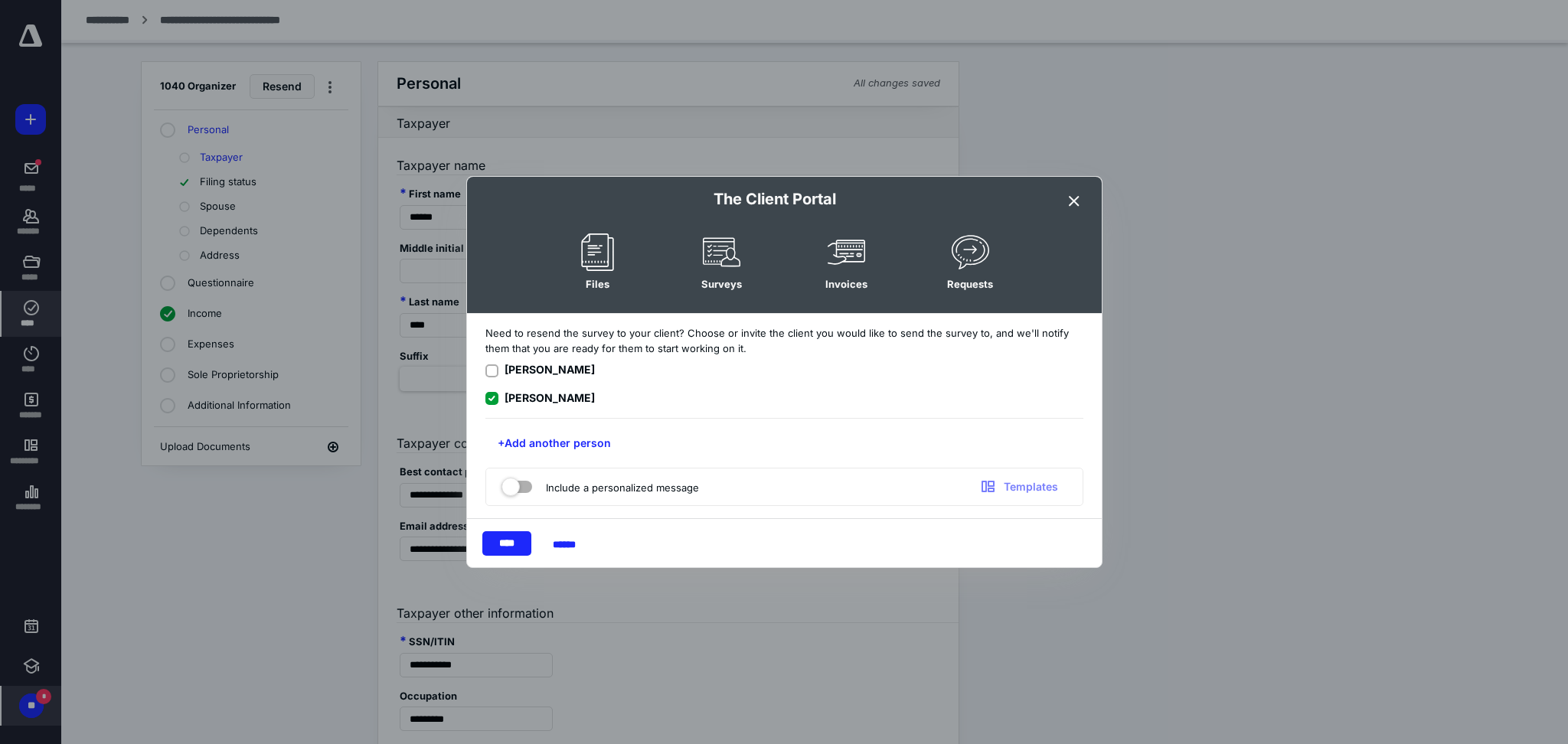 click on "[PERSON_NAME]   [PERSON_NAME]   +Add another person" at bounding box center [784, 415] 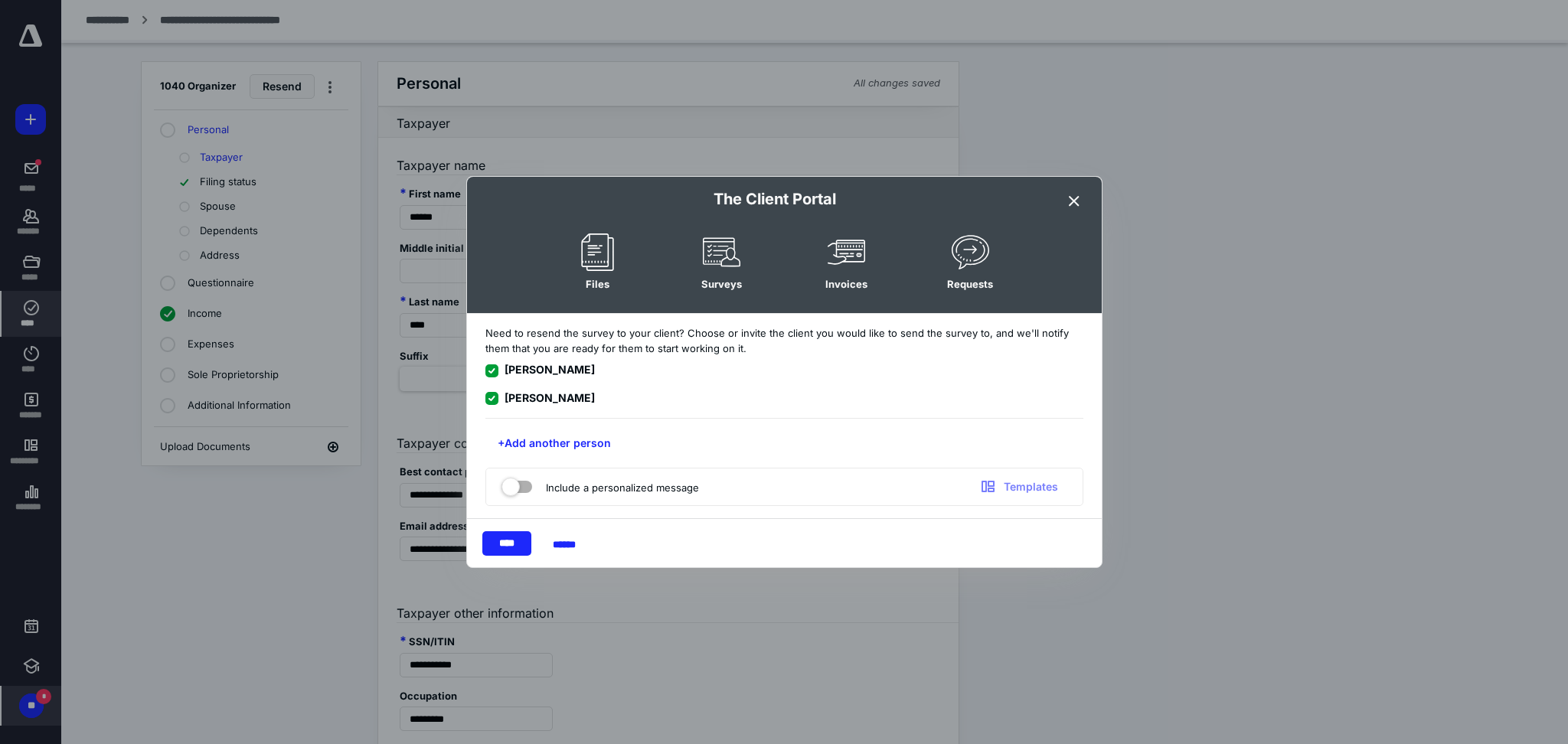 click at bounding box center [517, 484] 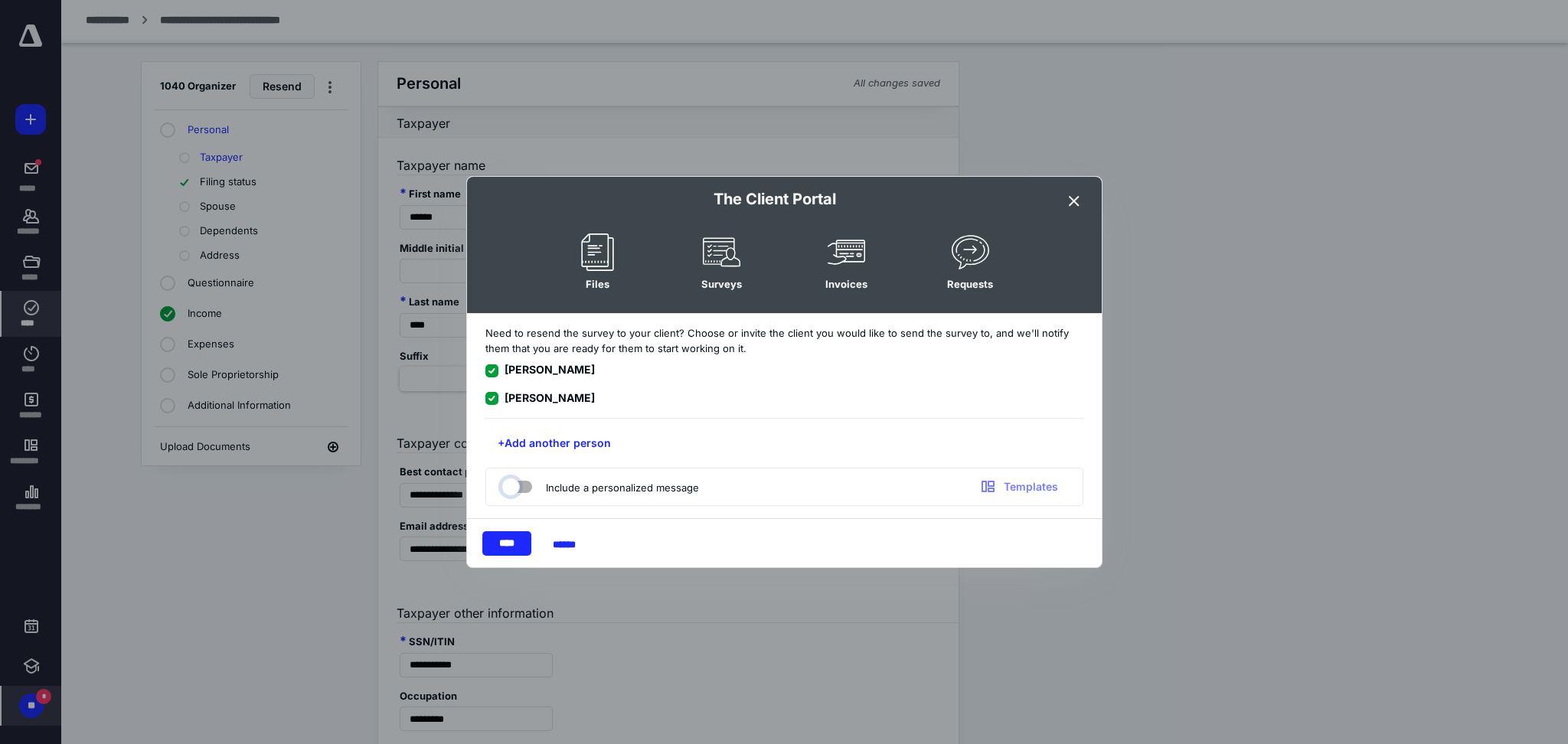 click at bounding box center (509, 485) 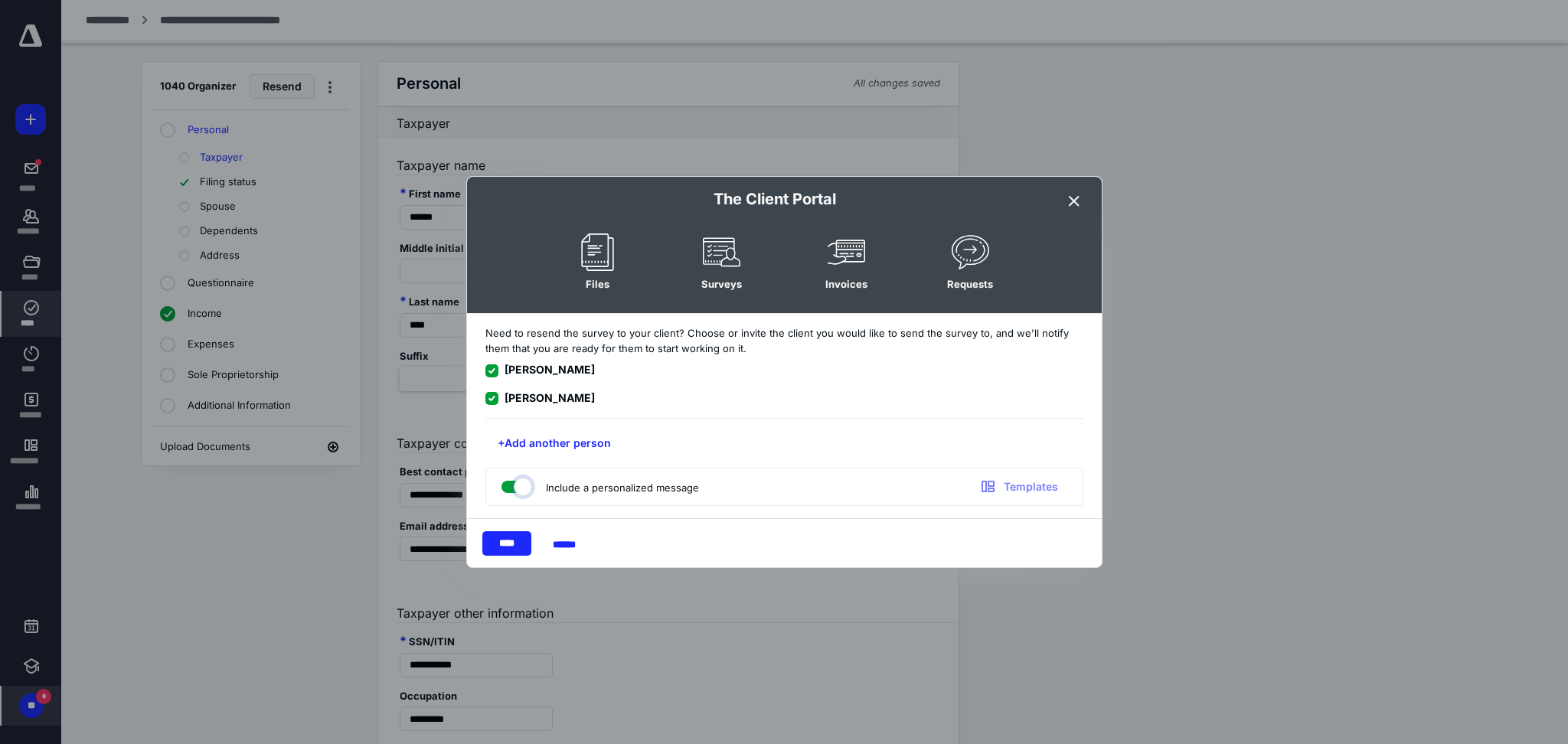 checkbox on "true" 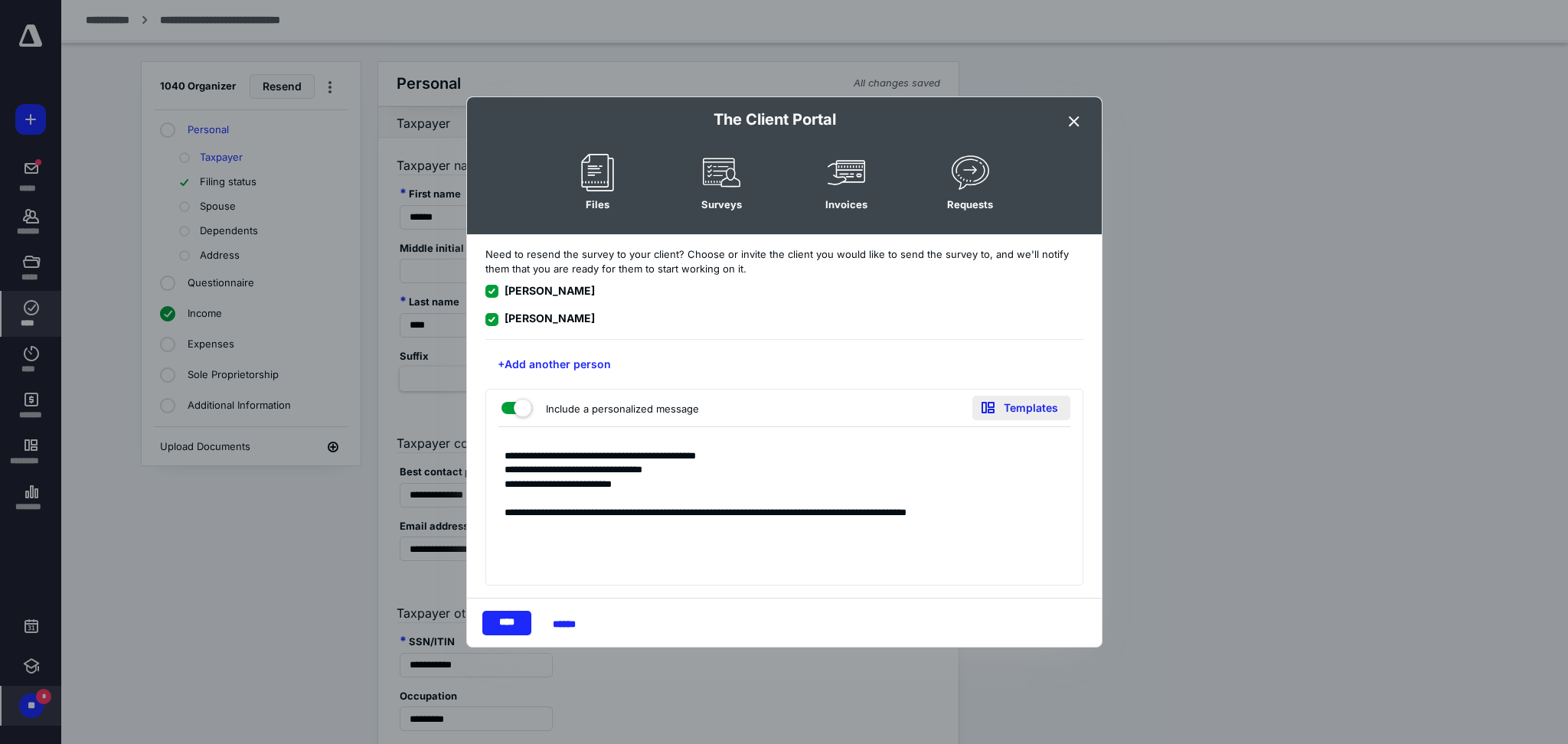 click on "Templates" at bounding box center [1021, 408] 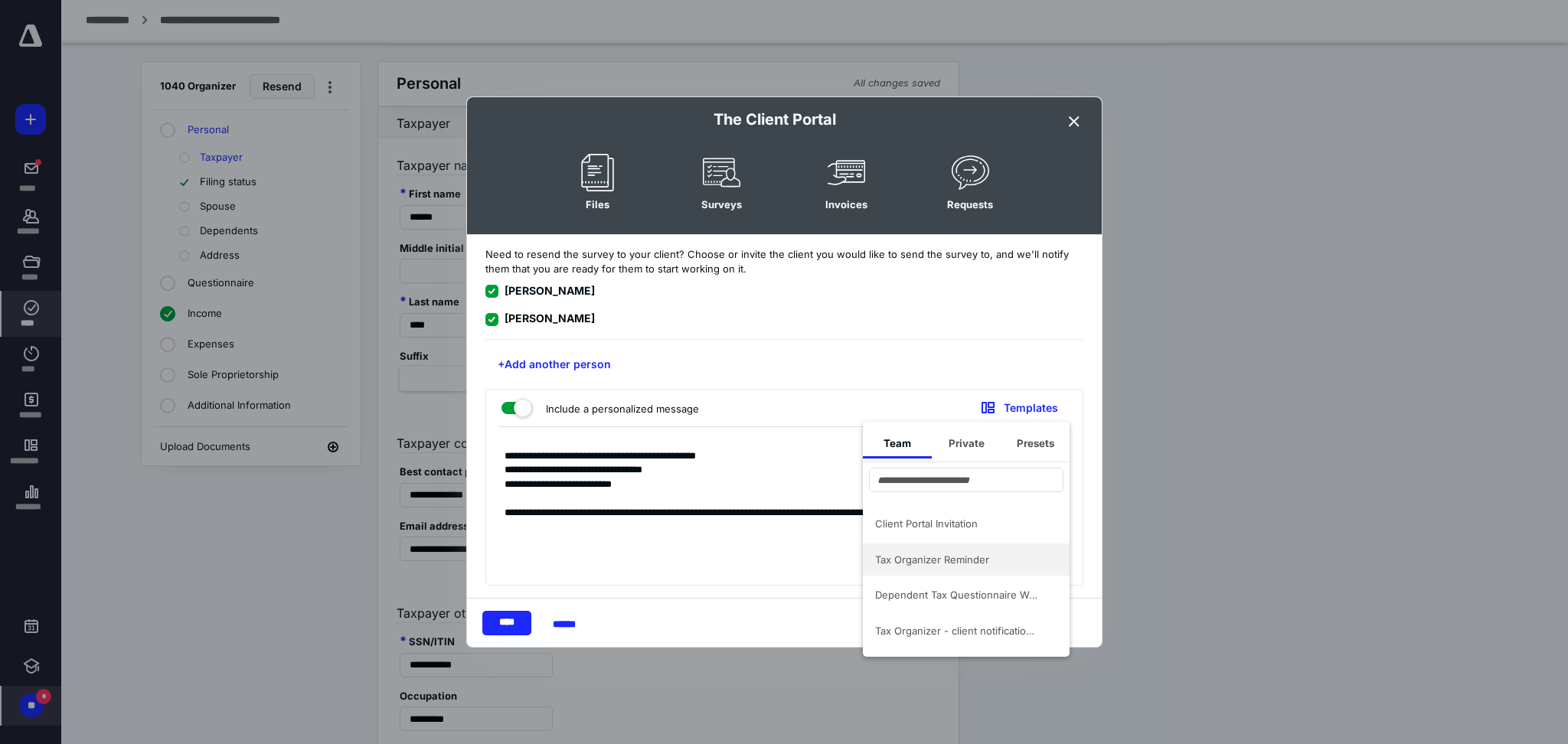 click on "Tax Organizer Reminder" at bounding box center (966, 560) 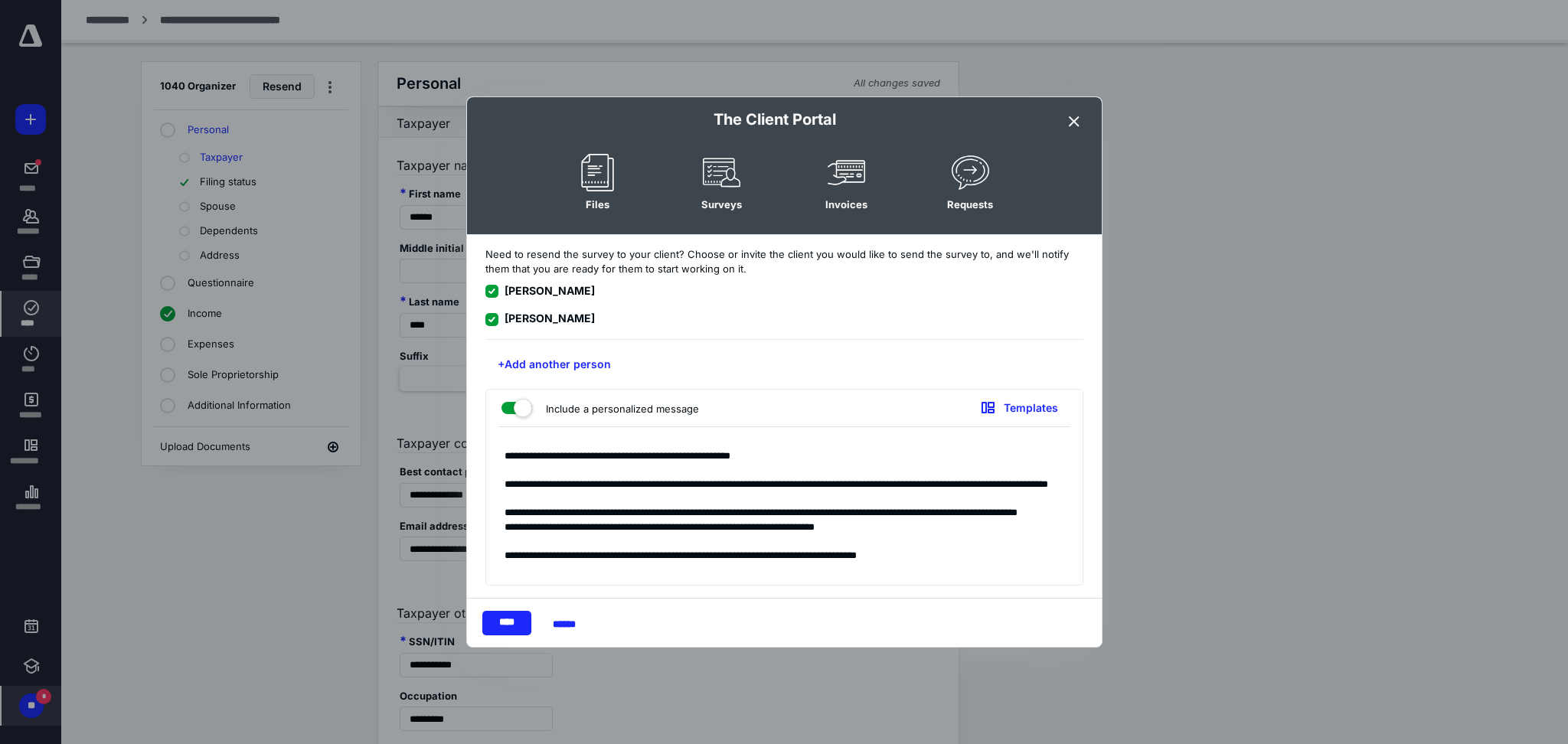 click on "**********" at bounding box center (784, 510) 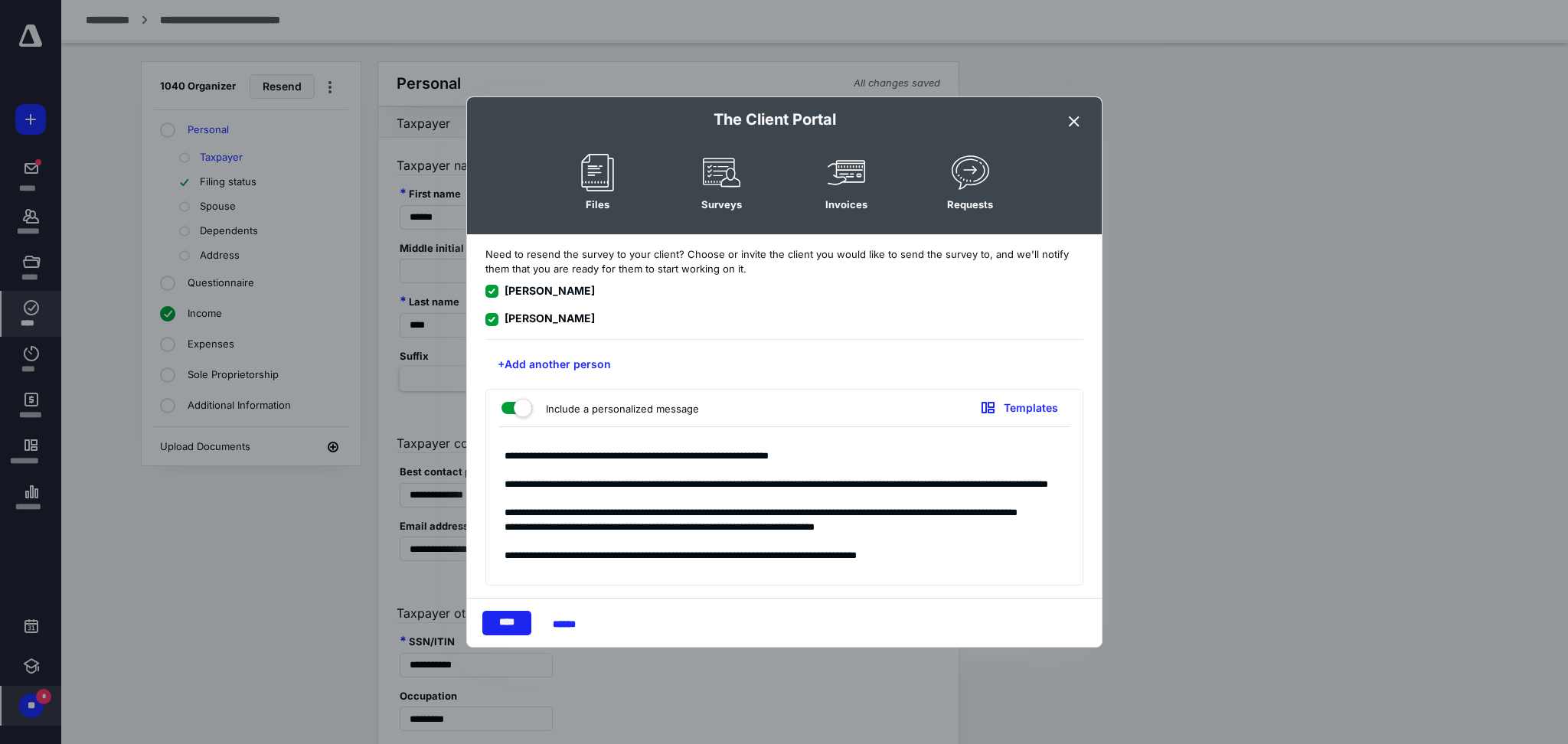 type on "**********" 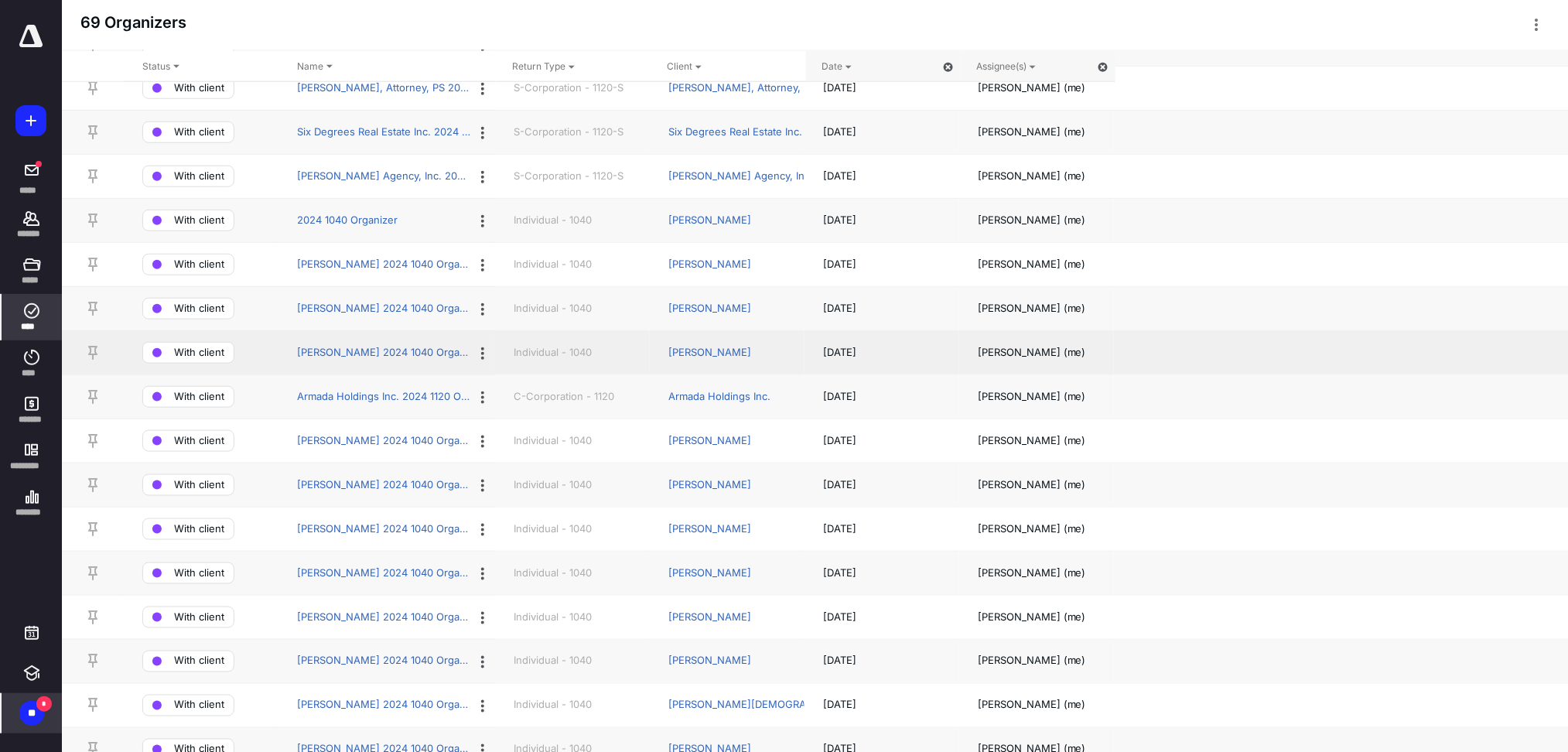 scroll, scrollTop: 412, scrollLeft: 0, axis: vertical 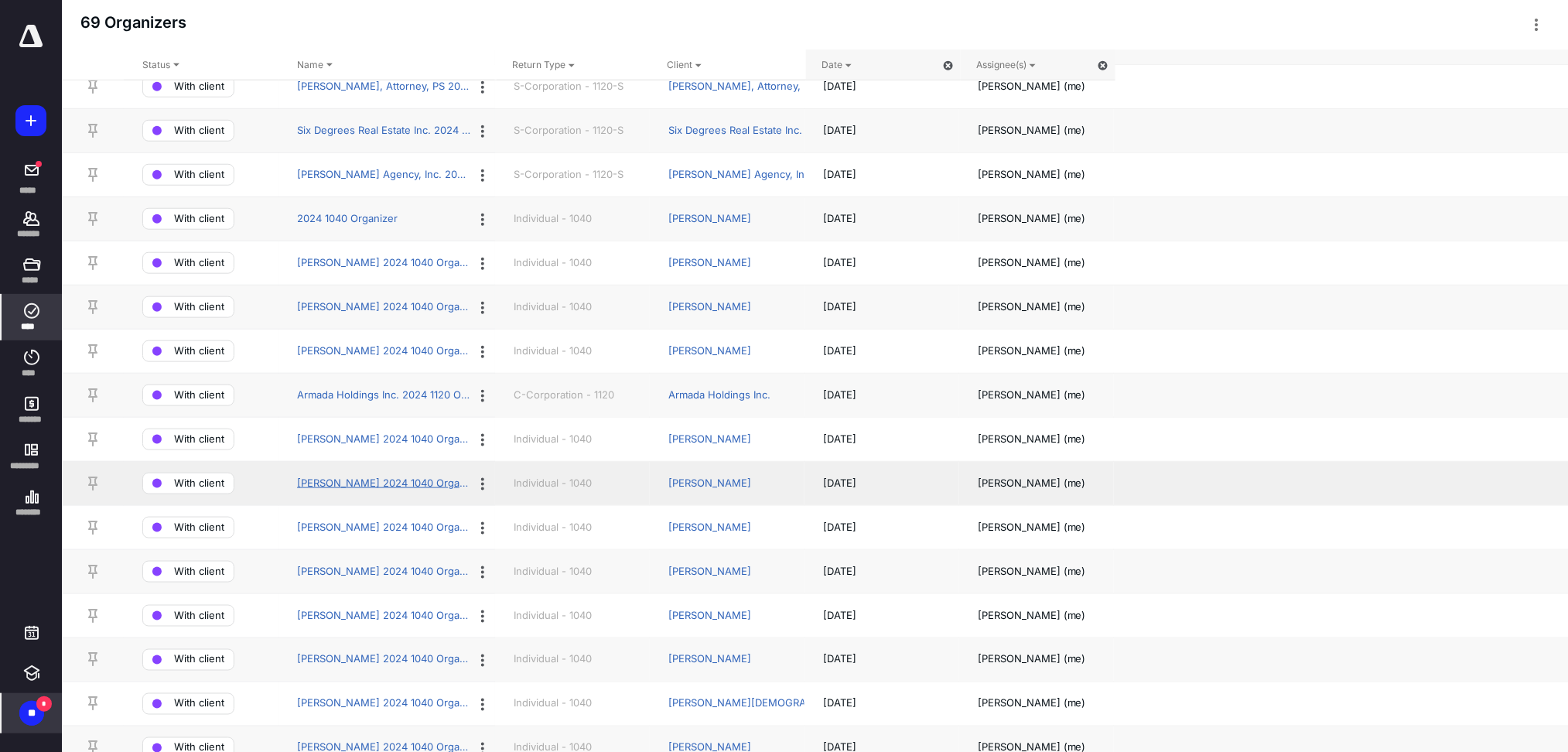 click on "[PERSON_NAME] 2024 1040 Organizer" at bounding box center (384, 484) 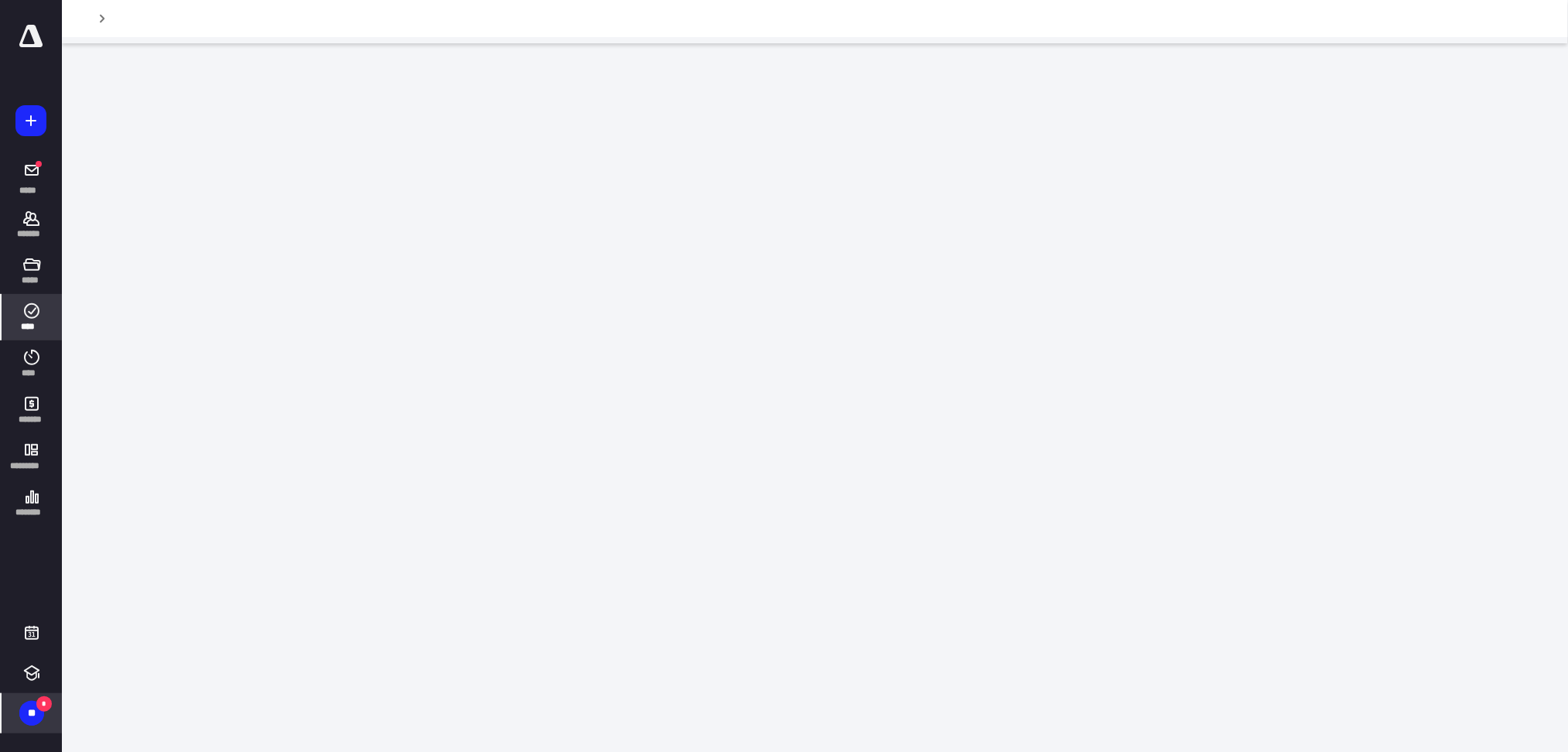 scroll, scrollTop: 0, scrollLeft: 0, axis: both 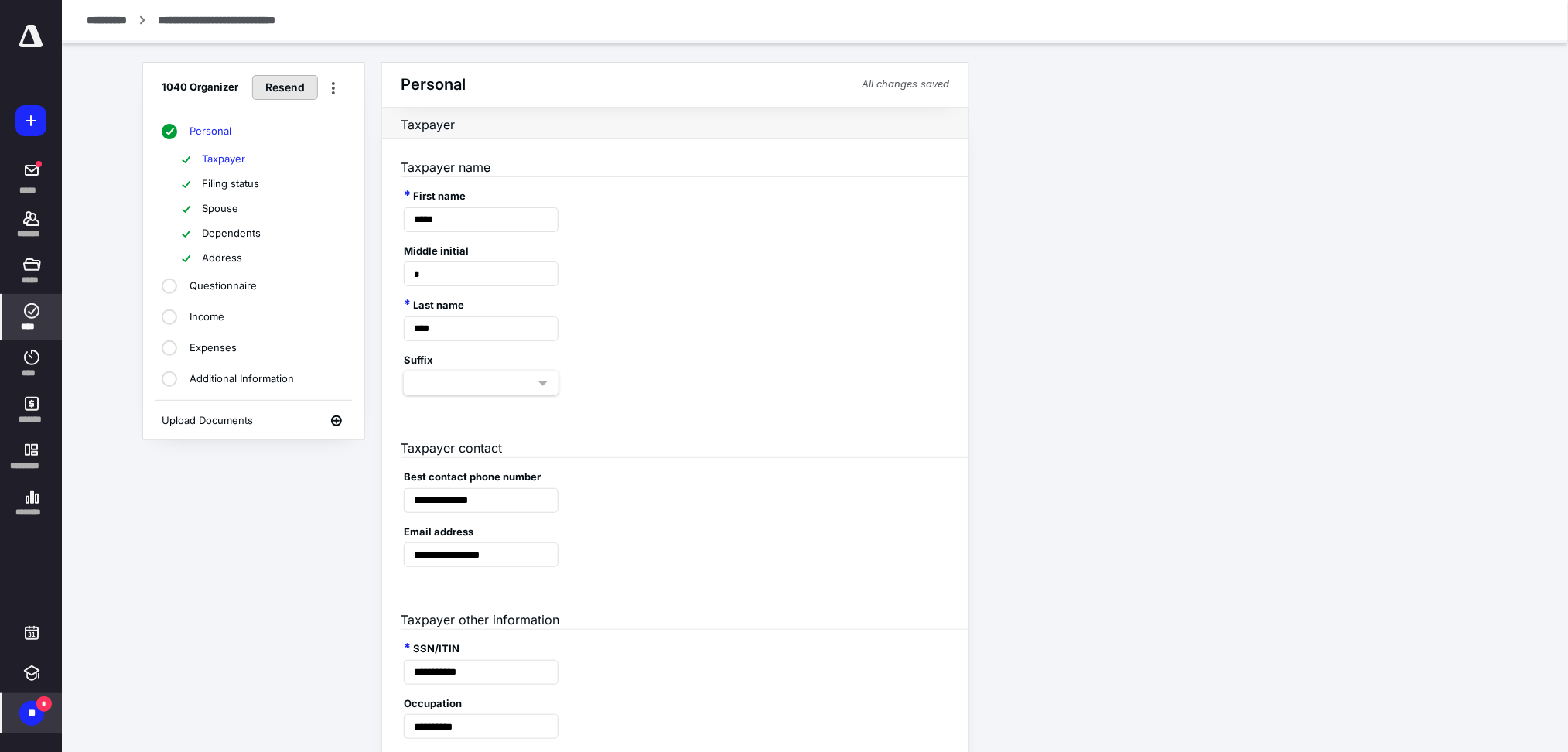 click on "Resend" at bounding box center [285, 87] 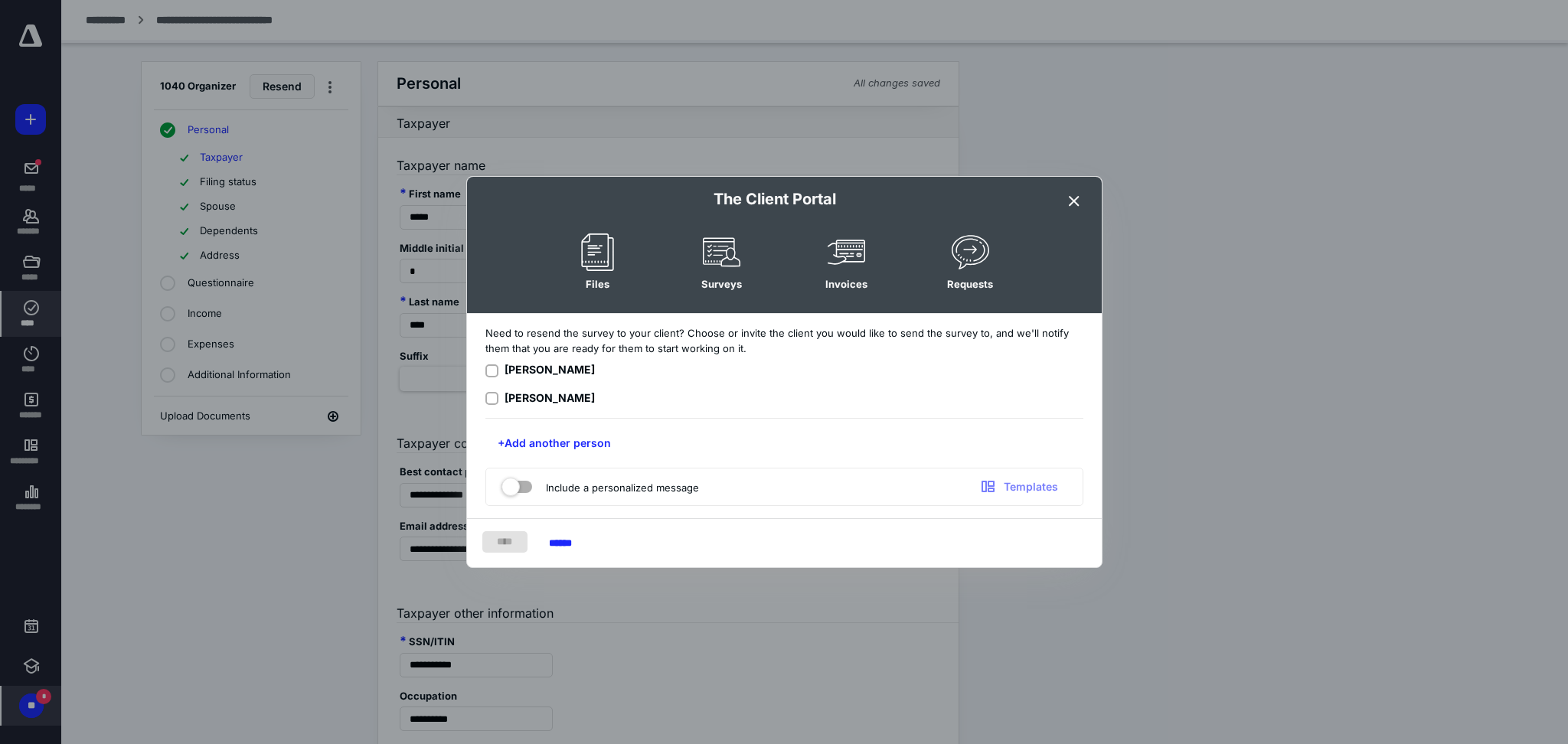 click at bounding box center (492, 370) 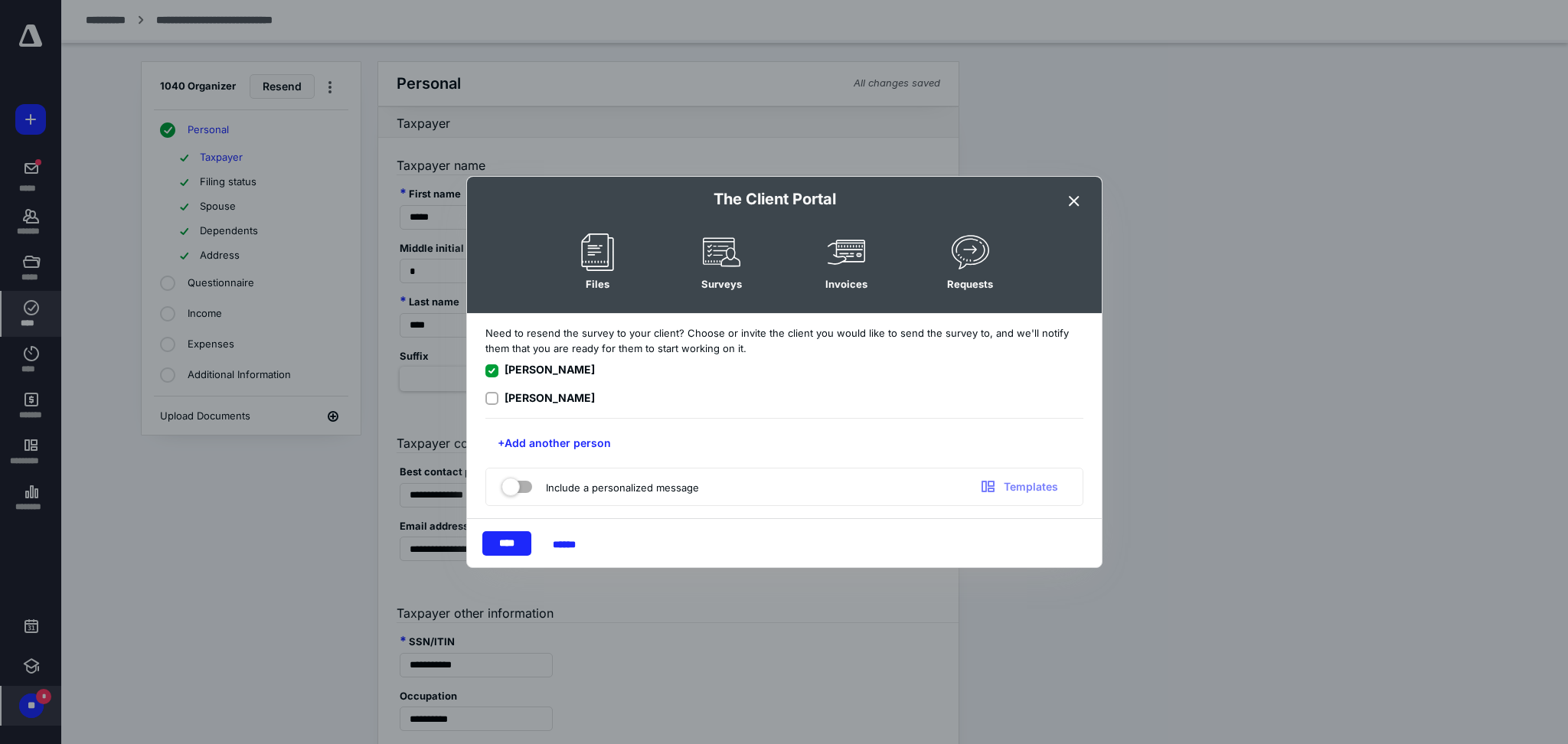click at bounding box center [492, 399] 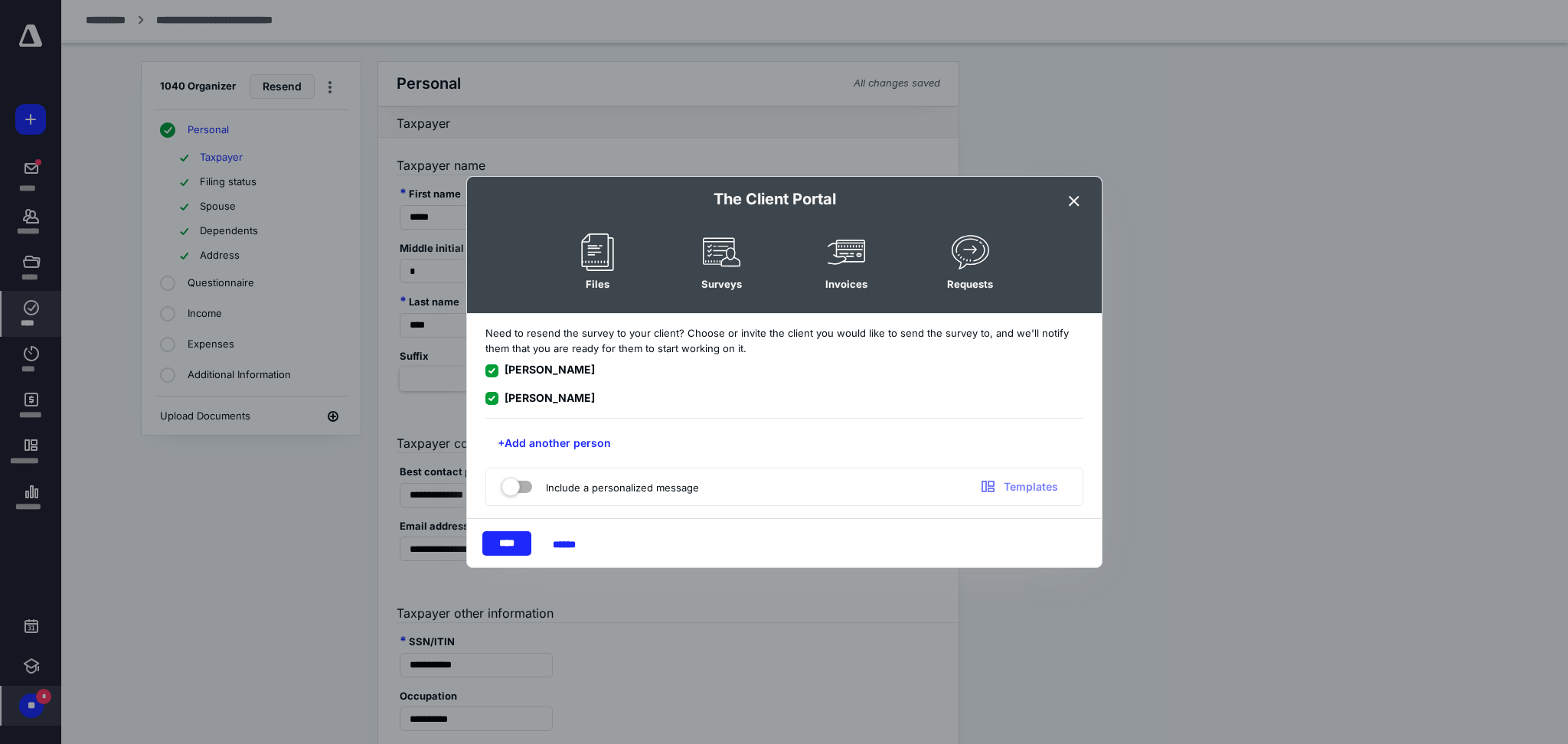 click on "Include a personalized message Templates" at bounding box center [784, 487] 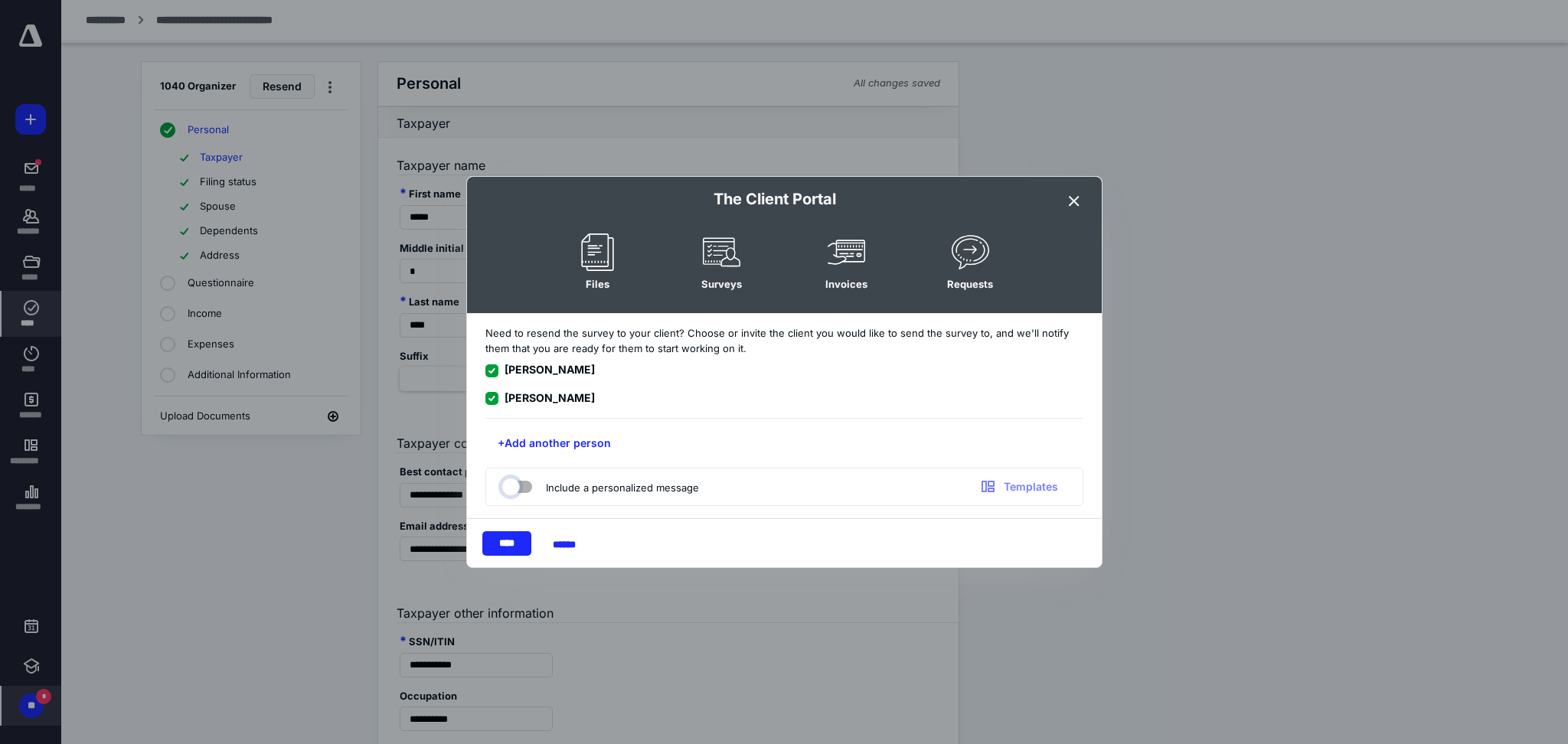 click at bounding box center (509, 485) 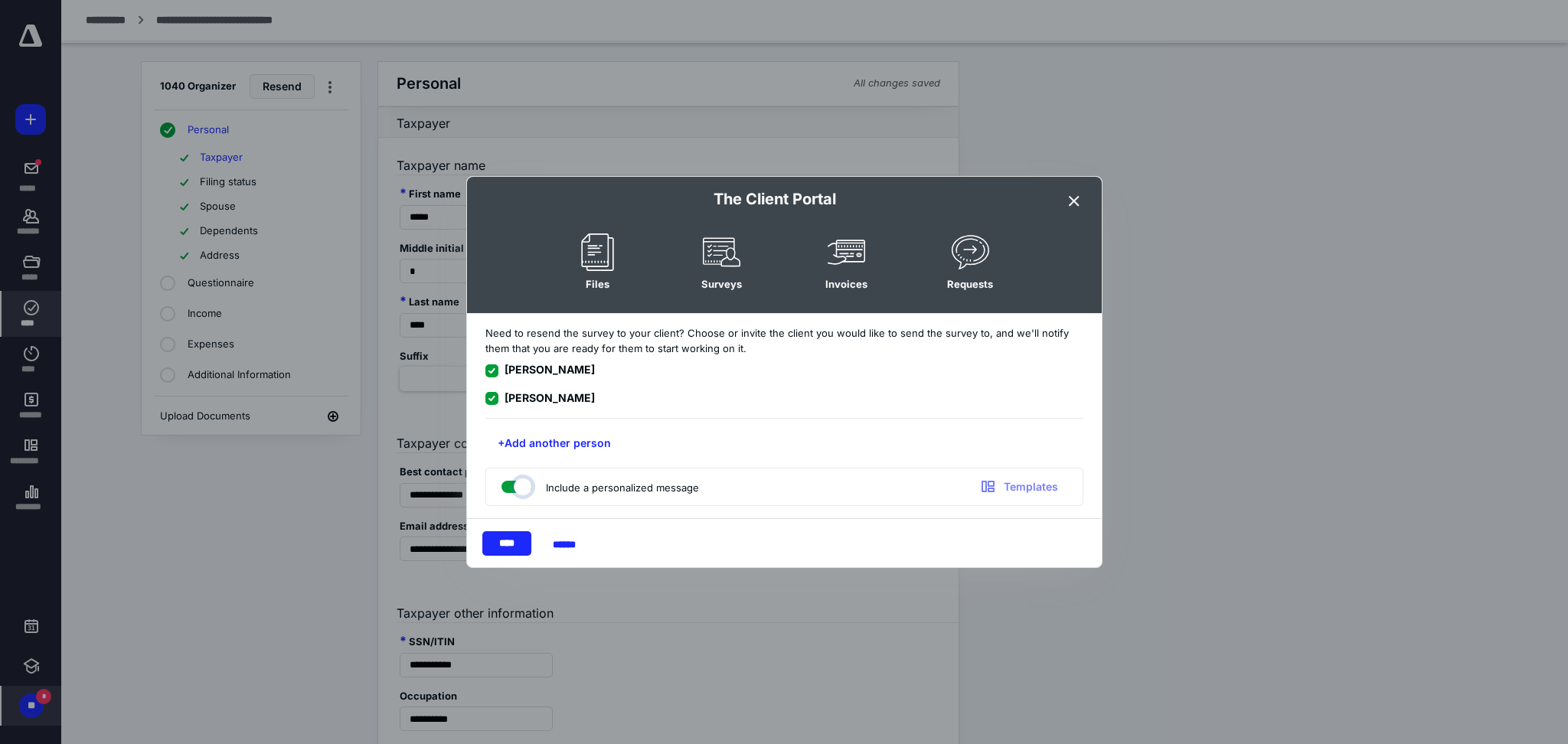 checkbox on "true" 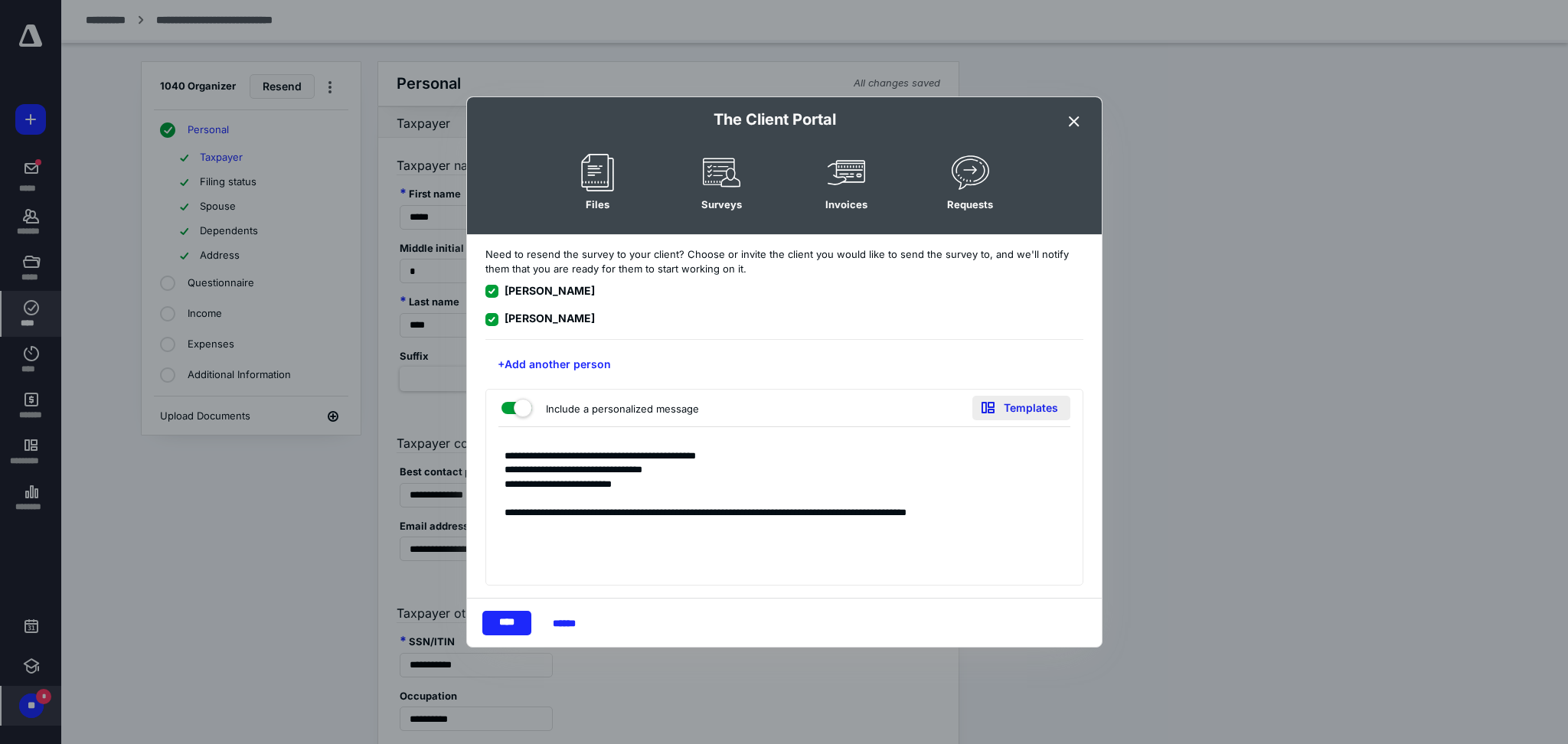 click on "Templates" at bounding box center (1021, 408) 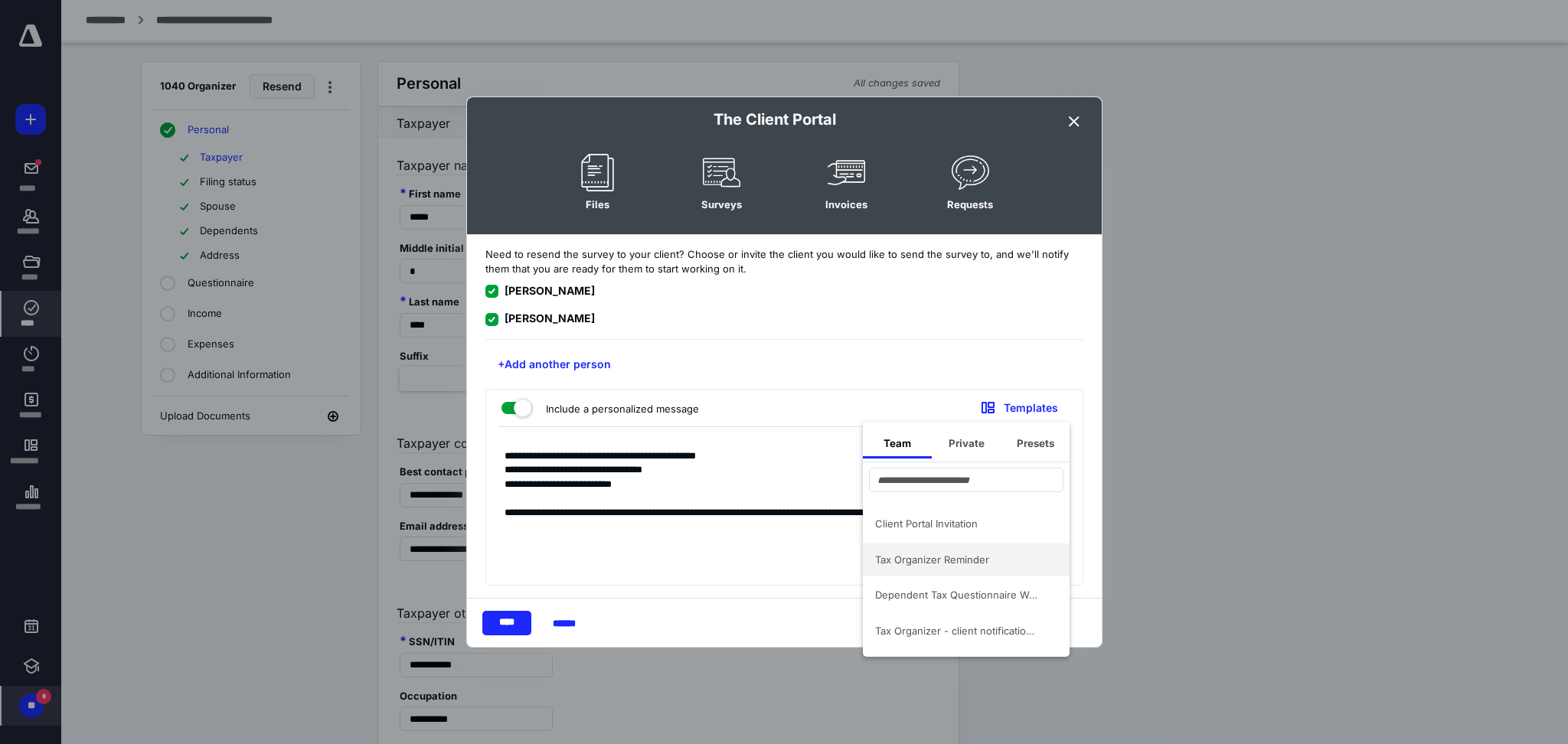 click on "Tax Organizer Reminder" at bounding box center (957, 560) 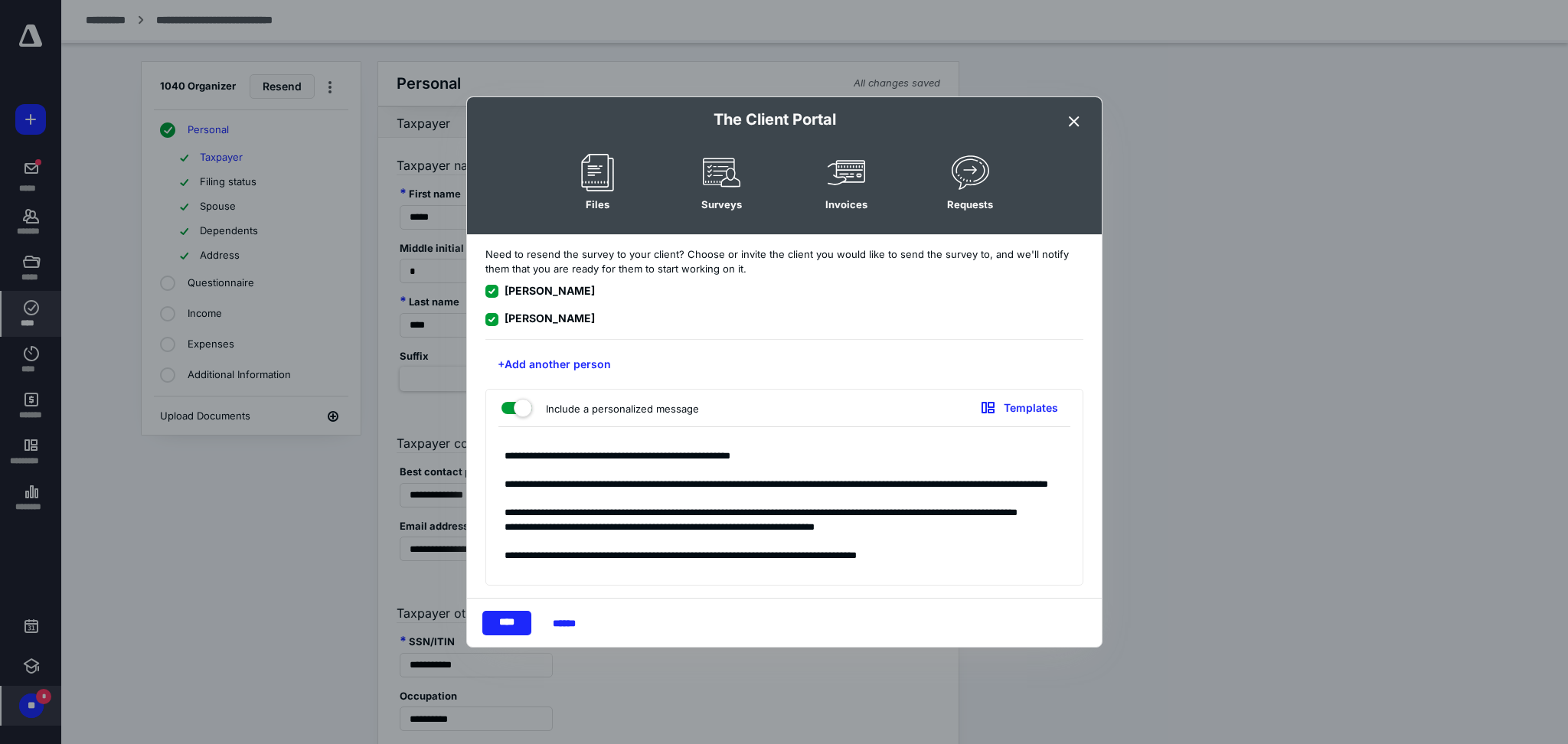 click on "**********" at bounding box center (784, 510) 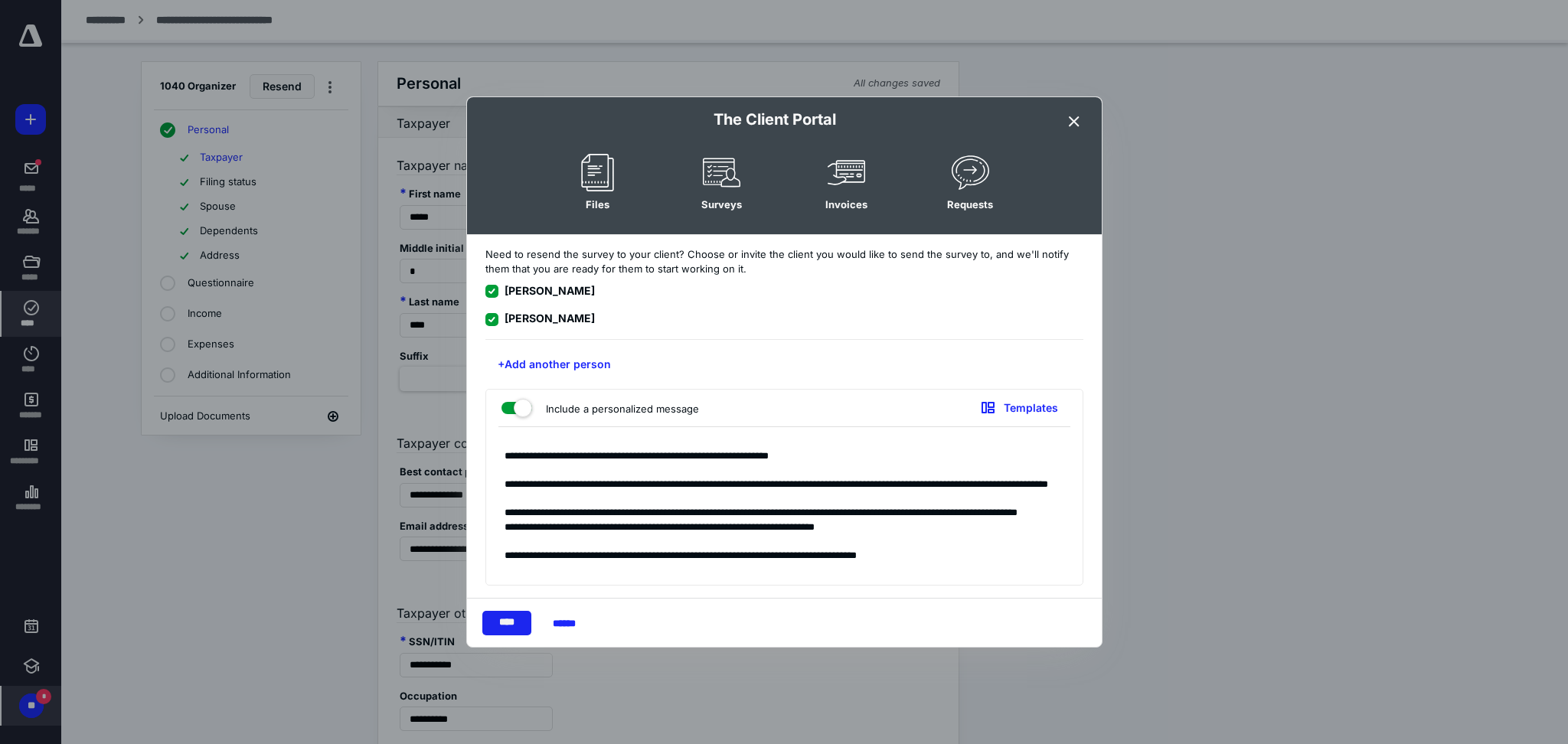 type on "**********" 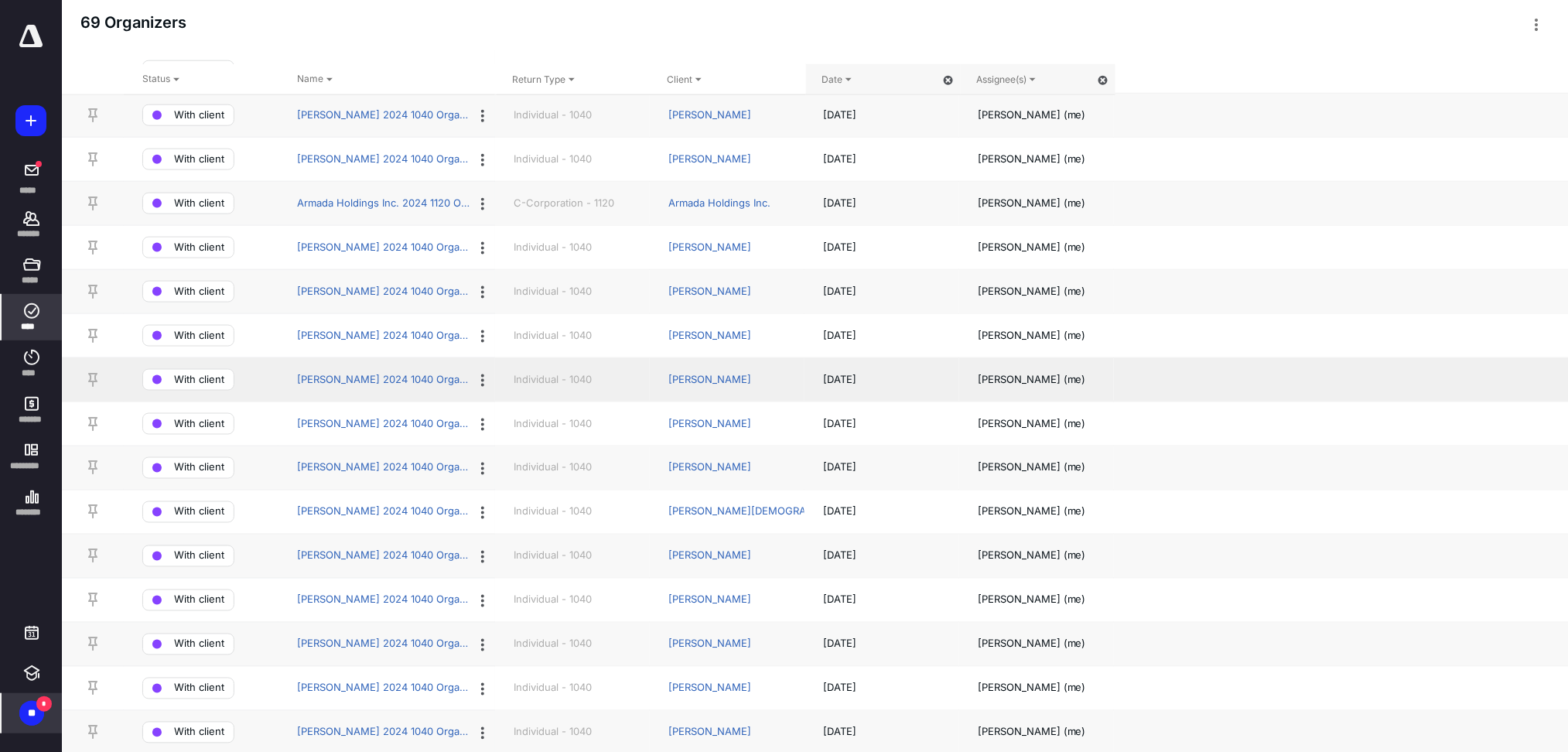 scroll, scrollTop: 515, scrollLeft: 0, axis: vertical 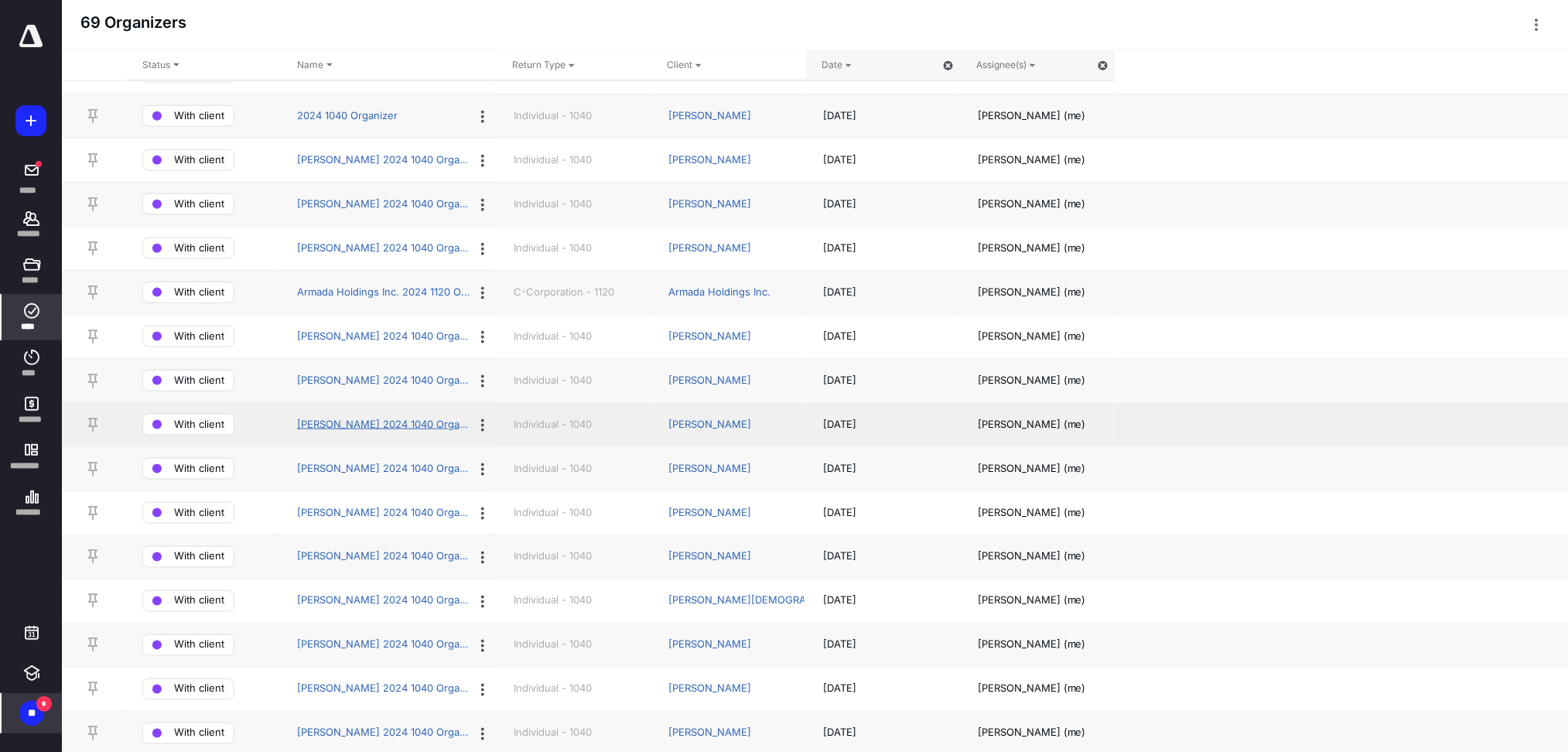 click on "[PERSON_NAME] 2024 1040 Organizer" at bounding box center (384, 425) 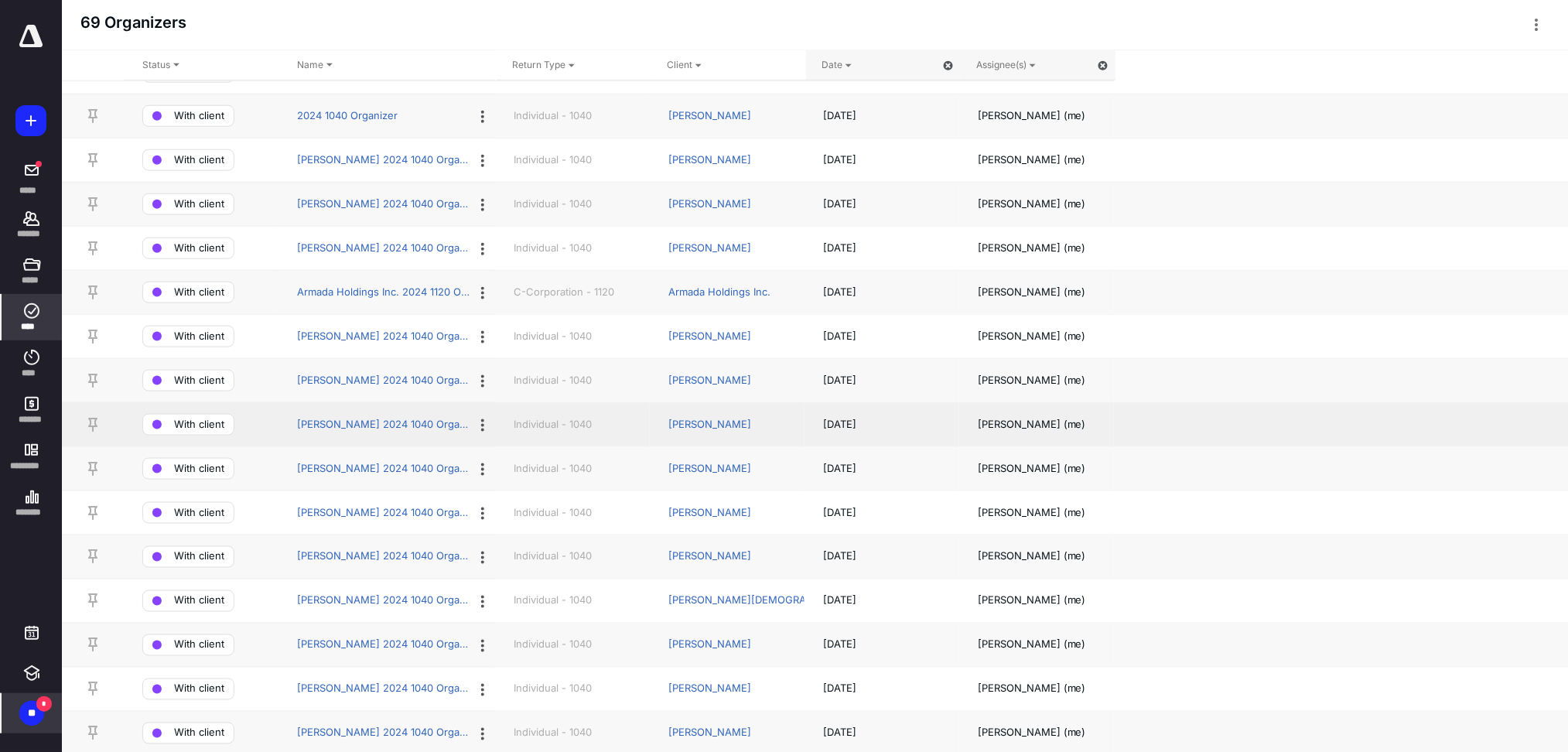 scroll, scrollTop: 0, scrollLeft: 0, axis: both 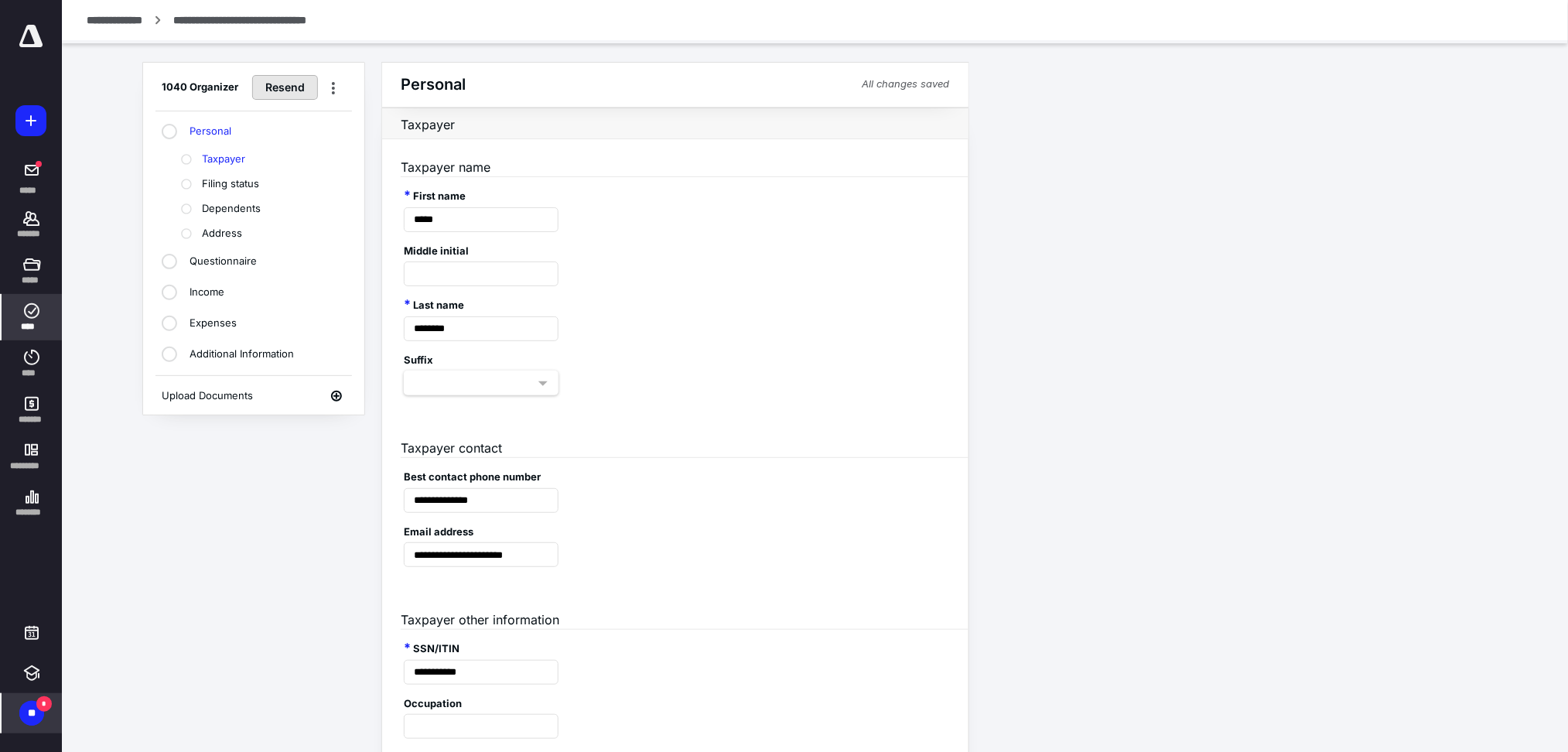 click on "Resend" at bounding box center (285, 87) 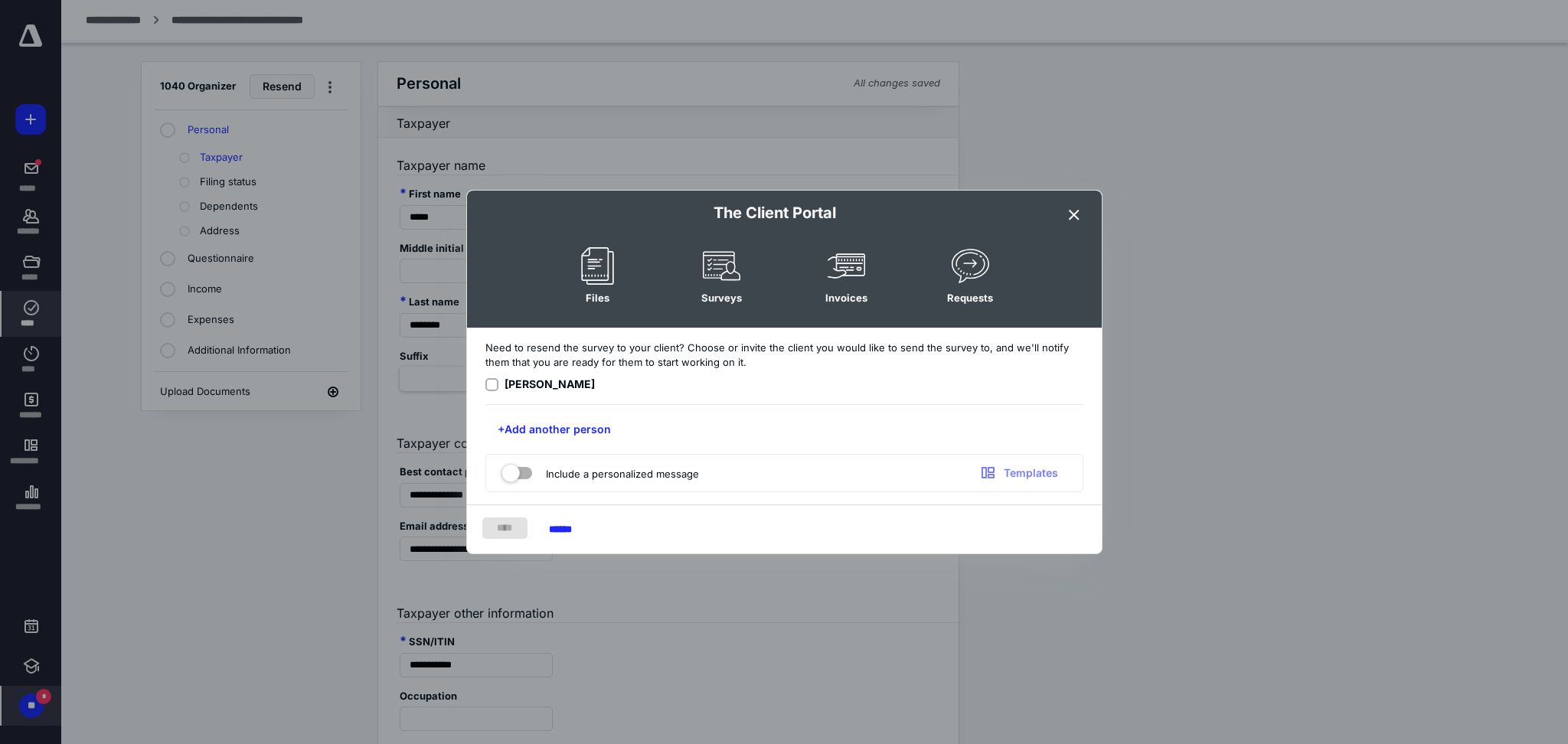 click at bounding box center [517, 470] 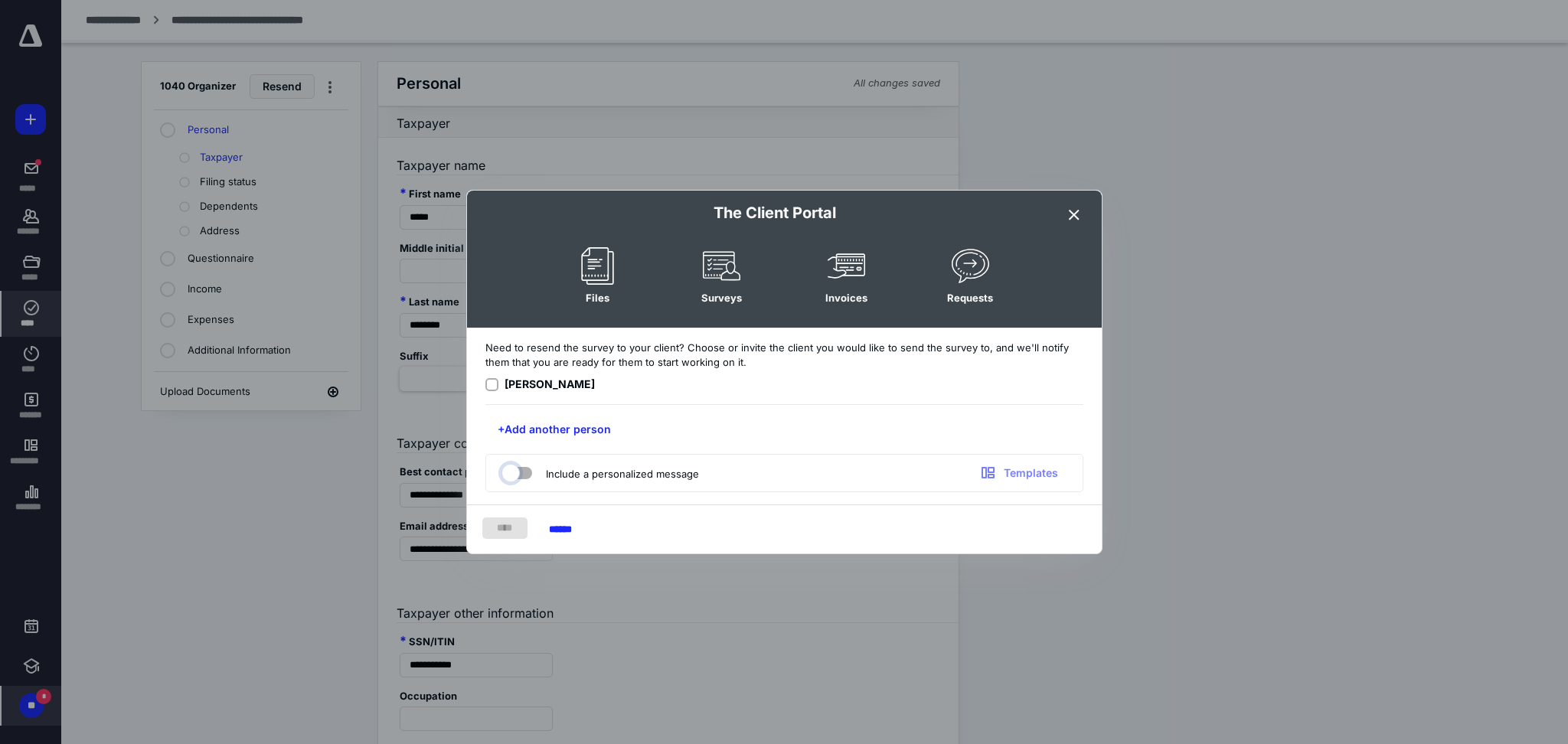 click at bounding box center (509, 471) 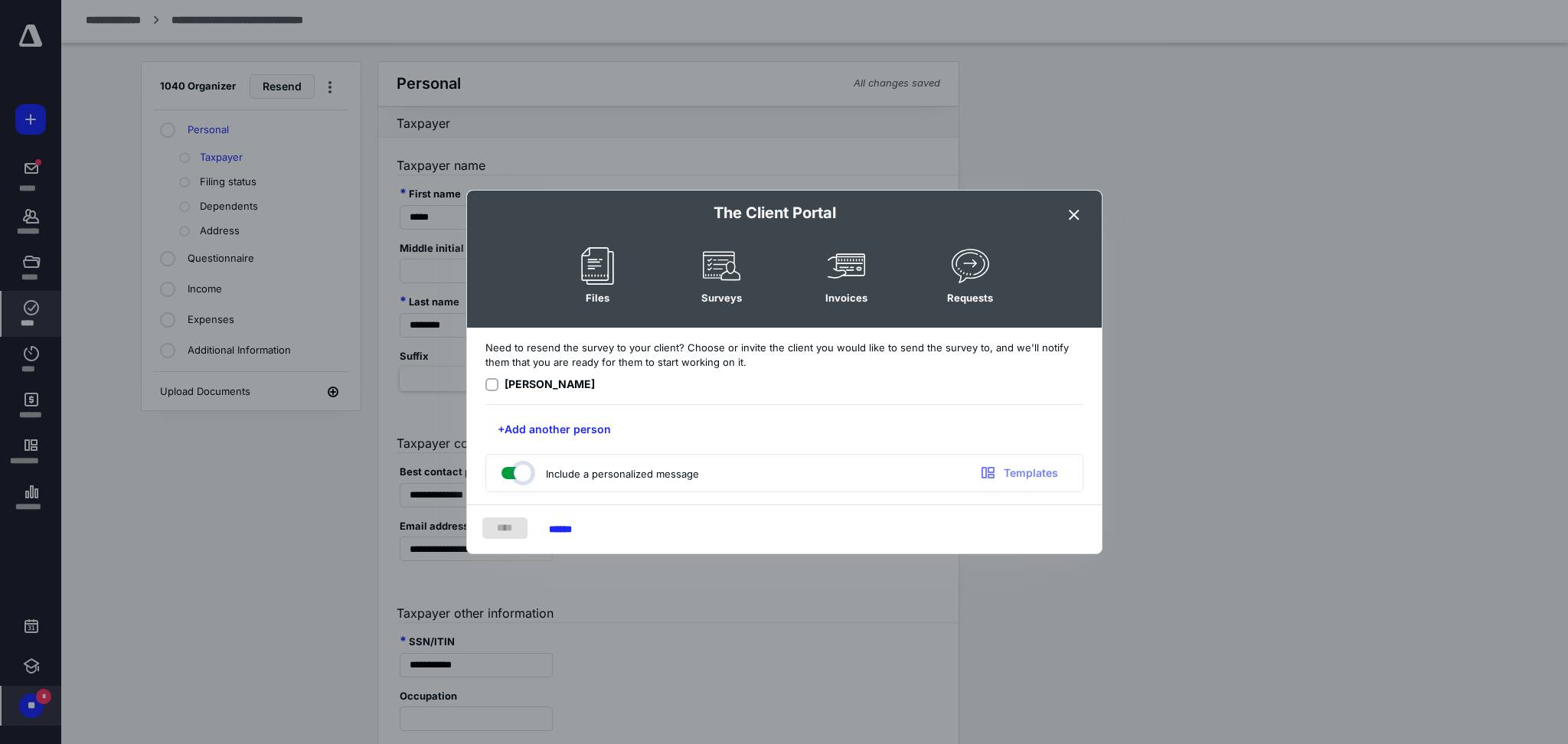 checkbox on "true" 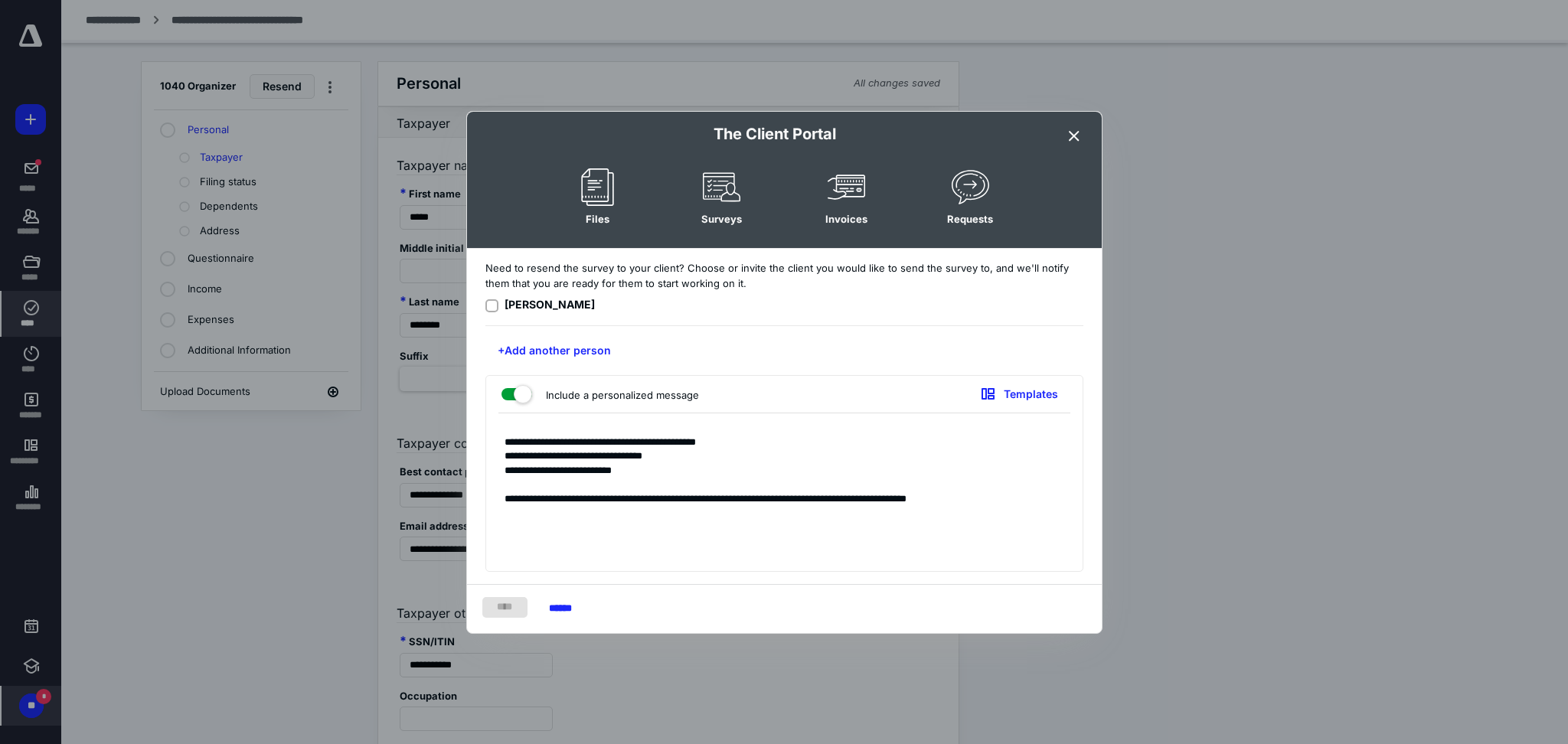 click at bounding box center (492, 305) 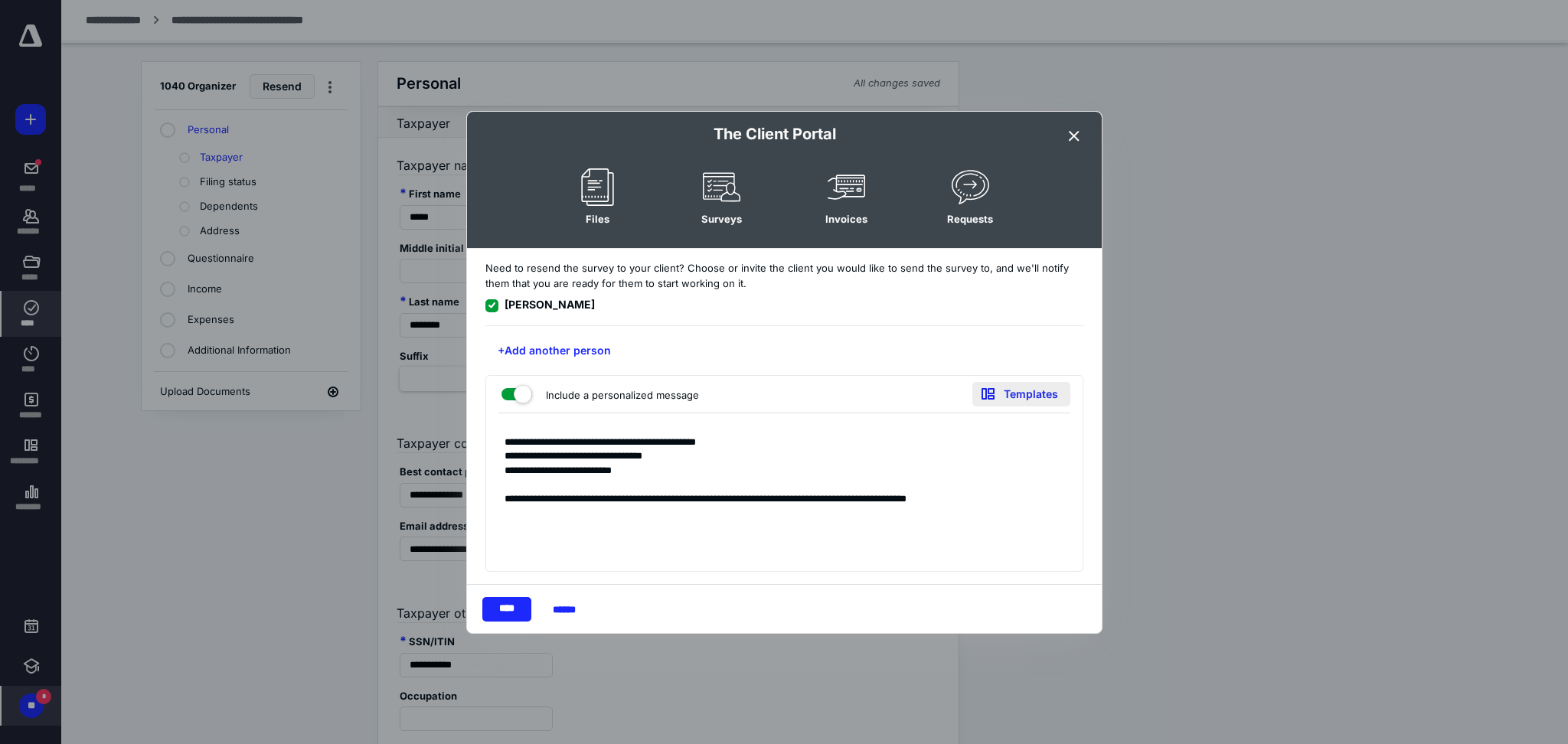 click on "Templates" at bounding box center (1021, 394) 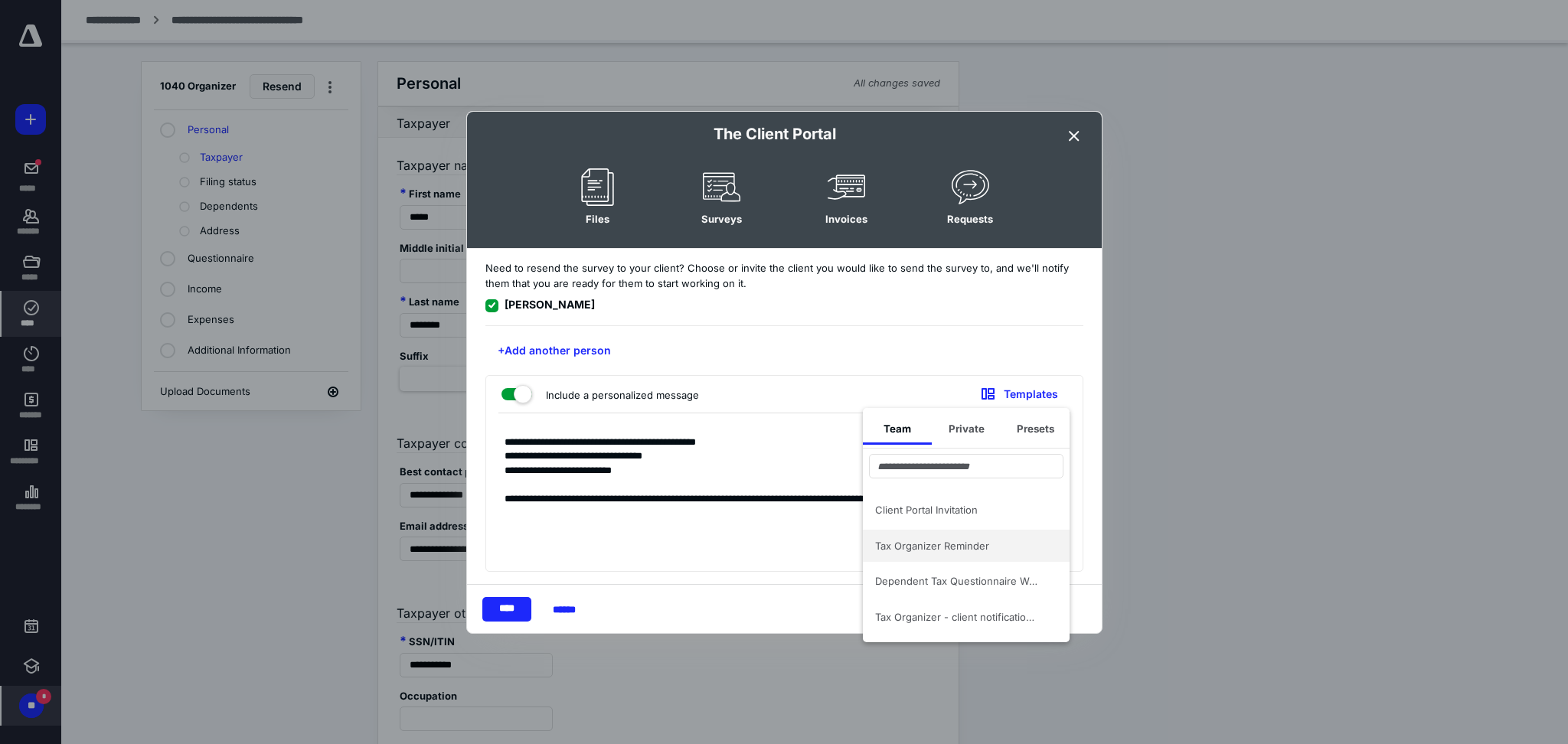 click on "Tax Organizer Reminder" at bounding box center (957, 546) 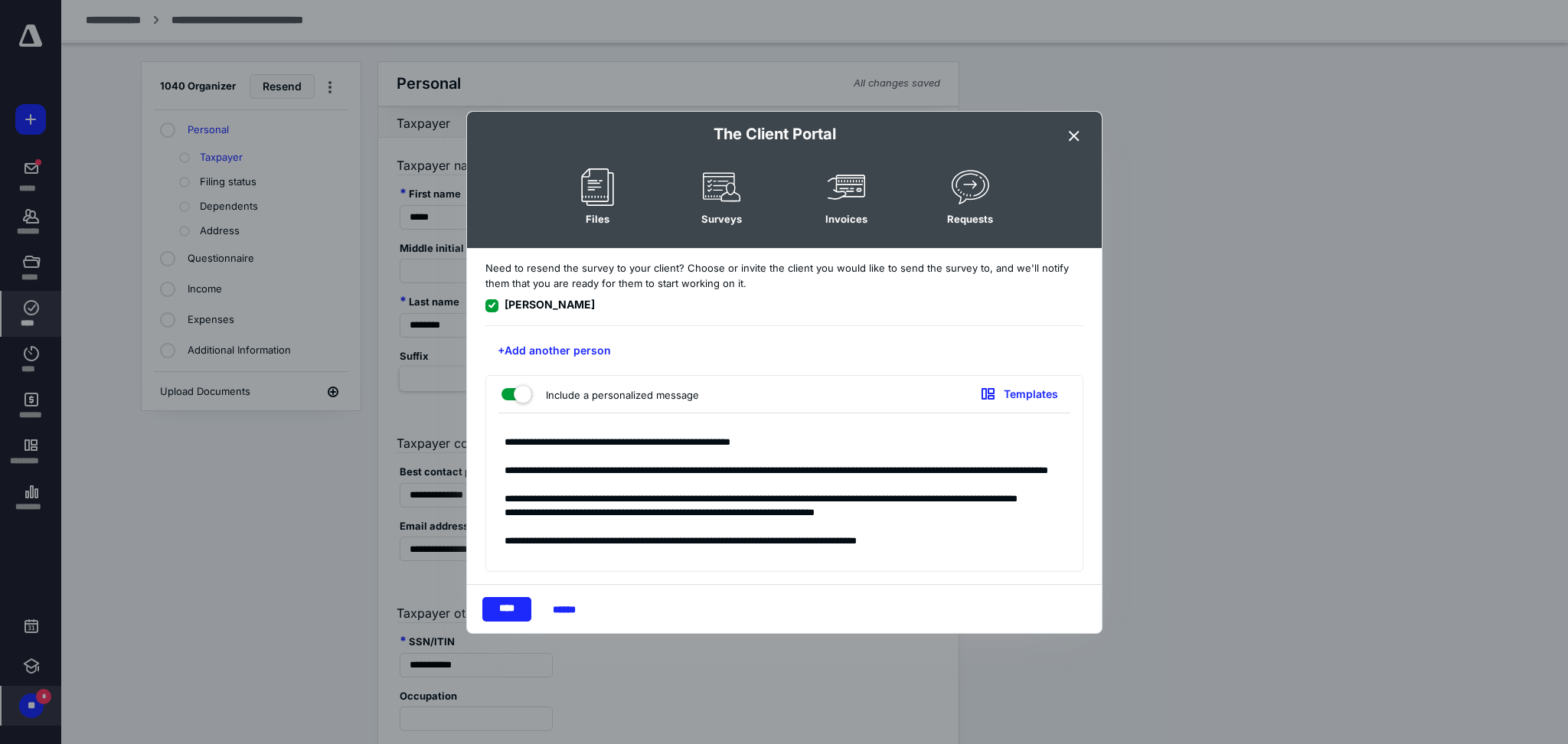 click on "**********" at bounding box center [784, 496] 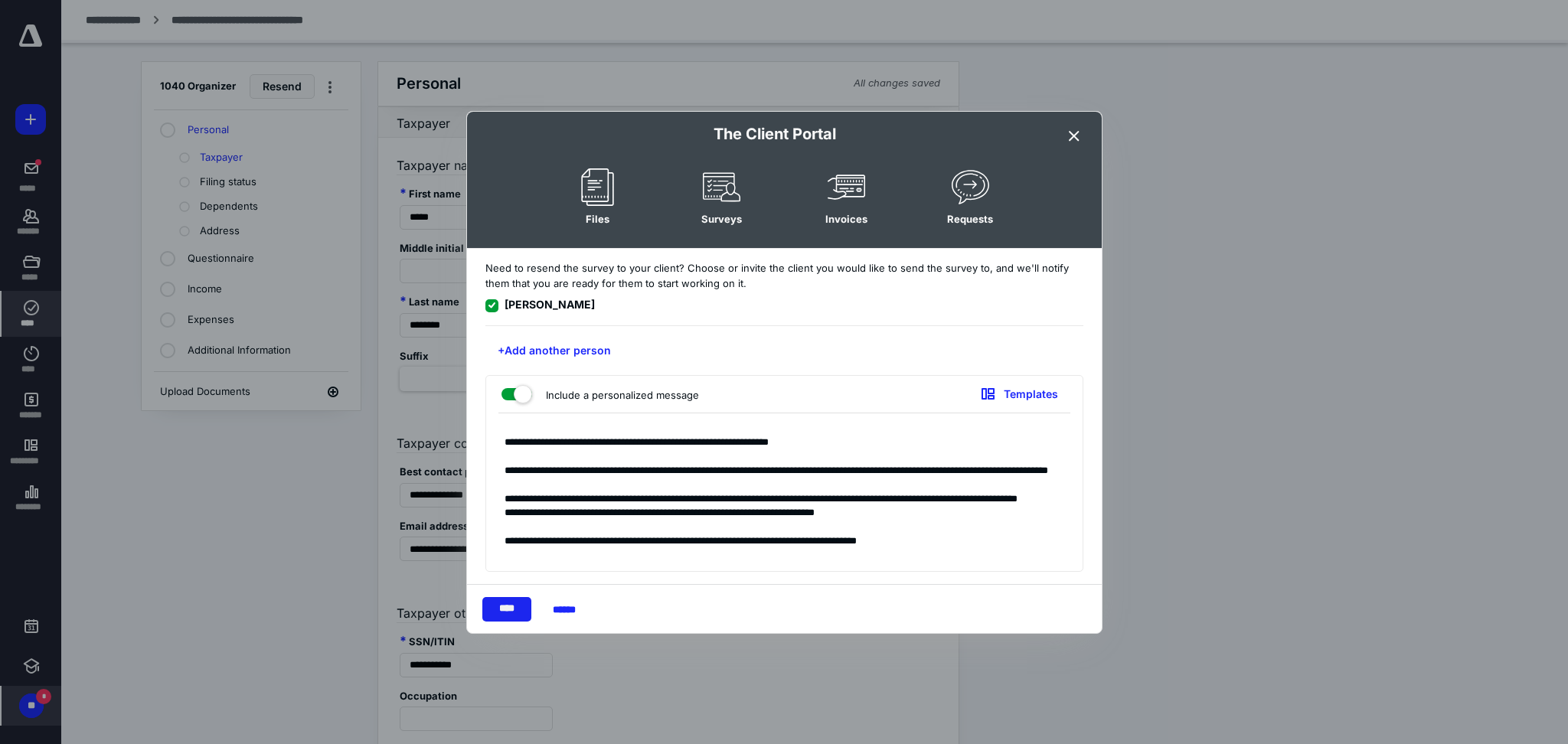 type on "**********" 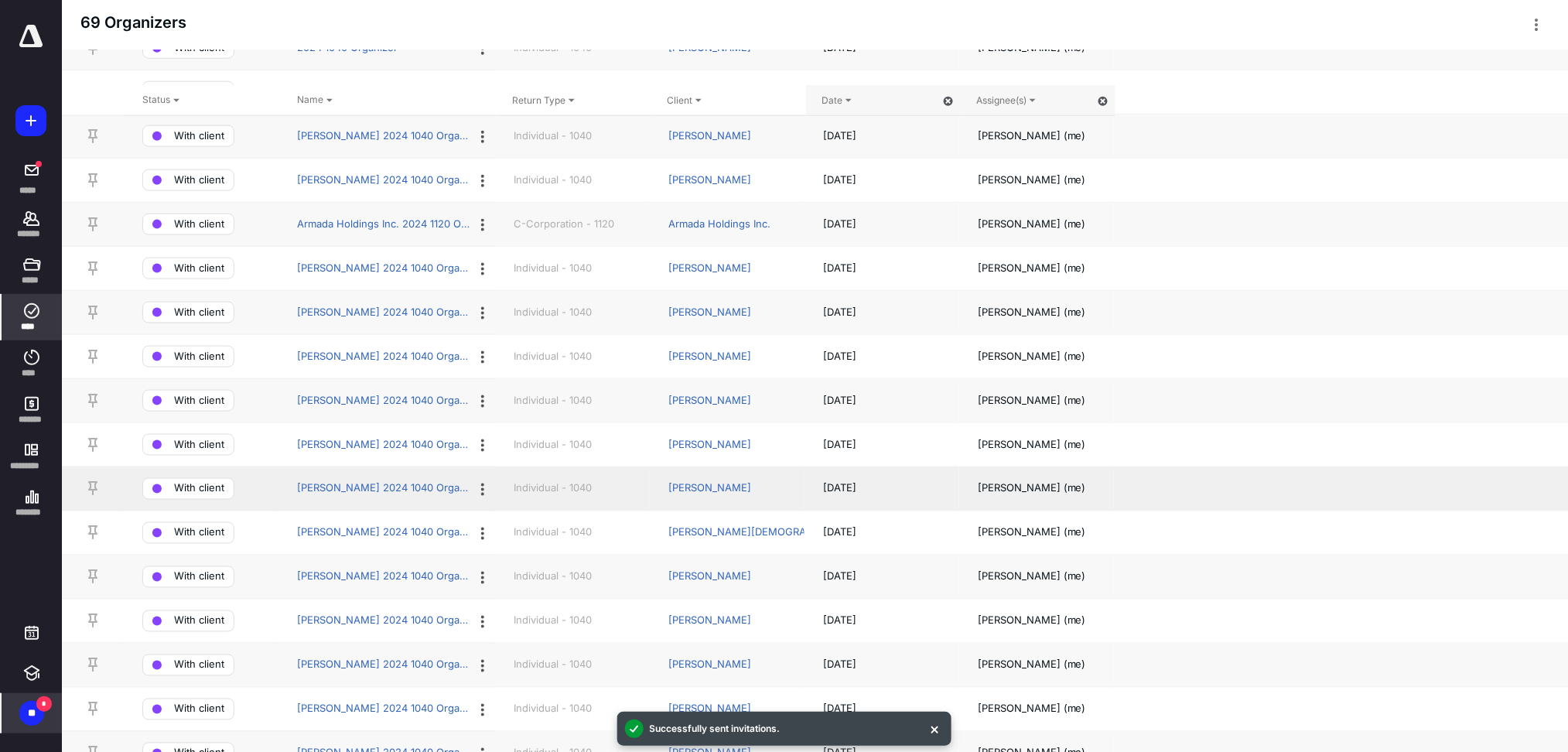 scroll, scrollTop: 619, scrollLeft: 0, axis: vertical 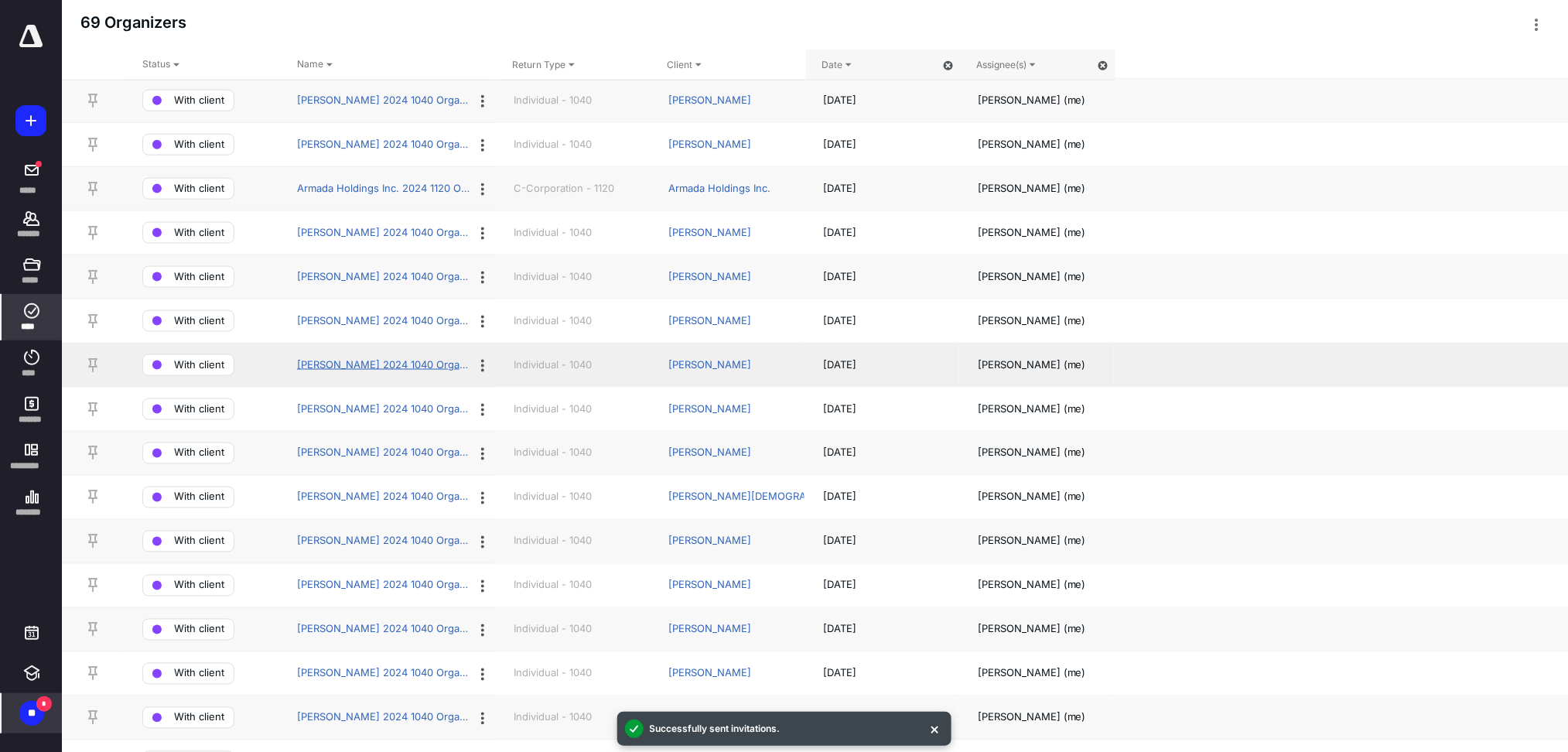 click on "[PERSON_NAME] 2024 1040 Organizer" at bounding box center [384, 365] 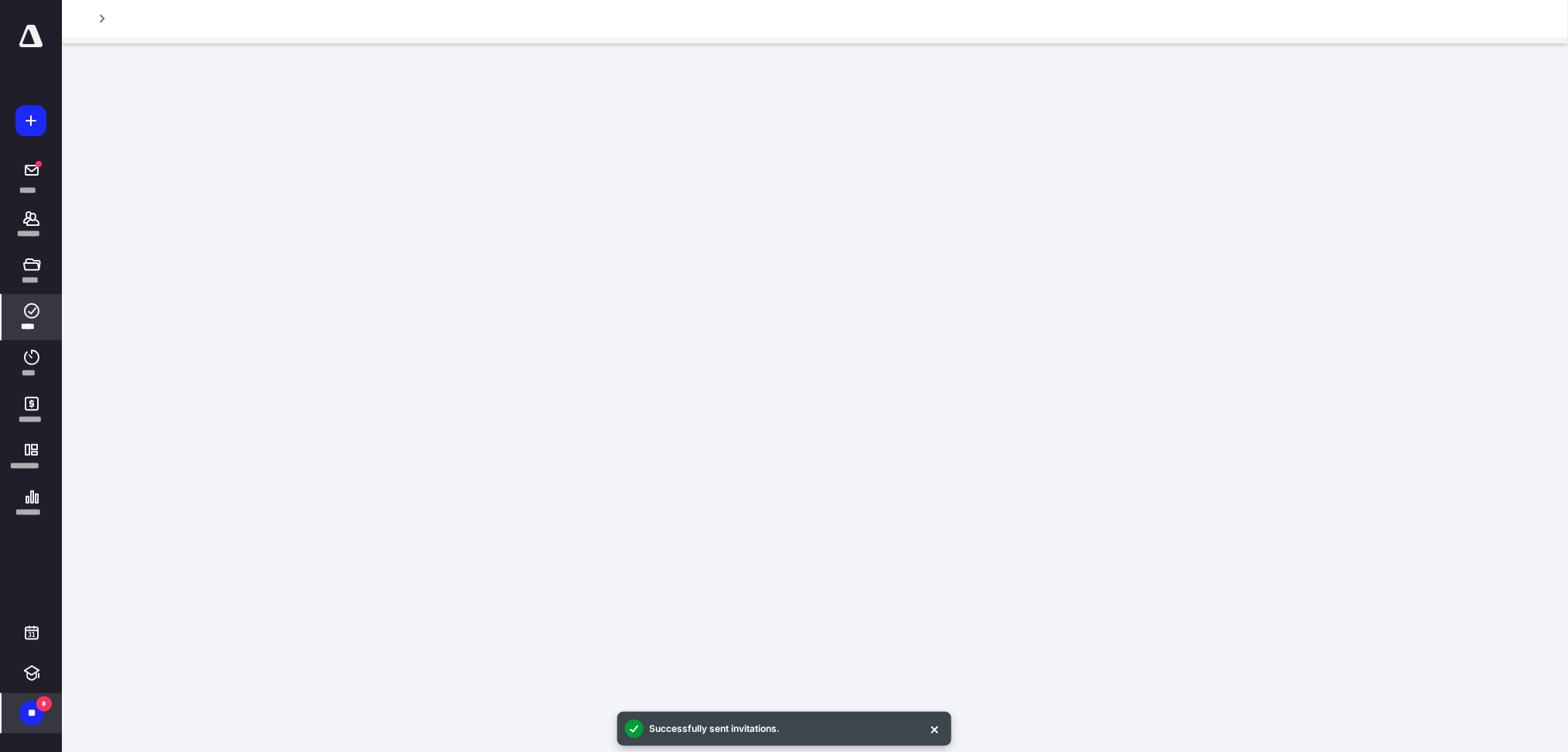 scroll, scrollTop: 0, scrollLeft: 0, axis: both 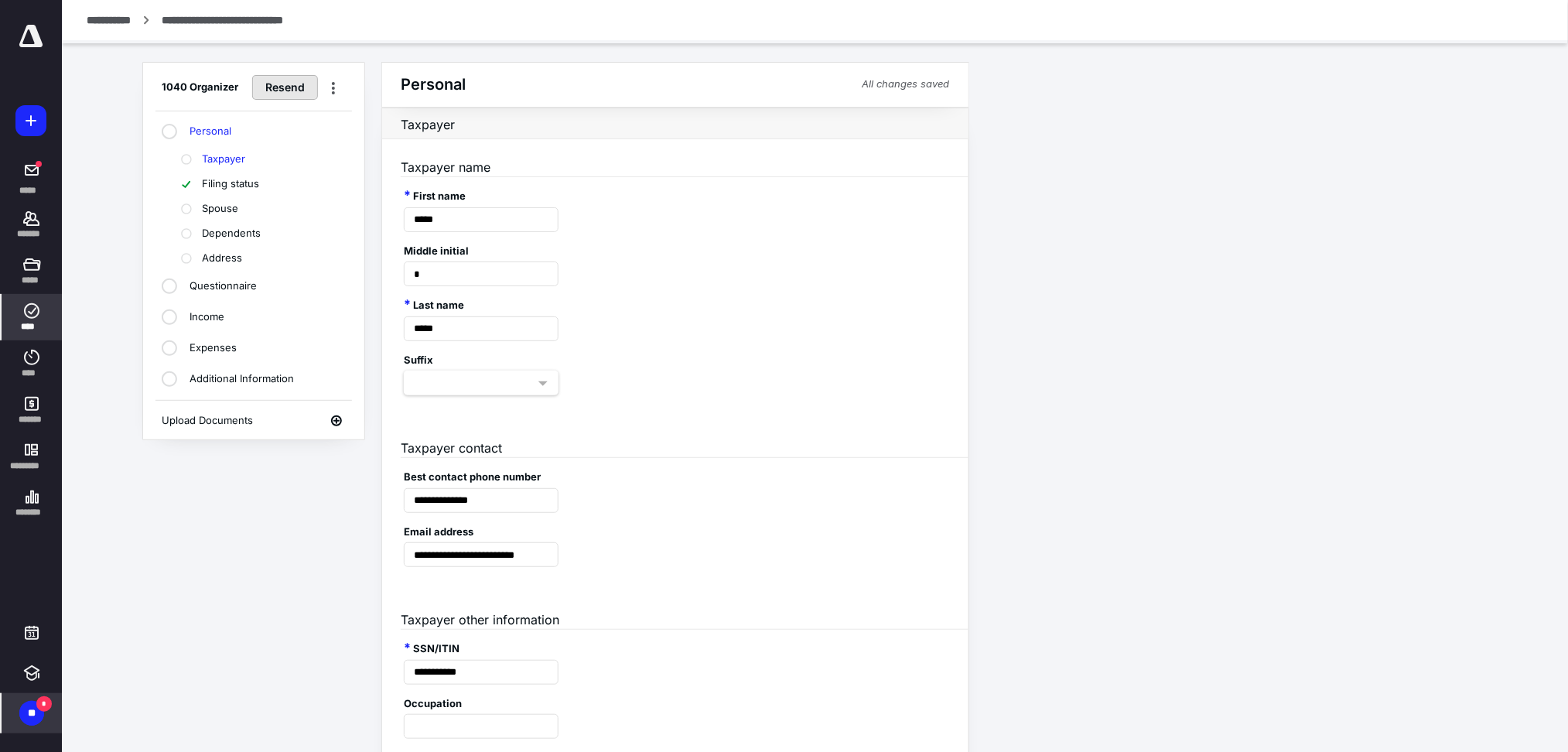 click on "Resend" at bounding box center (285, 87) 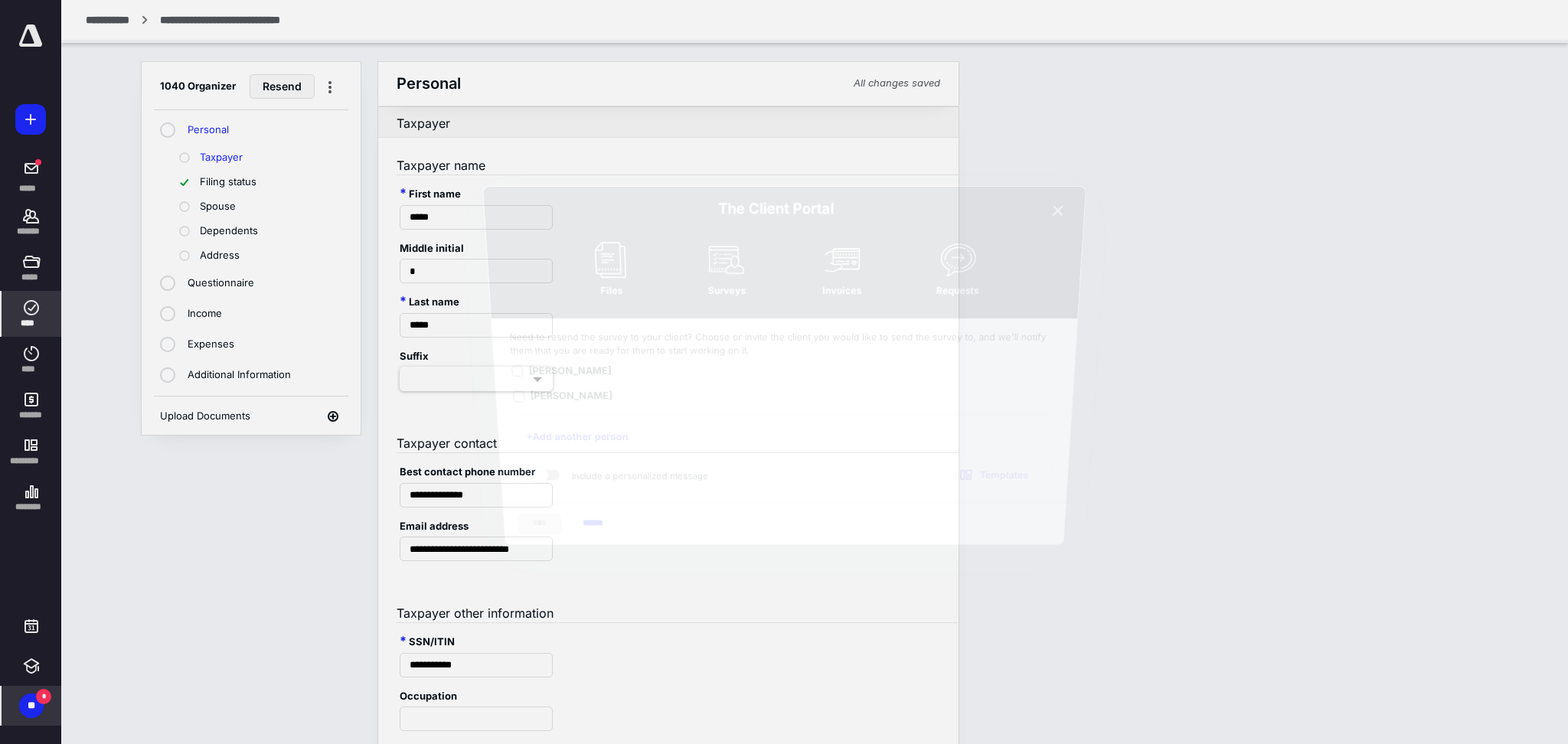 click at bounding box center (784, 372) 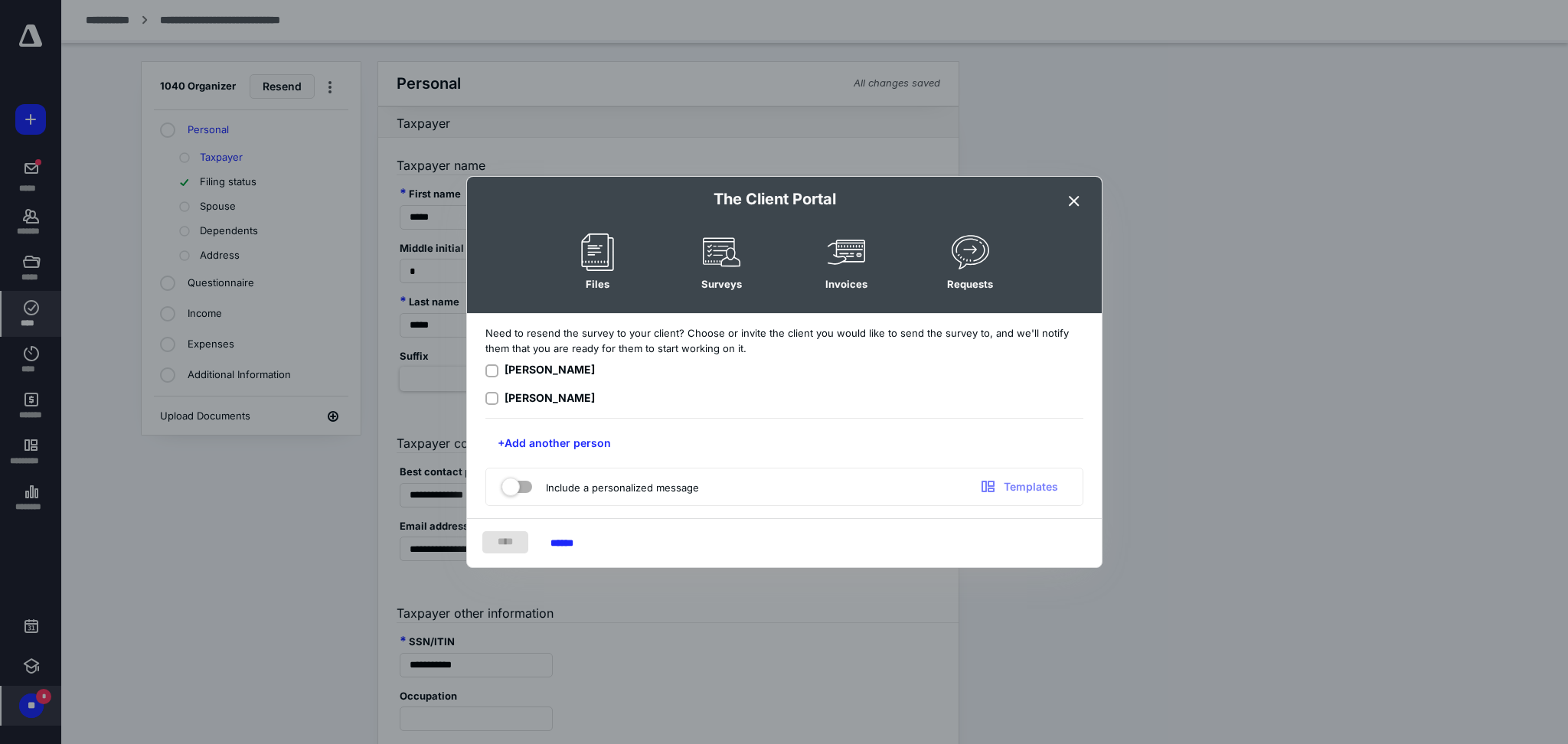 click at bounding box center [495, 398] 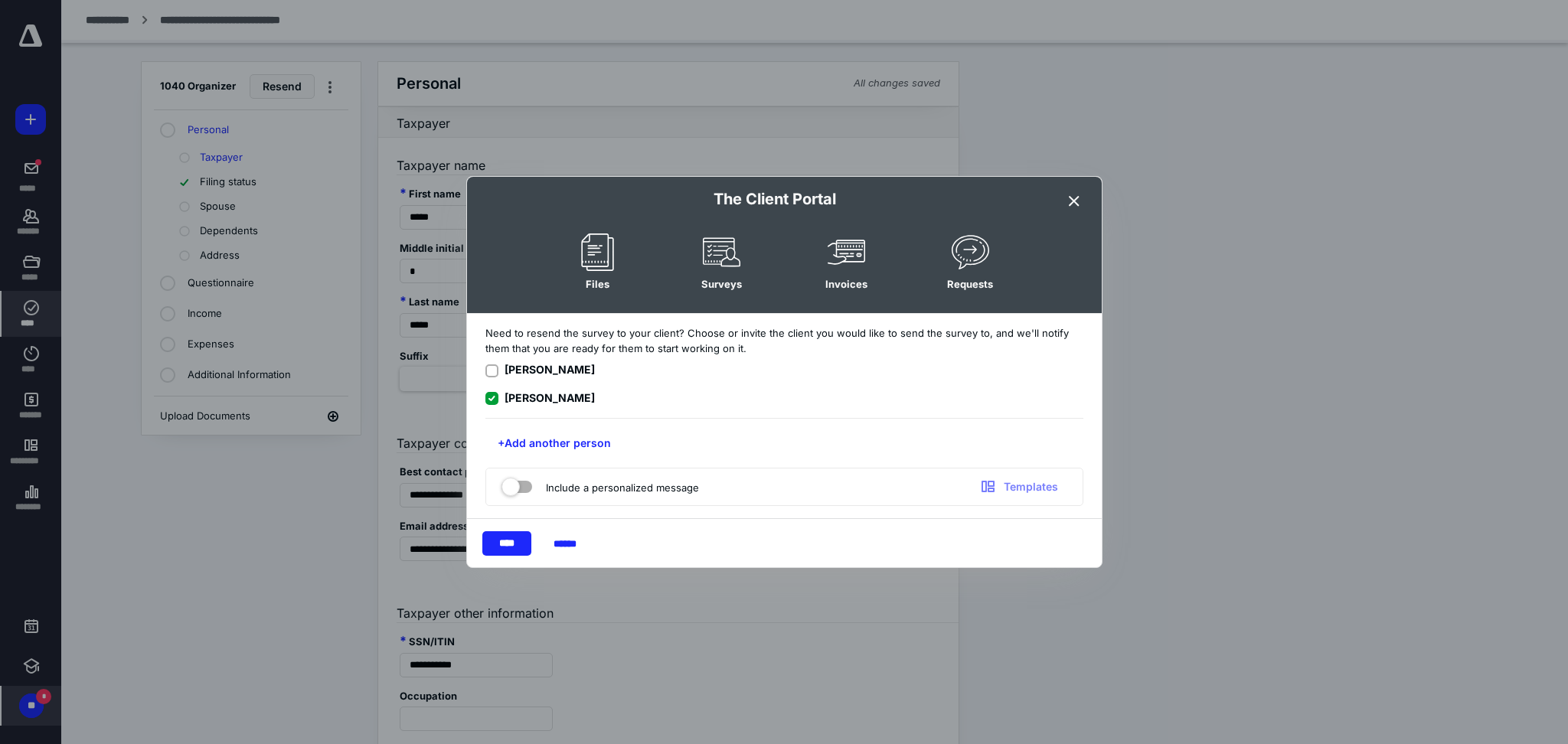 click at bounding box center [492, 370] 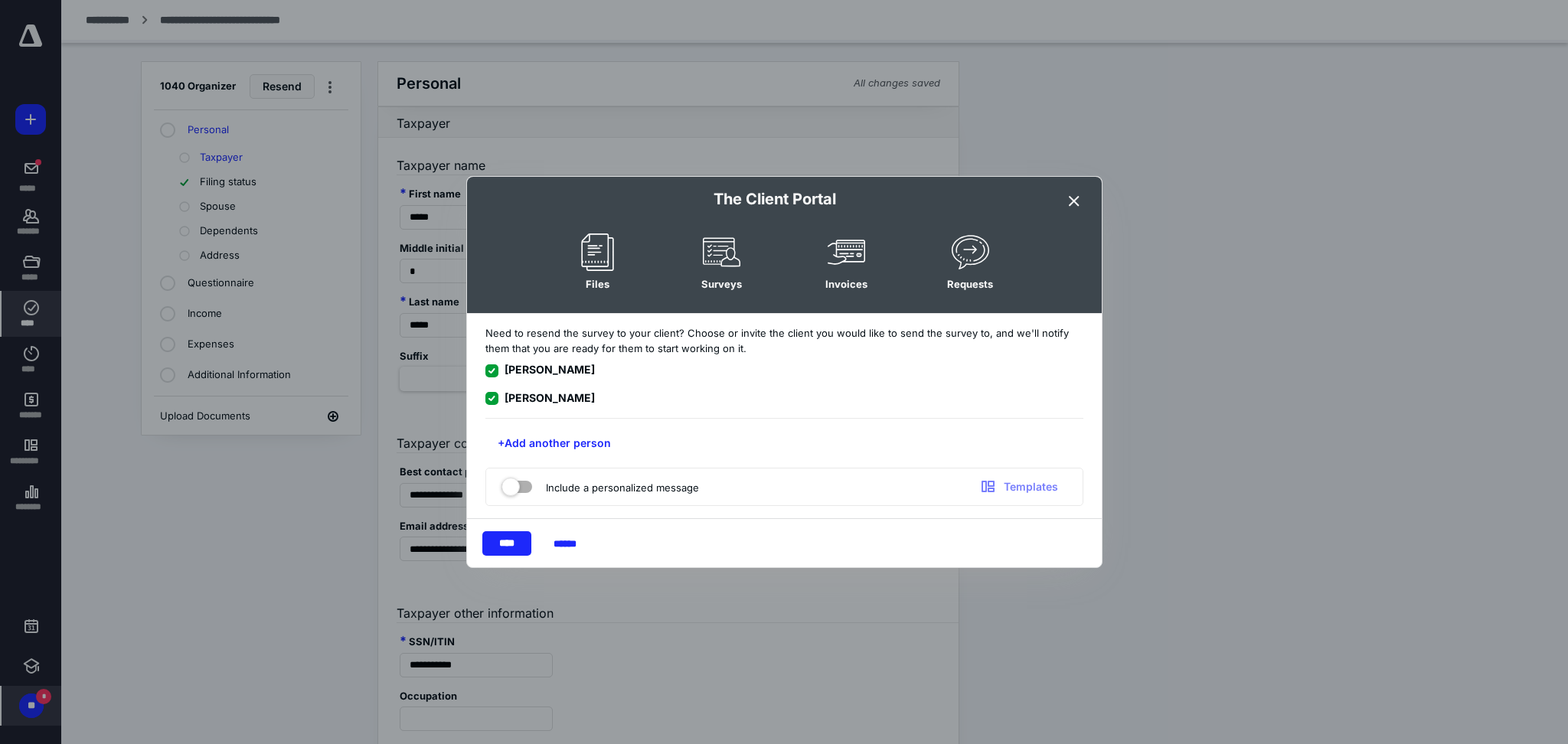 click at bounding box center (517, 484) 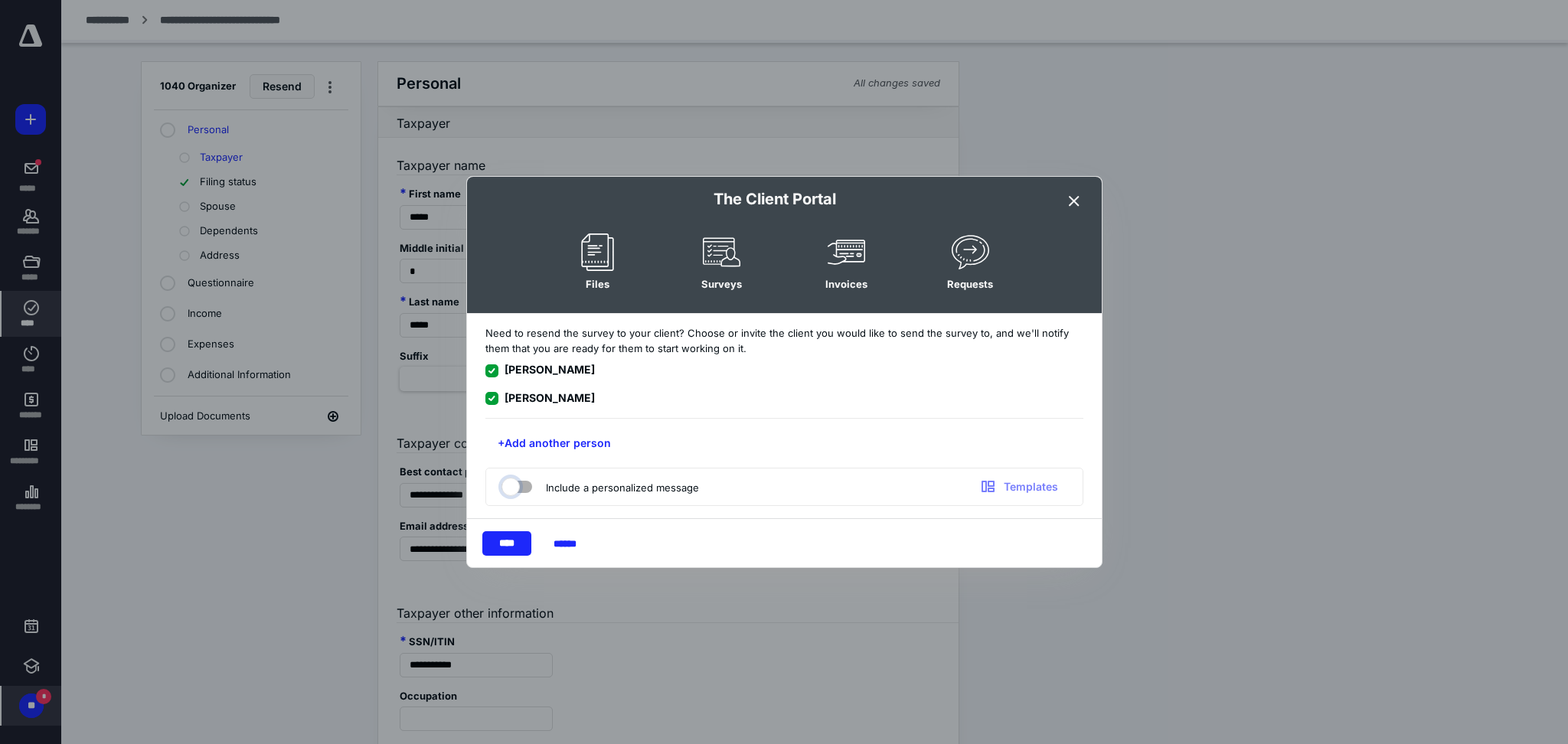 click at bounding box center (509, 485) 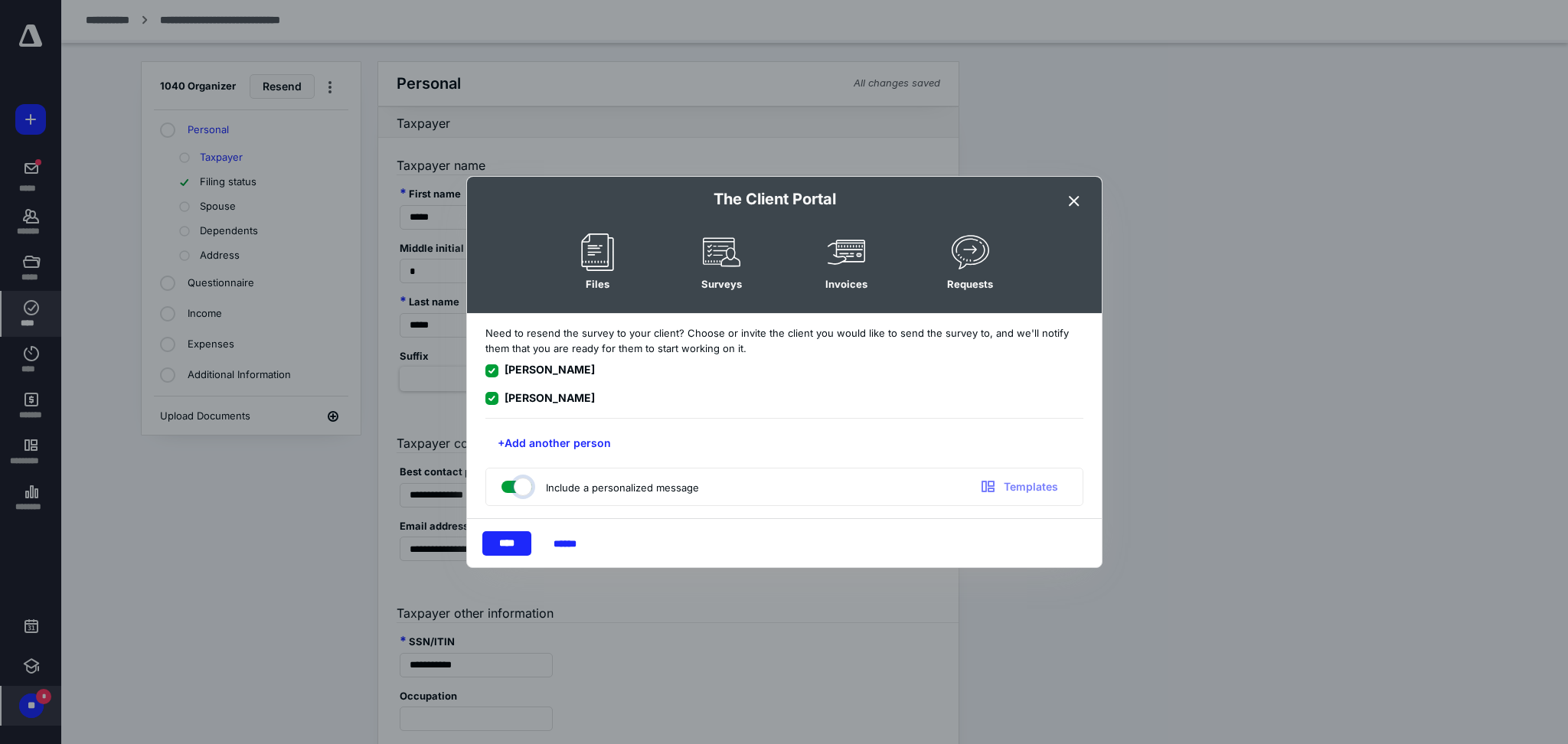 checkbox on "true" 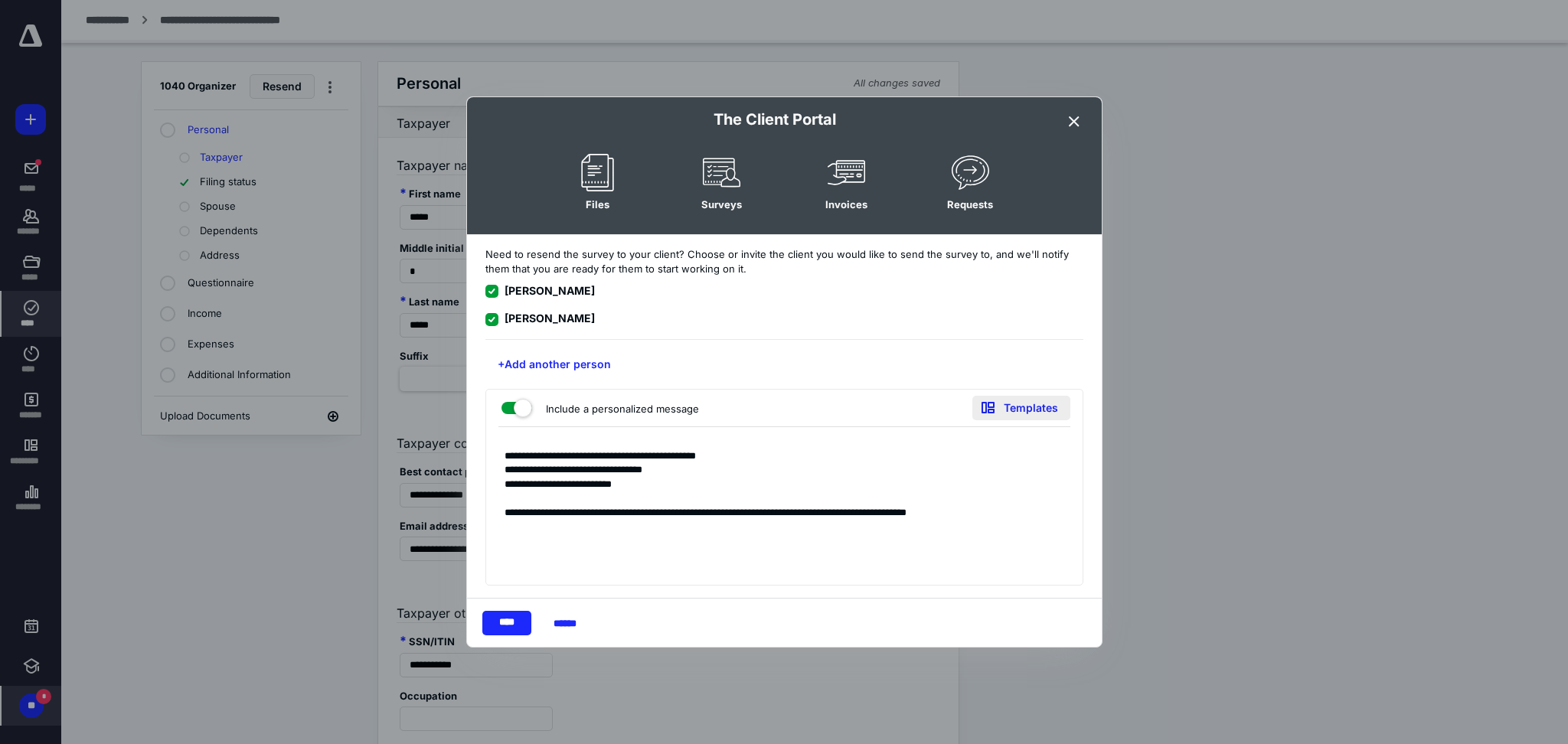 click on "Templates" at bounding box center [1021, 408] 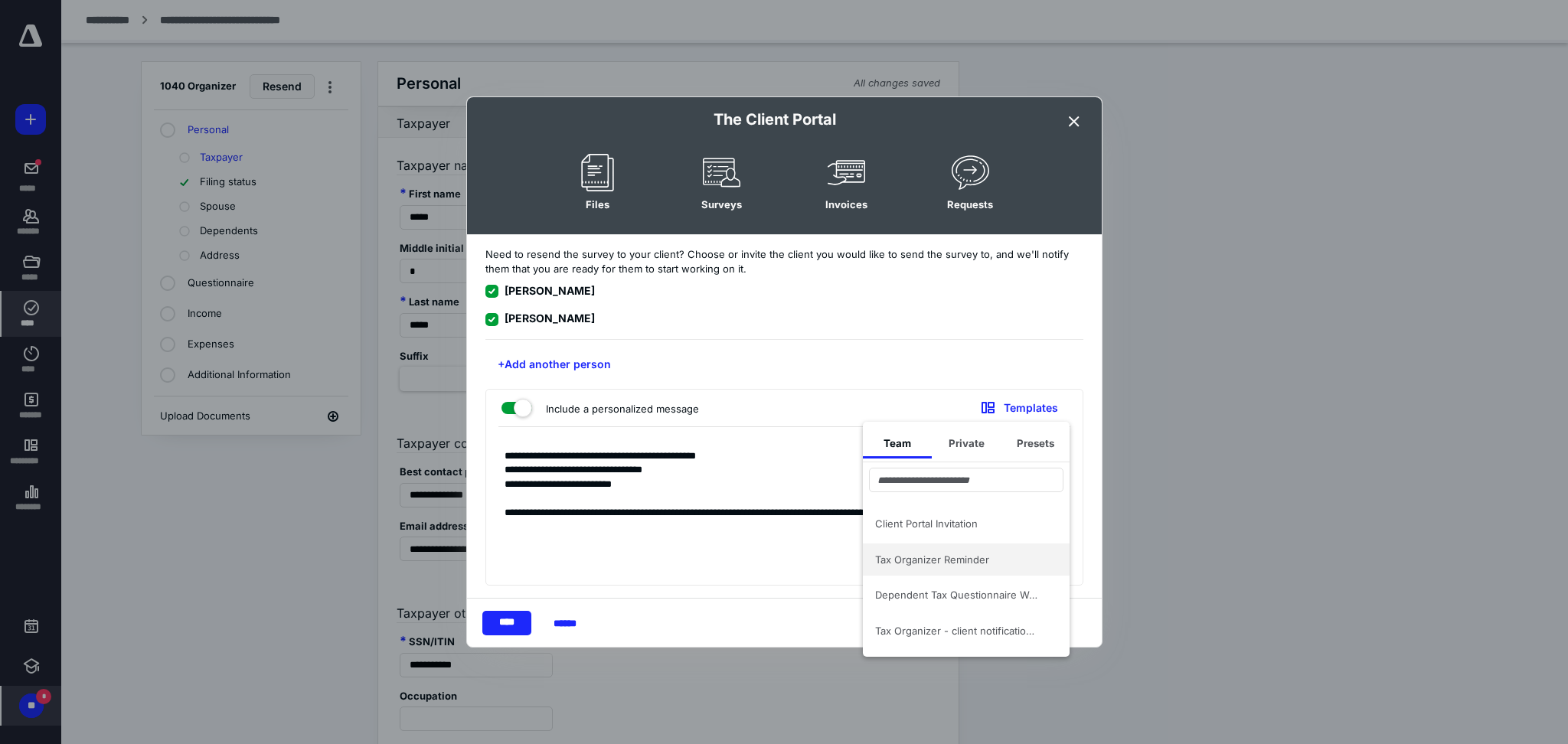 click on "Tax Organizer Reminder" at bounding box center [957, 560] 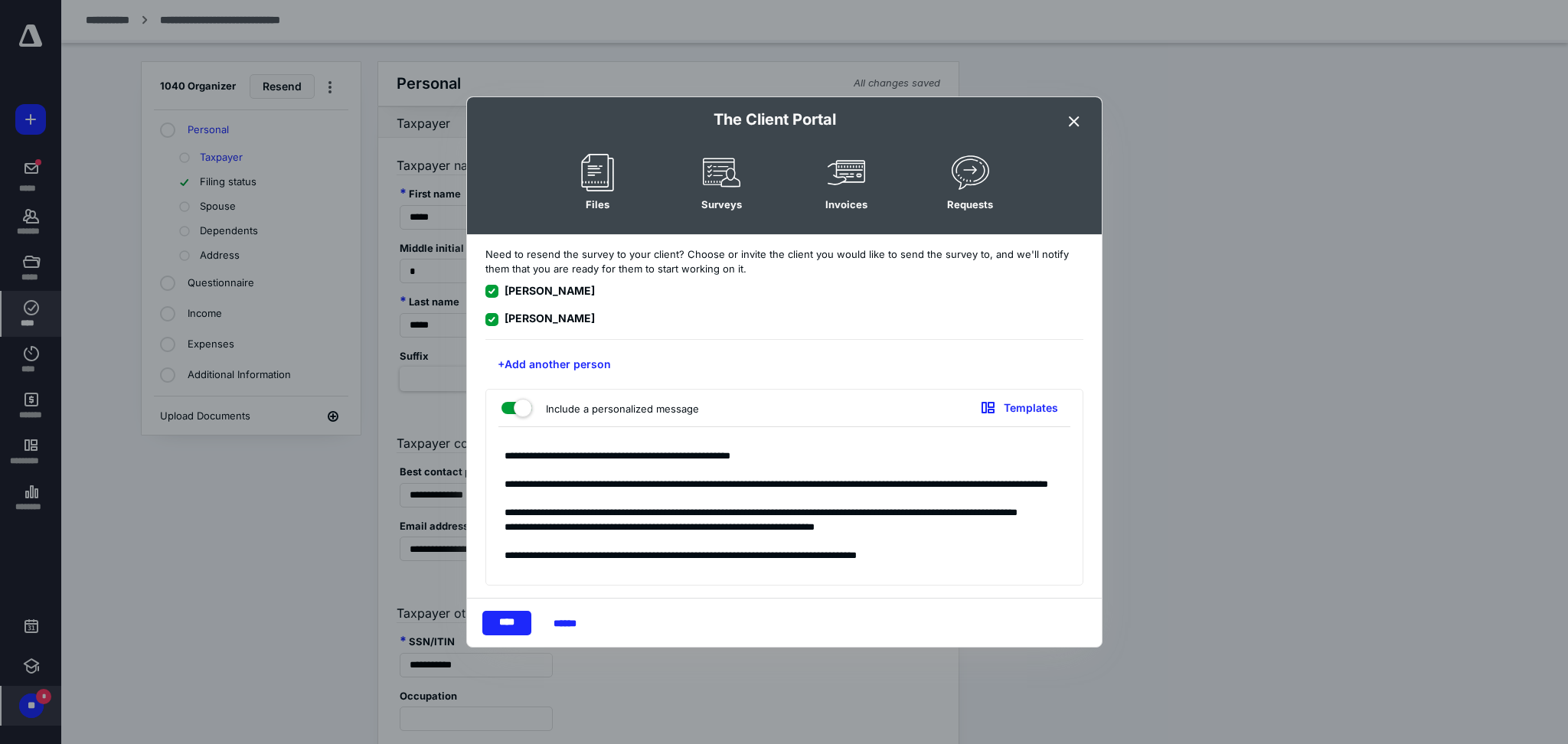 click on "**********" at bounding box center (784, 510) 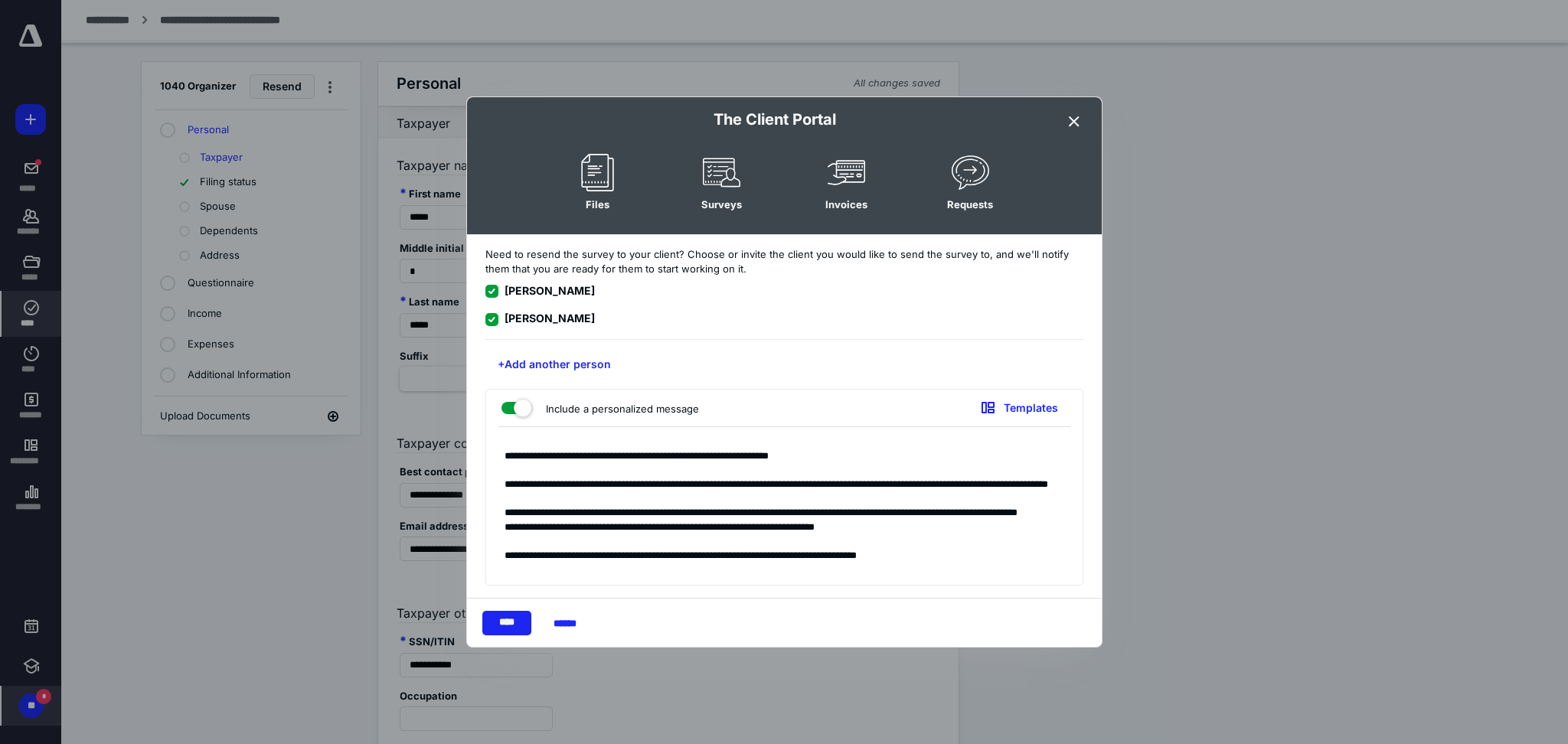 type on "**********" 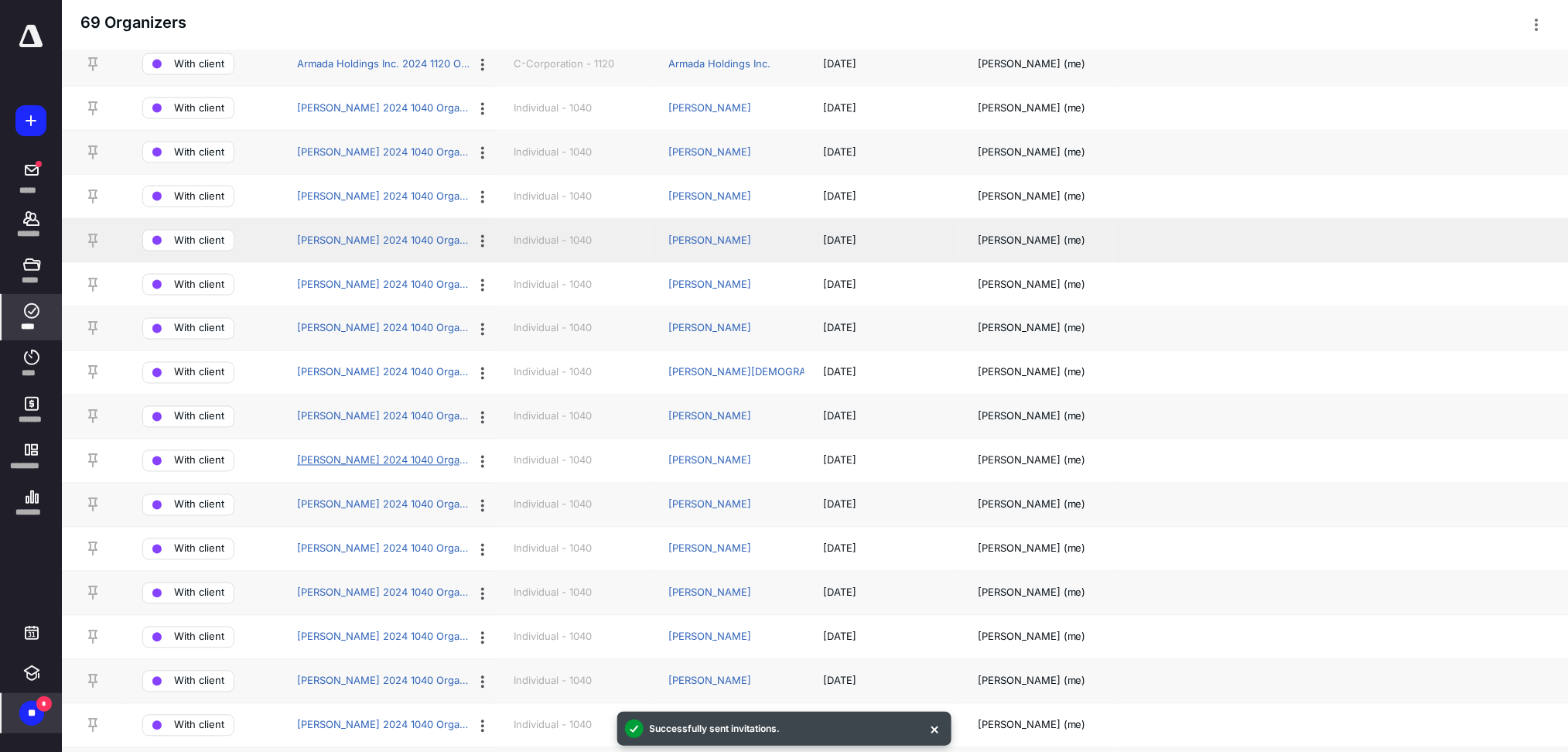scroll, scrollTop: 619, scrollLeft: 0, axis: vertical 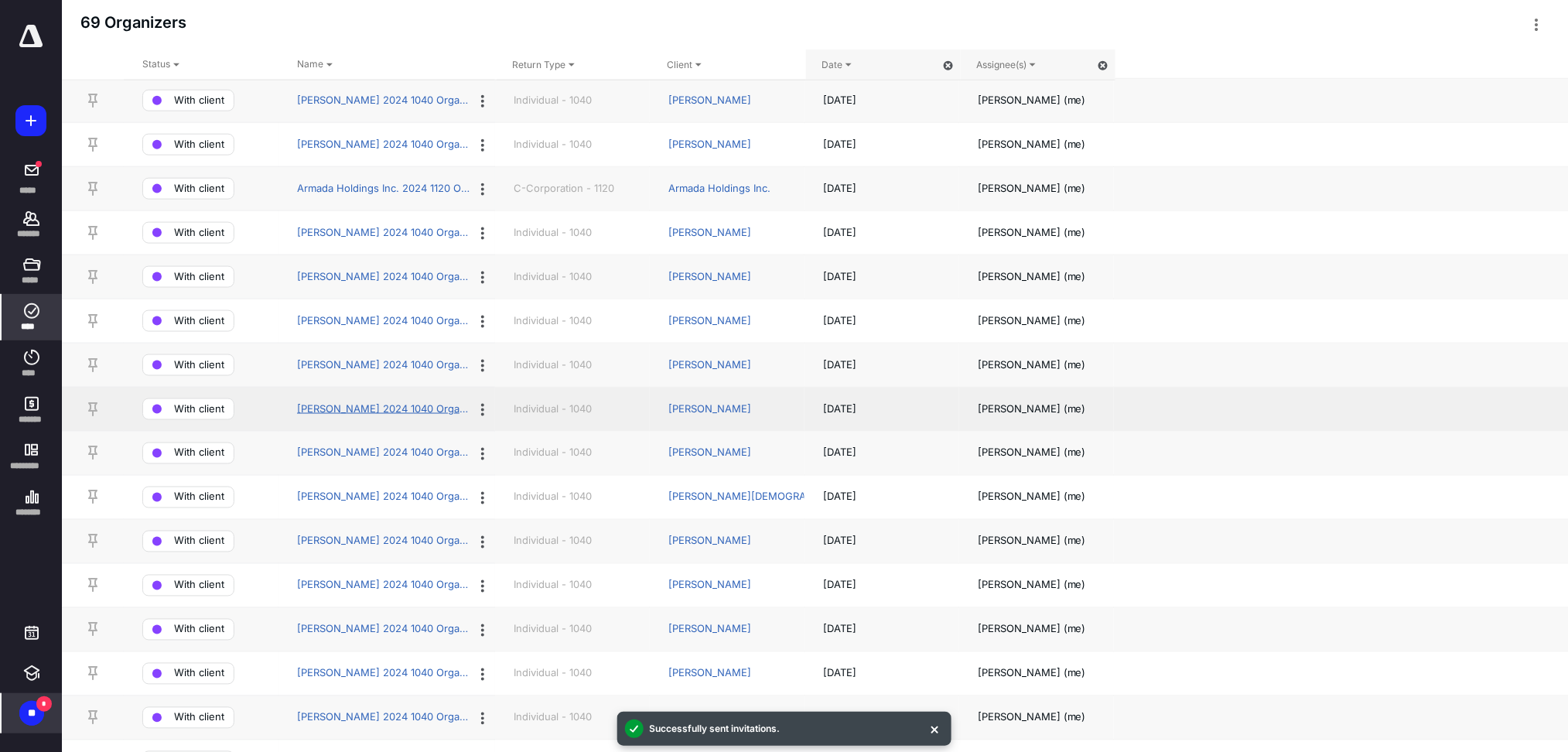 click on "[PERSON_NAME] 2024 1040 Organizer" at bounding box center [384, 409] 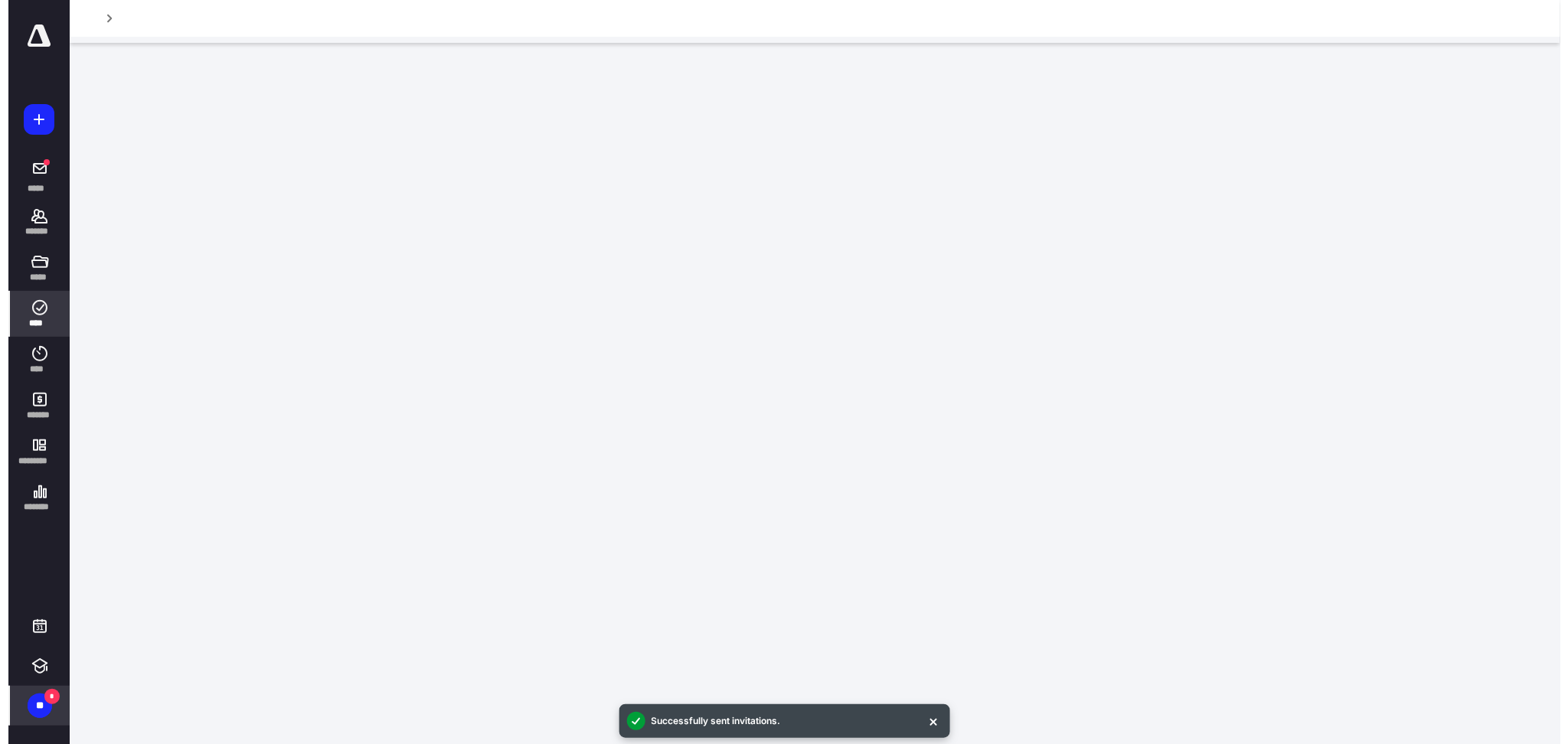 scroll, scrollTop: 0, scrollLeft: 0, axis: both 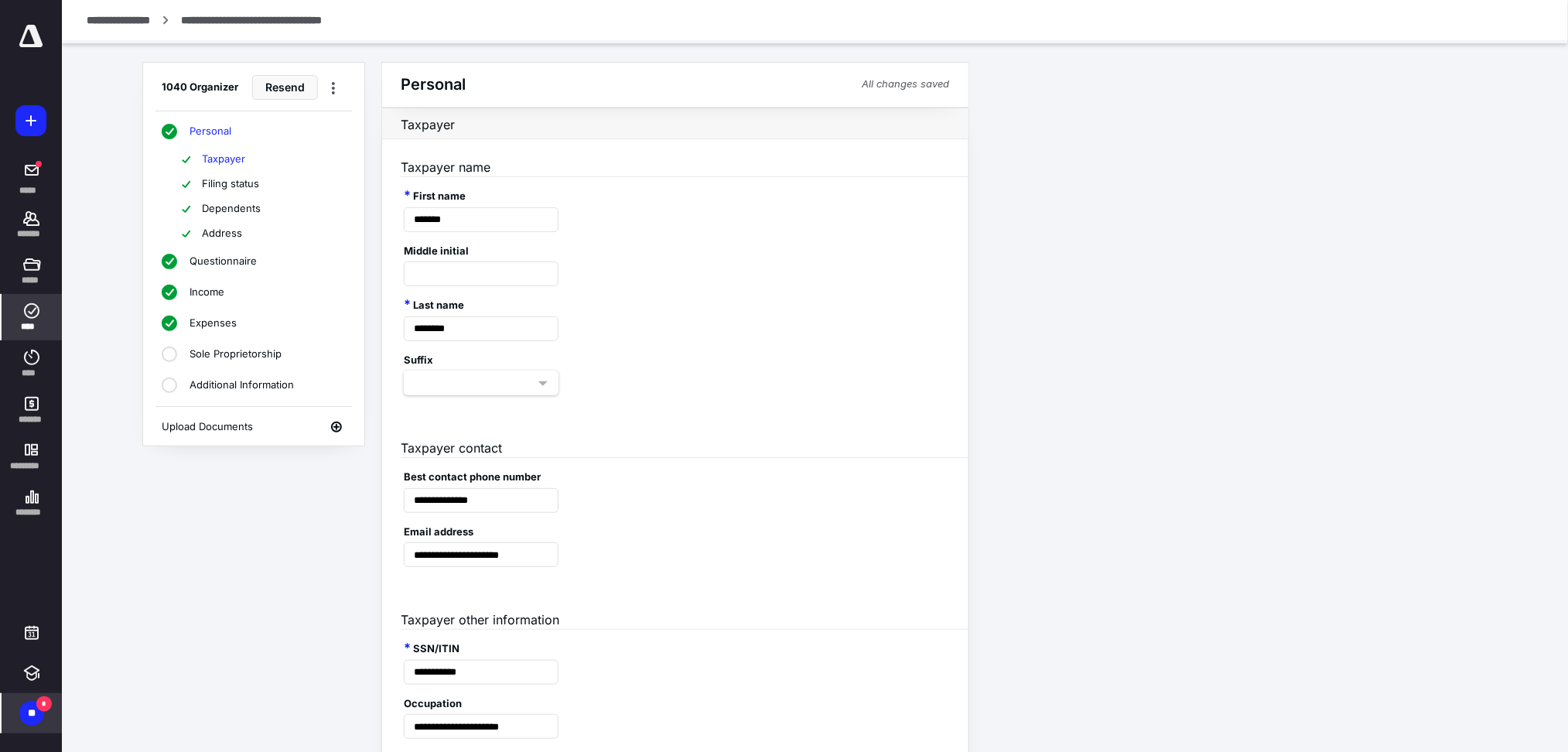 click on "Sole Proprietorship" at bounding box center (235, 354) 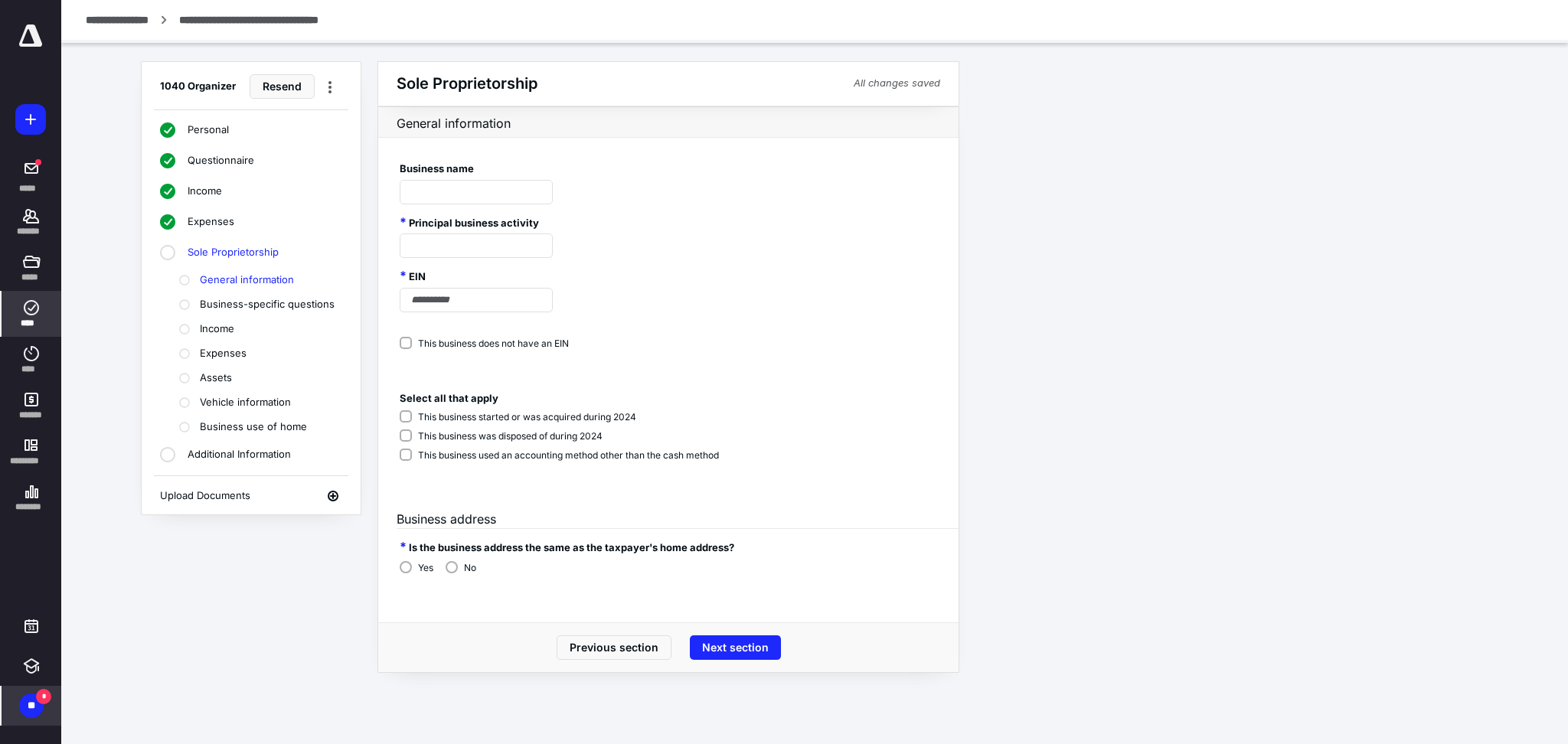 click on "1040 Organizer Resend Personal Questionnaire Income Expenses Sole Proprietorship General information Business-specific questions Income Expenses Assets Vehicle information Business use of home Additional Information Upload Documents Sole Proprietorship All changes saved General information Business name   Principal business activity   EIN   This business does not have an EIN Select all that apply This business started or was acquired during 2024 This business was disposed of during 2024 This business used an accounting method other than the cash method Business address   Is the business address the same as the taxpayer's home address? Yes No Previous section Next section" at bounding box center [815, 367] 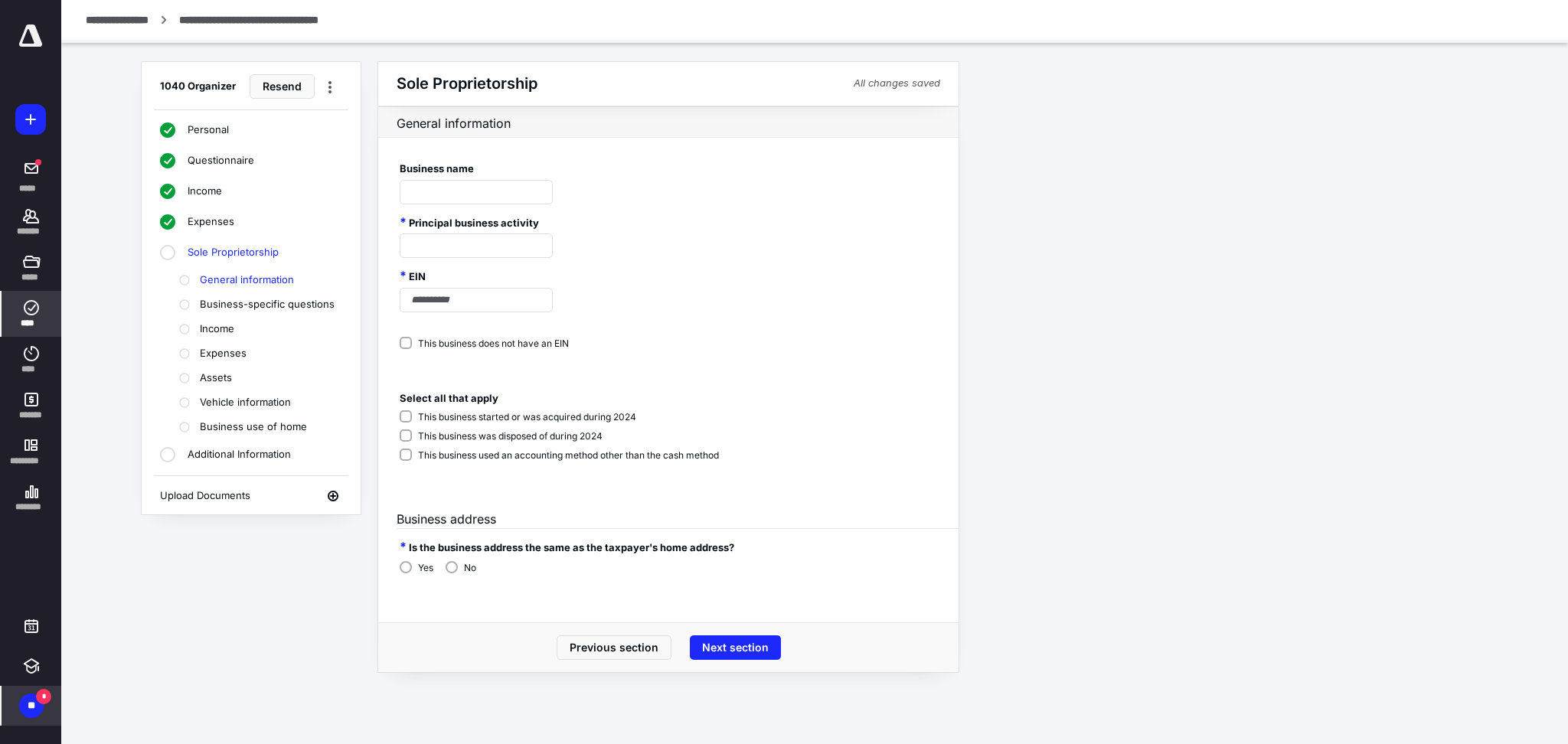 click on "Additional Information" at bounding box center (239, 455) 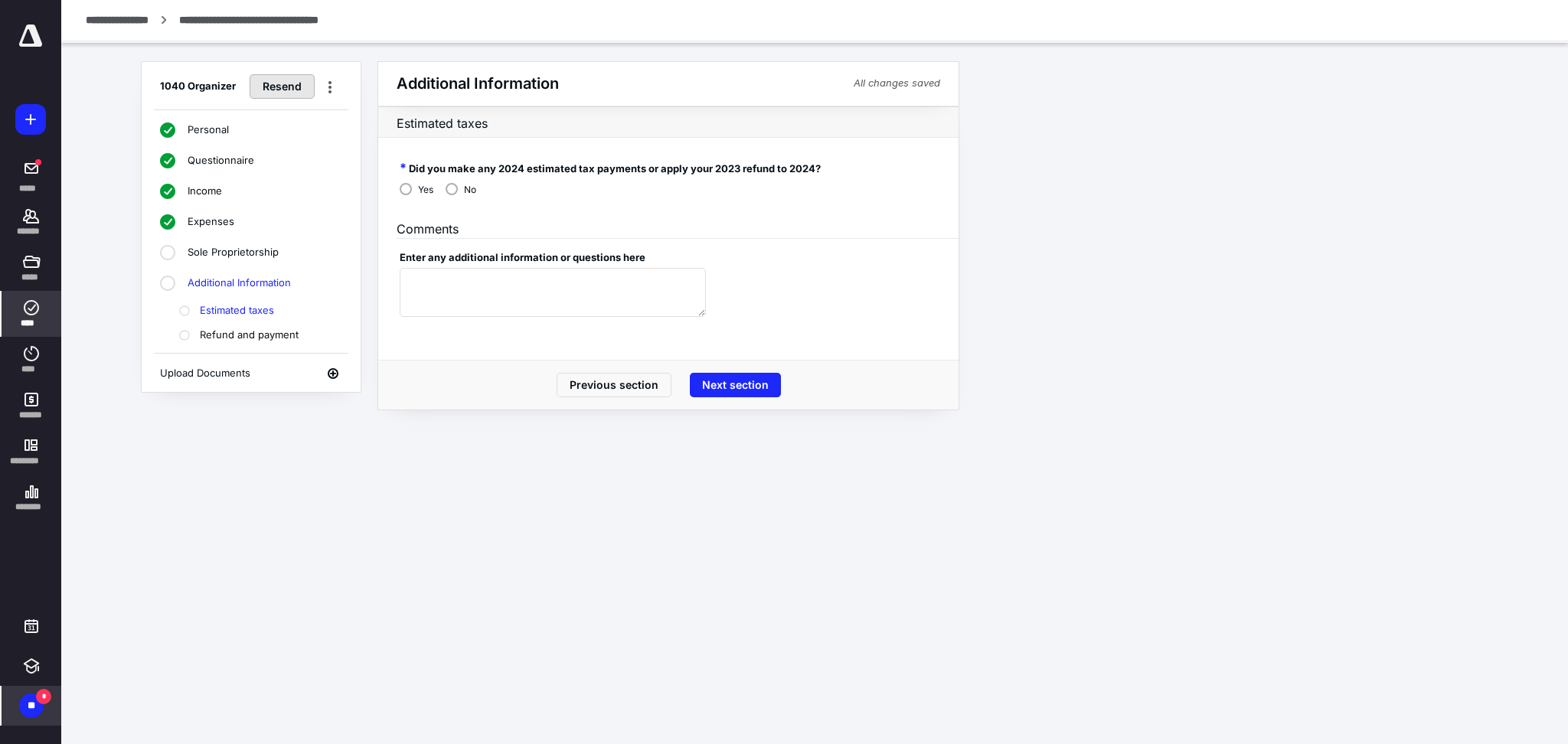 click on "Resend" at bounding box center [282, 86] 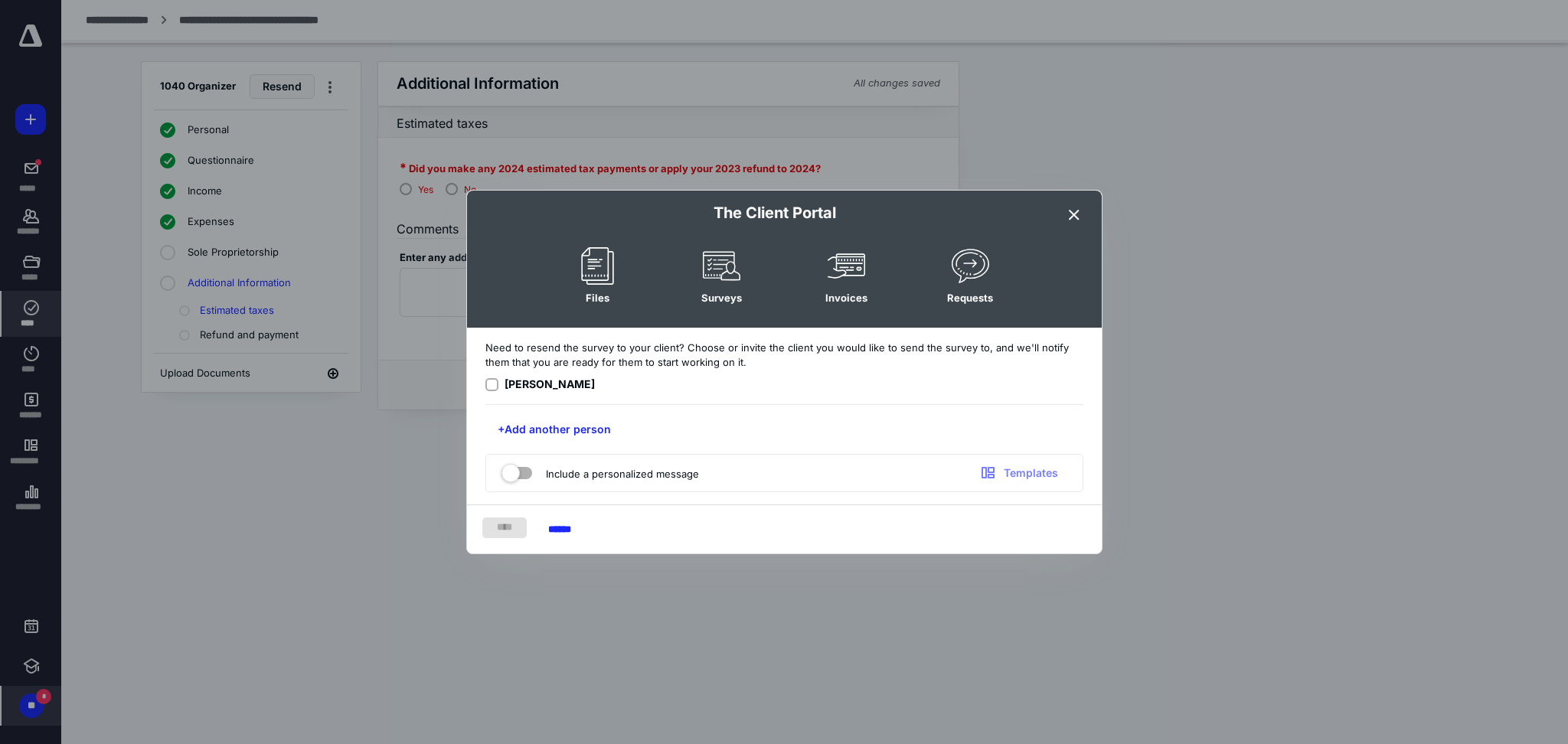 click at bounding box center [517, 470] 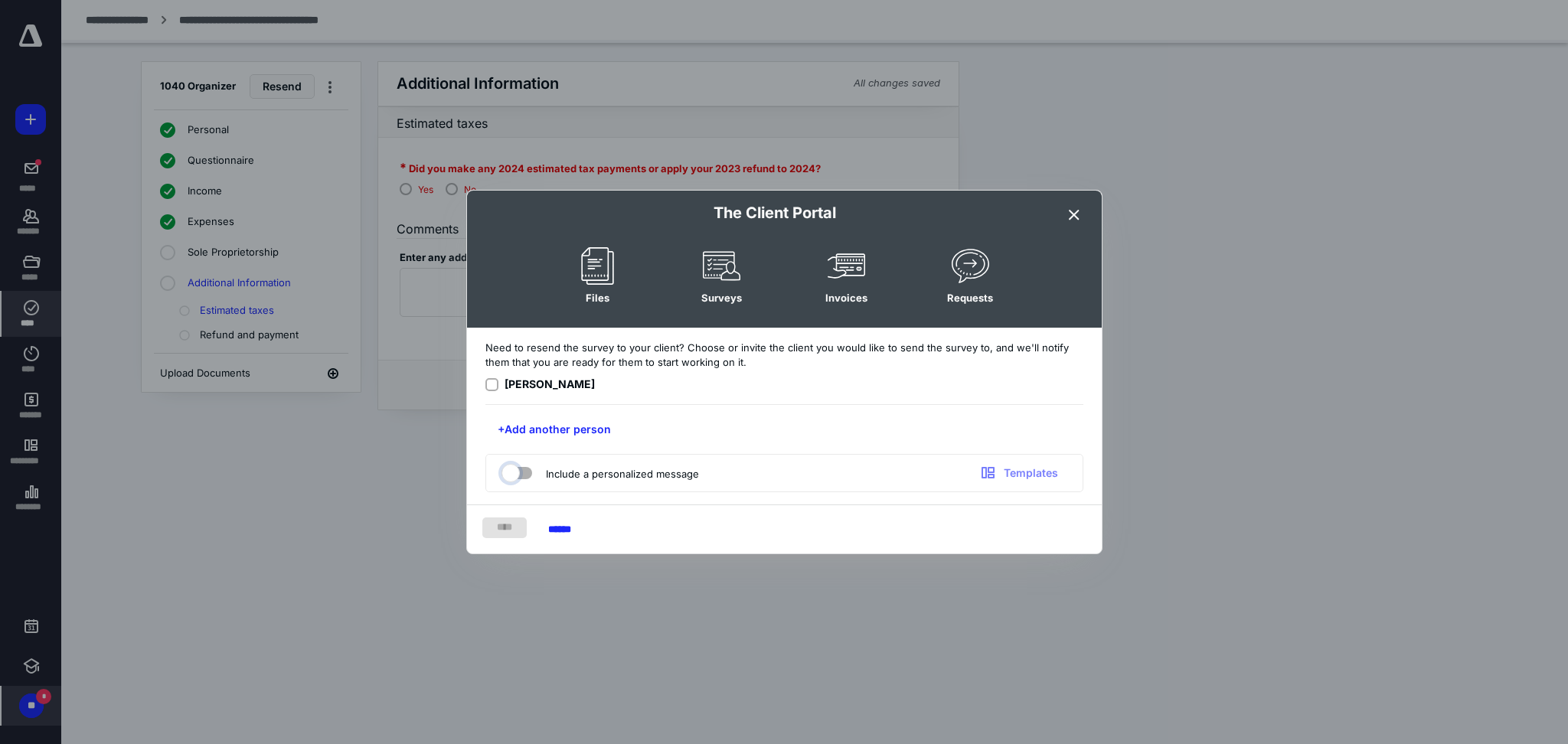 click at bounding box center [509, 471] 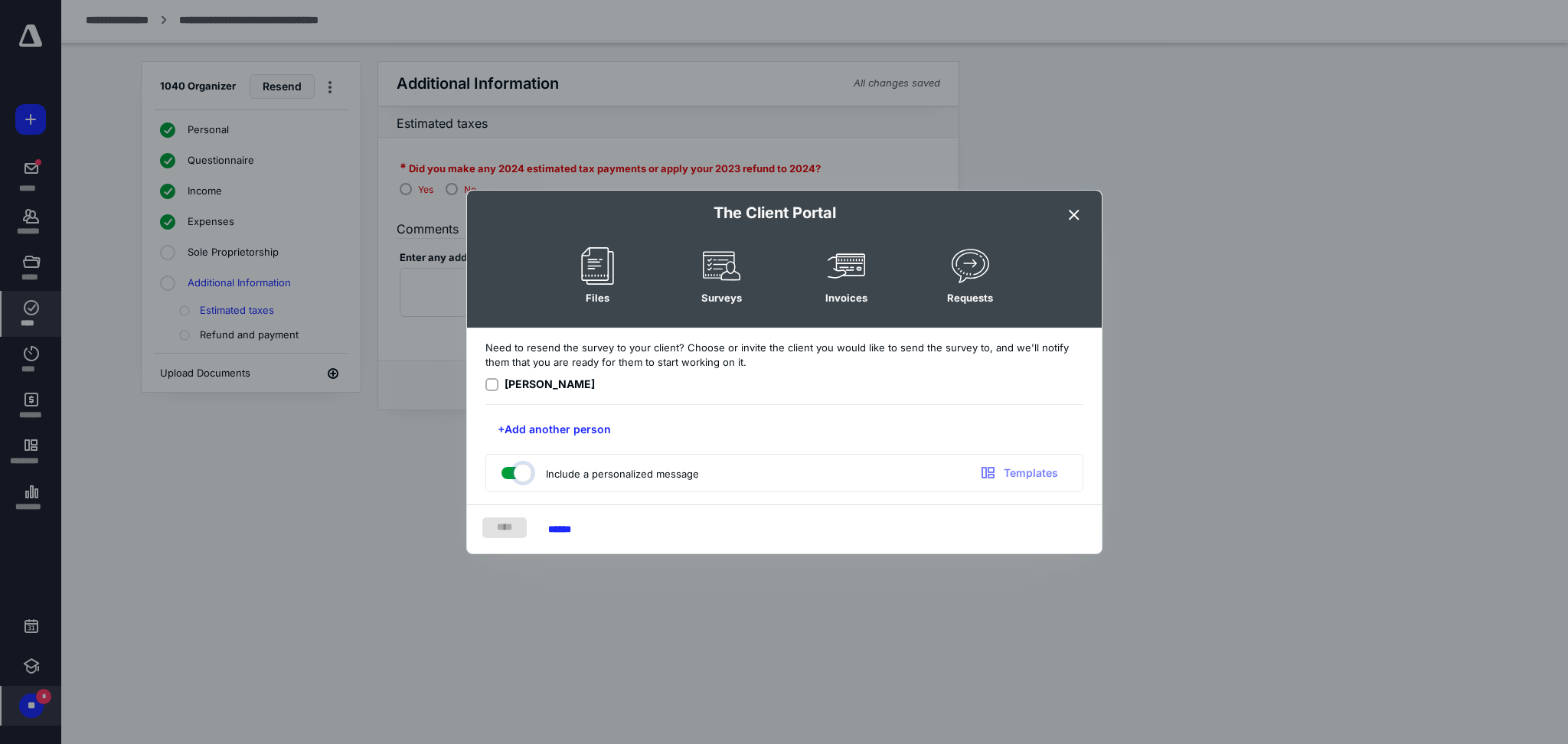 checkbox on "true" 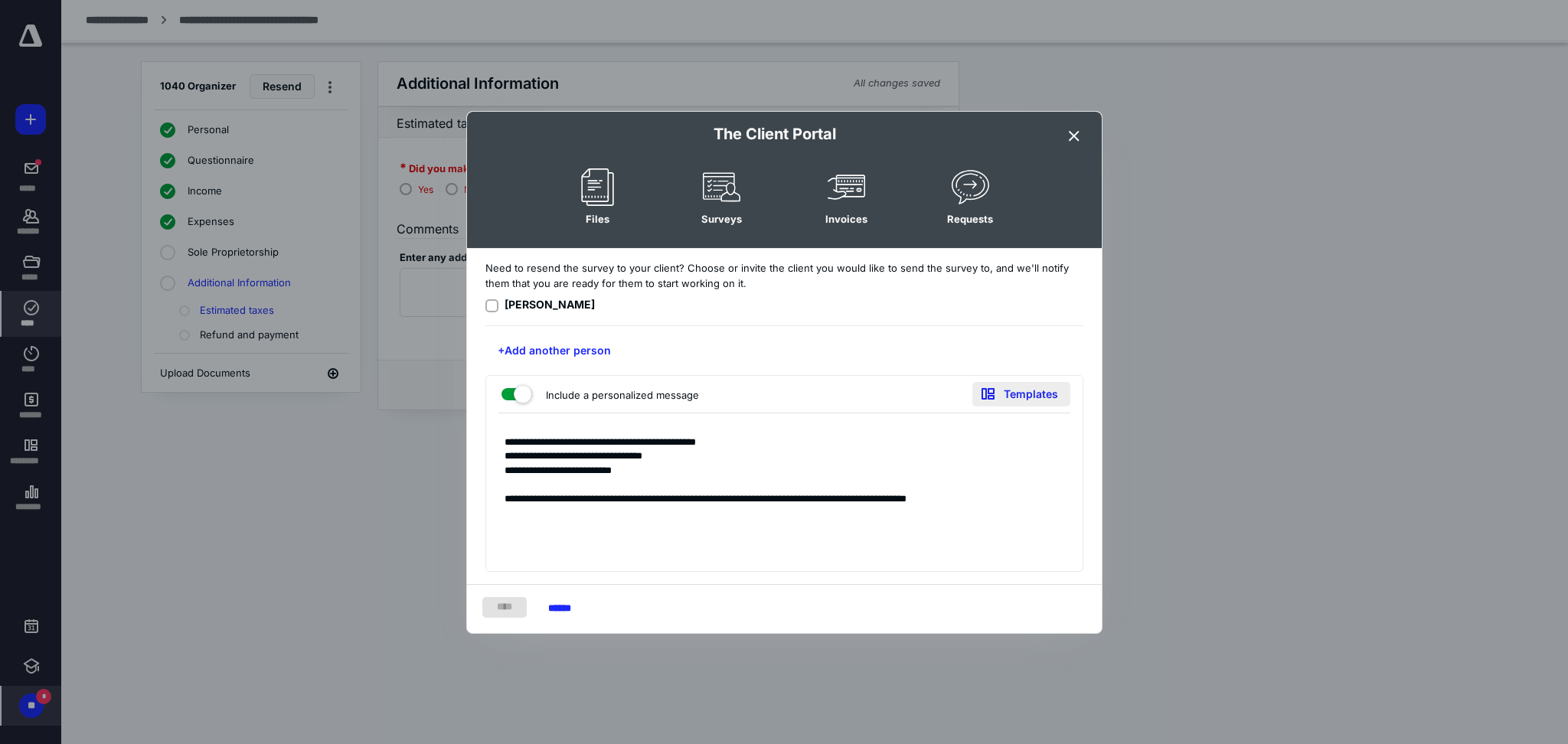 click on "Templates" at bounding box center [1021, 394] 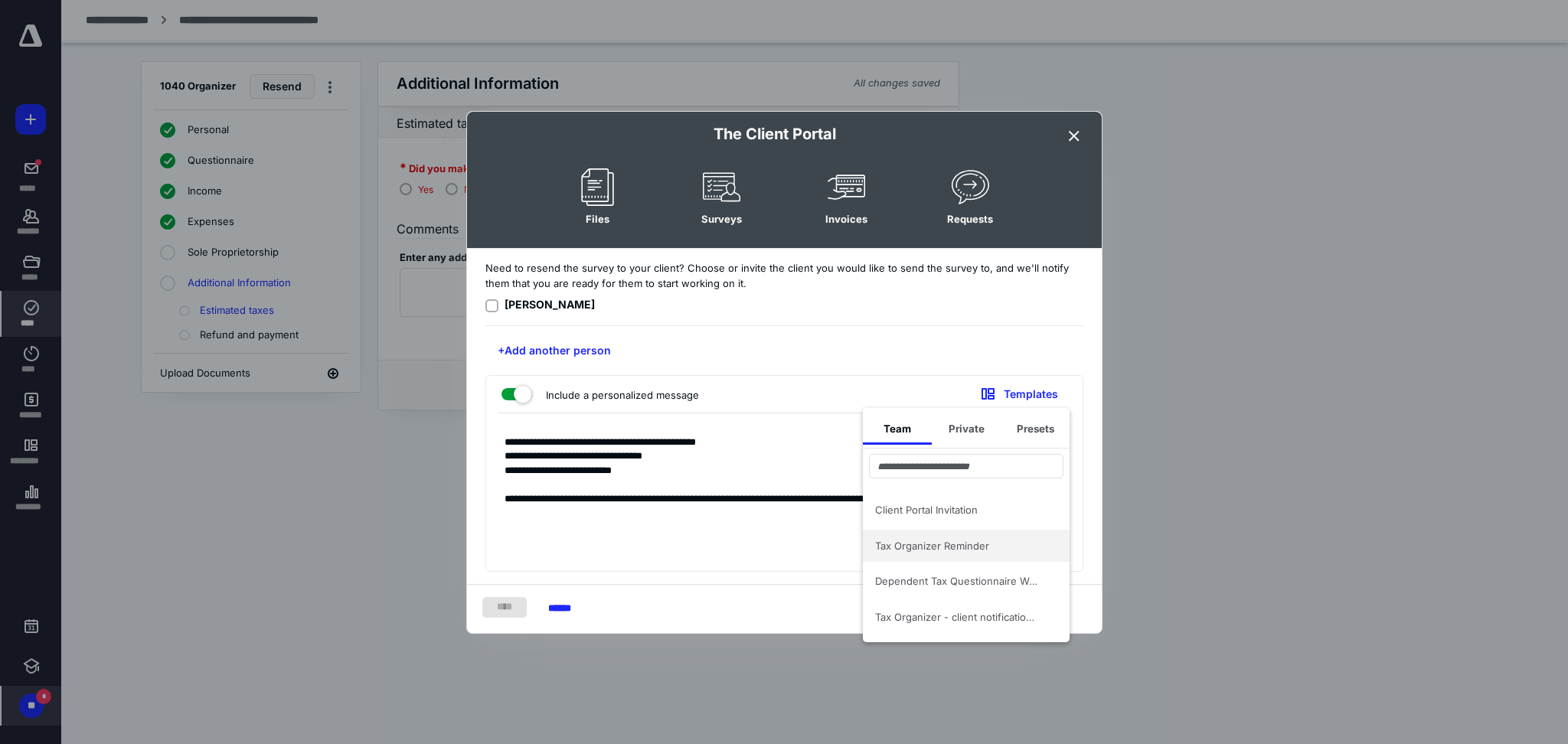 click on "Tax Organizer Reminder" at bounding box center (957, 546) 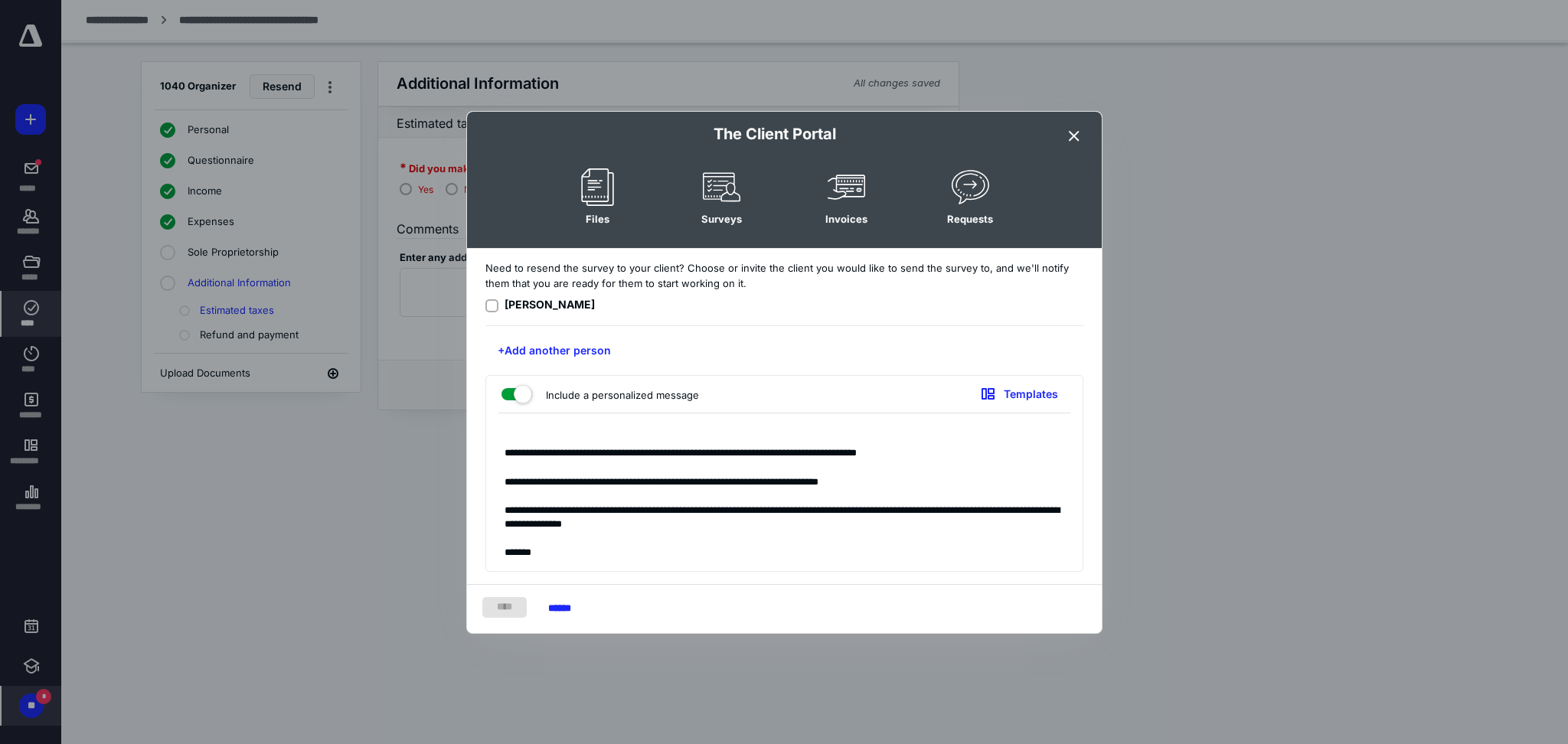 scroll, scrollTop: 160, scrollLeft: 0, axis: vertical 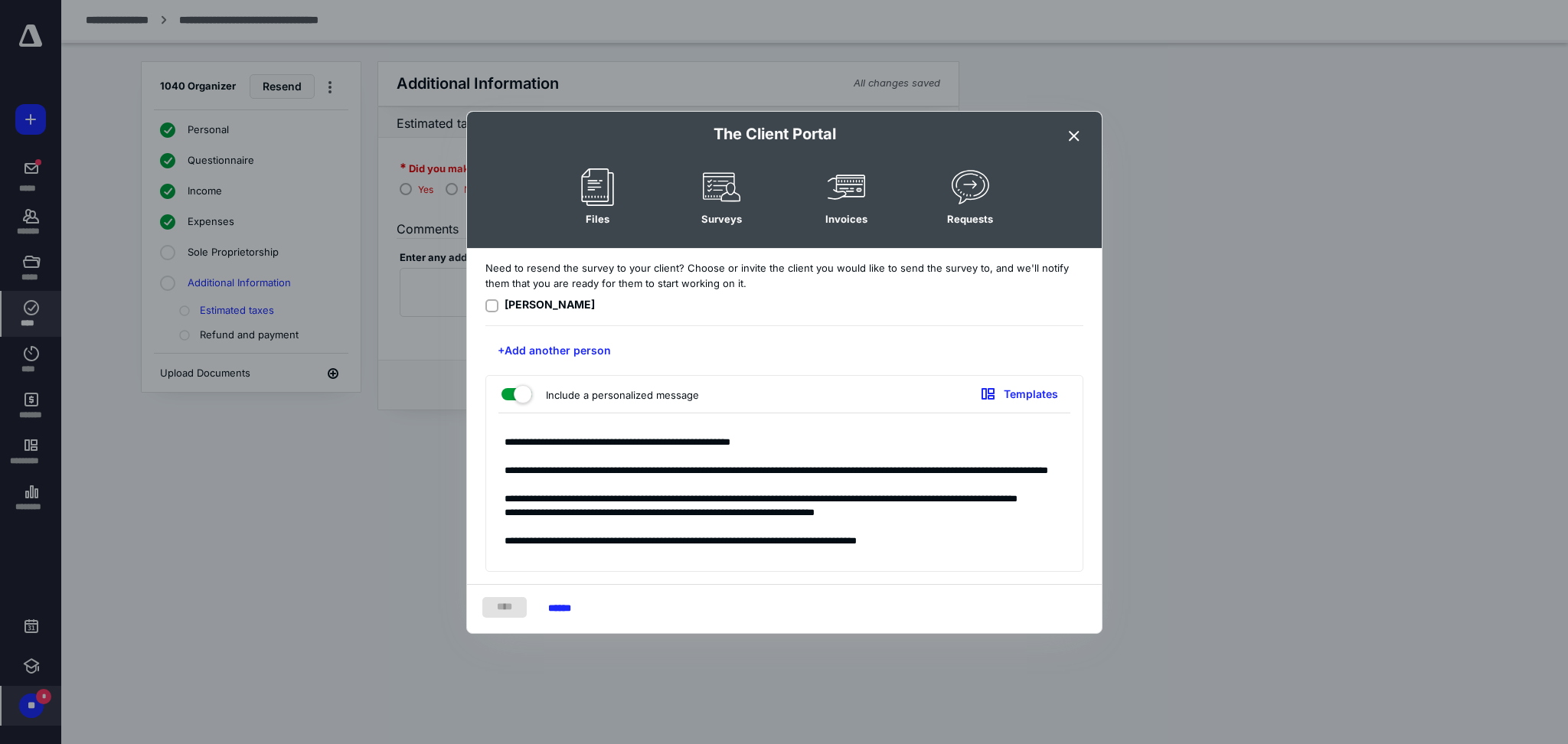 drag, startPoint x: 768, startPoint y: 503, endPoint x: 498, endPoint y: 439, distance: 277.48153 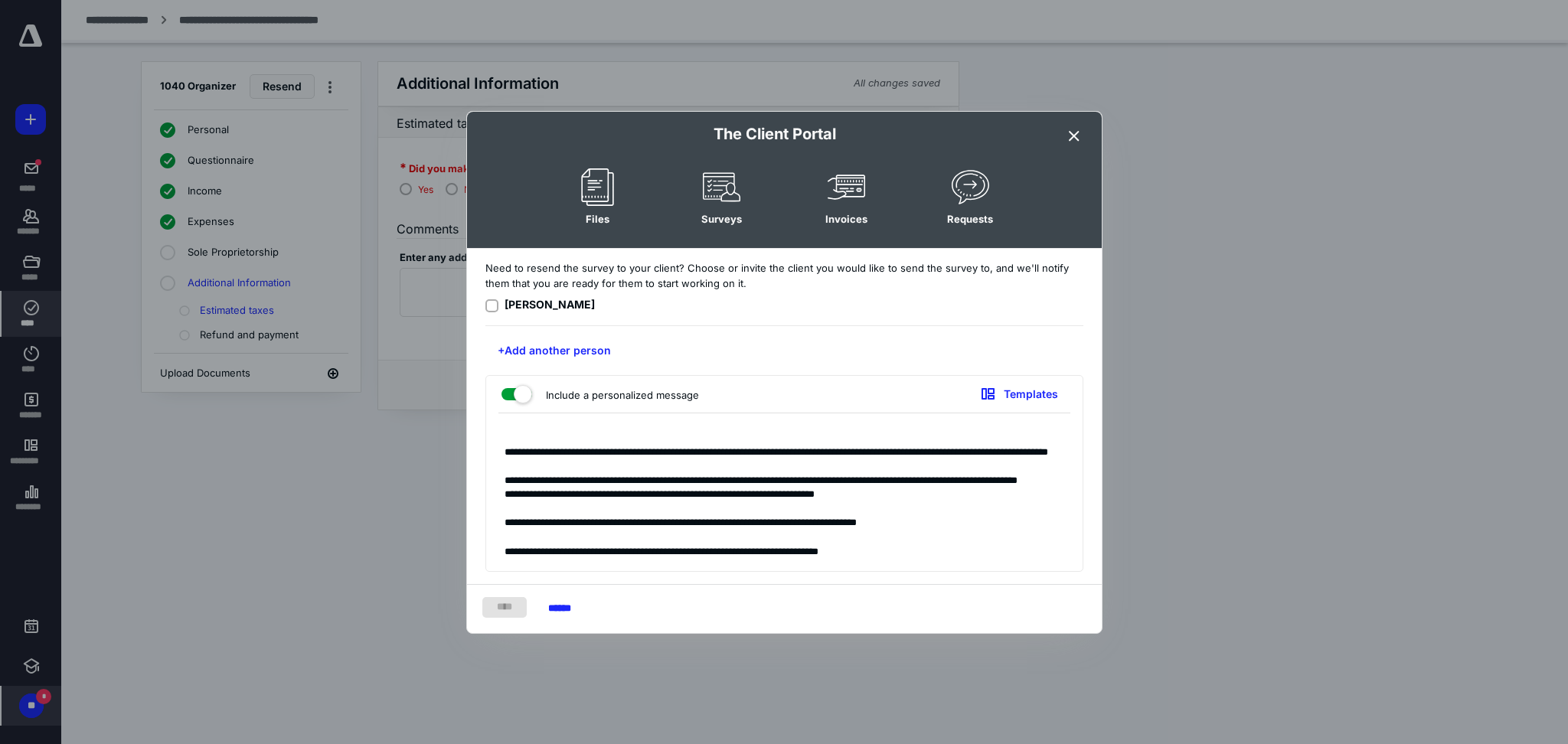 scroll, scrollTop: 0, scrollLeft: 0, axis: both 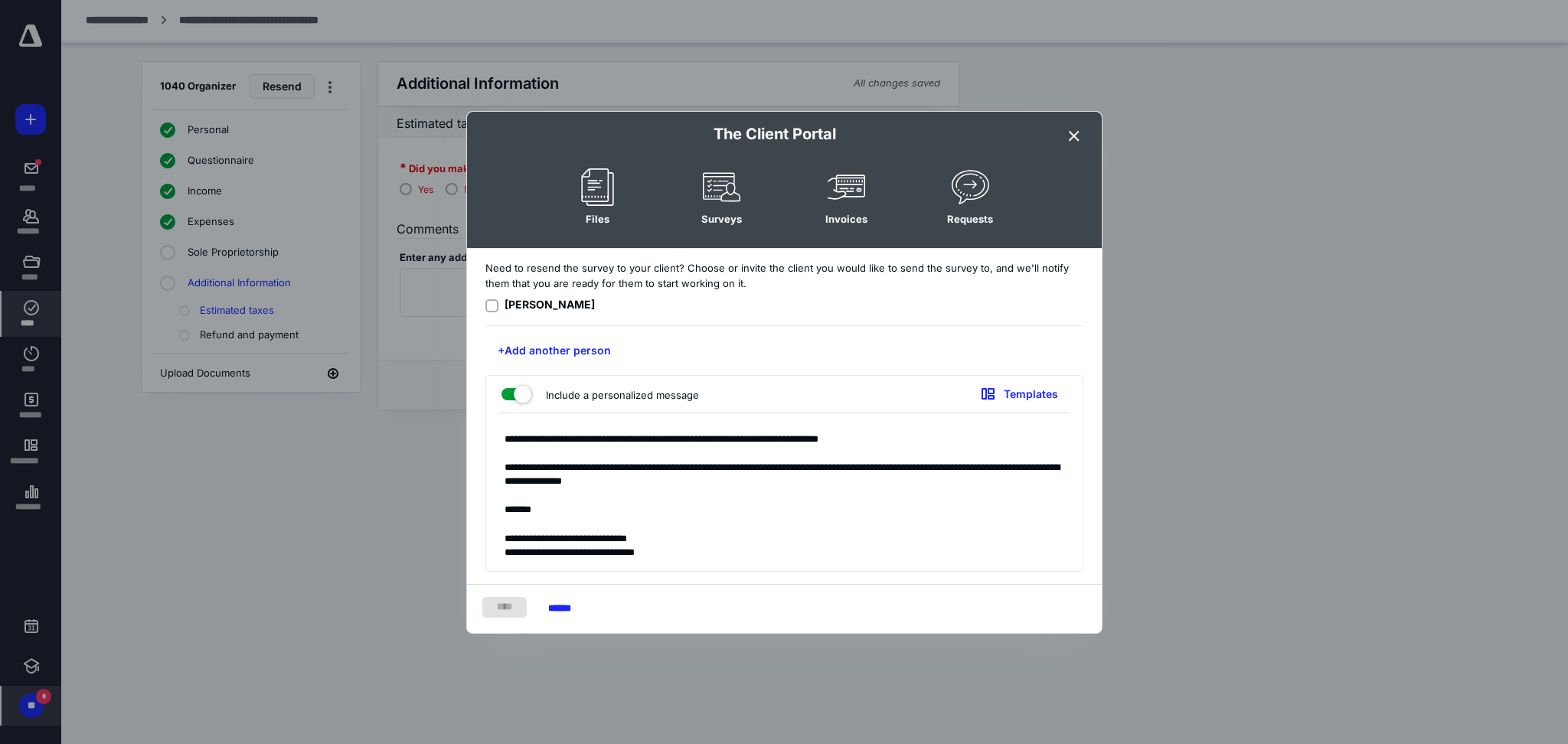 drag, startPoint x: 505, startPoint y: 471, endPoint x: 913, endPoint y: 475, distance: 408.01961 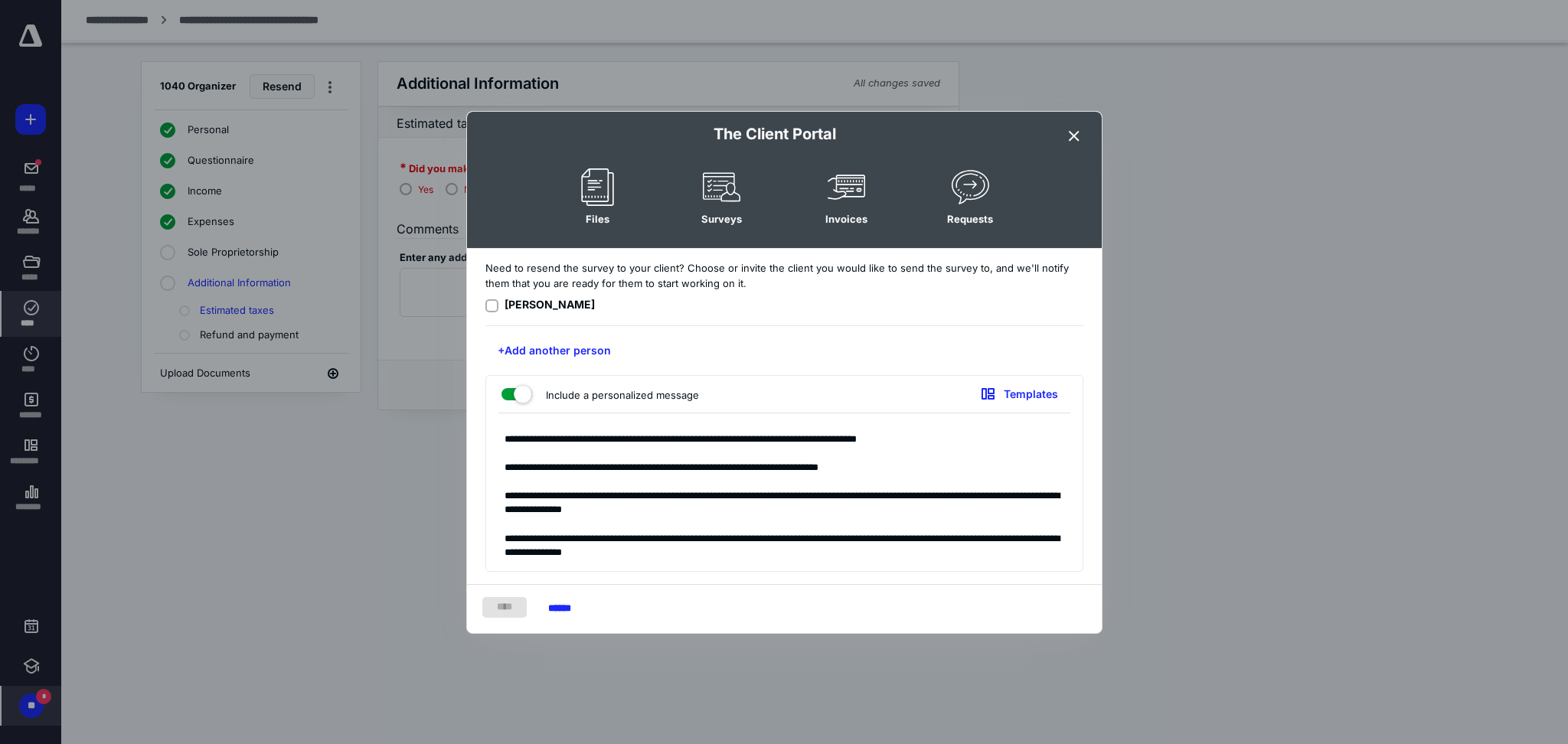 scroll, scrollTop: 188, scrollLeft: 0, axis: vertical 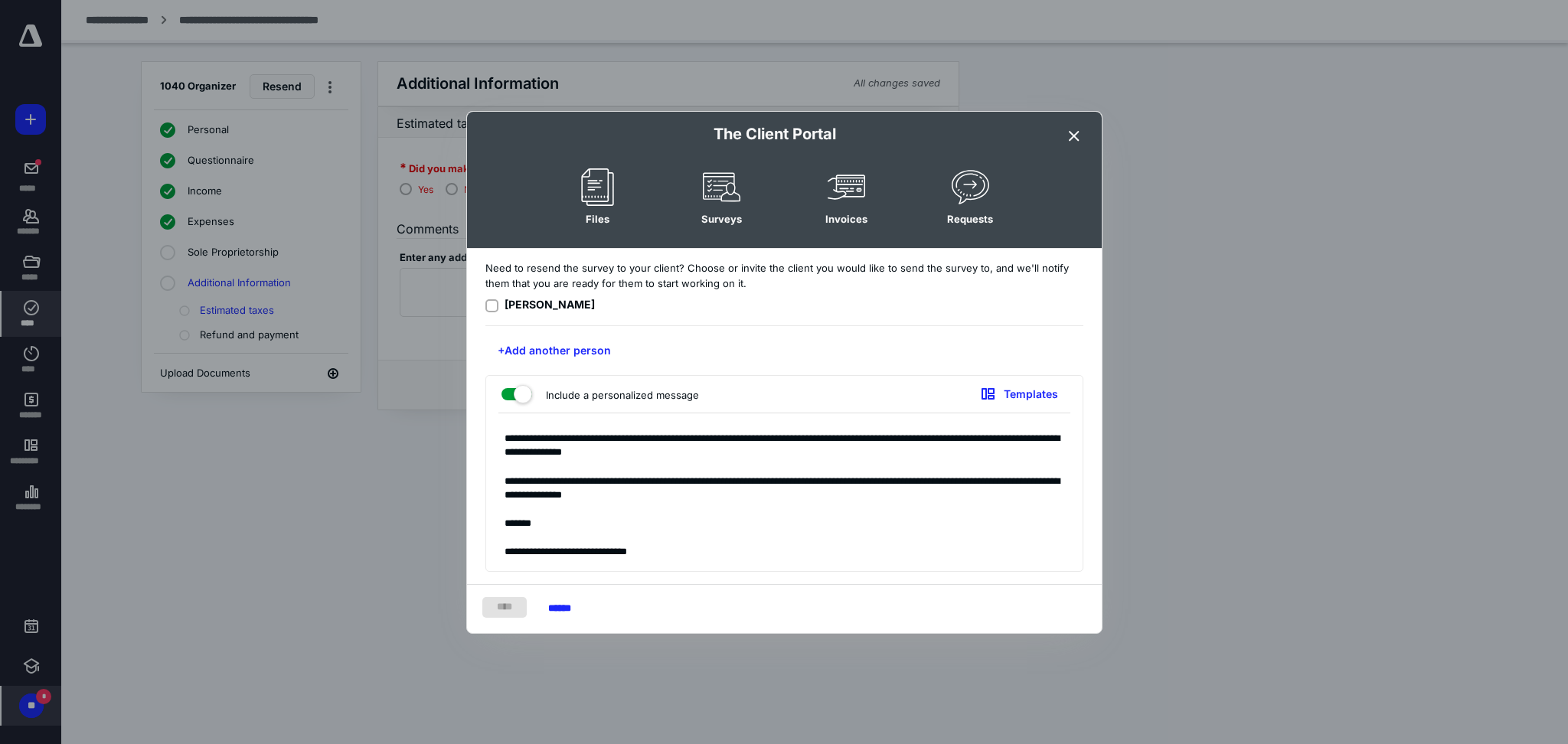 drag, startPoint x: 763, startPoint y: 511, endPoint x: 472, endPoint y: 493, distance: 291.55617 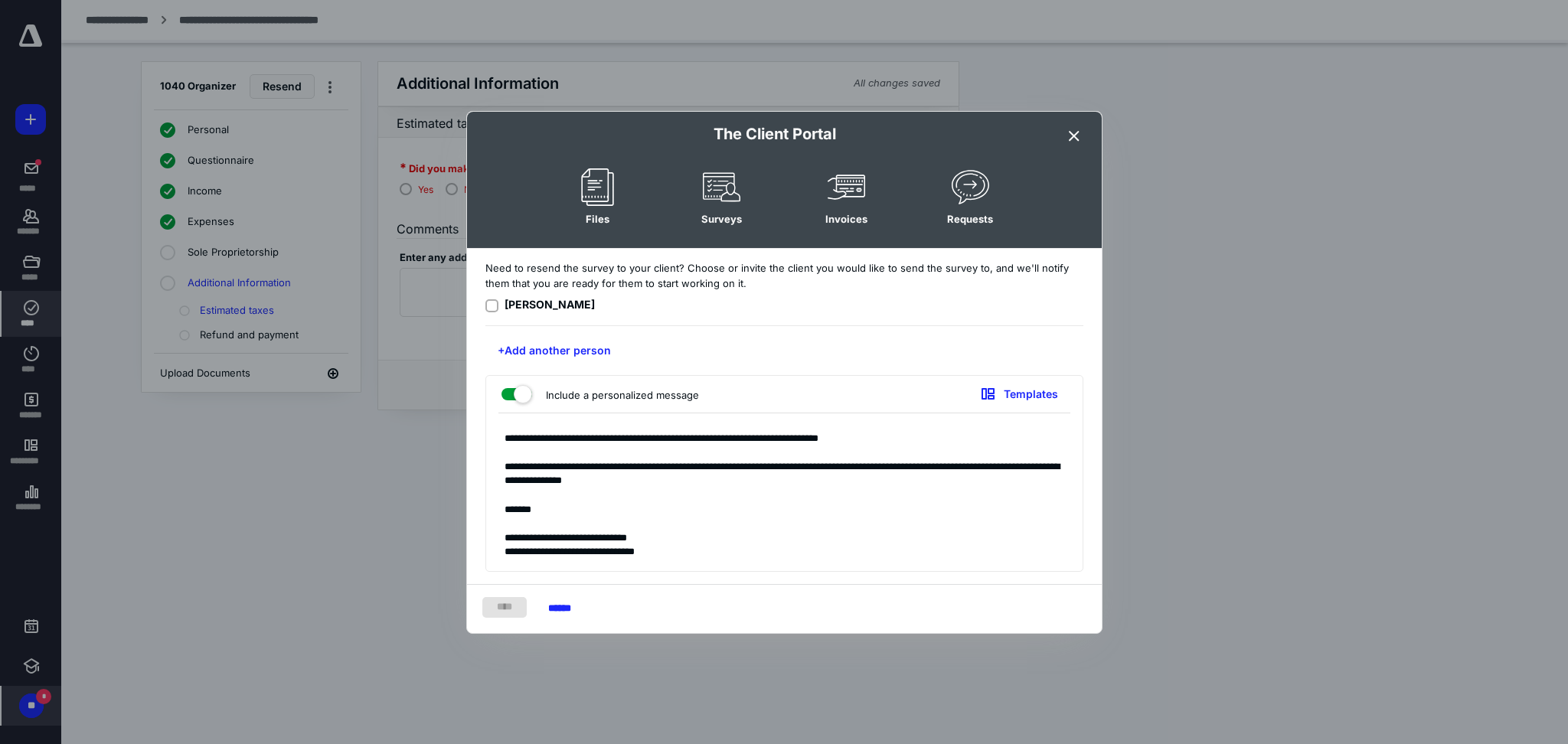 scroll, scrollTop: 0, scrollLeft: 0, axis: both 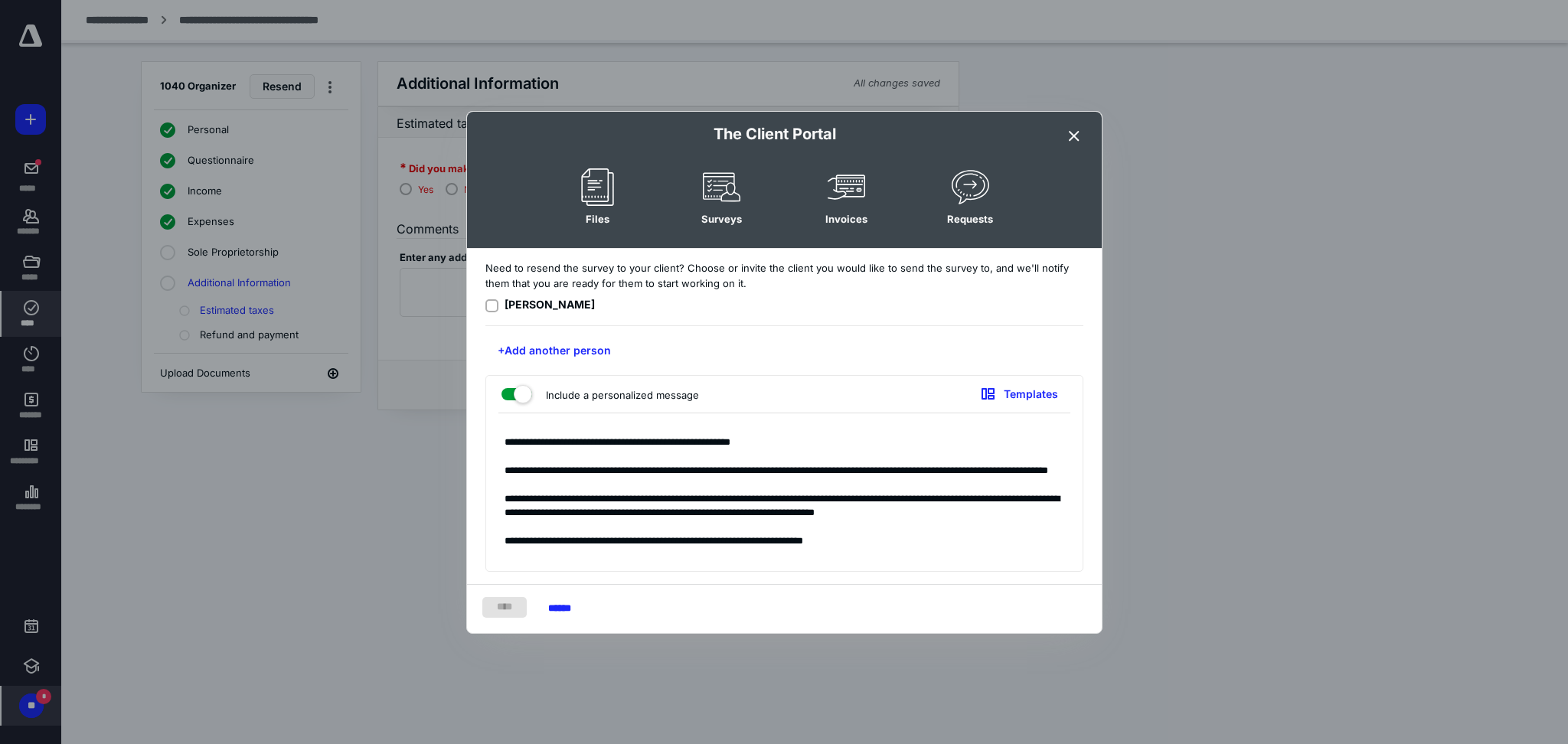click on "**********" at bounding box center (784, 496) 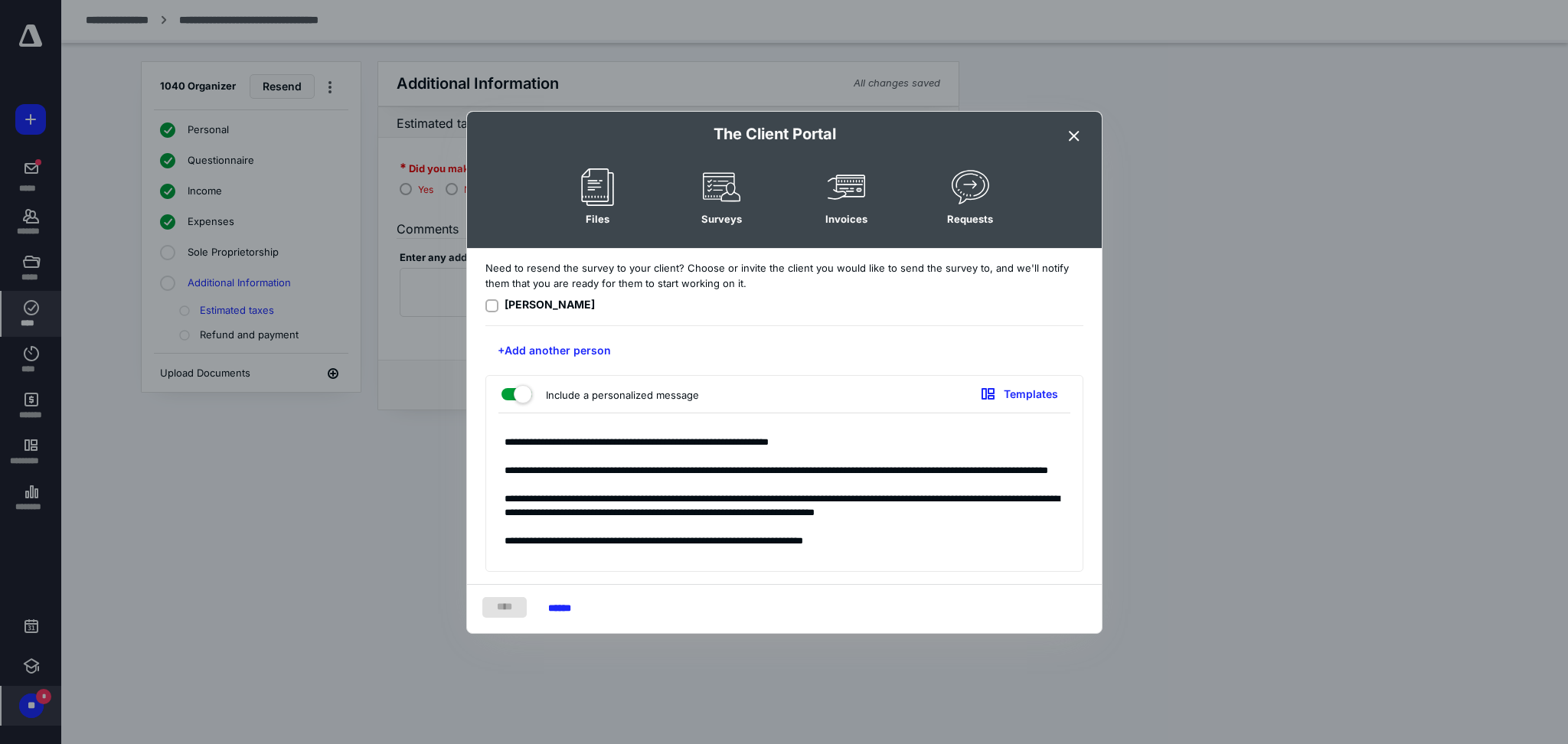 type on "**********" 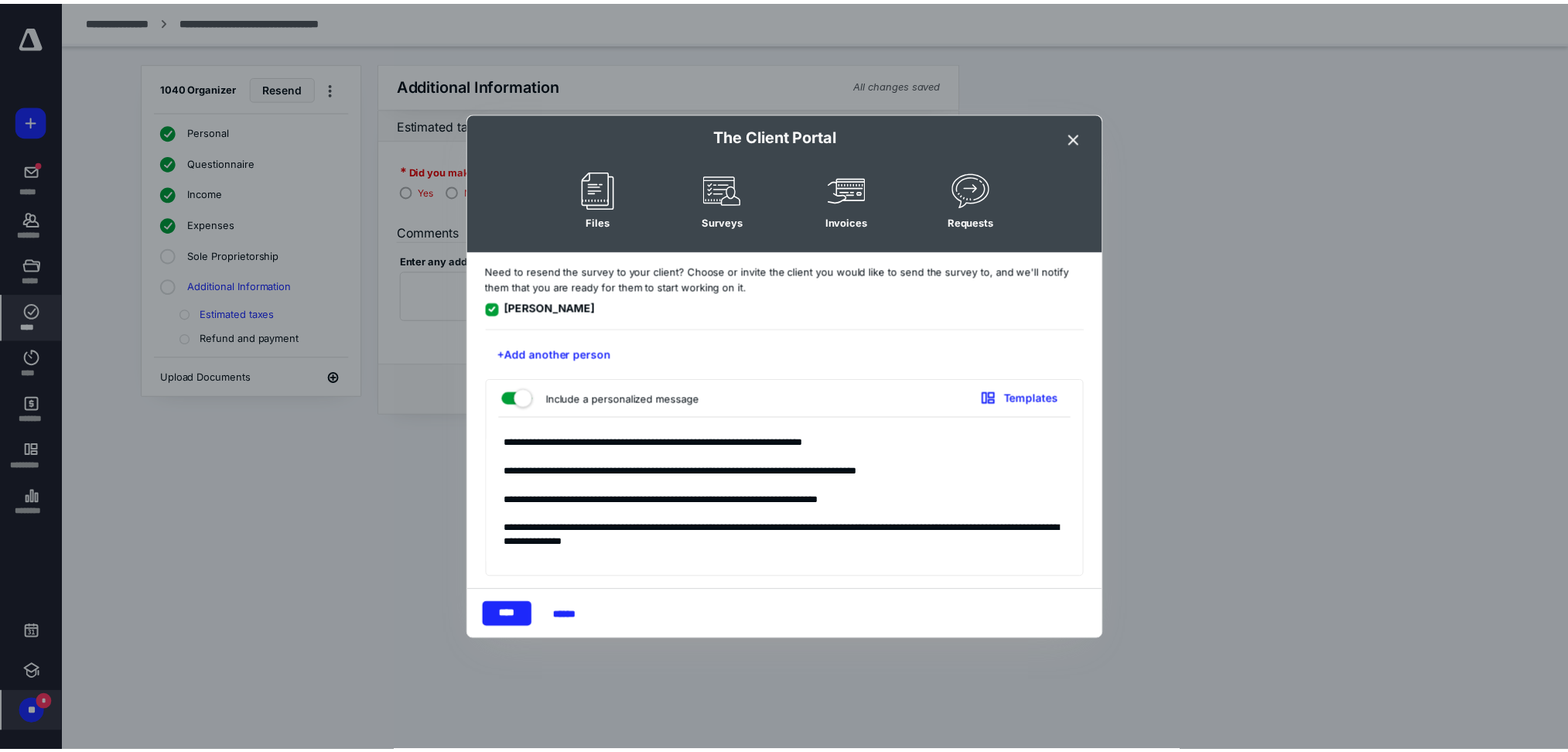 scroll, scrollTop: 176, scrollLeft: 0, axis: vertical 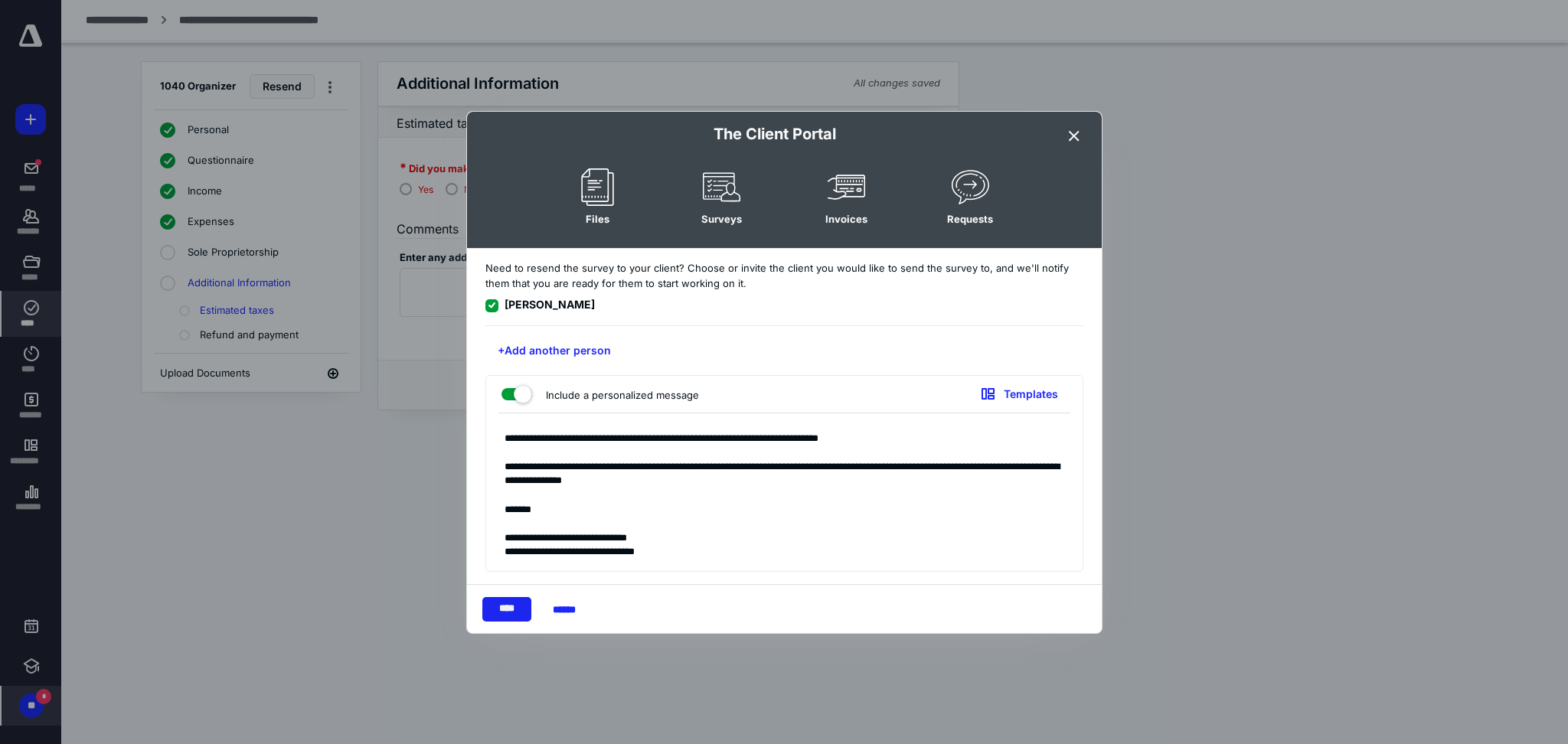 click on "****" at bounding box center [507, 609] 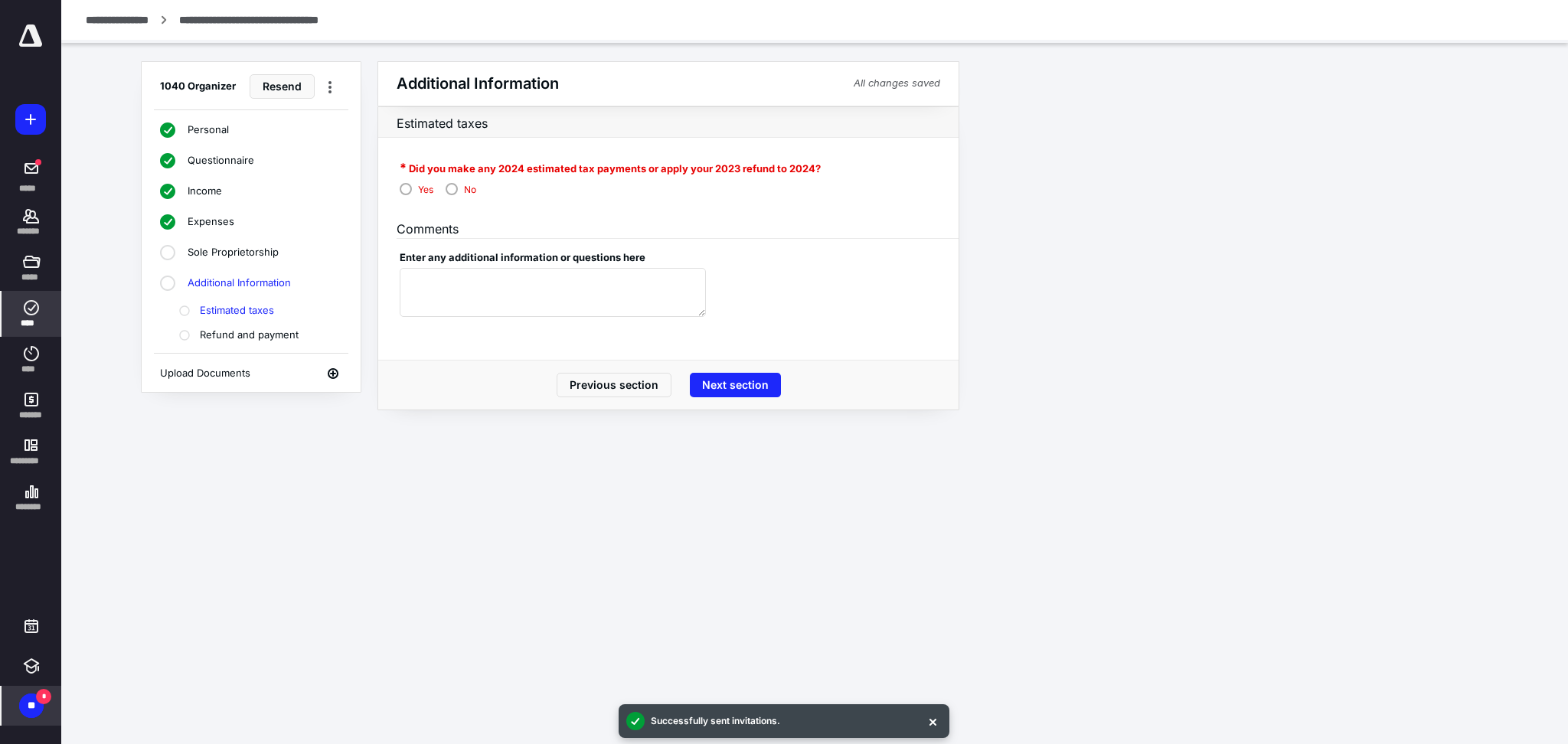 click on "**********" at bounding box center (784, 372) 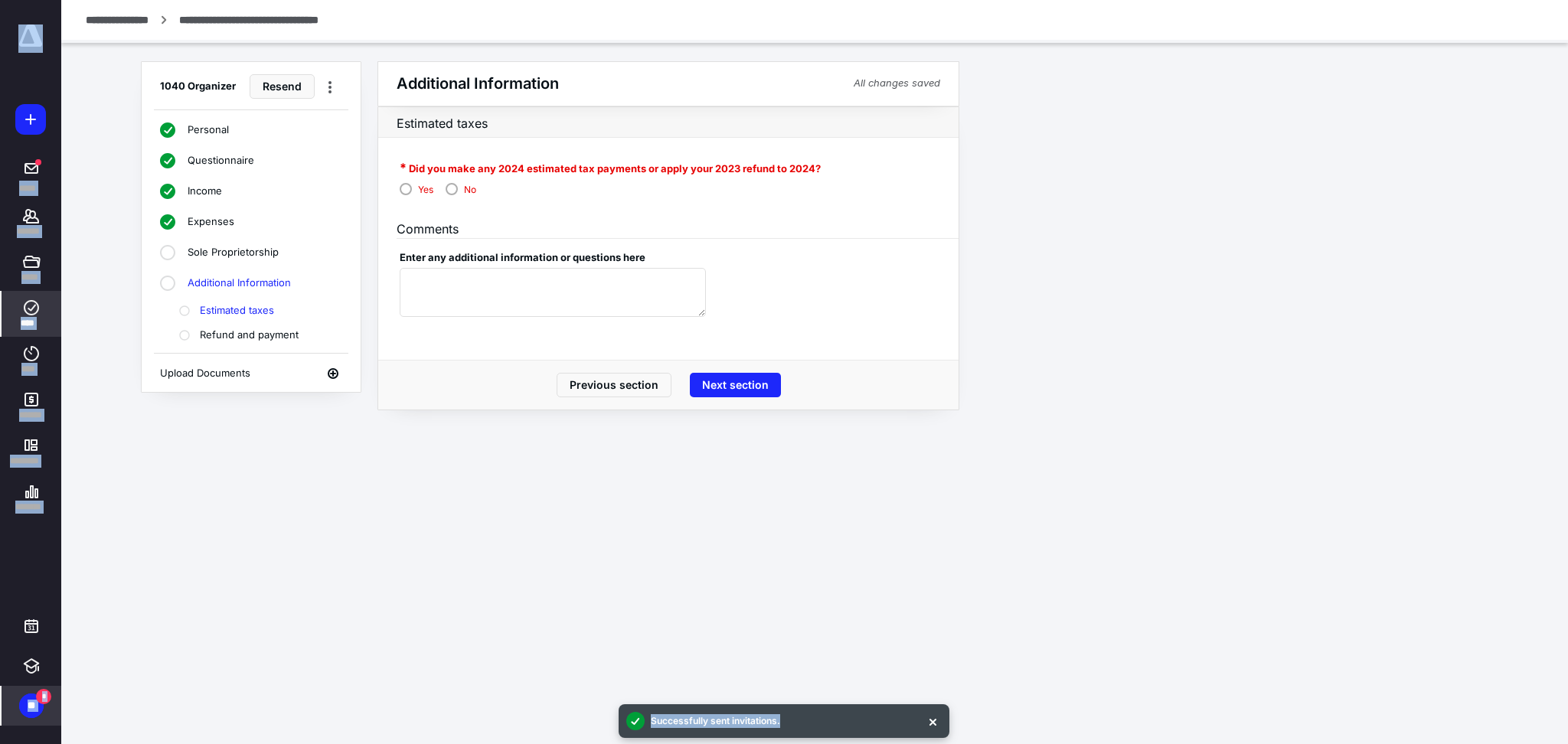 drag, startPoint x: 689, startPoint y: 494, endPoint x: 443, endPoint y: 43, distance: 513.7285 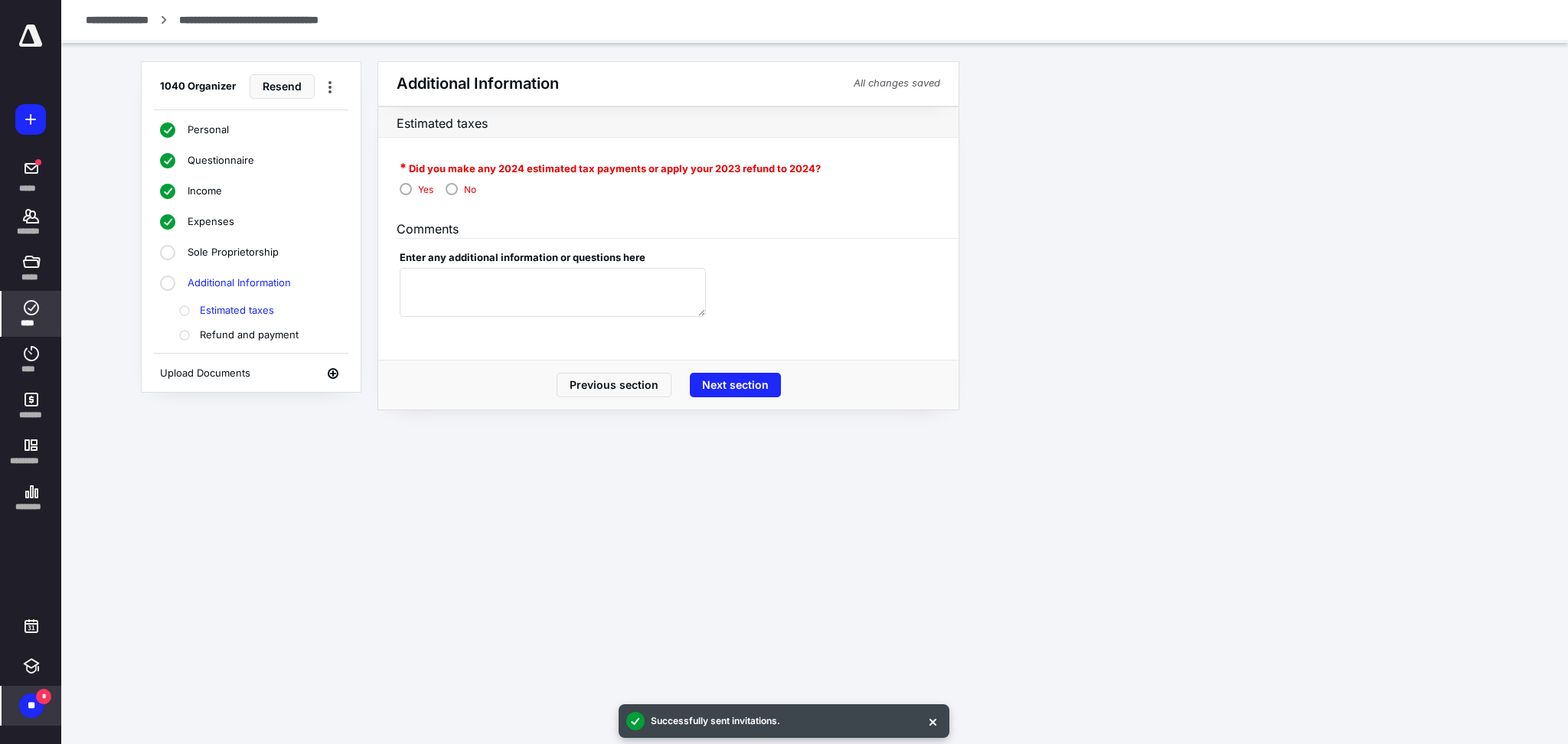 click at bounding box center (668, 21) 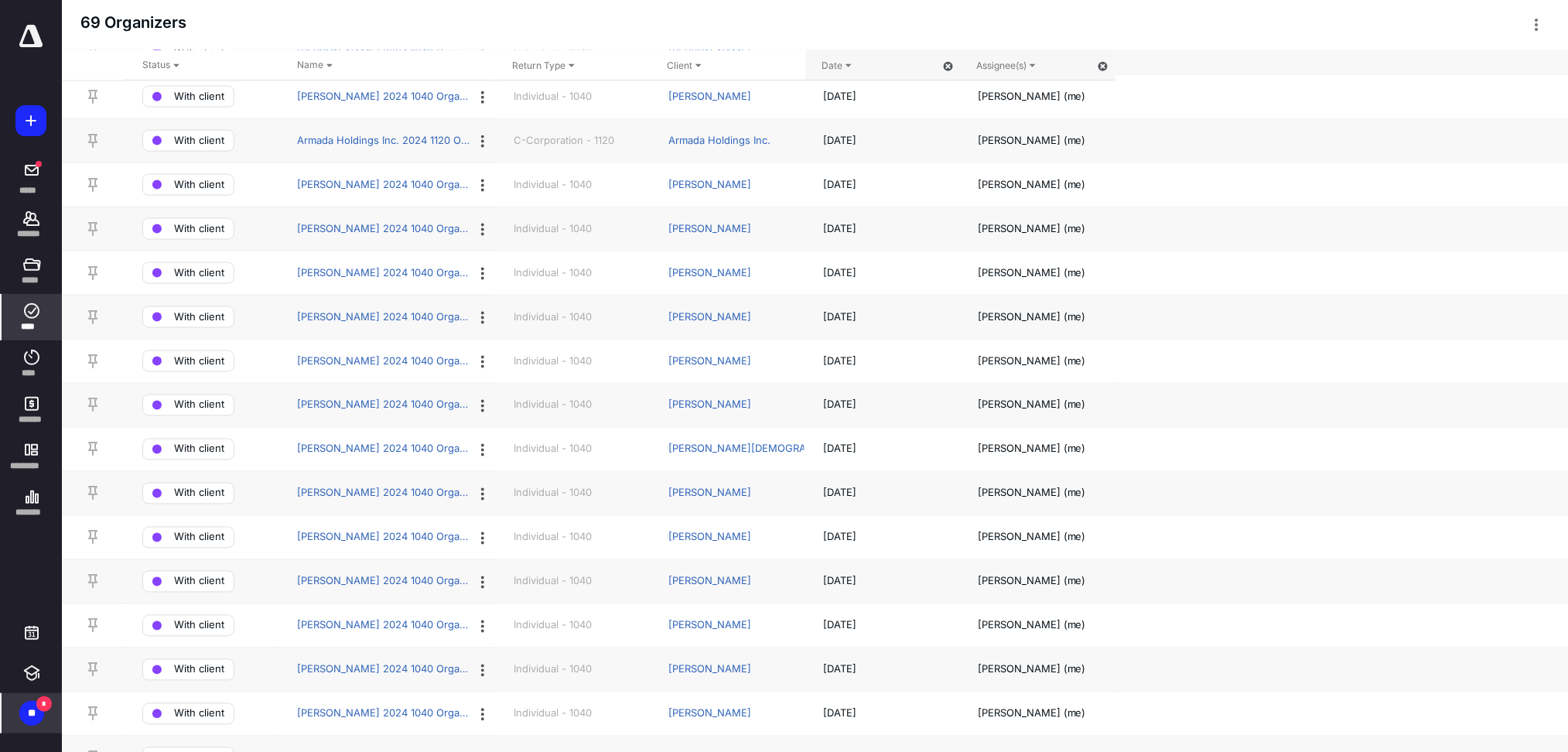 scroll, scrollTop: 639, scrollLeft: 0, axis: vertical 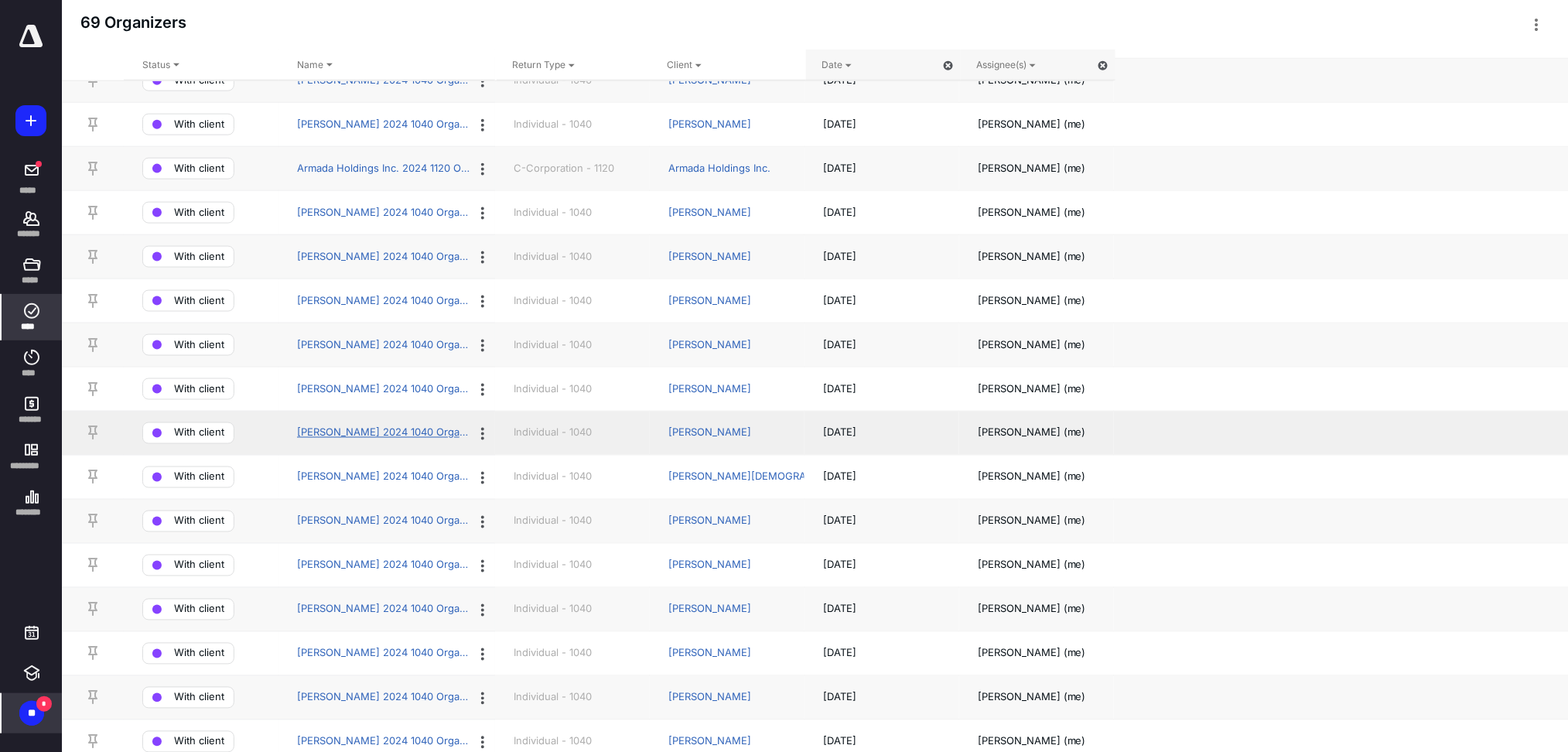 click on "[PERSON_NAME] 2024 1040 Organizer" at bounding box center [384, 433] 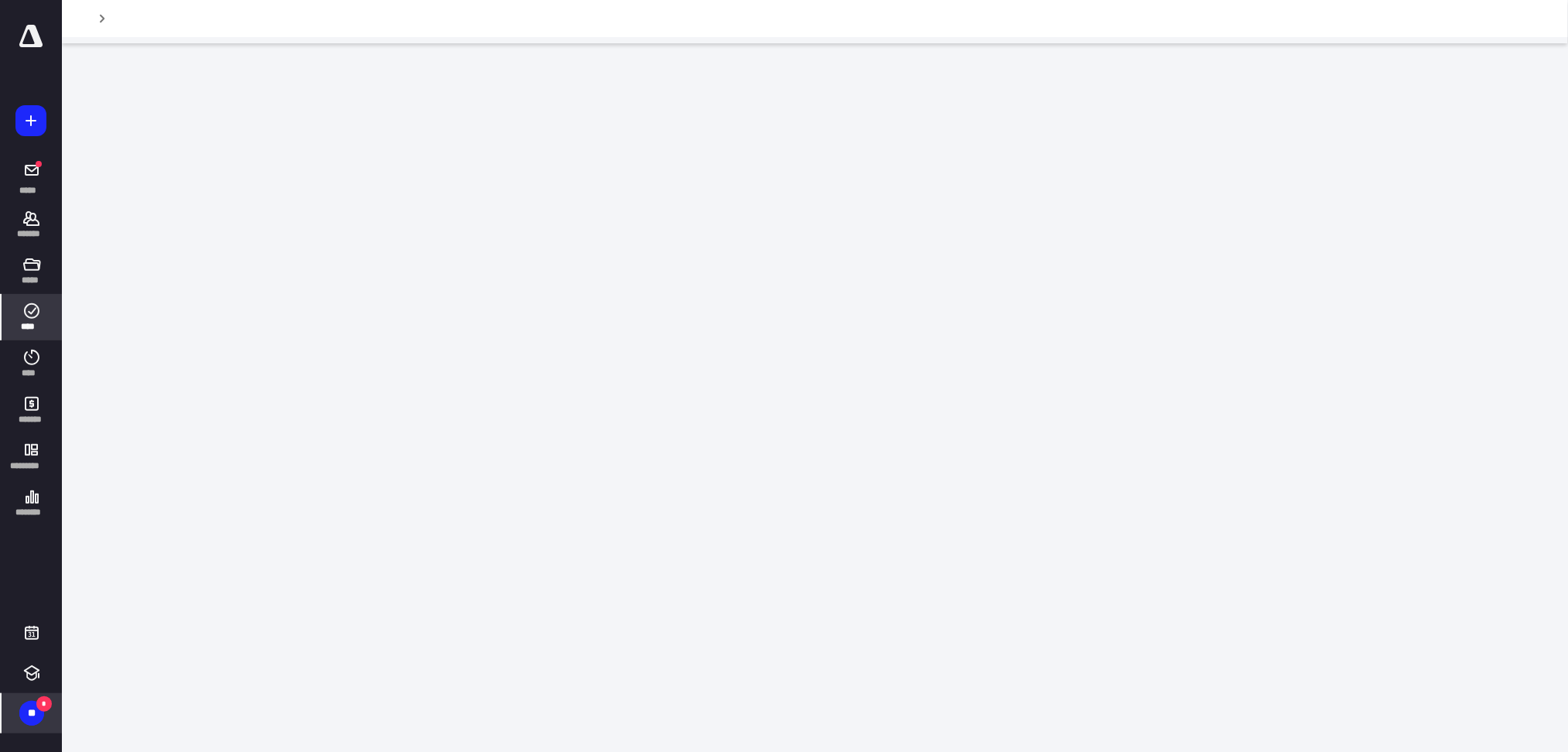 scroll, scrollTop: 0, scrollLeft: 0, axis: both 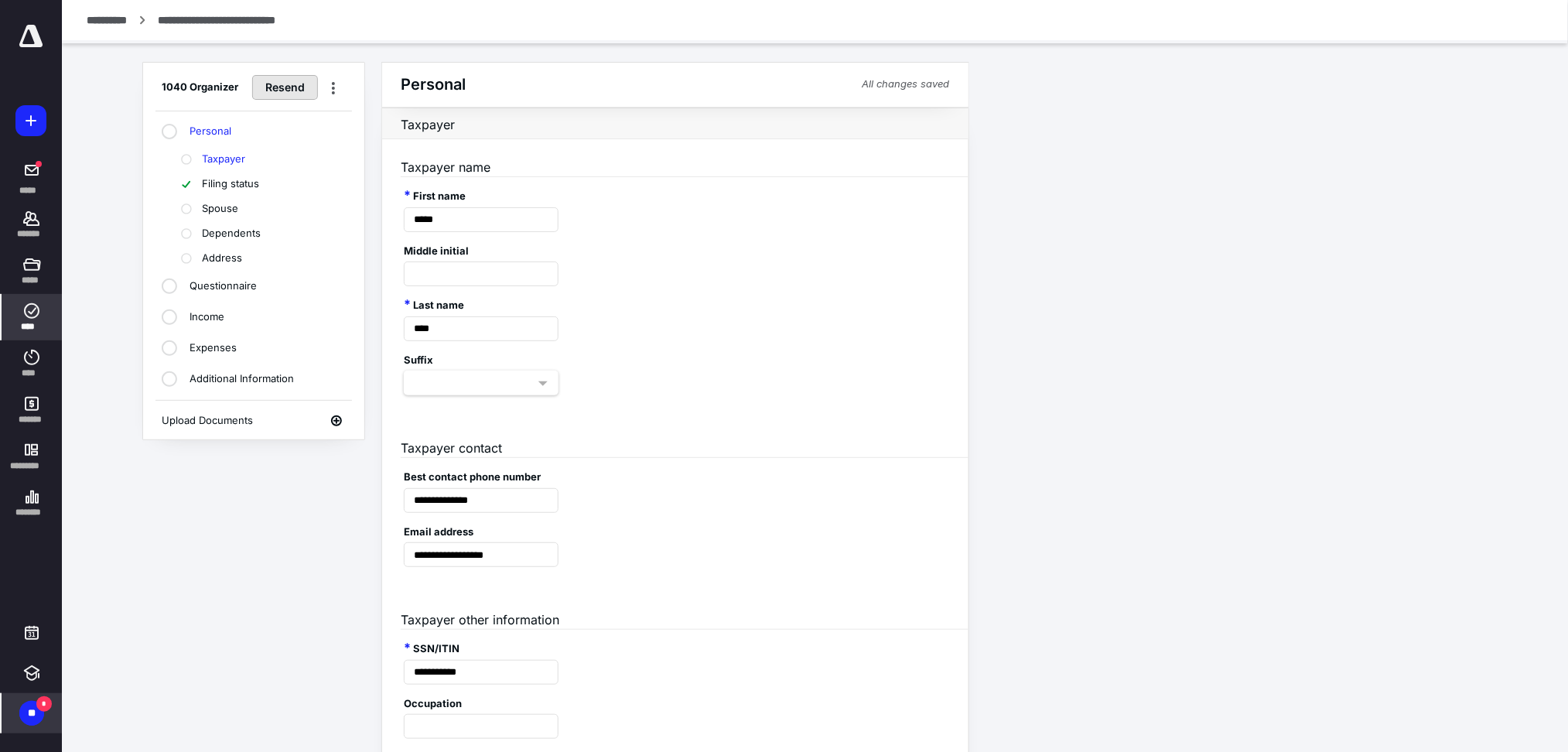 click on "Resend" at bounding box center [285, 87] 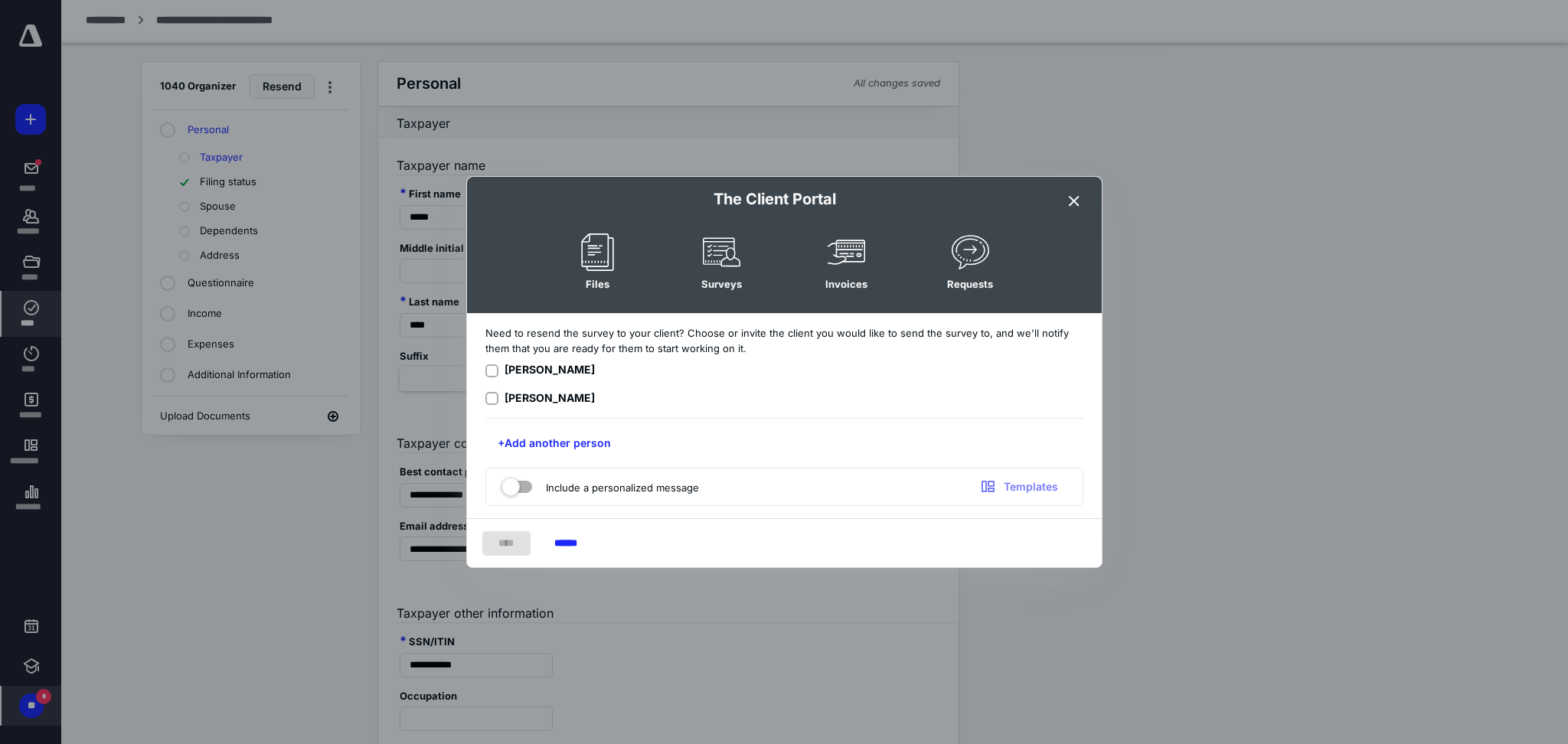 drag, startPoint x: 487, startPoint y: 399, endPoint x: 490, endPoint y: 374, distance: 25.17936 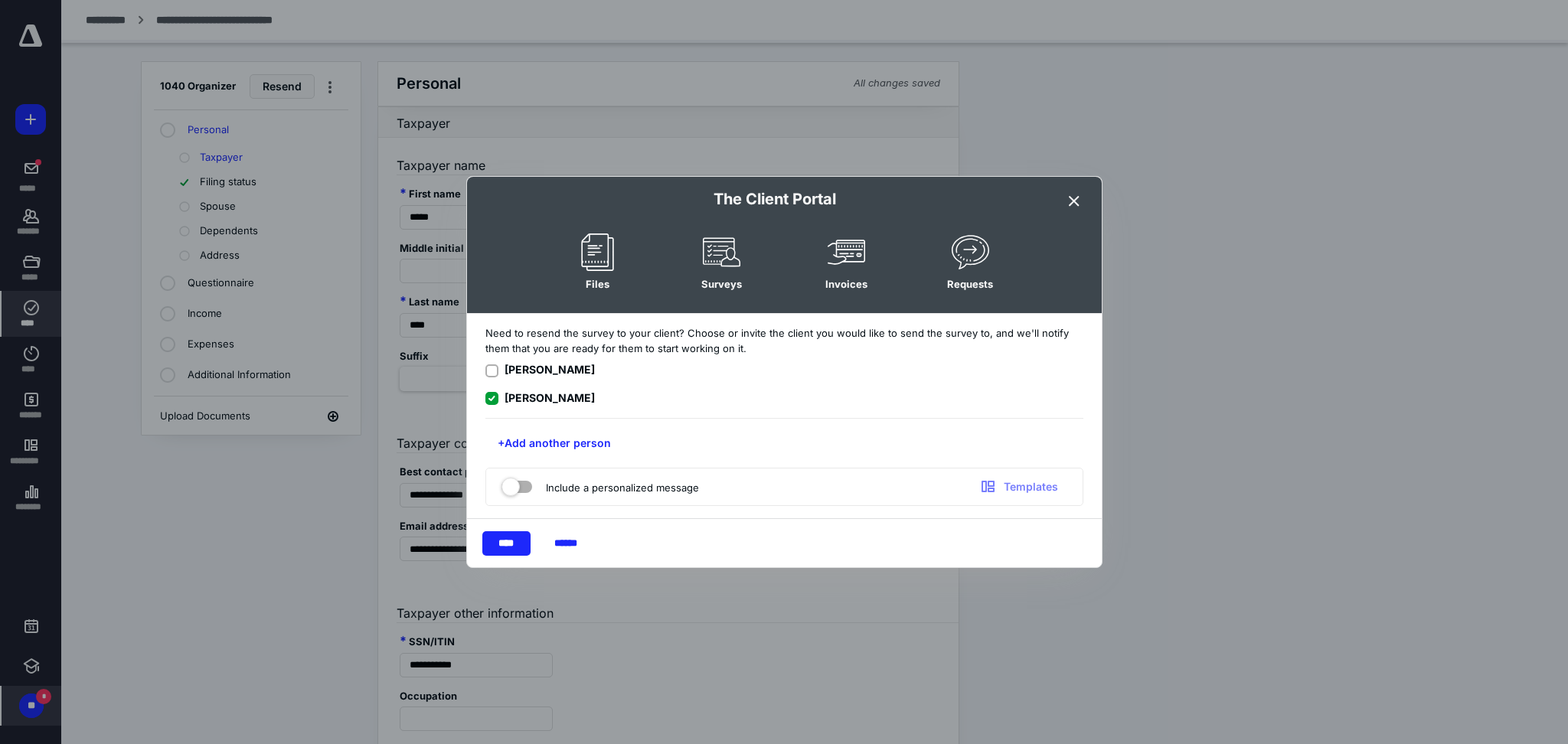 click on "[PERSON_NAME]" at bounding box center (784, 370) 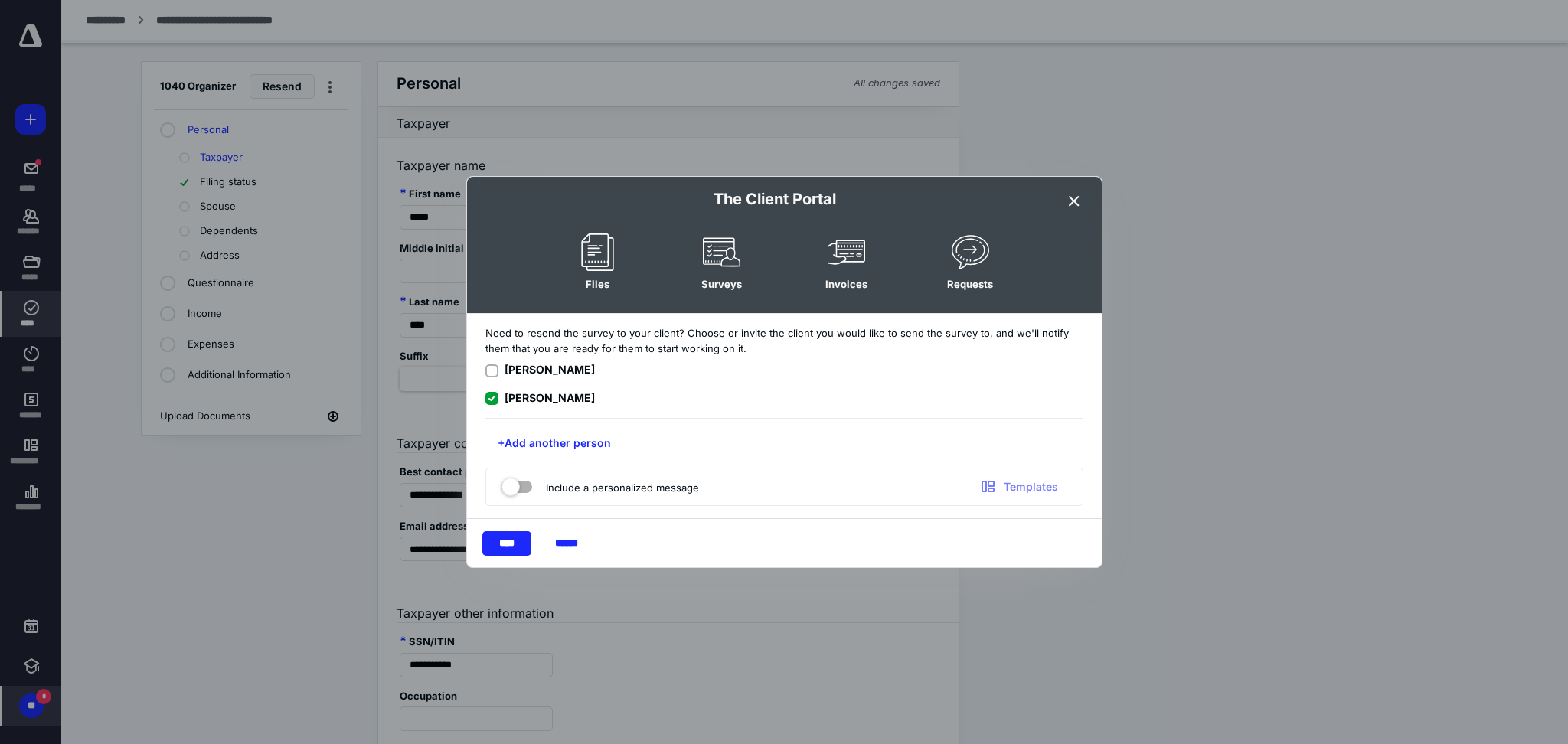 click 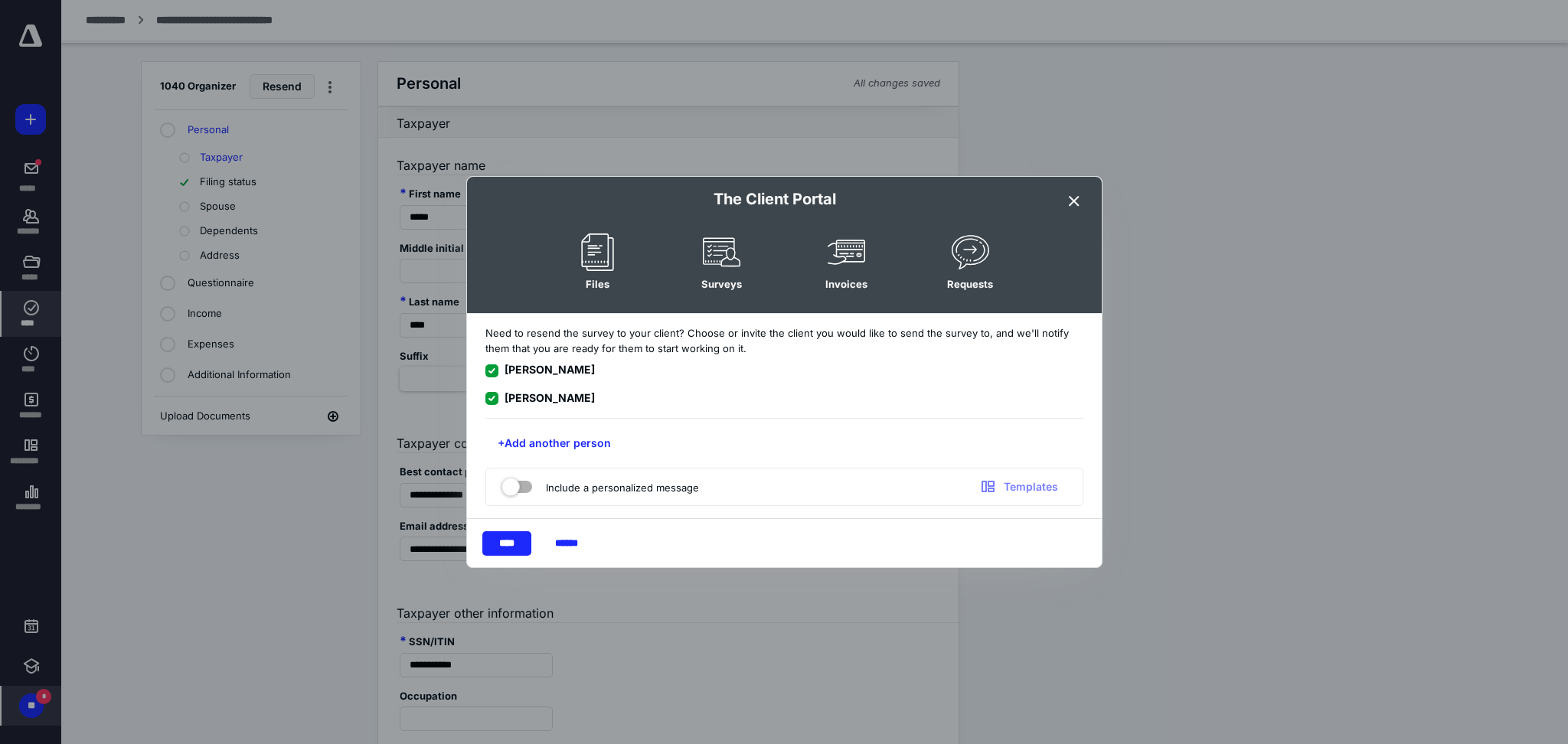 click at bounding box center (517, 484) 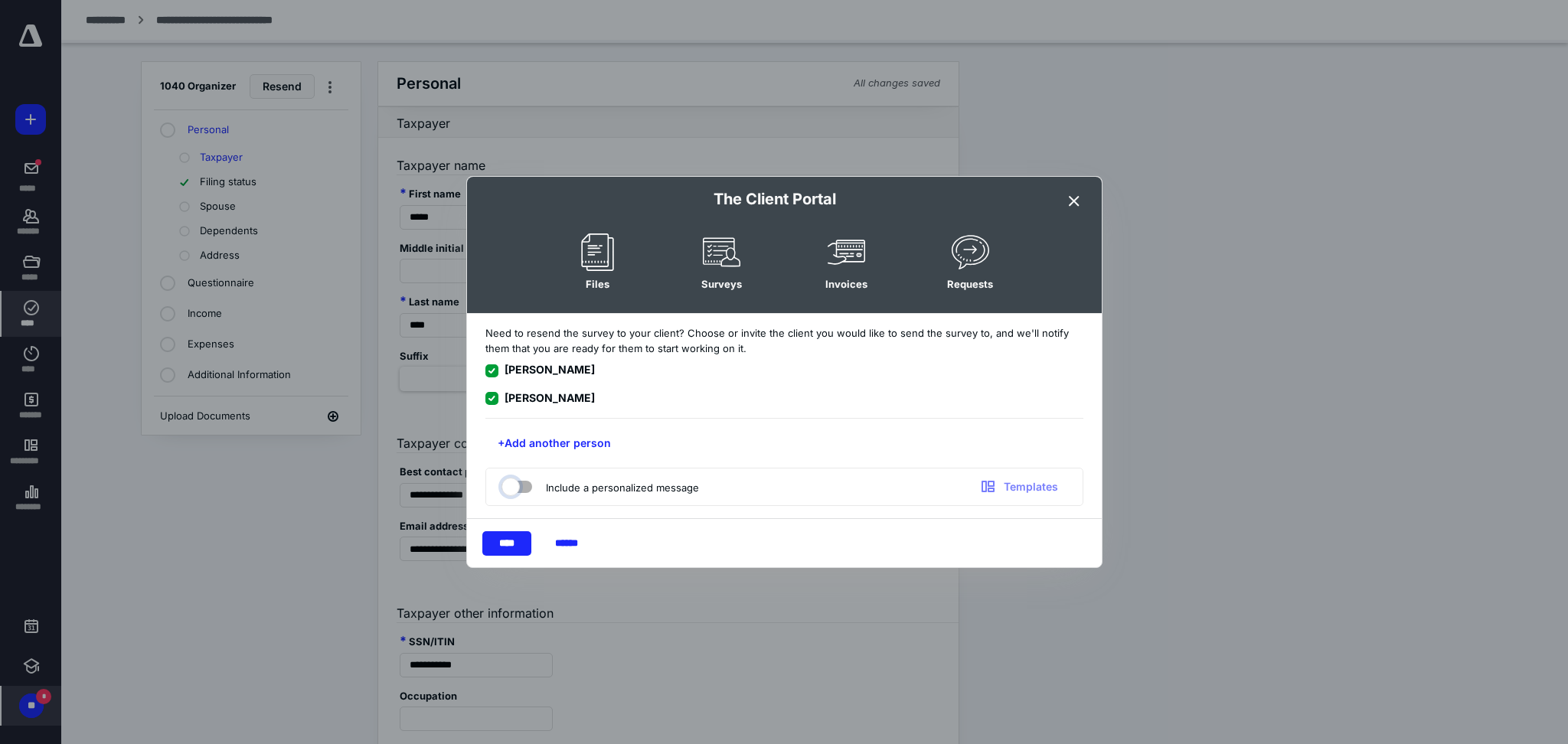 click at bounding box center (509, 485) 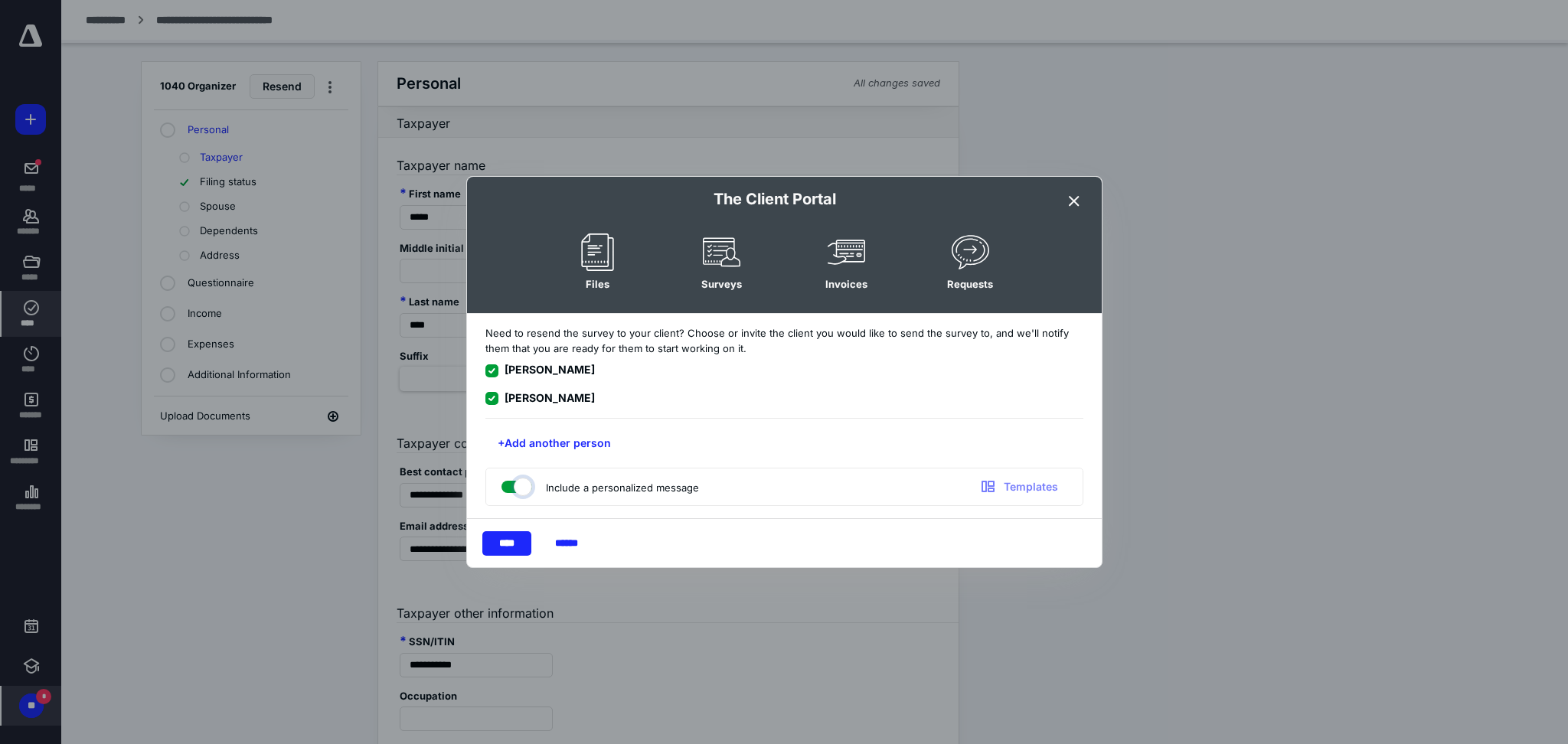 checkbox on "true" 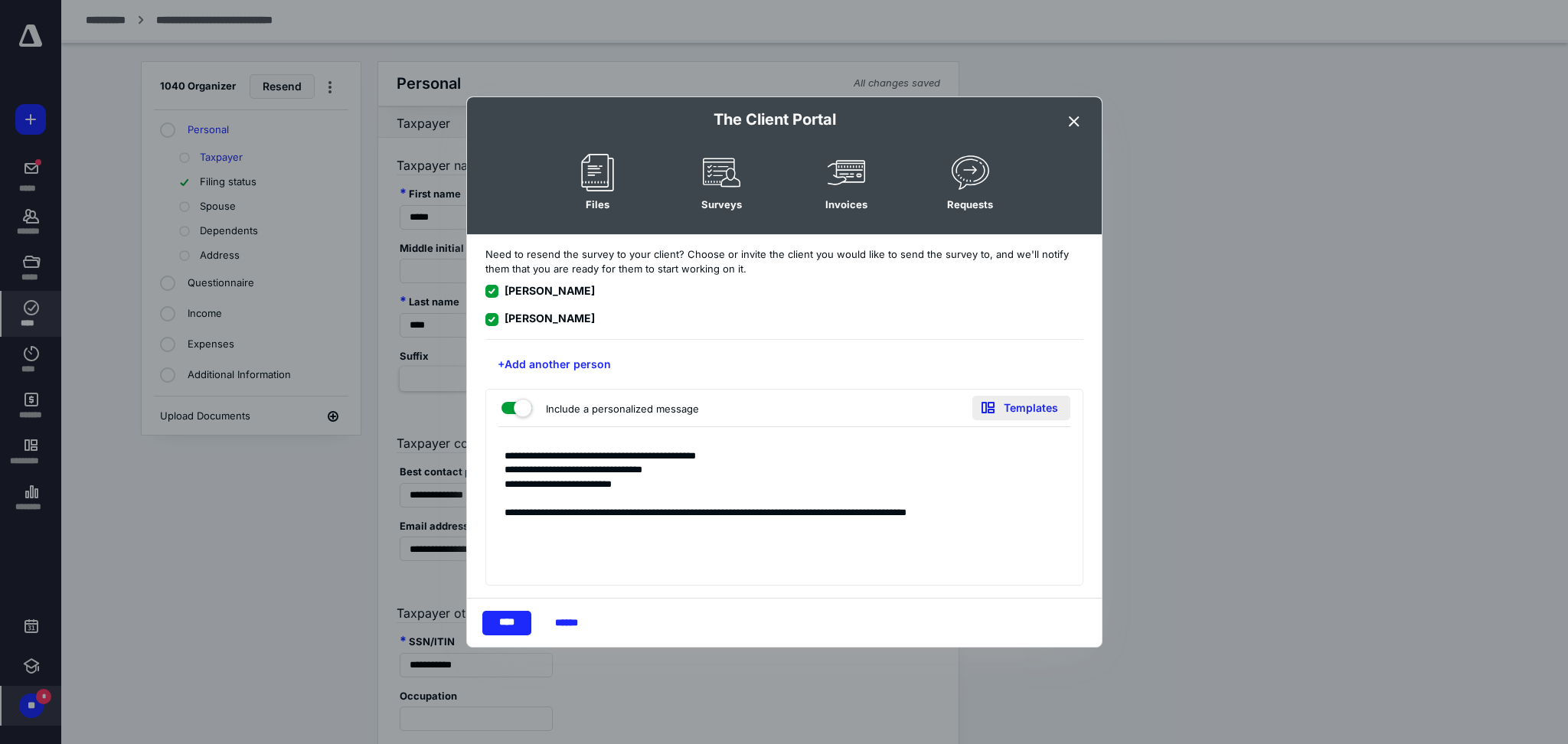 click on "Templates" at bounding box center (1021, 408) 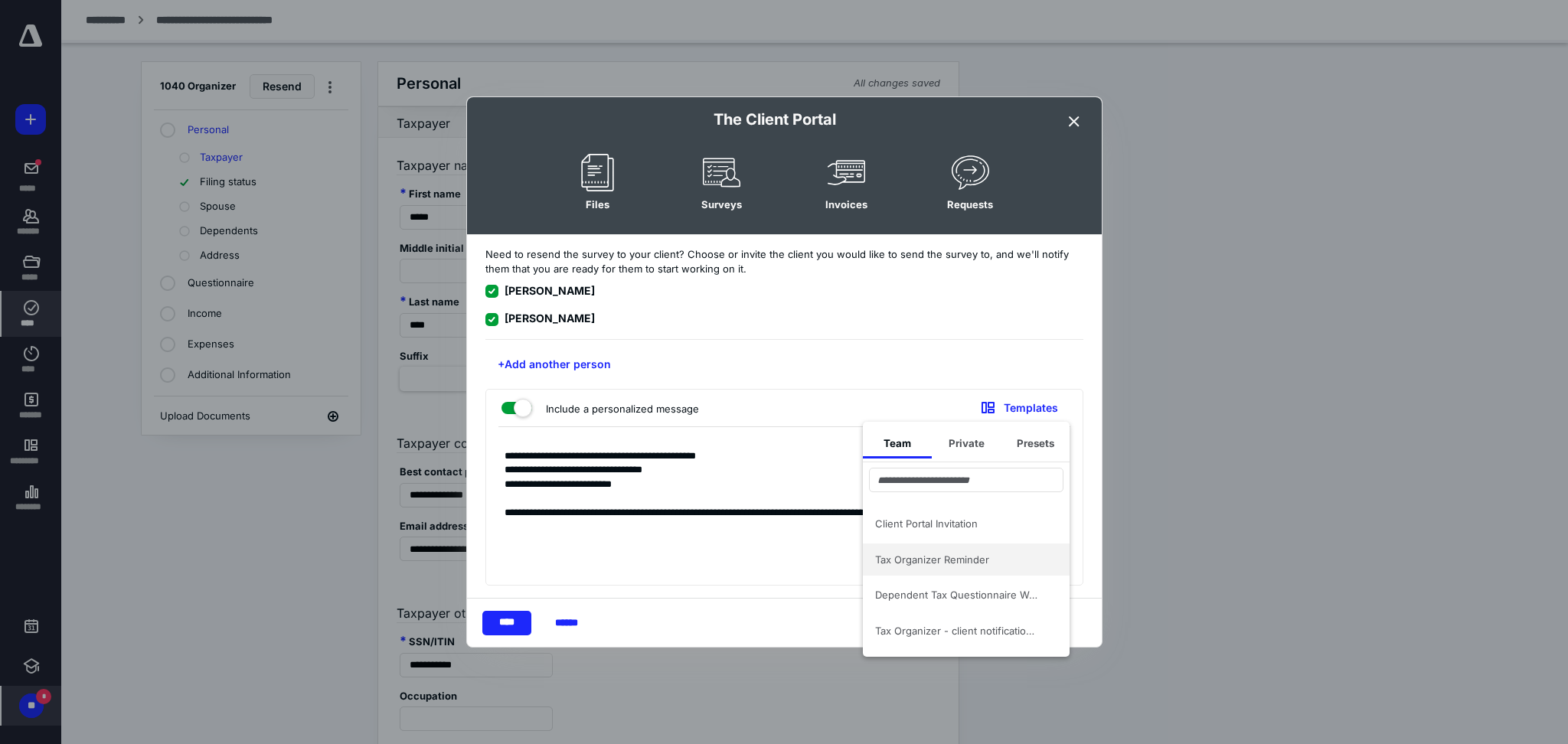 click on "Tax Organizer Reminder" at bounding box center (966, 560) 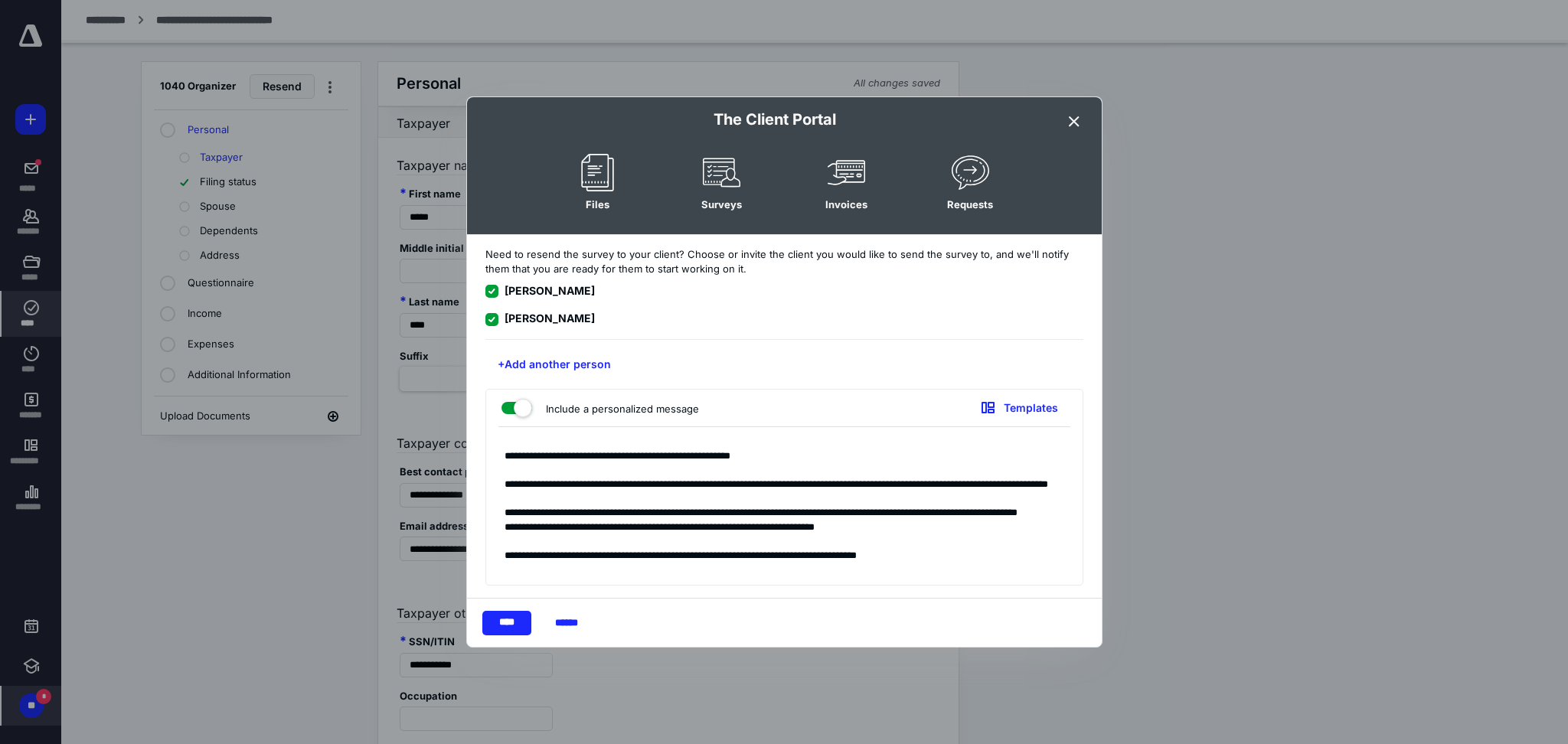 click on "**********" at bounding box center [784, 510] 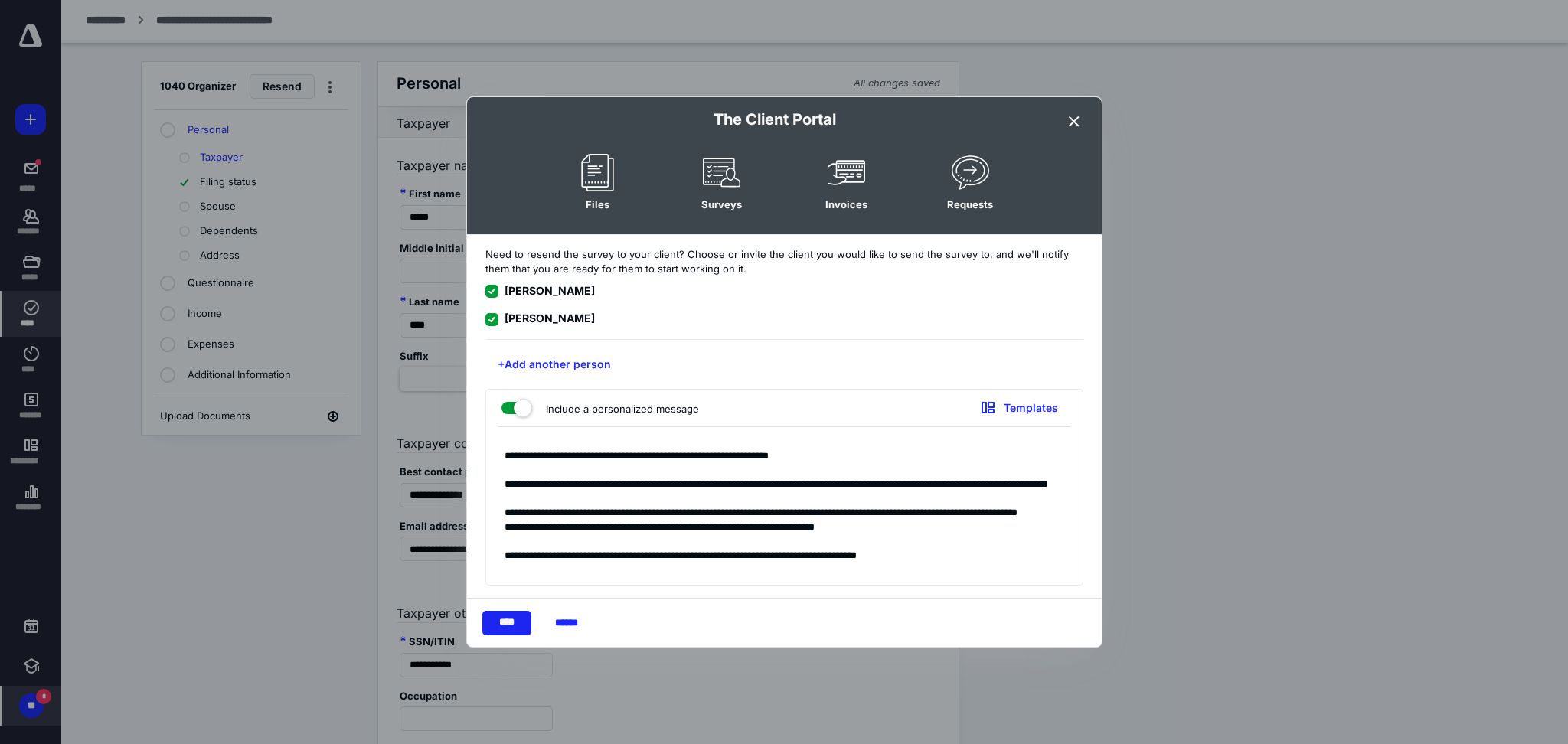 type on "**********" 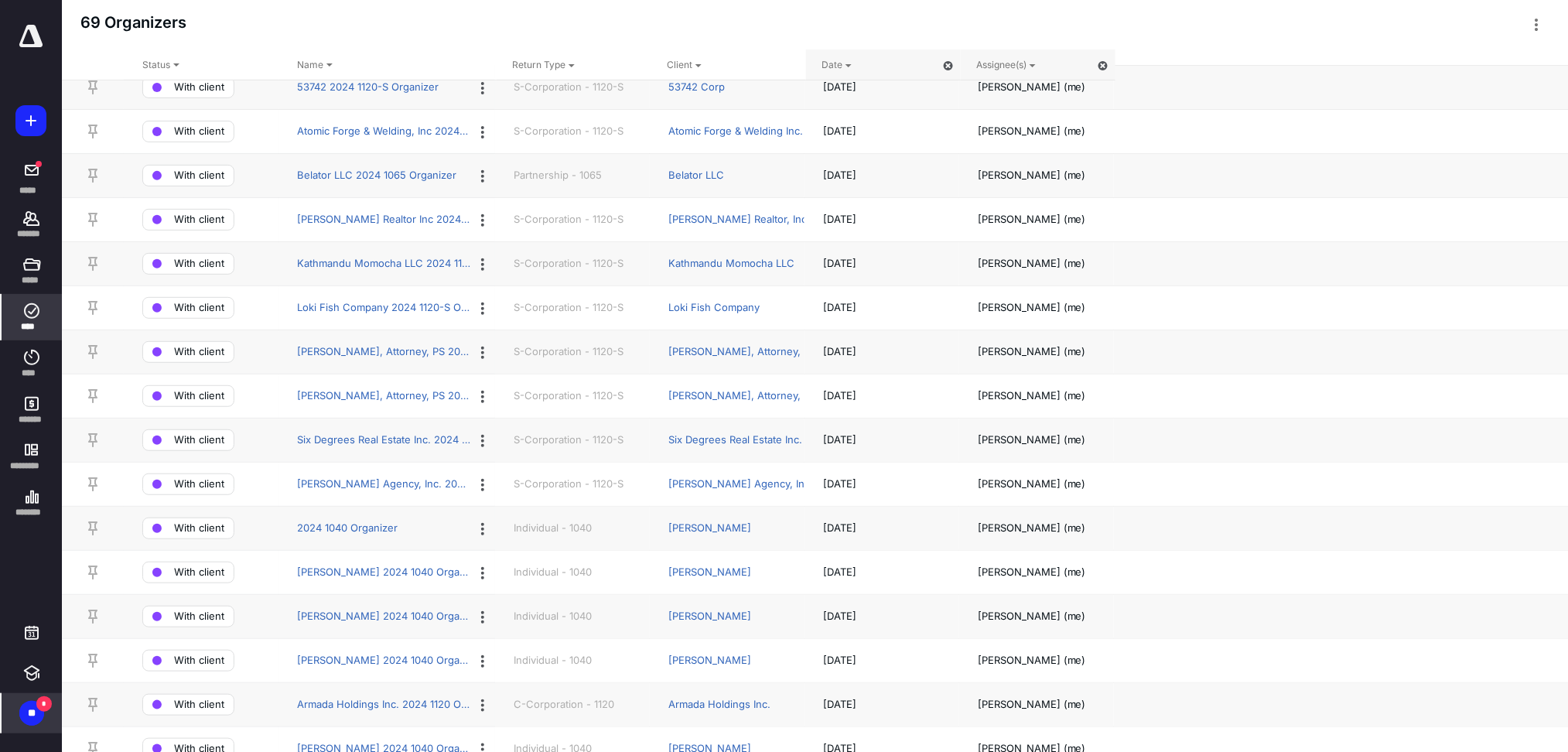 scroll, scrollTop: 652, scrollLeft: 0, axis: vertical 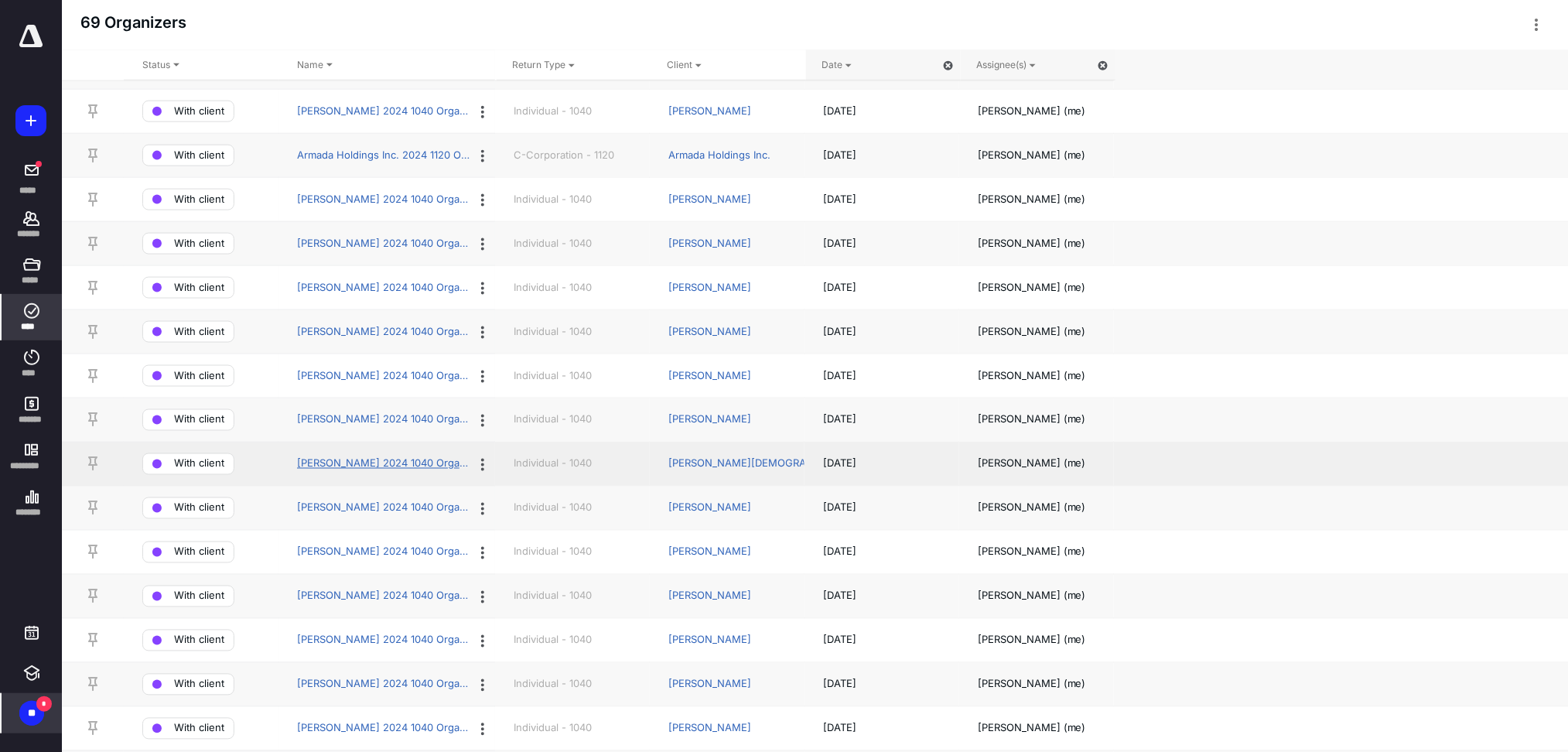 click on "[PERSON_NAME] 2024 1040 Organizer" at bounding box center (384, 464) 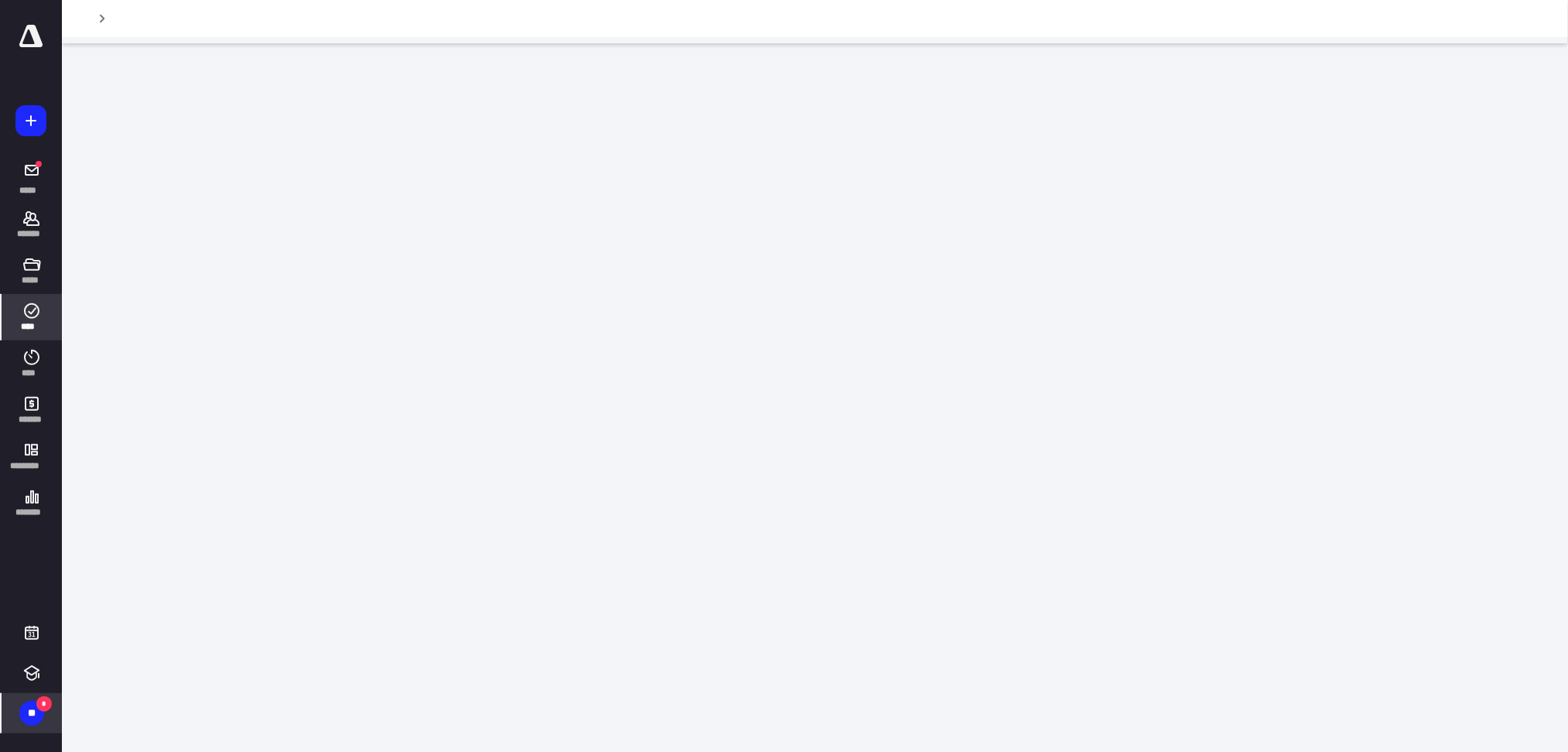 scroll, scrollTop: 0, scrollLeft: 0, axis: both 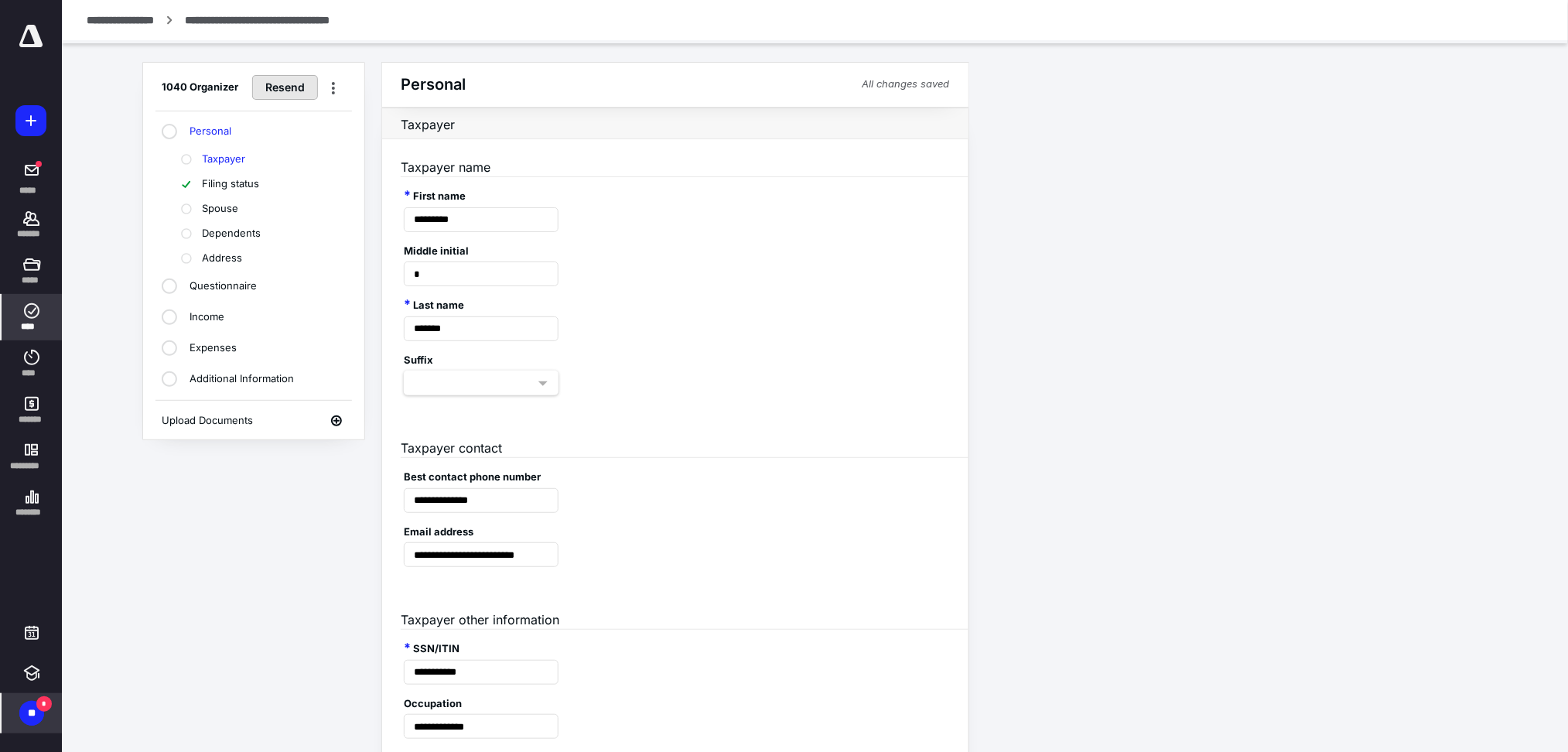 click on "Resend" at bounding box center (285, 87) 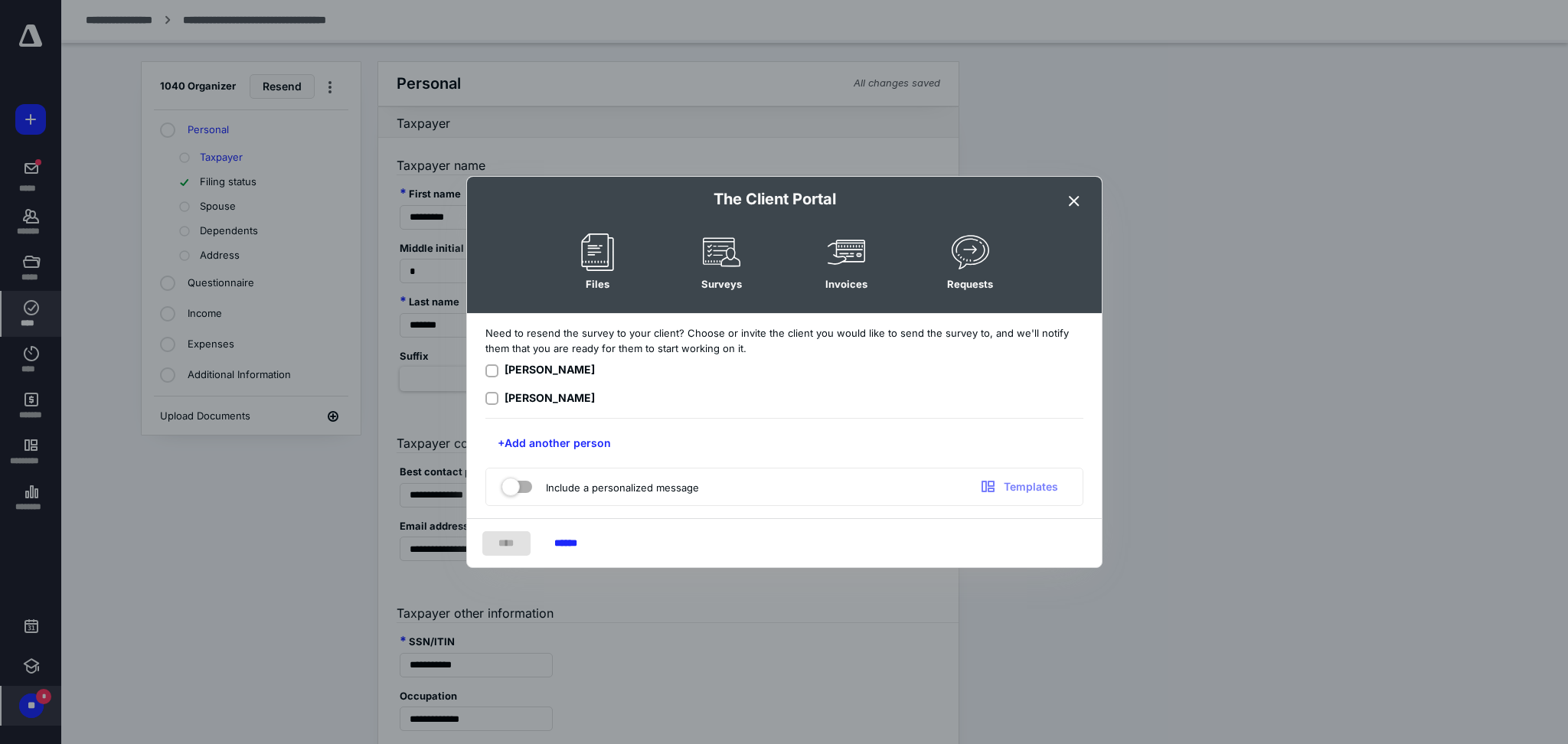 click 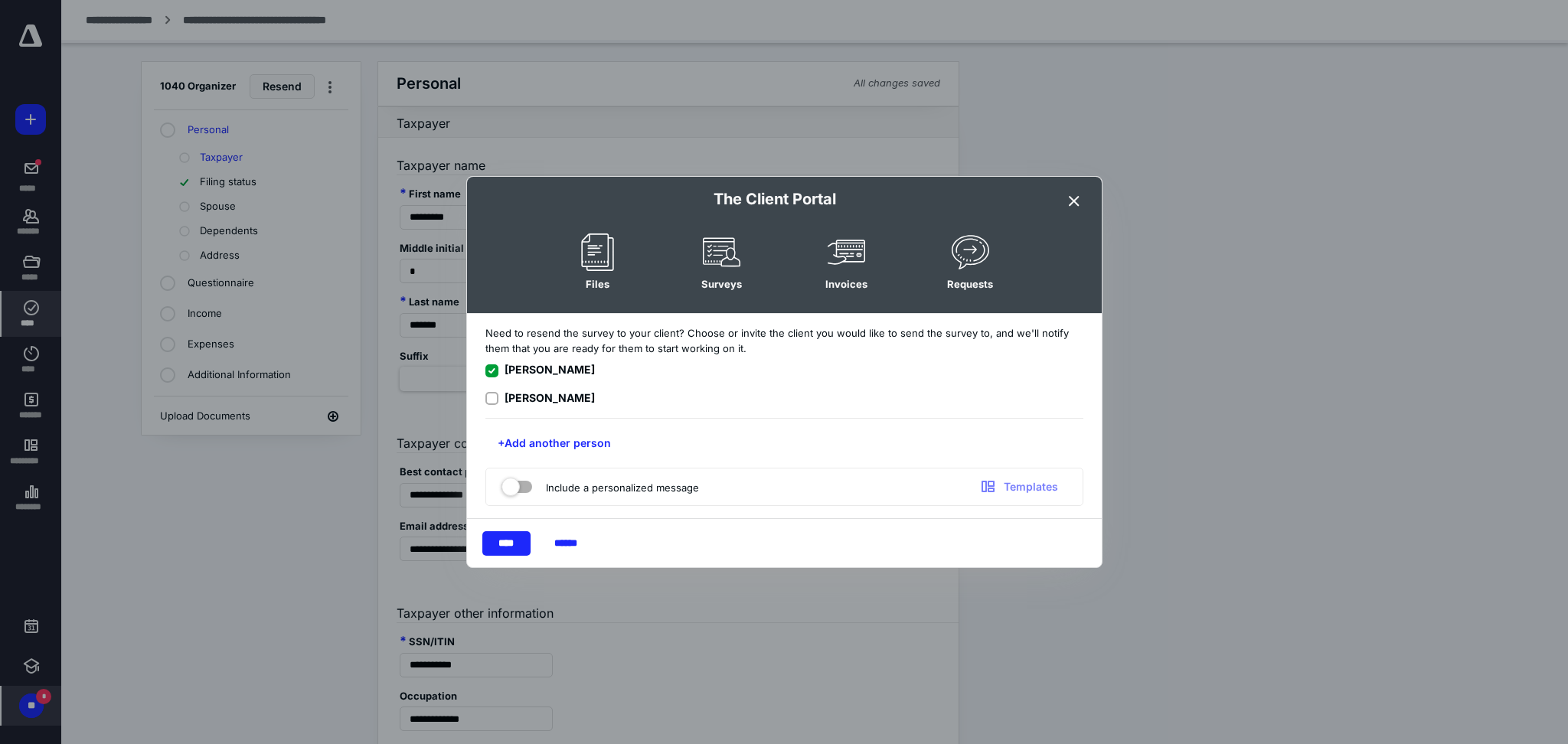 click at bounding box center (492, 399) 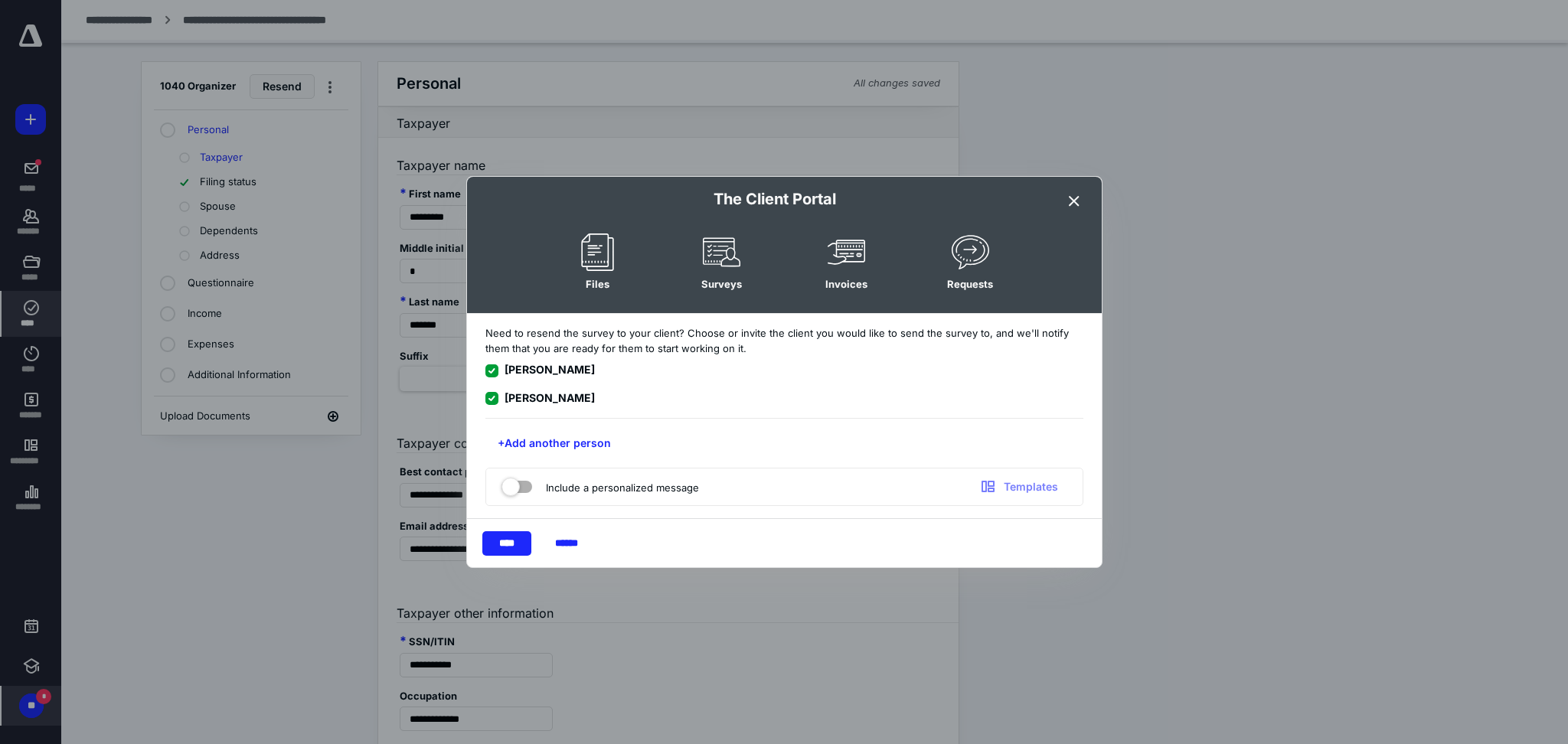 click at bounding box center [517, 484] 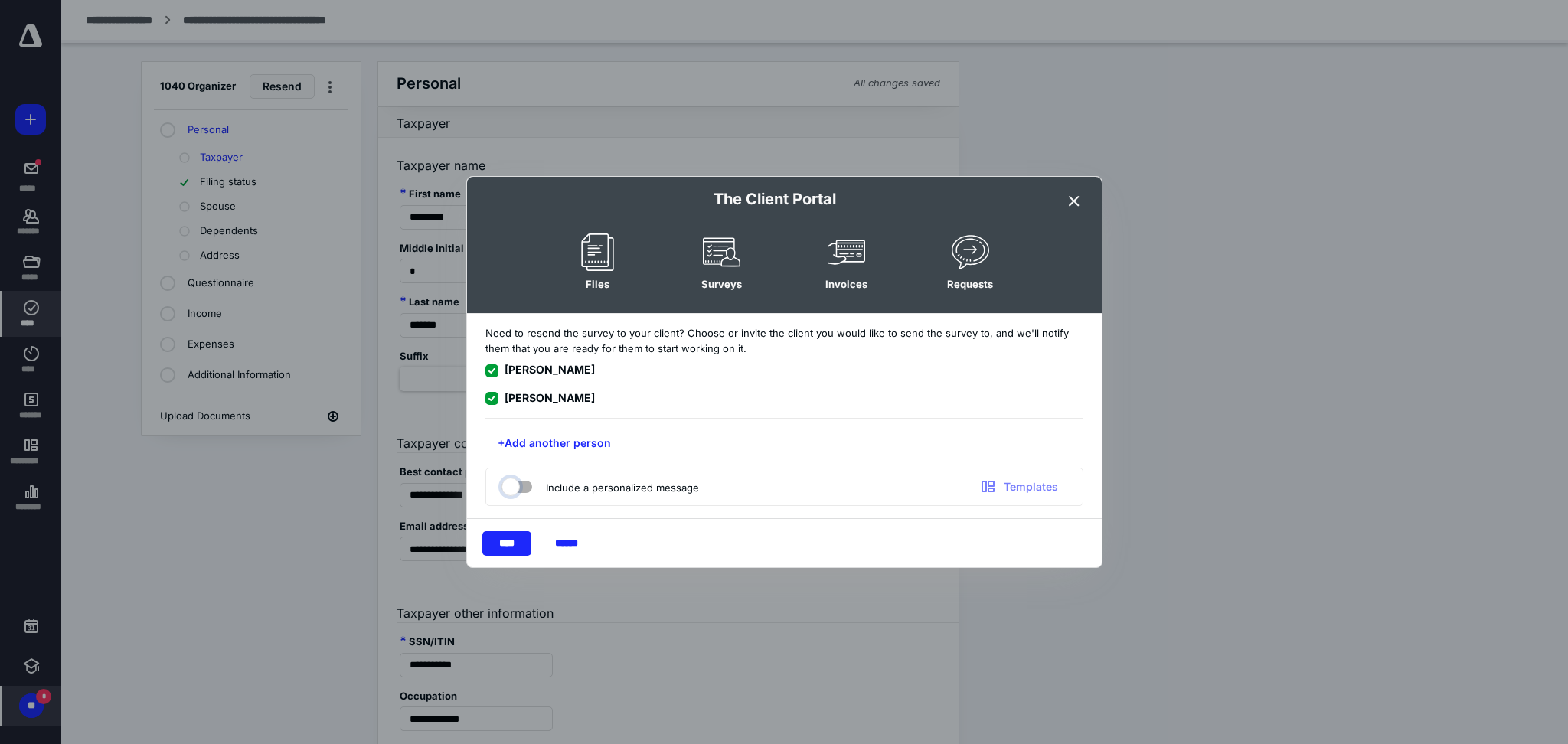 click at bounding box center (509, 485) 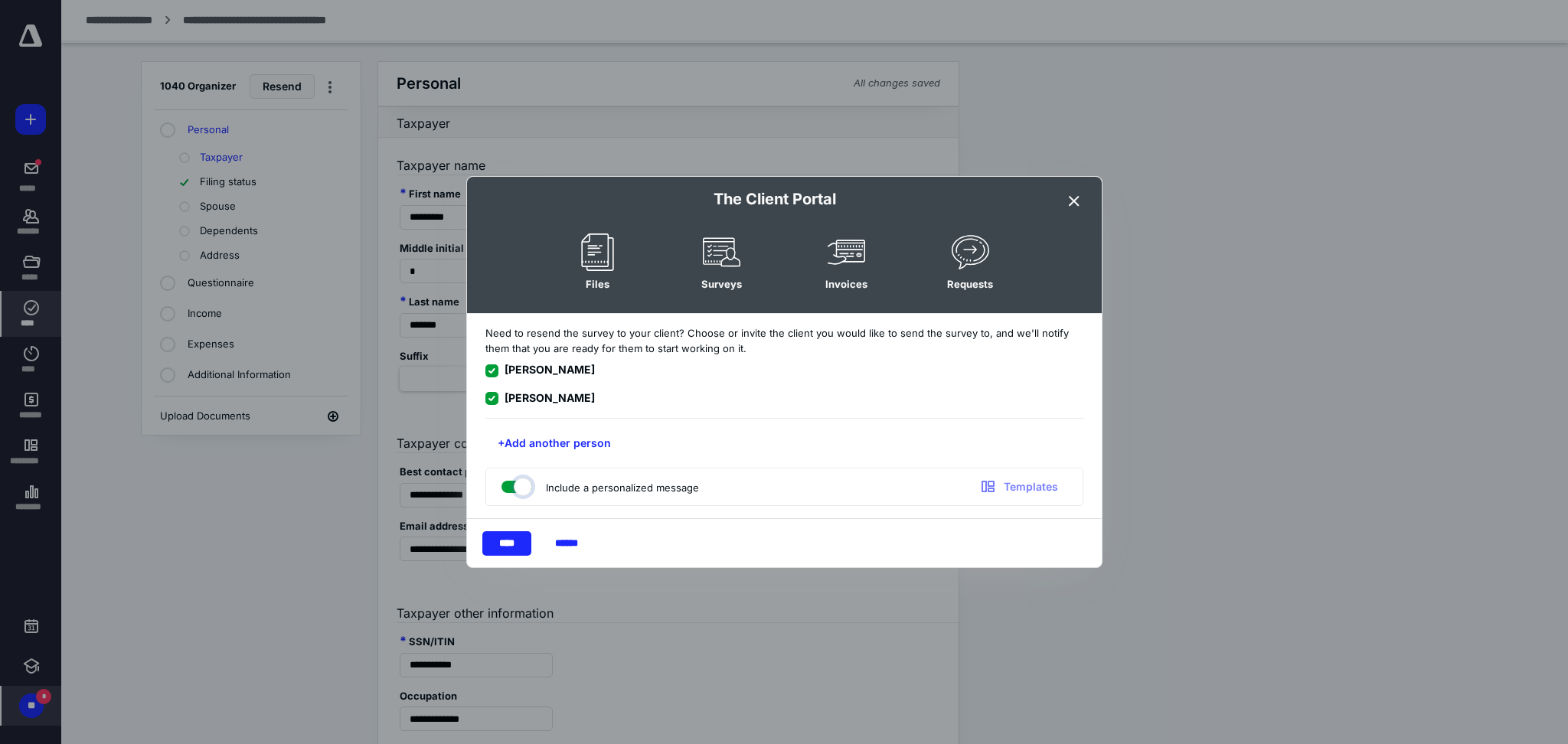 checkbox on "true" 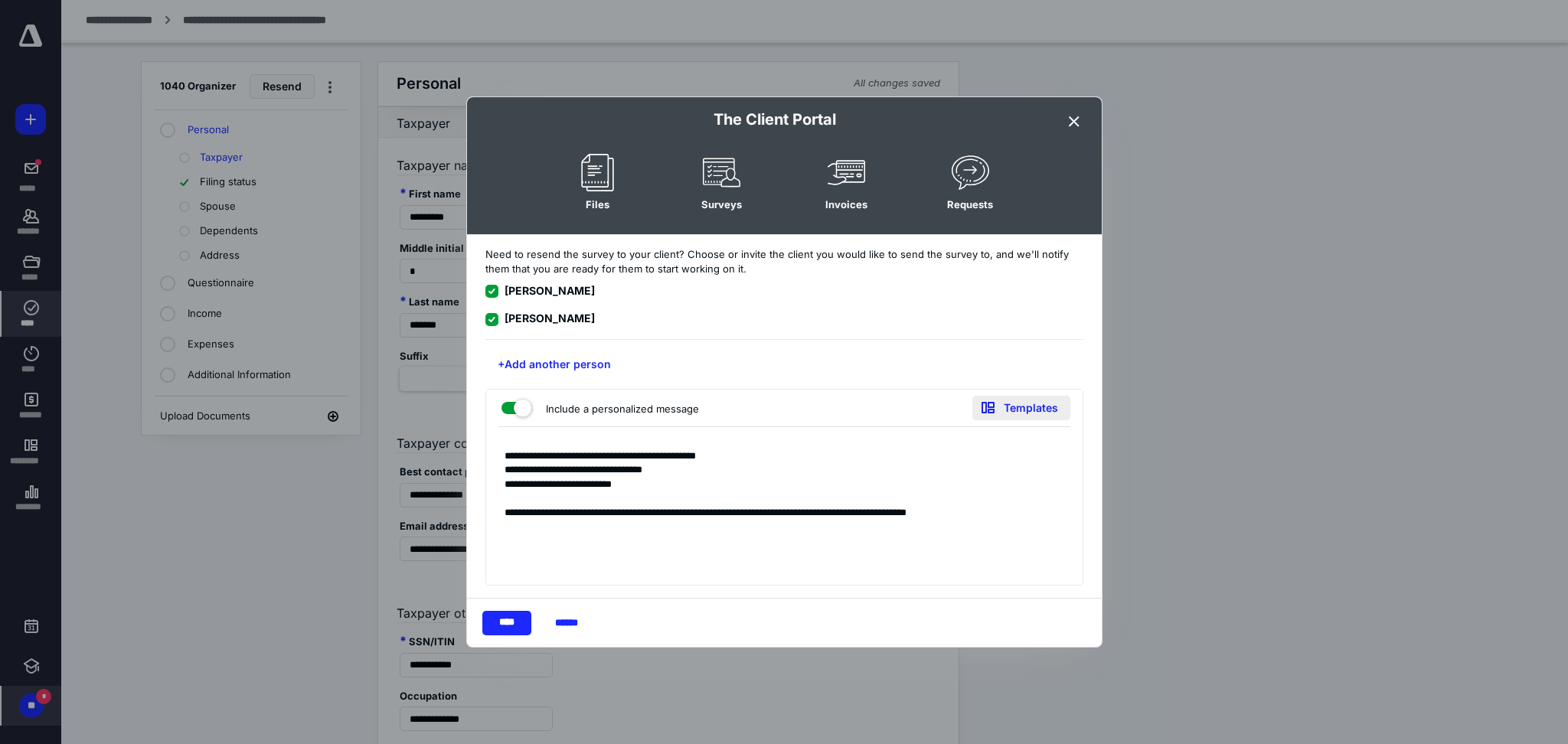 click on "Templates" at bounding box center (1021, 408) 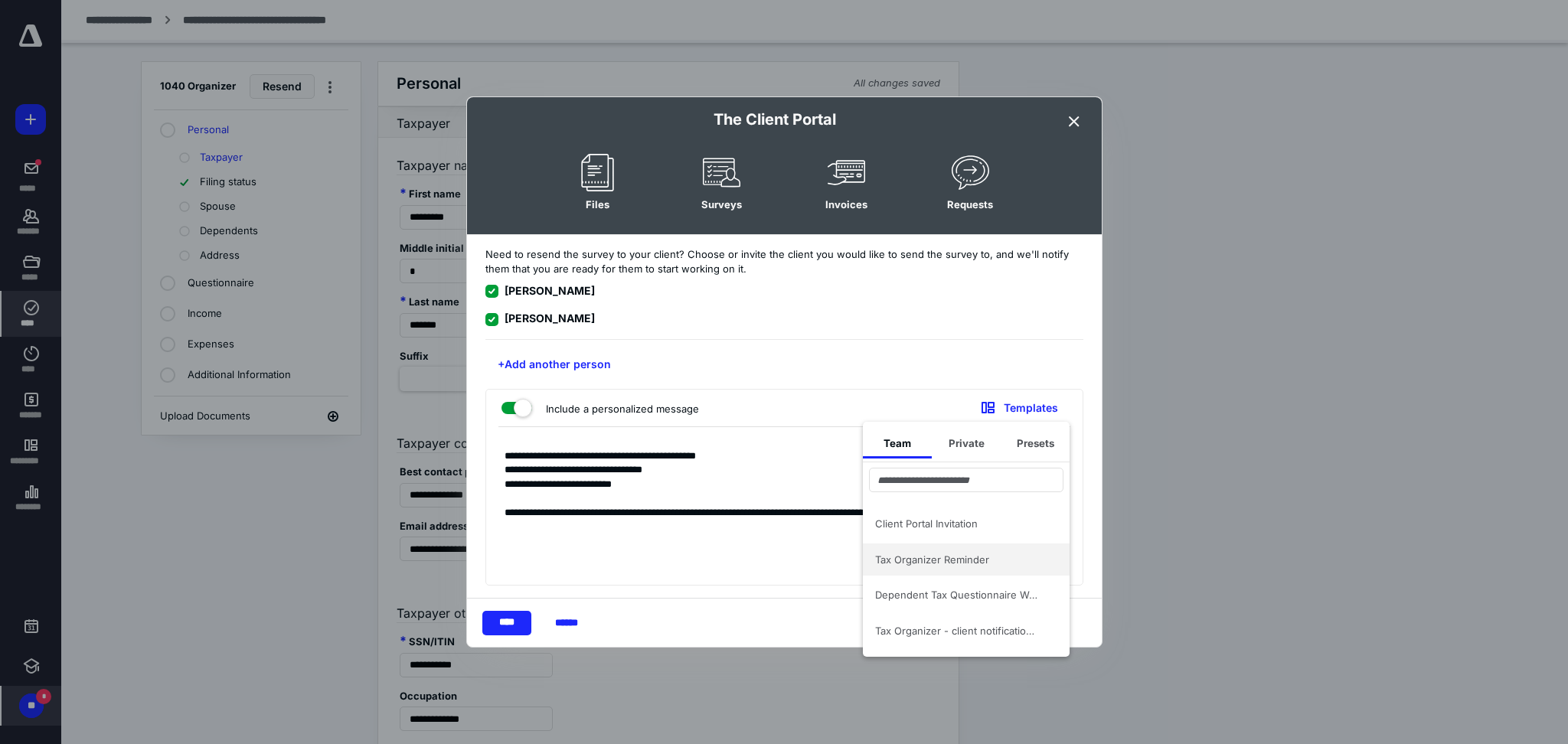 click on "Tax Organizer Reminder" at bounding box center [957, 560] 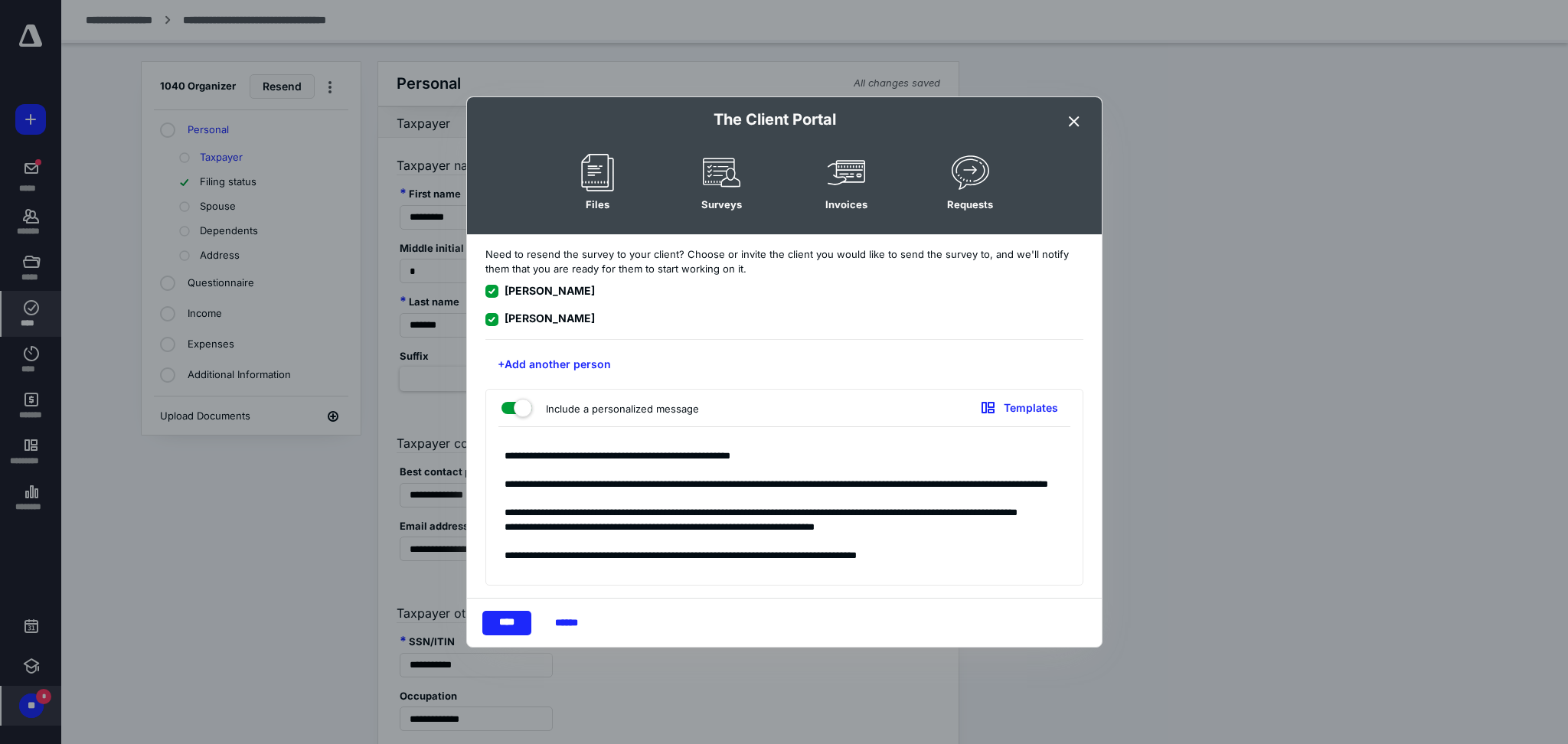 click on "**********" at bounding box center [784, 510] 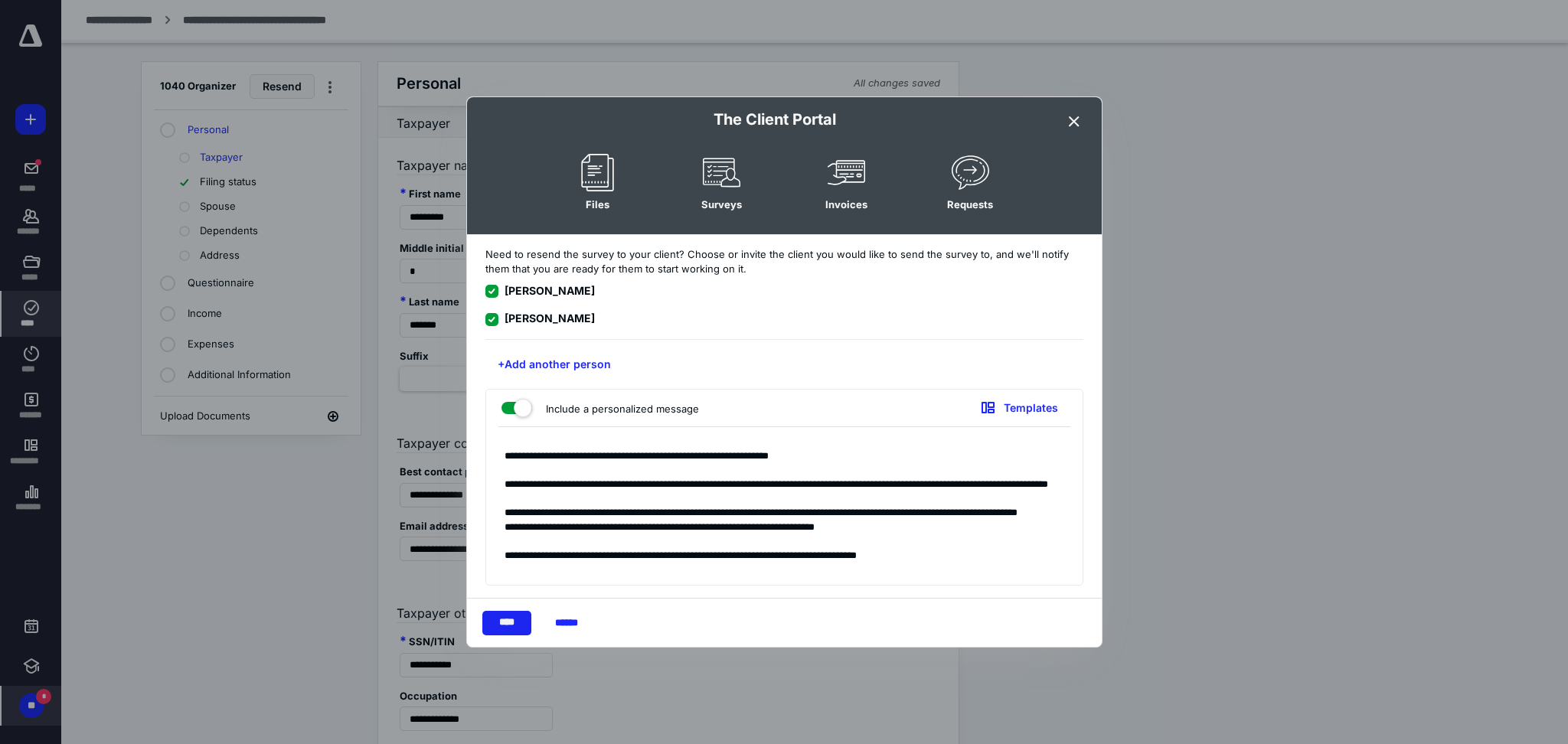 type on "**********" 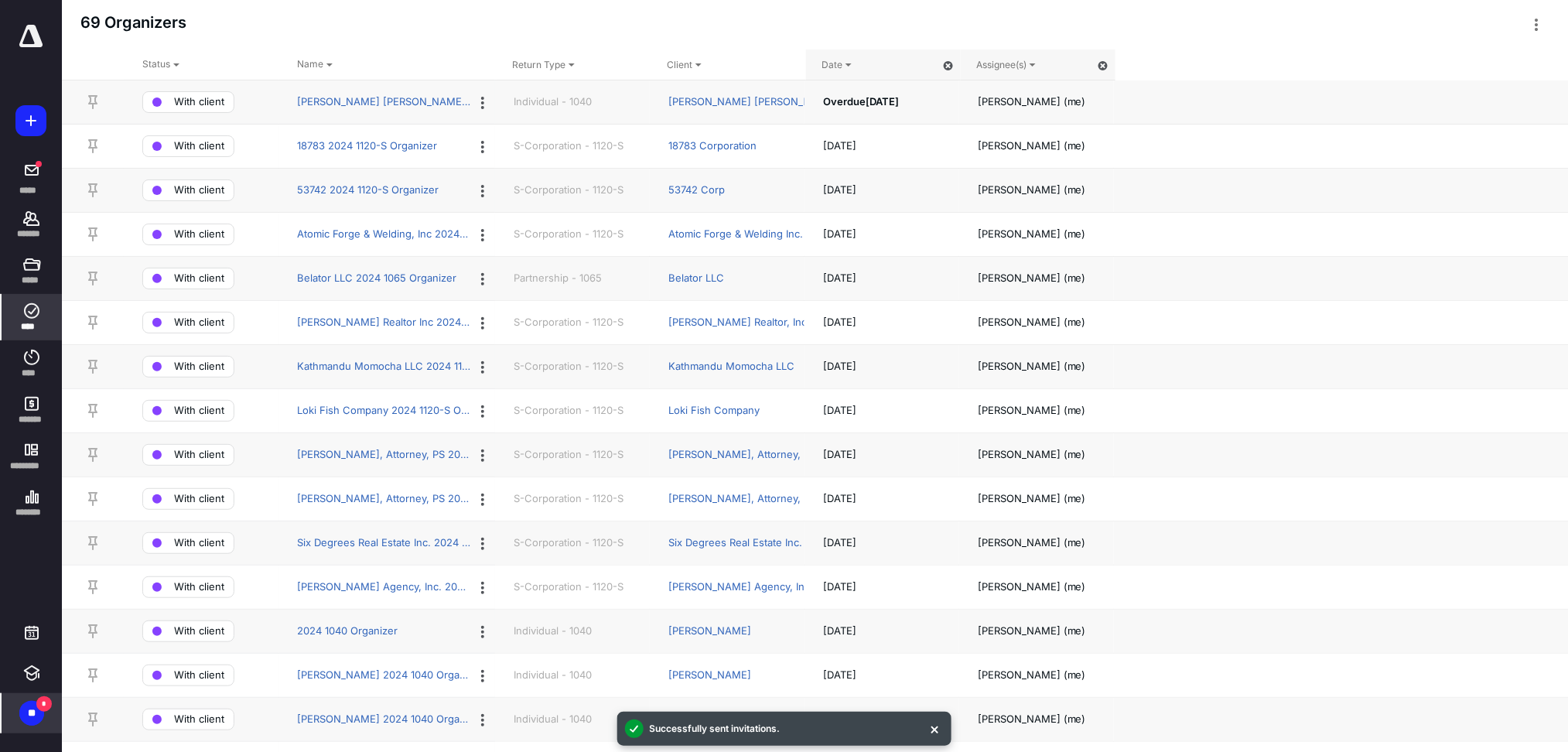 scroll, scrollTop: 696, scrollLeft: 0, axis: vertical 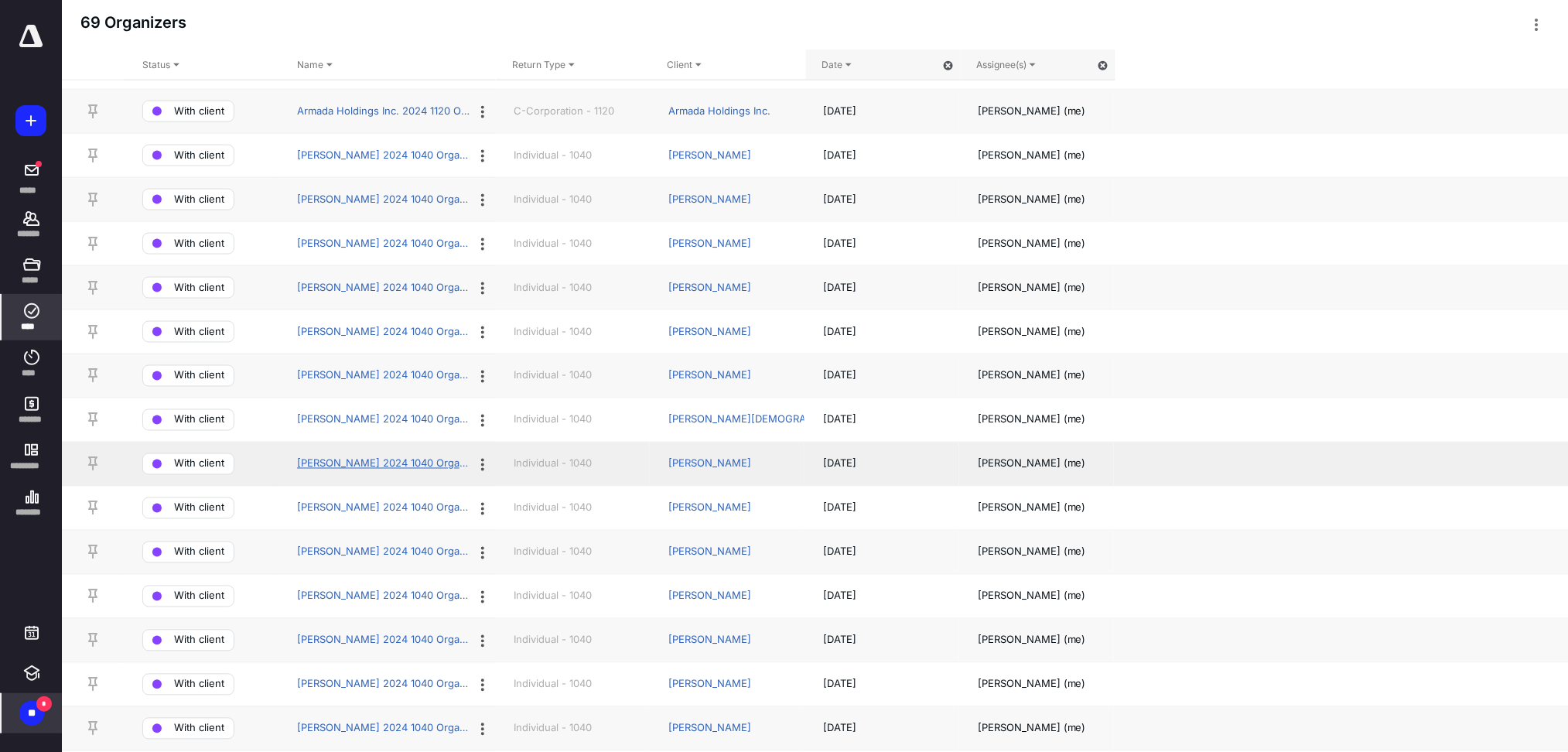 click on "[PERSON_NAME] 2024 1040 Organizer" at bounding box center (384, 464) 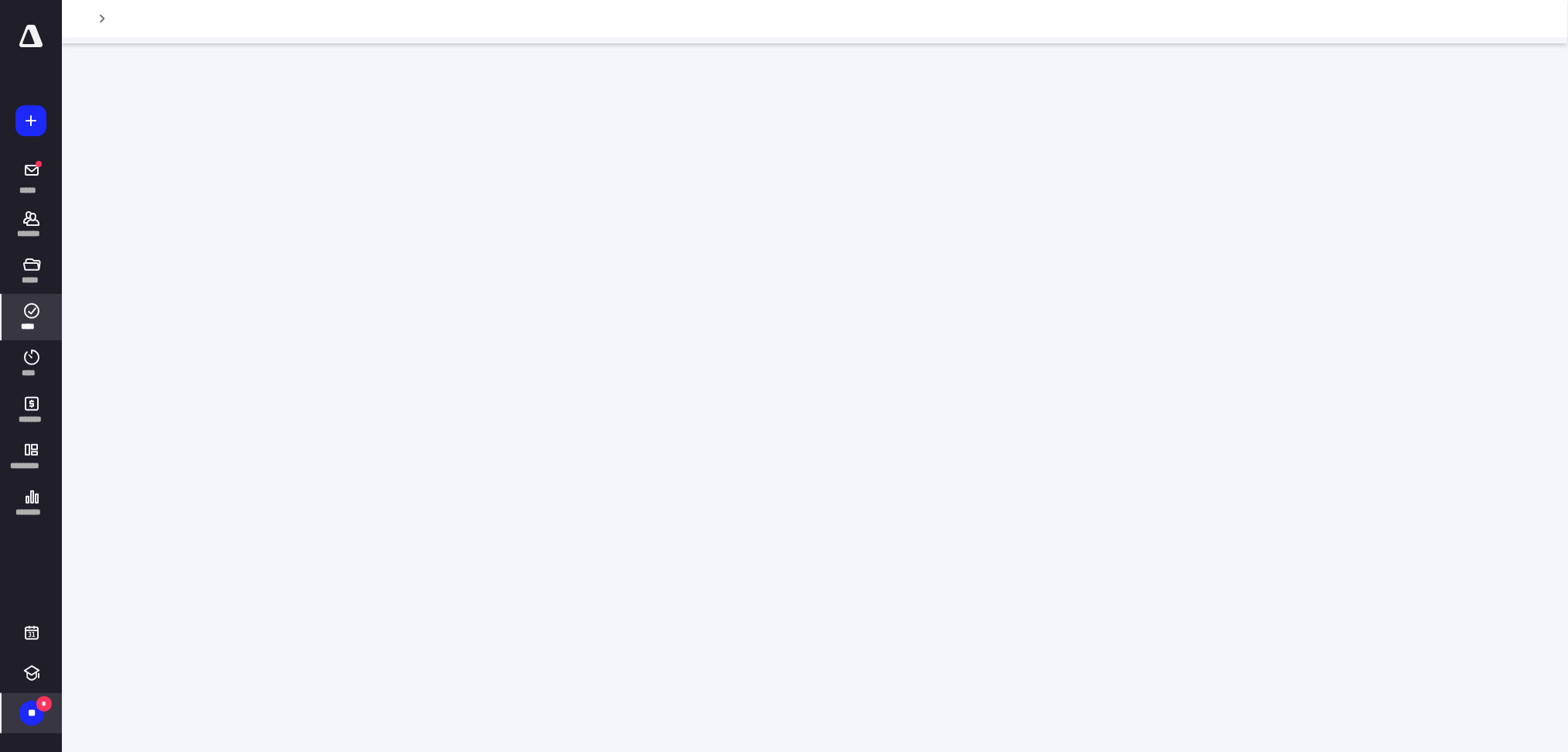 scroll, scrollTop: 0, scrollLeft: 0, axis: both 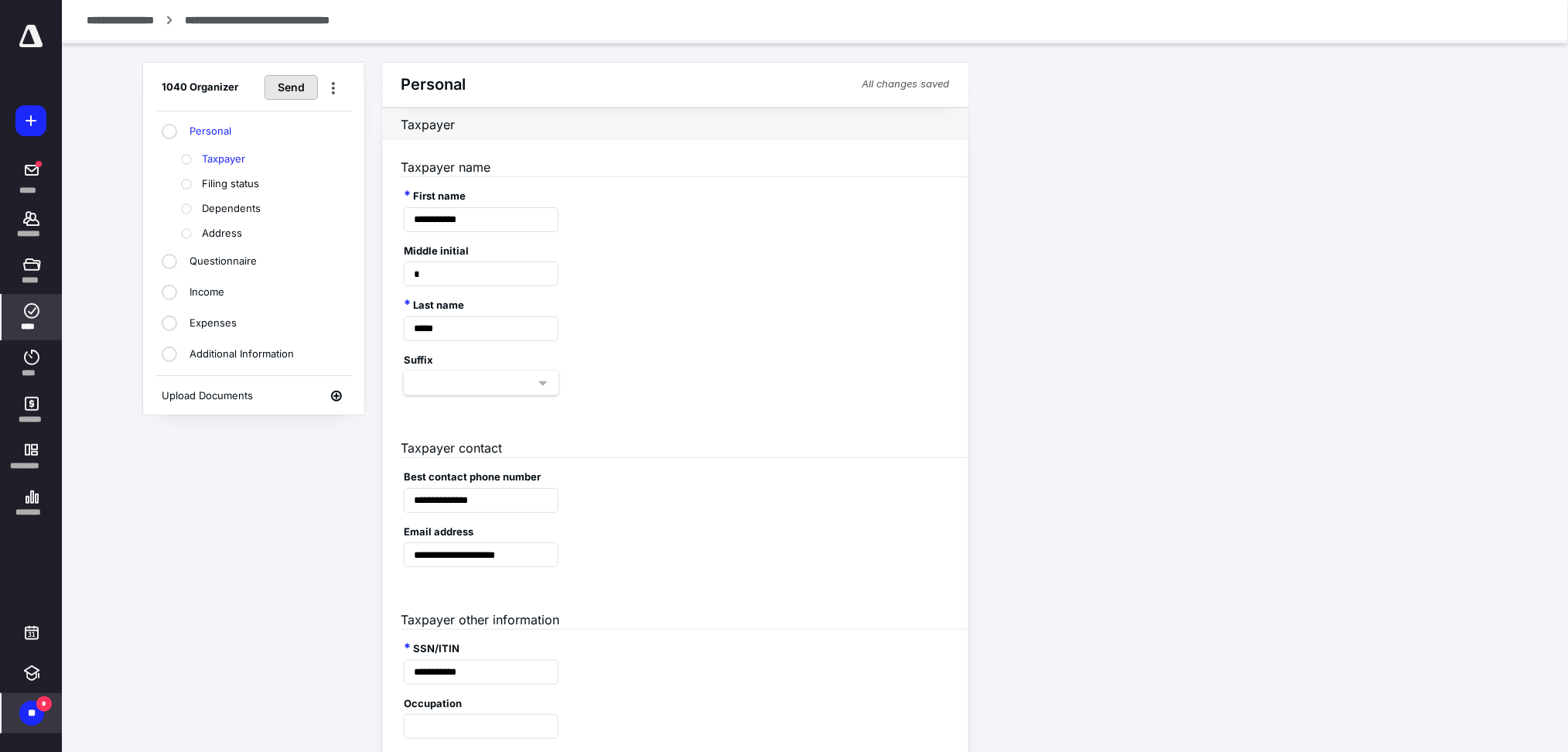click on "Send" at bounding box center (291, 87) 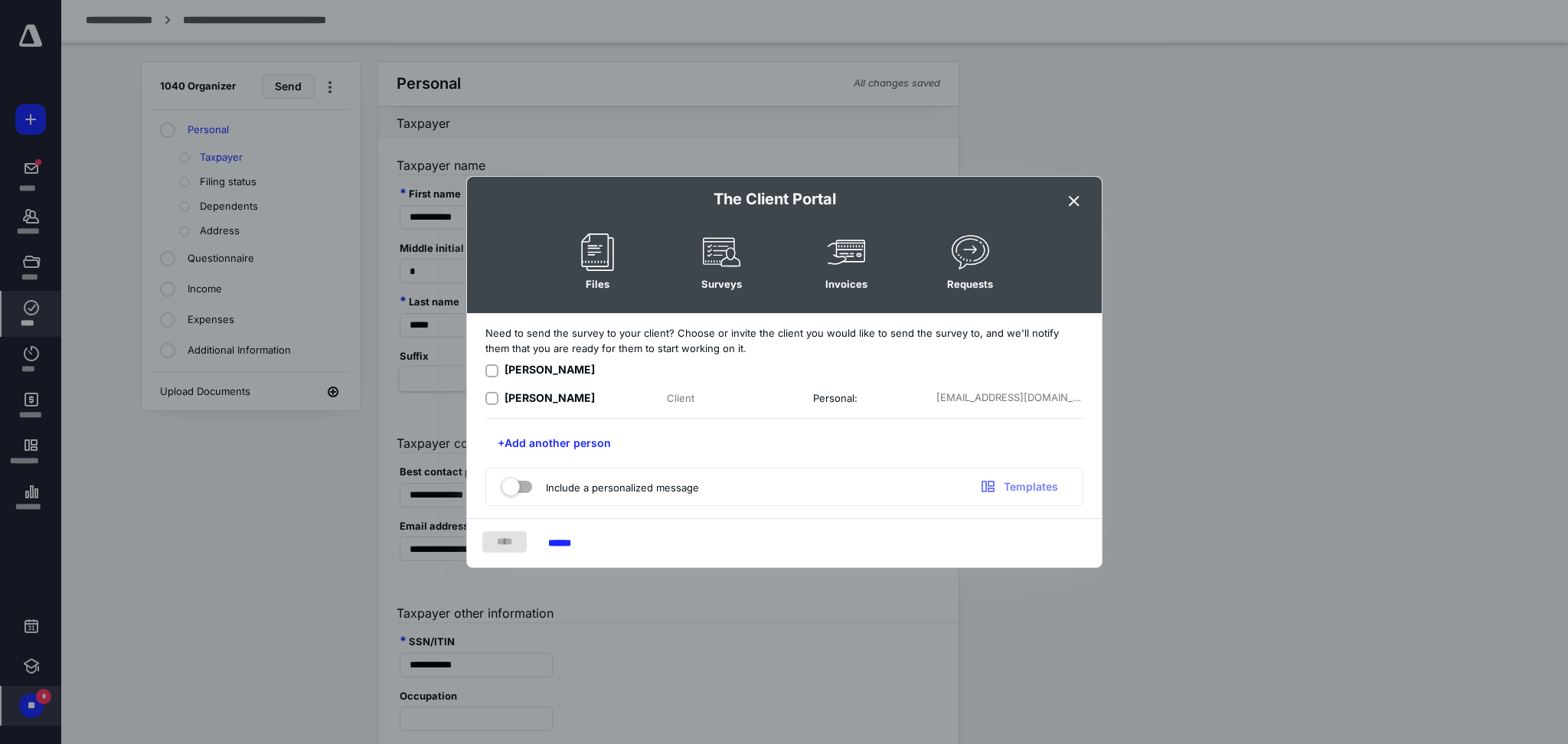 click 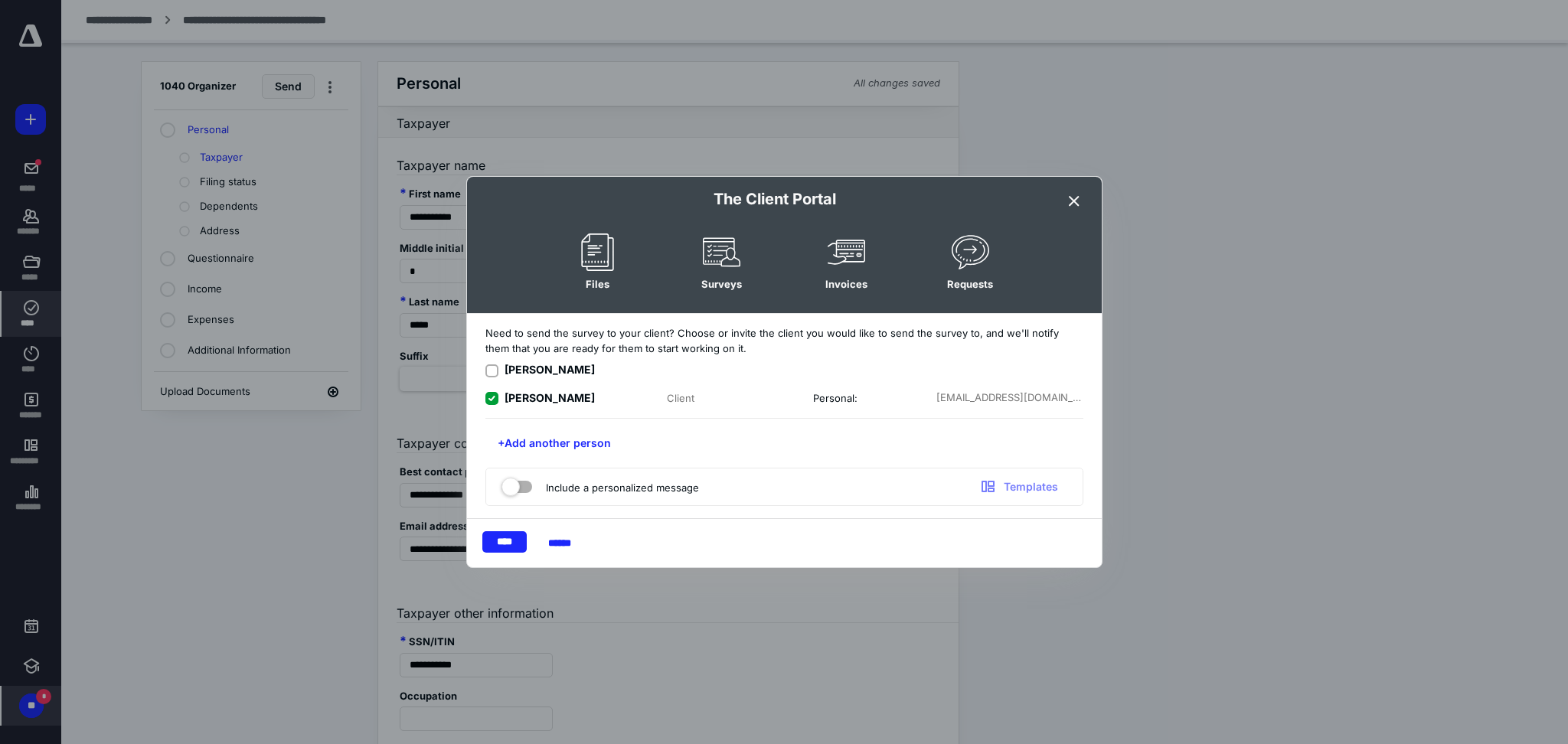 click 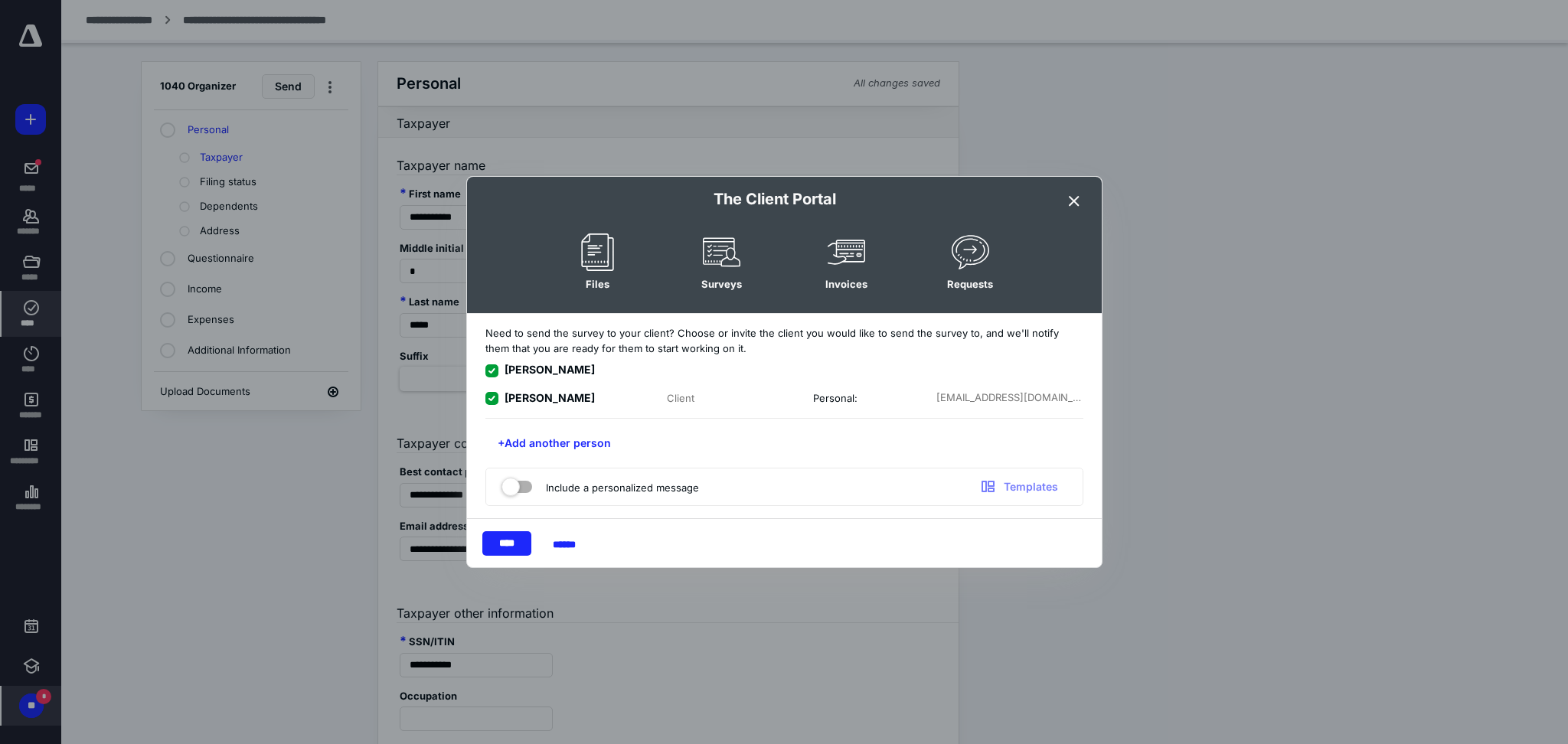 click at bounding box center (517, 484) 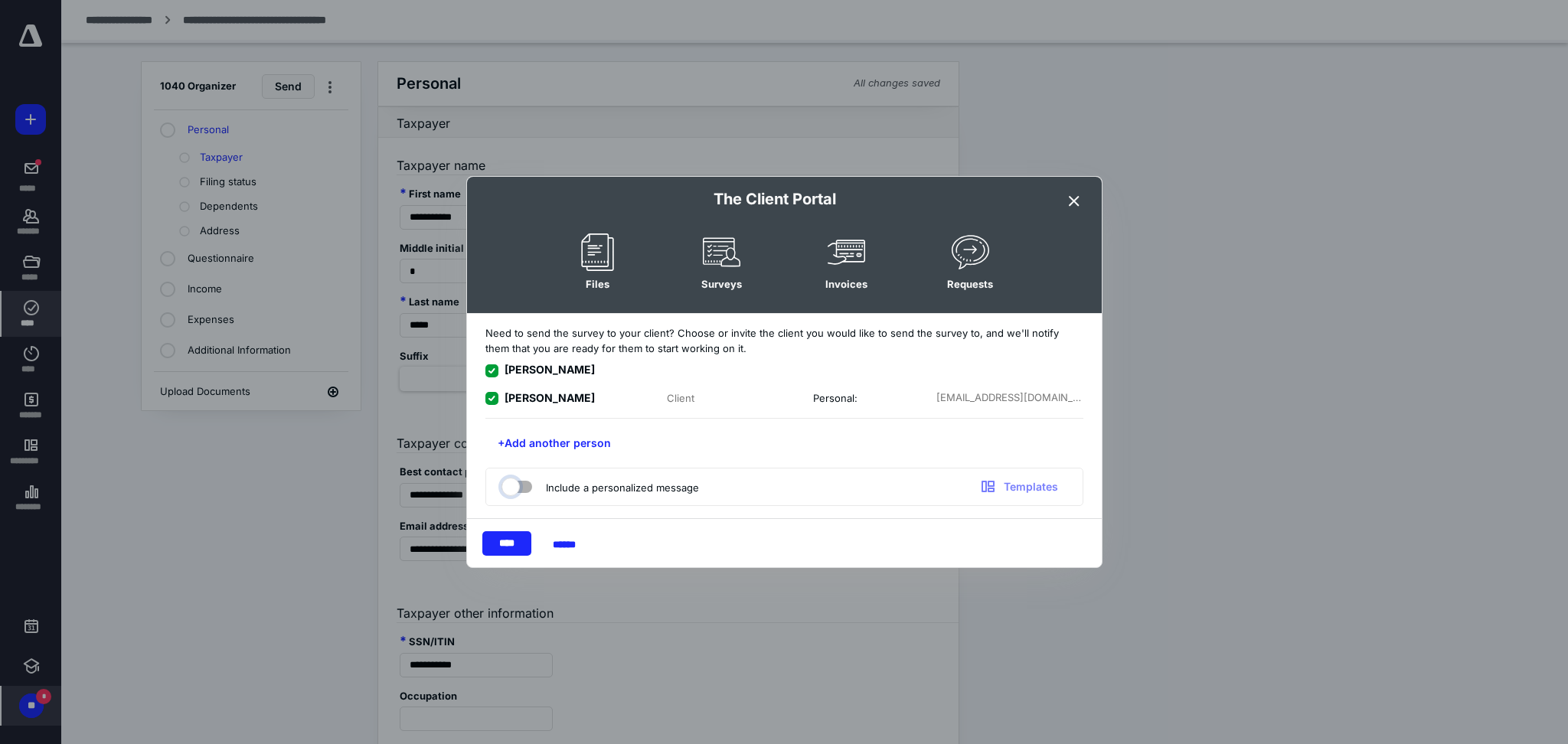 click at bounding box center [509, 485] 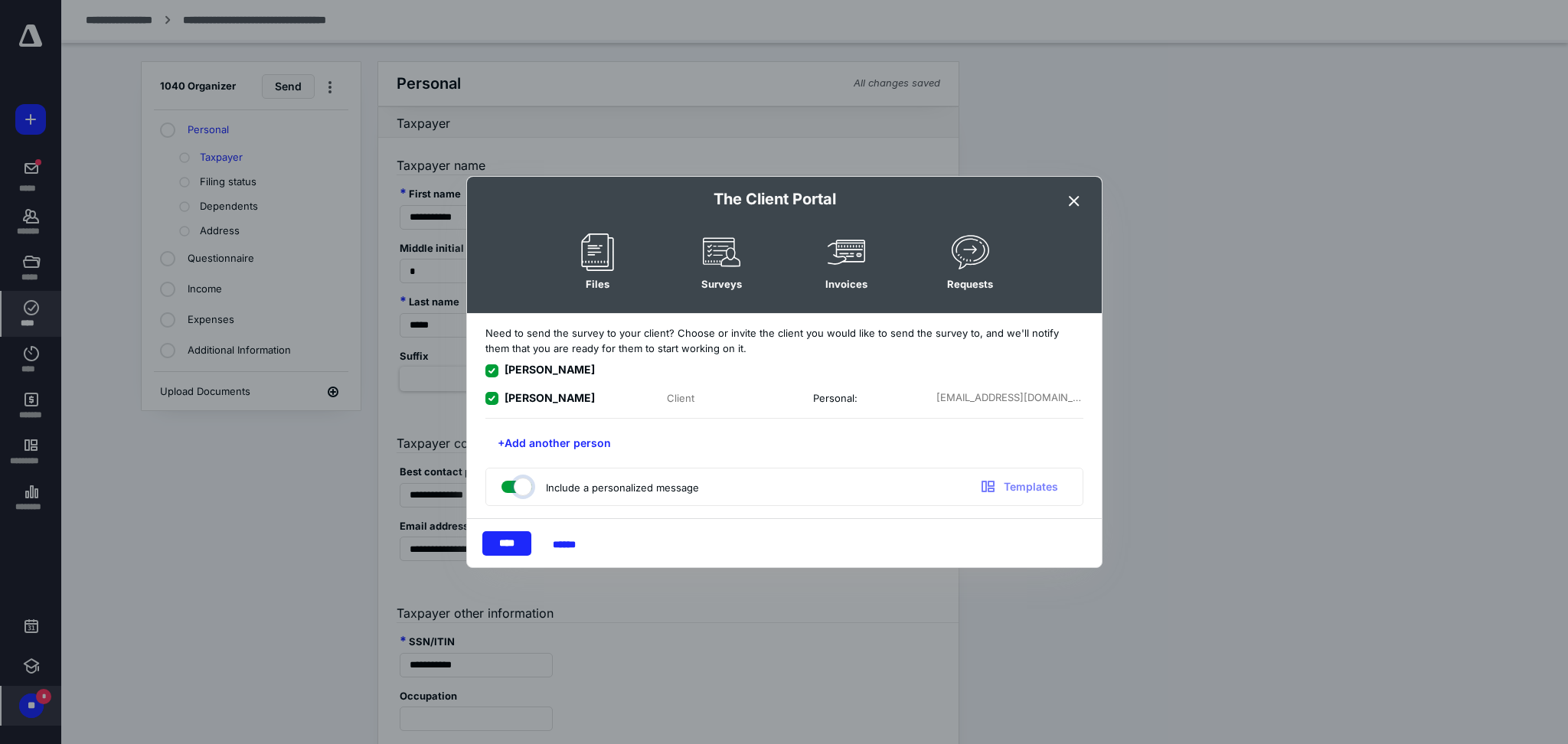 checkbox on "true" 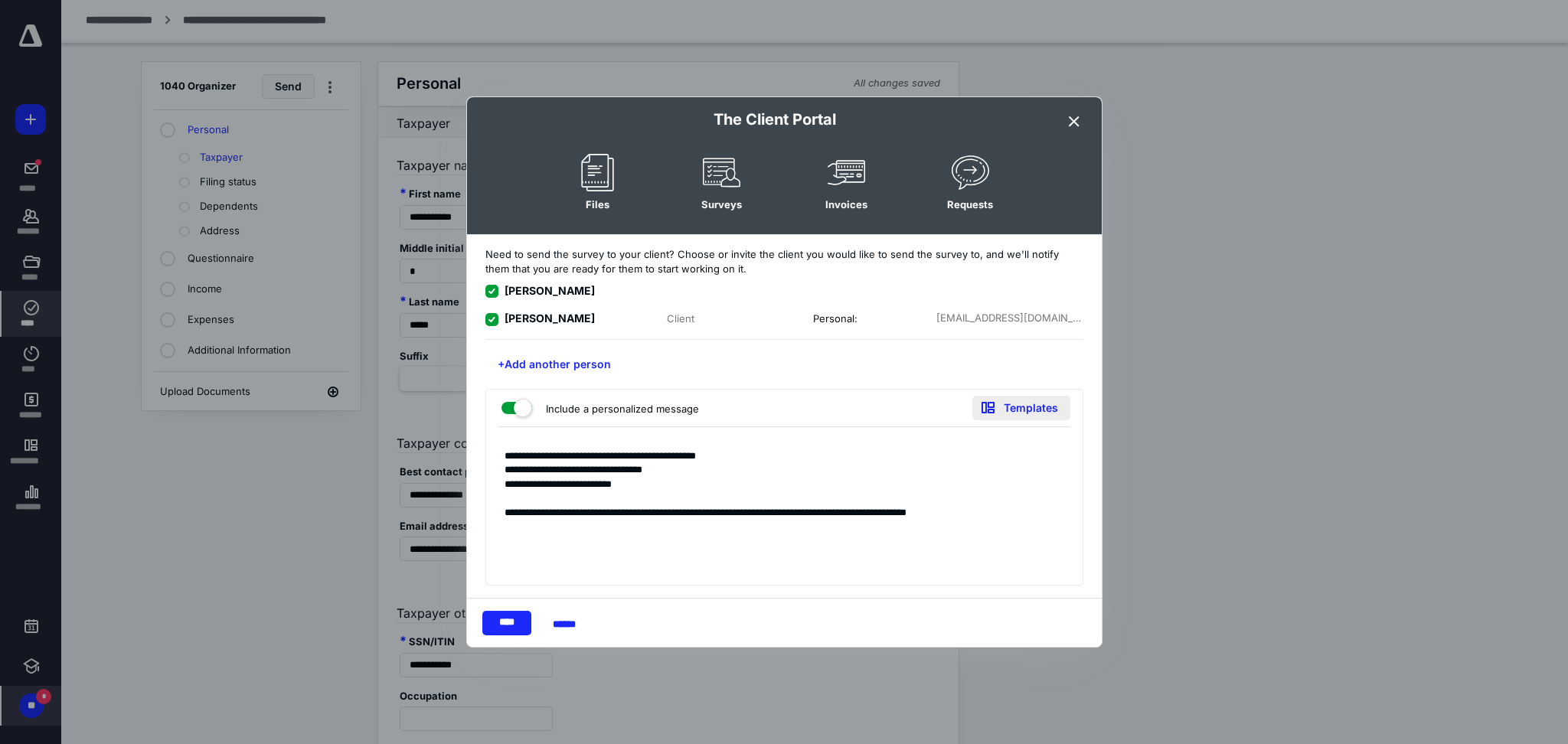 click on "Templates" at bounding box center [1021, 408] 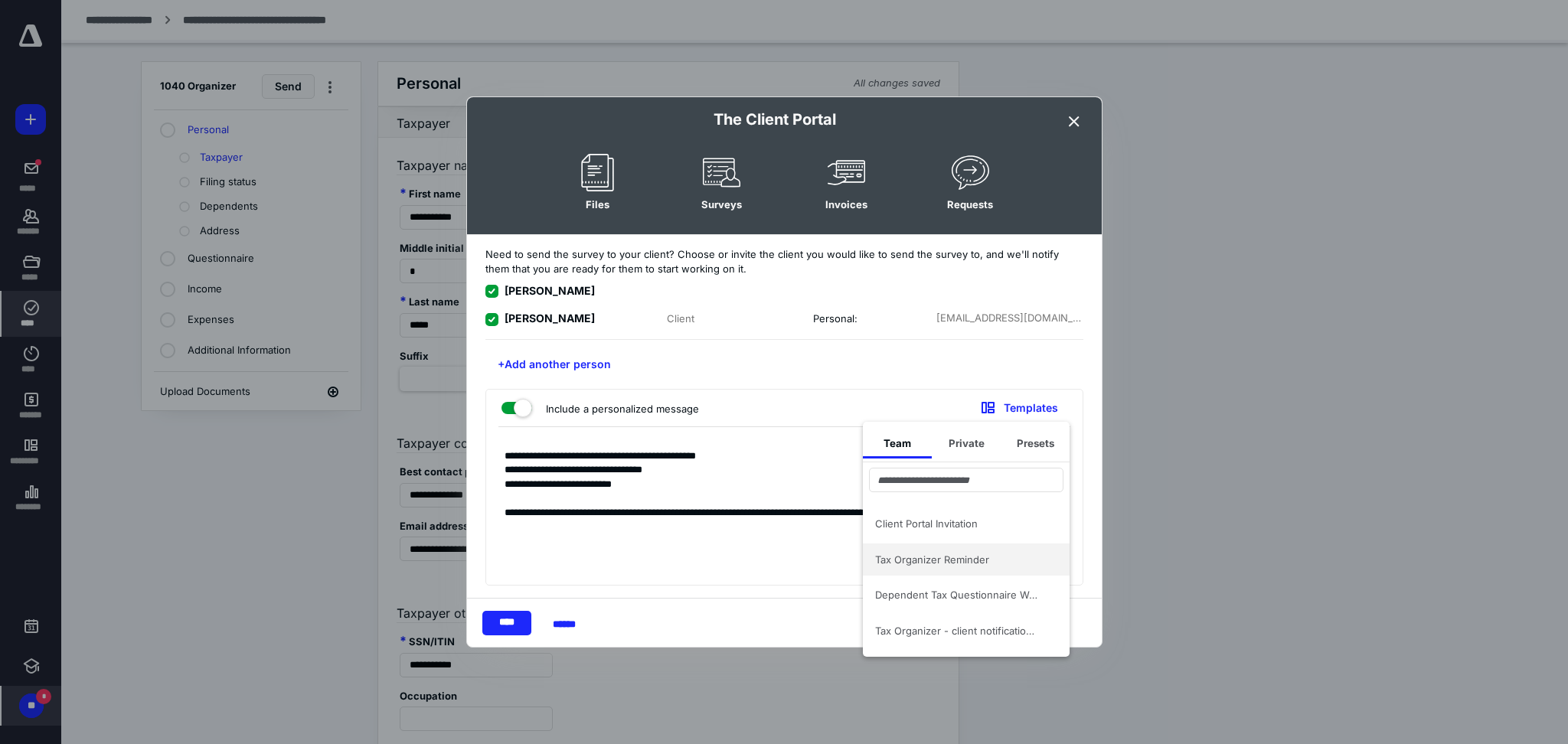 click on "Tax Organizer Reminder" at bounding box center [957, 560] 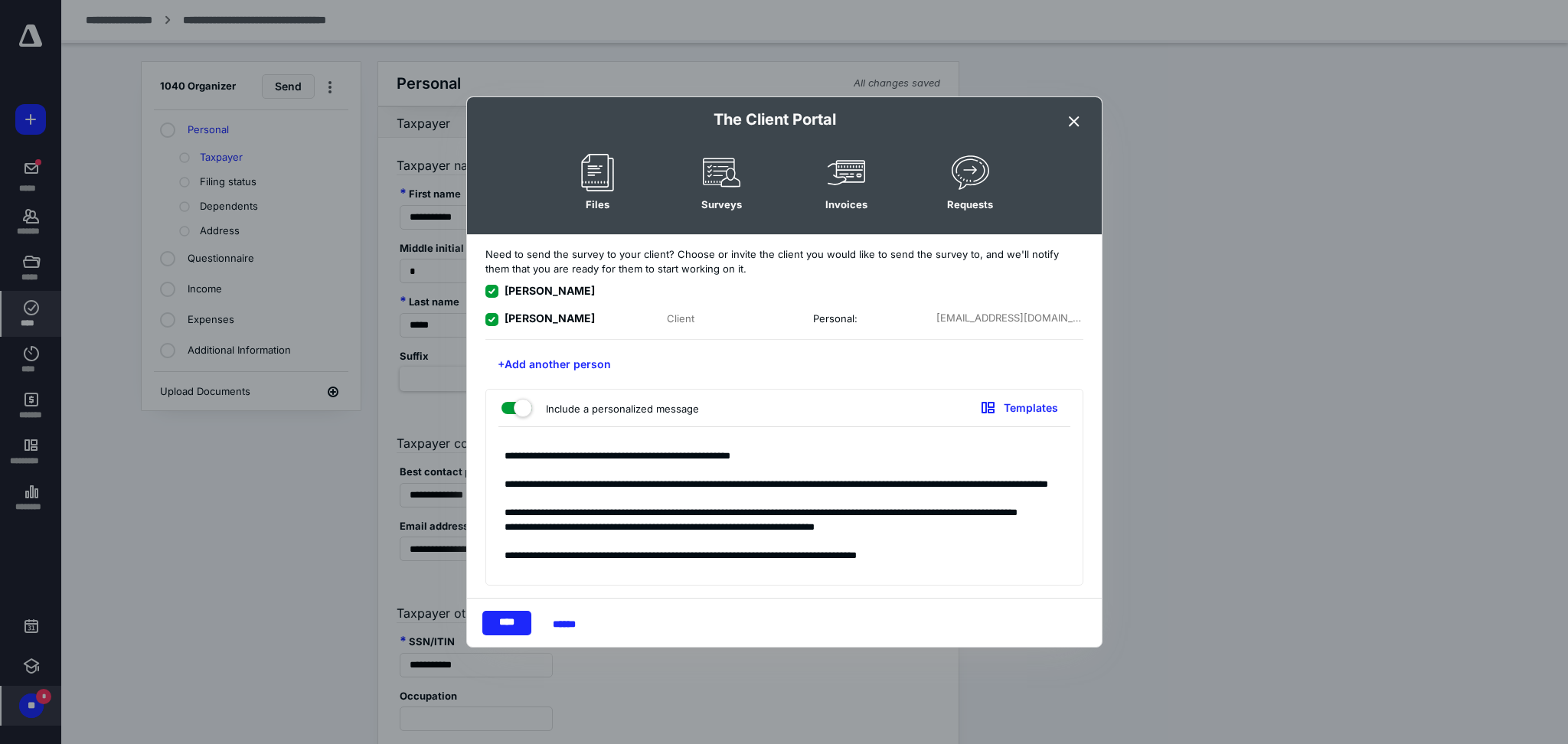 click on "**********" at bounding box center (784, 510) 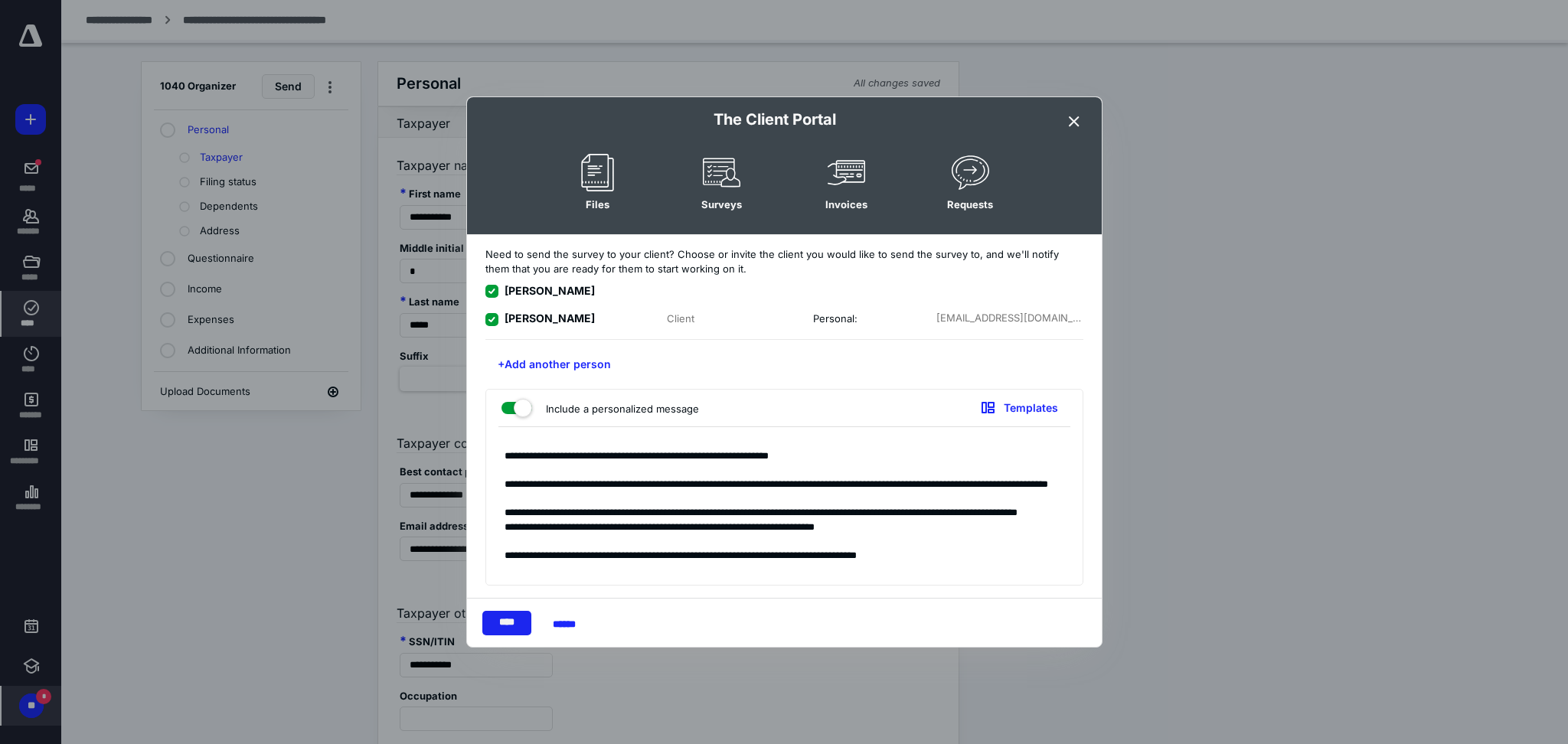 type on "**********" 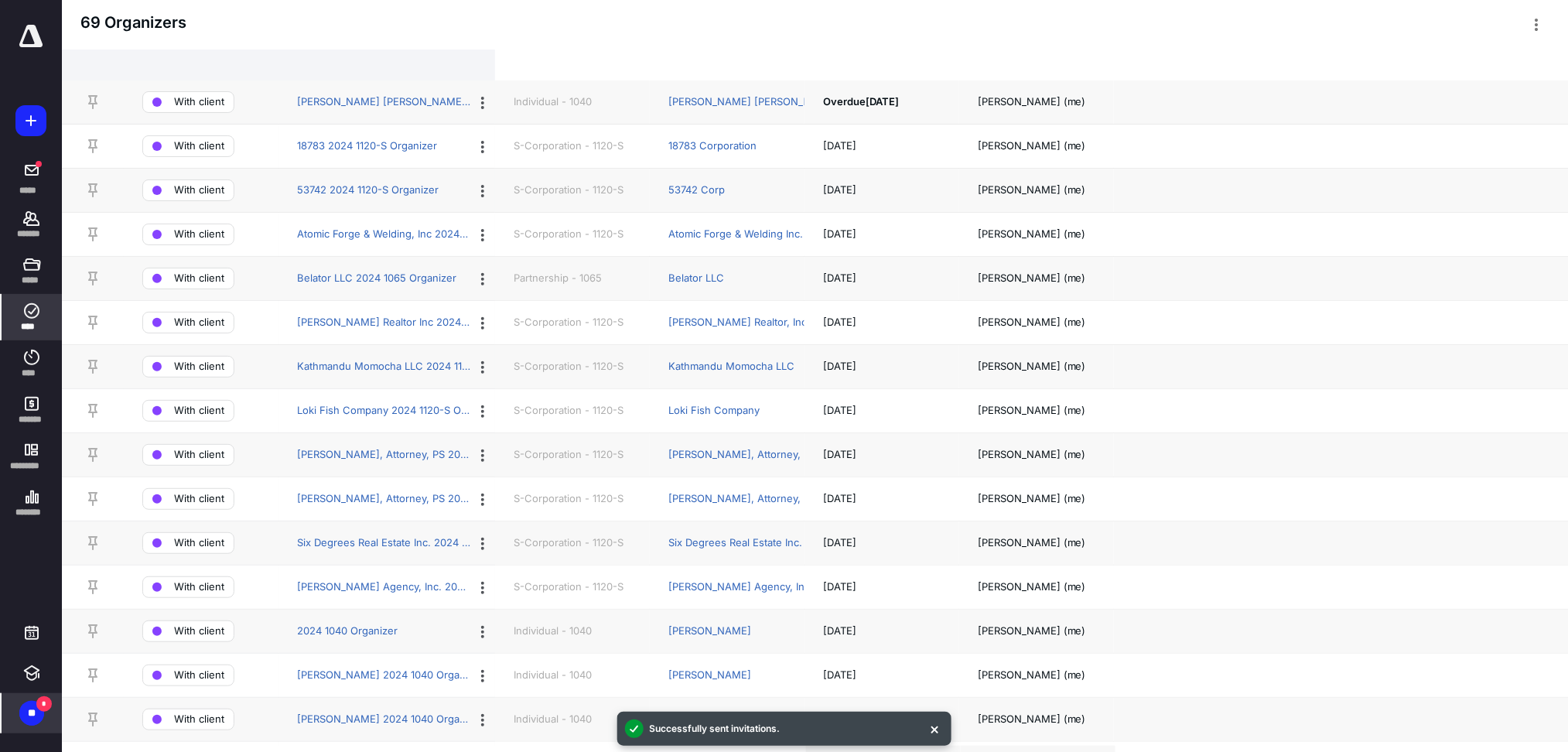 scroll, scrollTop: 696, scrollLeft: 0, axis: vertical 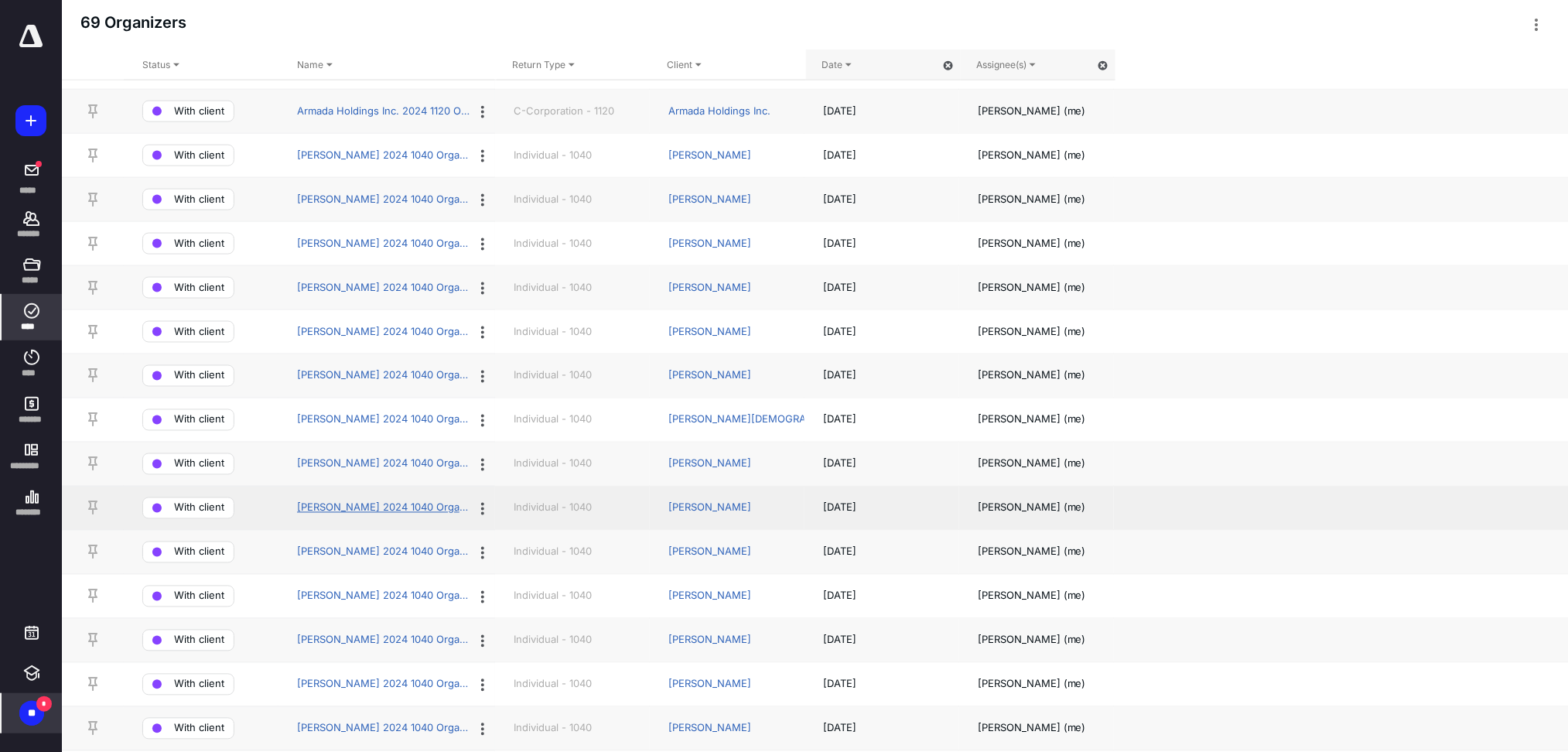 click on "[PERSON_NAME] 2024 1040 Organizer" at bounding box center [384, 508] 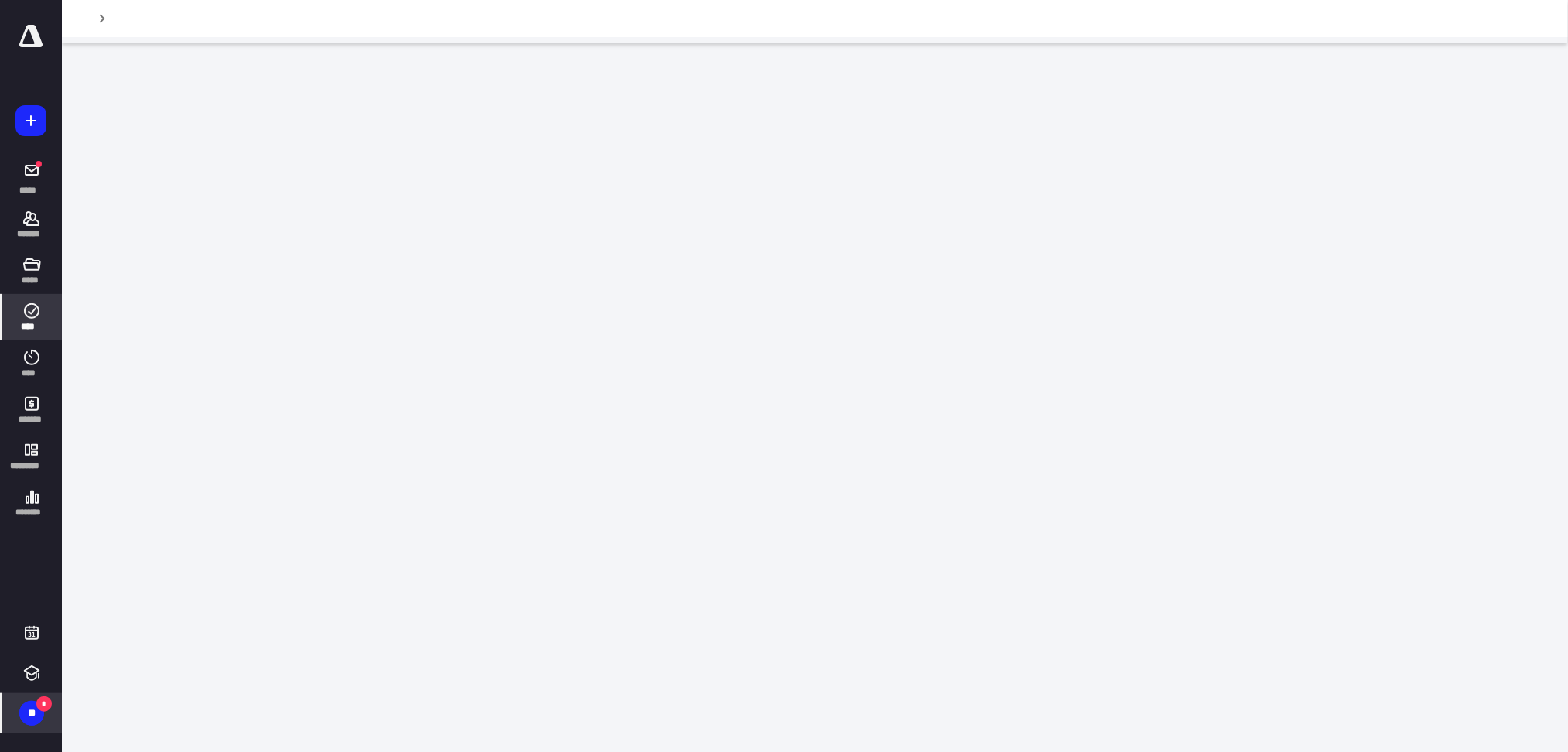 scroll, scrollTop: 0, scrollLeft: 0, axis: both 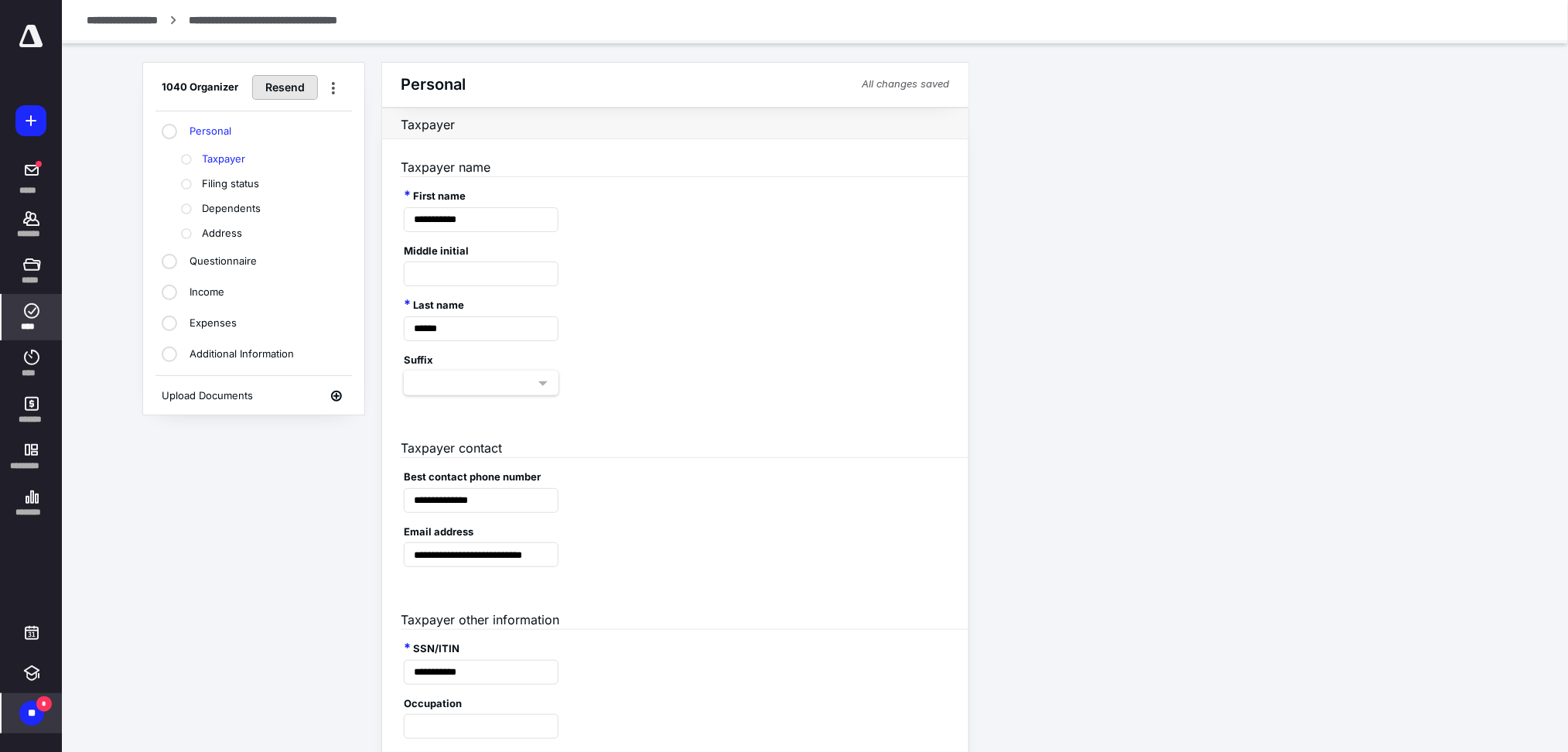 click on "Resend" at bounding box center [285, 87] 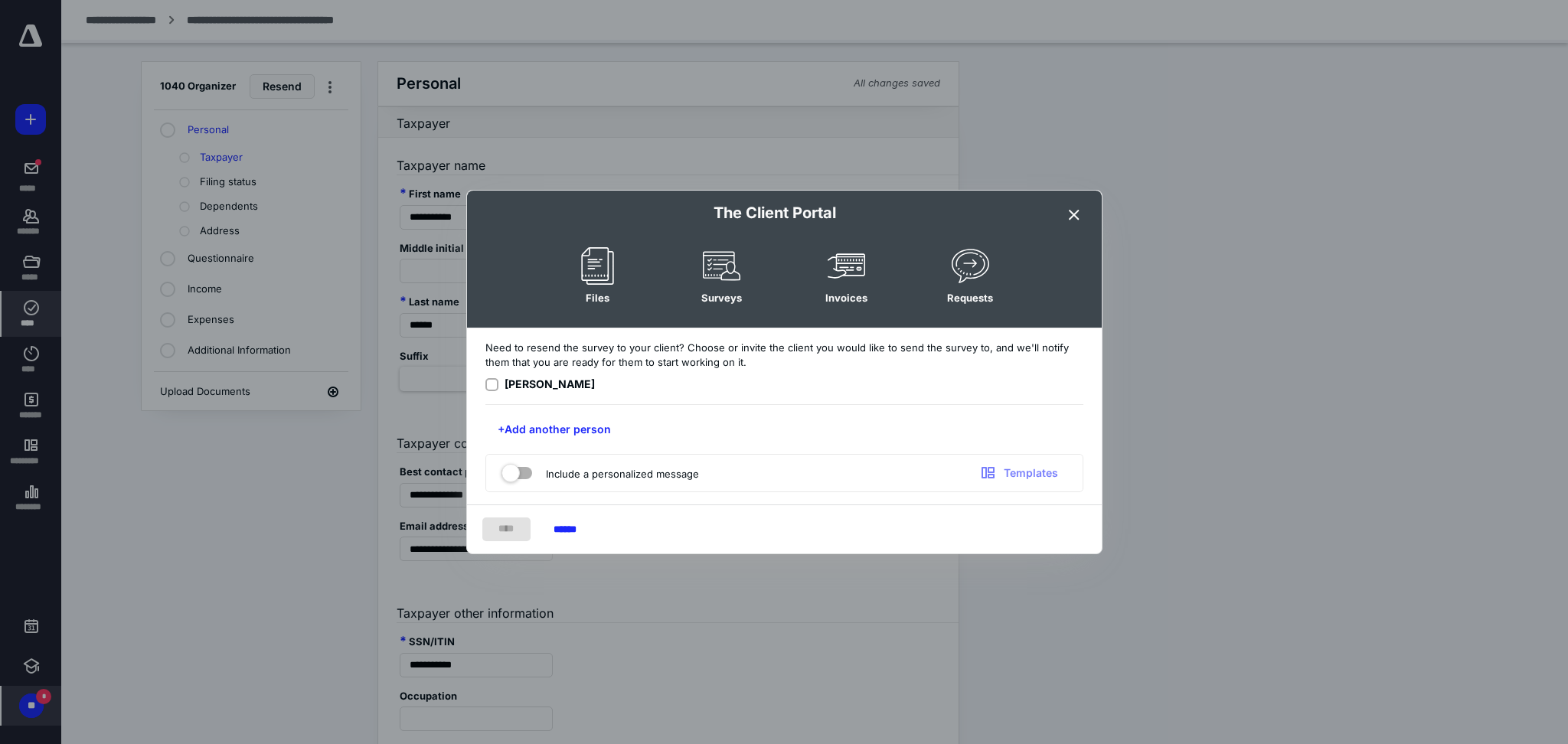 click at bounding box center [492, 385] 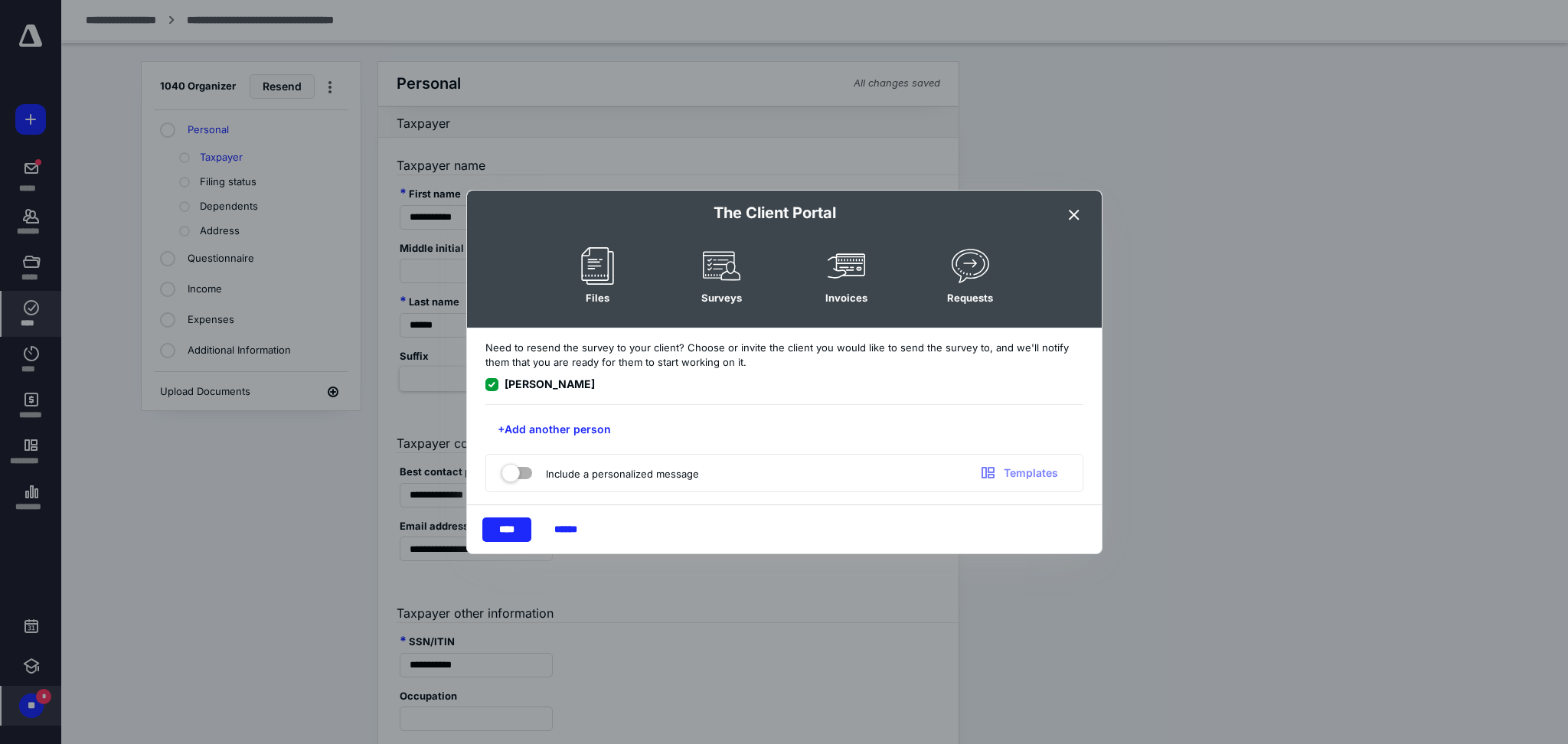 click at bounding box center [517, 470] 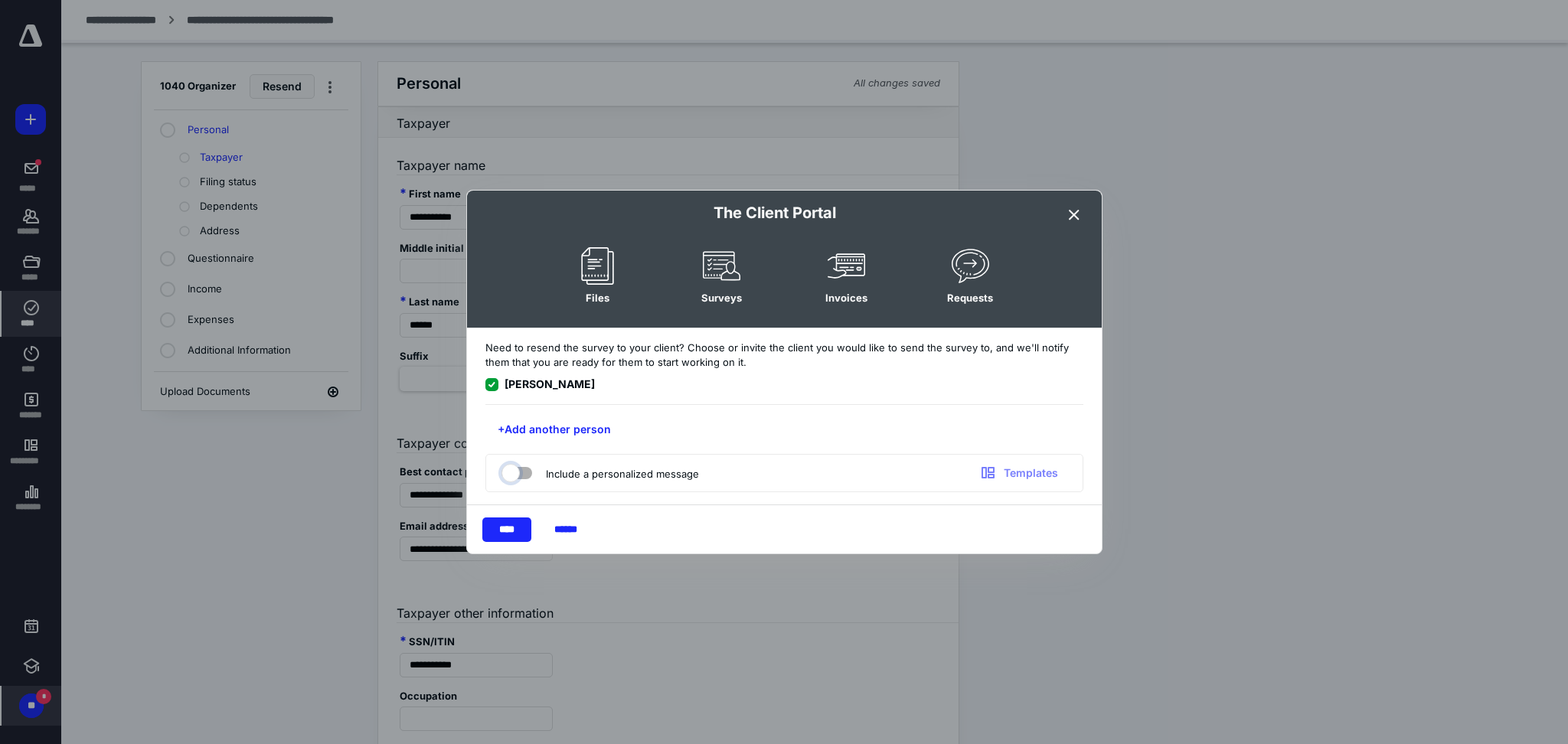 click at bounding box center [509, 471] 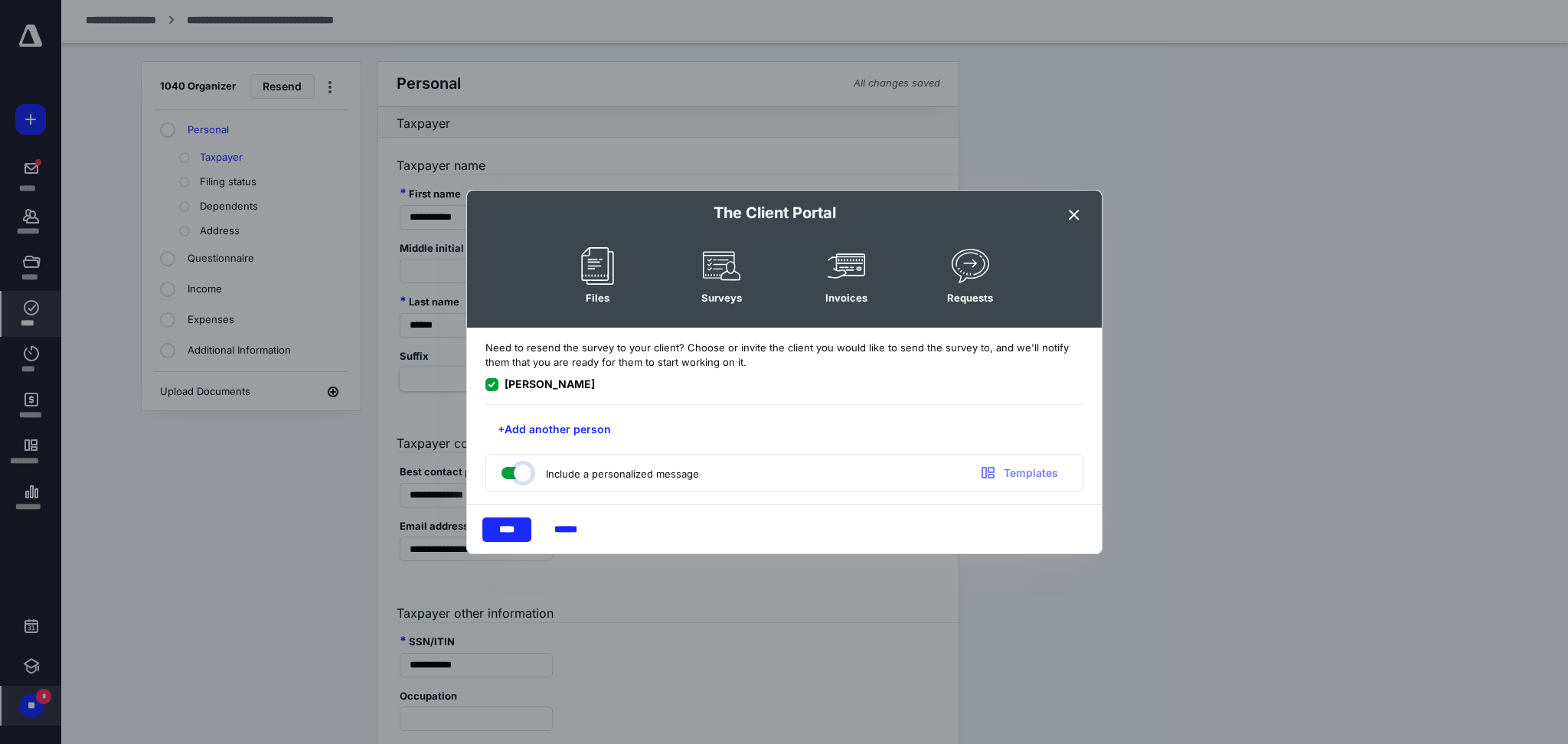 checkbox on "true" 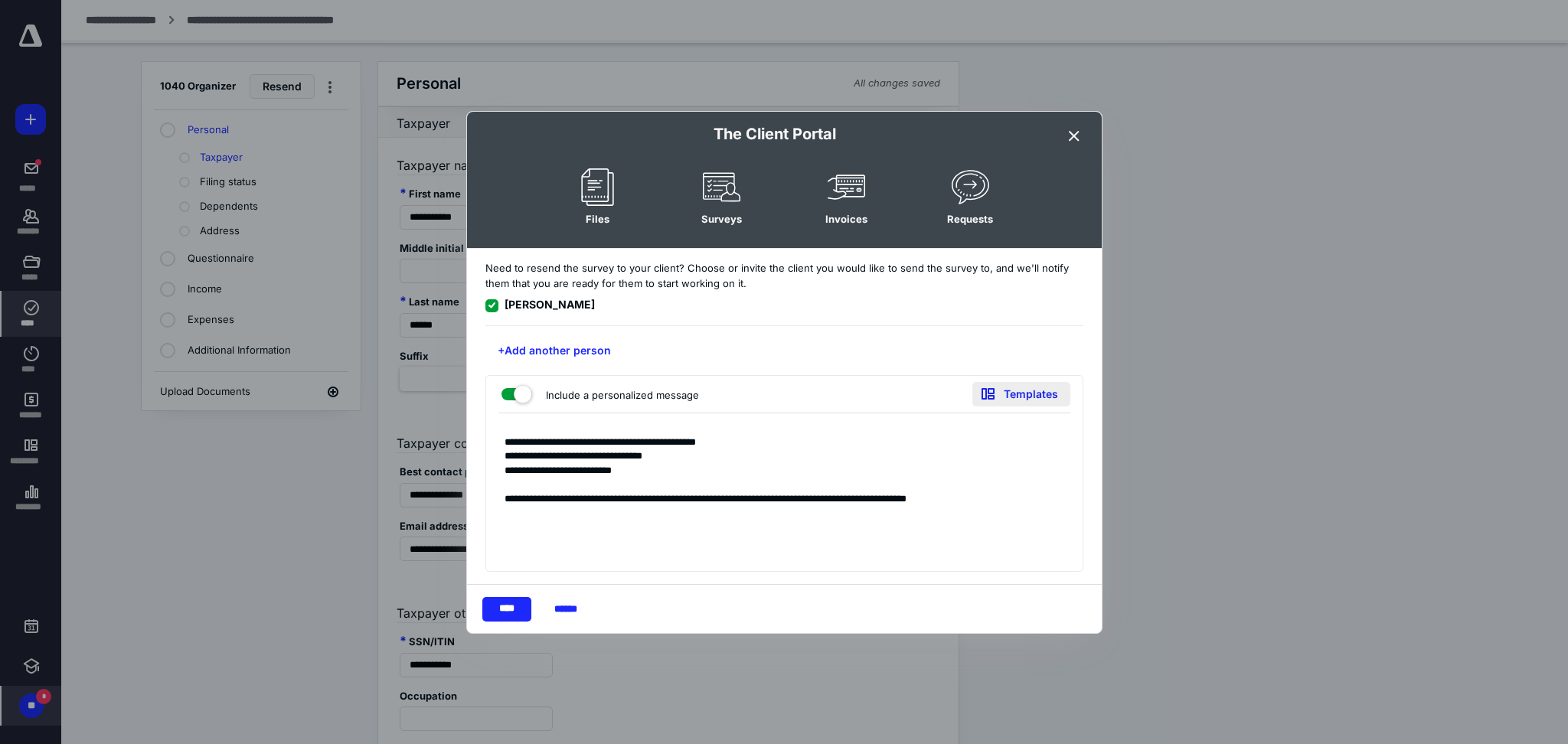 click on "Templates" at bounding box center [1021, 394] 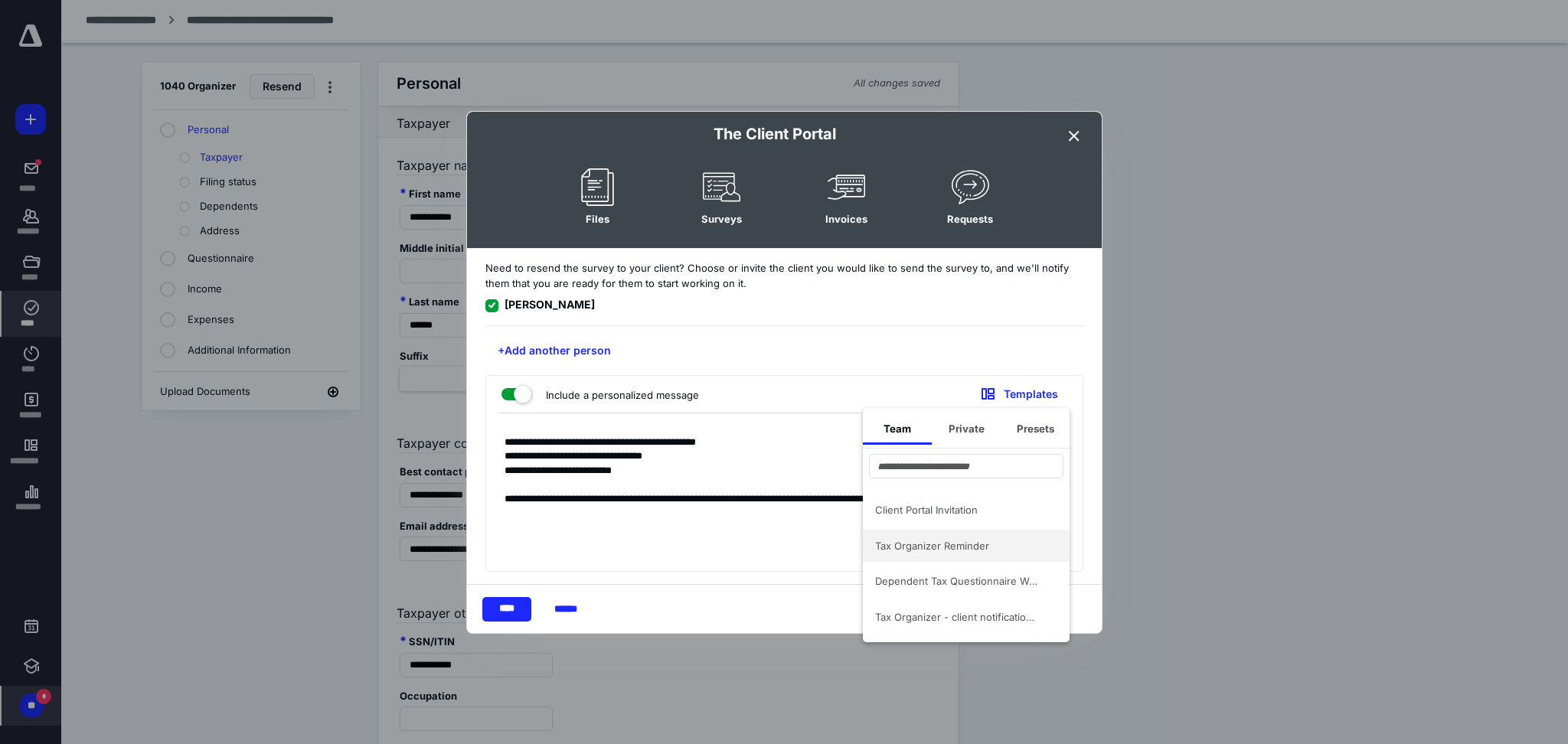 click on "Tax Organizer Reminder" at bounding box center (957, 546) 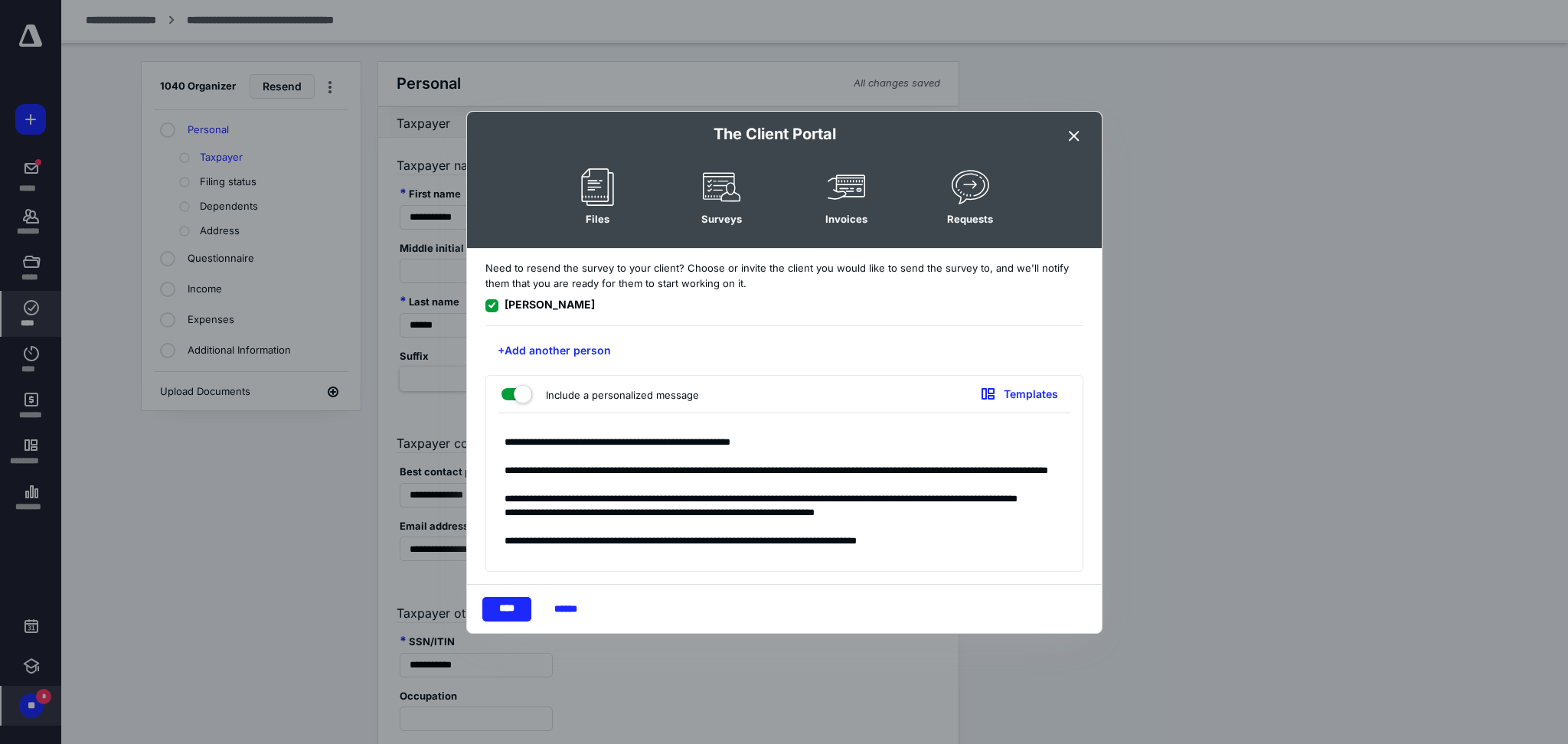 click on "**********" at bounding box center (784, 496) 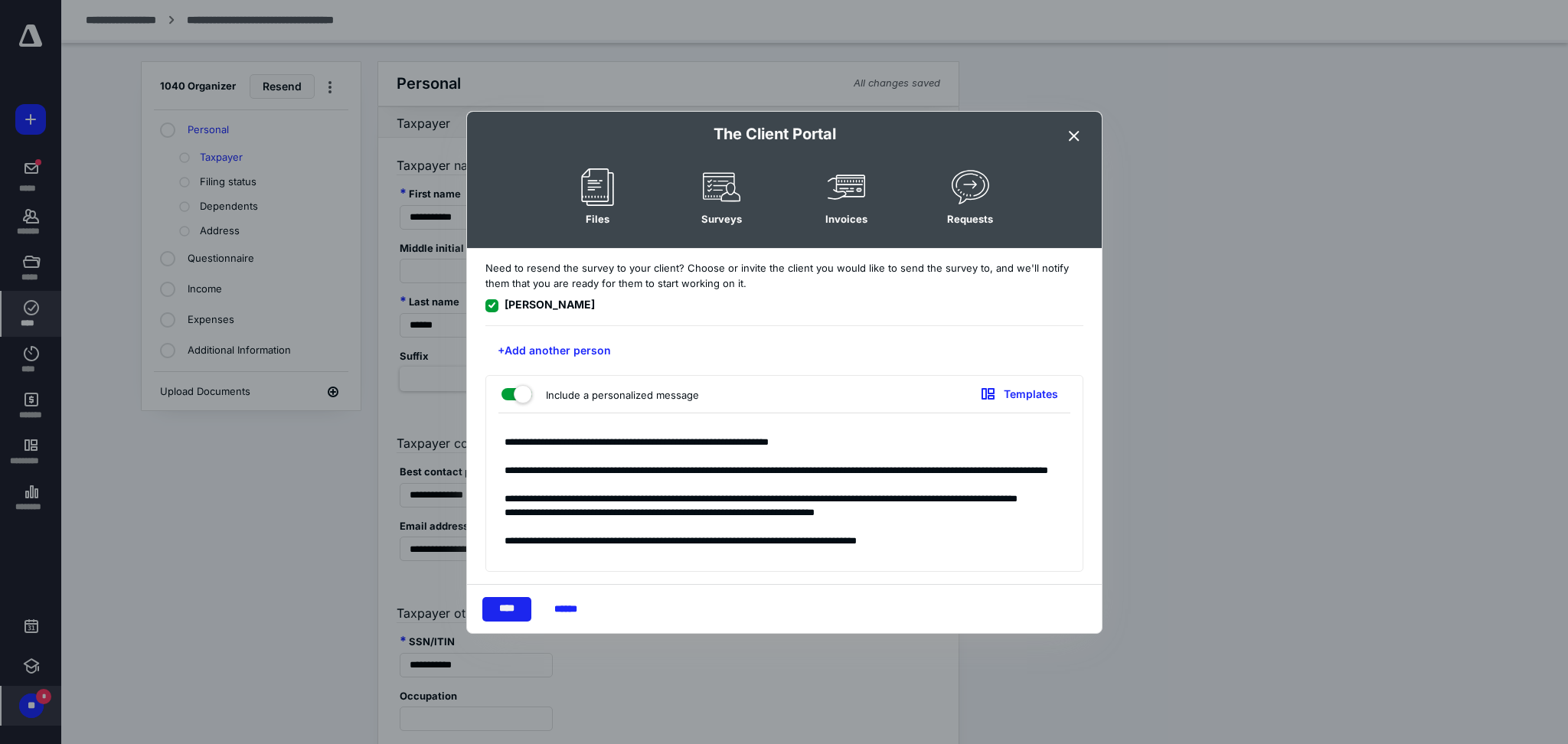type on "**********" 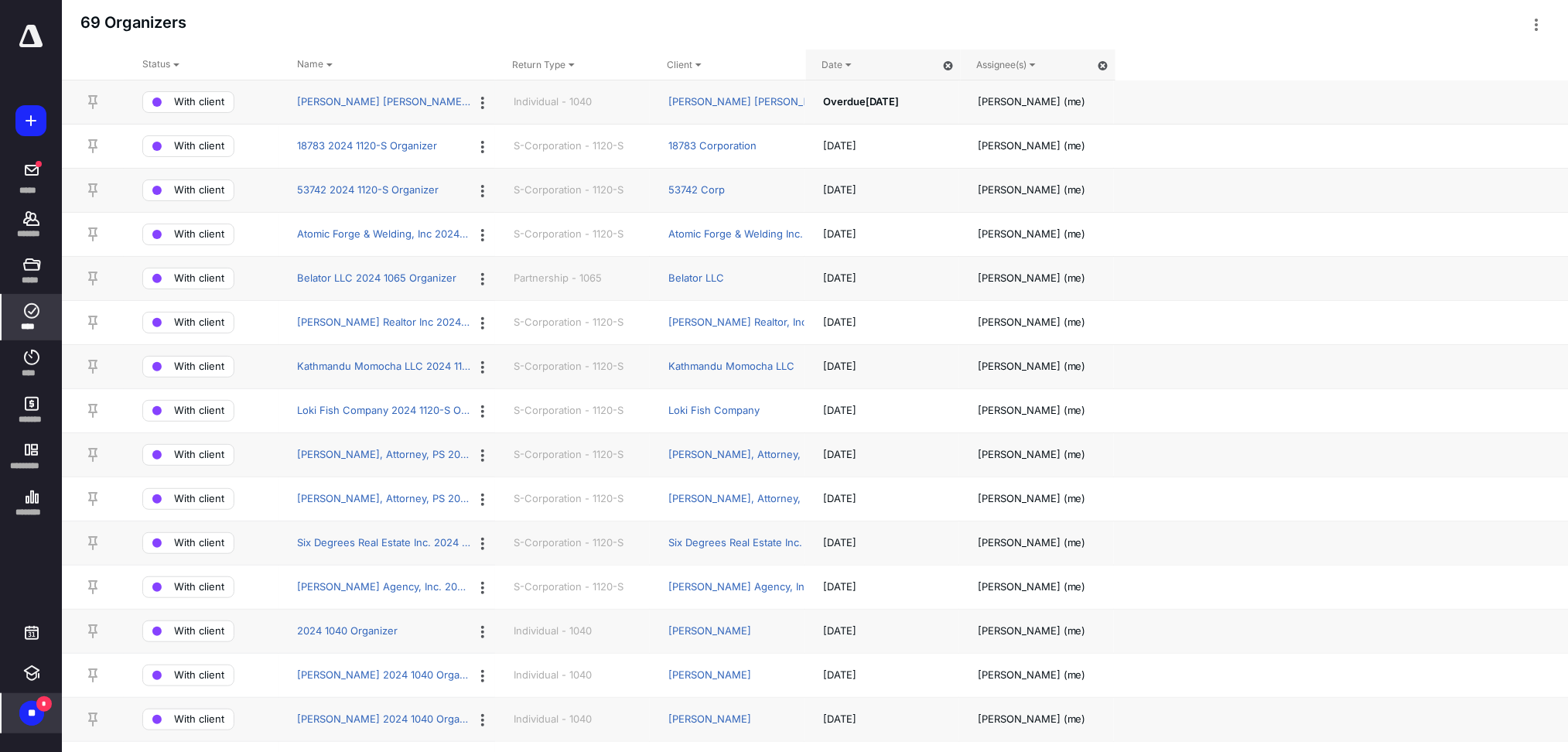 click on "****" at bounding box center [32, 326] 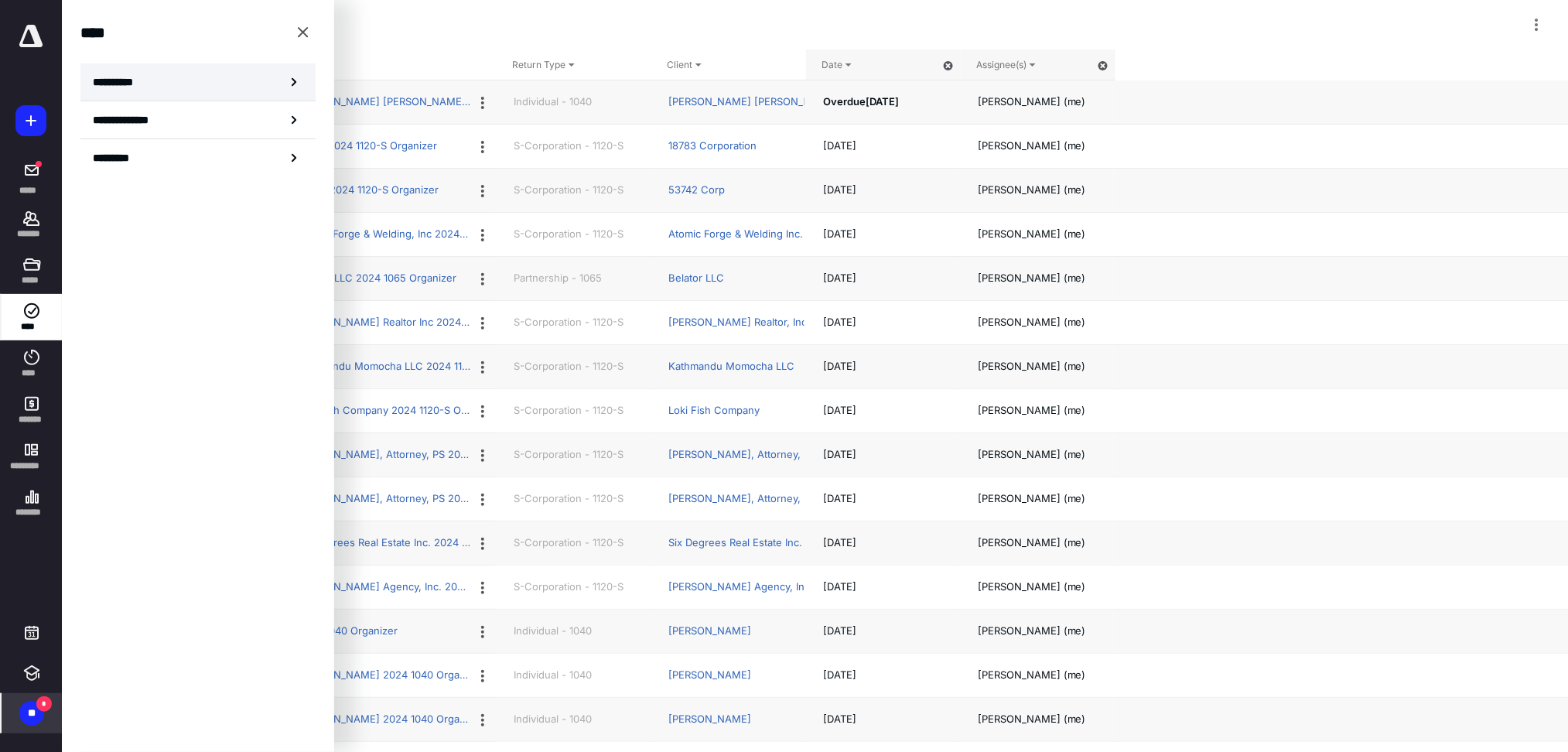 click on "**********" at bounding box center [198, 82] 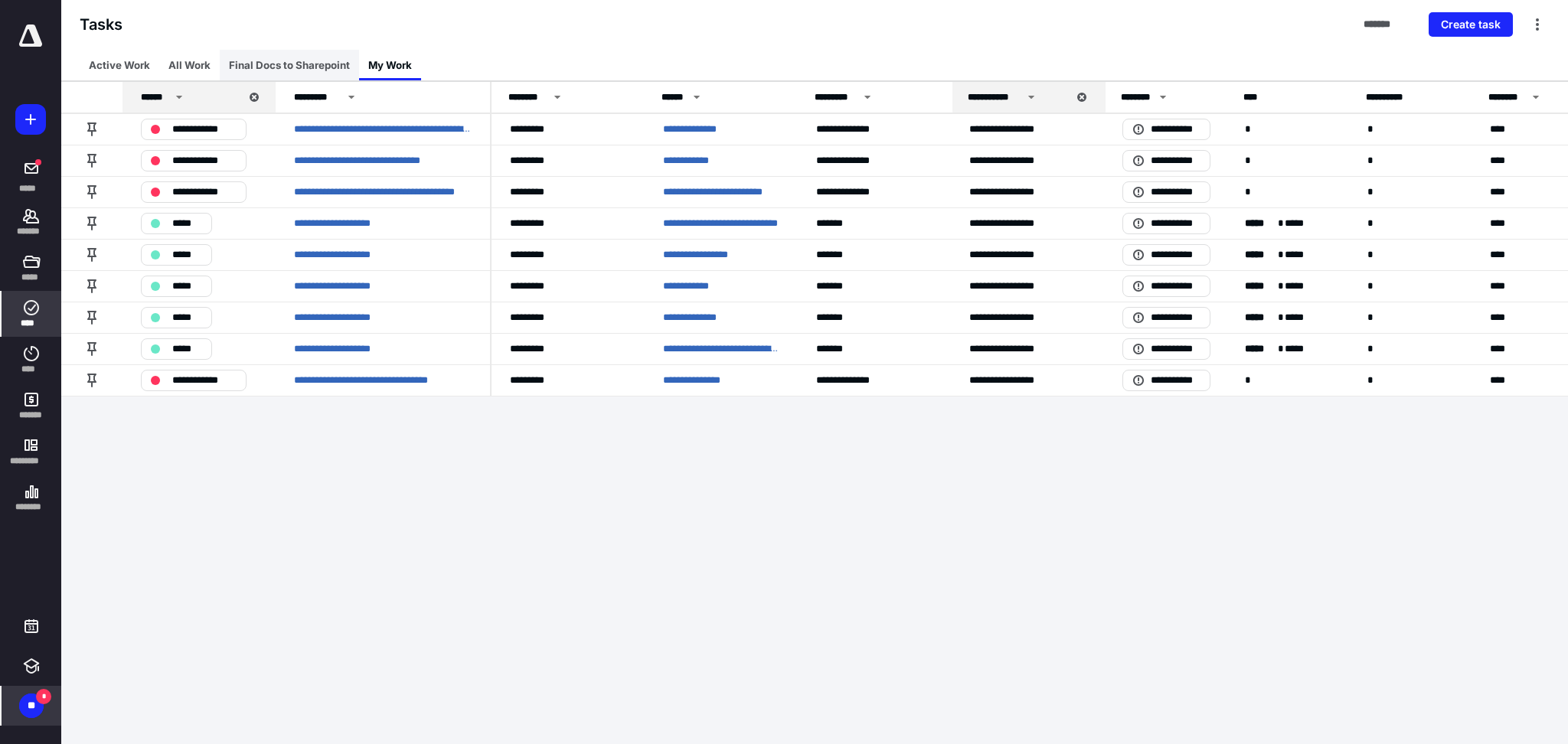 click on "Final Docs to Sharepoint" at bounding box center [289, 65] 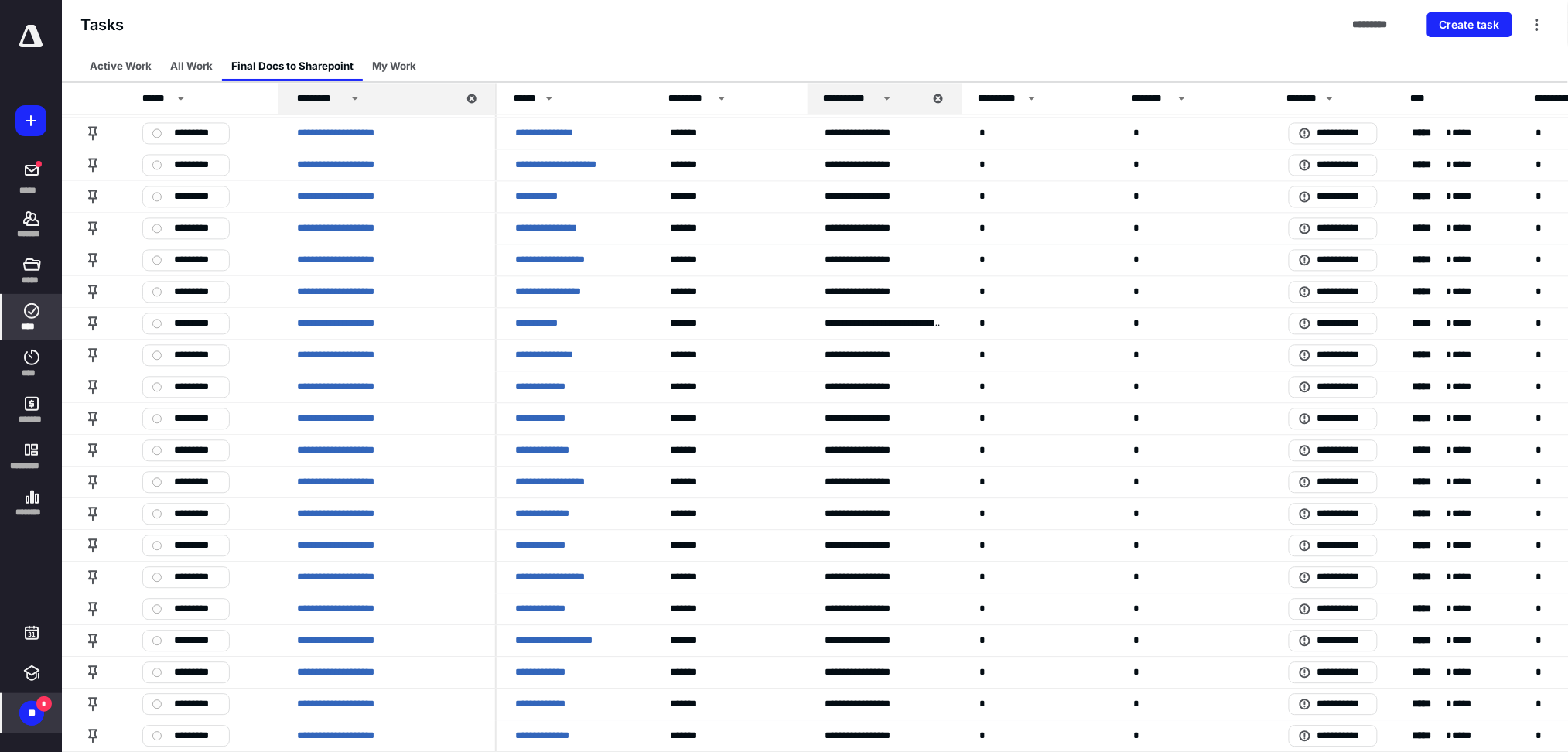 scroll, scrollTop: 1317, scrollLeft: 0, axis: vertical 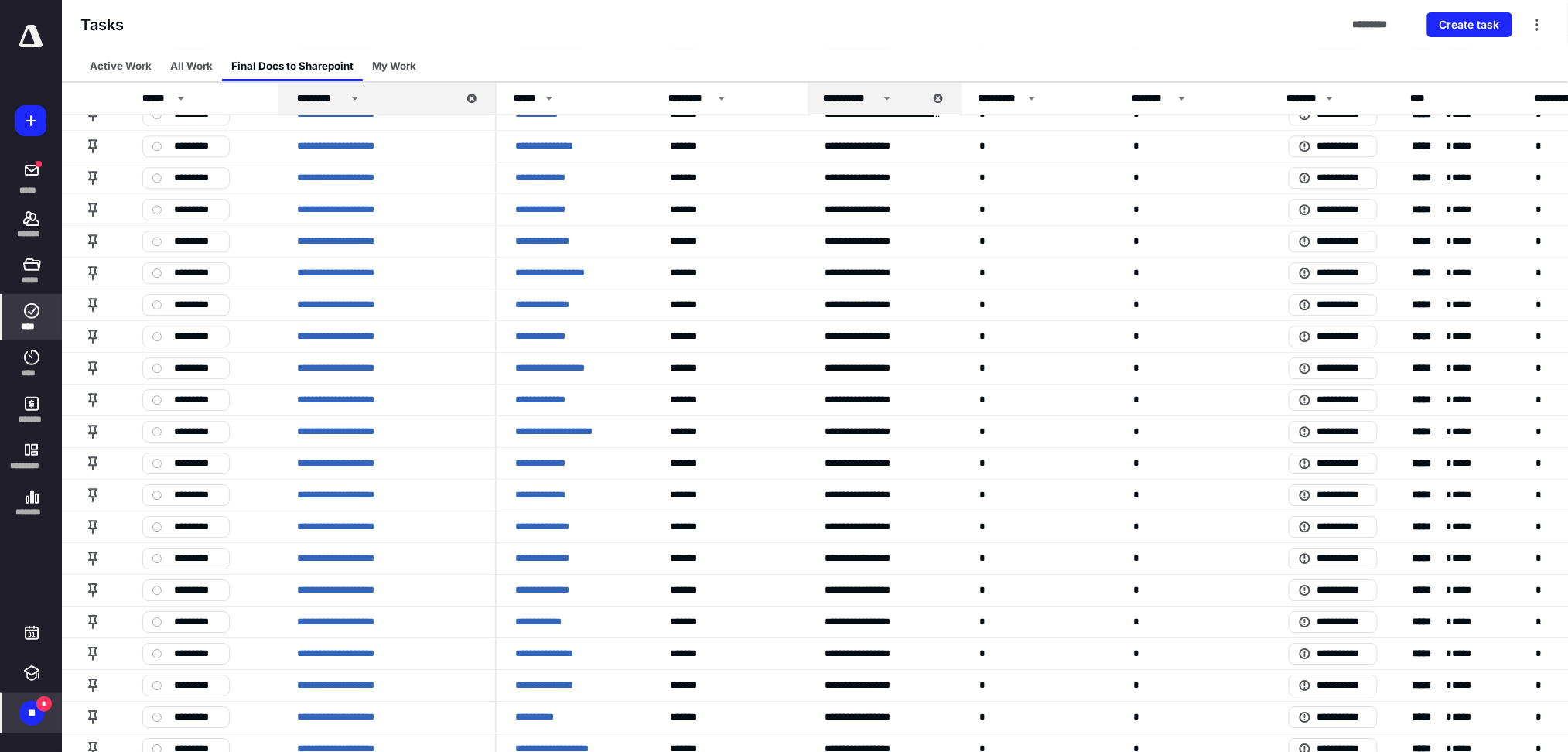 click on "Tasks ********* Create task" at bounding box center [815, 25] 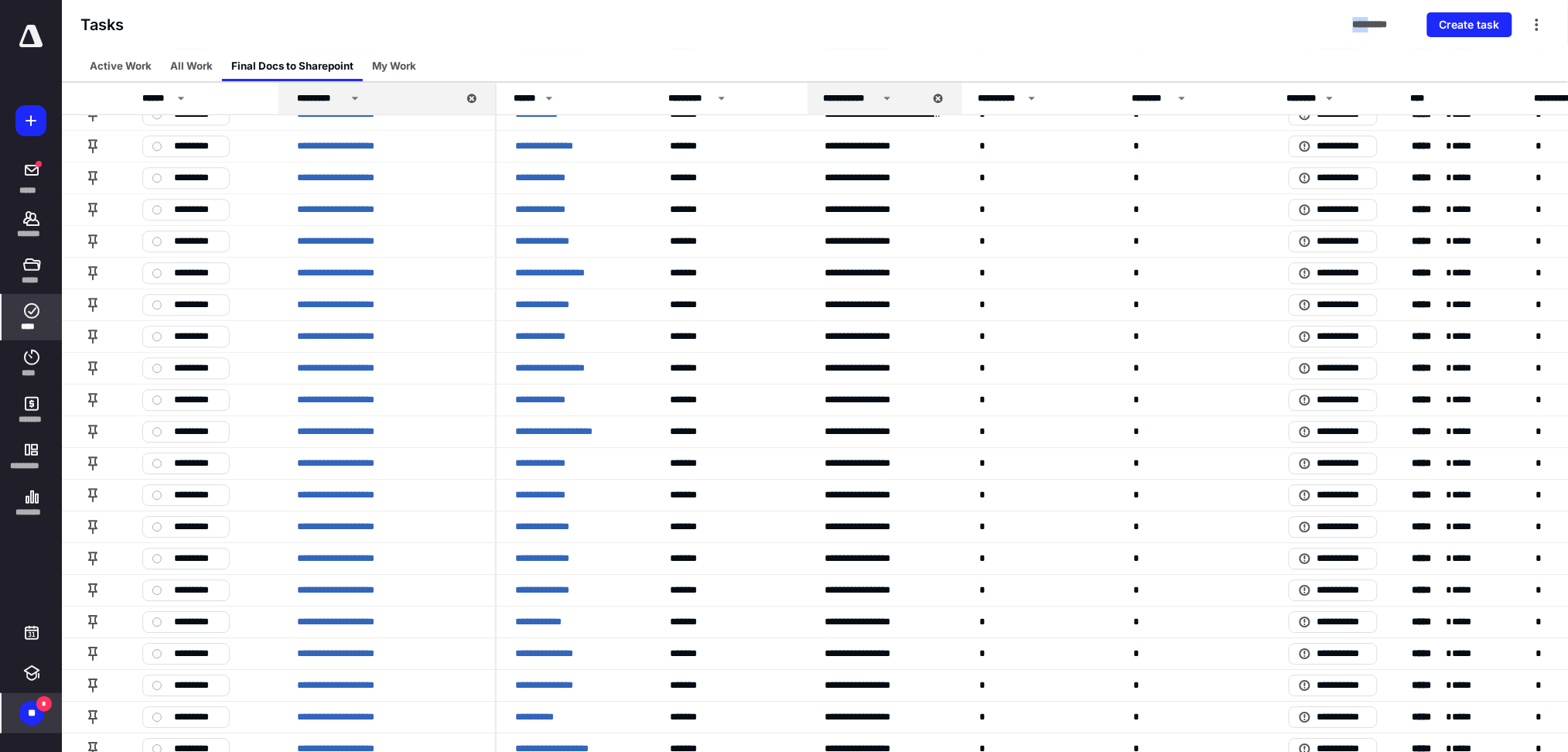 click on "Tasks ********* Create task" at bounding box center [815, 25] 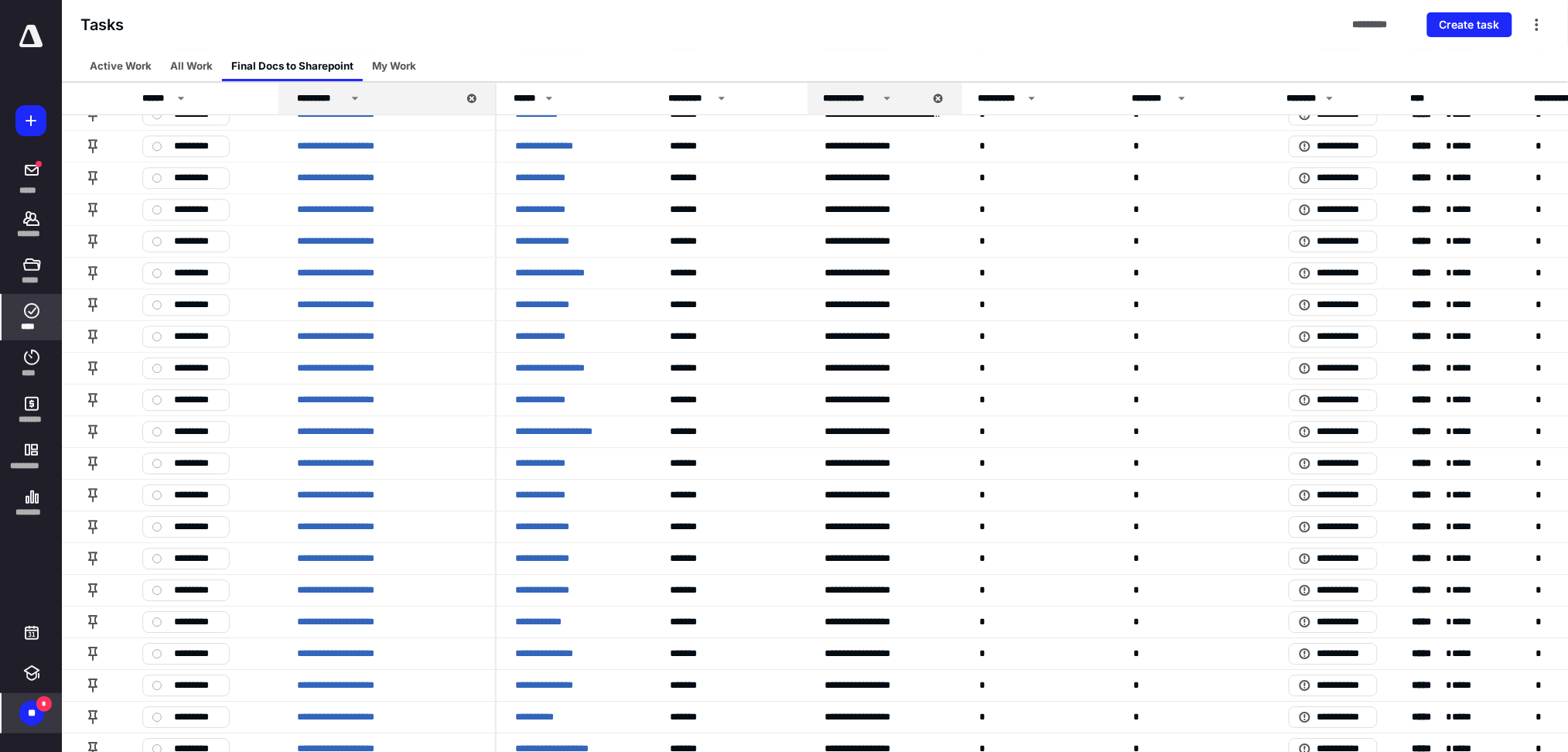 click on "** *" at bounding box center [32, 713] 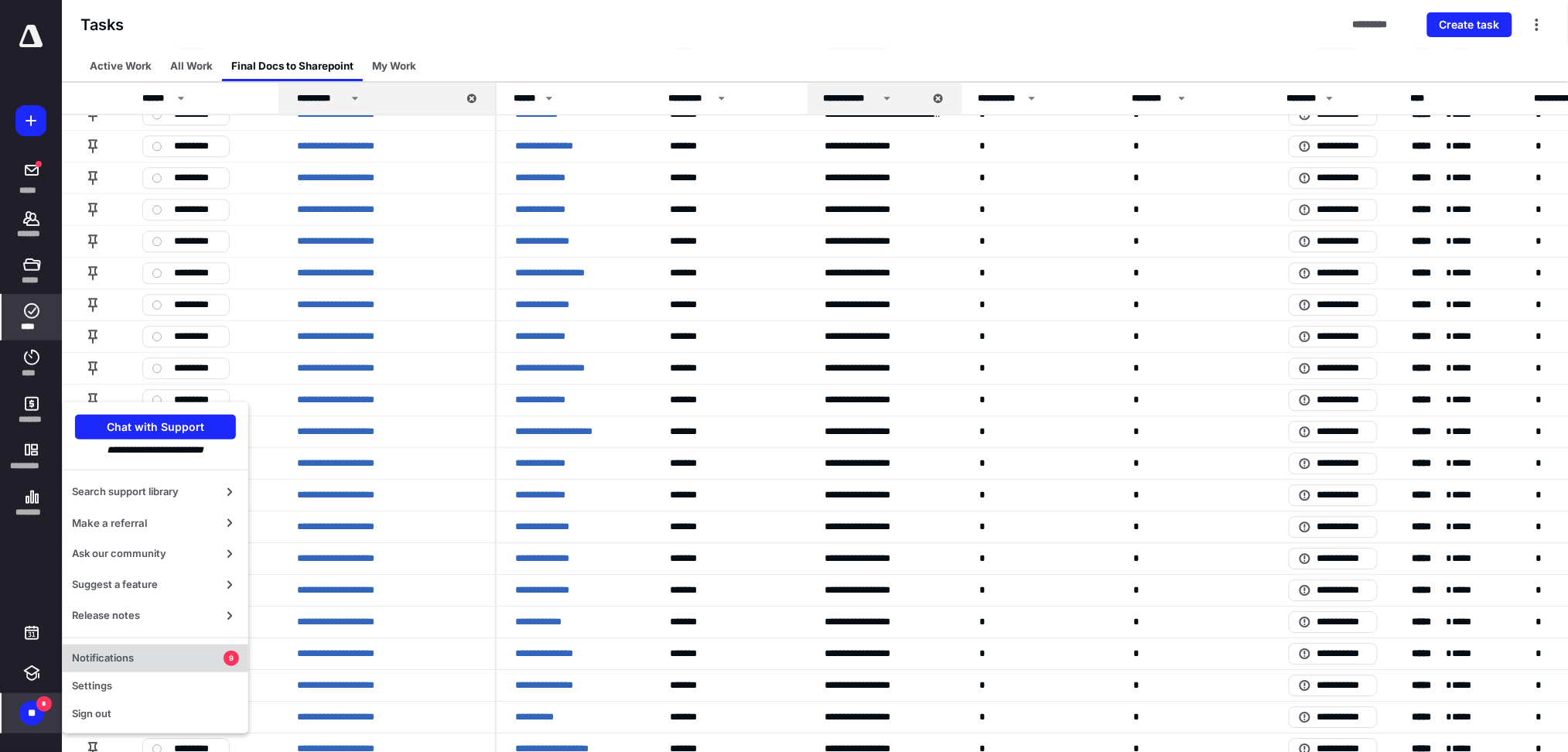click on "Notifications" at bounding box center [148, 658] 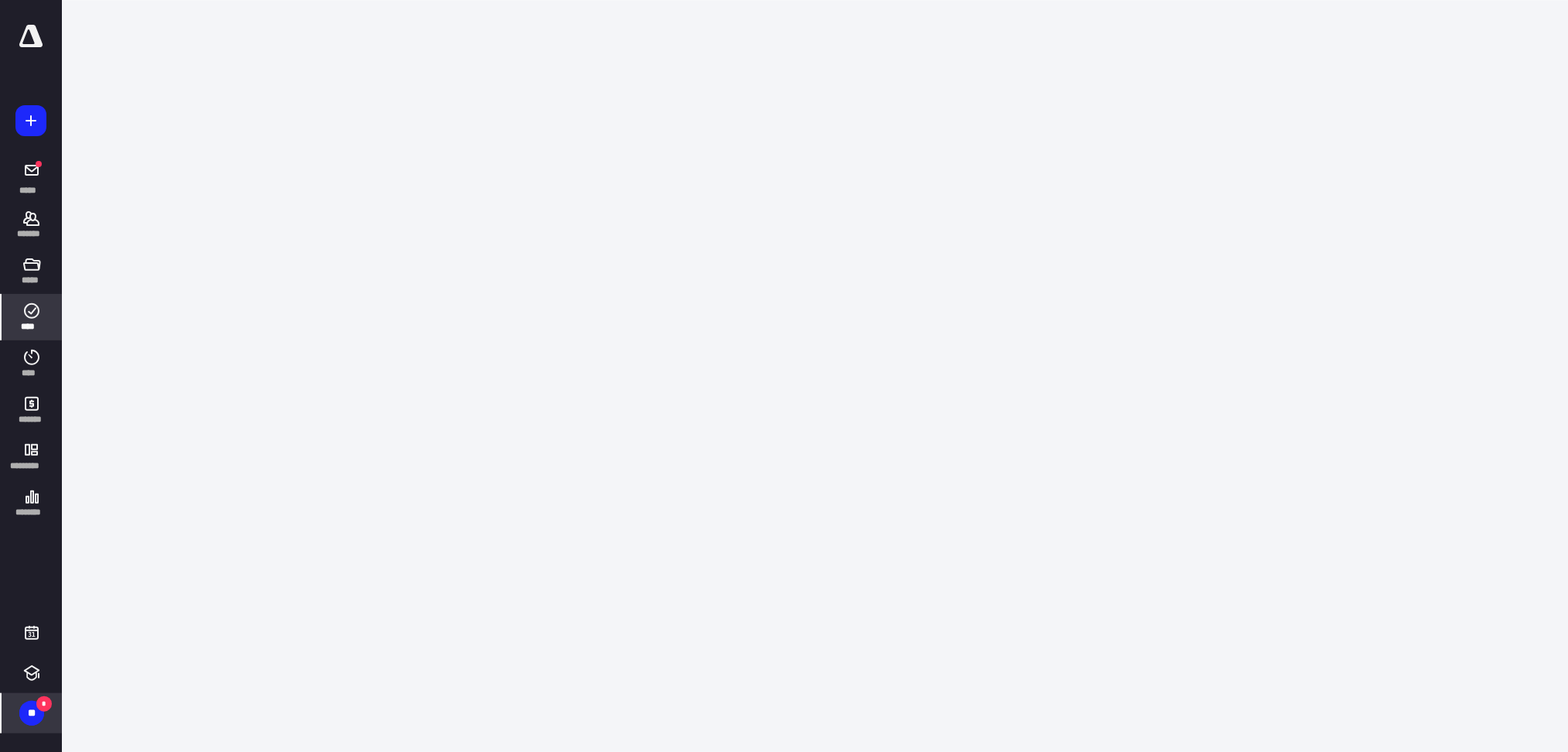 scroll, scrollTop: 0, scrollLeft: 0, axis: both 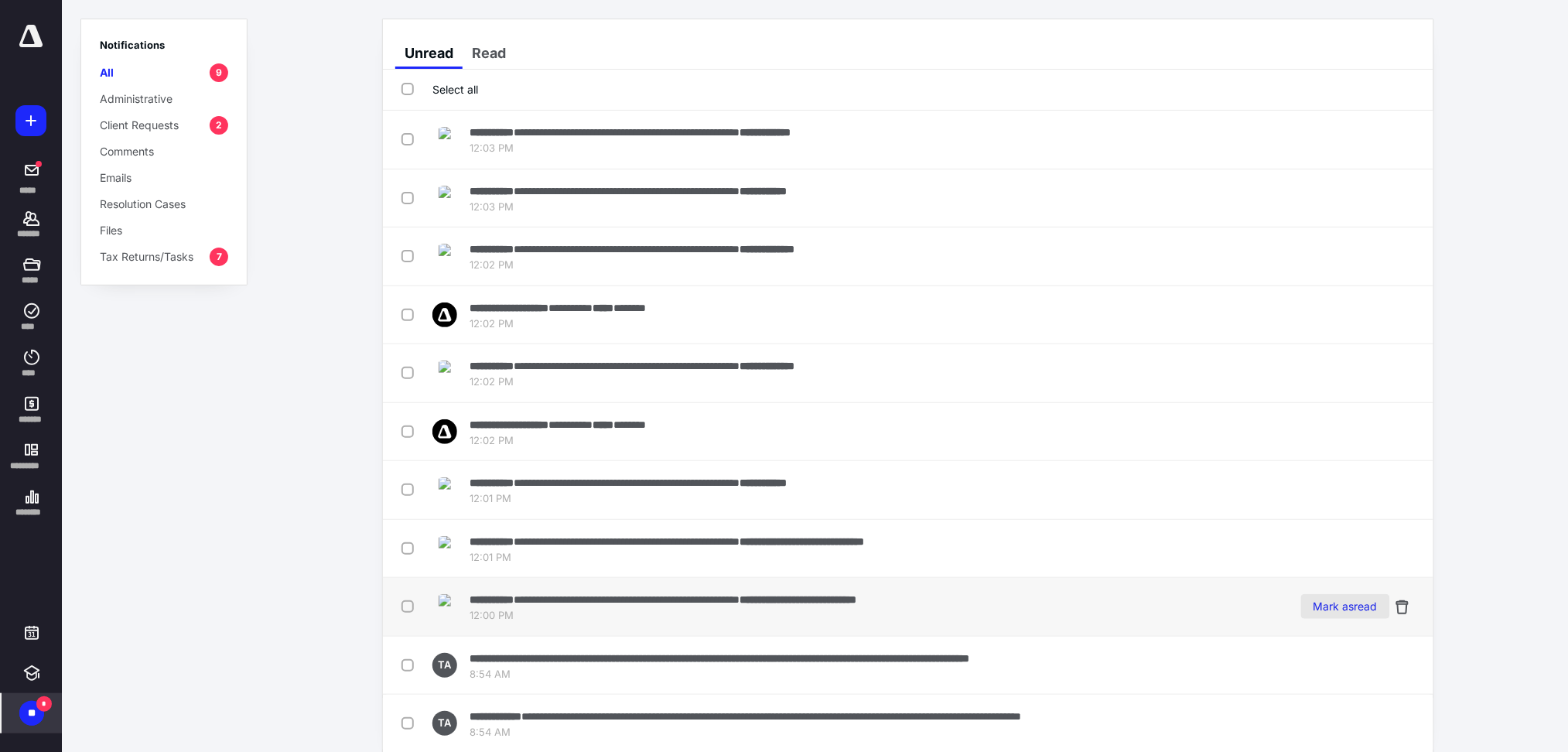 click on "Mark as  read" at bounding box center (1345, 607) 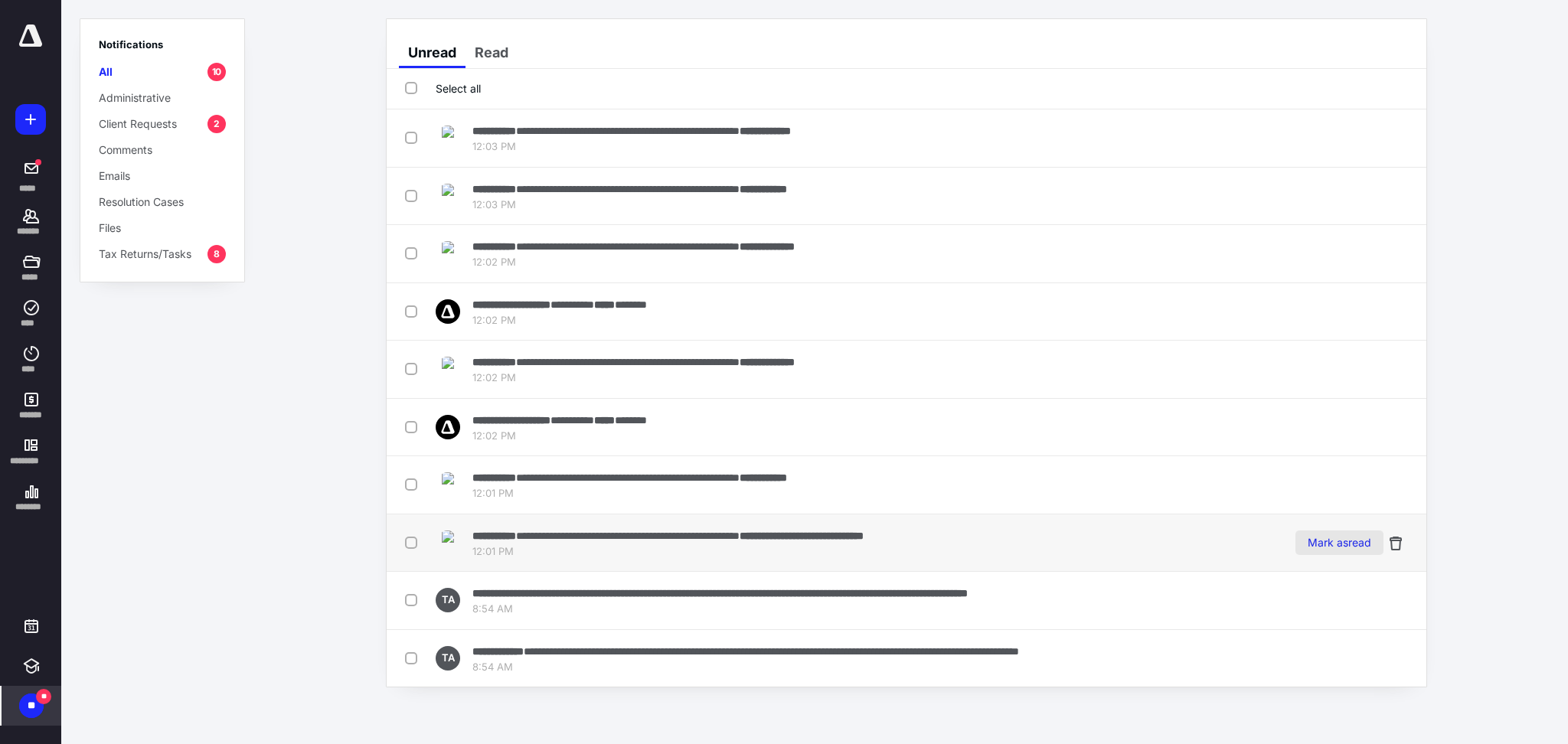 click on "Mark as  read" at bounding box center (1339, 543) 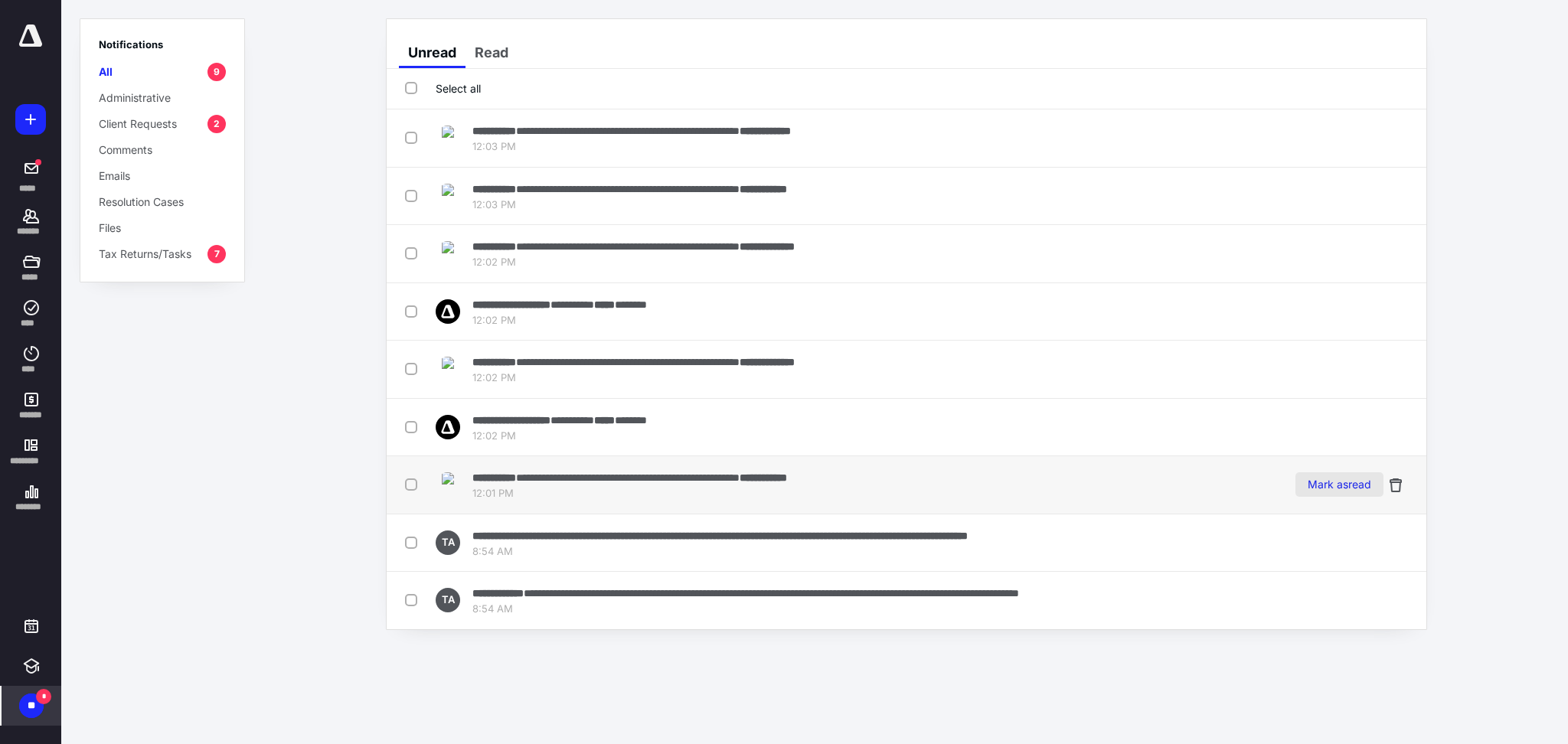 click on "Mark as  read" at bounding box center [1339, 485] 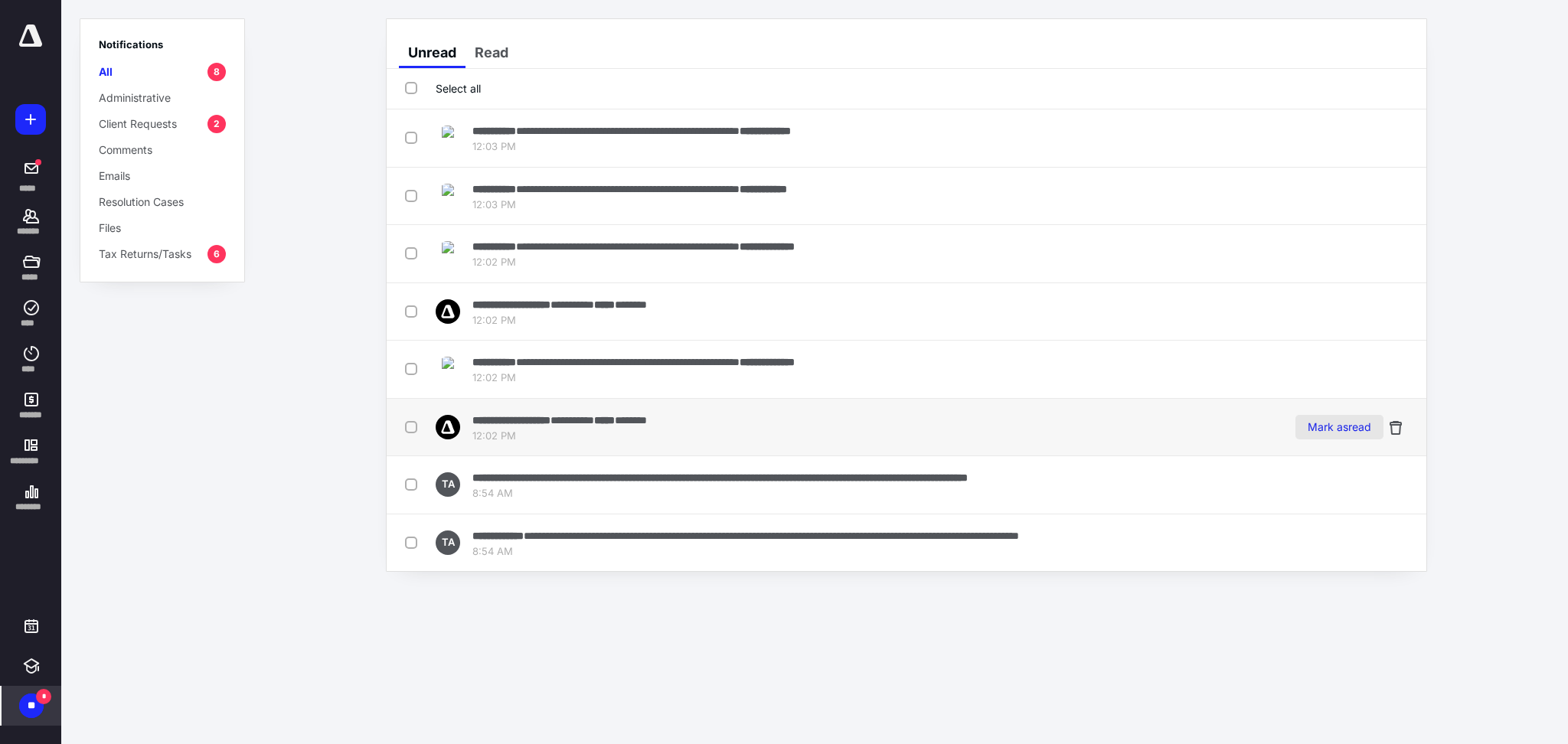 click on "Mark as  read" at bounding box center (1339, 427) 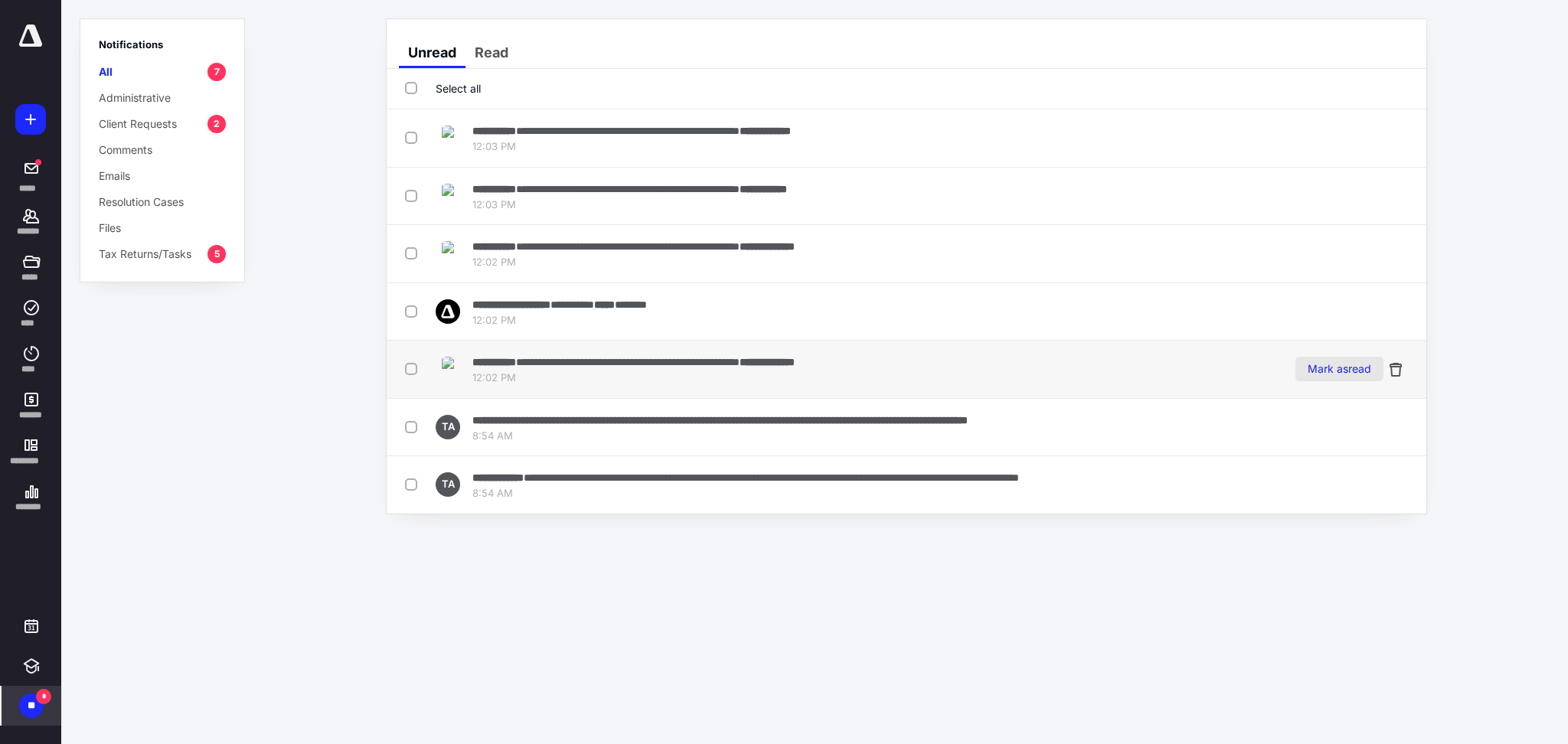 click on "Mark as  read" at bounding box center [1339, 369] 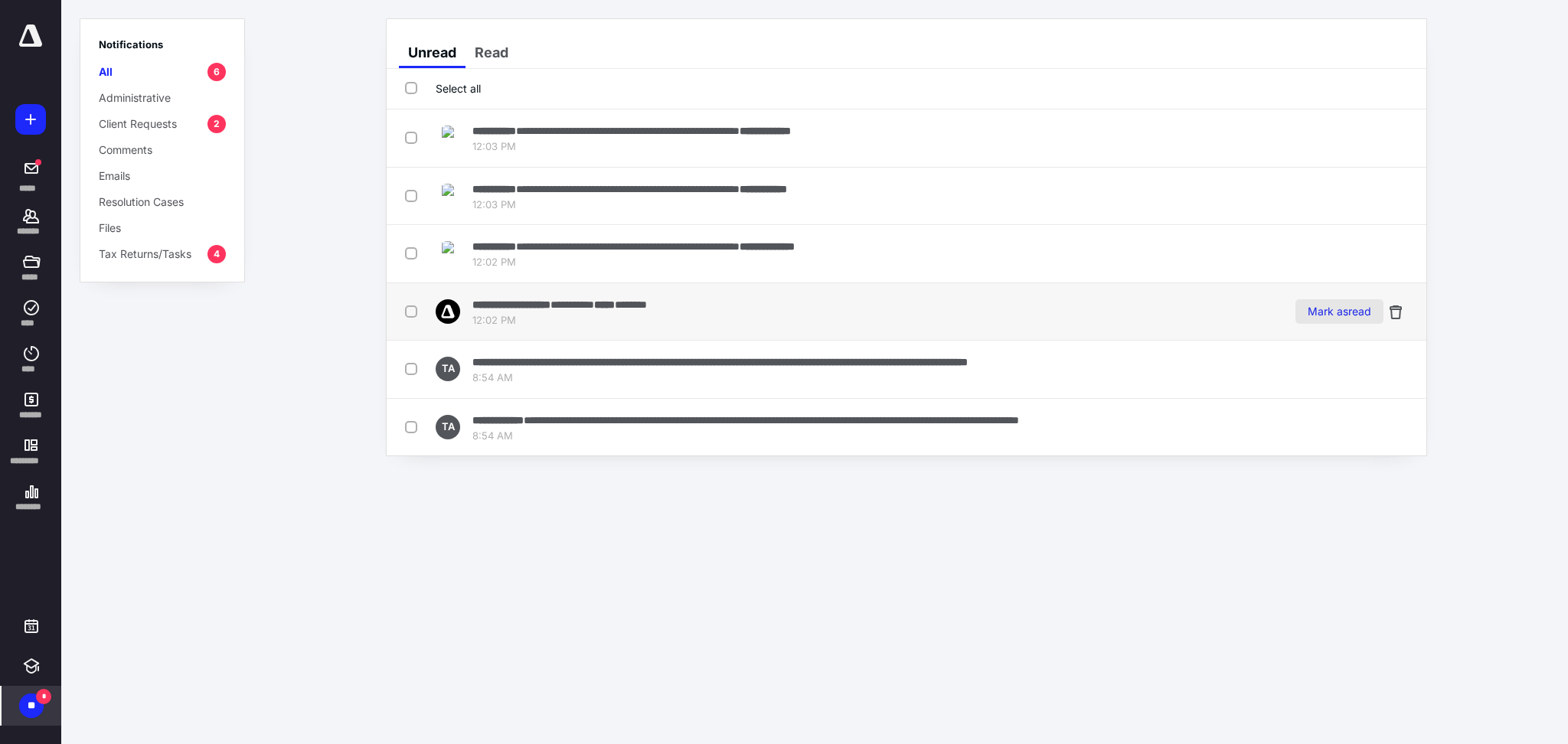 click on "Mark as  read" at bounding box center (1339, 312) 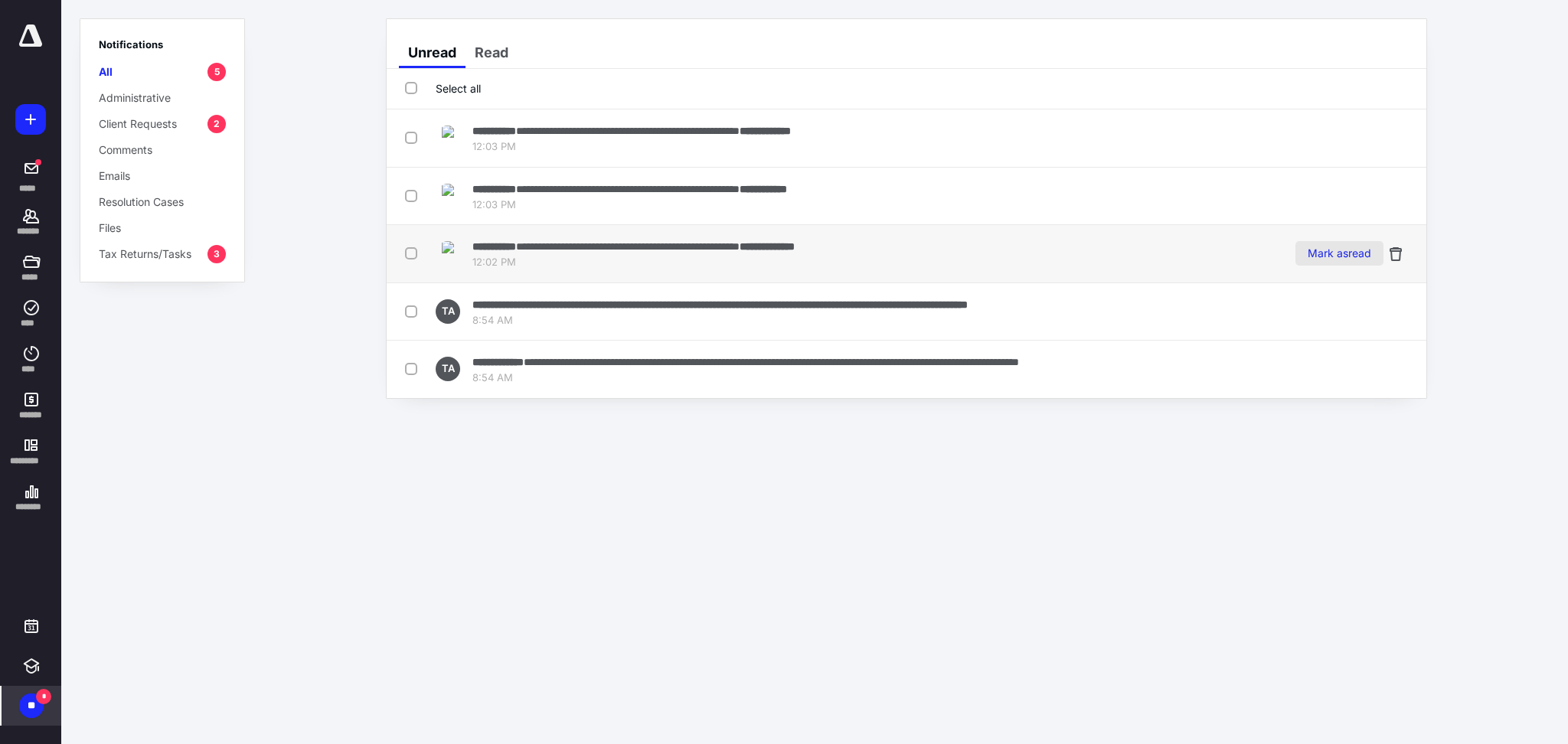 click on "Mark as  read" at bounding box center [1339, 253] 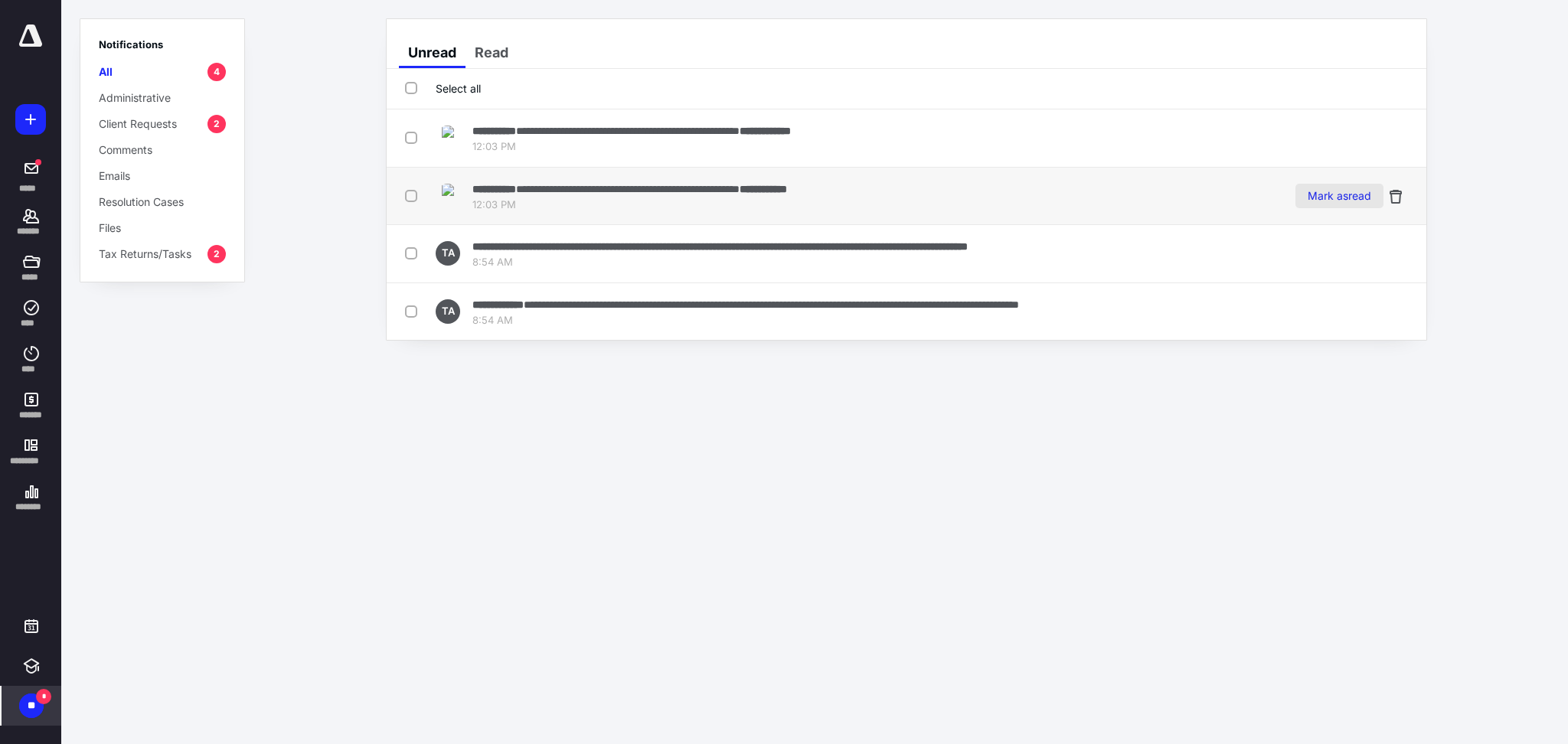 click on "Mark as  read" at bounding box center (1339, 196) 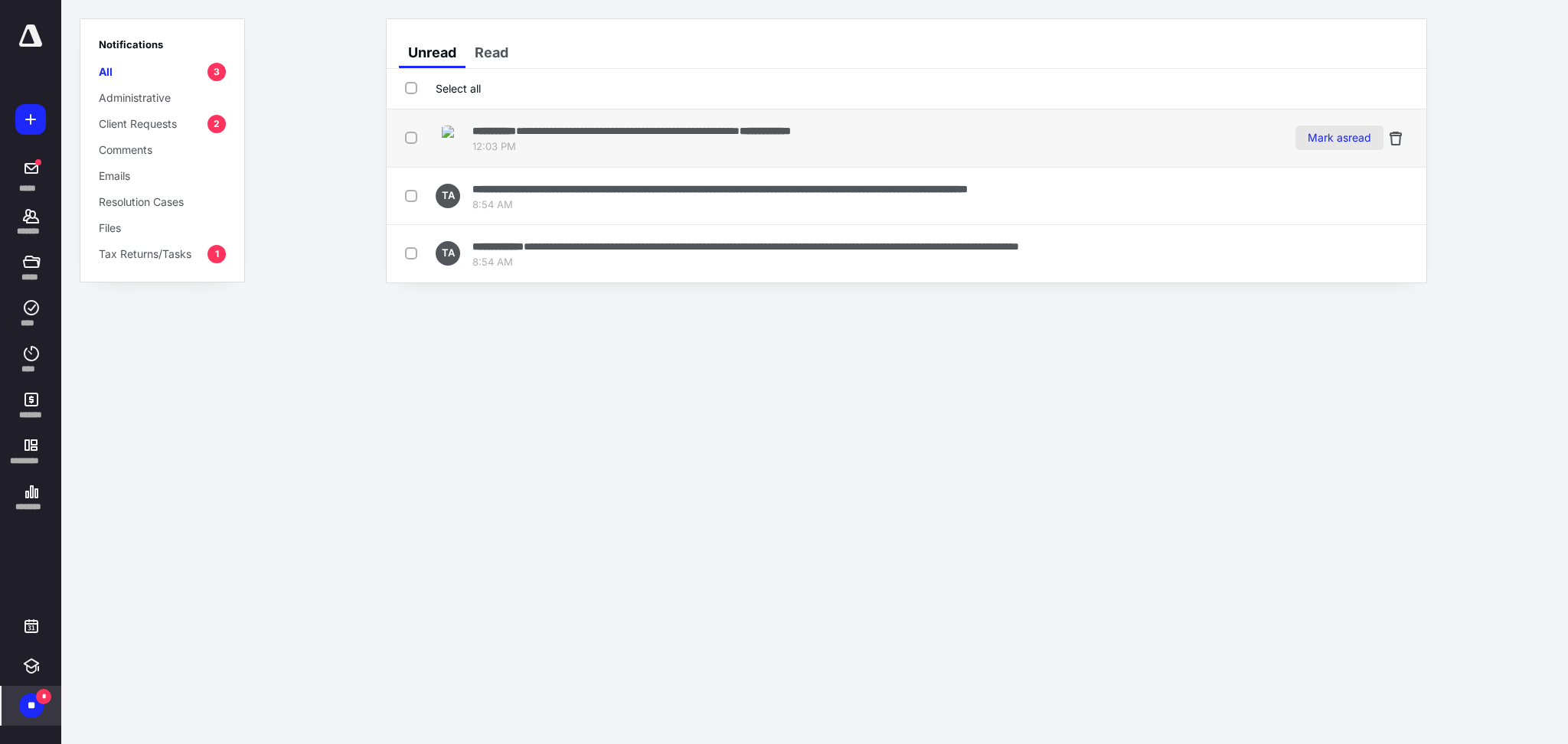 click on "Mark as  read" at bounding box center [1339, 138] 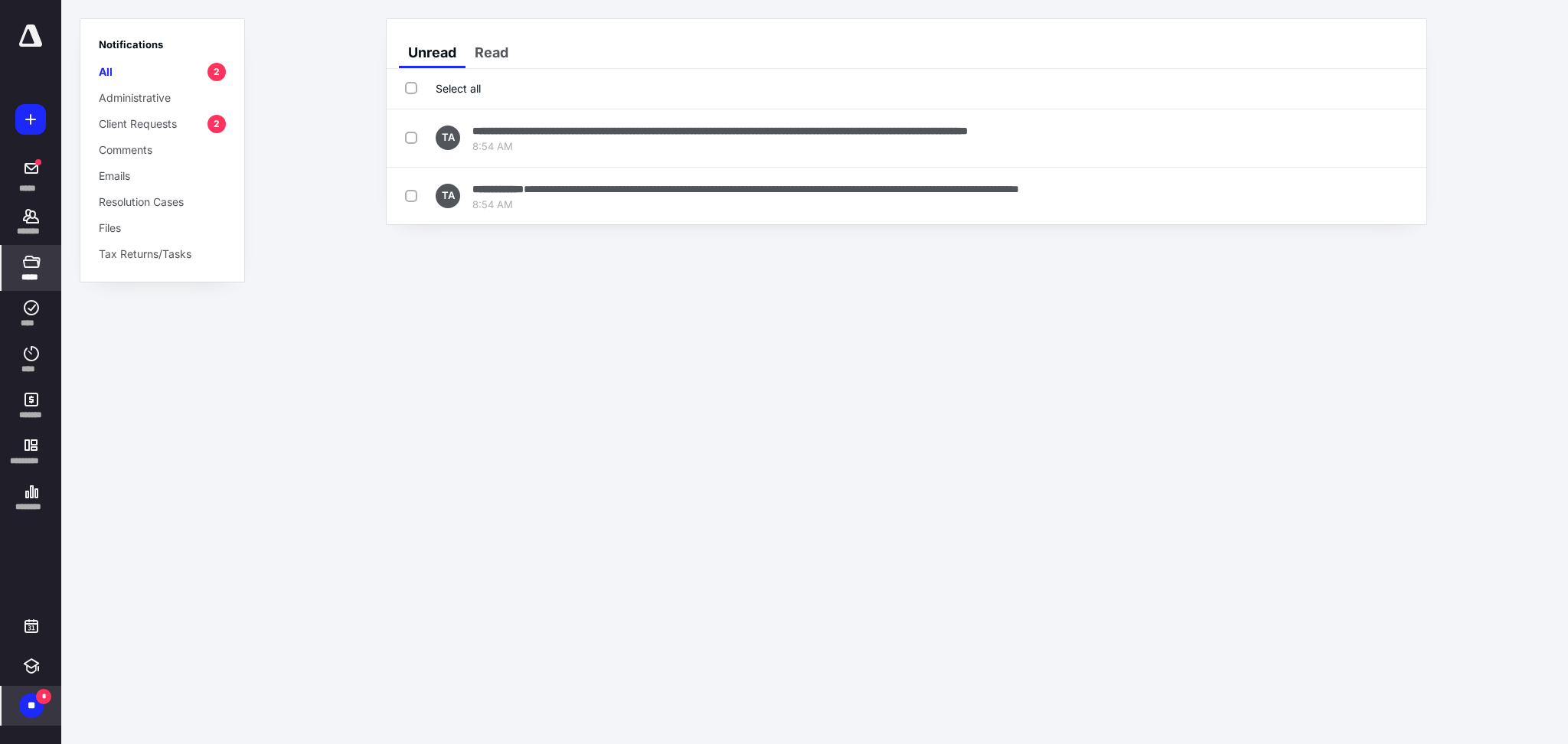 click 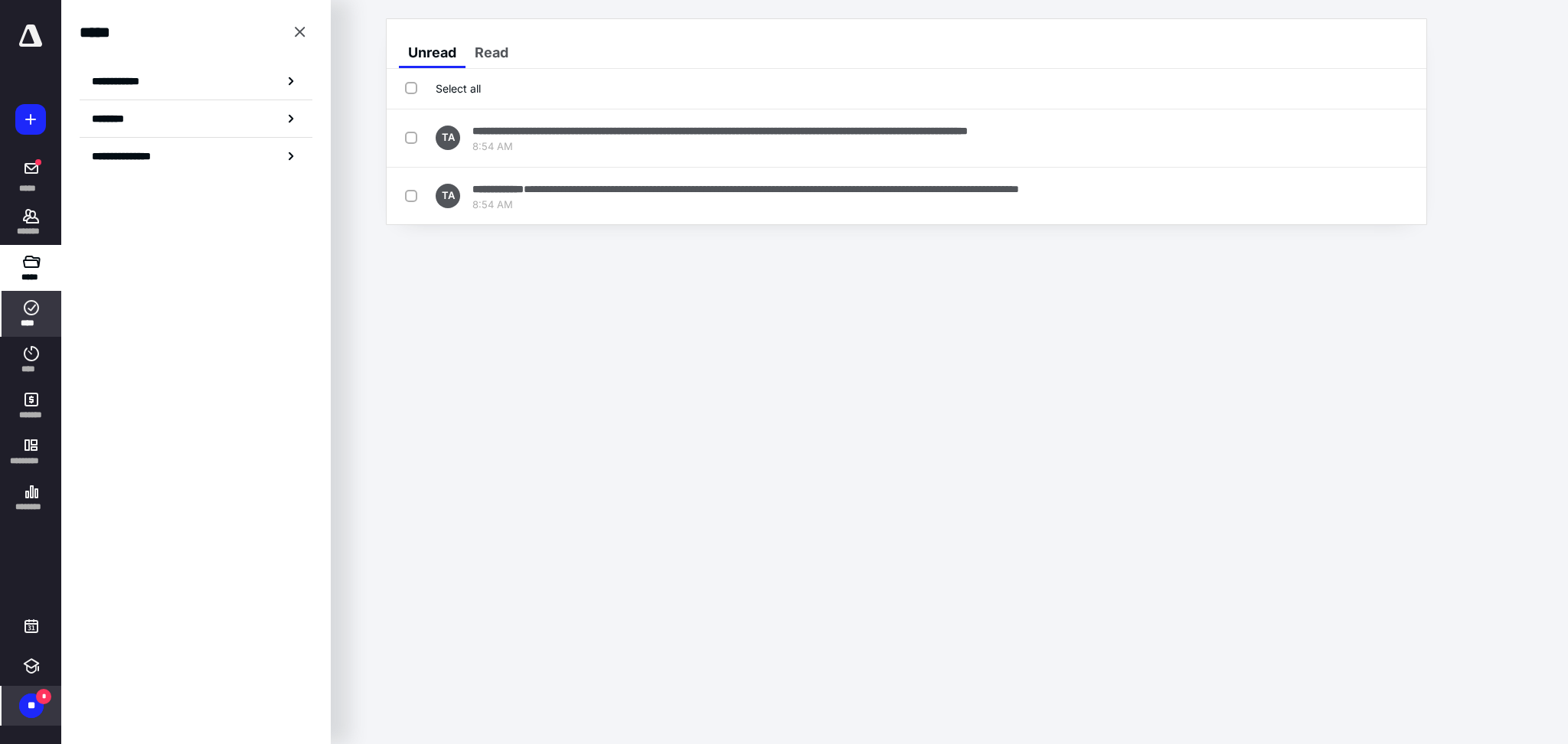 click 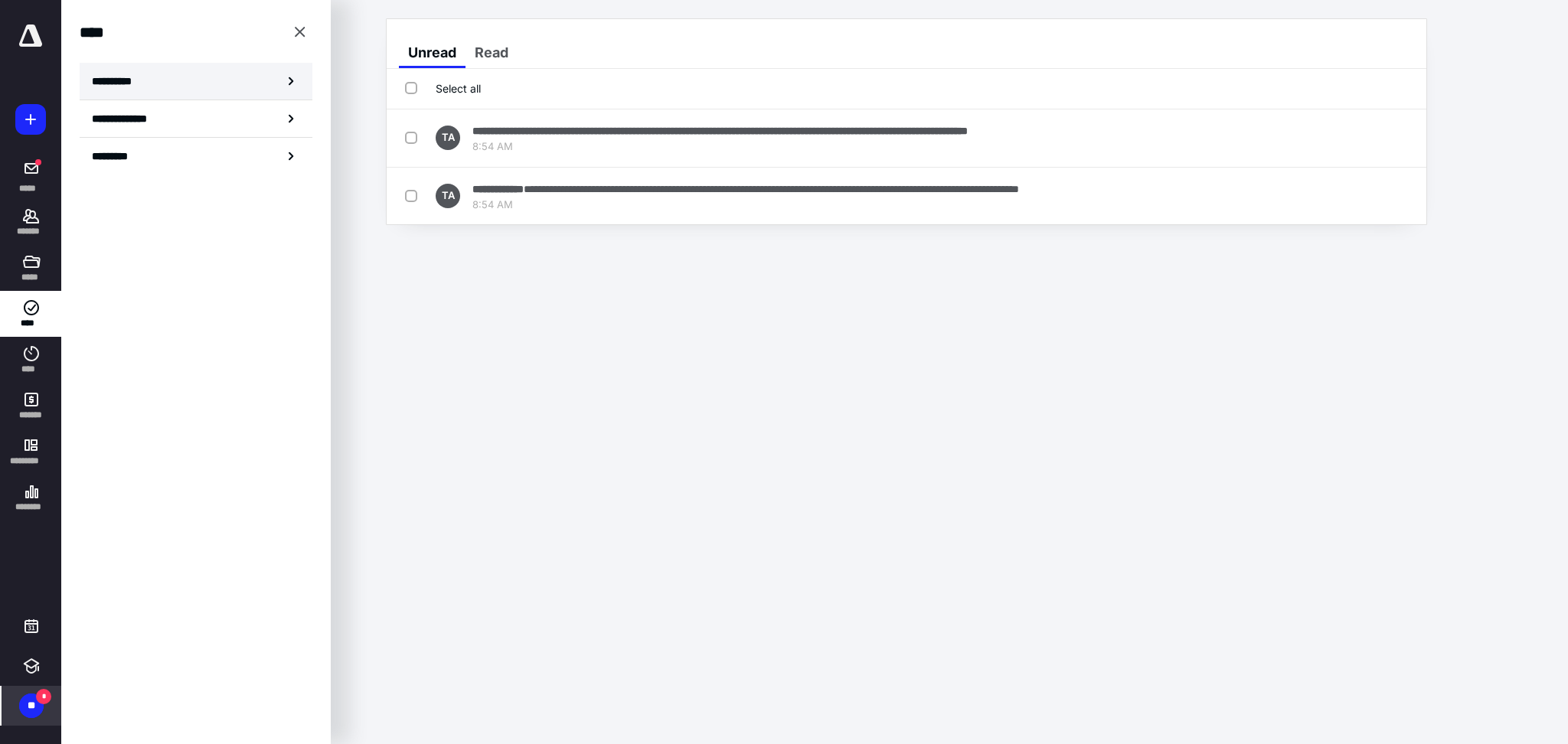 click on "**********" at bounding box center [196, 81] 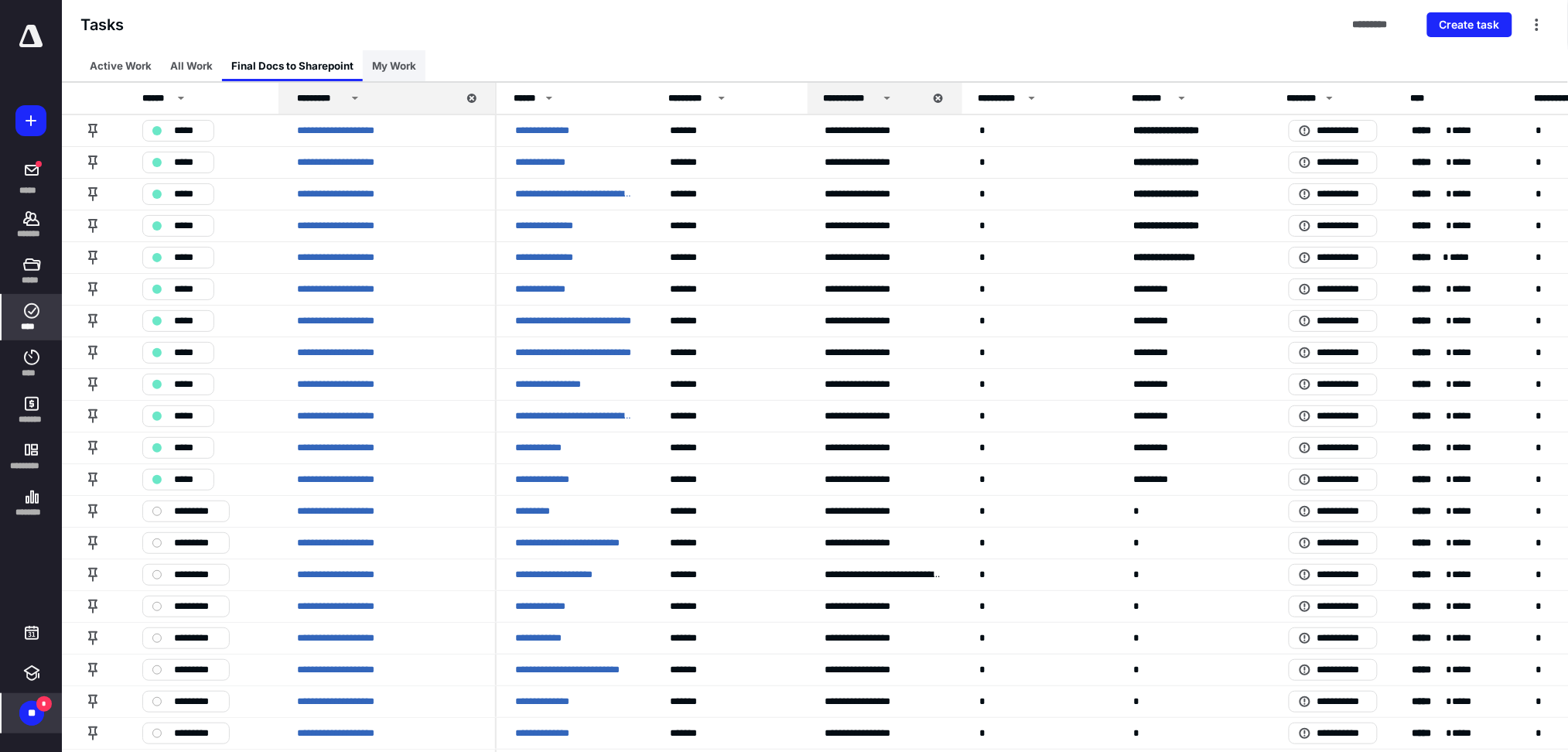 click on "My Work" at bounding box center [394, 66] 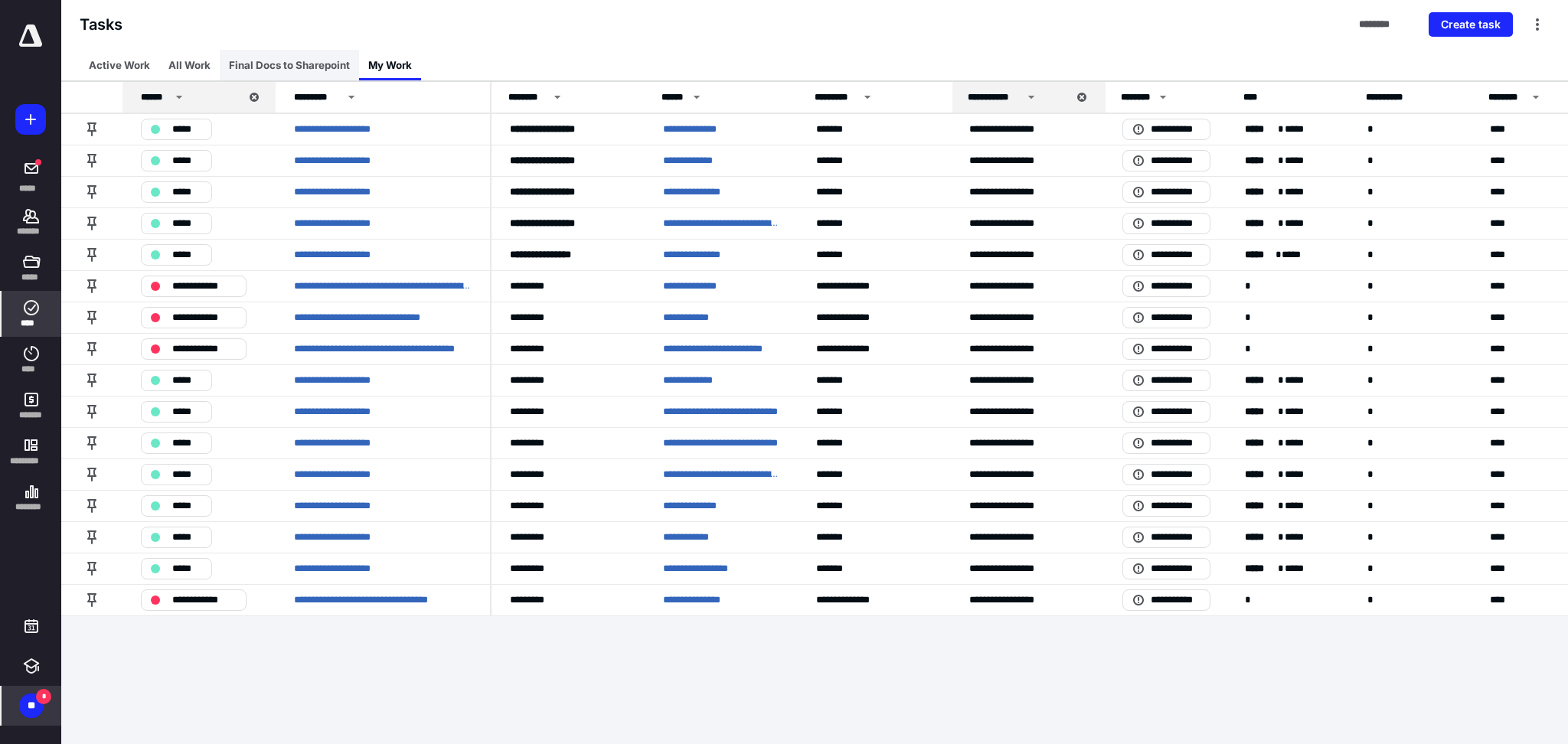 click on "Final Docs to Sharepoint" at bounding box center (289, 65) 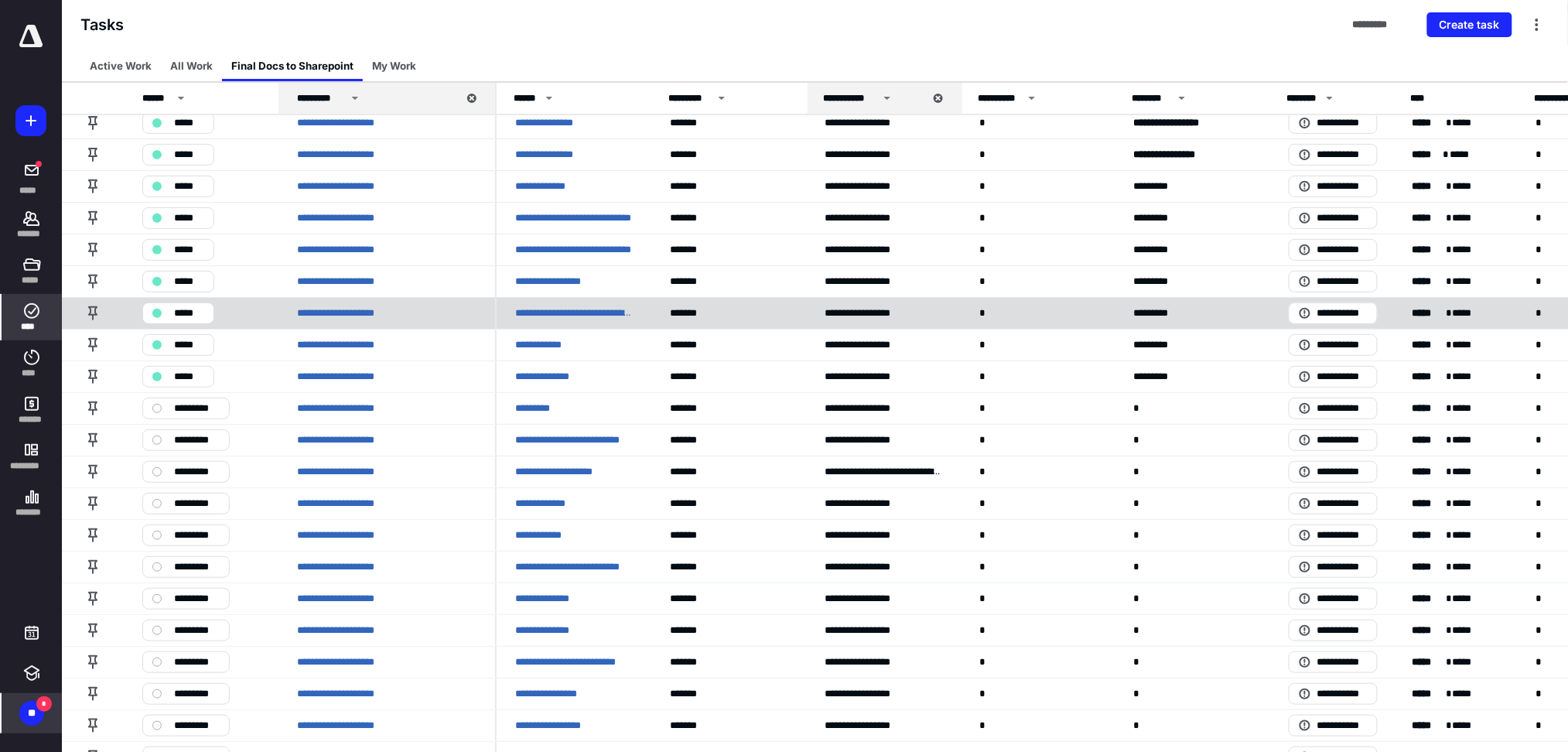 scroll, scrollTop: 0, scrollLeft: 0, axis: both 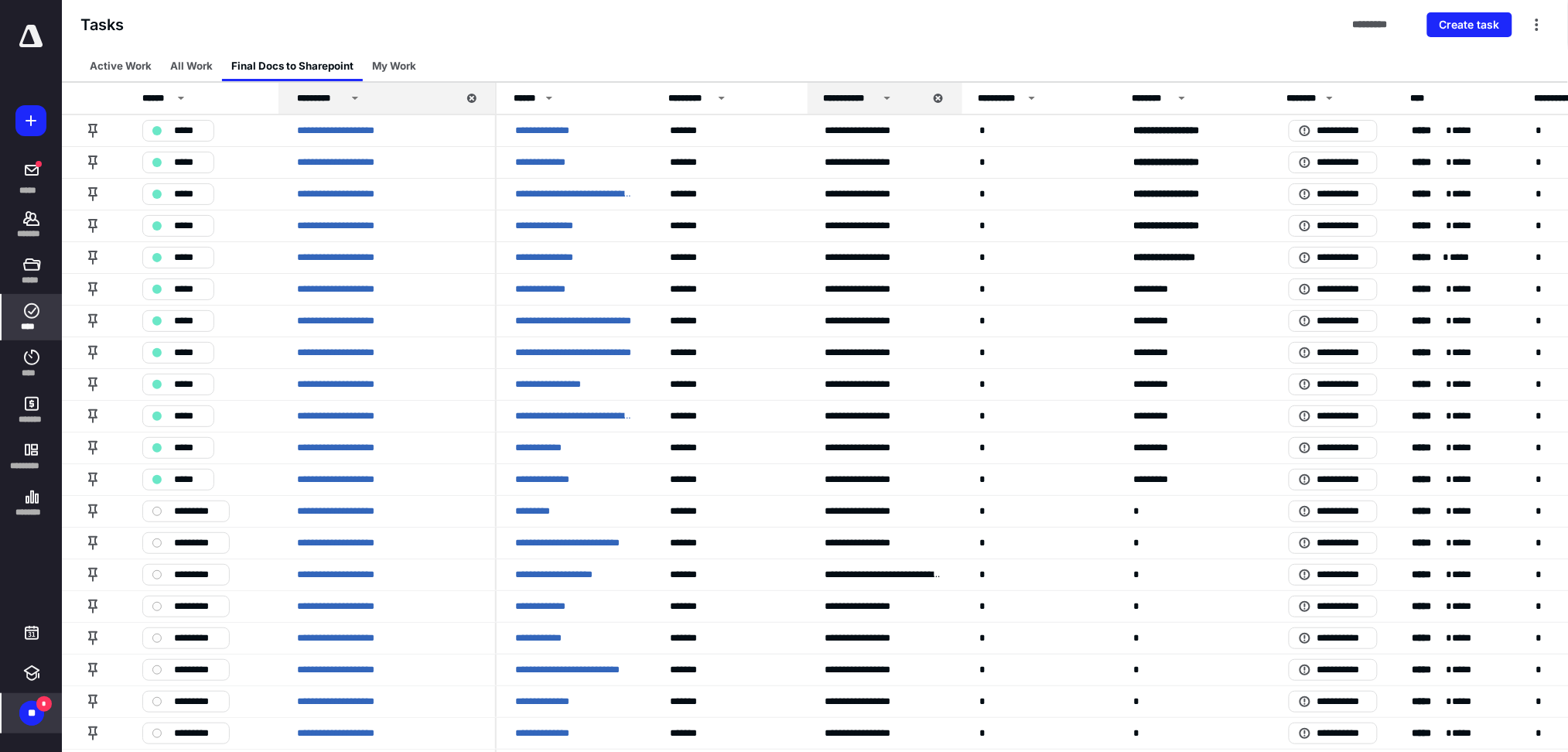 click 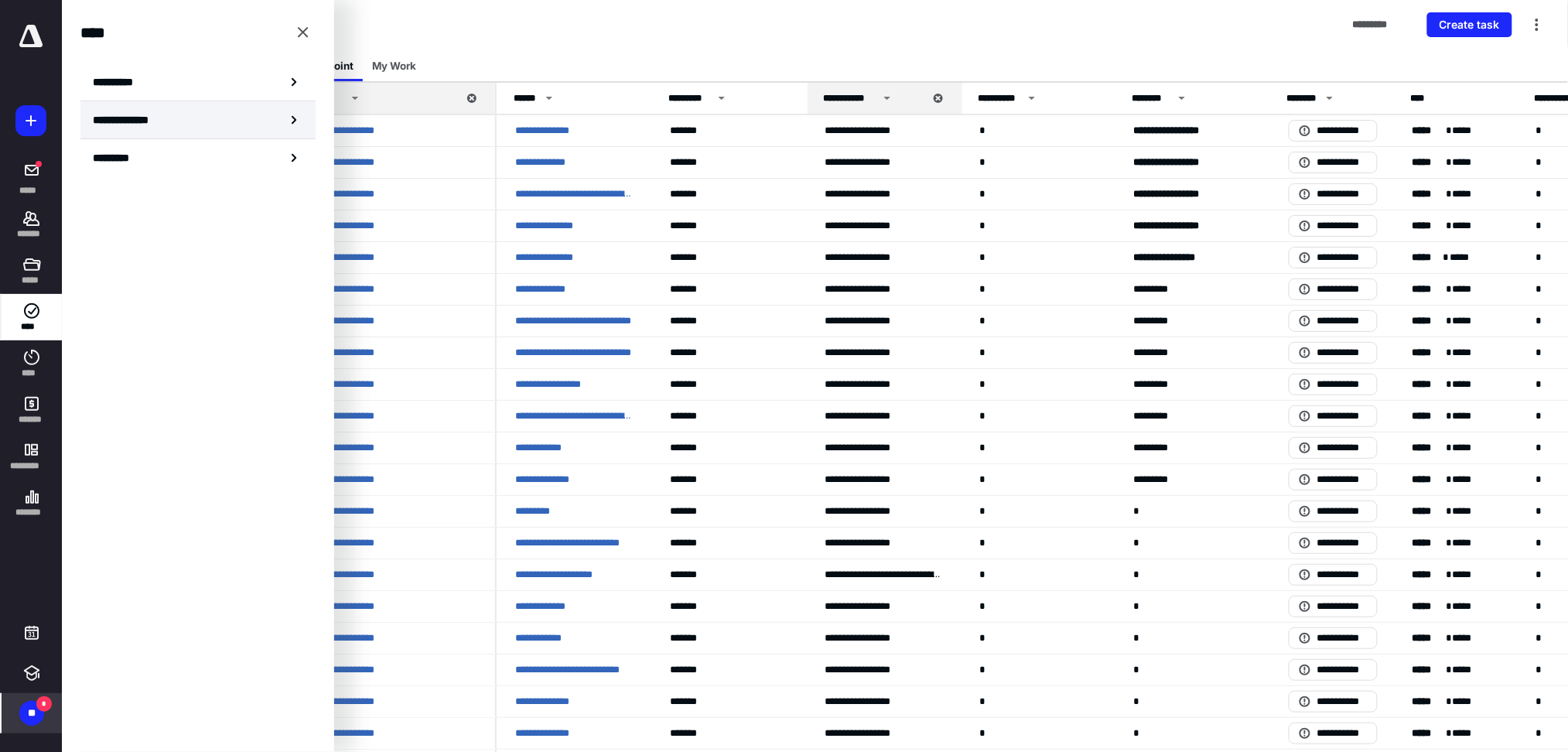 click on "**********" at bounding box center [198, 120] 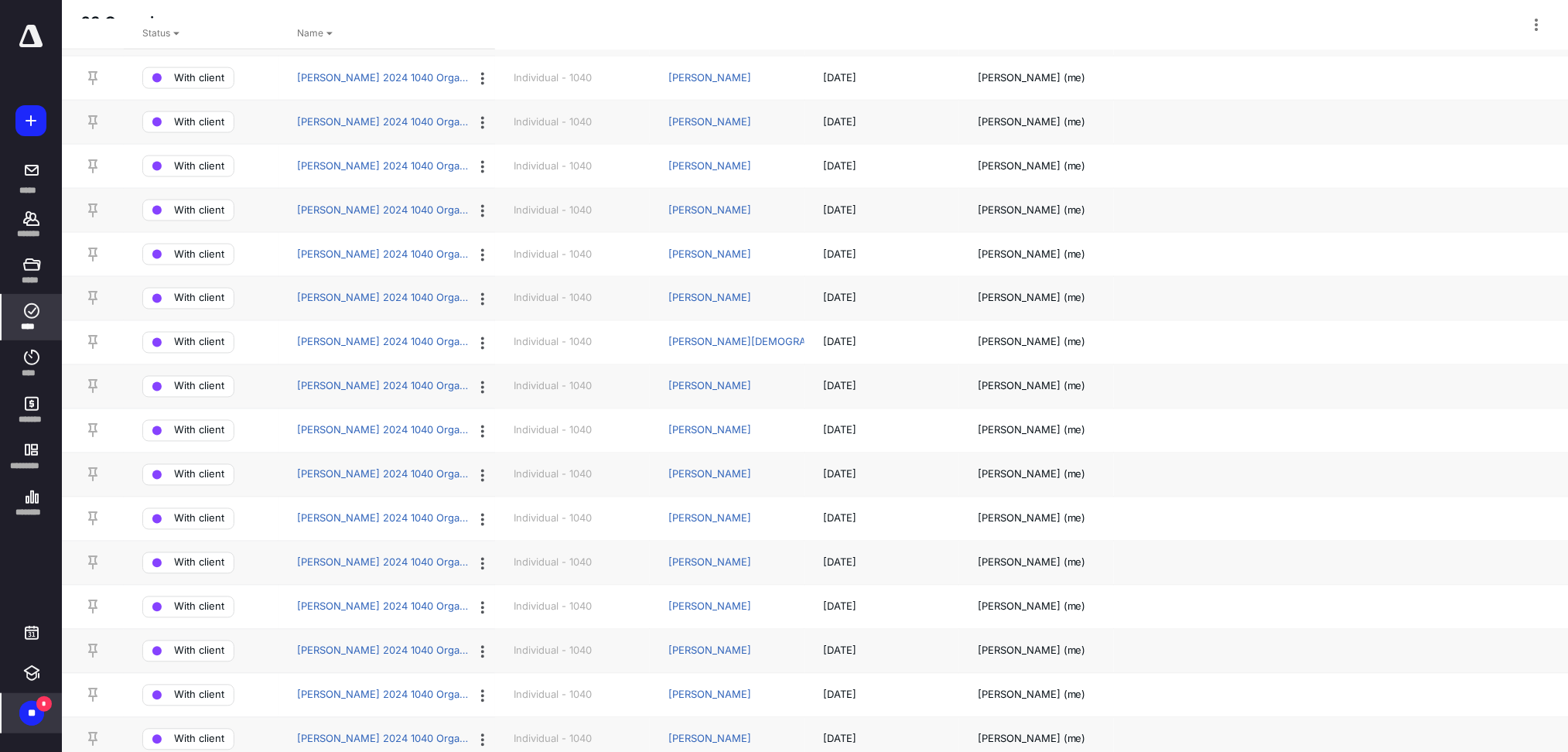 scroll, scrollTop: 743, scrollLeft: 0, axis: vertical 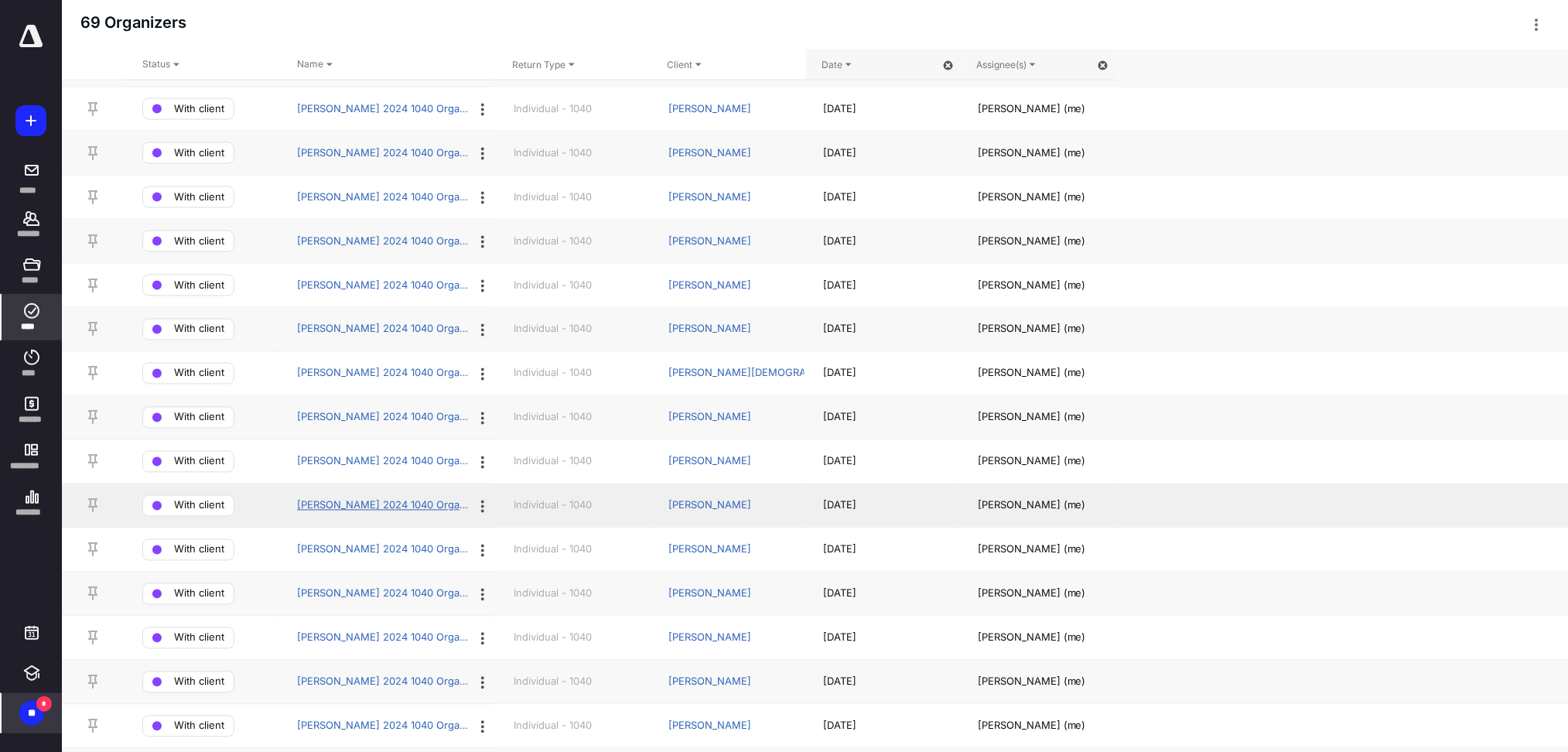 click on "[PERSON_NAME] 2024 1040 Organizer" at bounding box center (384, 506) 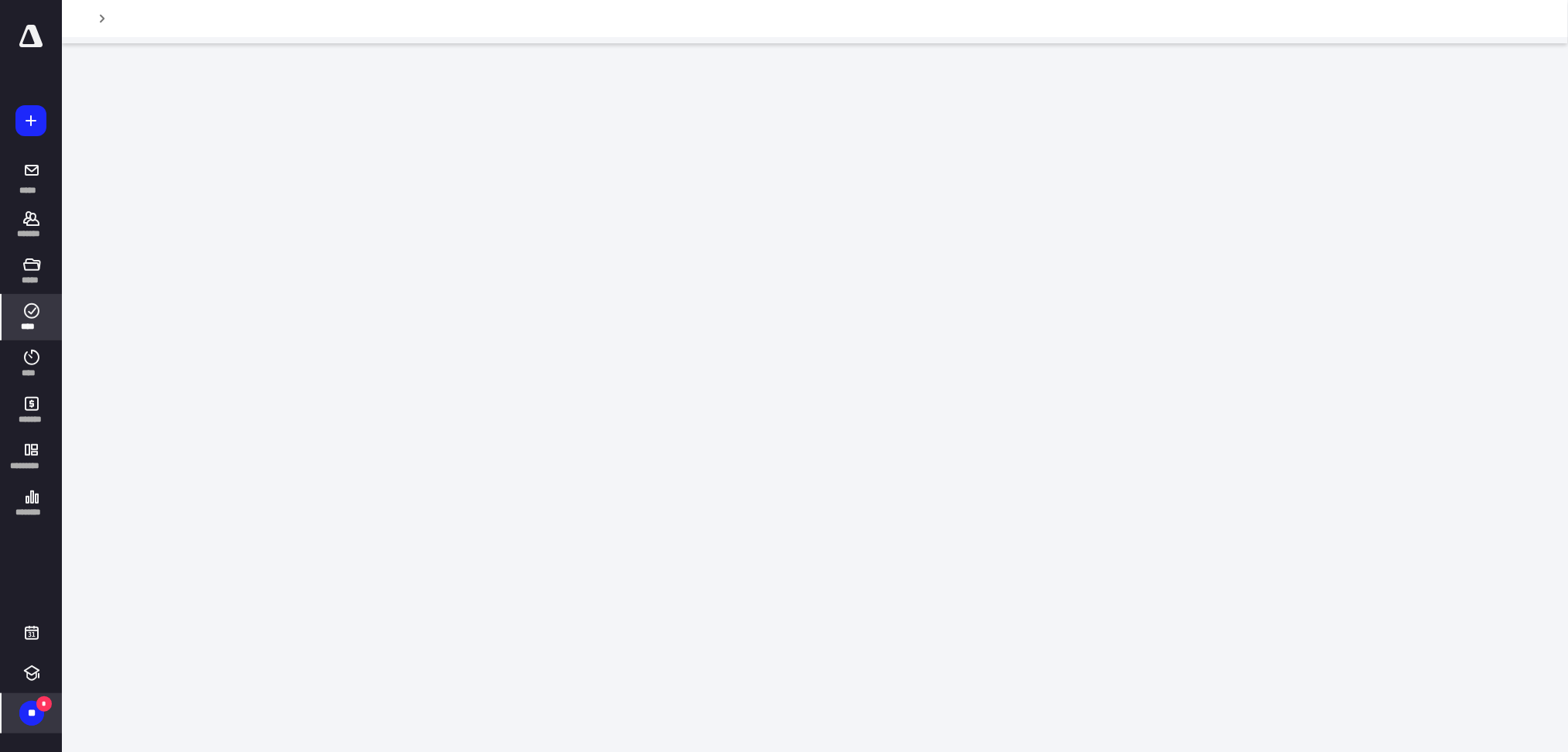 scroll, scrollTop: 0, scrollLeft: 0, axis: both 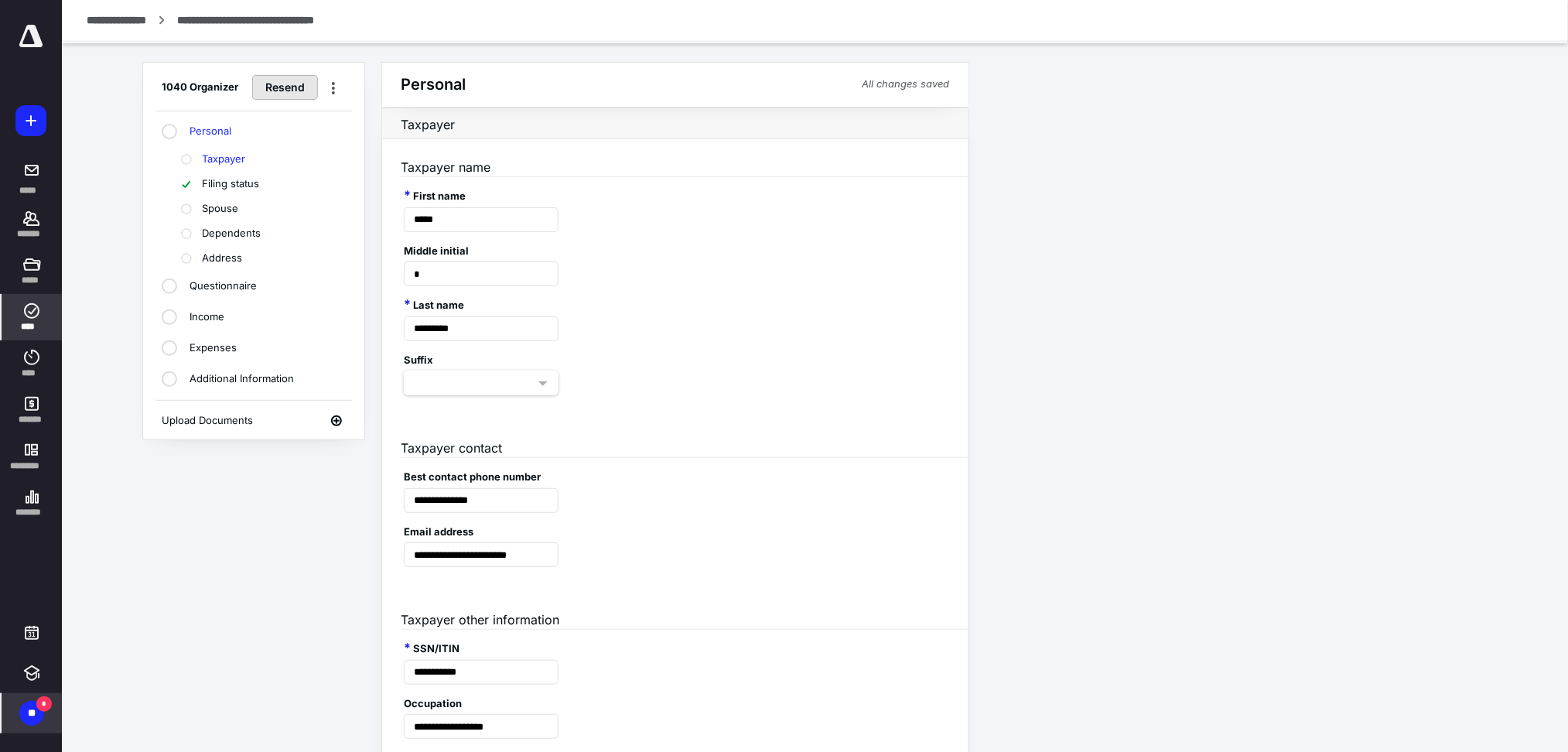 click on "Resend" at bounding box center (285, 87) 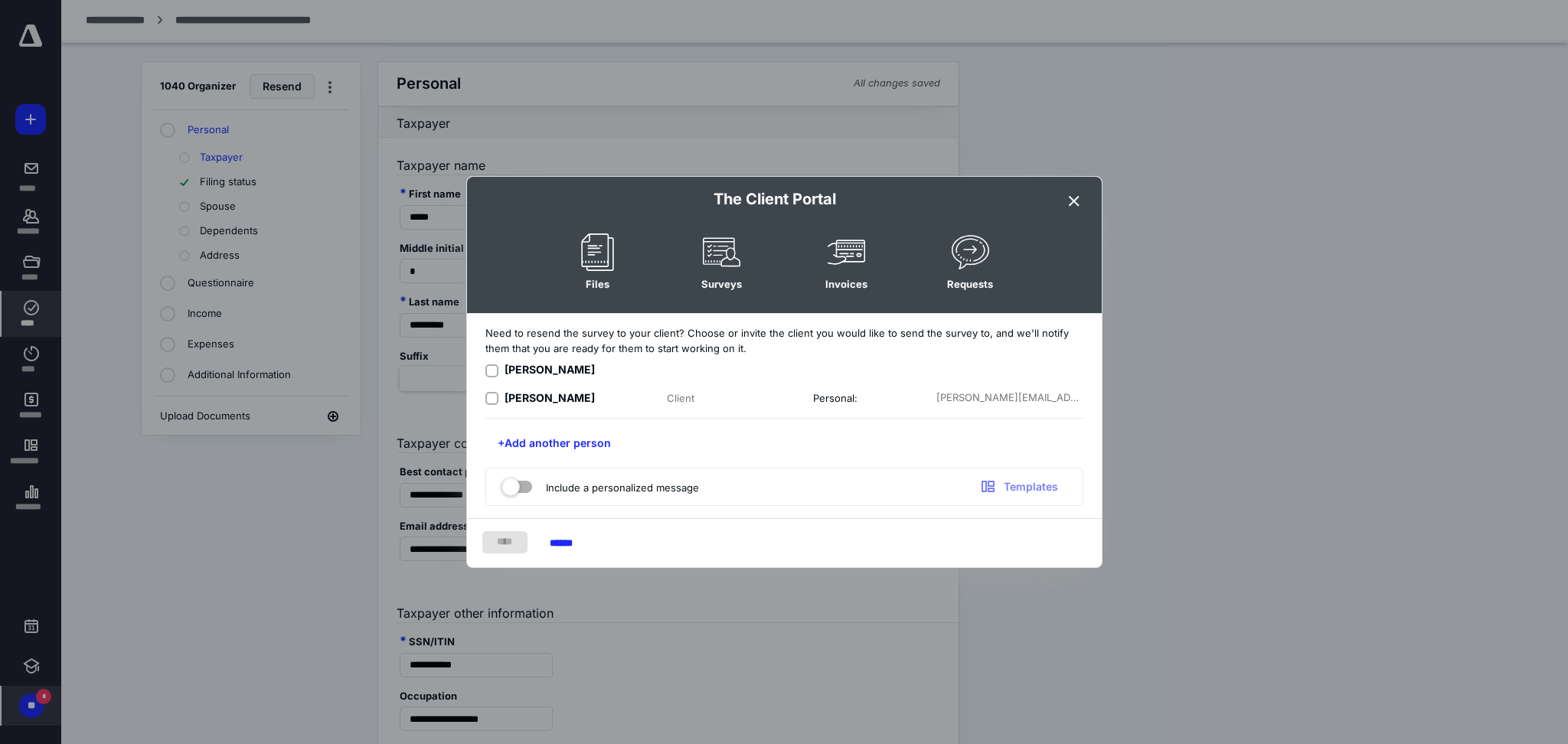 click on "Need to resend the survey to your client? Choose or invite the client you would like to send the survey to, and we'll notify them that you are ready for them to start working on it. [PERSON_NAME]   [PERSON_NAME]   Client Personal: [PERSON_NAME][EMAIL_ADDRESS][DOMAIN_NAME] +Add another person Include a personalized message Templates" at bounding box center (784, 416) 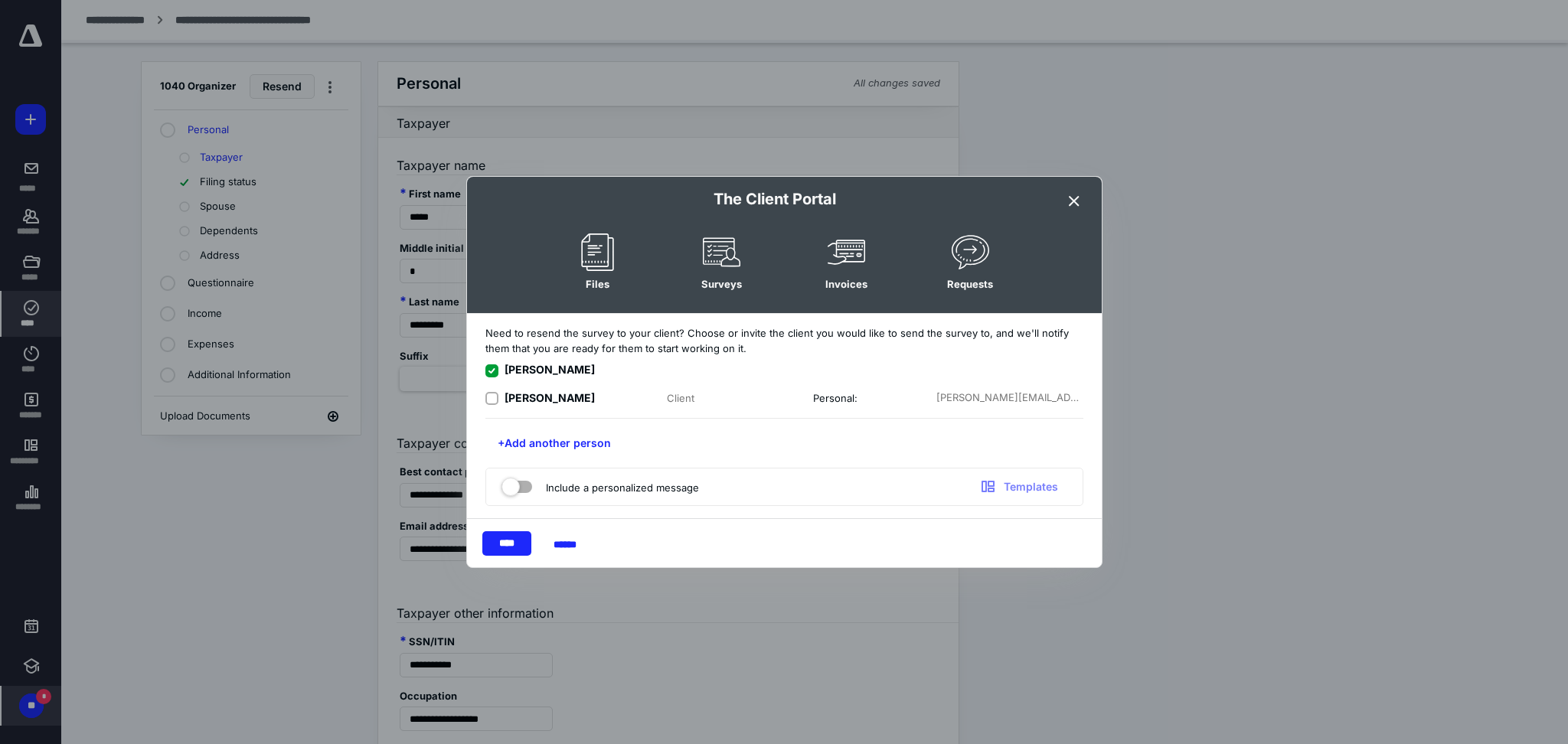 click on "[PERSON_NAME]   [PERSON_NAME]   Client Personal: [PERSON_NAME][EMAIL_ADDRESS][DOMAIN_NAME] +Add another person" at bounding box center (784, 415) 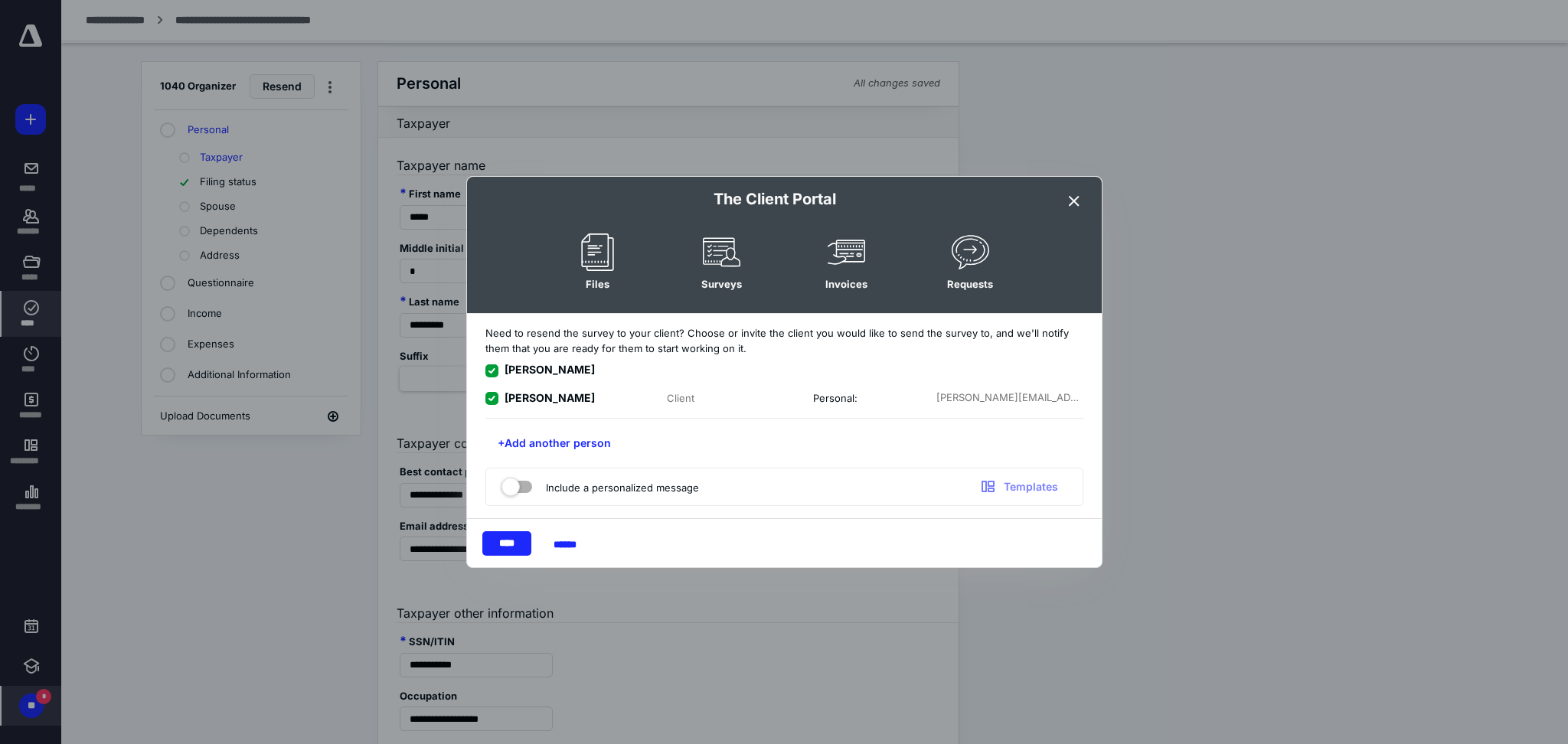 click at bounding box center [517, 484] 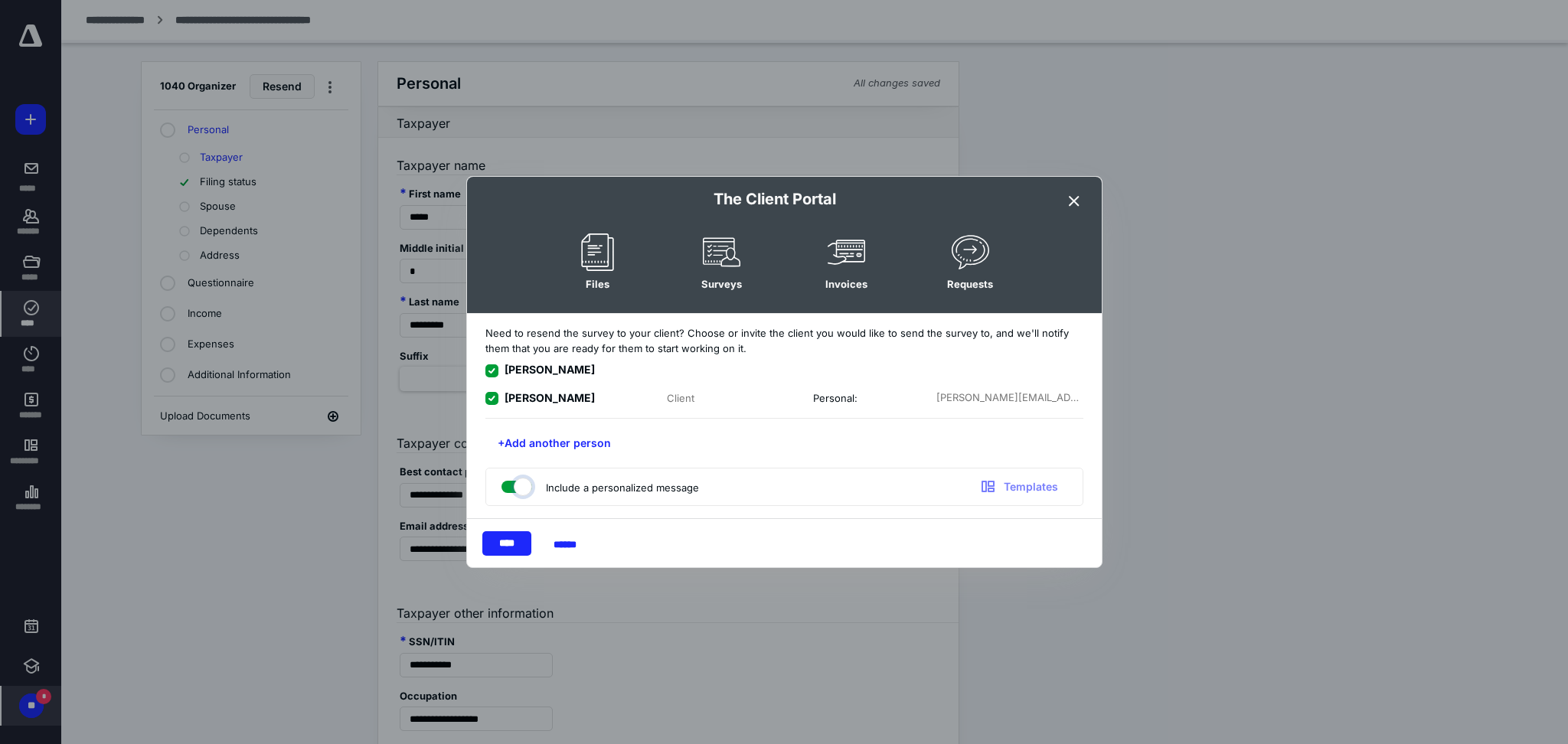 checkbox on "true" 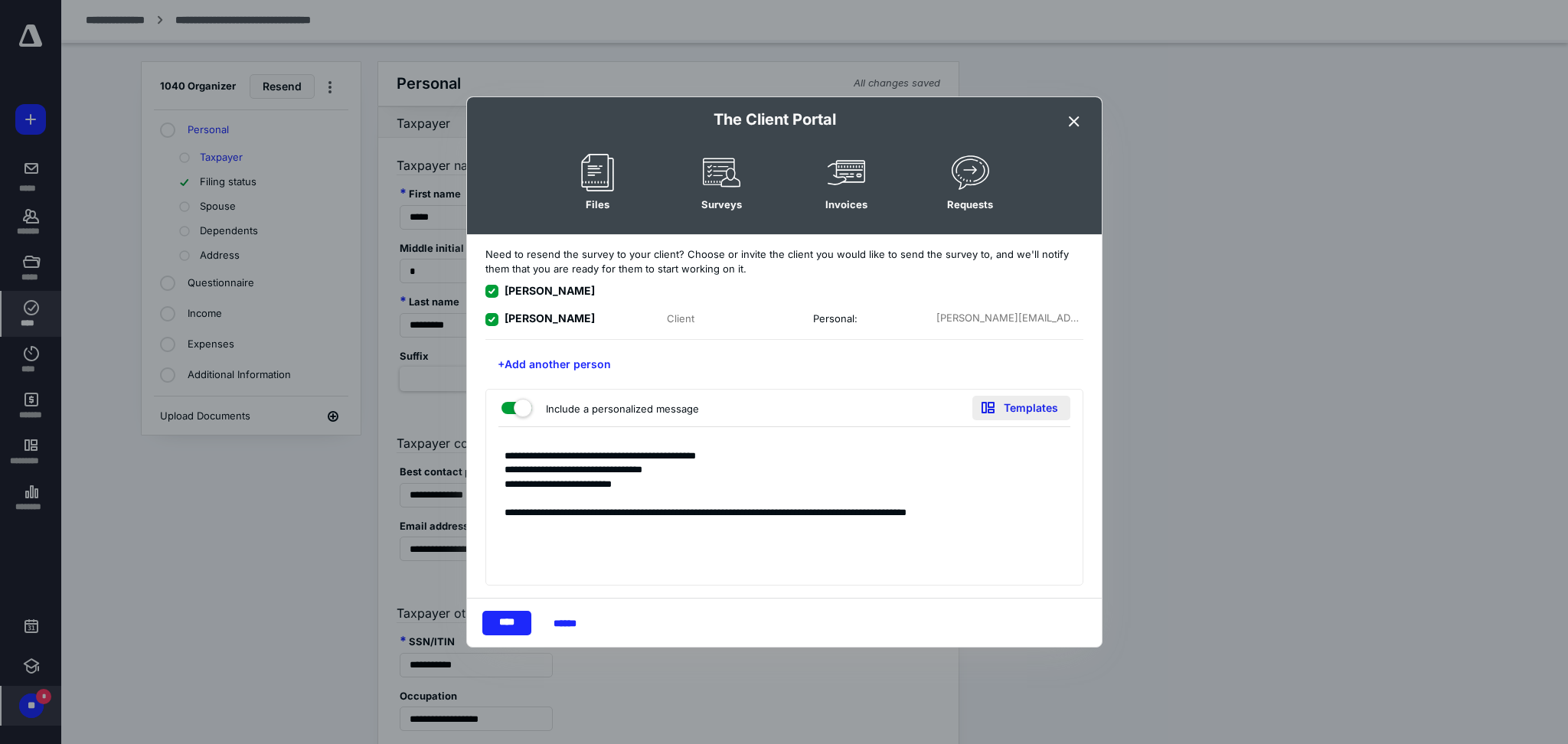 click on "Templates" at bounding box center [1021, 408] 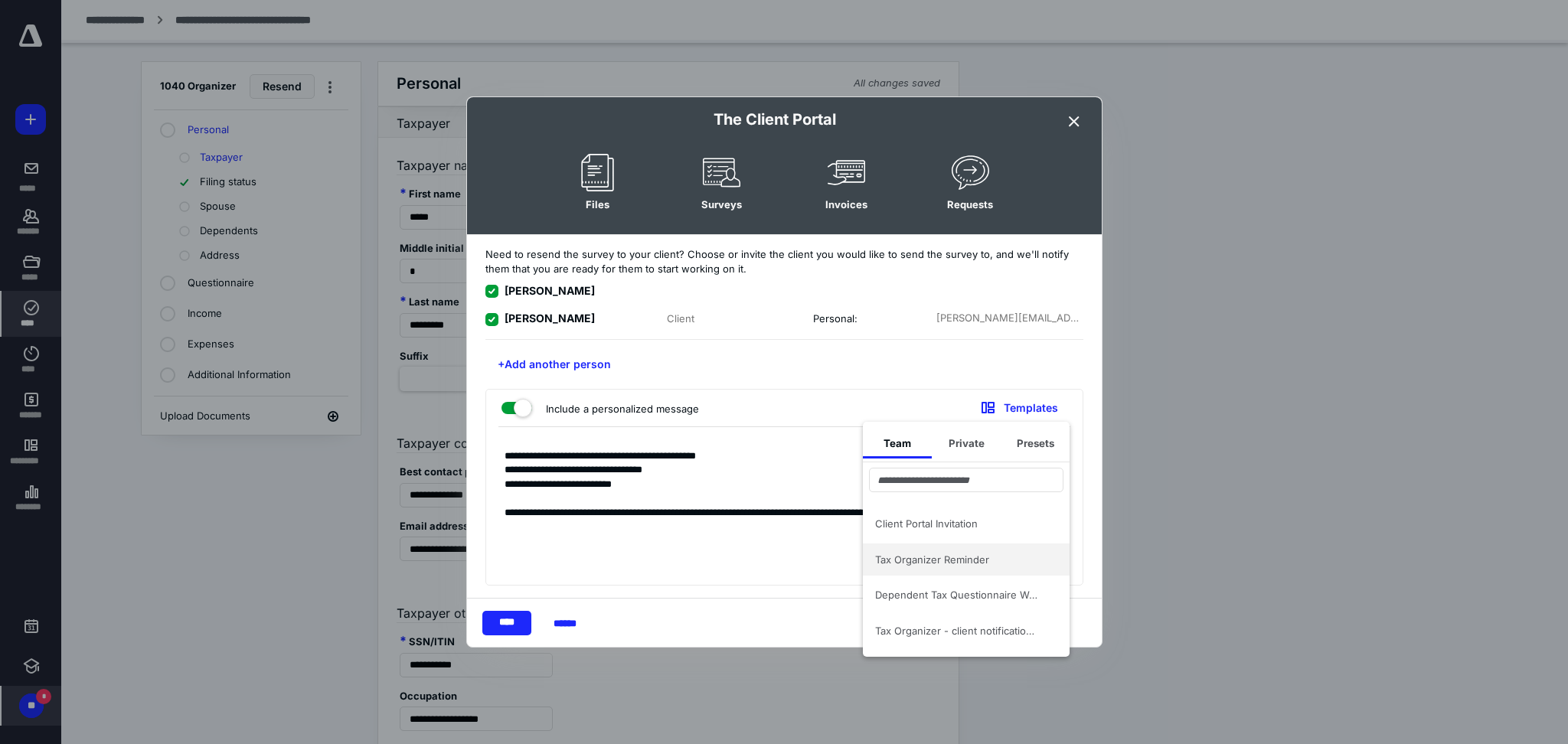 click on "Tax Organizer Reminder" at bounding box center [957, 560] 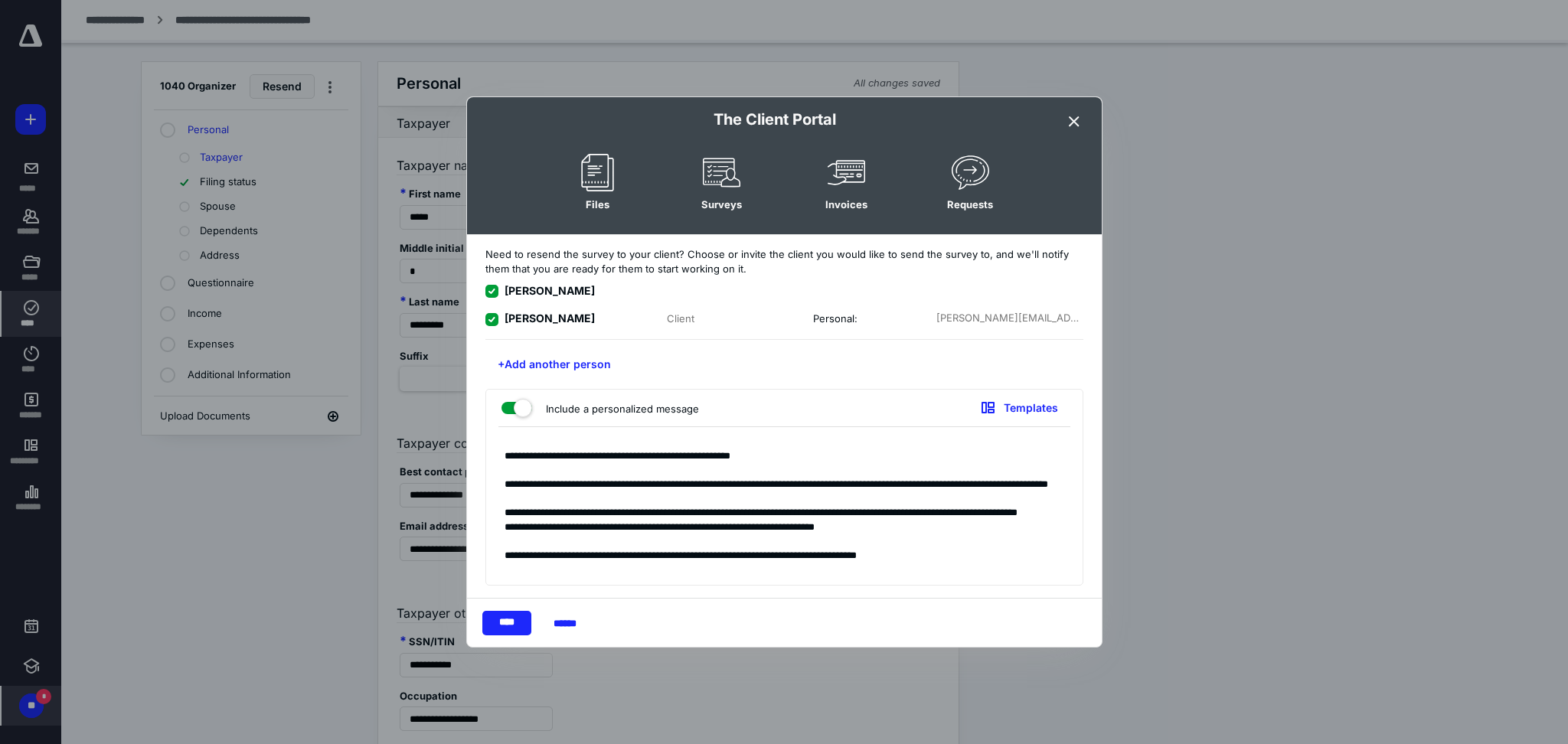 click on "**********" at bounding box center (784, 510) 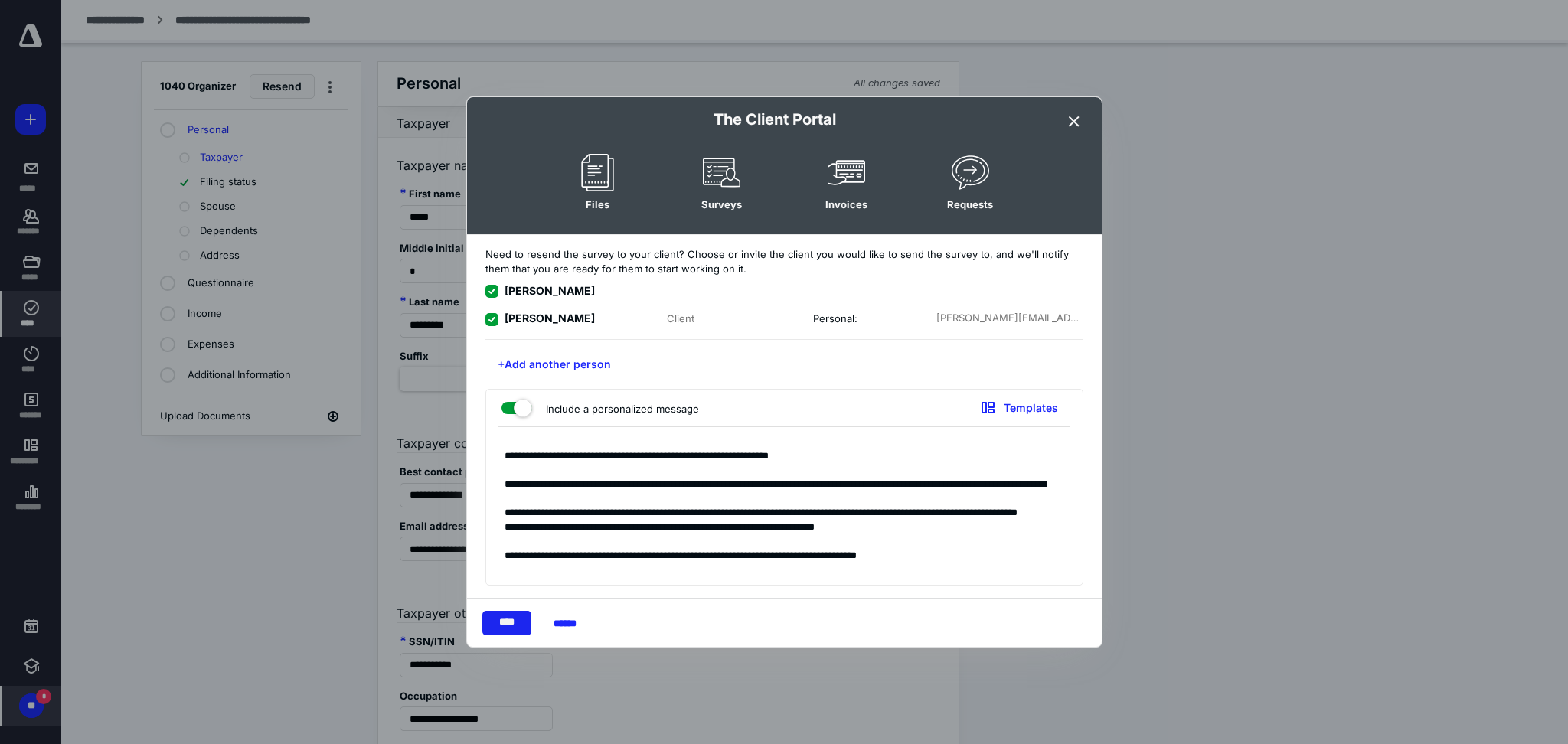 type on "**********" 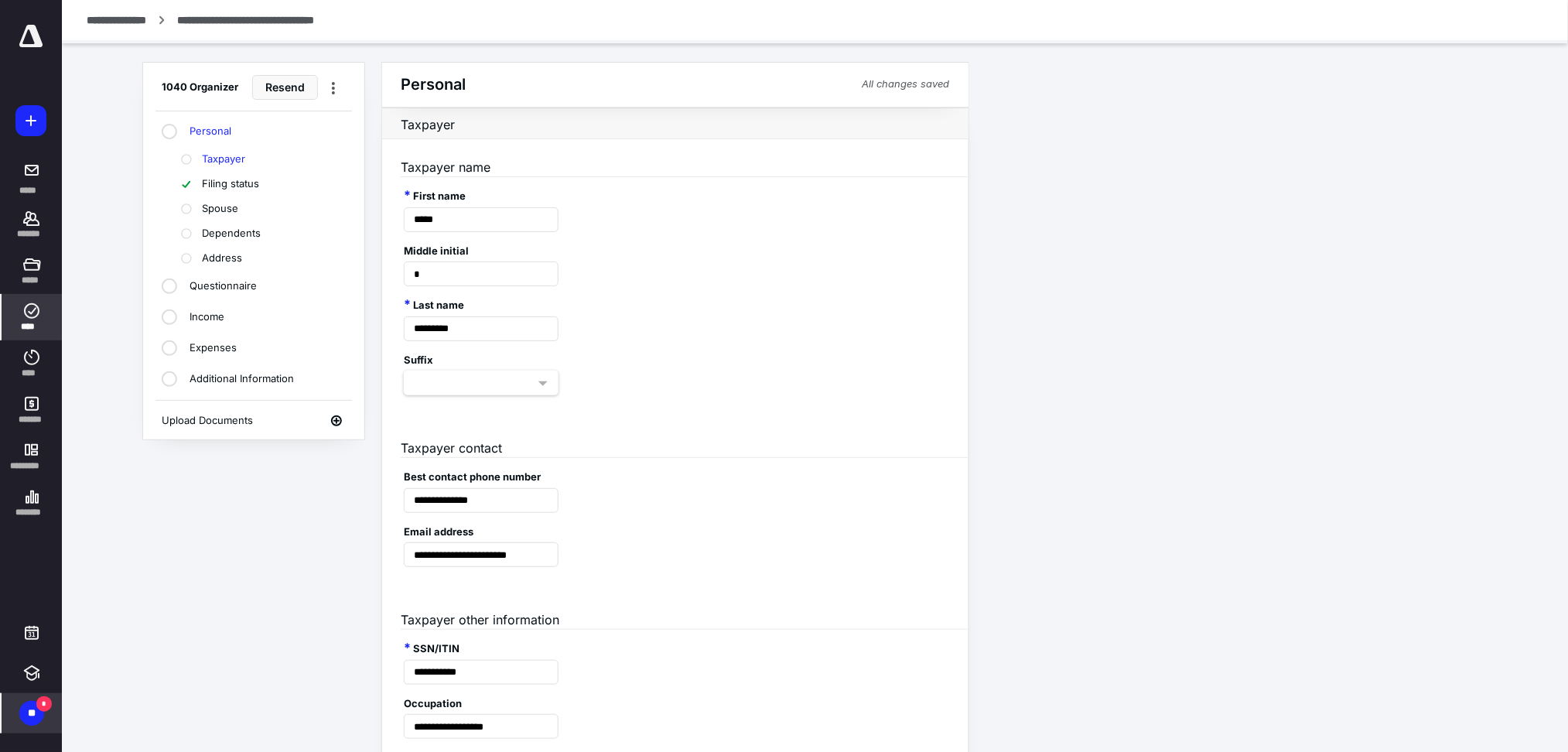 click on "**********" at bounding box center (815, 733) 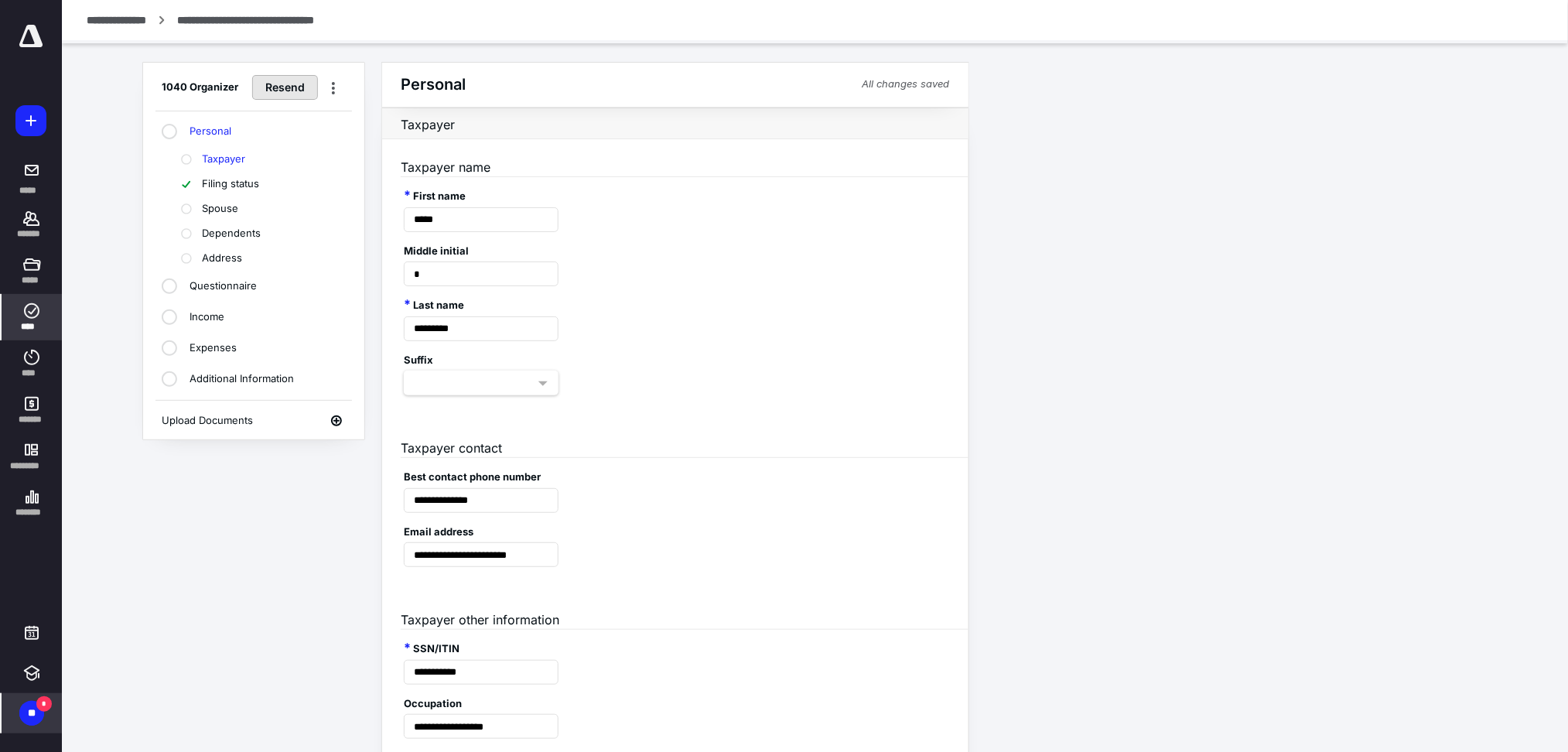 click on "Resend" at bounding box center (285, 87) 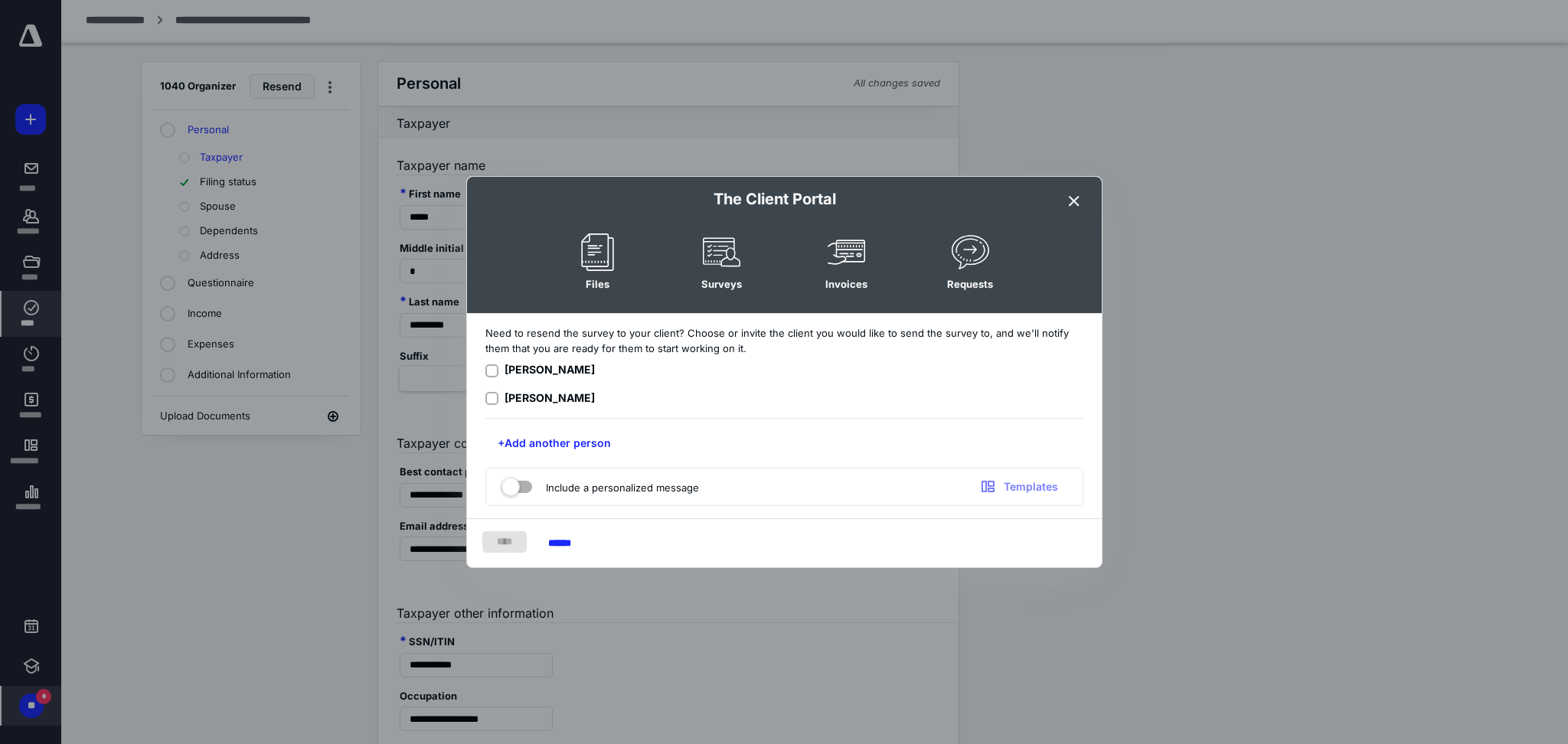 click 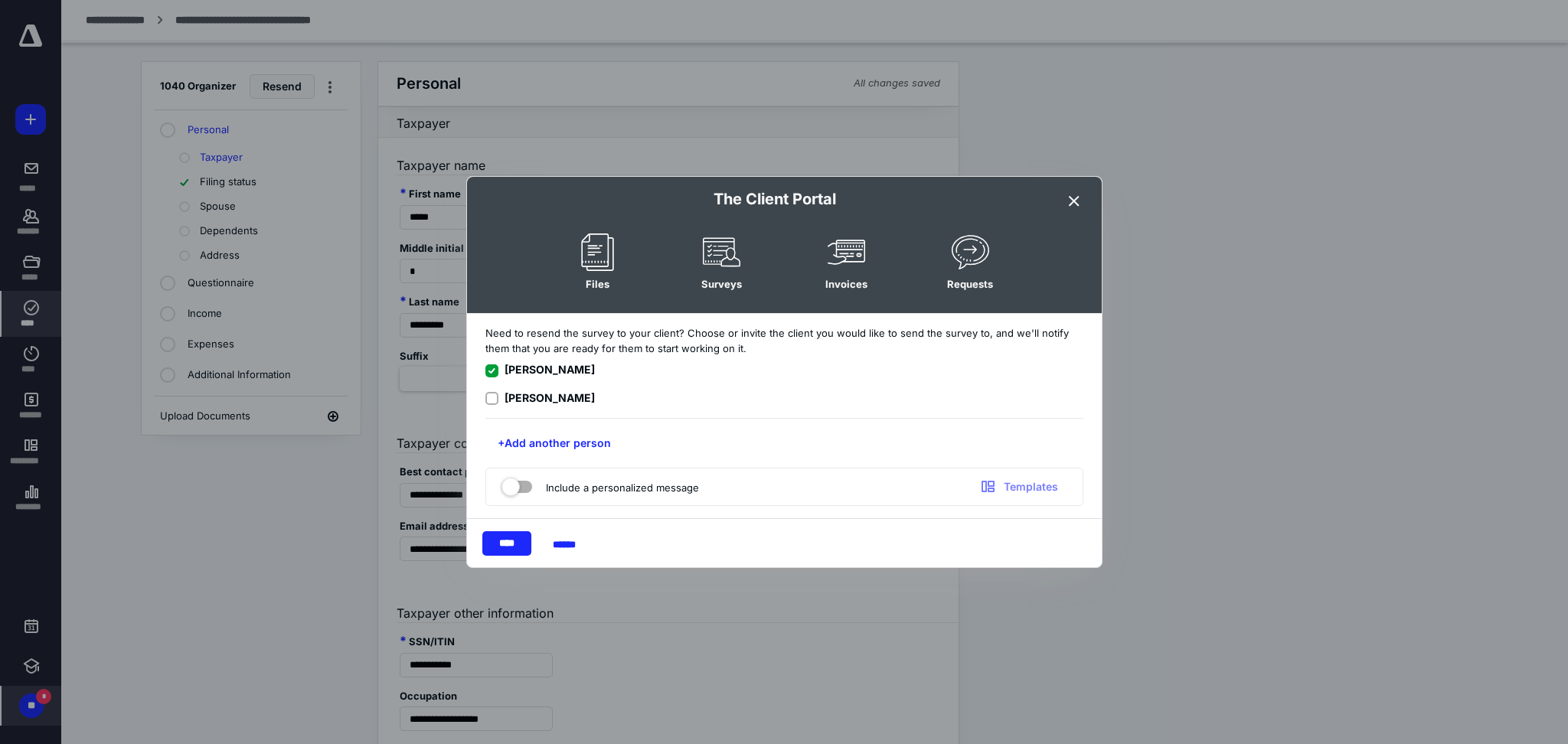 click on "[PERSON_NAME]" at bounding box center [784, 398] 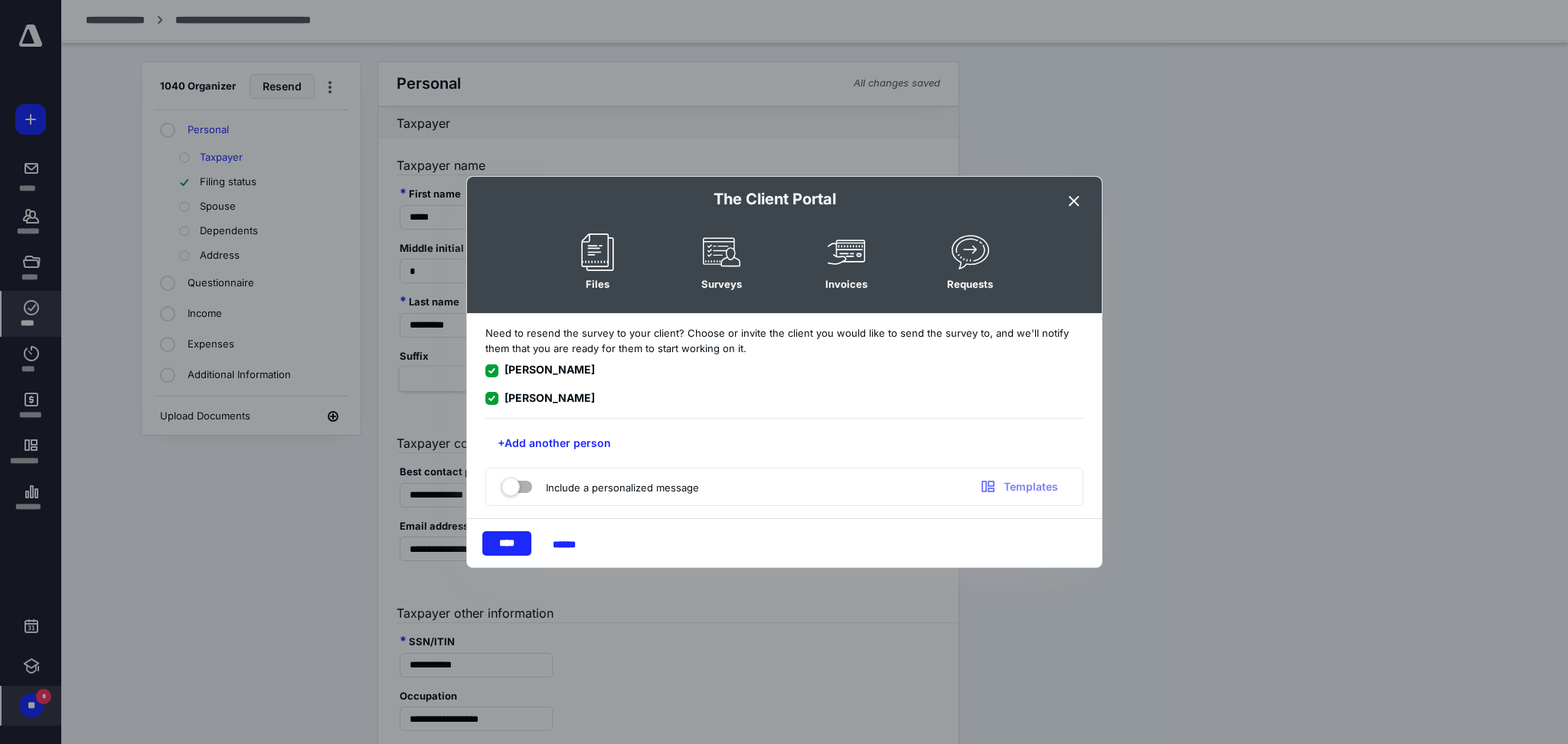 click at bounding box center (517, 484) 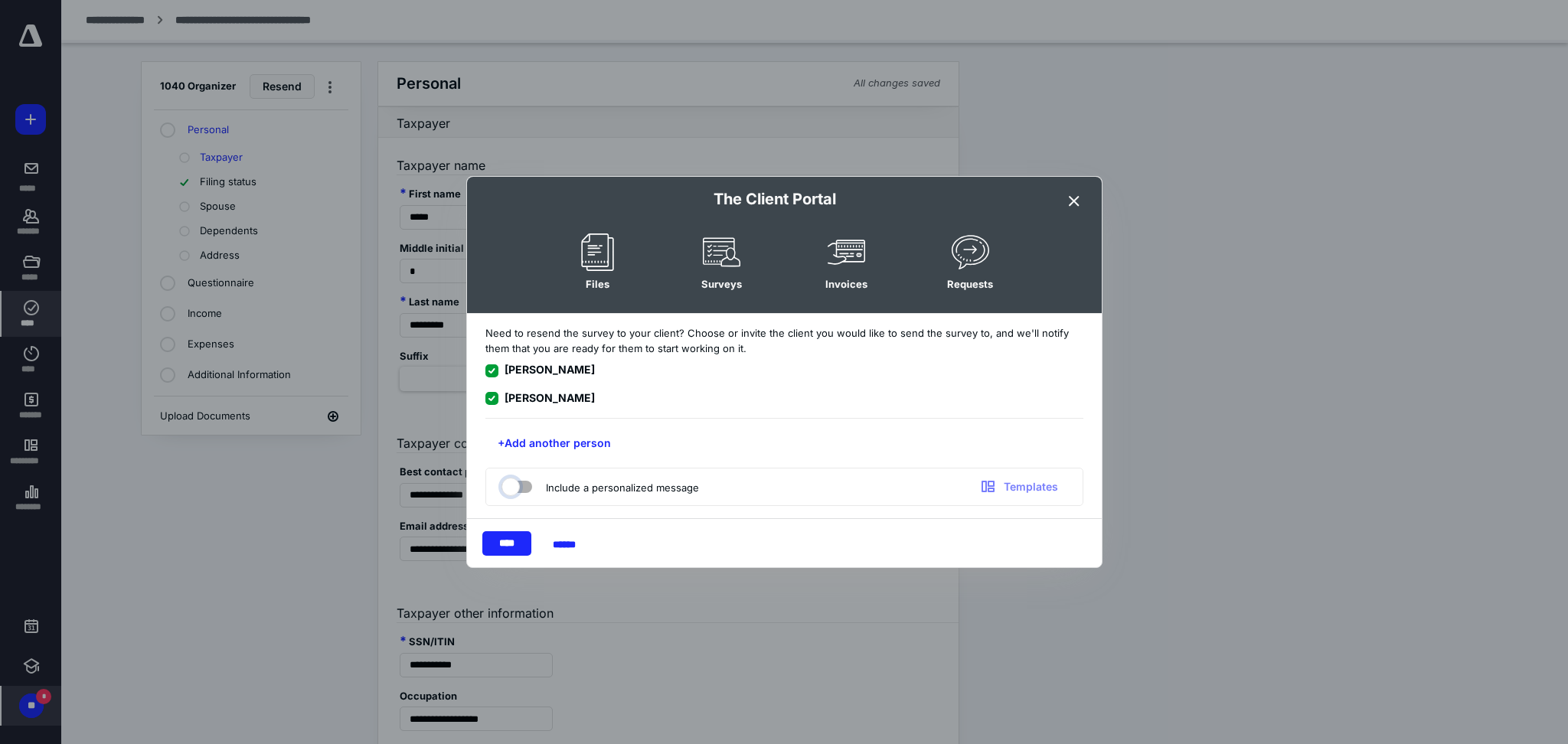 click at bounding box center [509, 485] 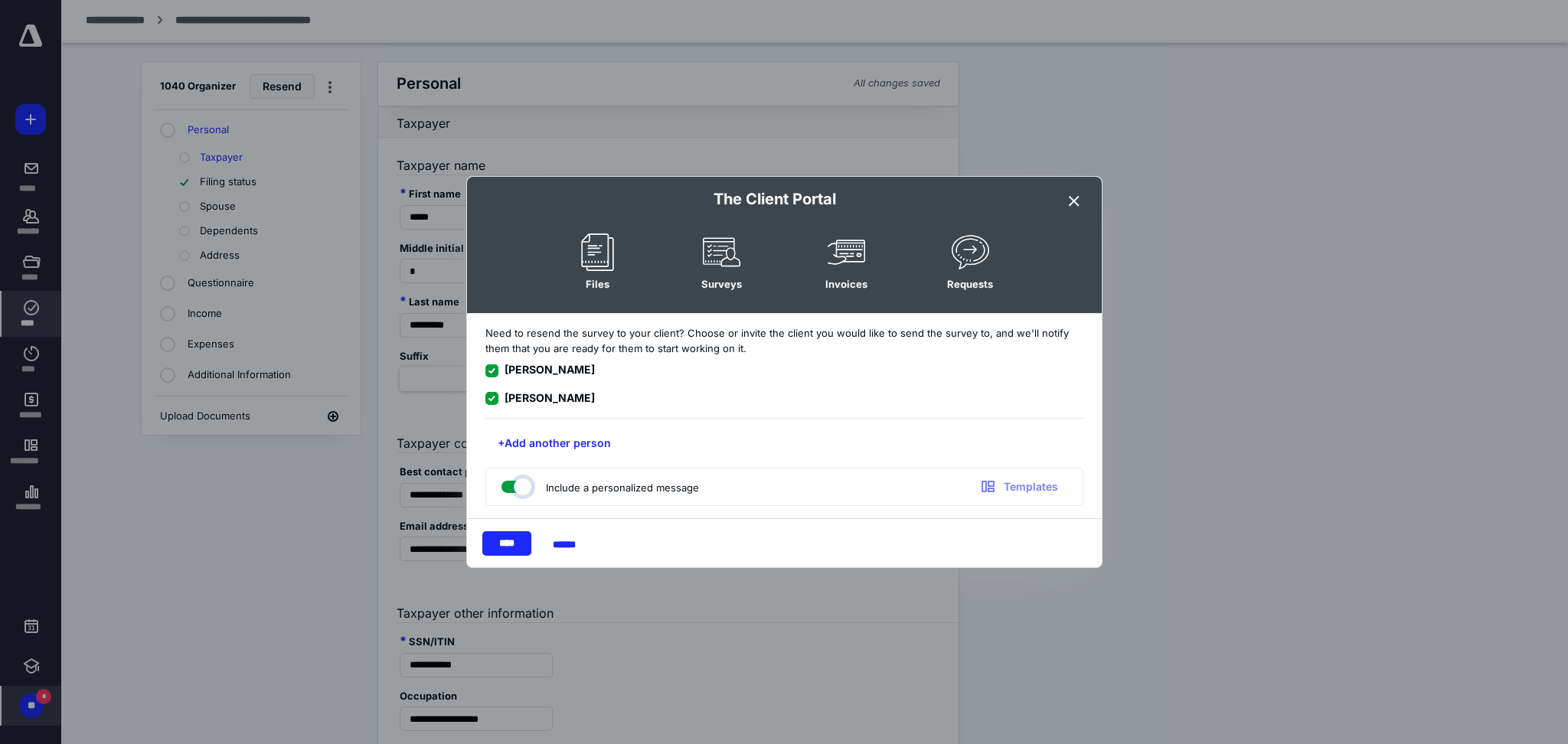 checkbox on "true" 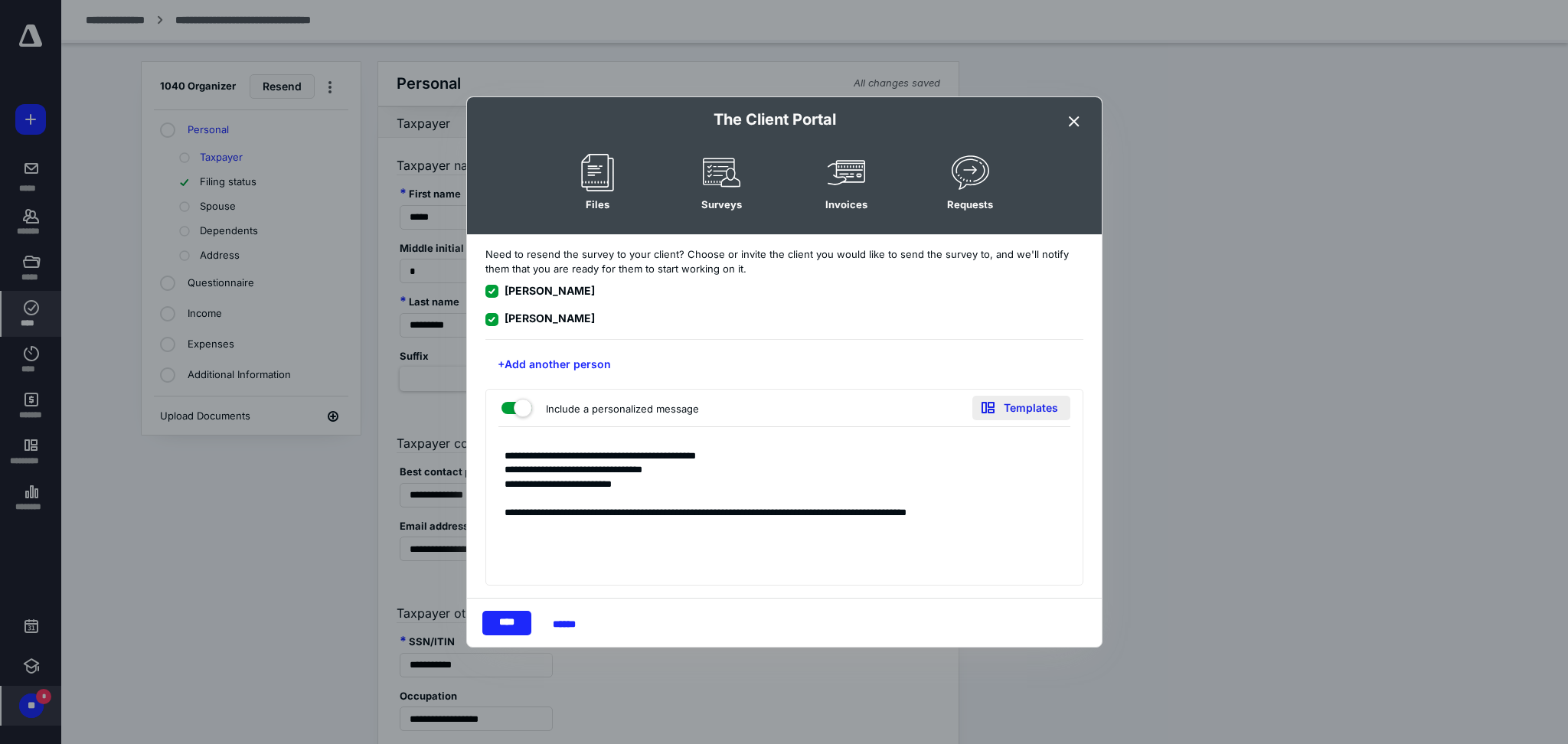 click on "Templates" at bounding box center (1021, 408) 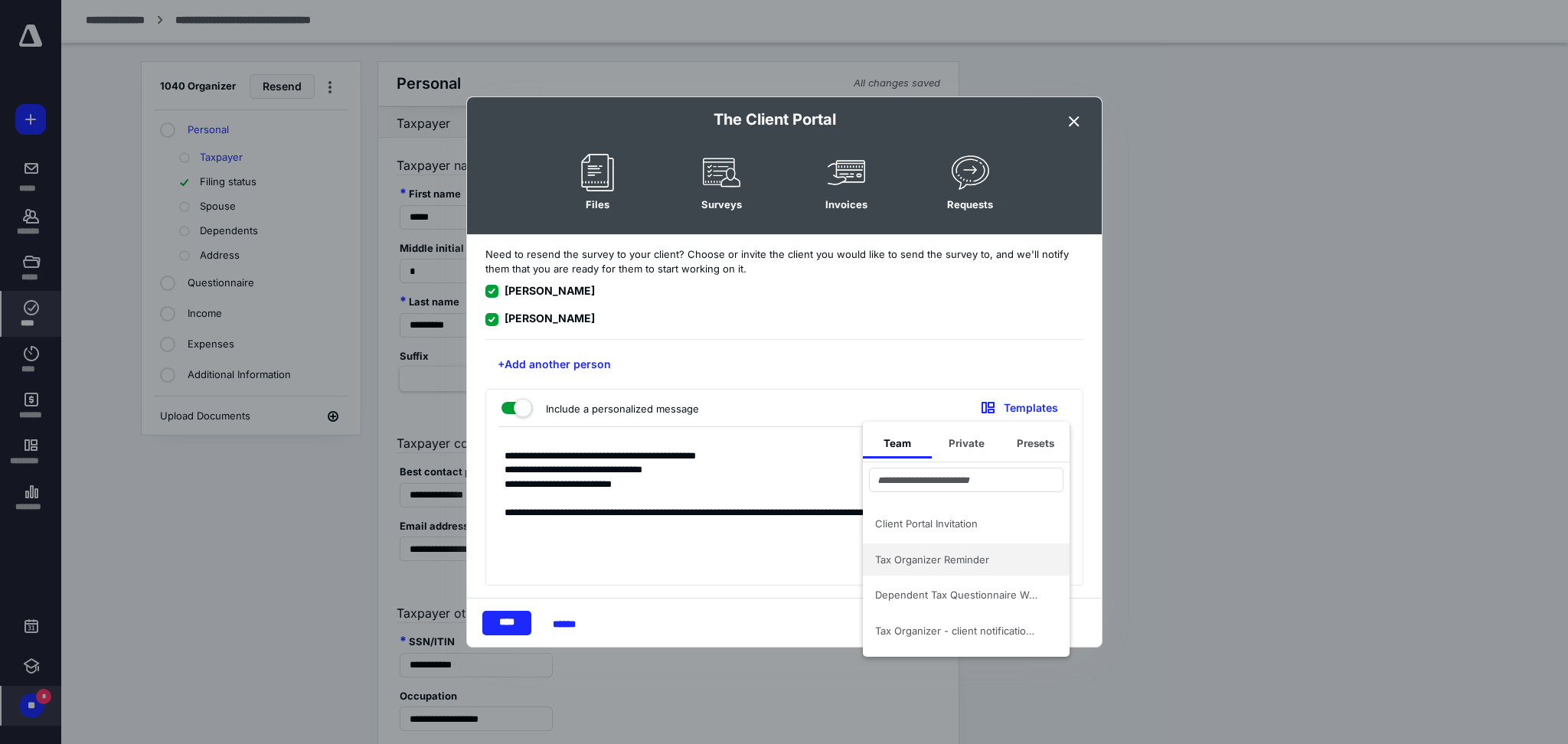 click on "Tax Organizer Reminder" at bounding box center [966, 560] 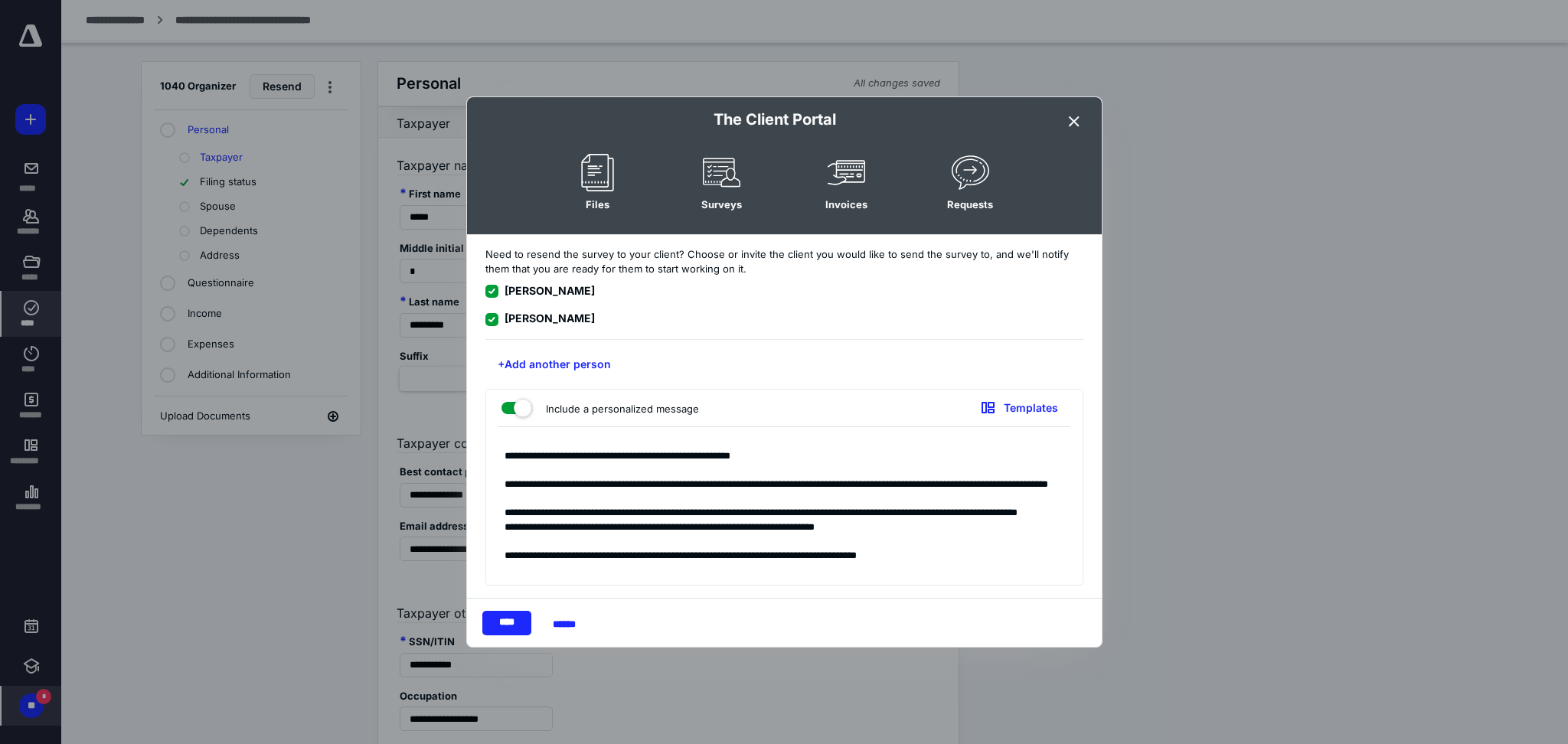 click on "**********" at bounding box center (784, 510) 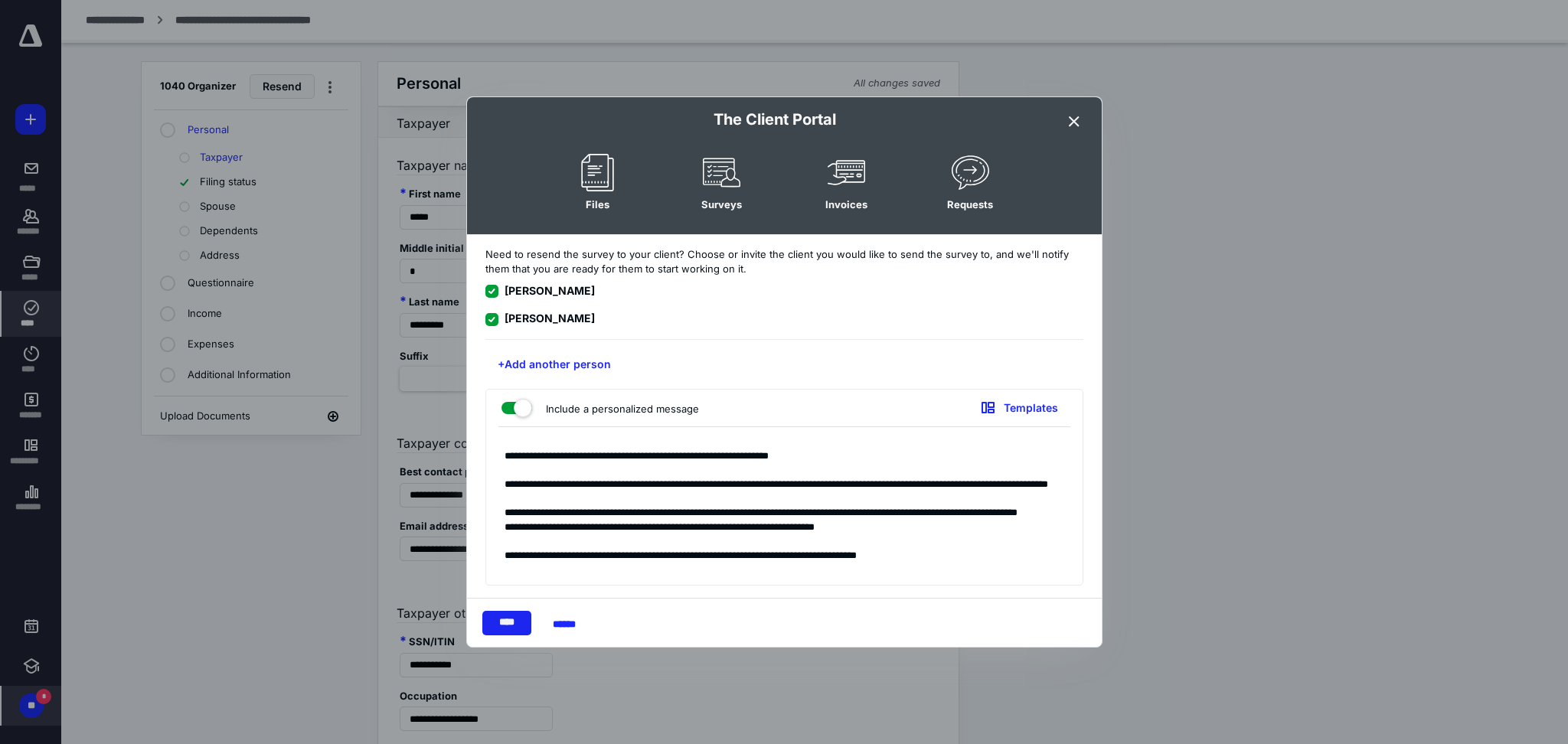 type on "**********" 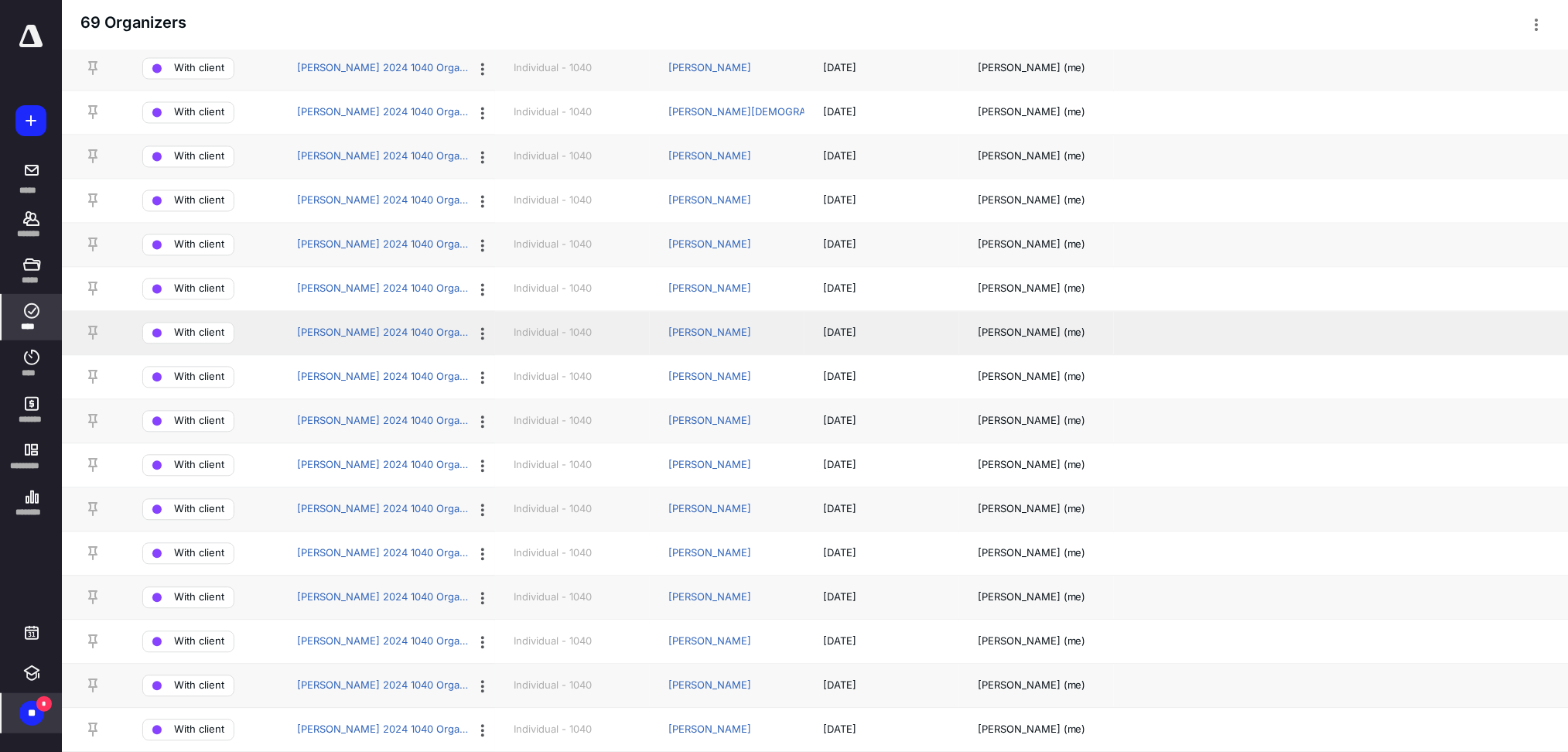 scroll, scrollTop: 825, scrollLeft: 0, axis: vertical 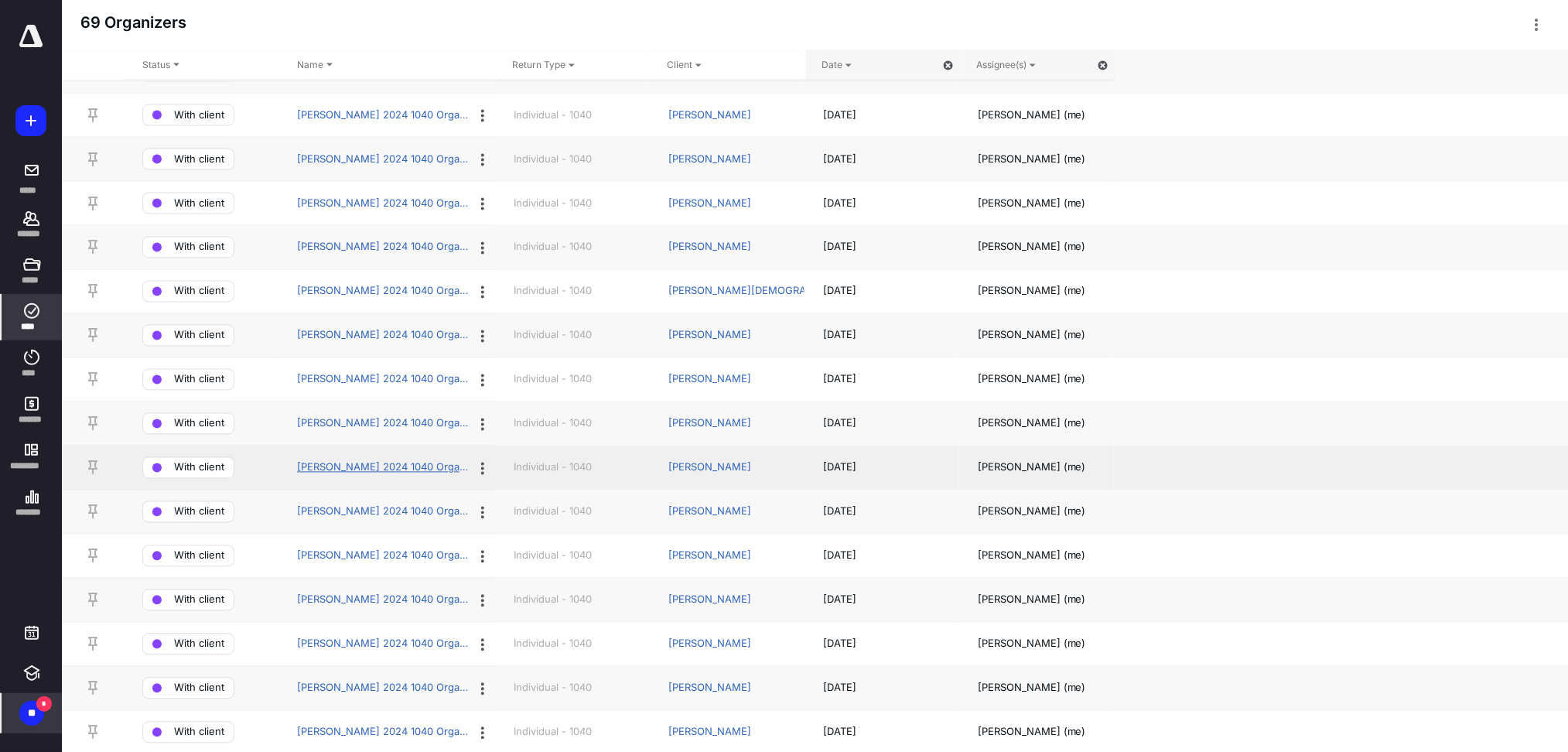 click on "[PERSON_NAME] 2024 1040 Organizer" at bounding box center [384, 468] 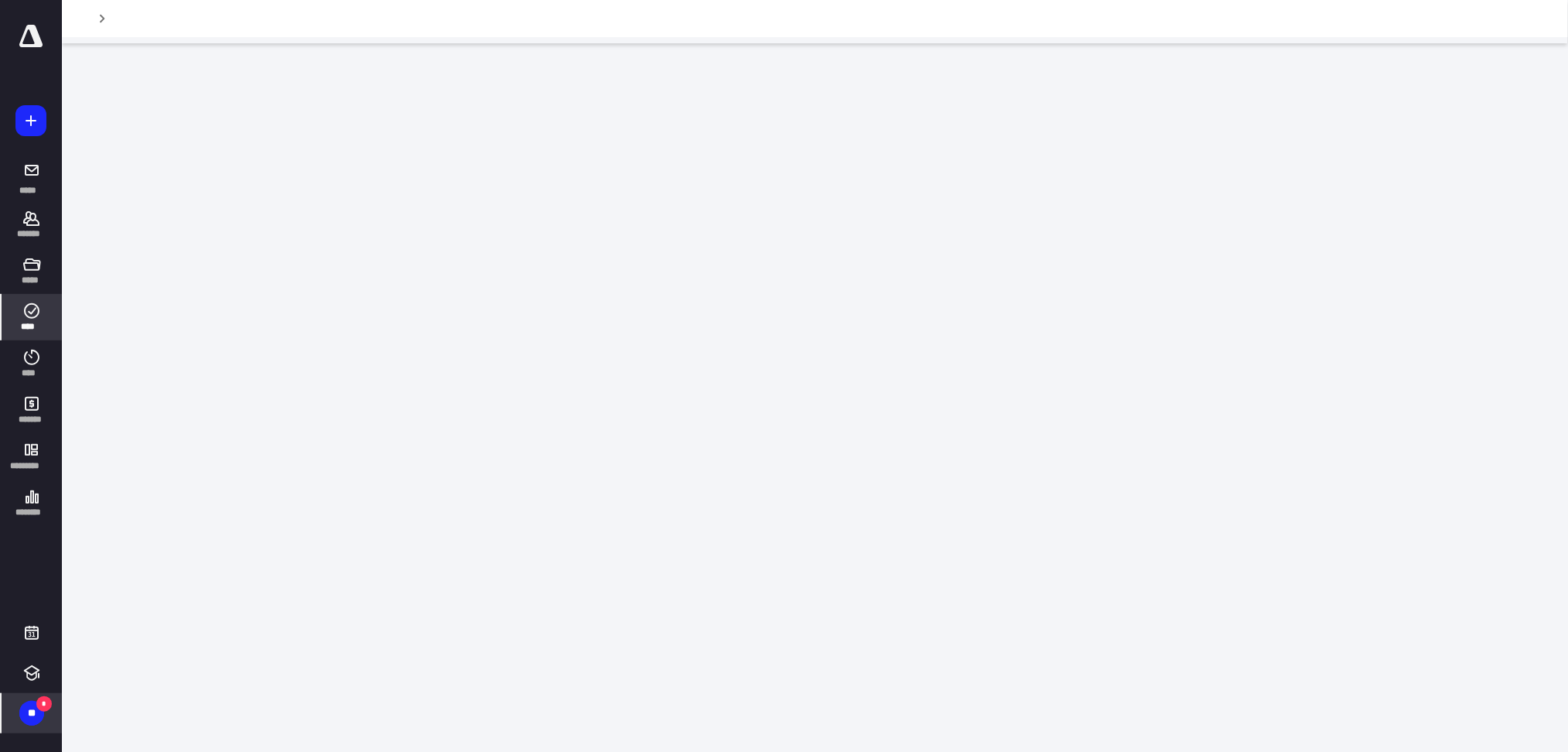 scroll, scrollTop: 0, scrollLeft: 0, axis: both 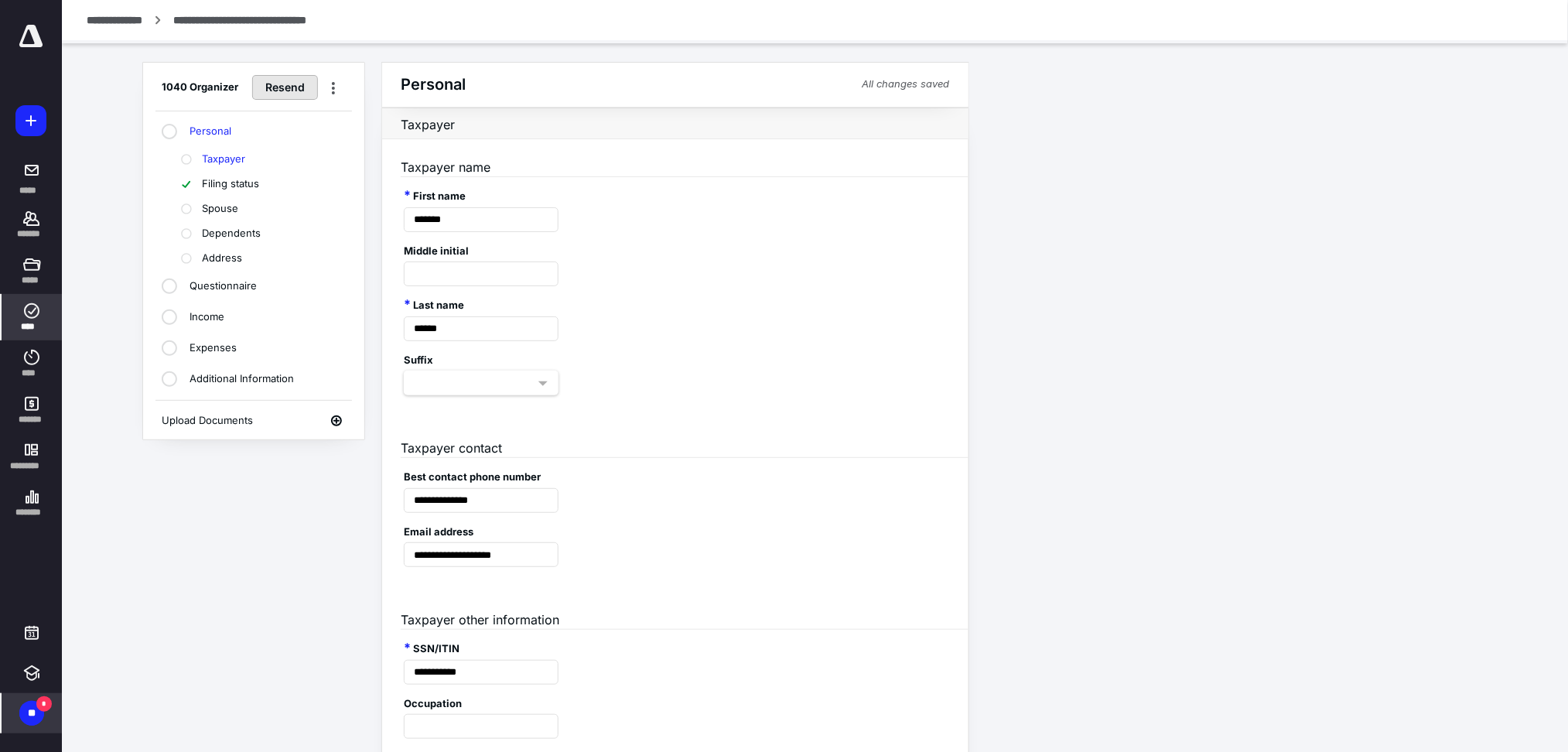 click on "Resend" at bounding box center (285, 87) 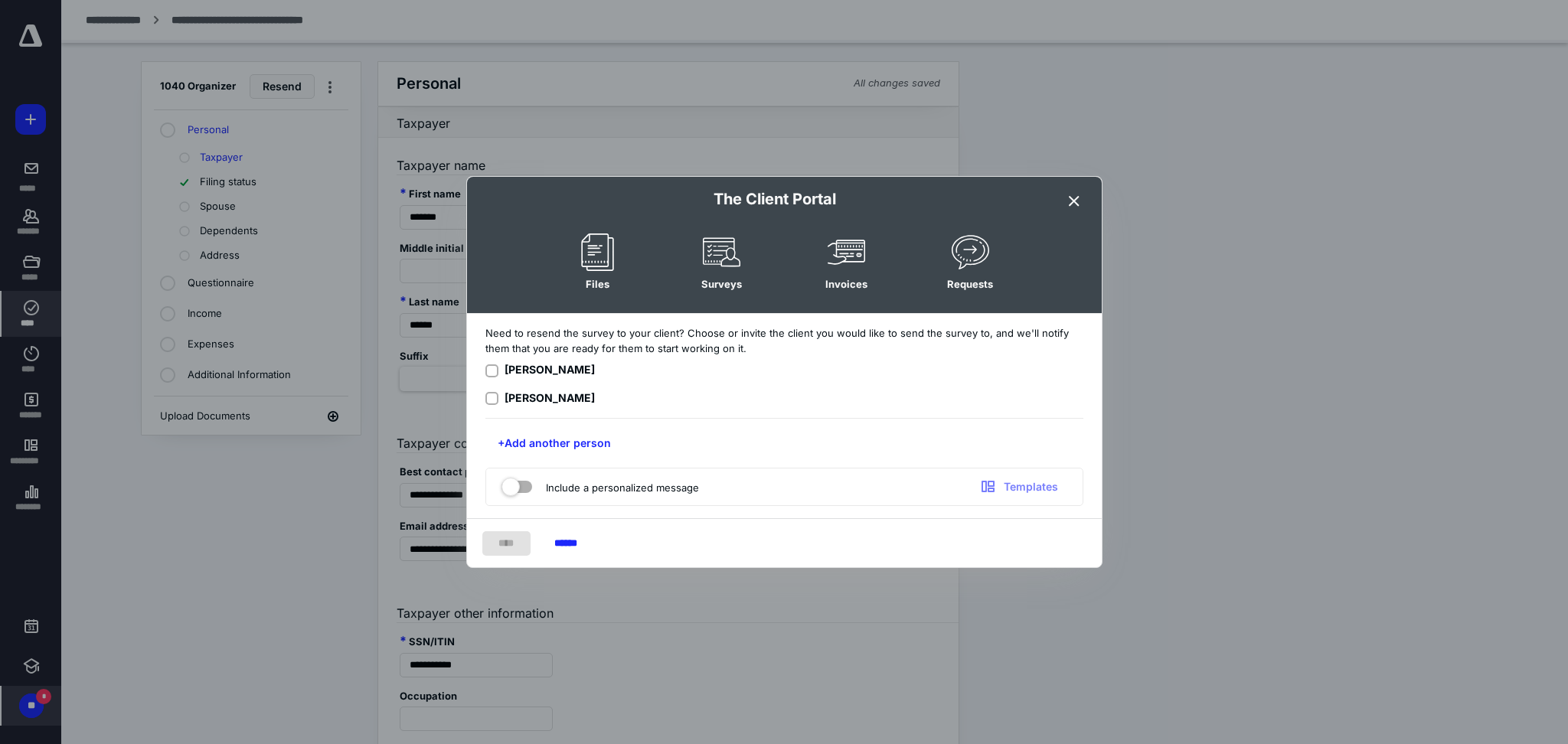 click at bounding box center [492, 399] 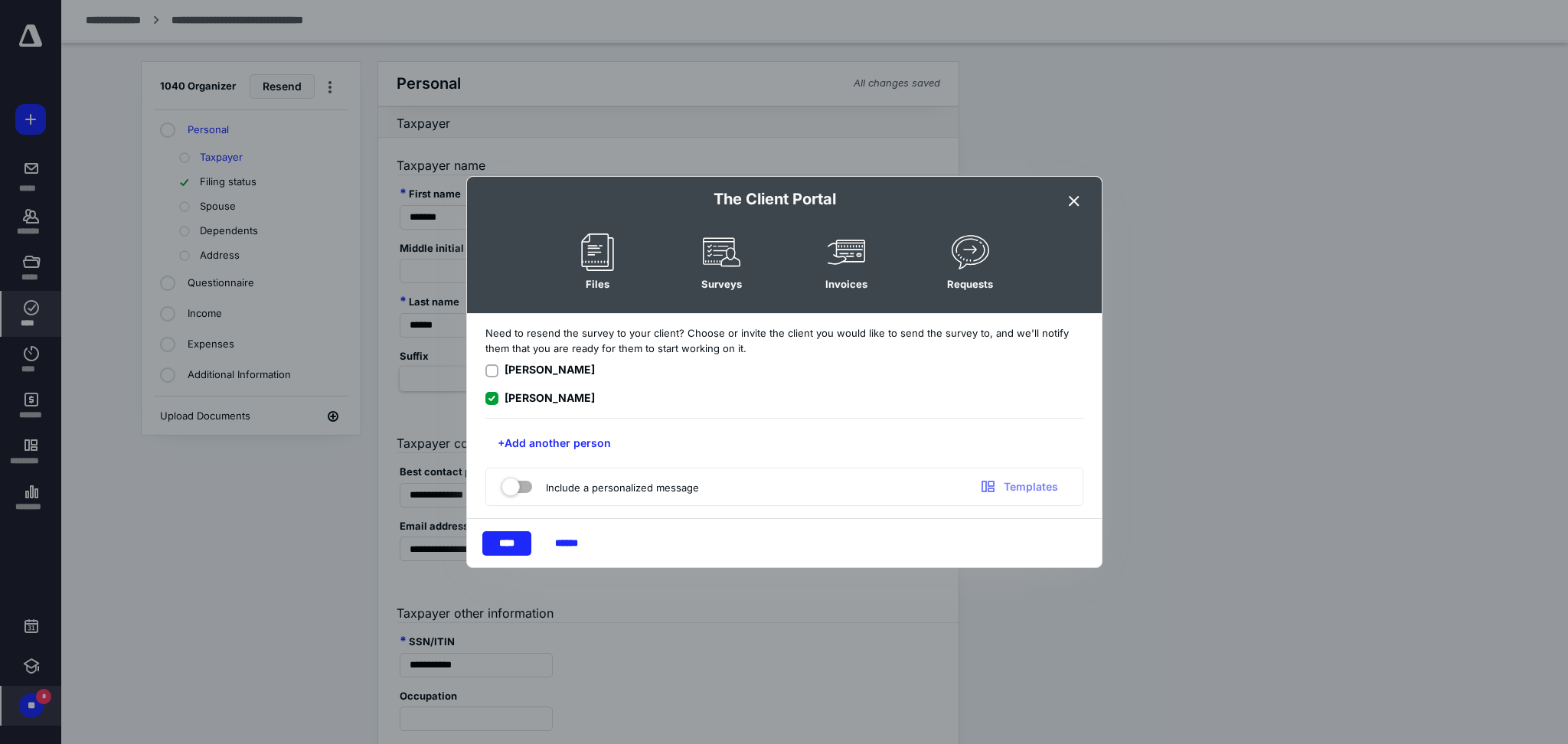 click at bounding box center [492, 370] 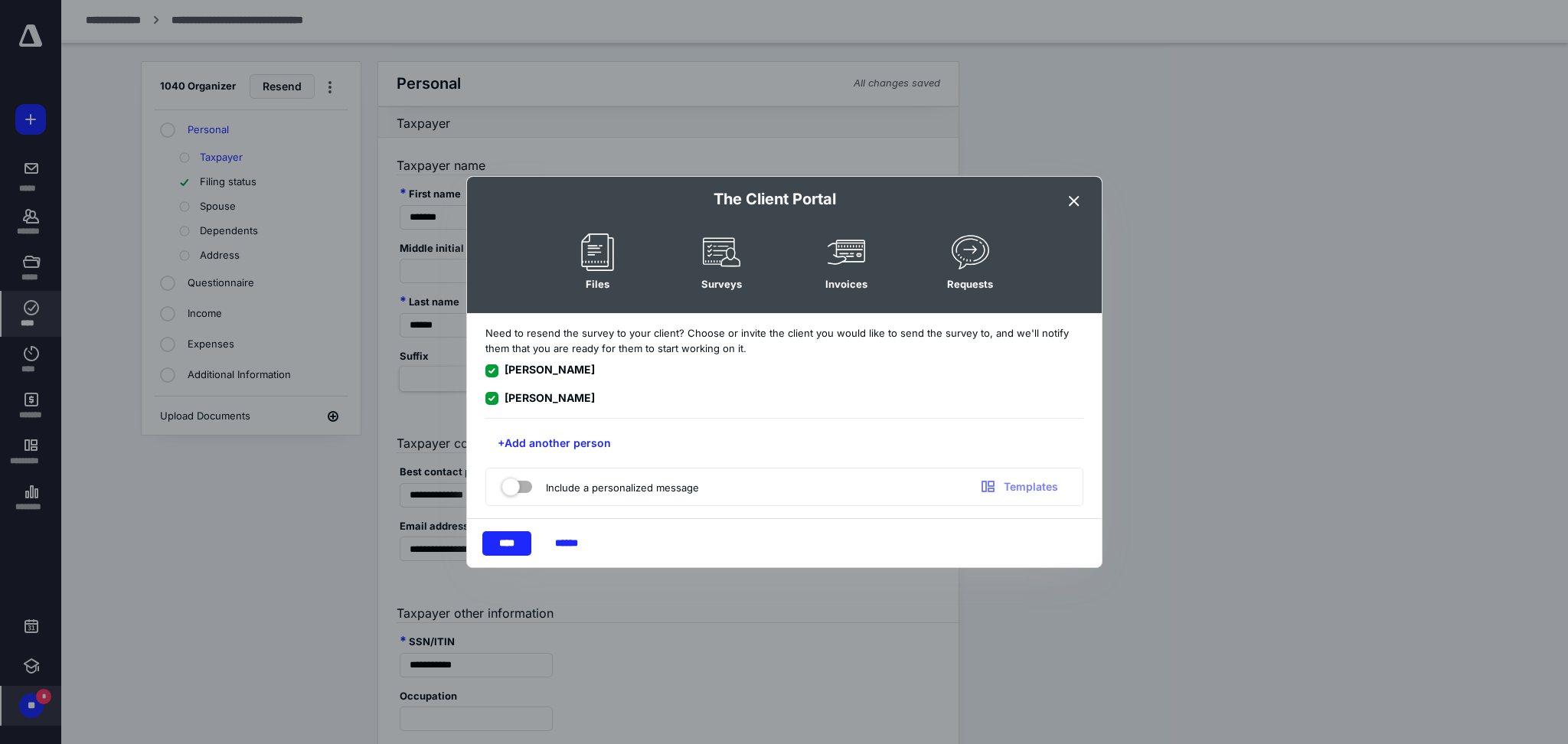 click at bounding box center (517, 484) 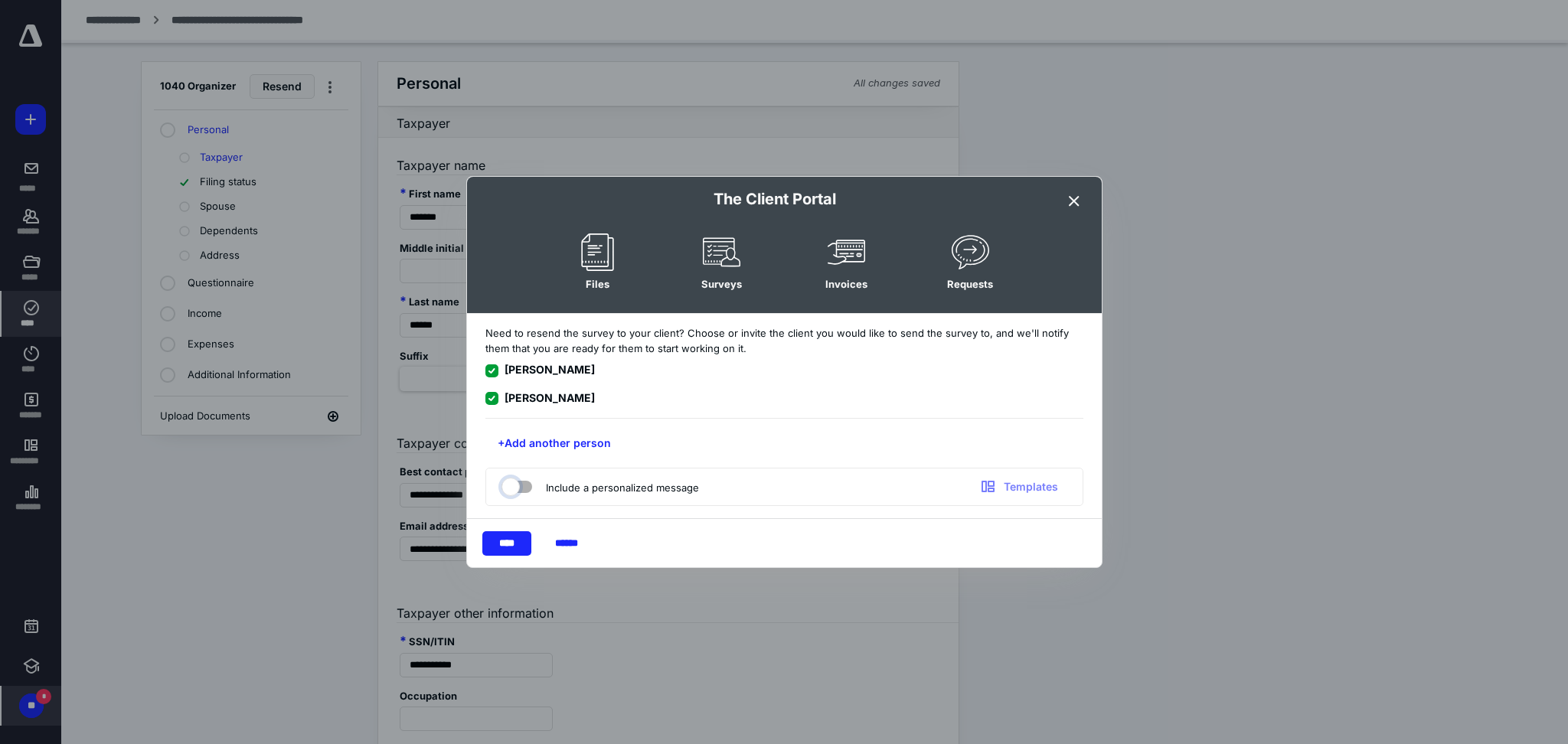 click at bounding box center [509, 485] 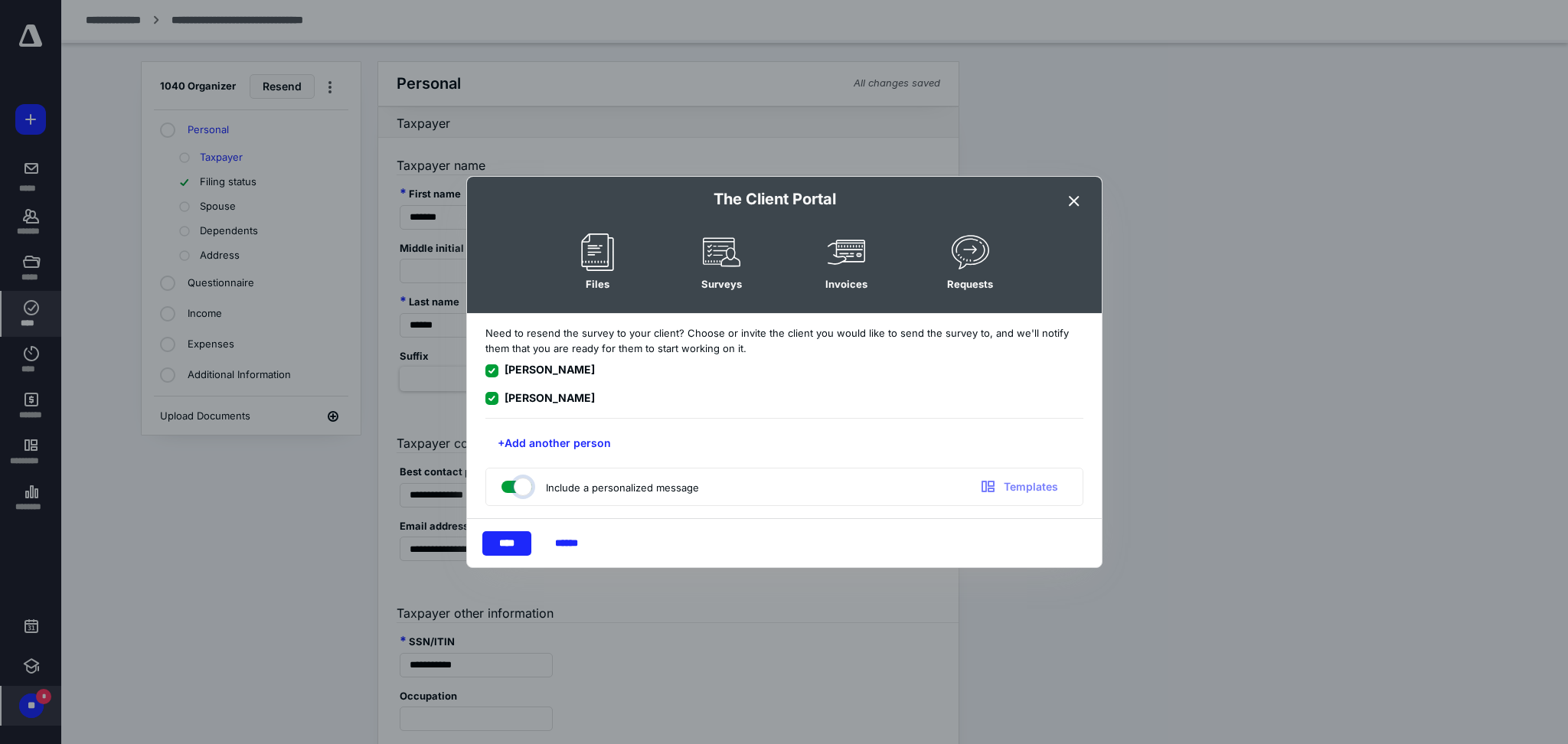 checkbox on "true" 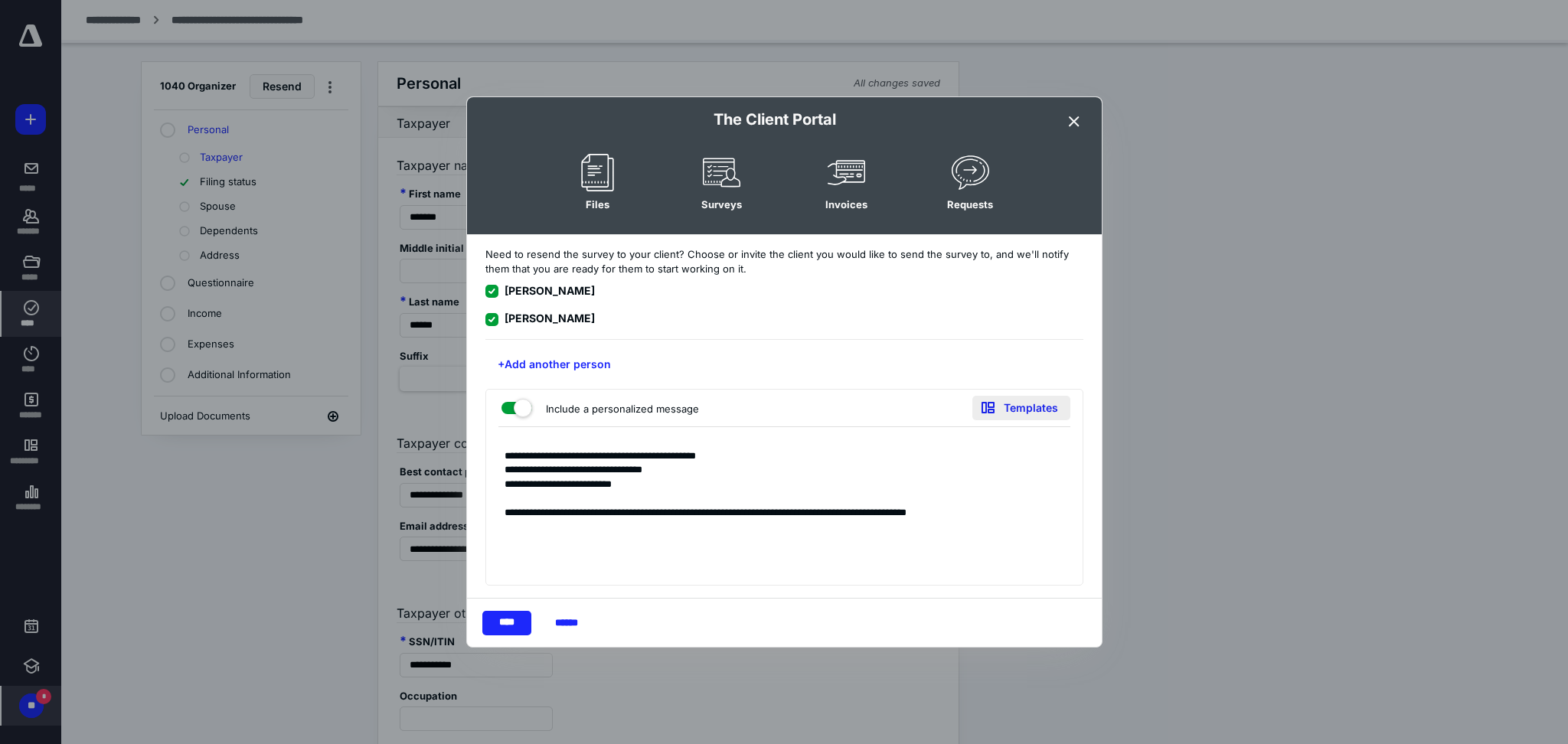 click on "Templates" at bounding box center [1021, 408] 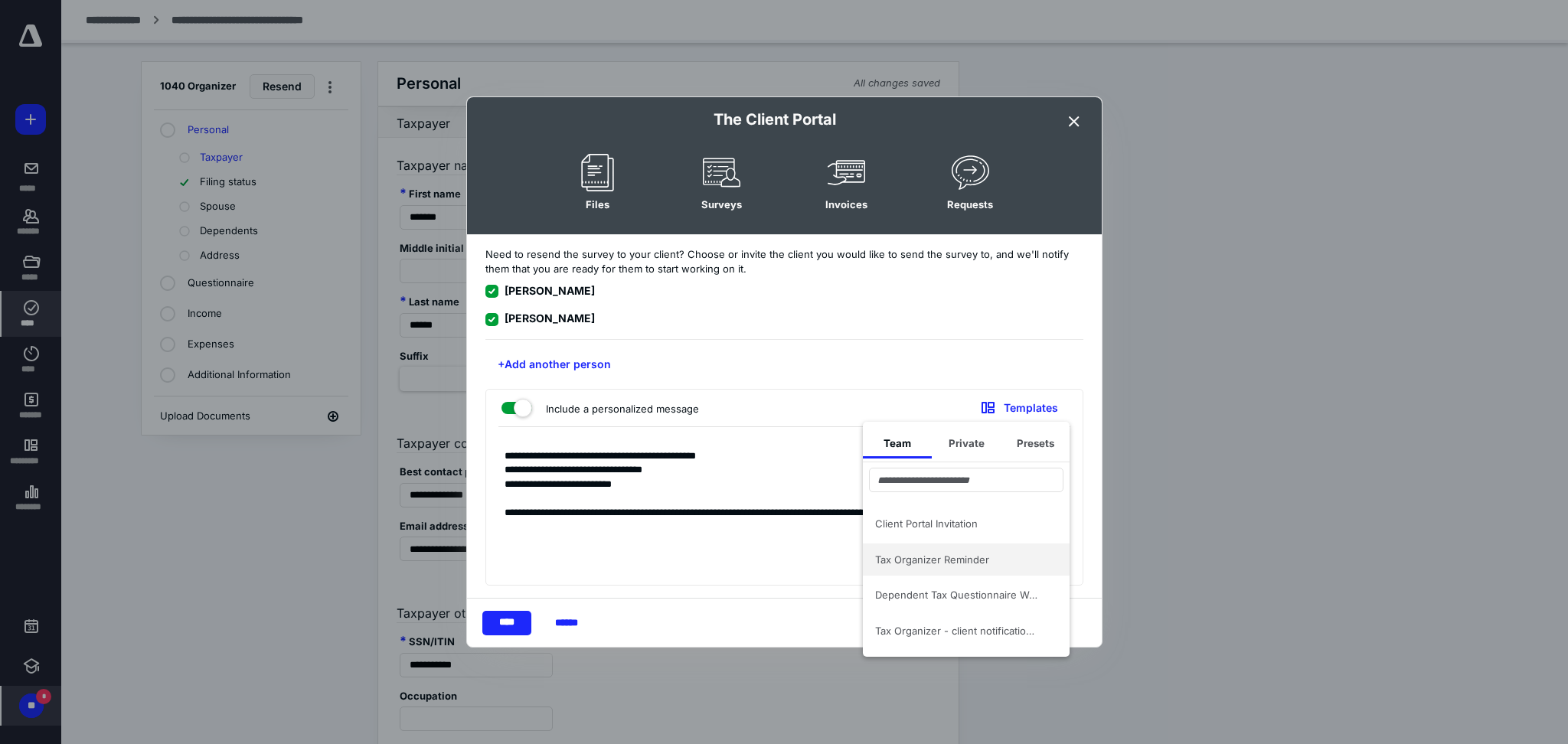 click on "Tax Organizer Reminder" at bounding box center [966, 560] 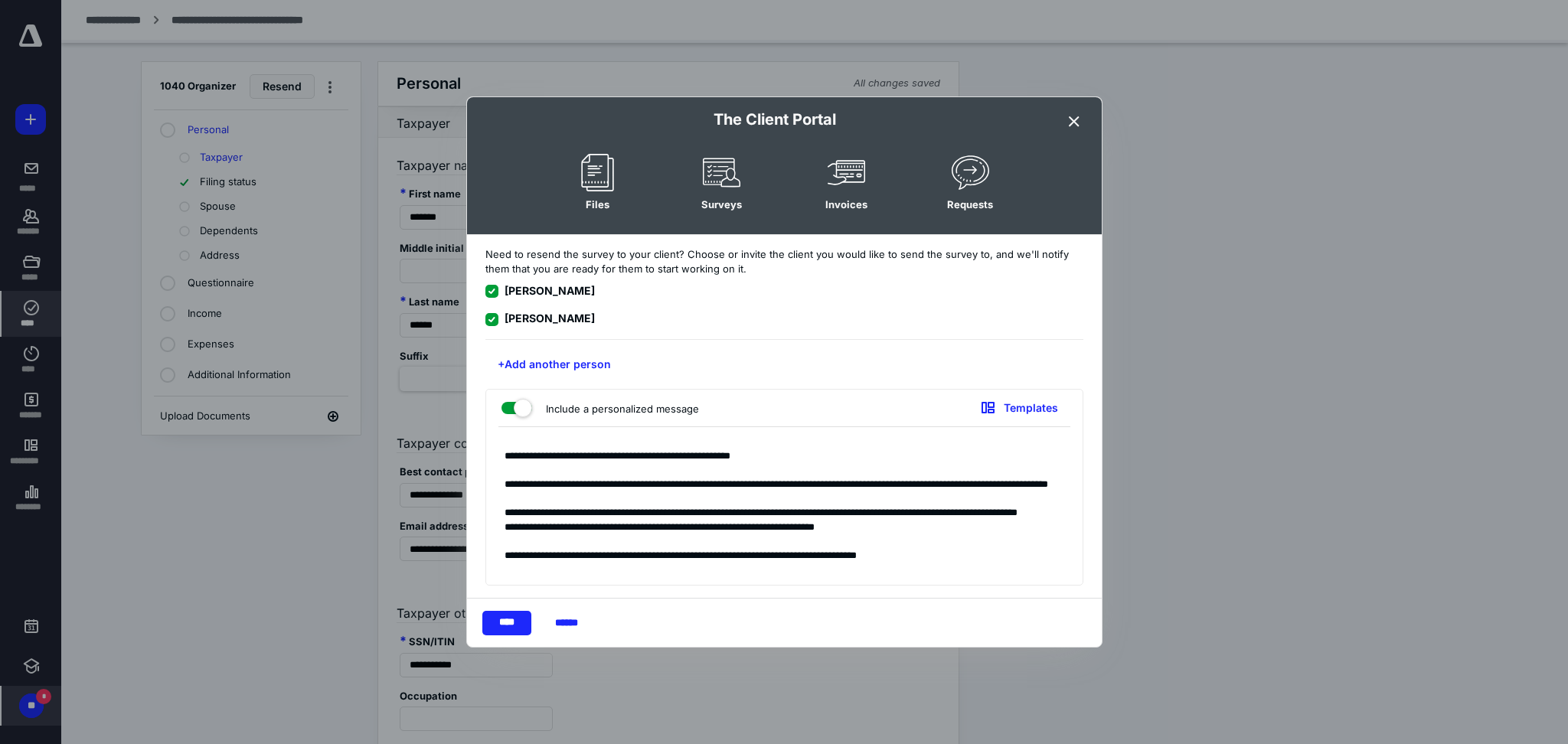 click on "**********" at bounding box center (784, 510) 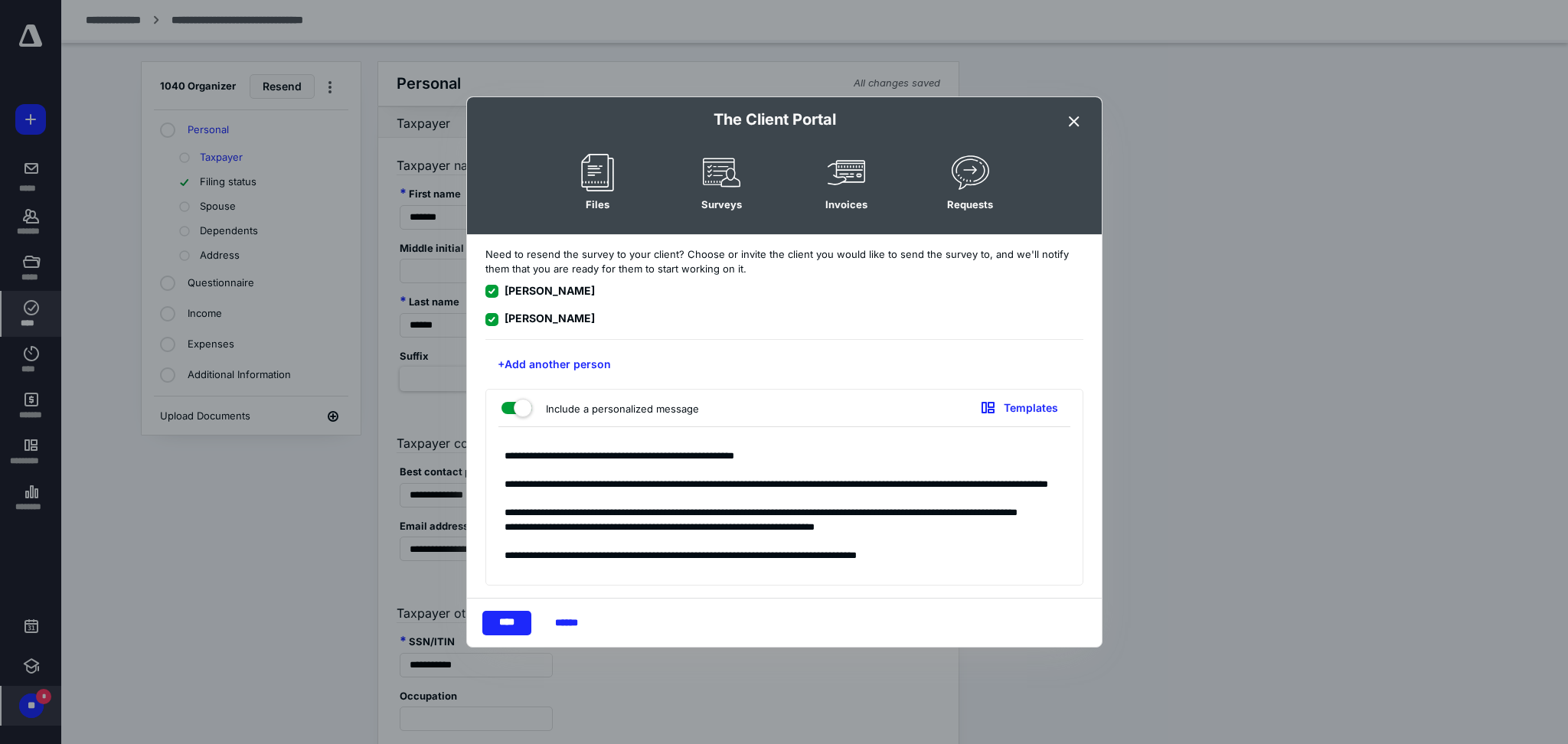 click on "Include a personalized message Templates" at bounding box center (784, 408) 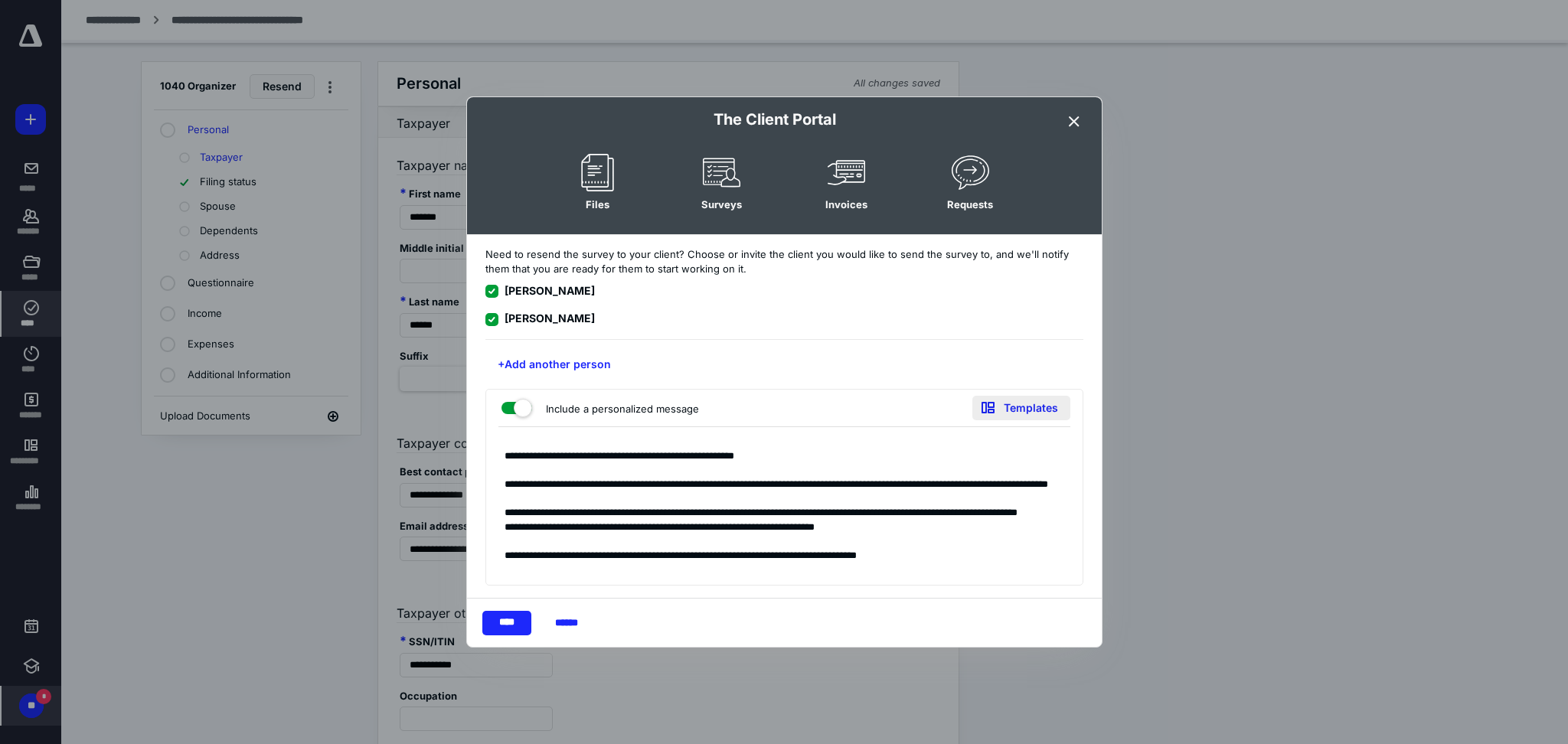 click on "Templates" at bounding box center (1021, 408) 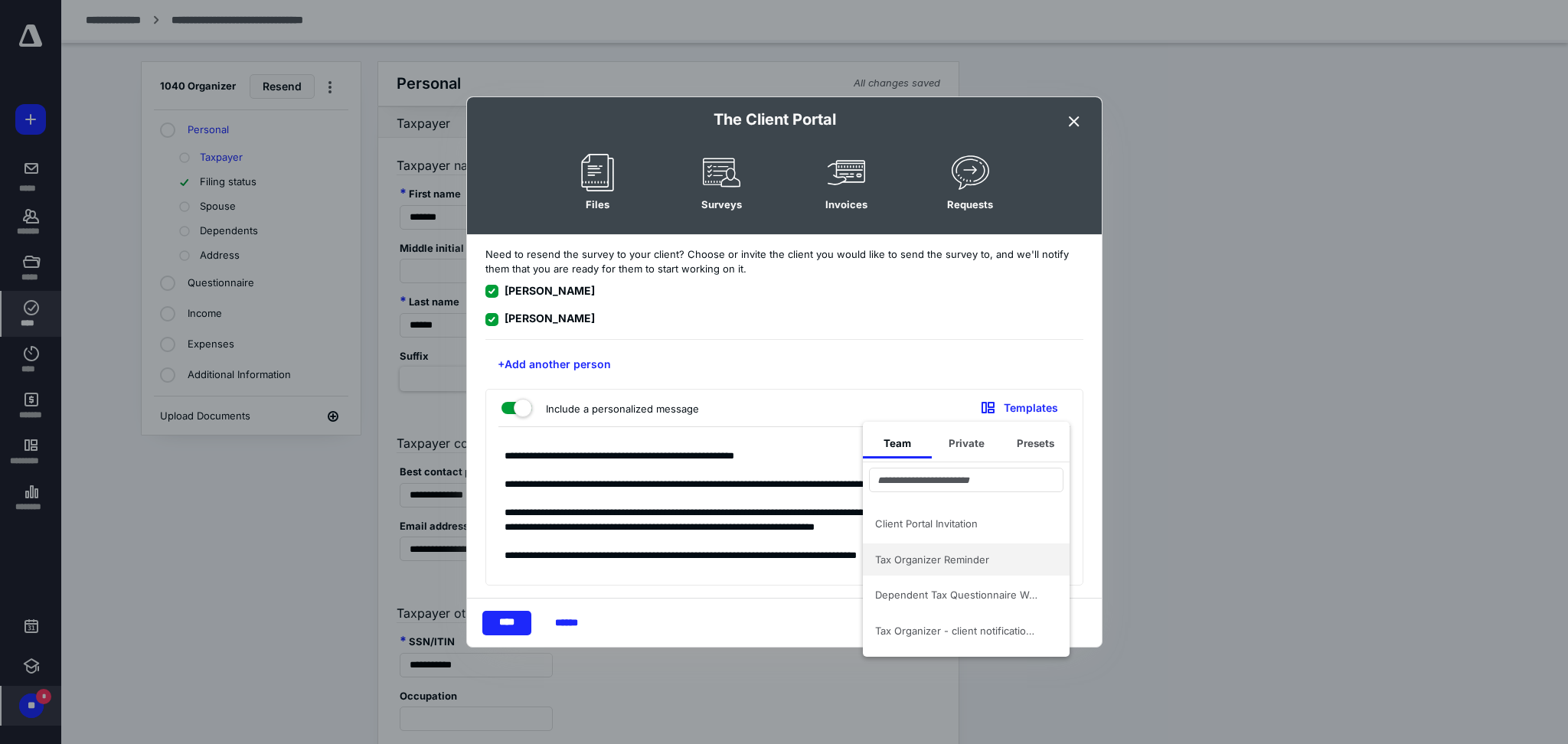 click on "Tax Organizer Reminder" at bounding box center [957, 560] 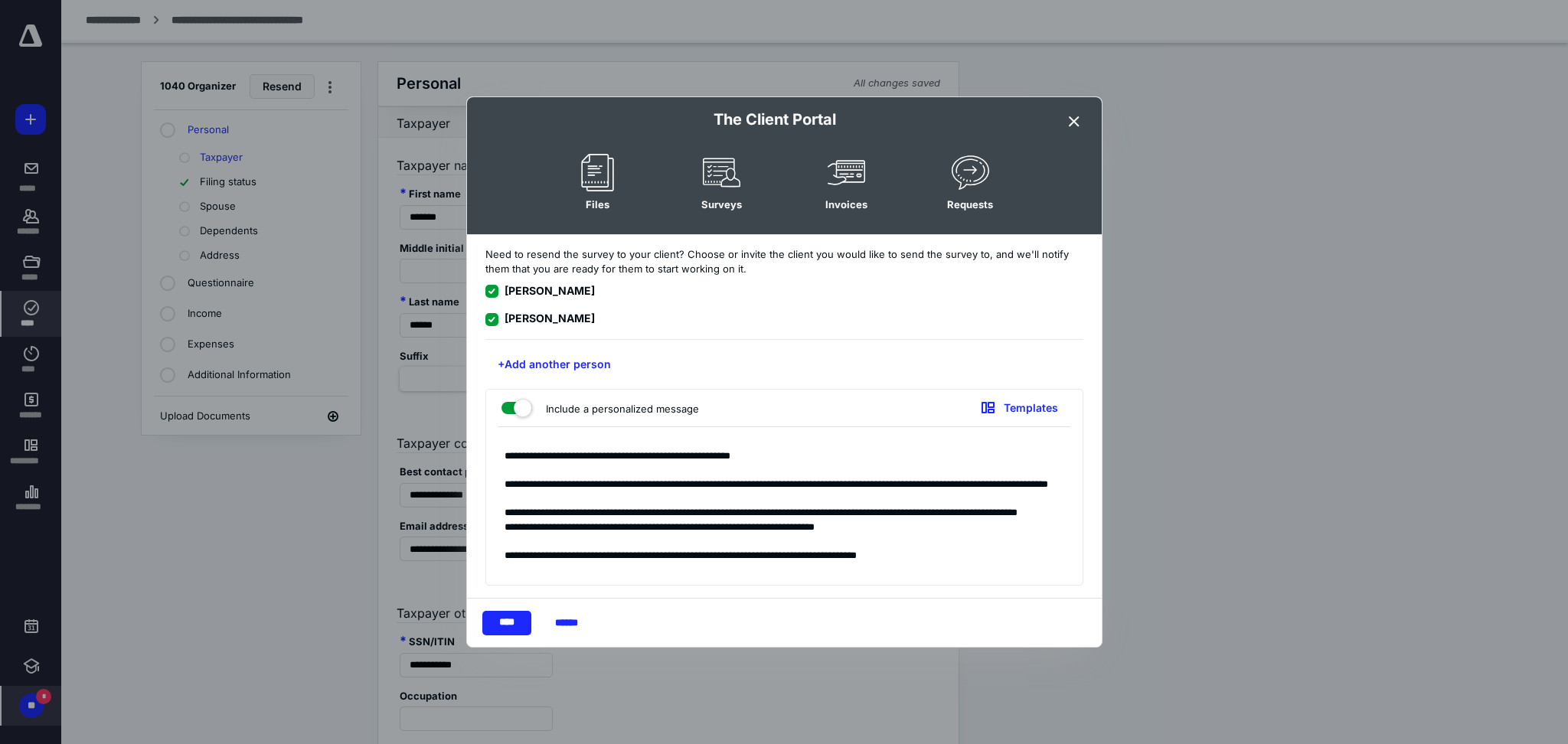 click on "**********" at bounding box center [784, 510] 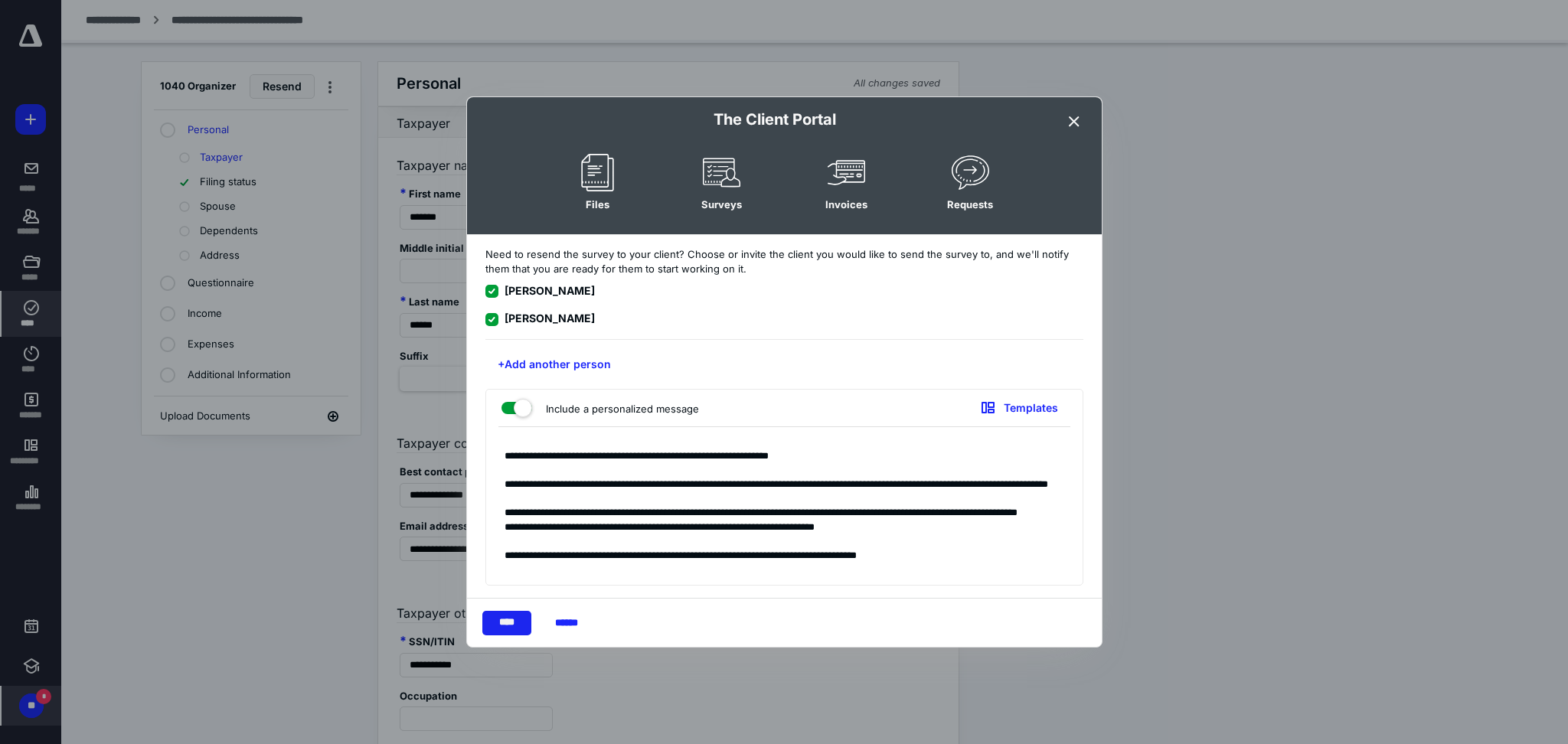 type on "**********" 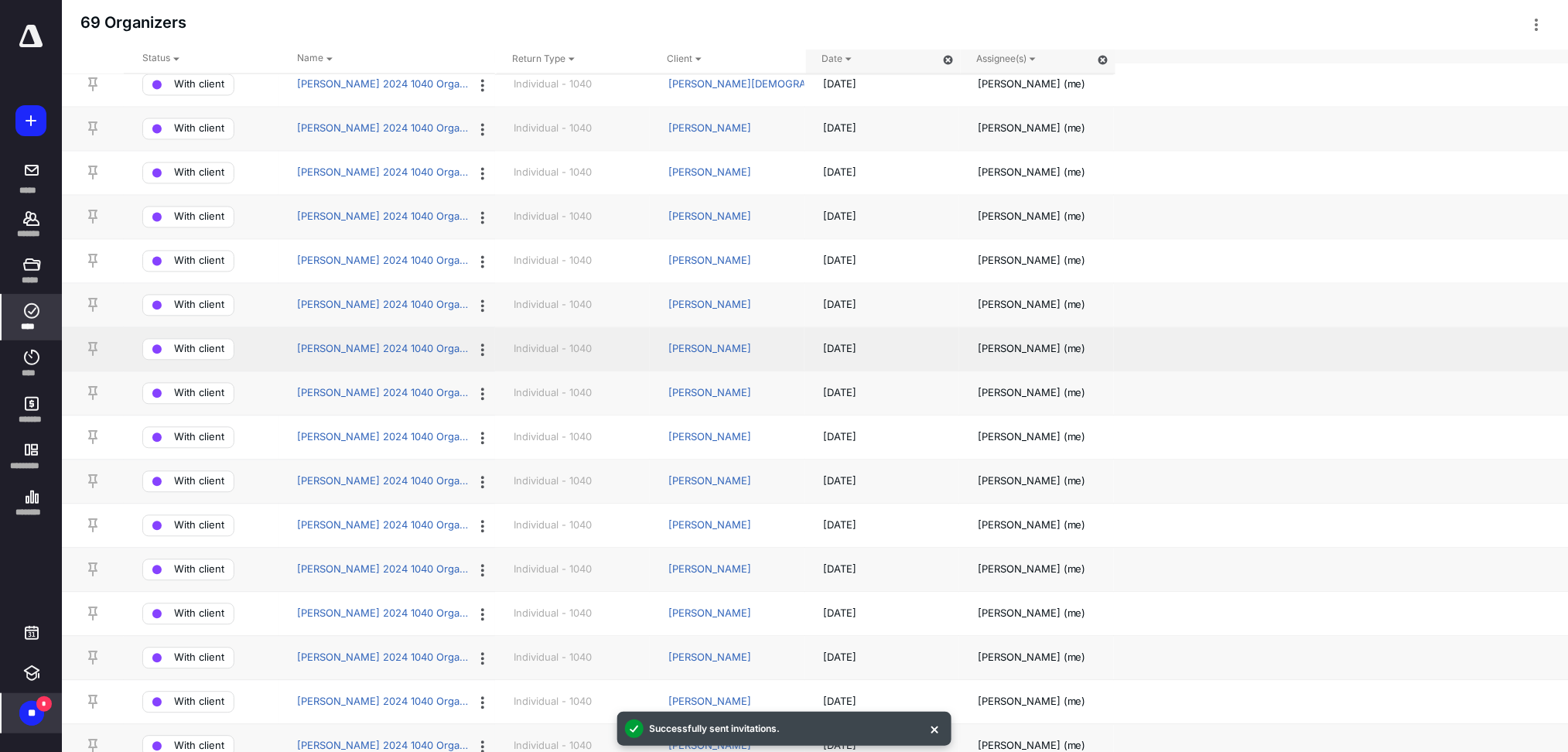 scroll, scrollTop: 928, scrollLeft: 0, axis: vertical 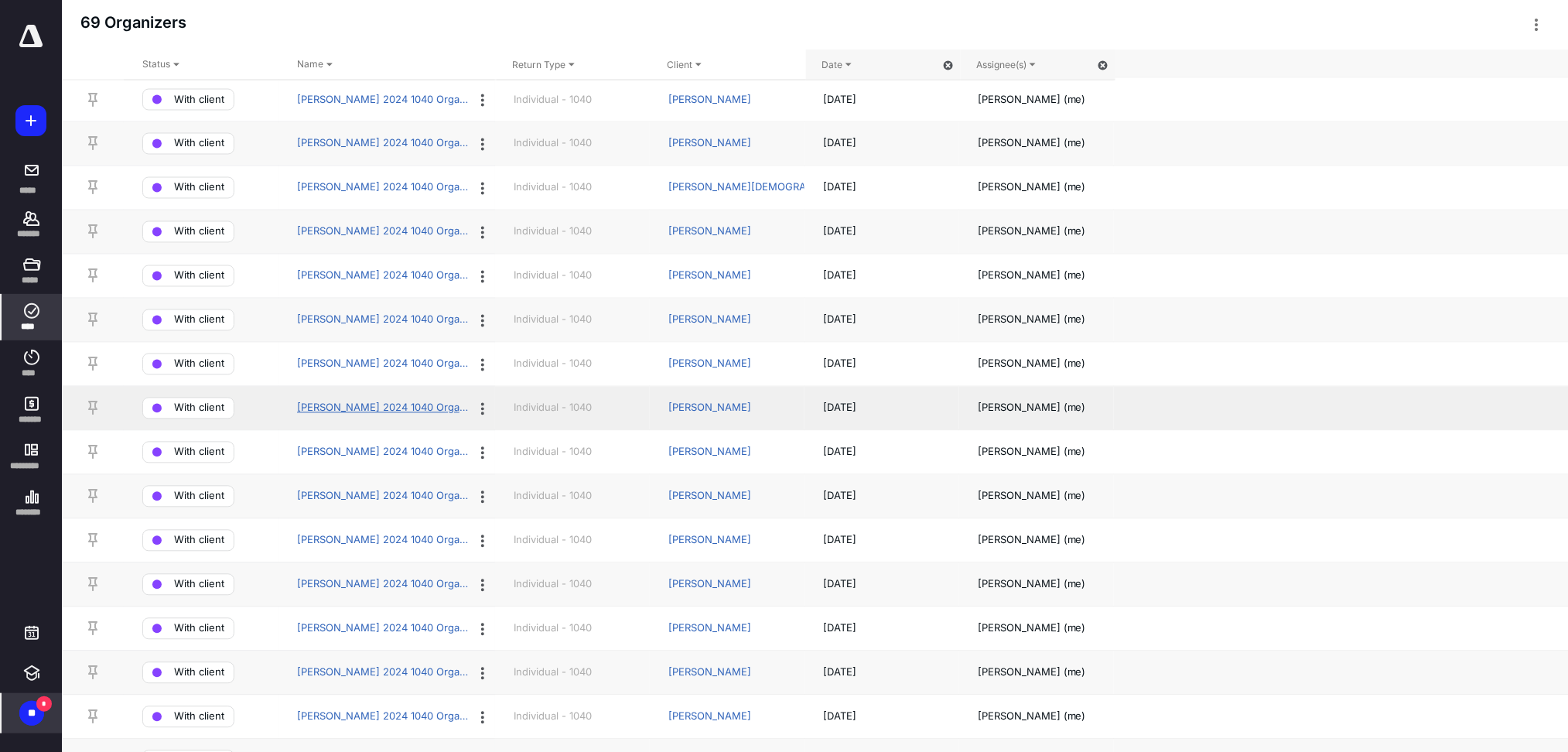 click on "[PERSON_NAME] 2024 1040 Organizer" at bounding box center (384, 408) 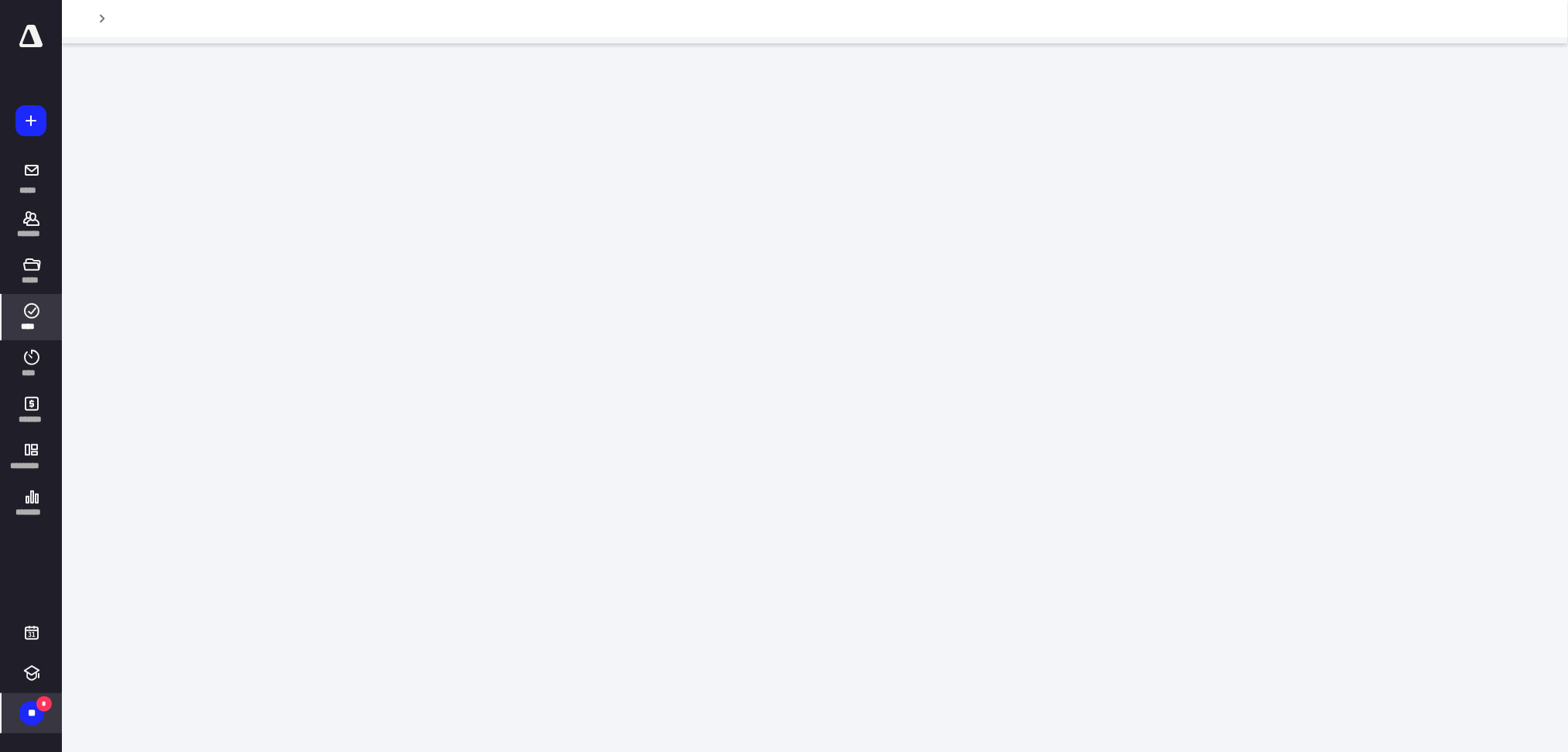scroll, scrollTop: 0, scrollLeft: 0, axis: both 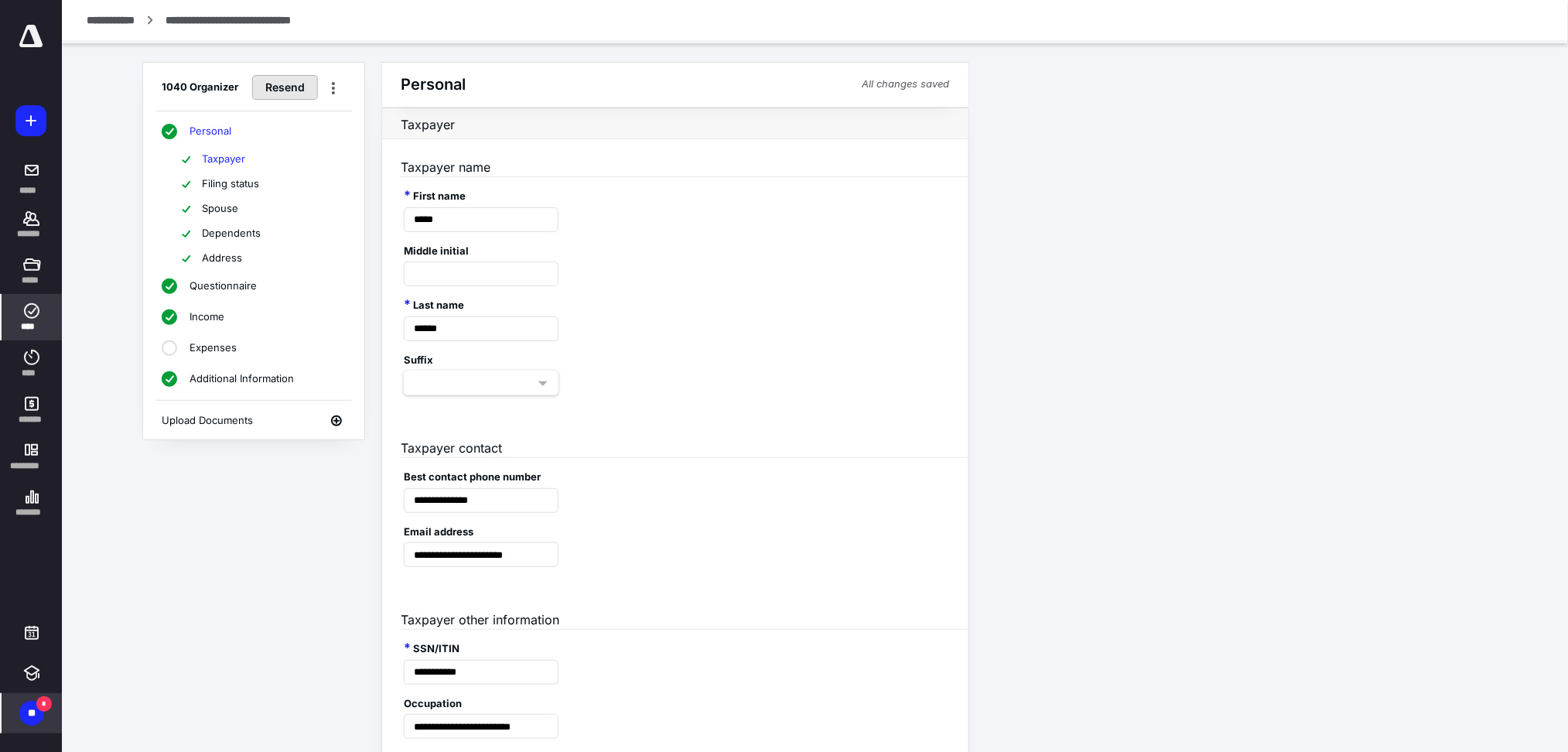 click on "Resend" at bounding box center (285, 87) 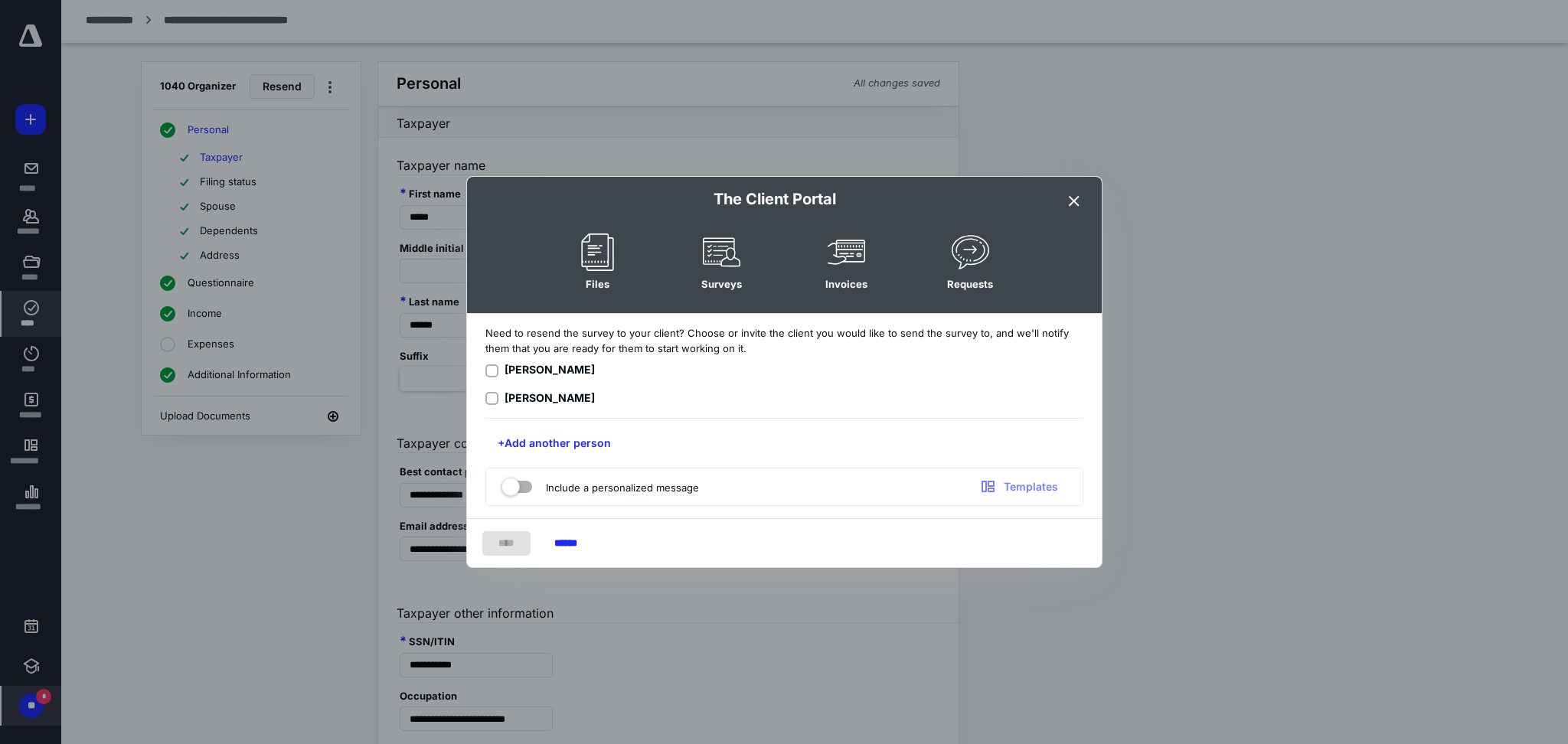 click at bounding box center (1074, 201) 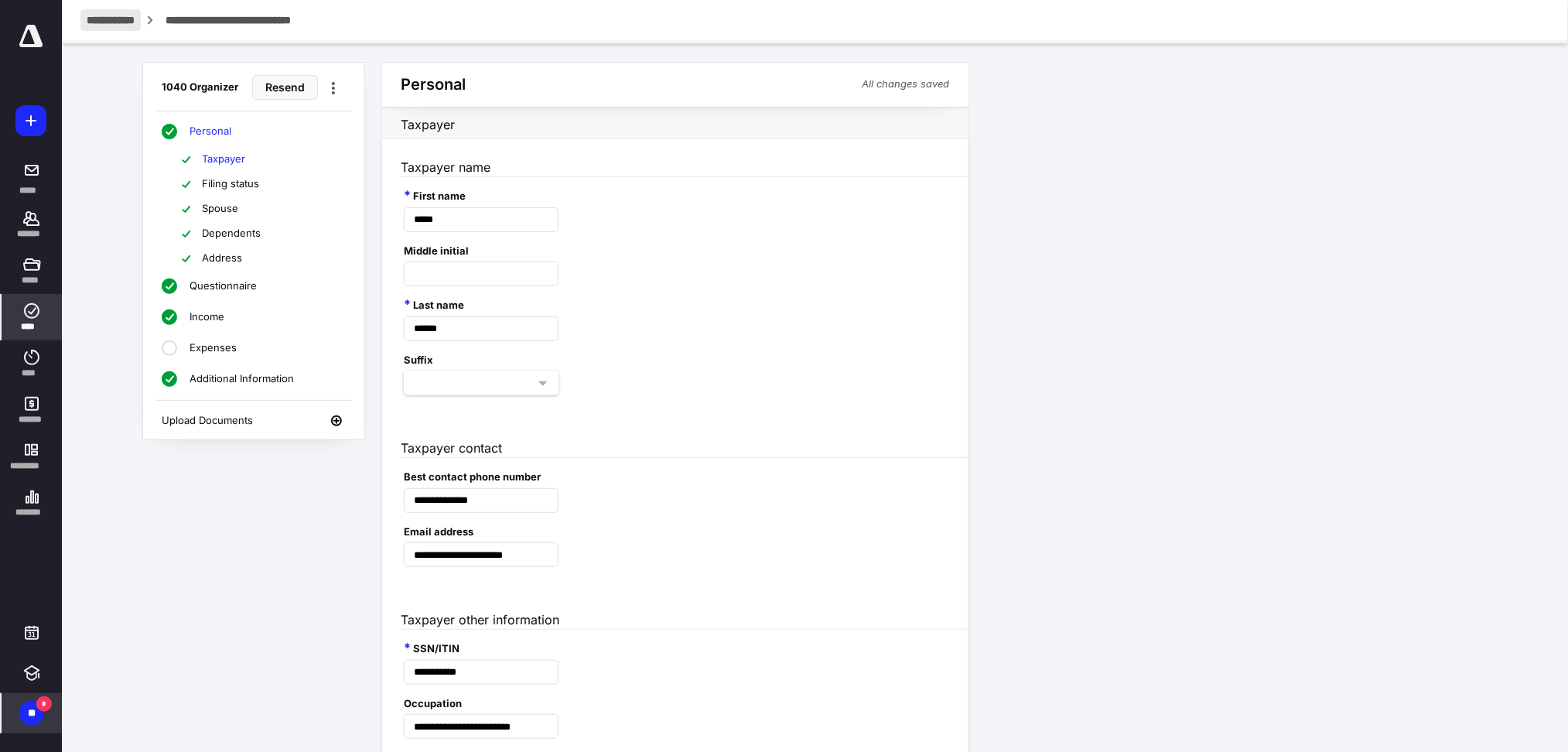 click on "**********" at bounding box center [111, 20] 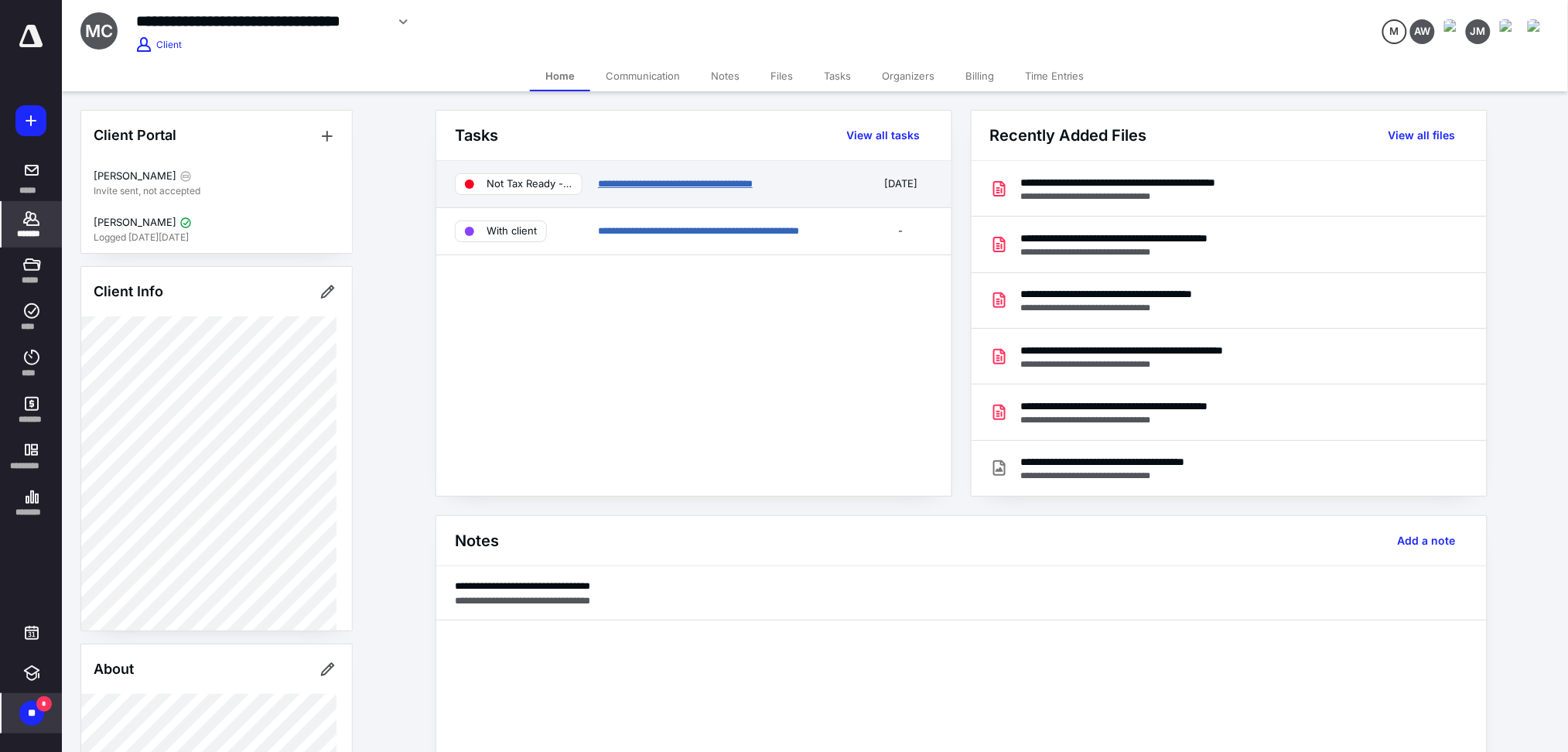 click on "**********" at bounding box center (675, 183) 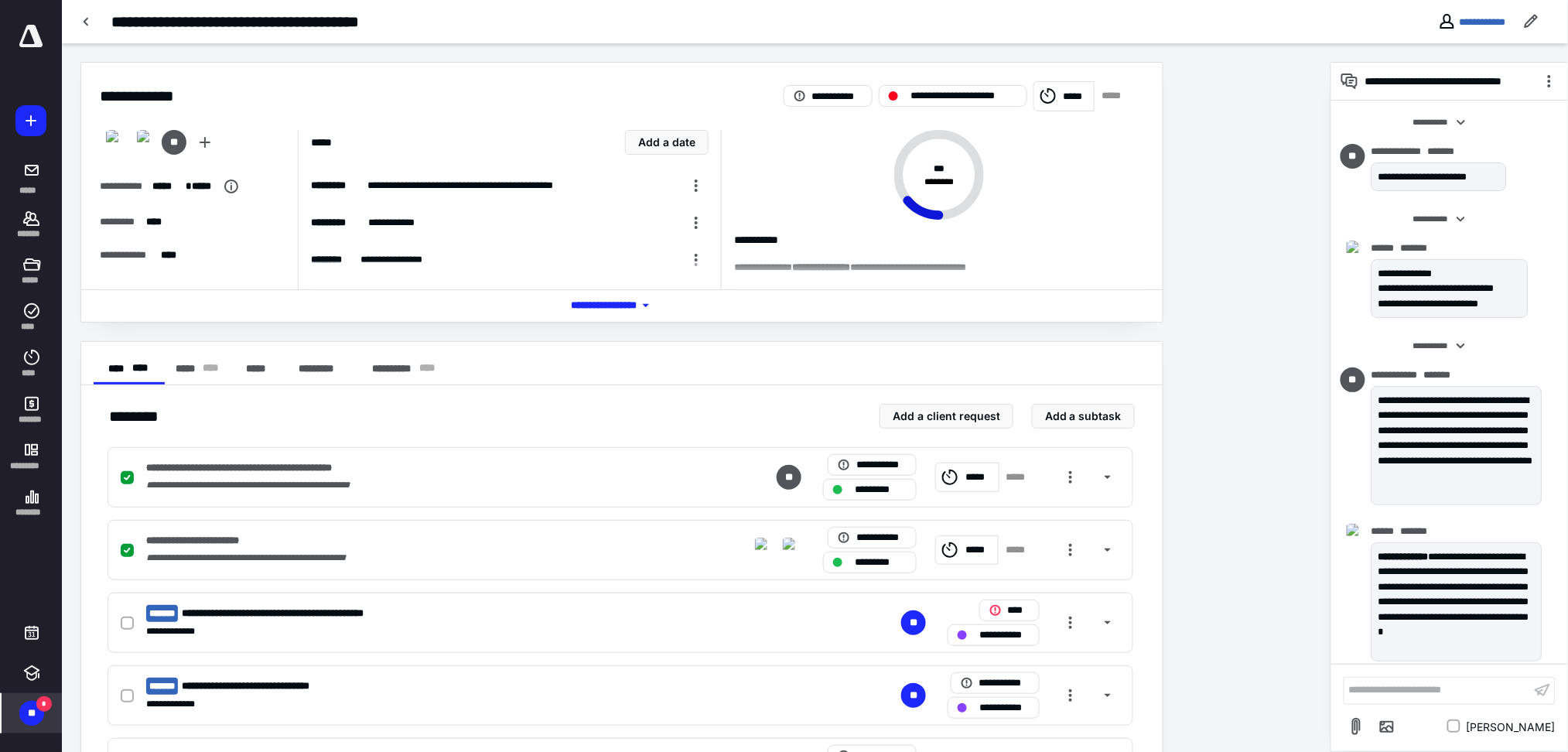 scroll, scrollTop: 174, scrollLeft: 0, axis: vertical 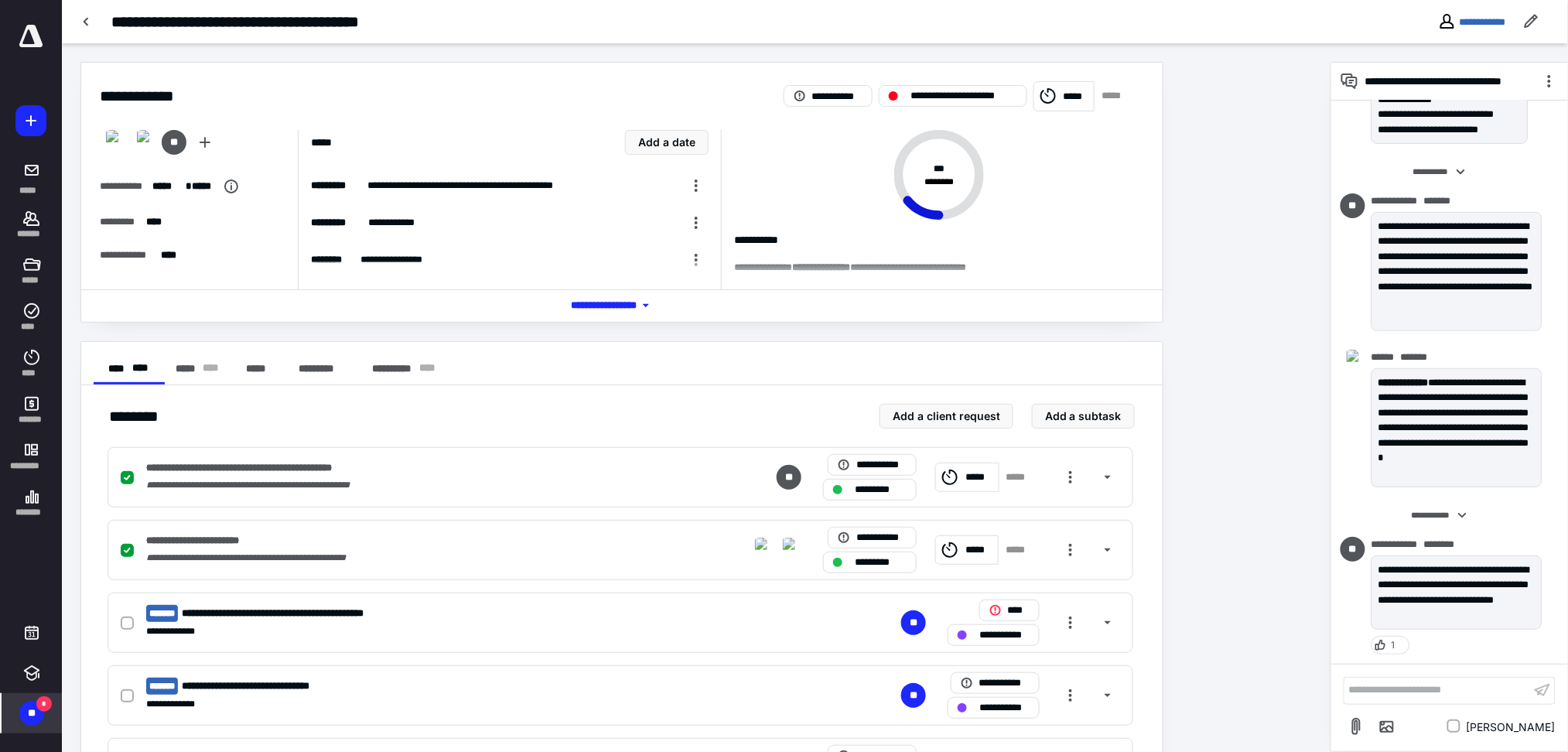 click on "**********" at bounding box center (696, 767) 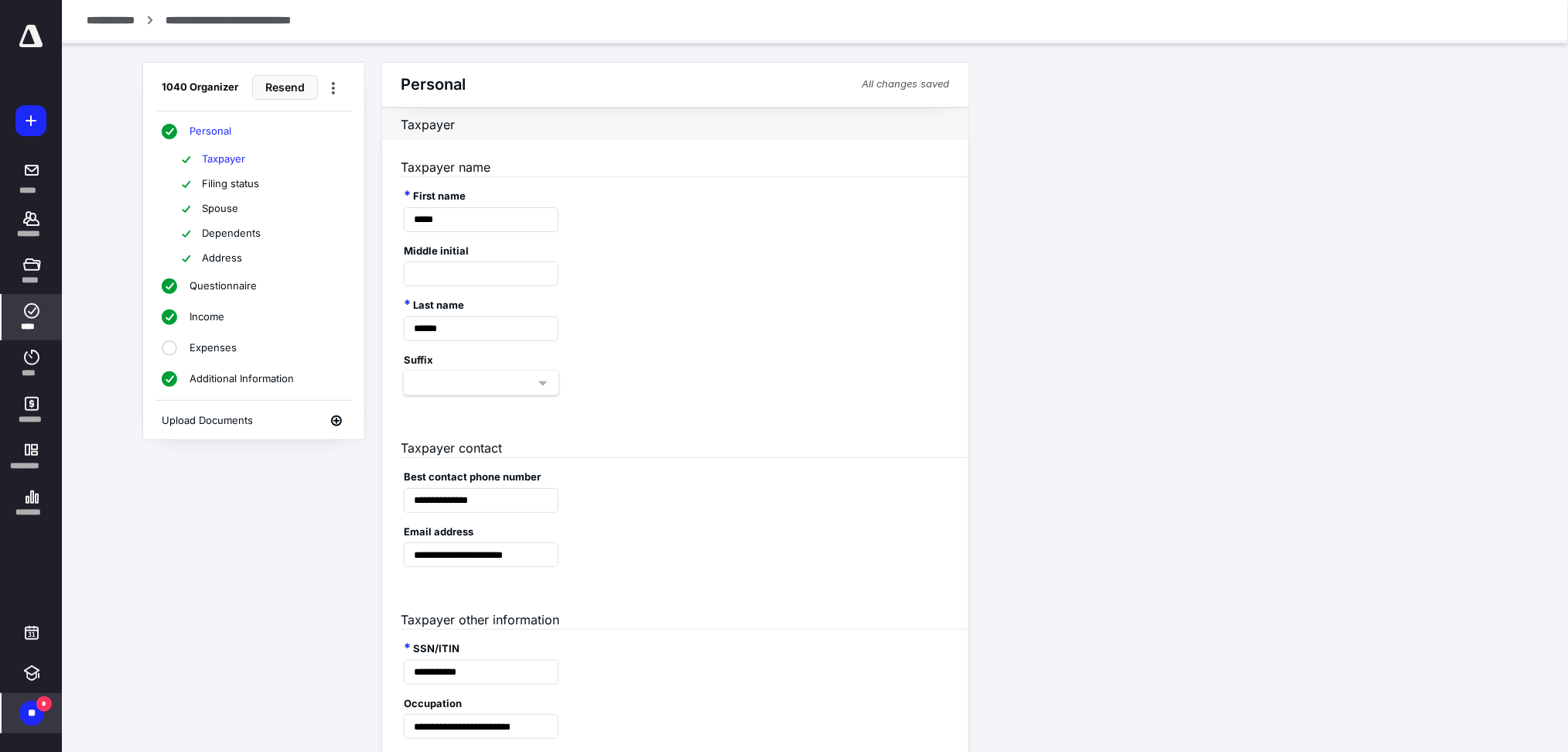 drag, startPoint x: 774, startPoint y: 166, endPoint x: 763, endPoint y: 162, distance: 11.7047 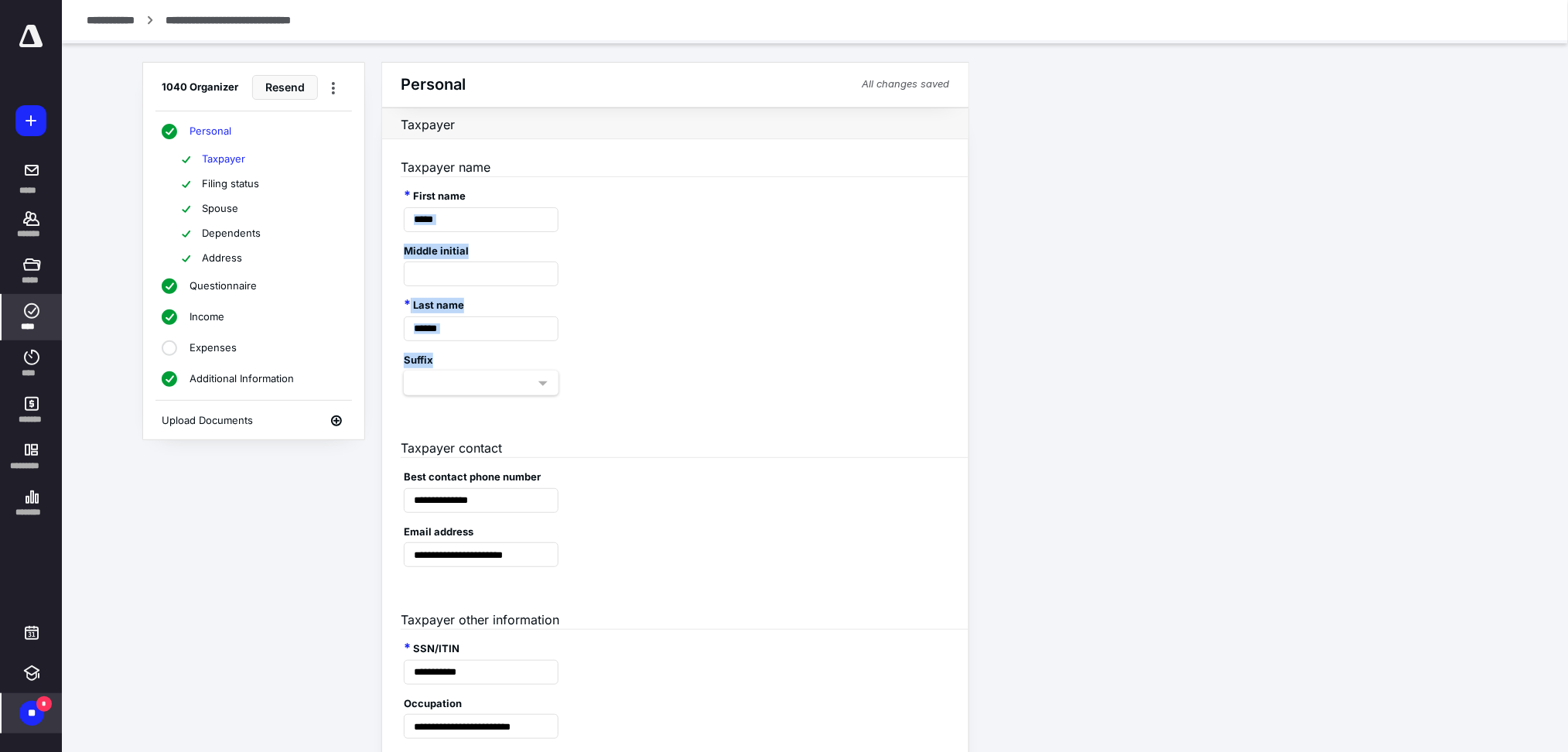 drag, startPoint x: 715, startPoint y: 210, endPoint x: 1020, endPoint y: 406, distance: 362.54793 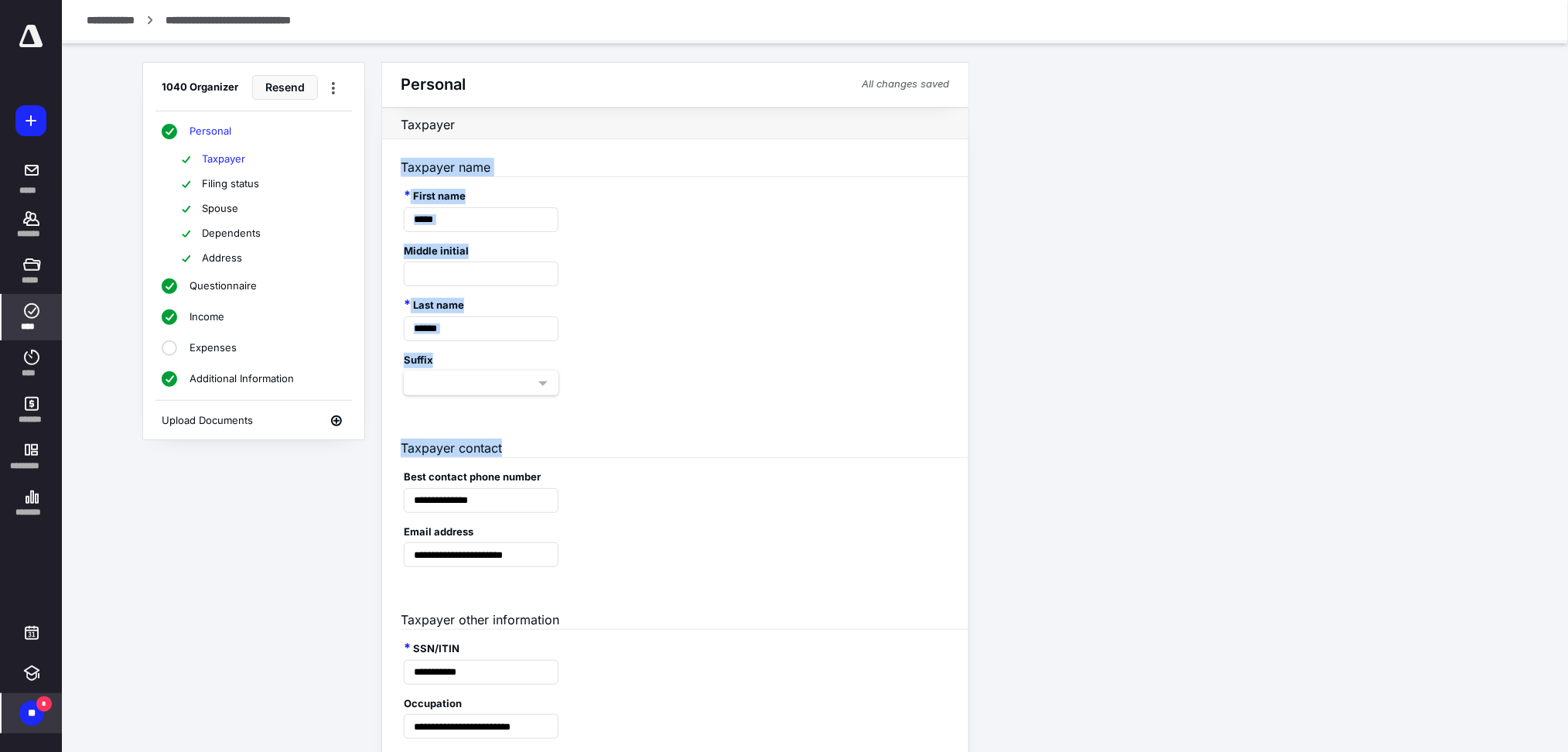 drag, startPoint x: 1034, startPoint y: 449, endPoint x: 651, endPoint y: 128, distance: 499.7299 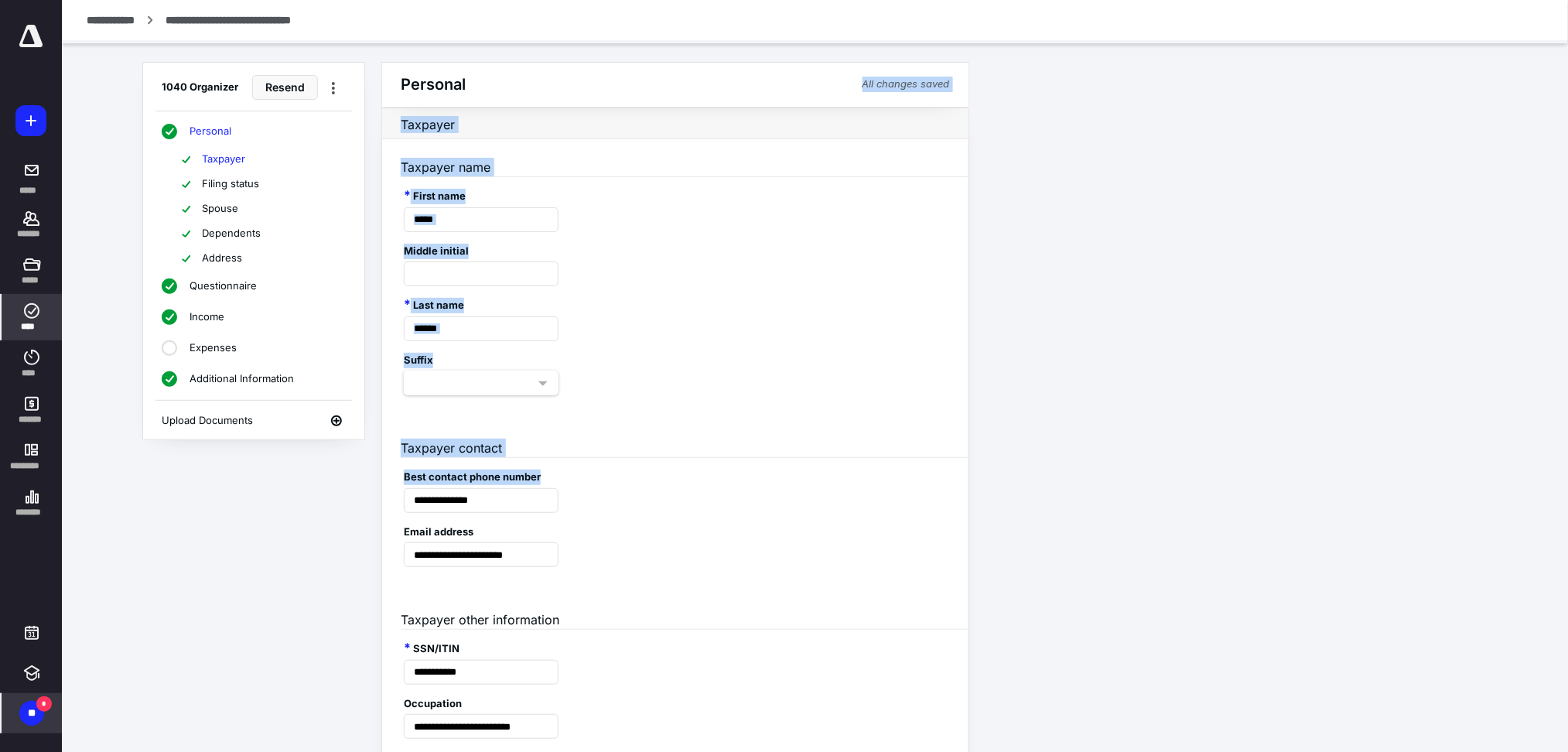 drag, startPoint x: 483, startPoint y: 63, endPoint x: 1158, endPoint y: 484, distance: 795.5288 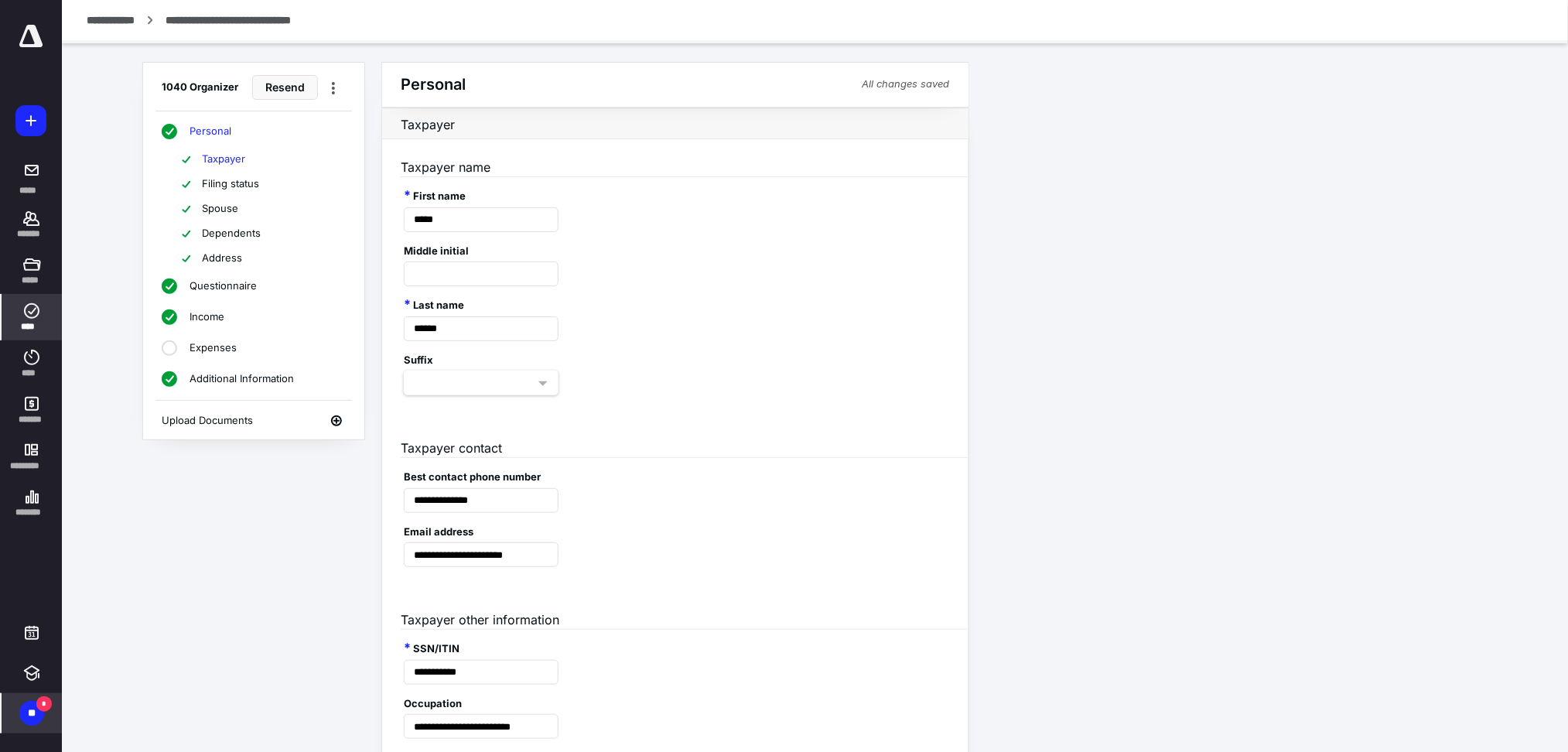 click on "**********" at bounding box center (815, 843) 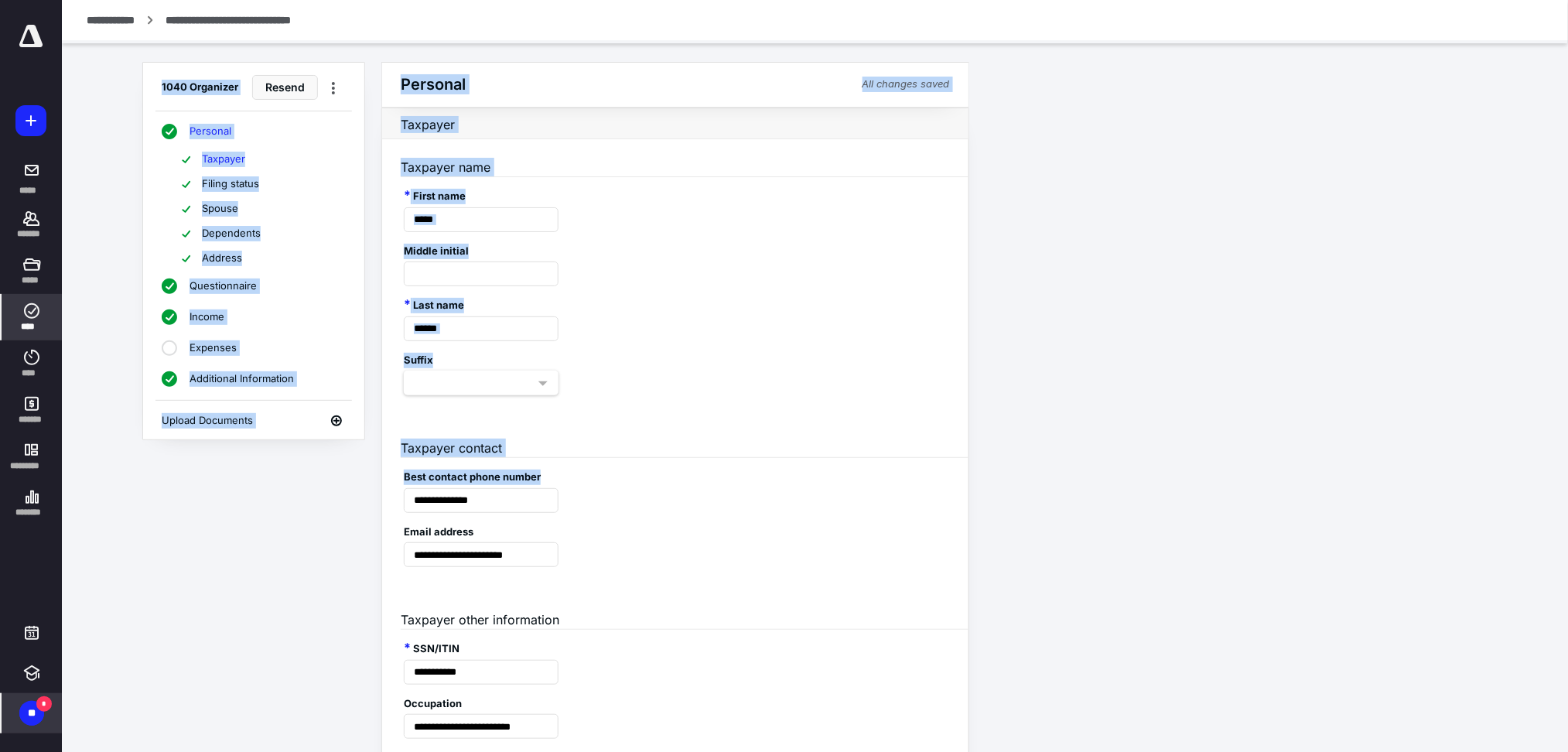 drag, startPoint x: 1073, startPoint y: 498, endPoint x: 533, endPoint y: 27, distance: 716.548 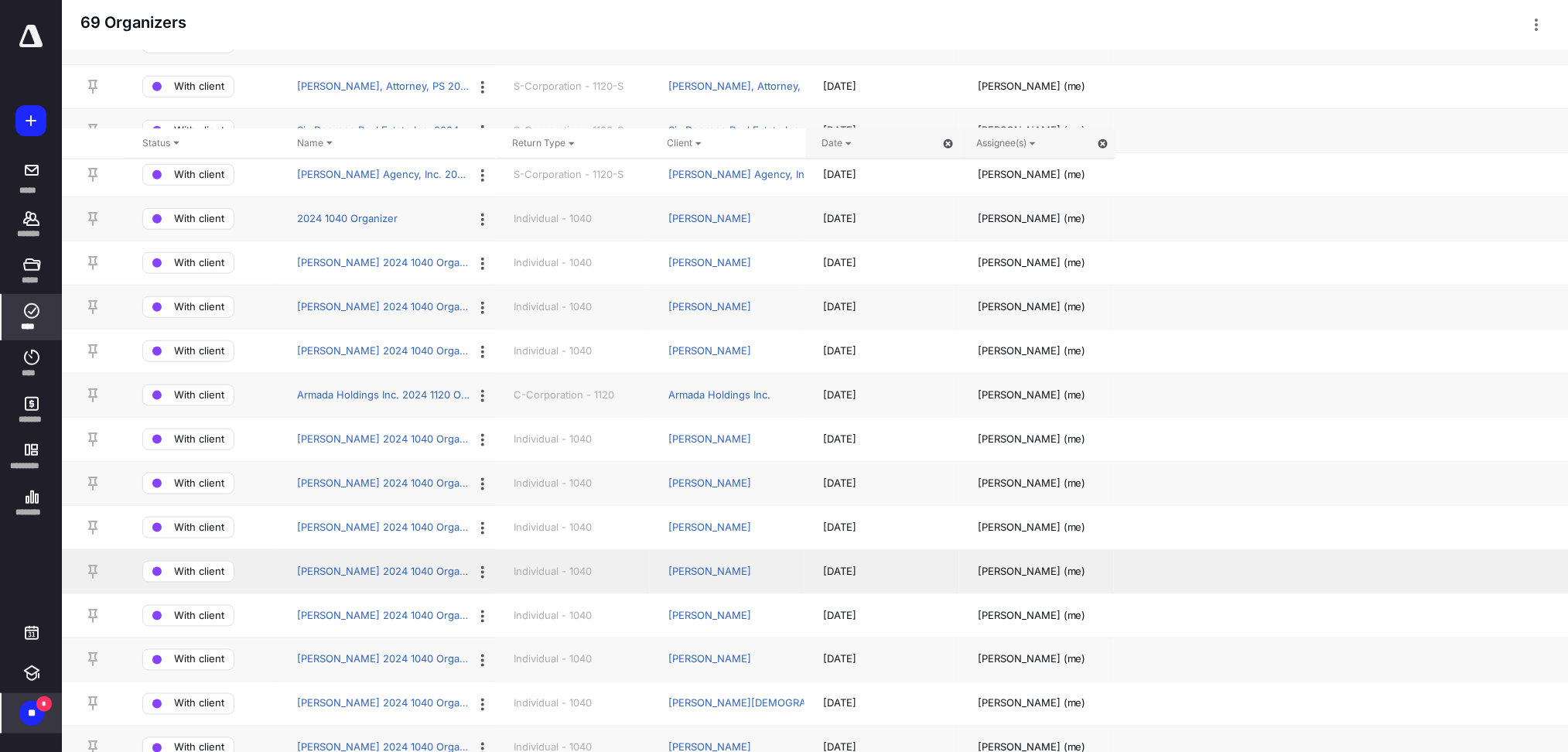 scroll, scrollTop: 722, scrollLeft: 0, axis: vertical 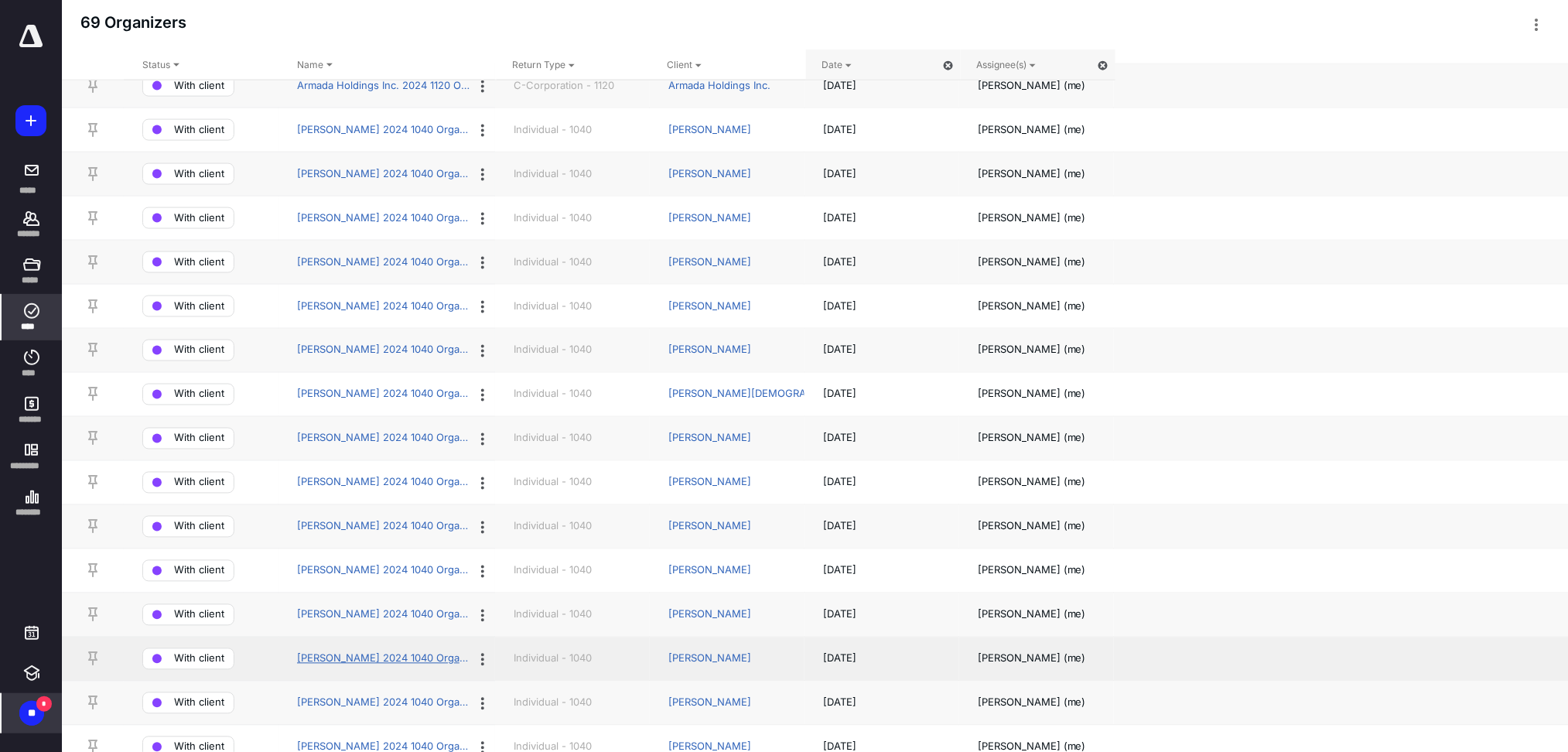 click on "[PERSON_NAME] 2024 1040 Organizer" at bounding box center (384, 659) 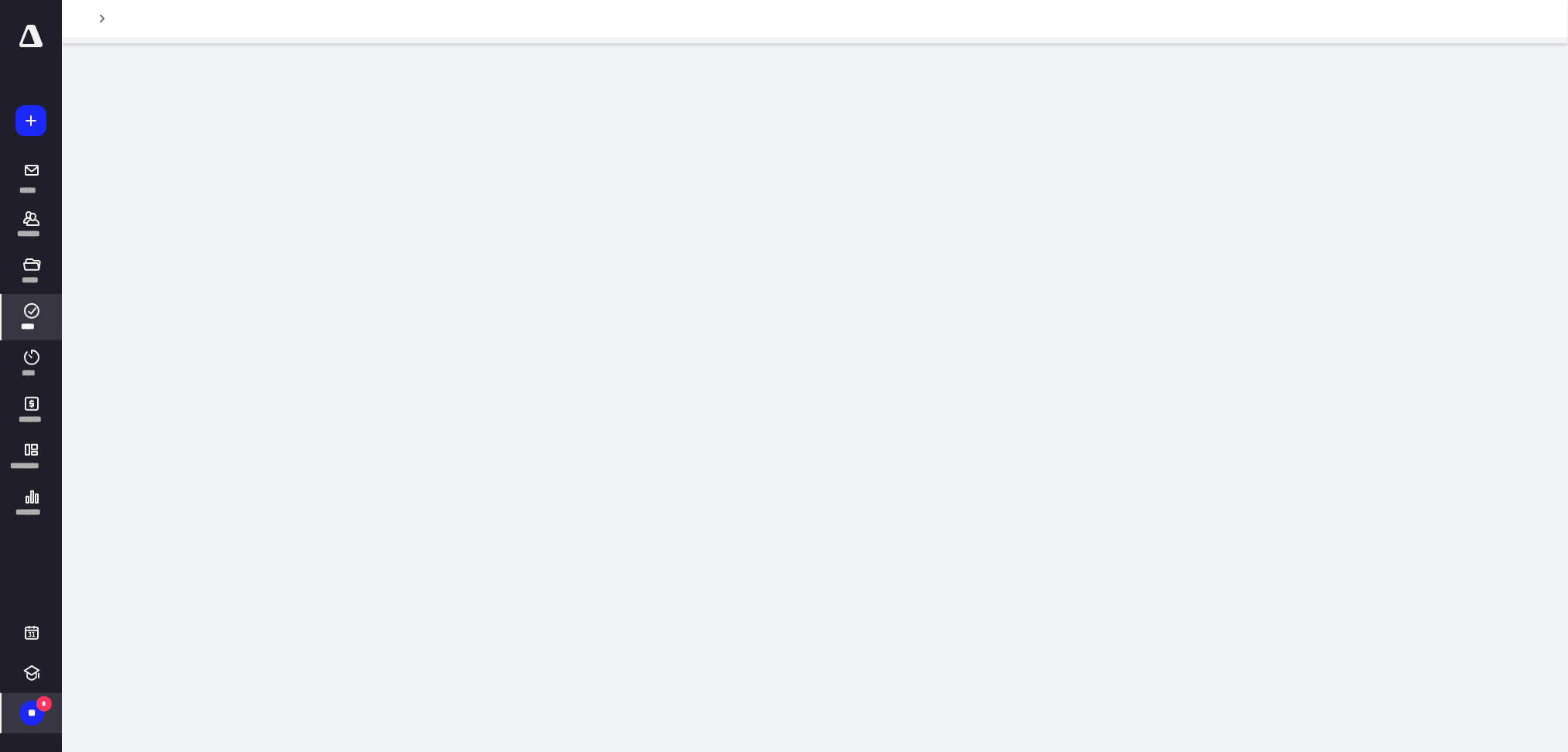 scroll, scrollTop: 0, scrollLeft: 0, axis: both 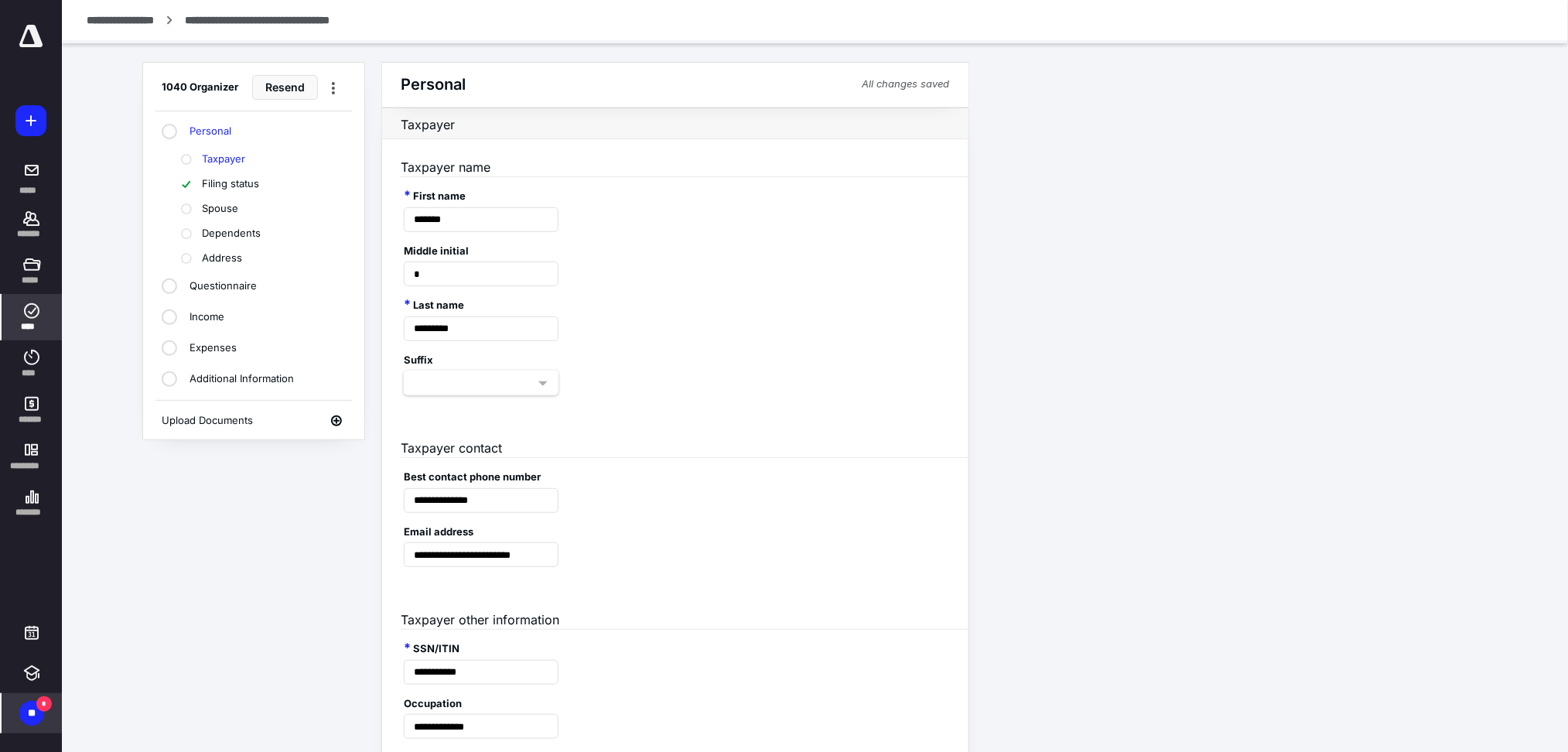 click on "****" at bounding box center [32, 317] 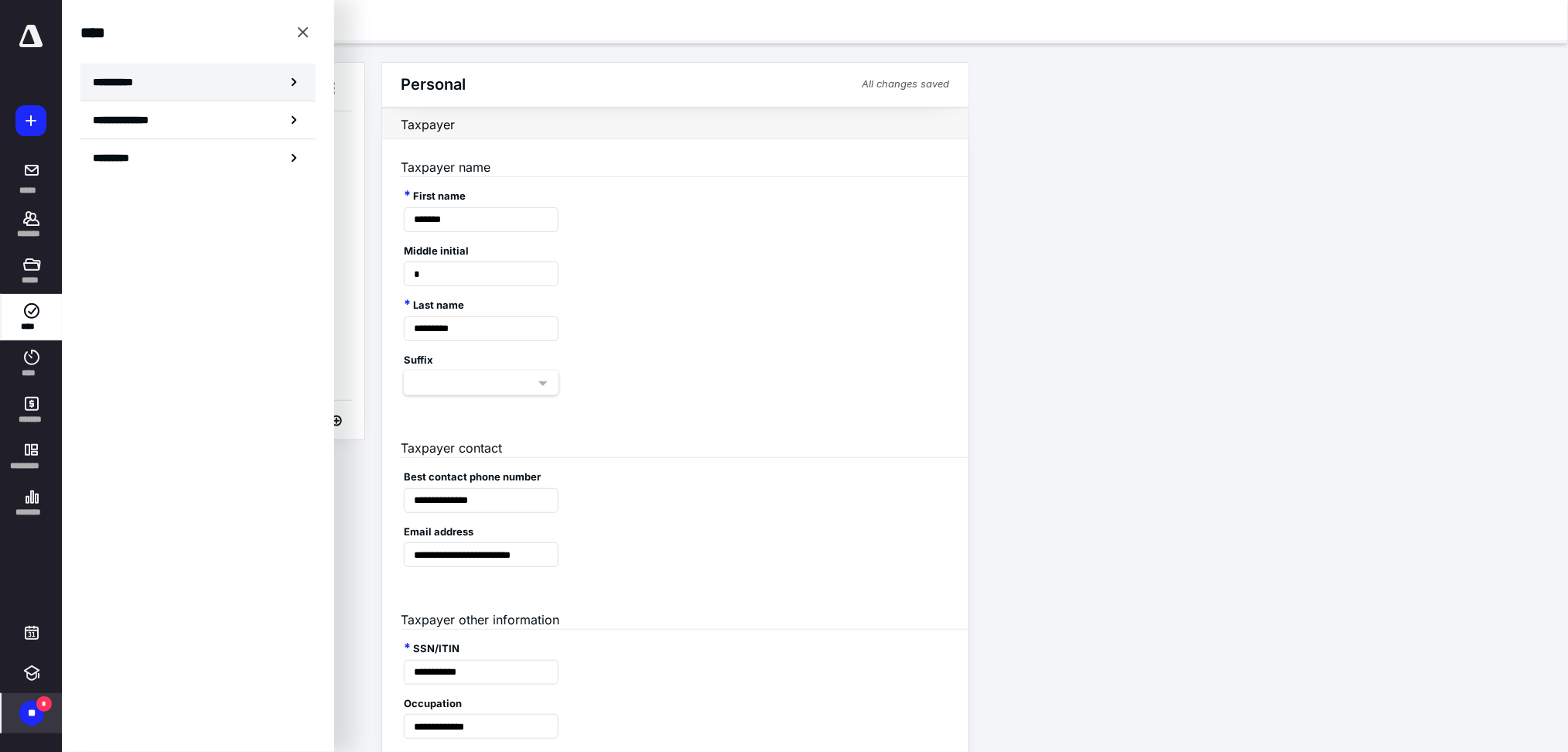 click on "**********" at bounding box center (198, 82) 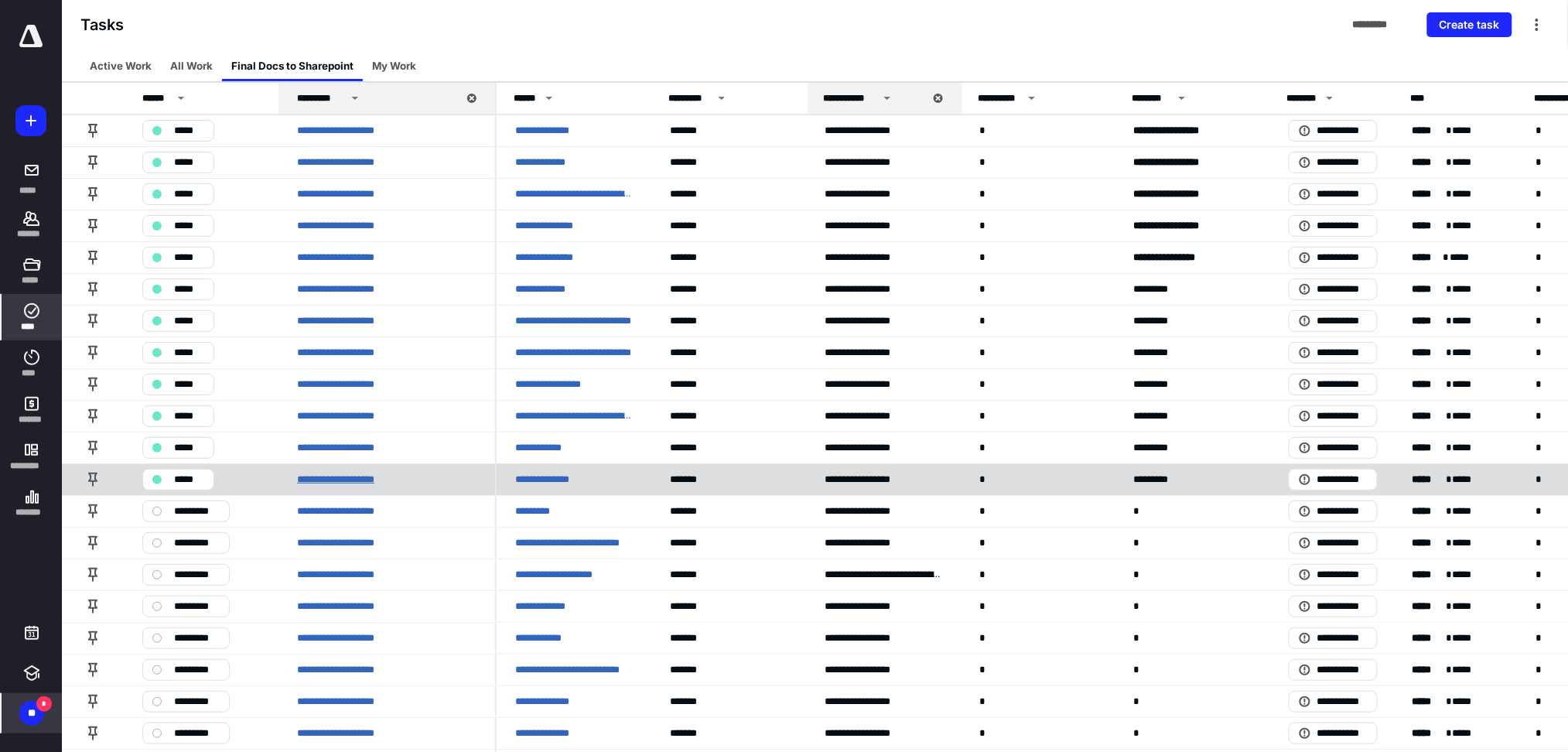 click on "**********" at bounding box center (348, 480) 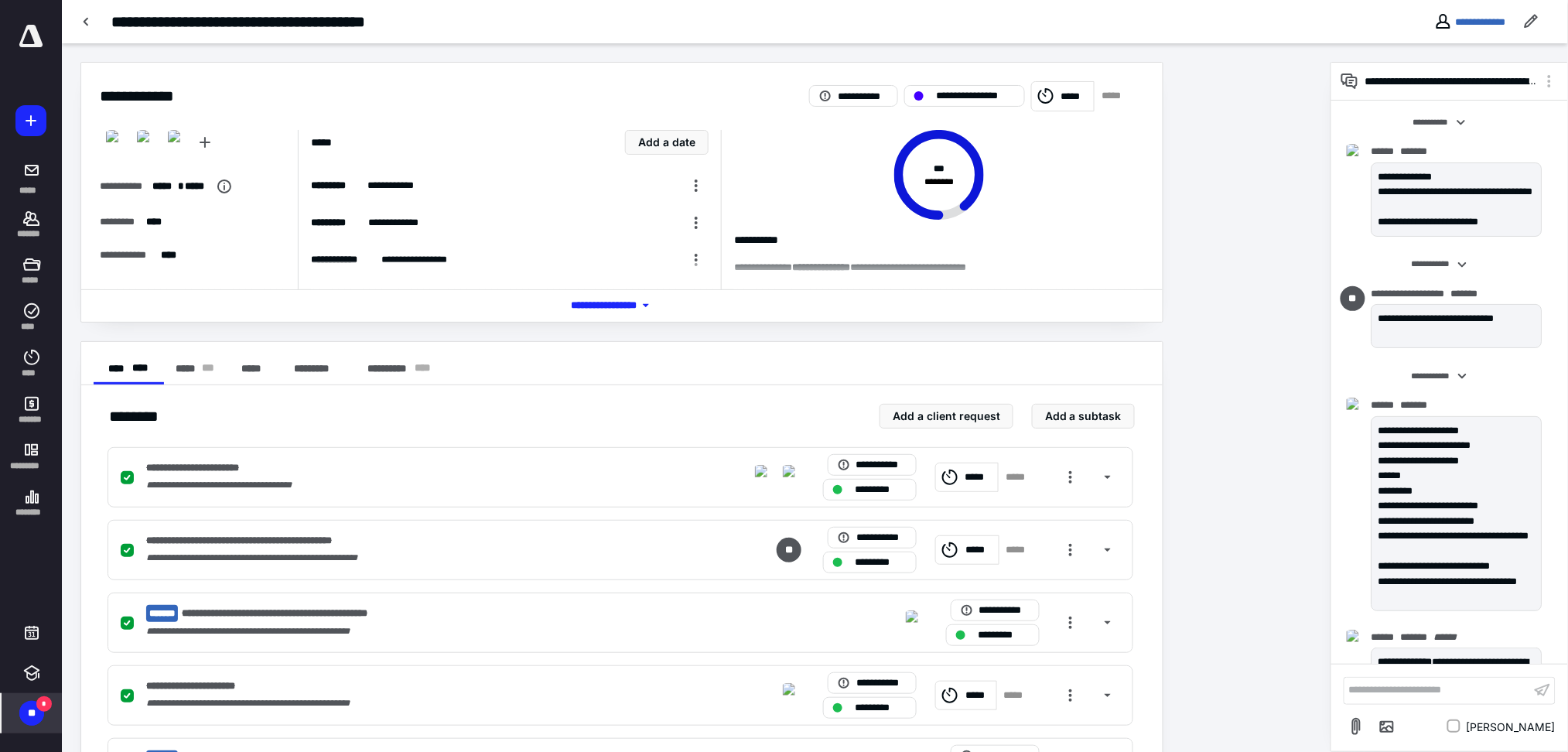 scroll, scrollTop: 2860, scrollLeft: 0, axis: vertical 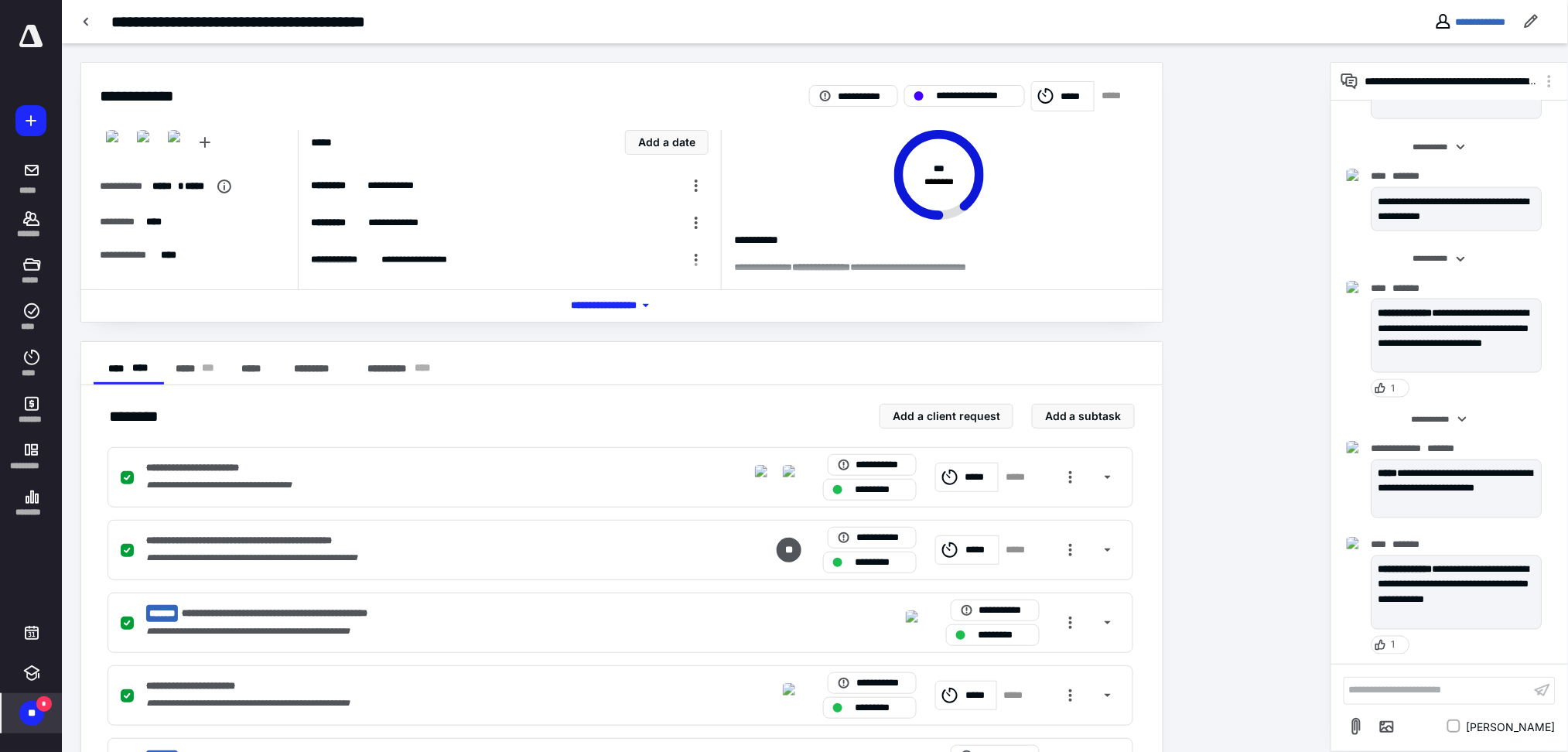 click on "**********" at bounding box center (622, 364) 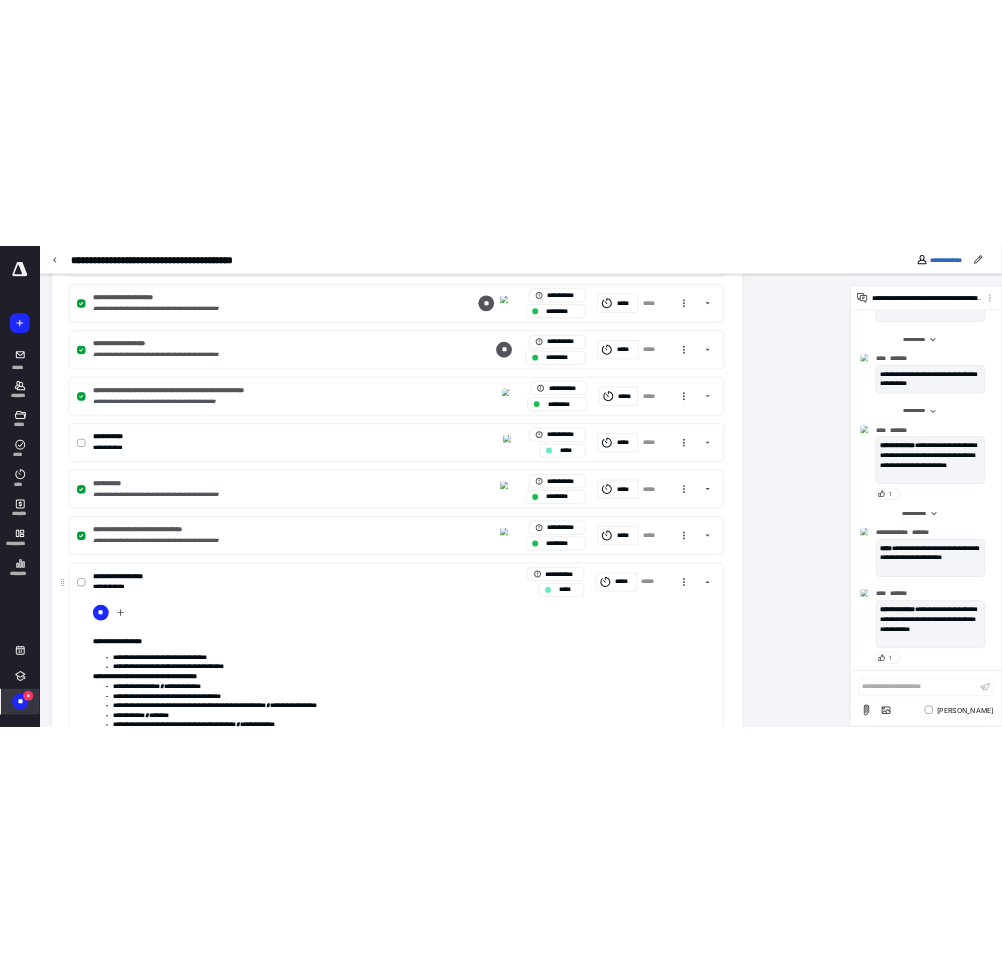 scroll, scrollTop: 2005, scrollLeft: 0, axis: vertical 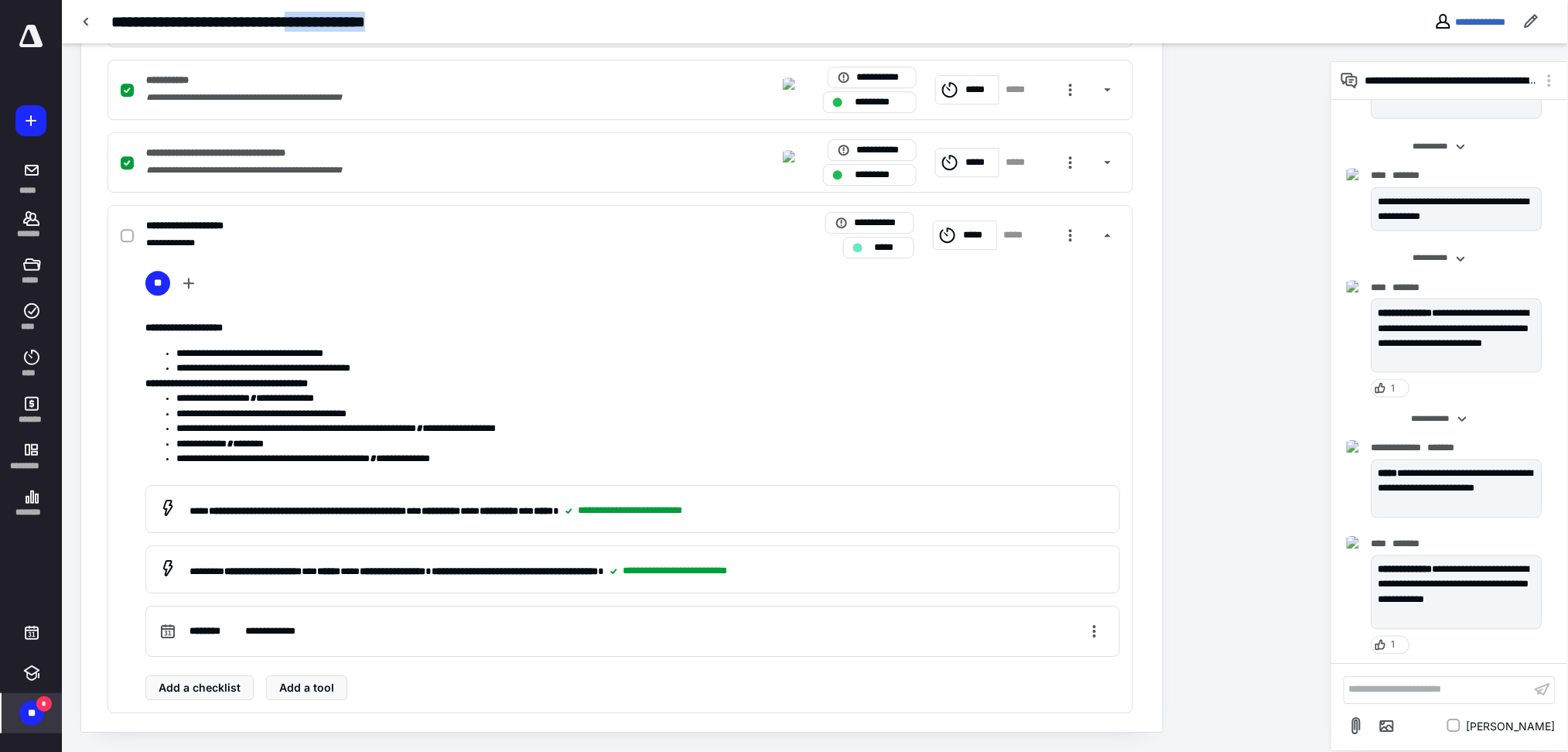 drag, startPoint x: 336, startPoint y: 22, endPoint x: 578, endPoint y: 22, distance: 242 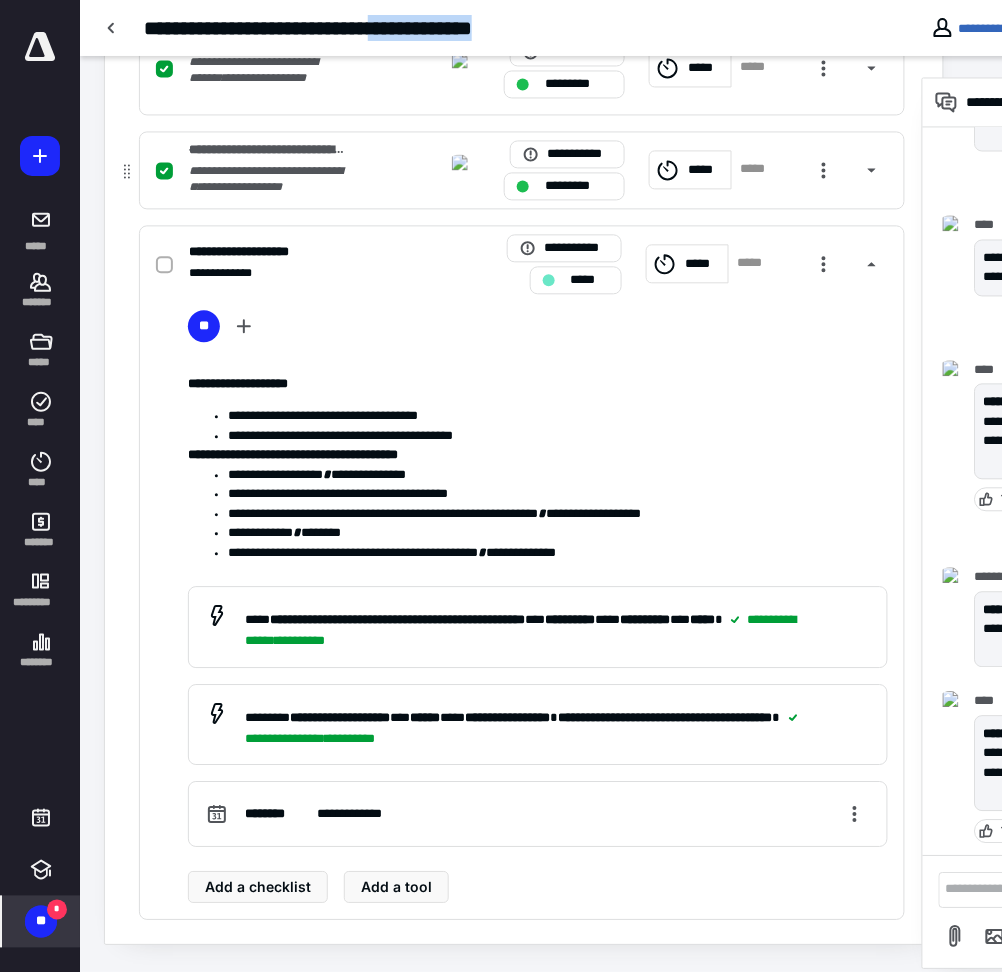 scroll, scrollTop: 1973, scrollLeft: 0, axis: vertical 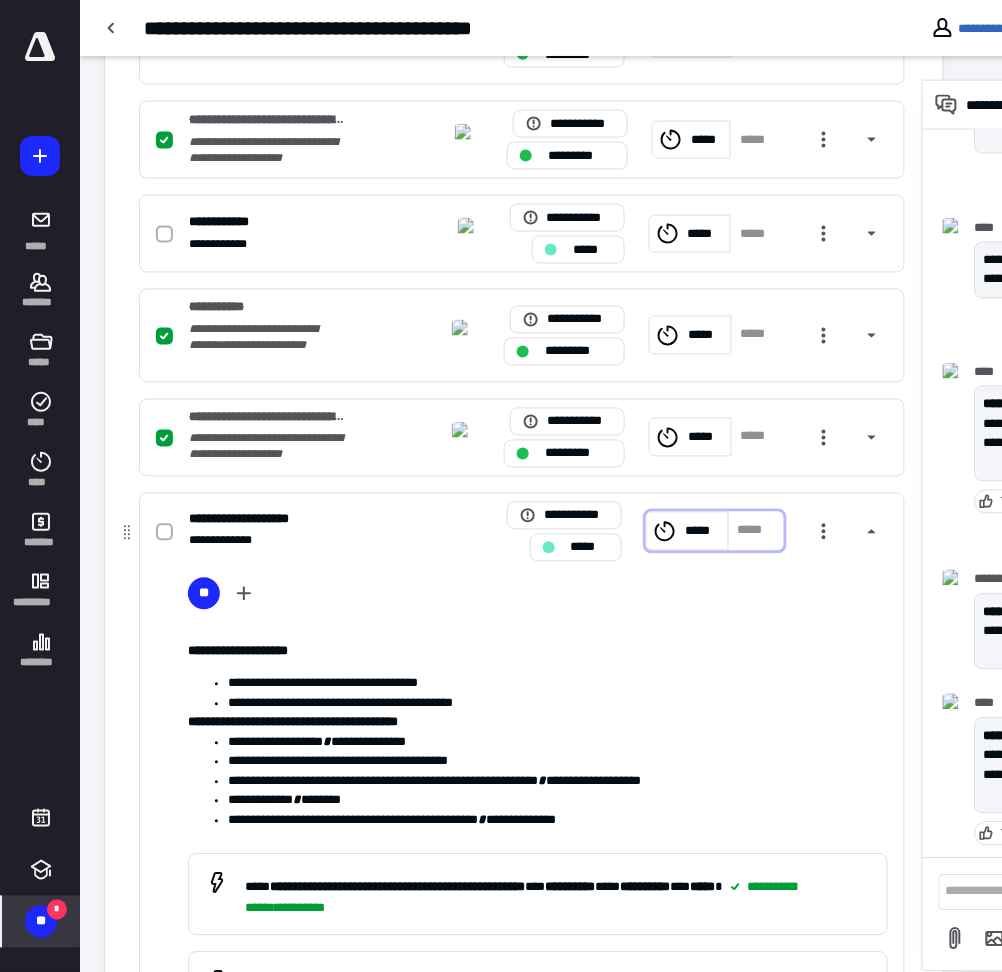click 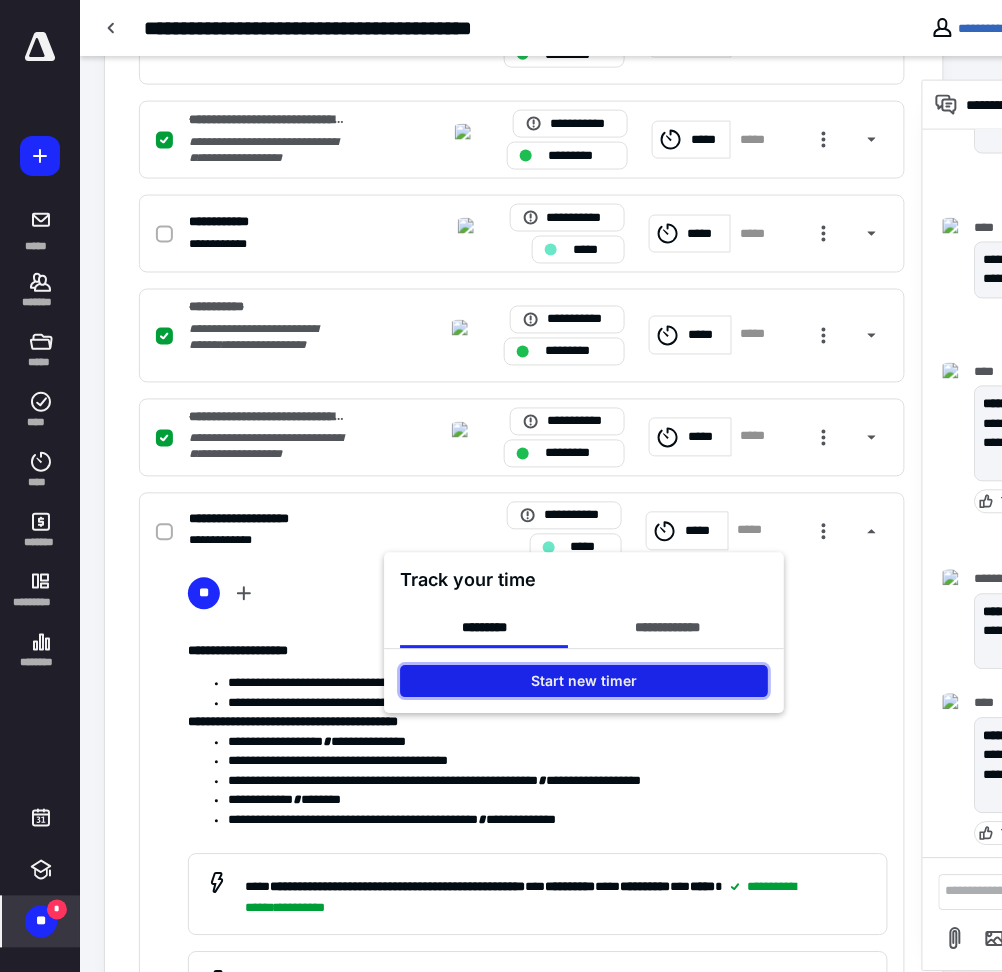 click on "Start new timer" at bounding box center [584, 682] 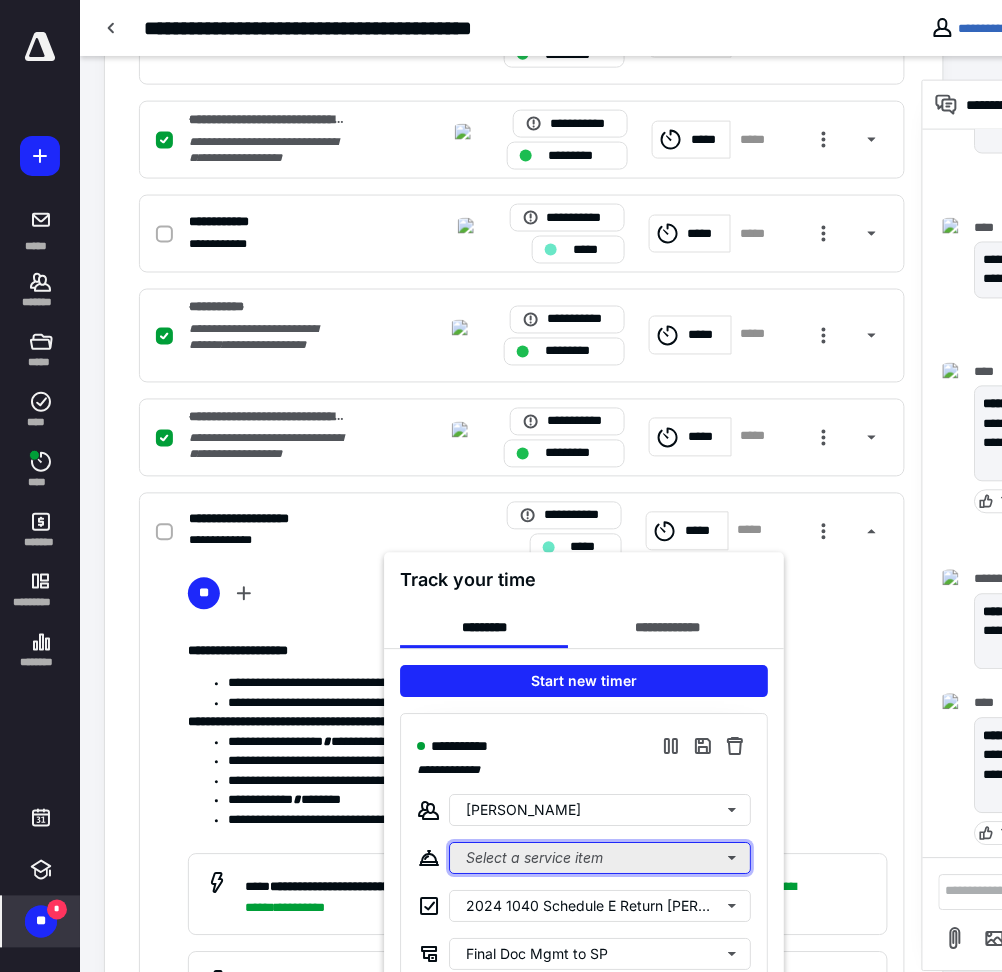 click on "Select a service item" at bounding box center (600, 859) 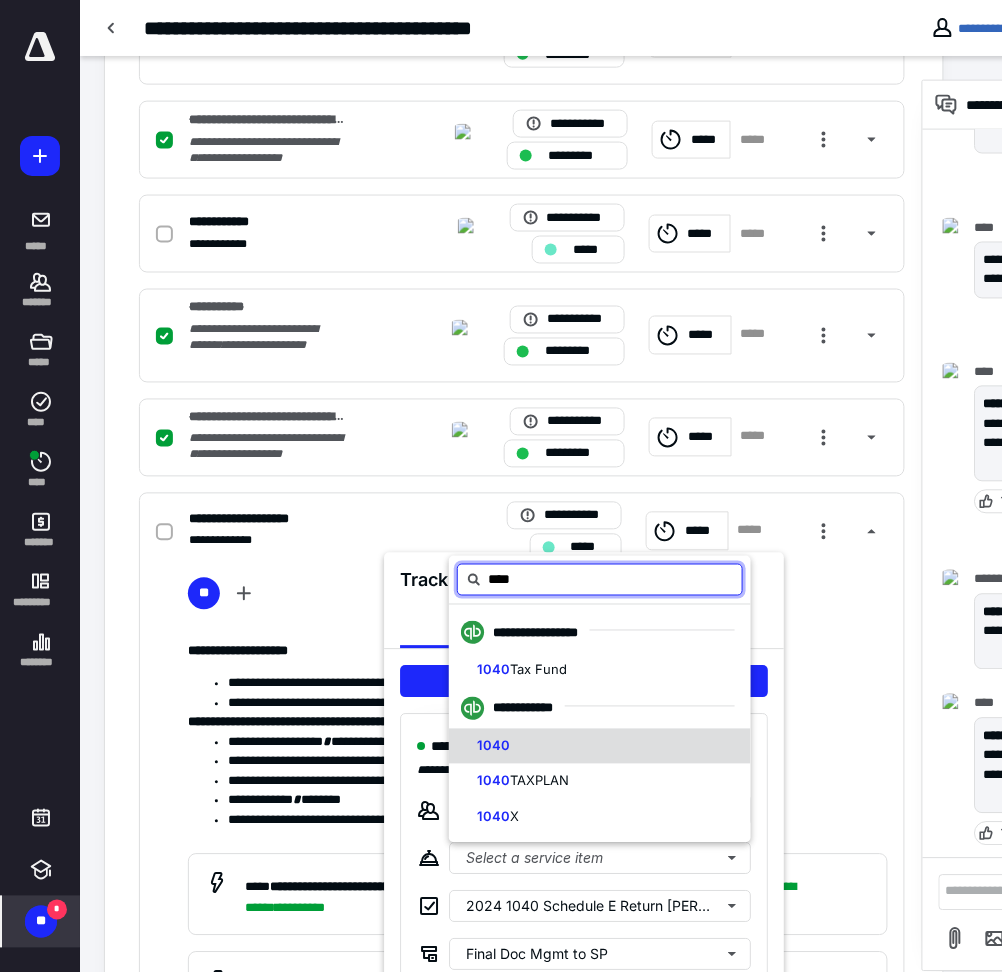 click on "1040" at bounding box center [600, 747] 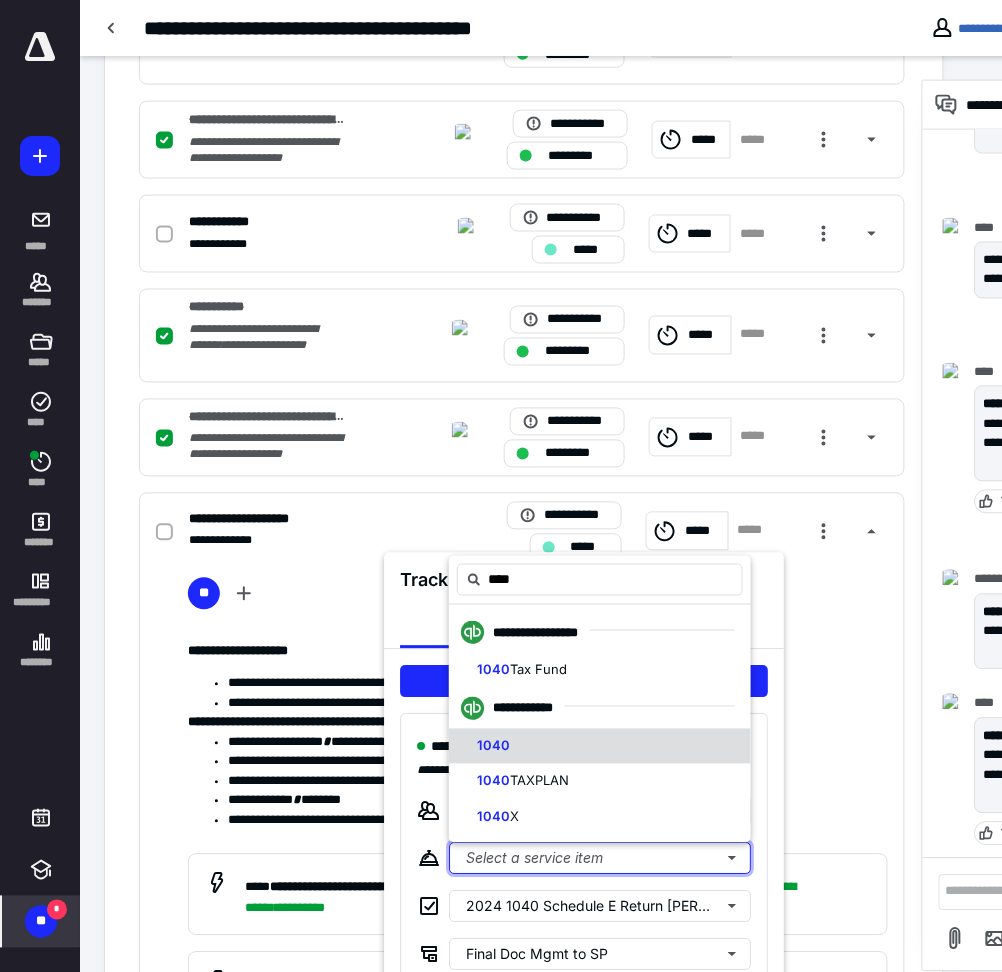 type 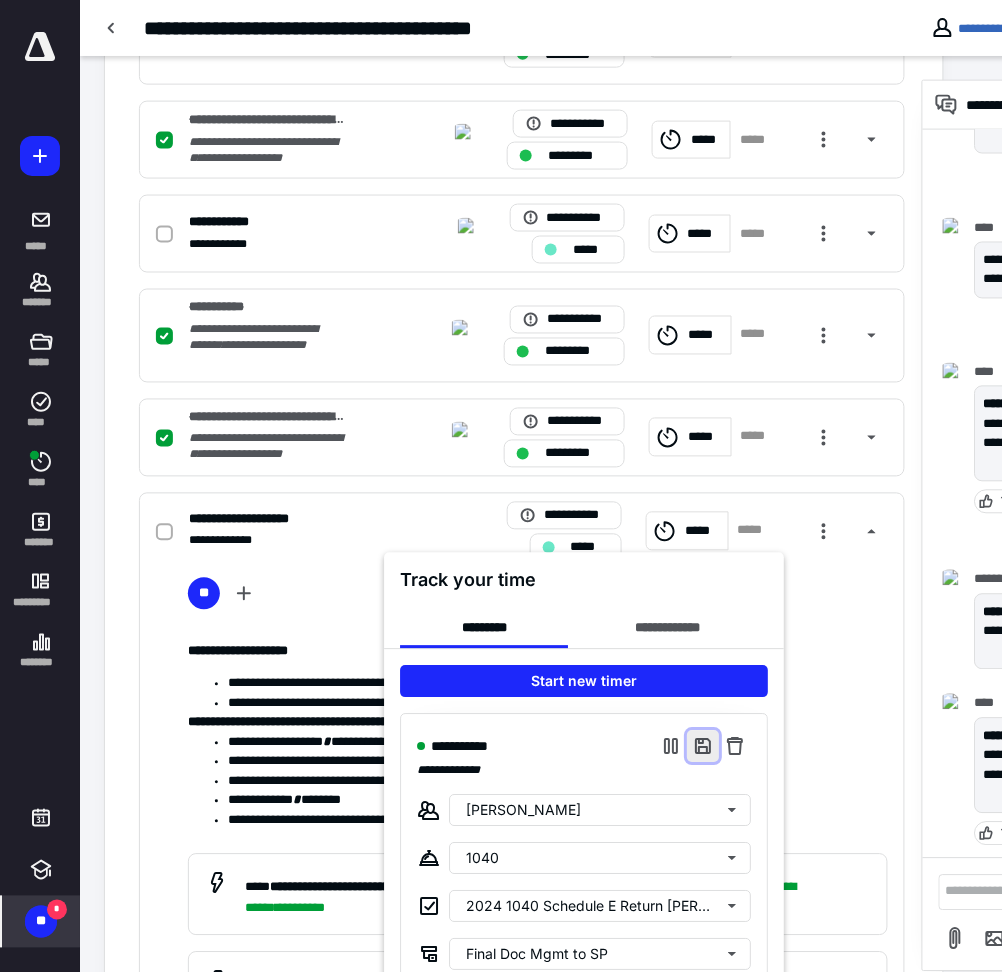 click at bounding box center (703, 747) 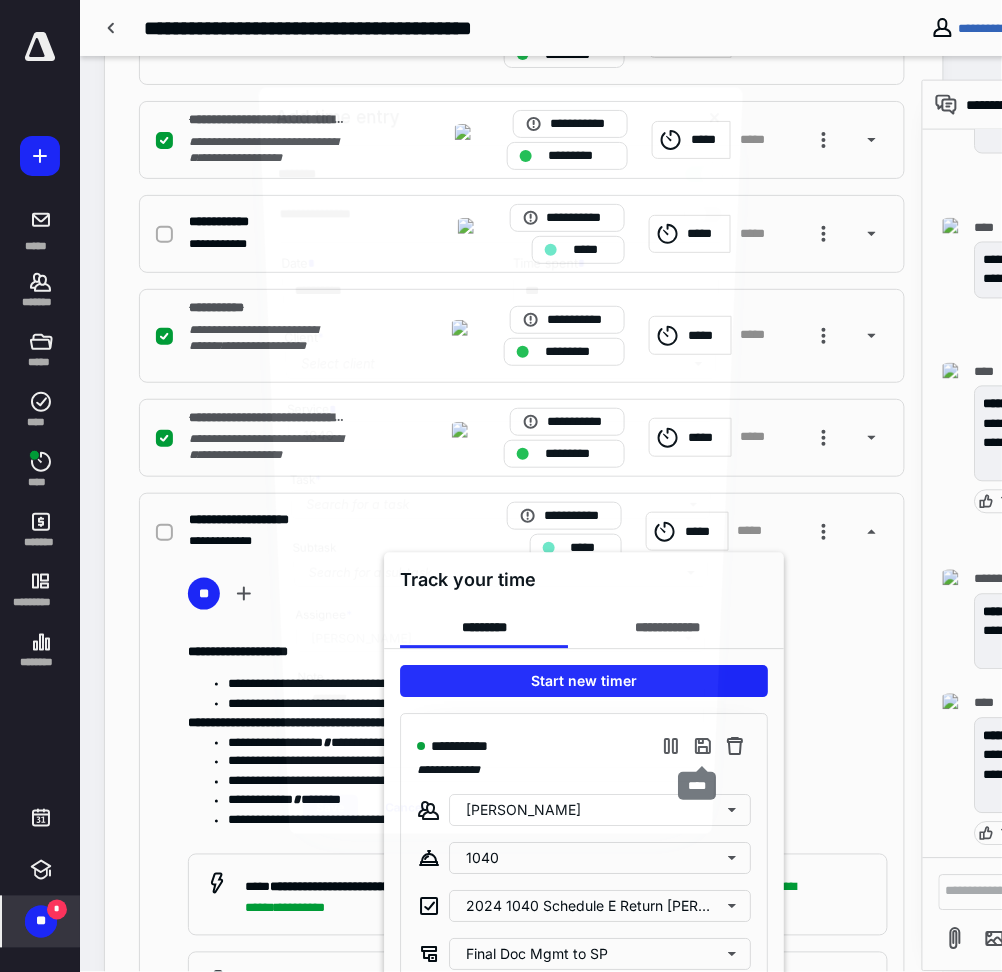 type on "**" 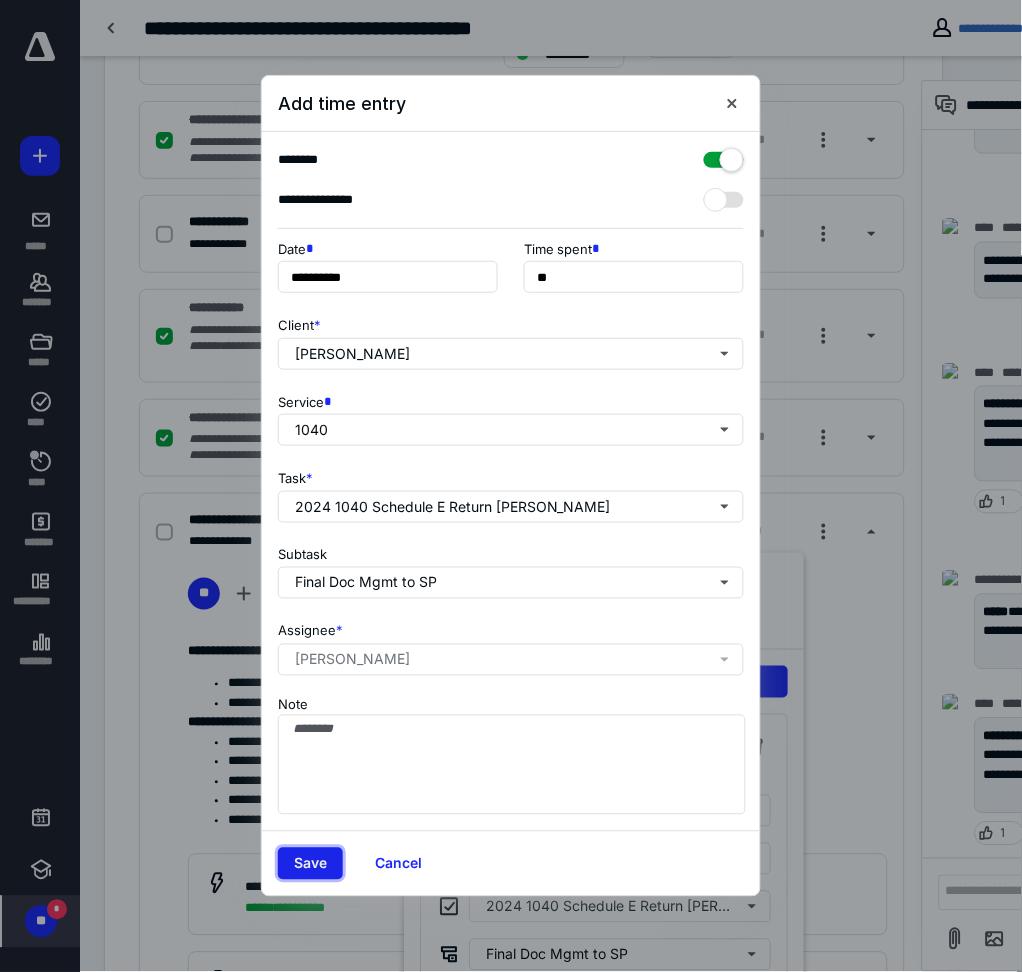 click on "Save" at bounding box center (310, 864) 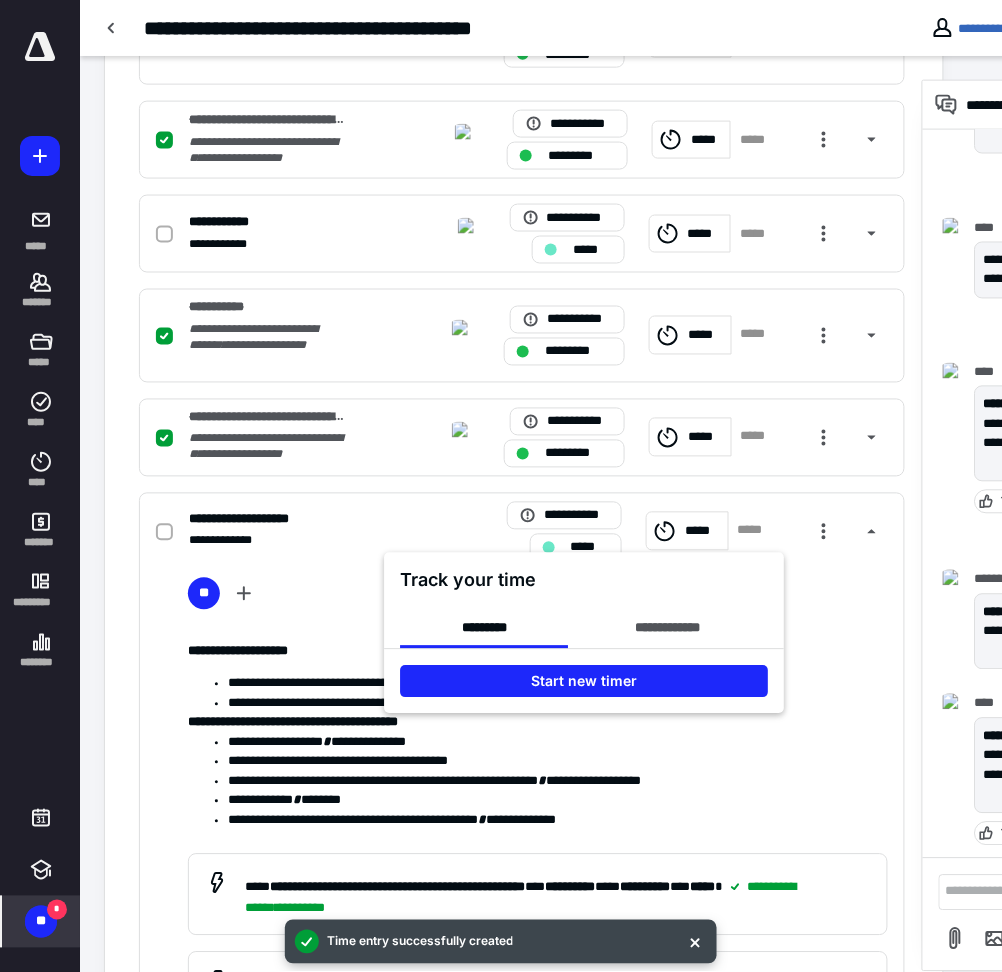 click at bounding box center [501, 486] 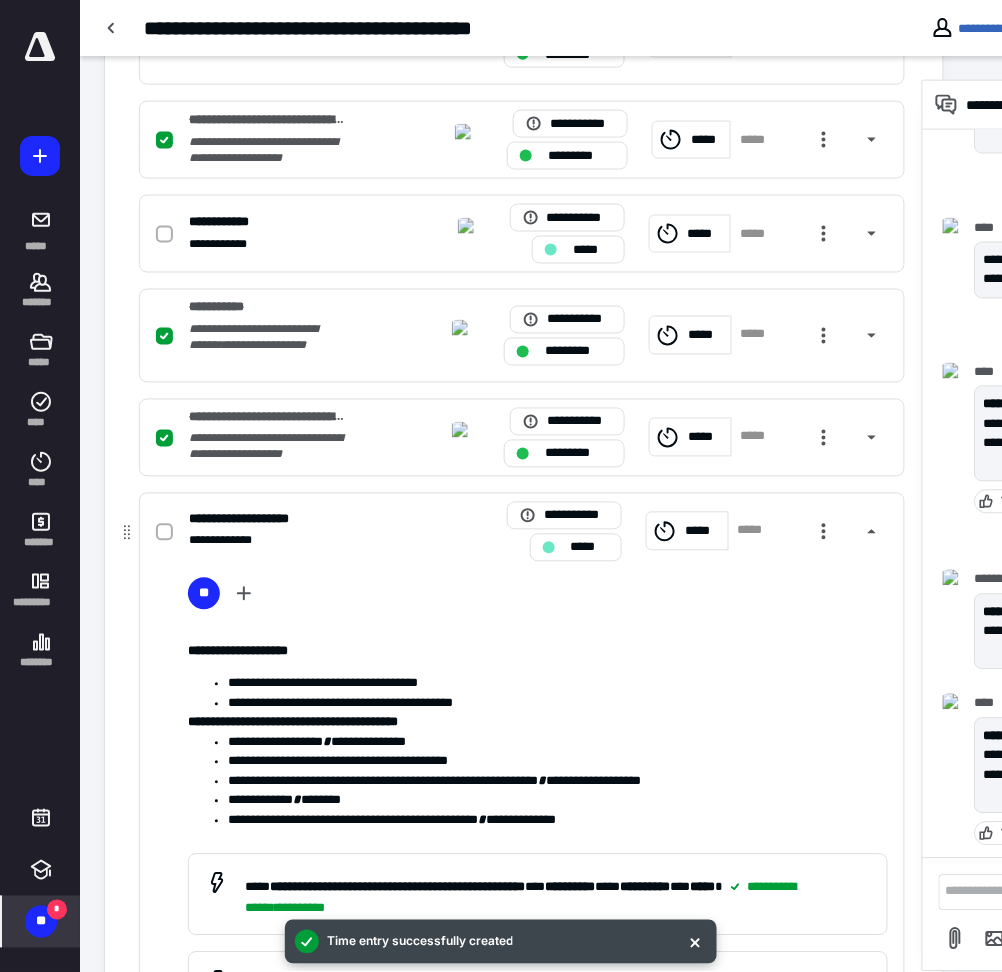 drag, startPoint x: 164, startPoint y: 533, endPoint x: 190, endPoint y: 543, distance: 27.856777 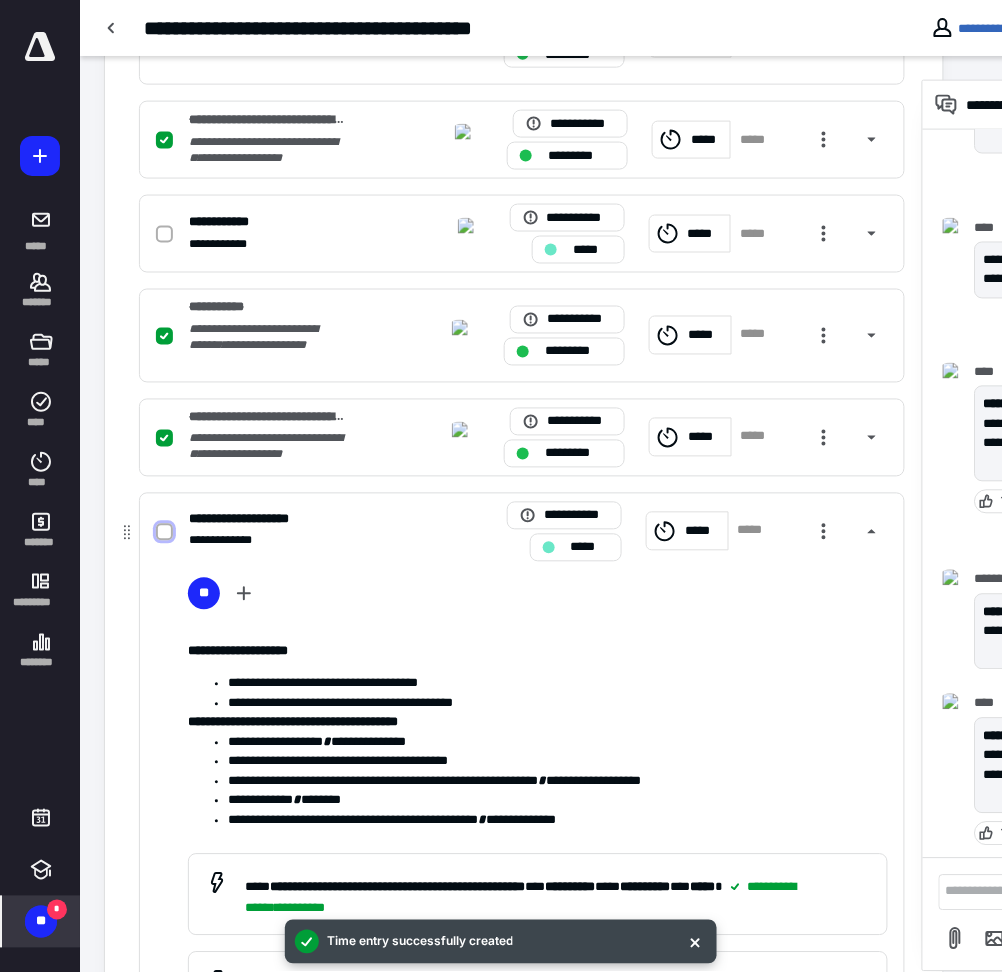 click at bounding box center (164, 532) 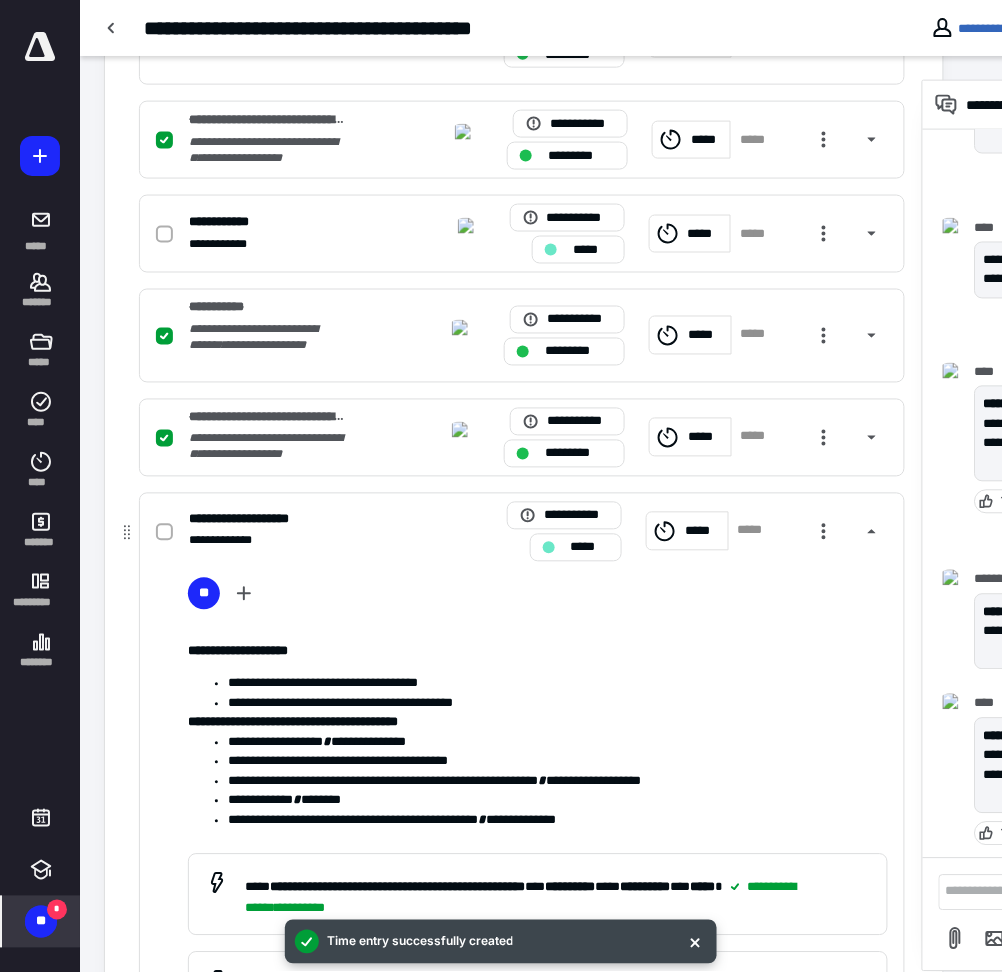 checkbox on "true" 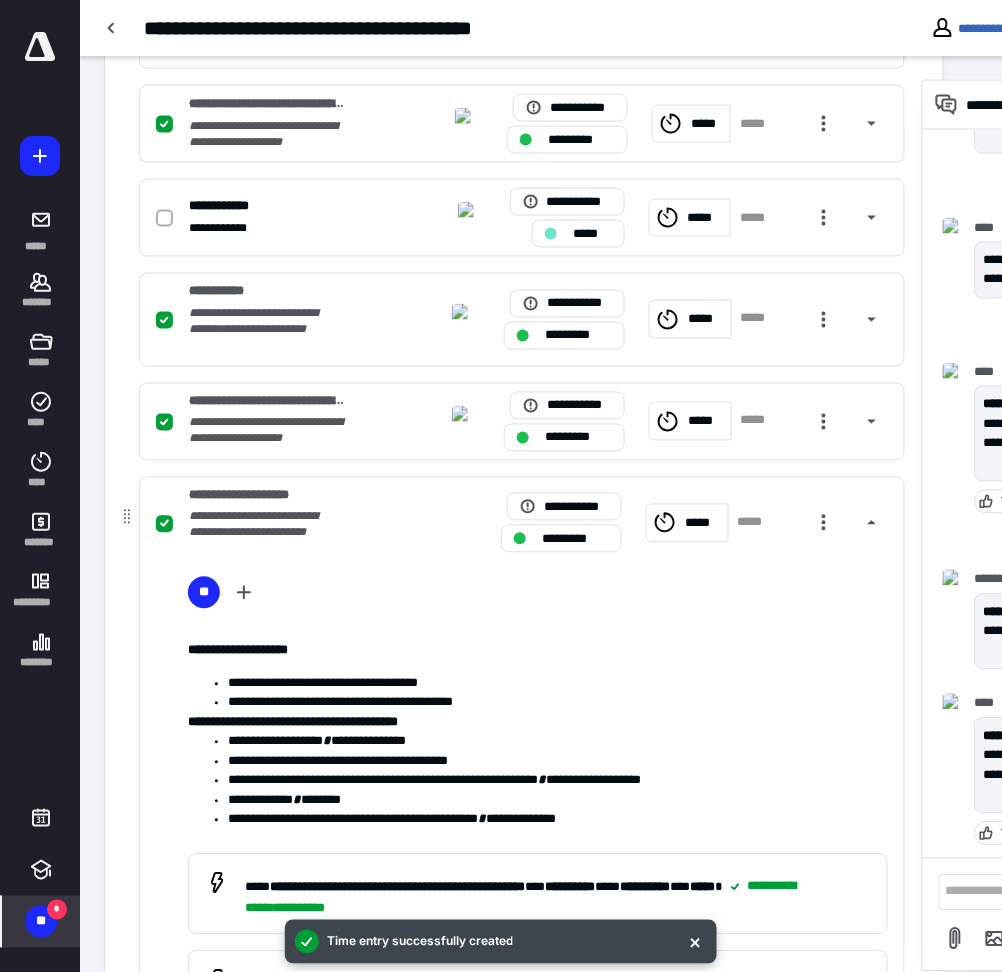 click on "**********" at bounding box center [522, 524] 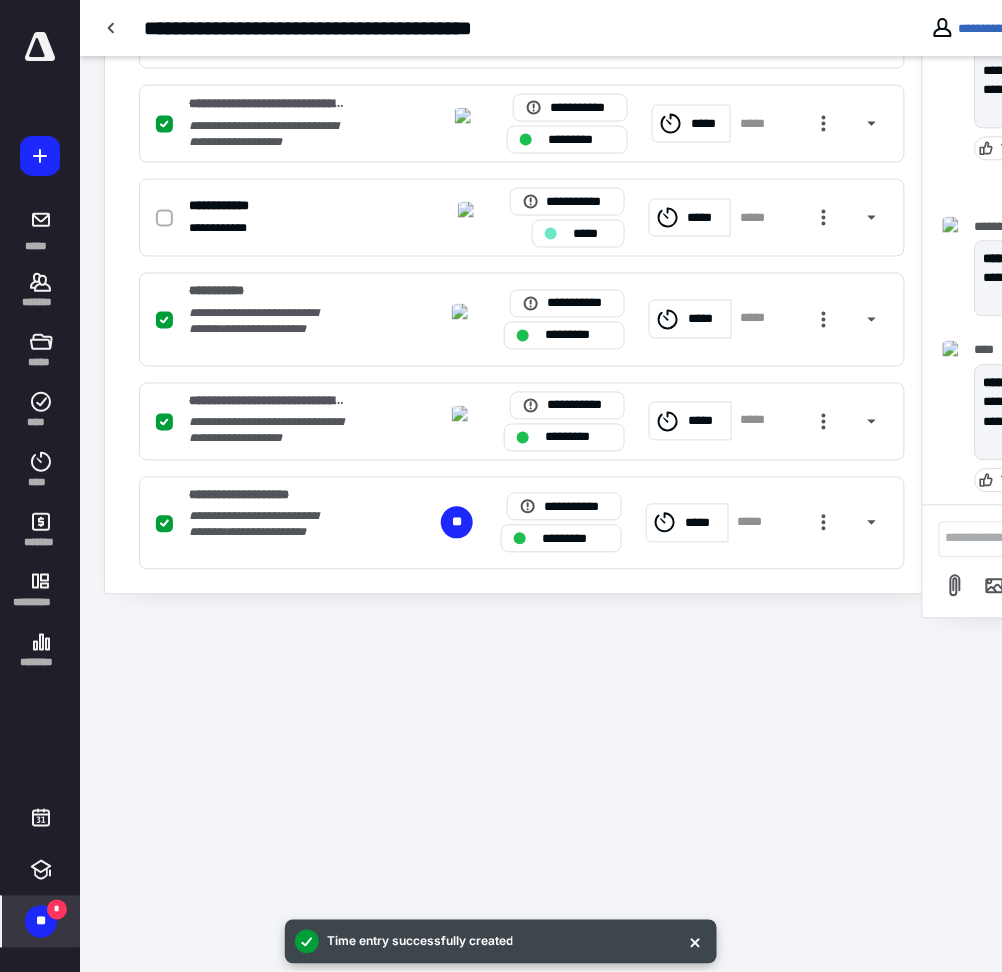 scroll, scrollTop: 1638, scrollLeft: 0, axis: vertical 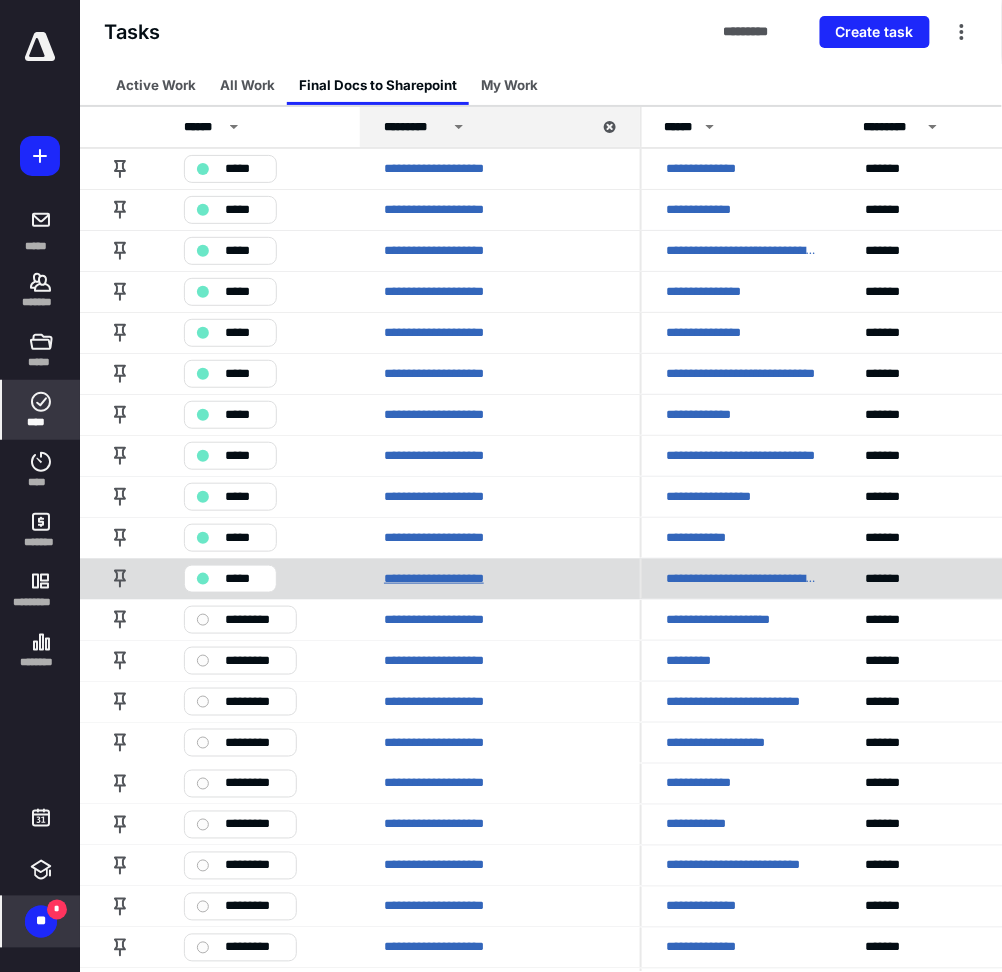 click on "**********" at bounding box center [450, 579] 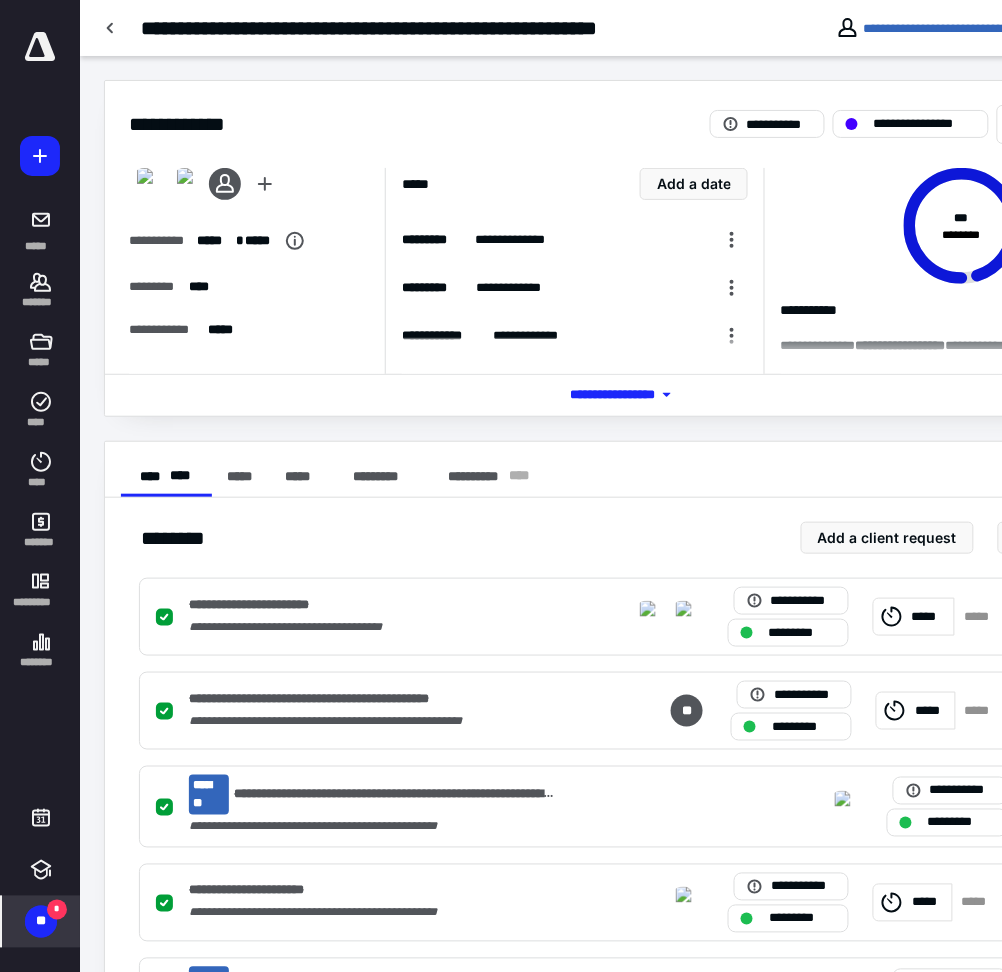click on "**********" at bounding box center [409, 28] 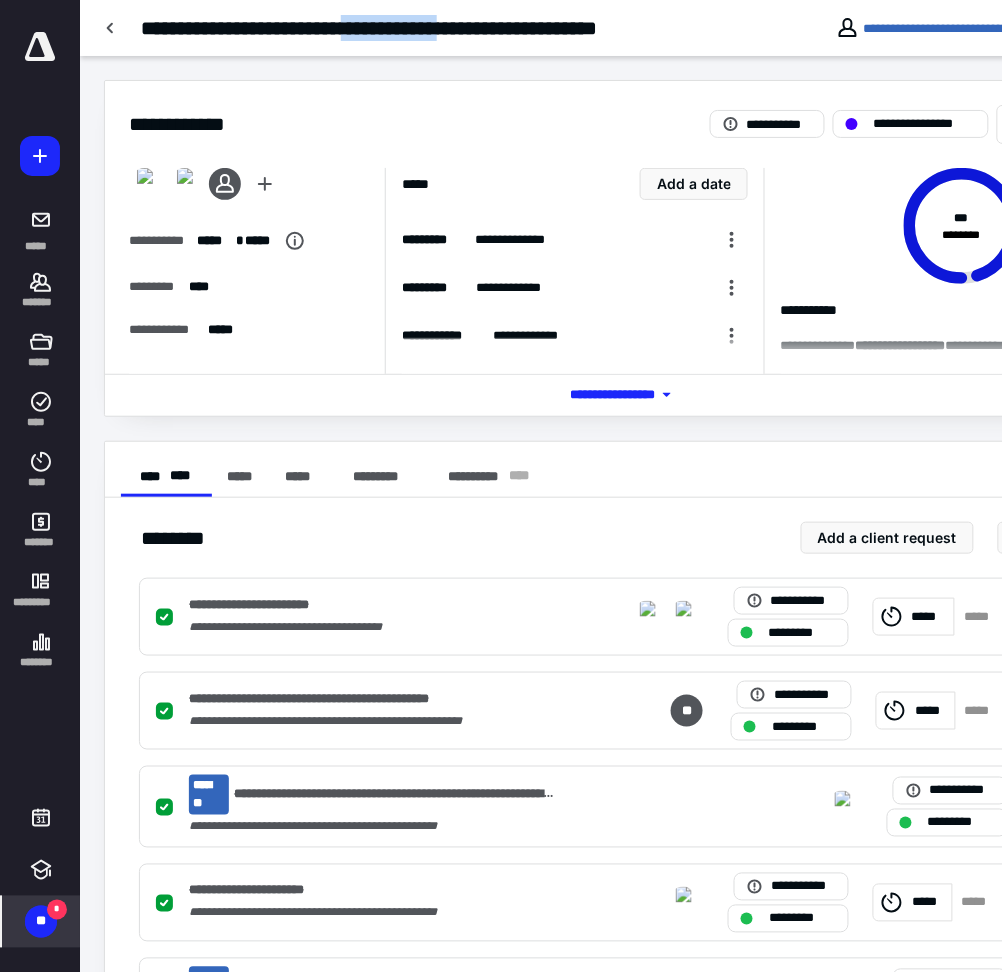 drag, startPoint x: 400, startPoint y: 32, endPoint x: 536, endPoint y: 26, distance: 136.1323 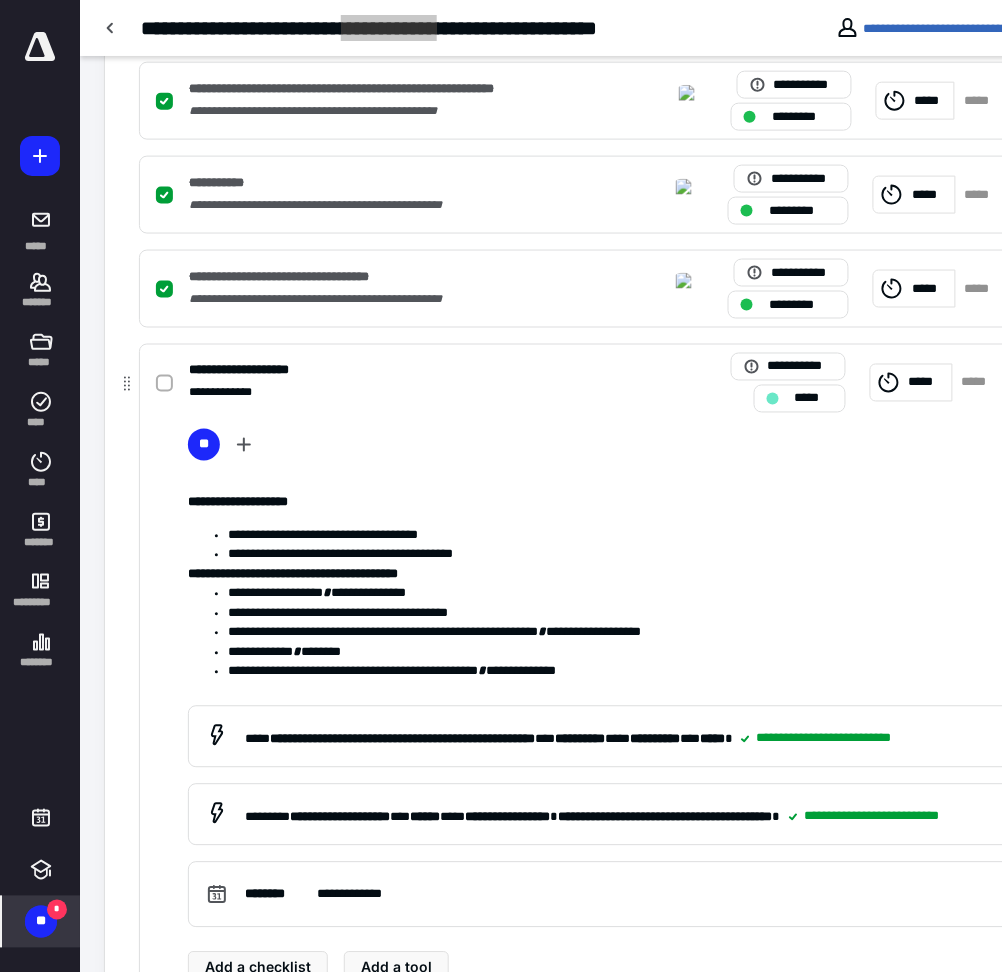 scroll, scrollTop: 2000, scrollLeft: 0, axis: vertical 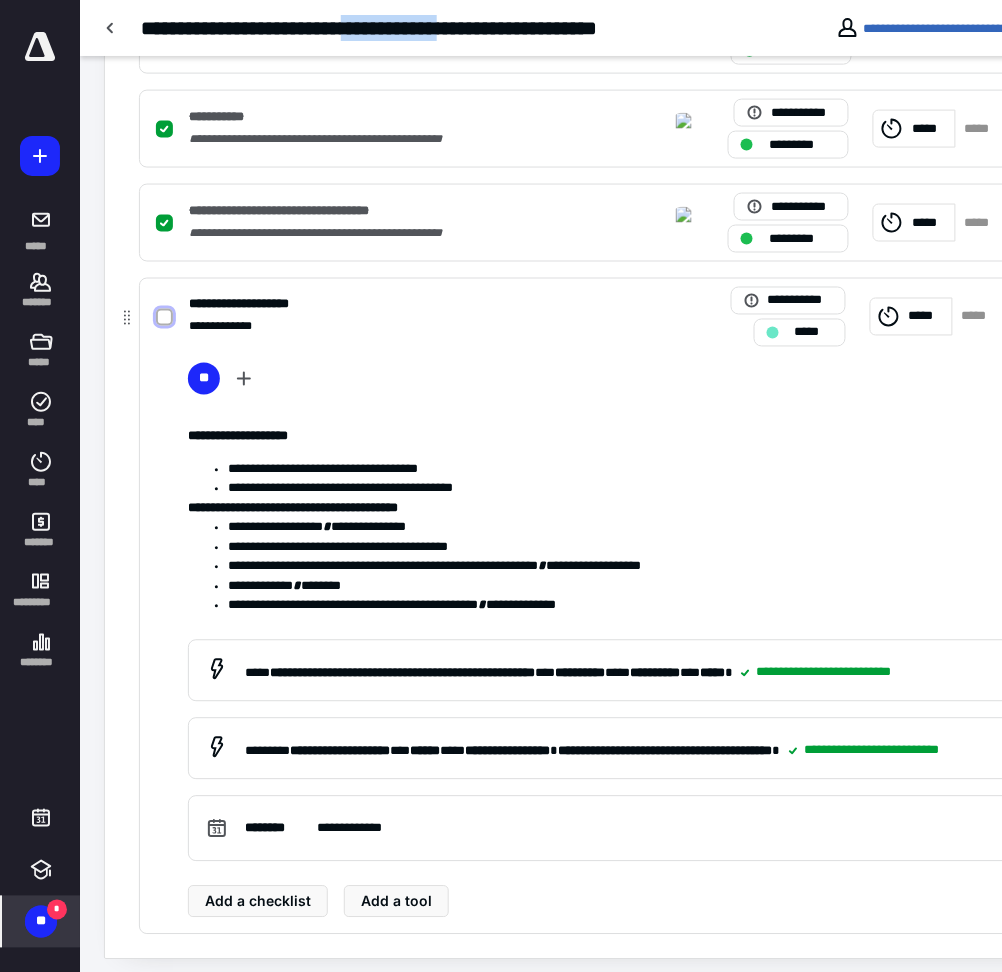 click at bounding box center [164, 318] 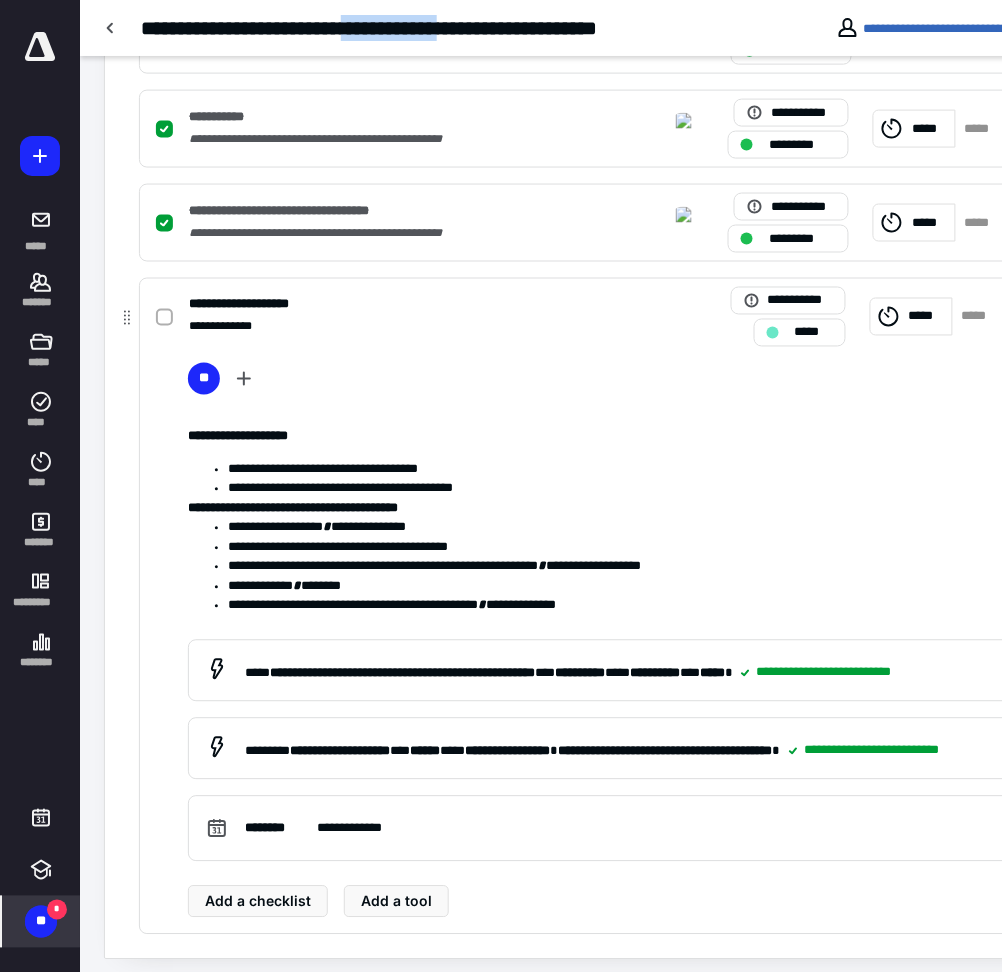 checkbox on "true" 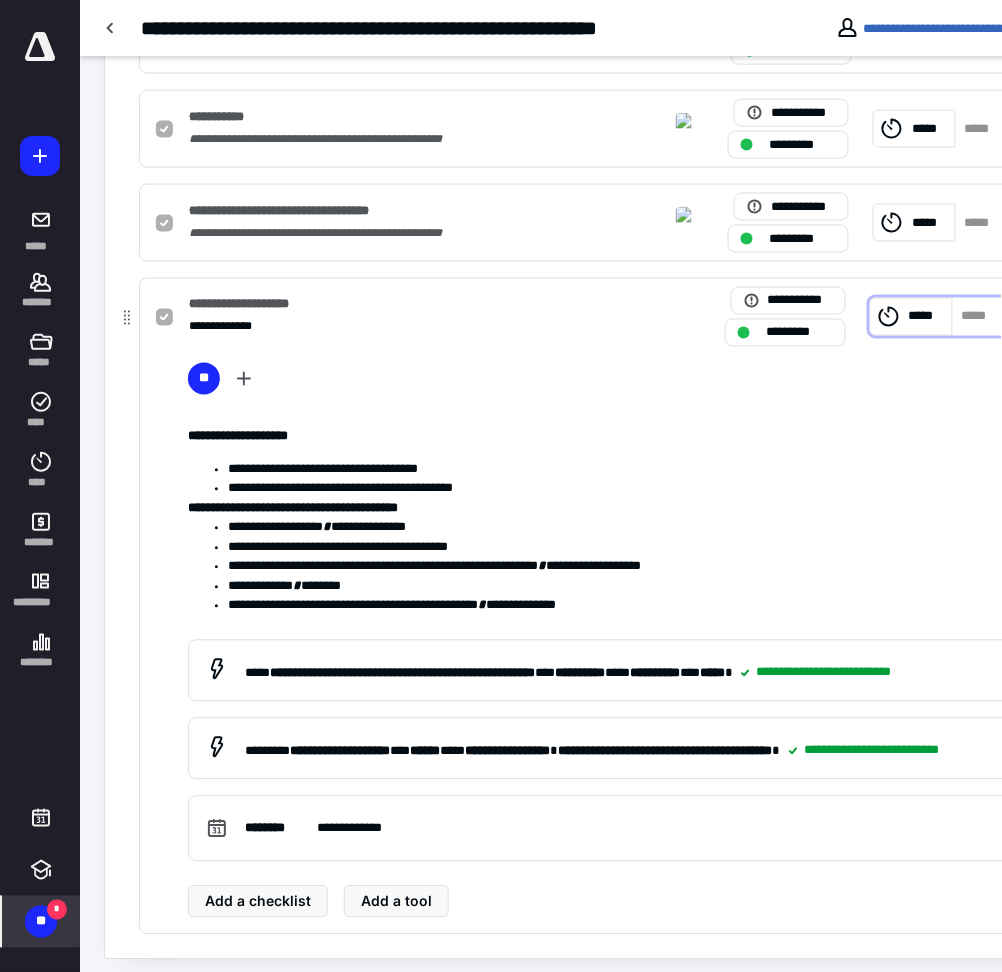 click on "*****" at bounding box center [927, 317] 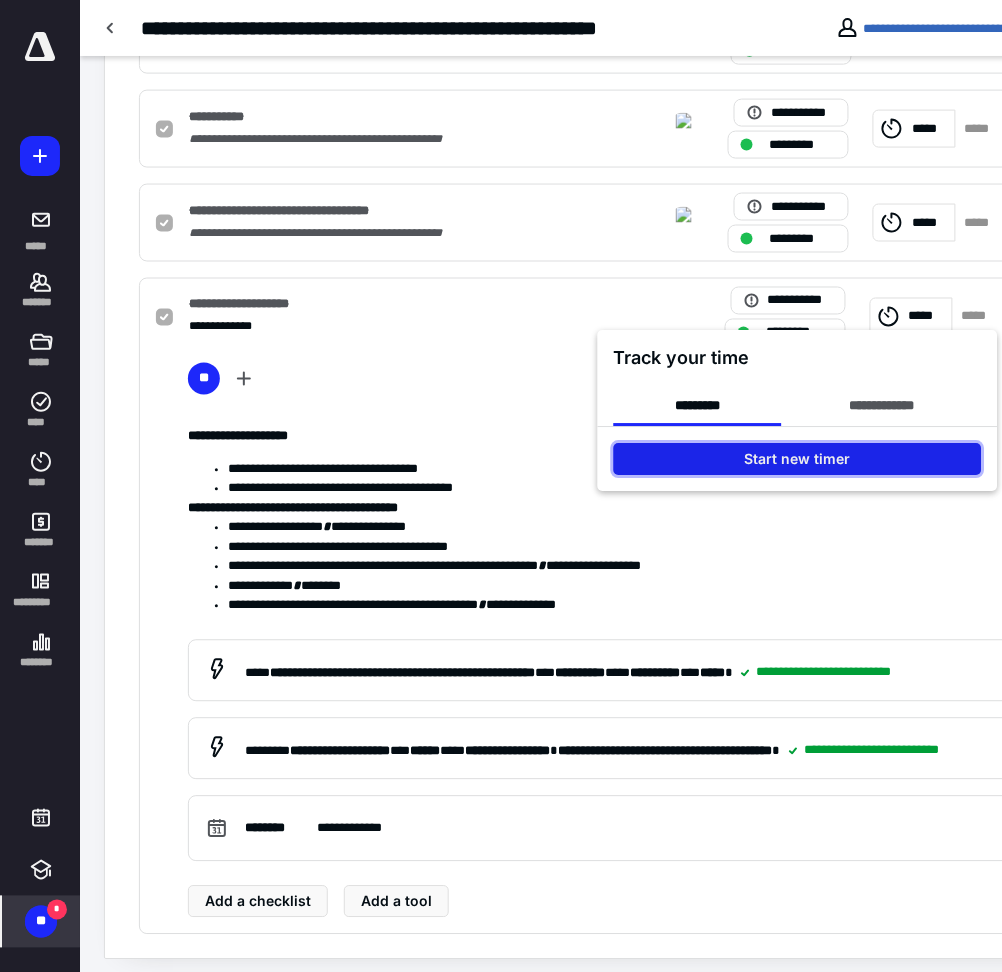 click on "Start new timer" at bounding box center (797, 460) 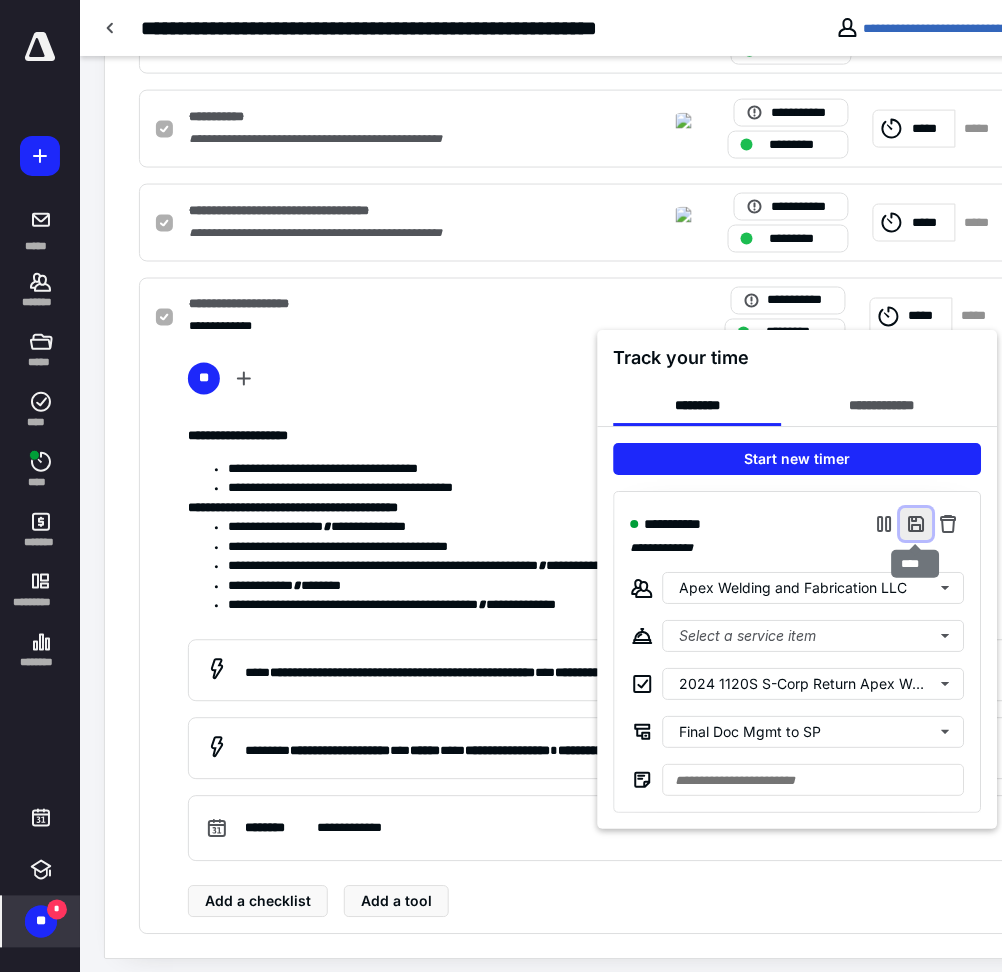 click at bounding box center (916, 525) 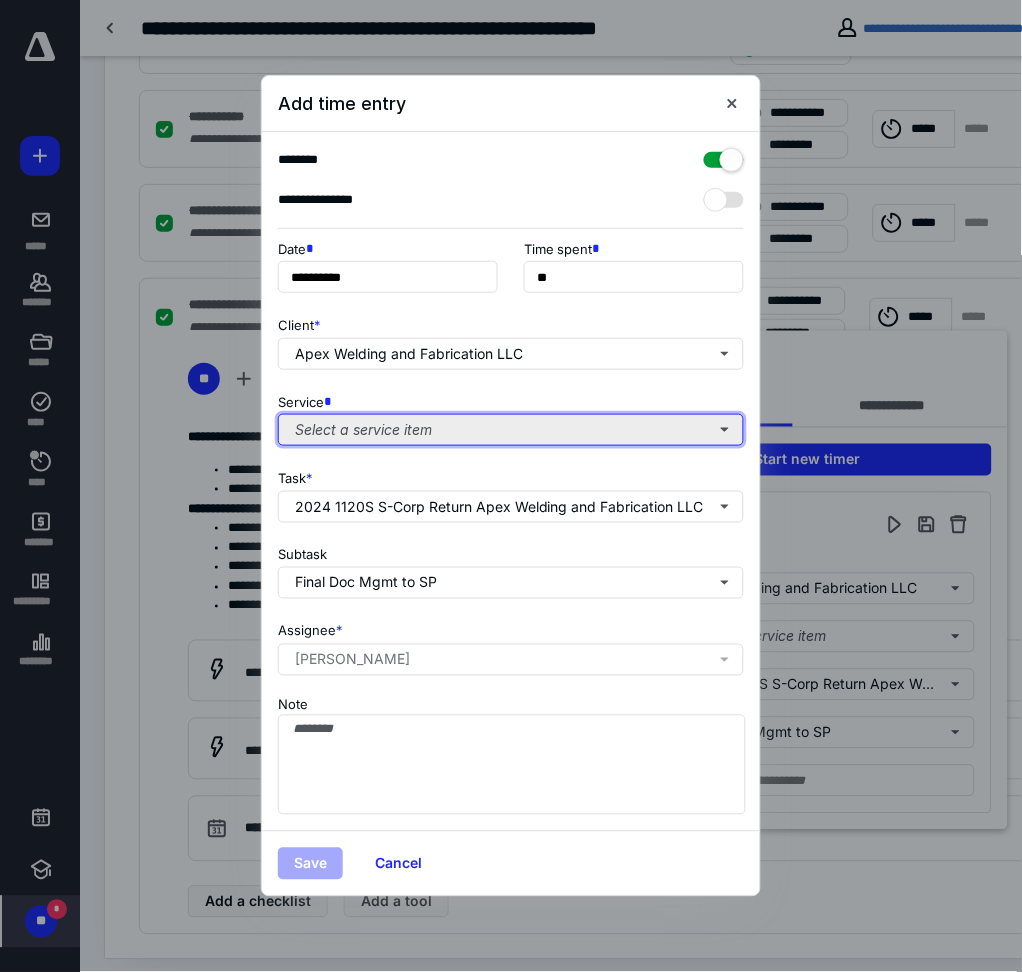 click on "Select a service item" at bounding box center (511, 430) 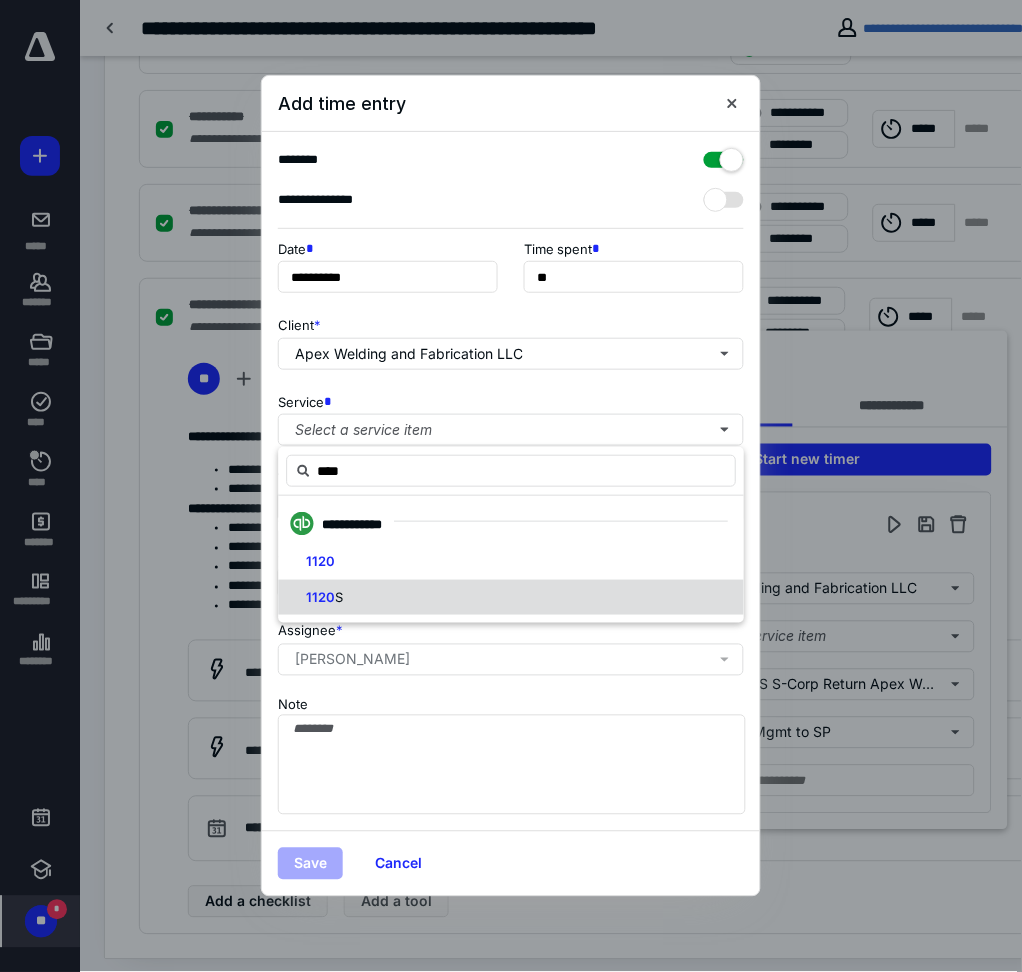 click on "1120 S" at bounding box center [511, 597] 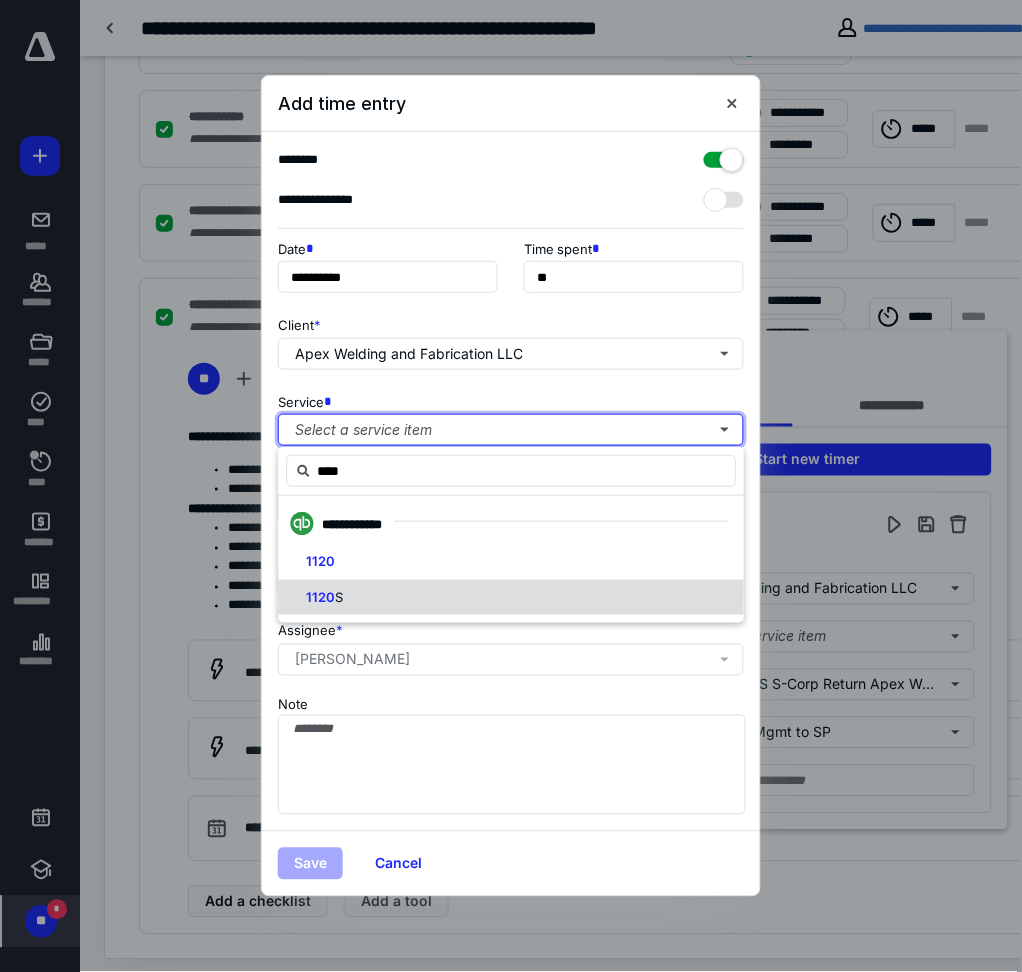 type 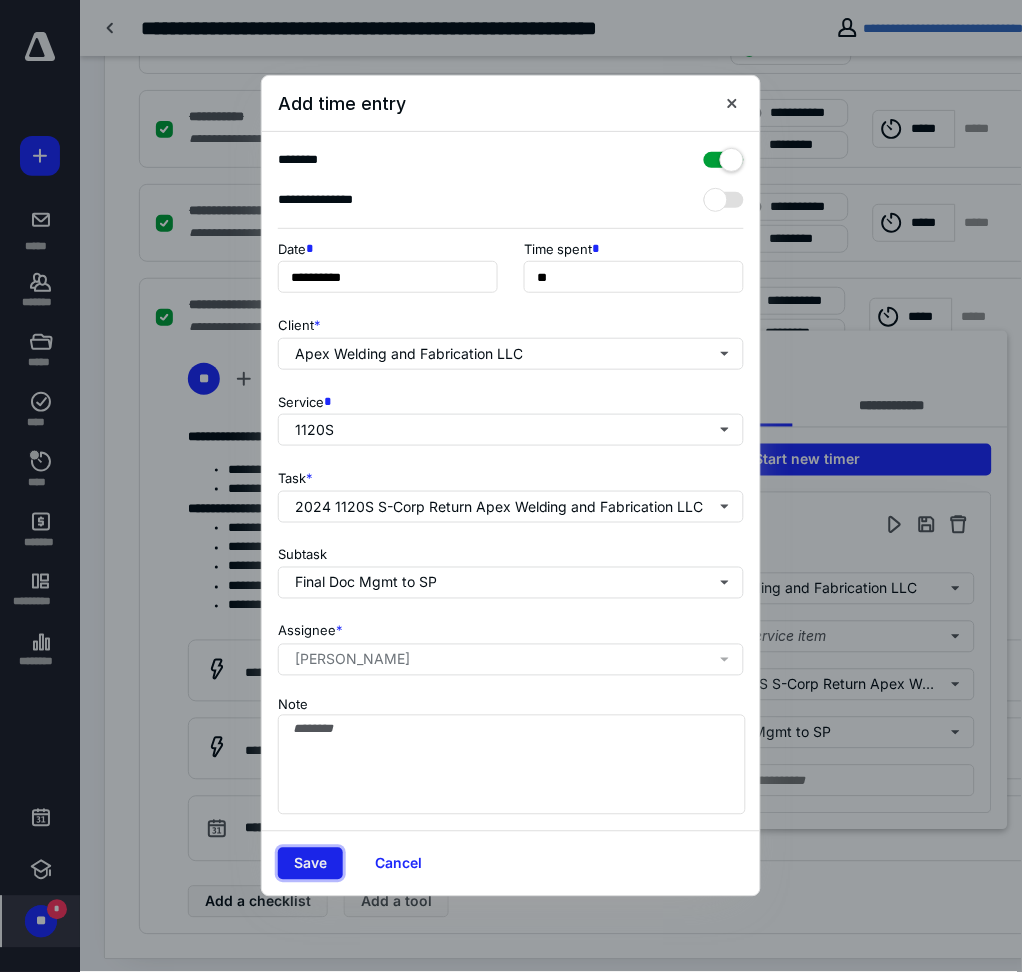 click on "Save" at bounding box center [310, 864] 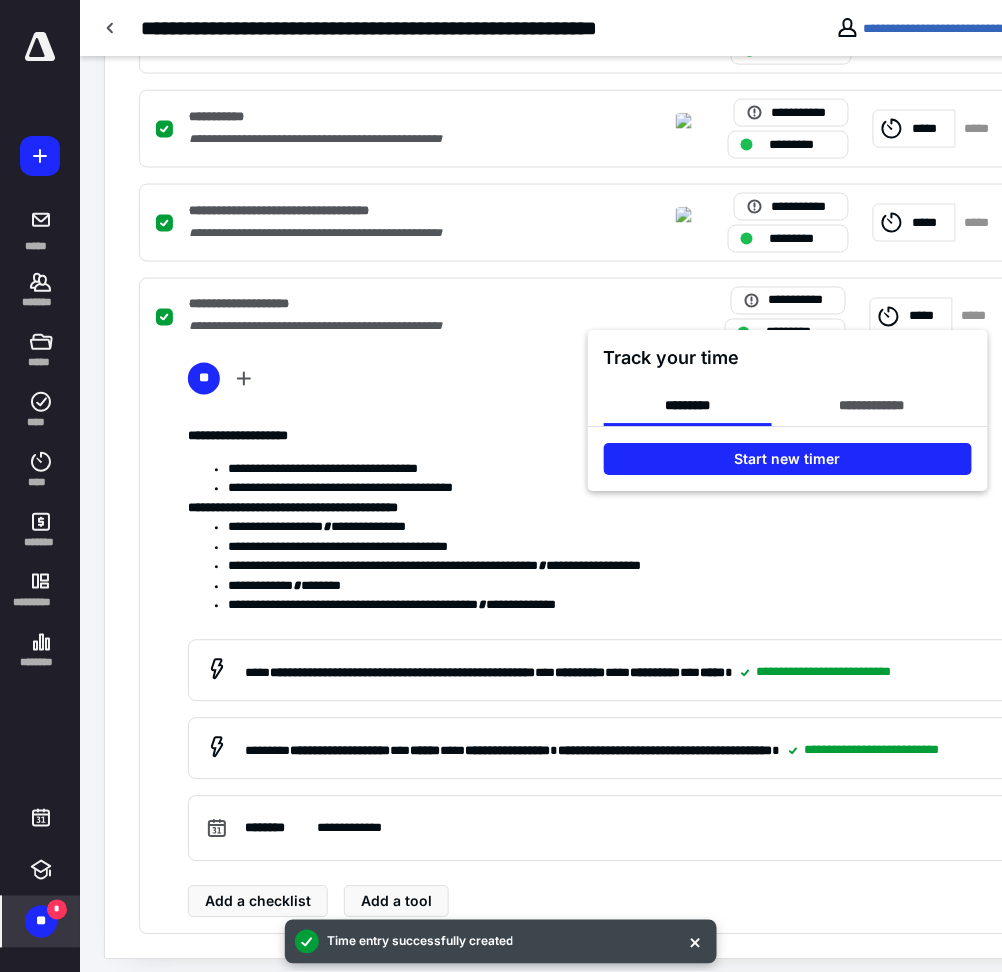 click at bounding box center (501, 486) 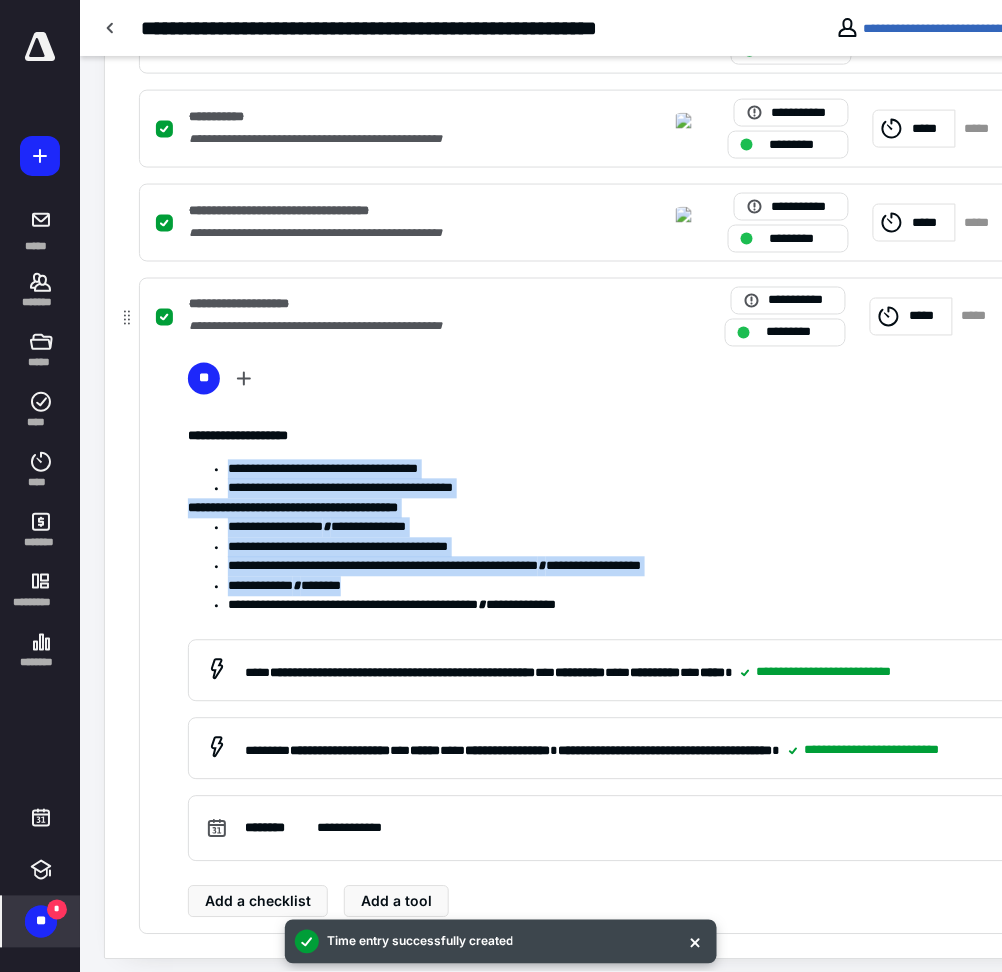 drag, startPoint x: 643, startPoint y: 516, endPoint x: 528, endPoint y: 418, distance: 151.09268 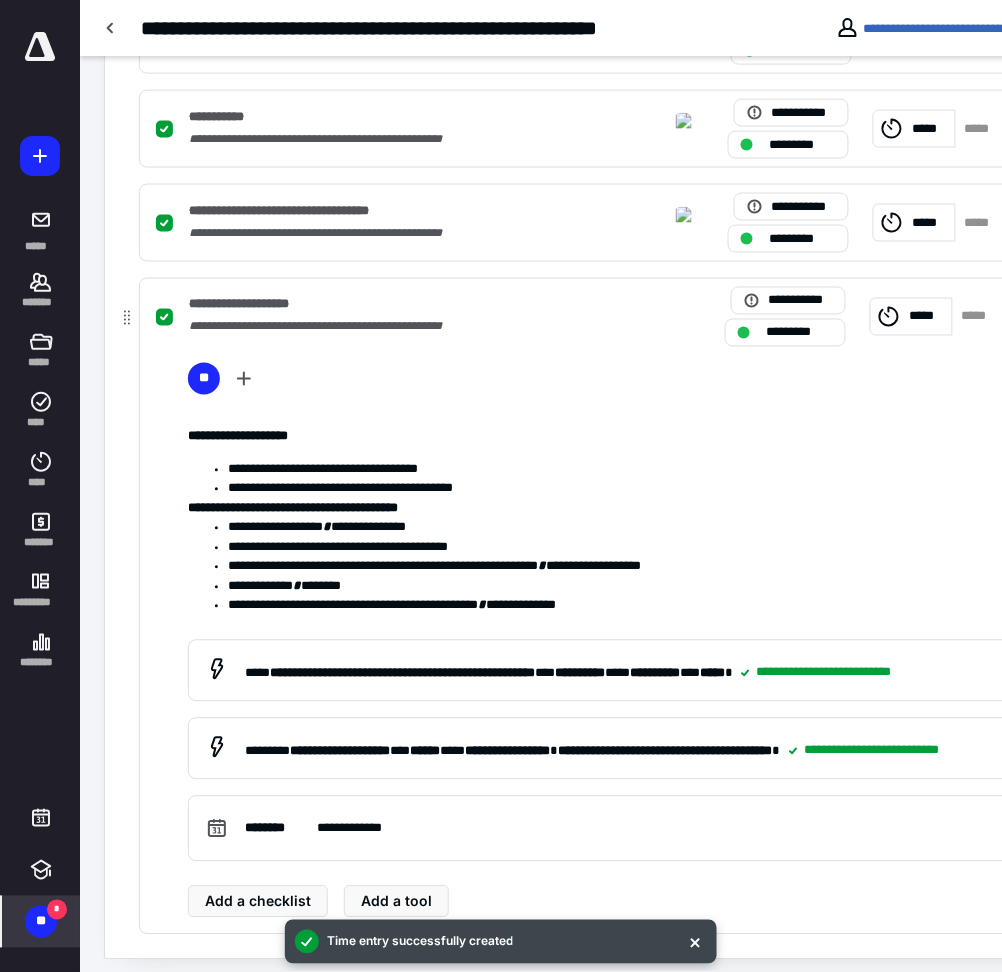 click on "**********" at bounding box center (634, 317) 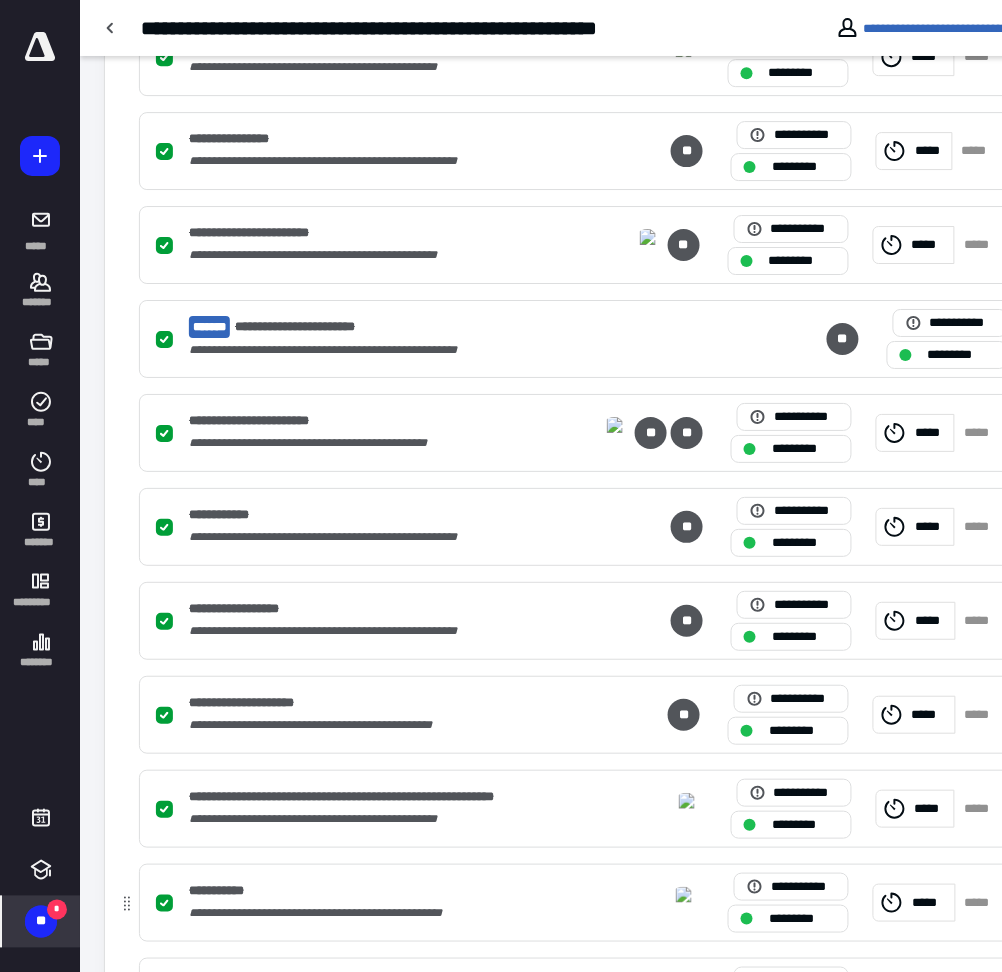 scroll, scrollTop: 1427, scrollLeft: 0, axis: vertical 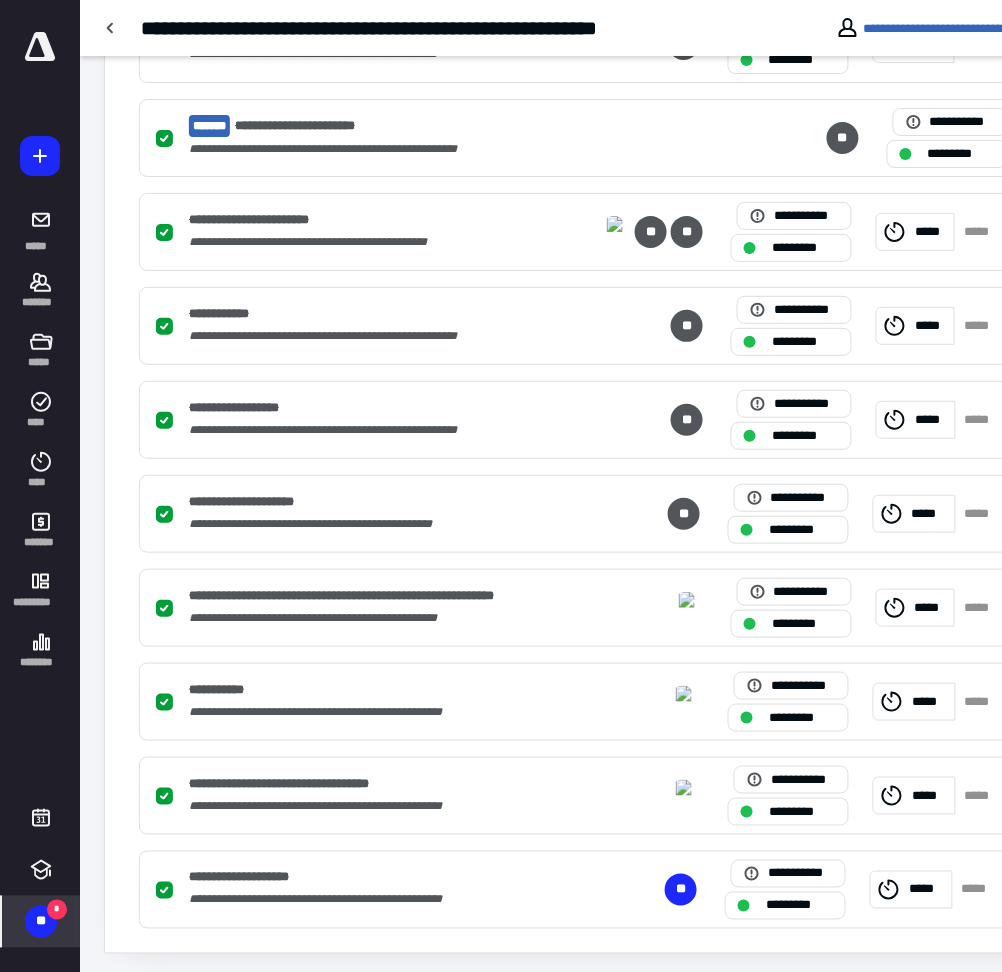 click on "**" at bounding box center (41, 922) 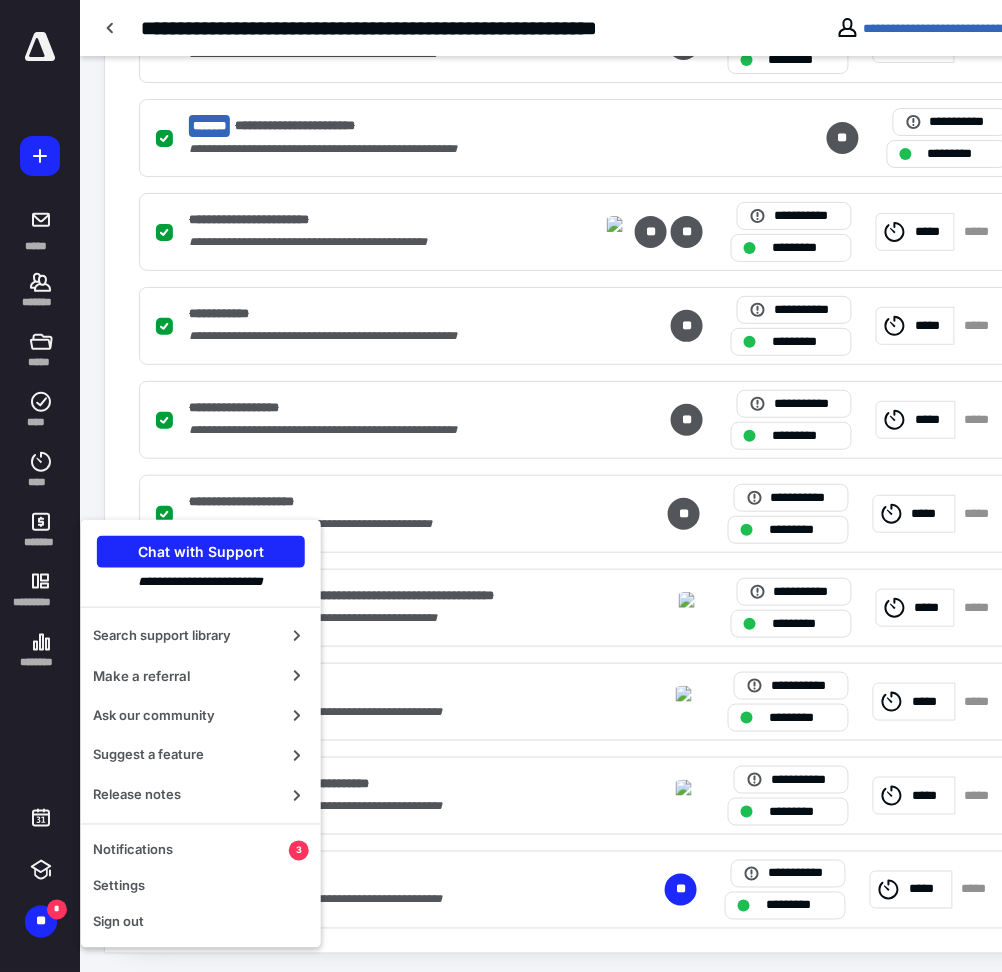 click on "**********" at bounding box center [409, 28] 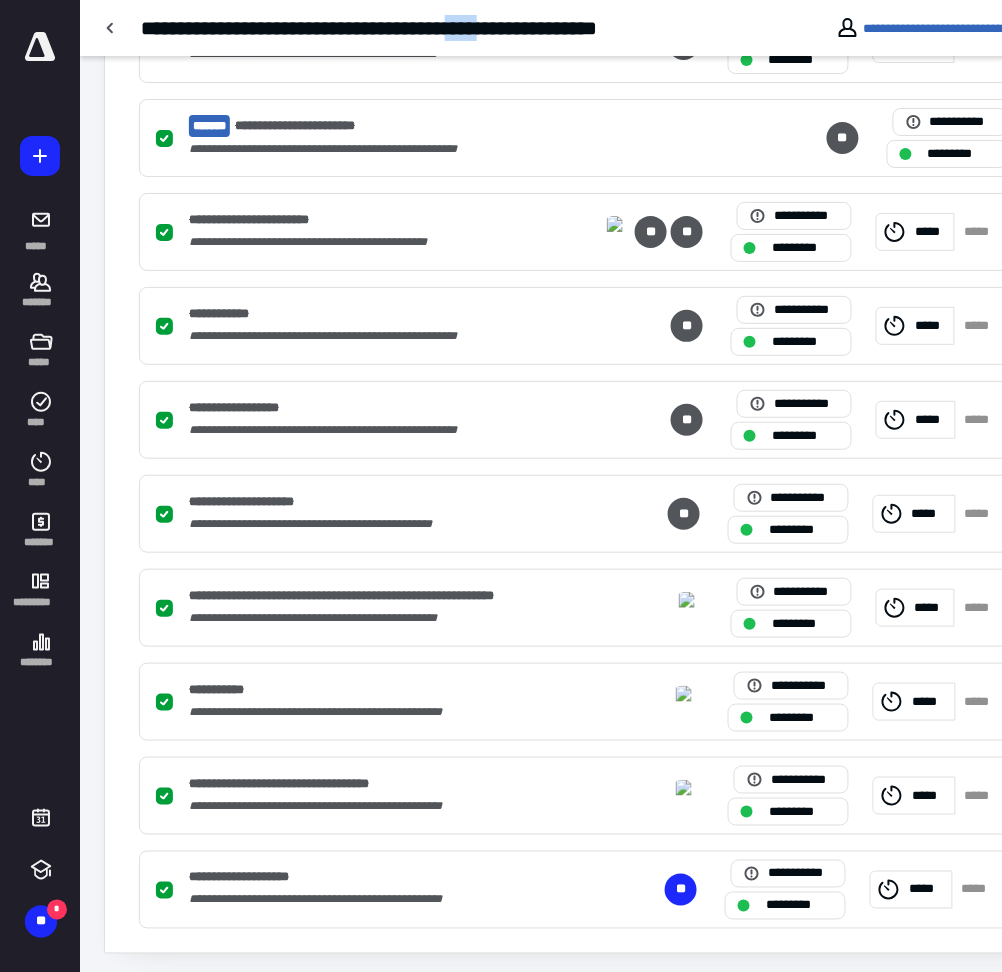 click on "**********" at bounding box center (409, 28) 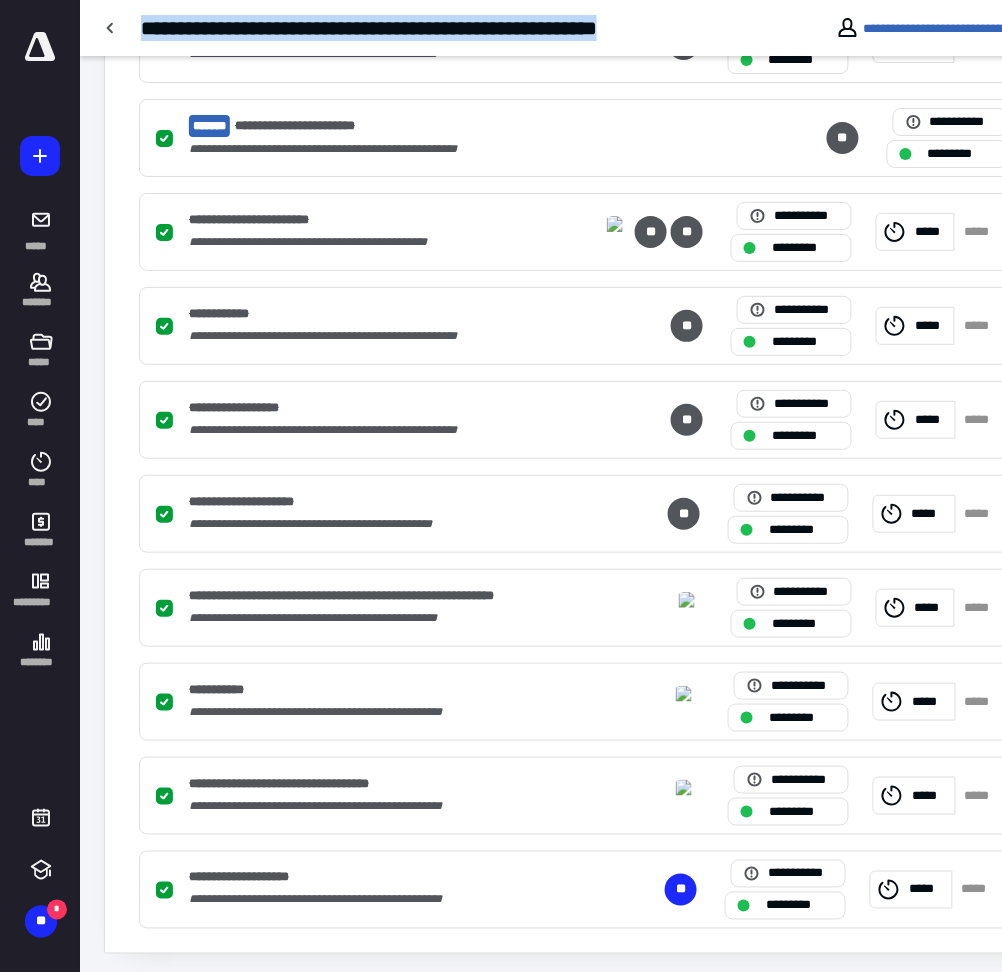click on "**********" at bounding box center (409, 28) 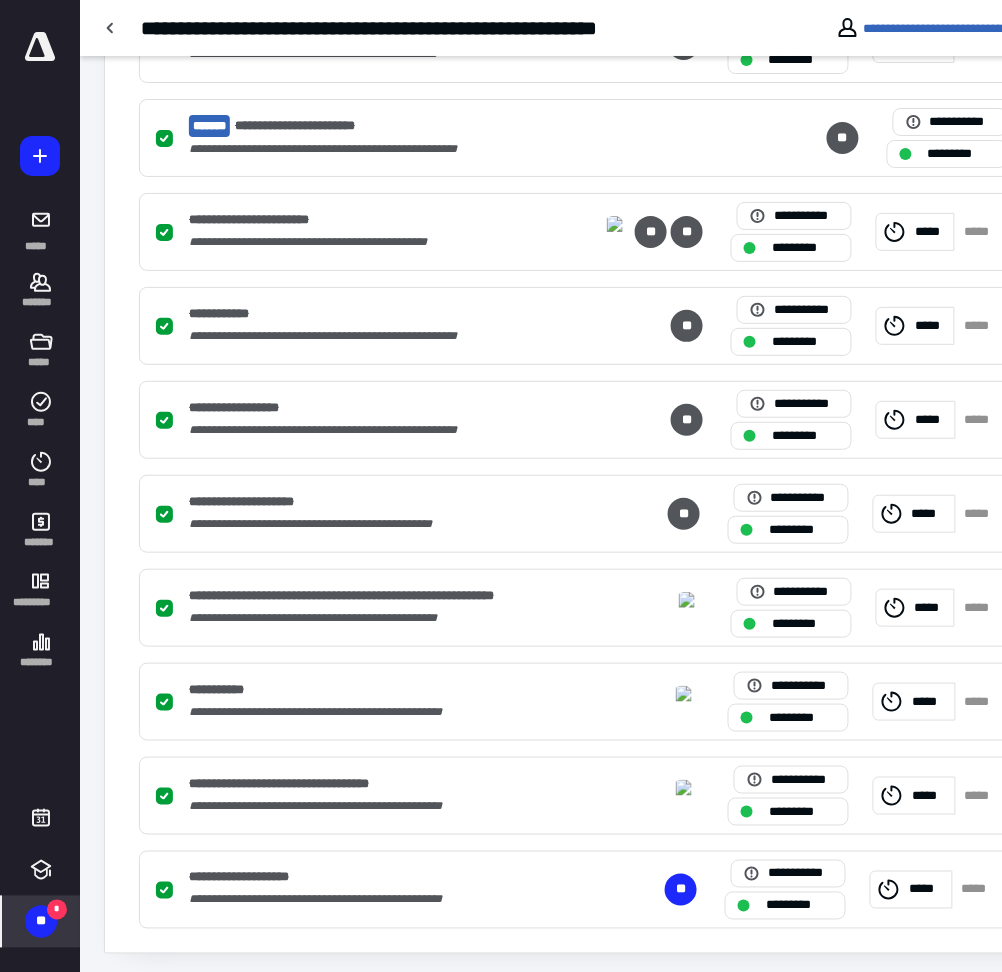 click on "**" at bounding box center (41, 922) 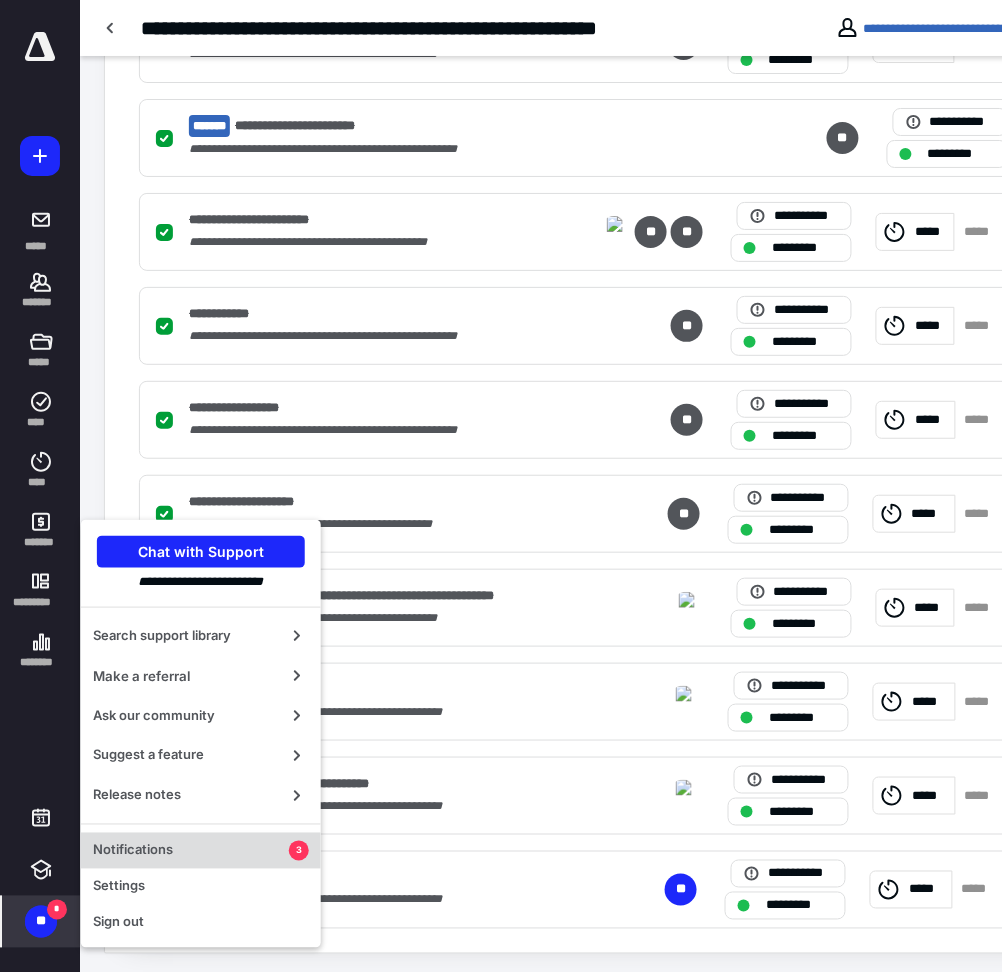 click on "Notifications" at bounding box center (191, 851) 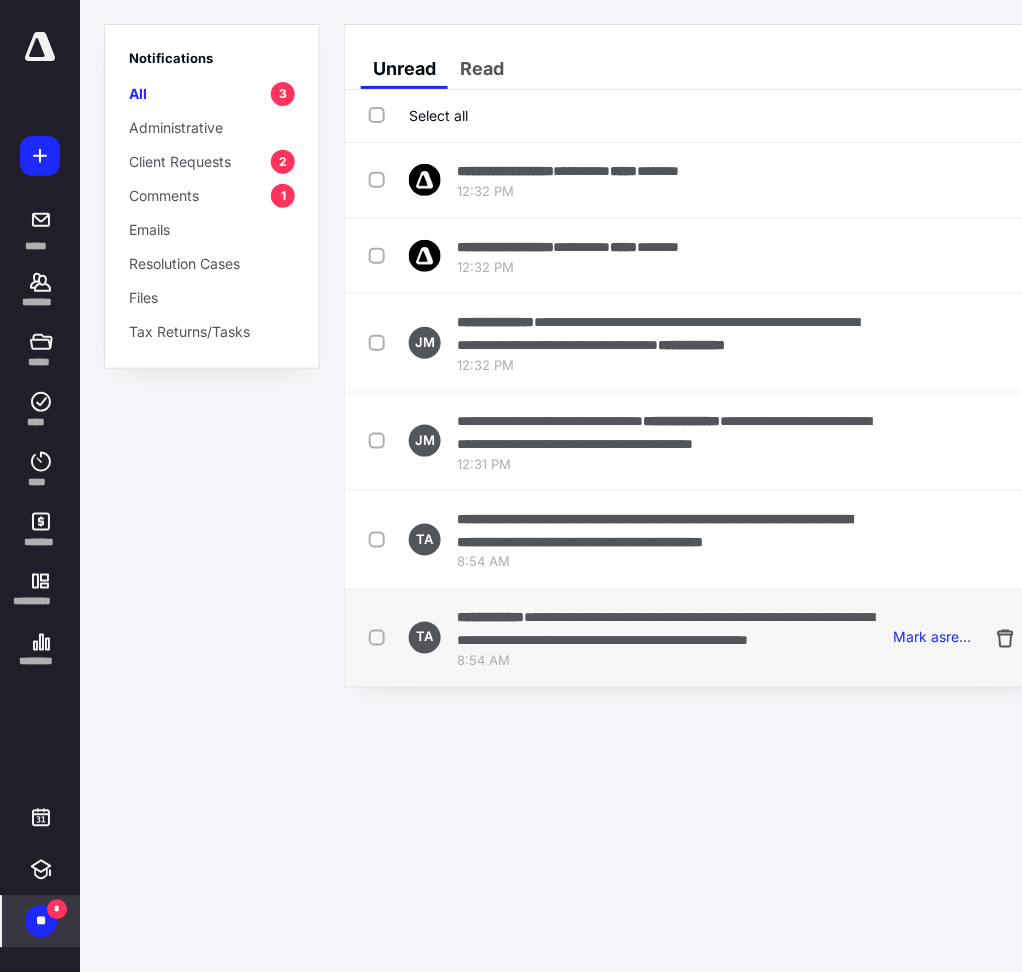 scroll, scrollTop: 0, scrollLeft: 20, axis: horizontal 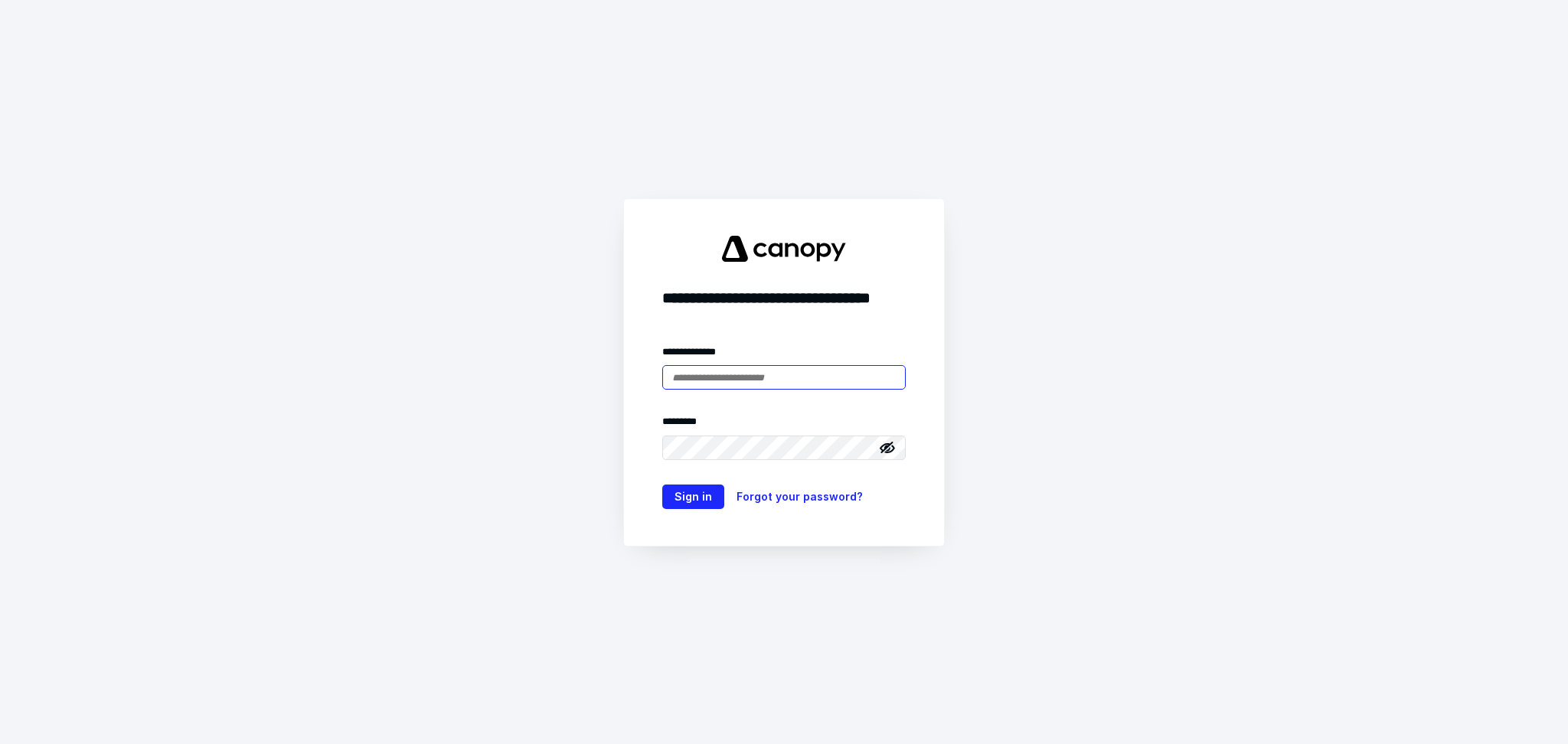 type on "**********" 